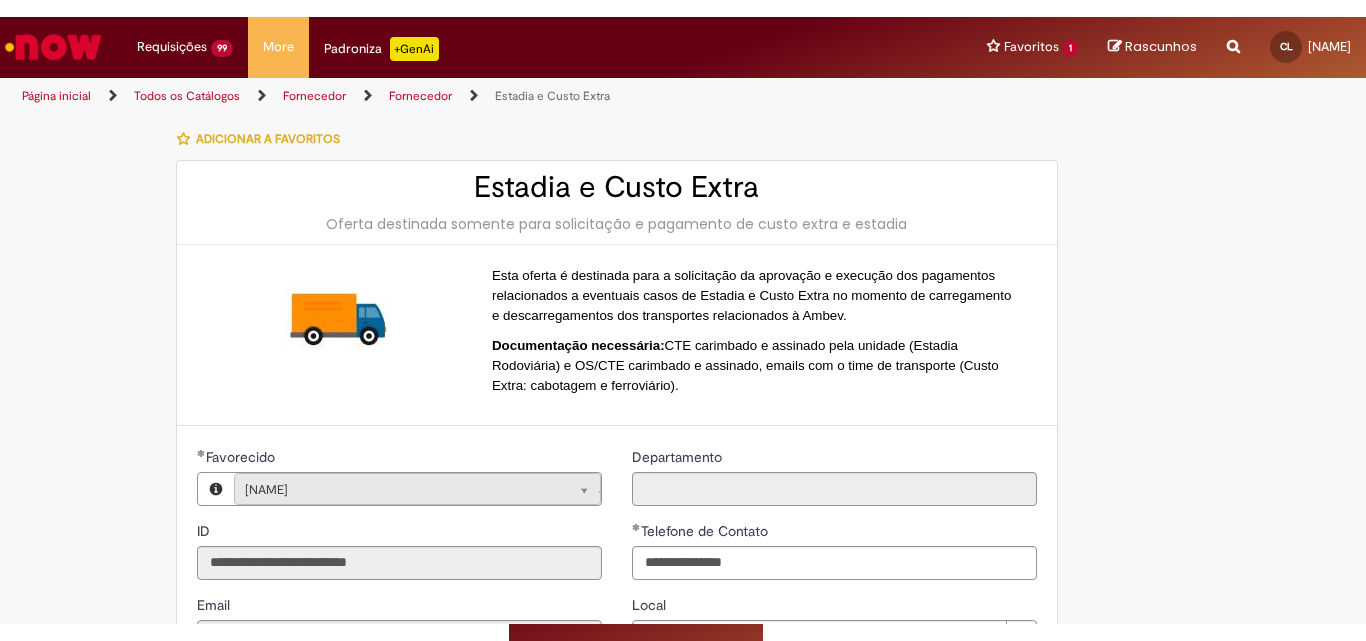 scroll, scrollTop: 0, scrollLeft: 0, axis: both 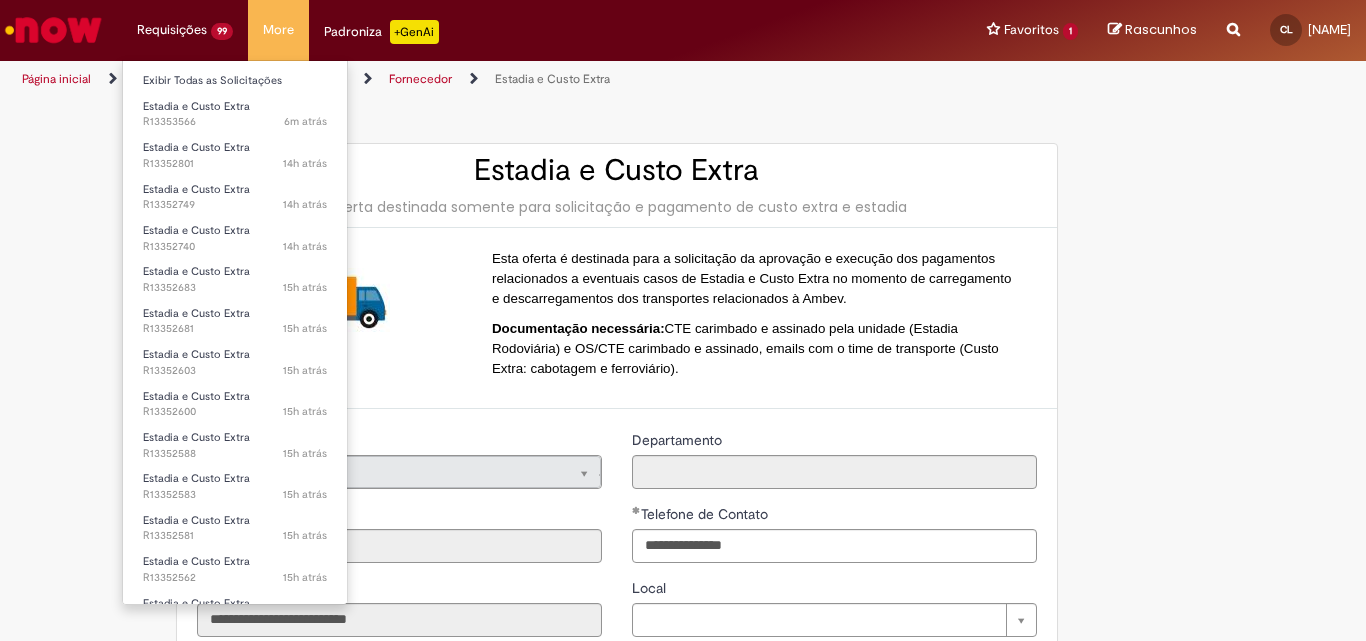 click on "Exibir Todas as Solicitações" at bounding box center (235, 79) 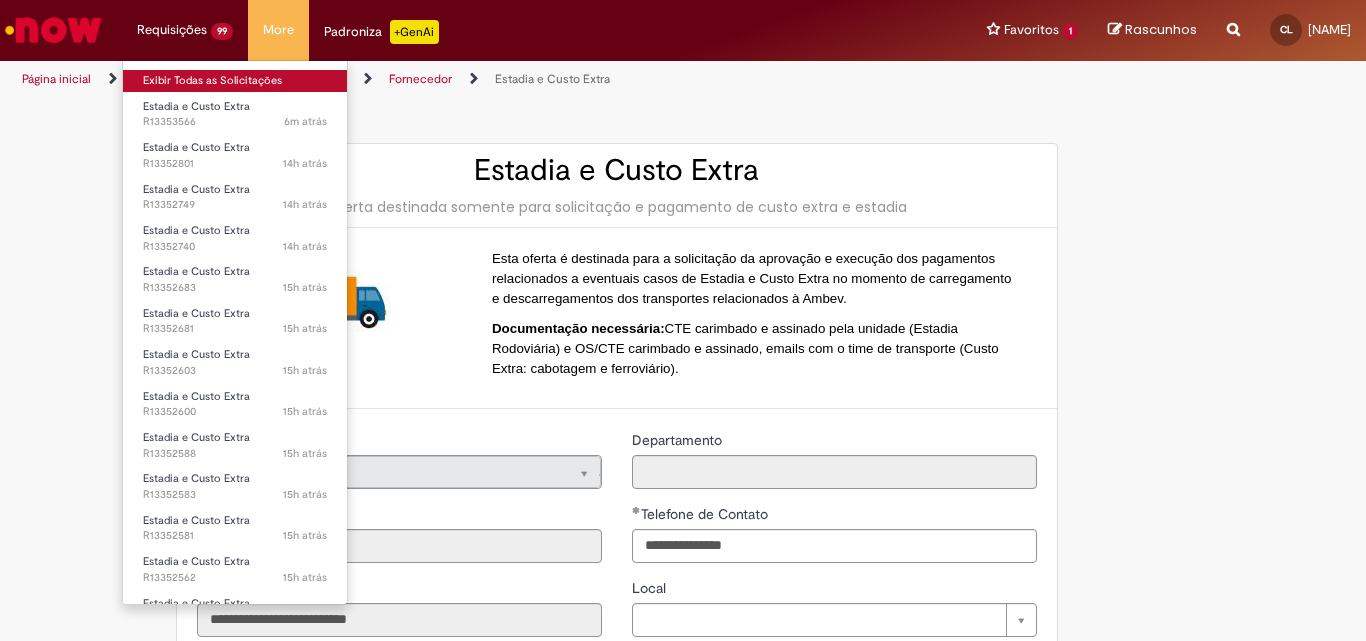 click on "Exibir Todas as Solicitações" at bounding box center (235, 81) 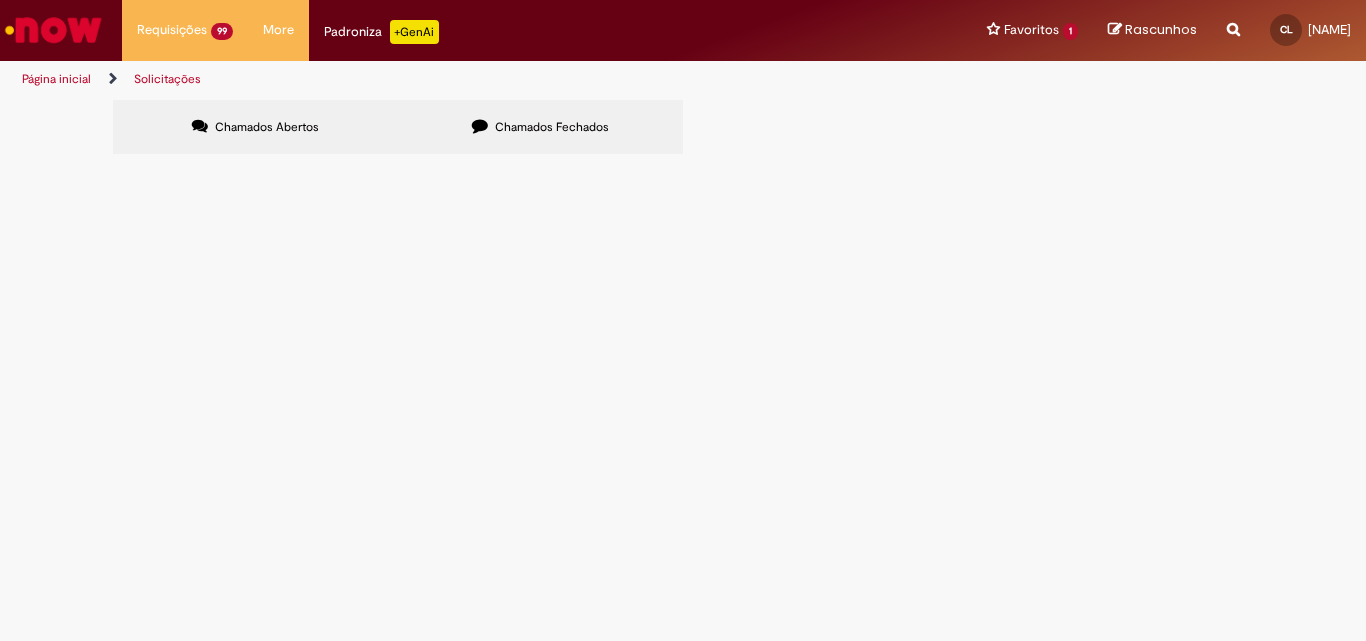 click at bounding box center (0, 0) 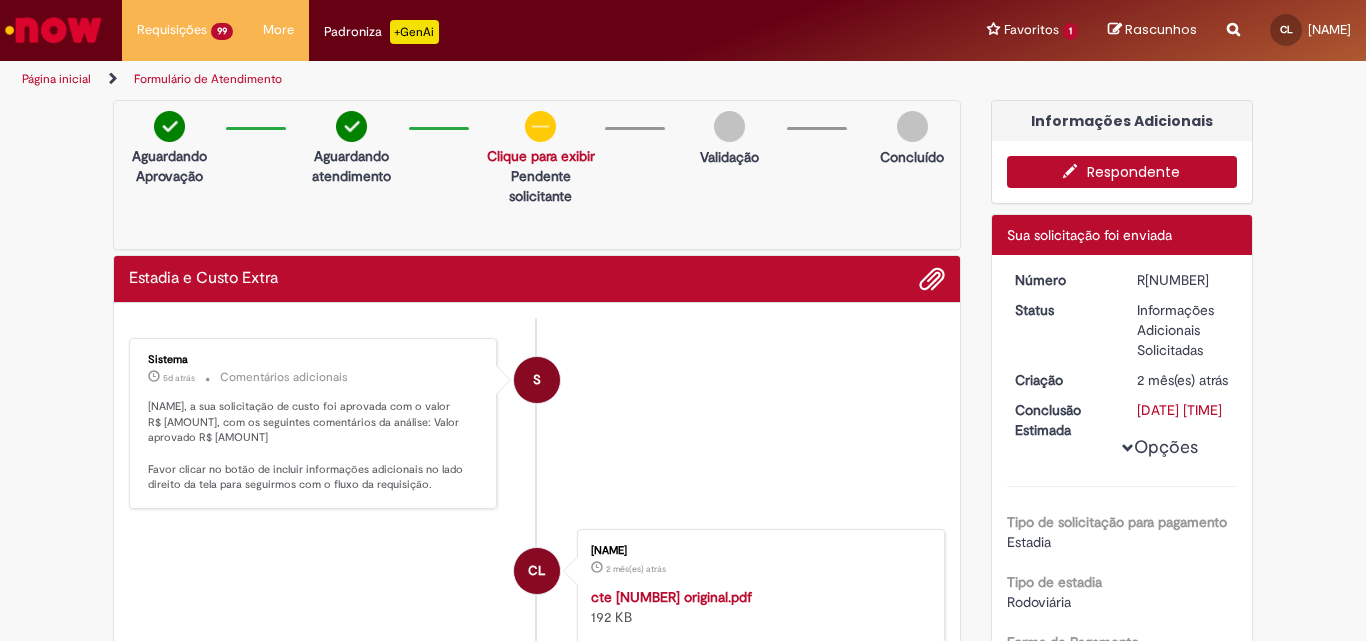 click on "R13127783" at bounding box center (1183, 280) 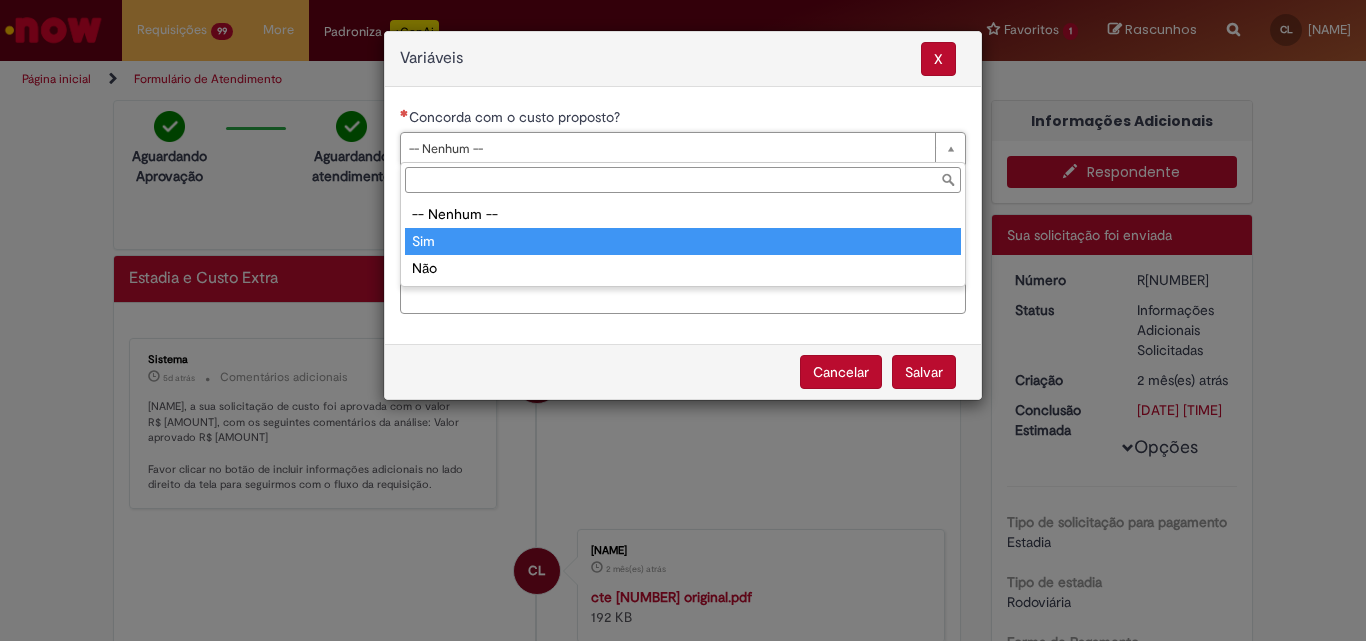 type on "***" 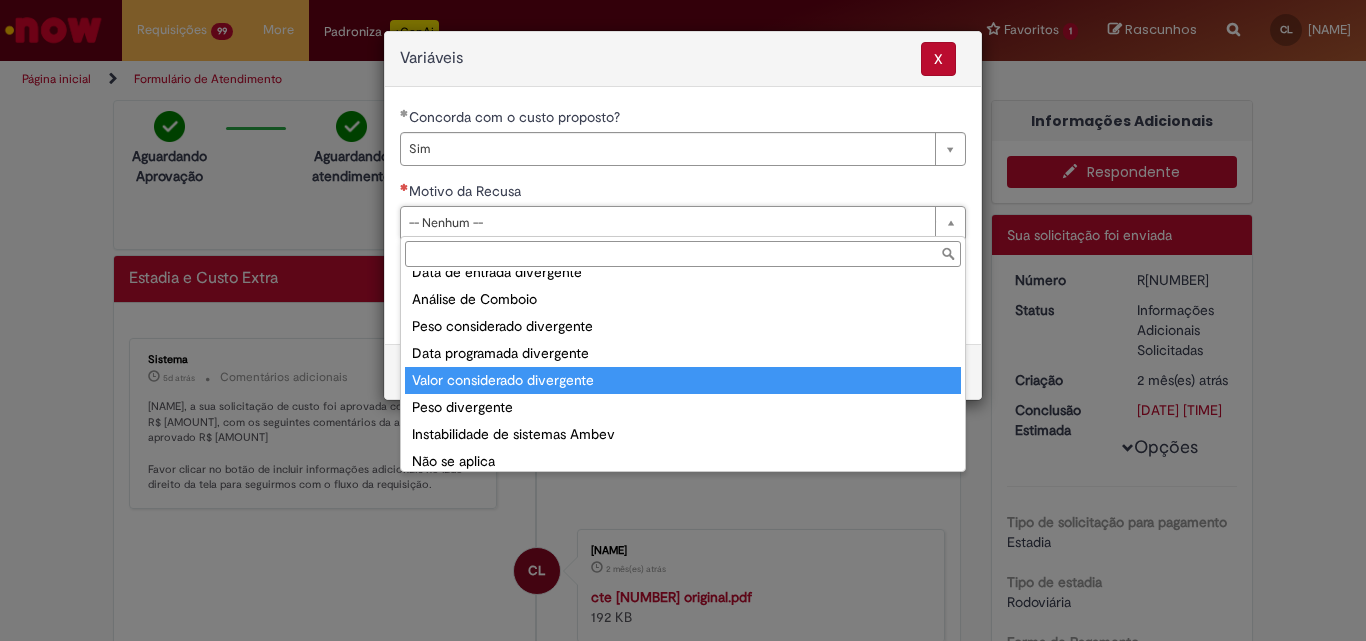 scroll, scrollTop: 78, scrollLeft: 0, axis: vertical 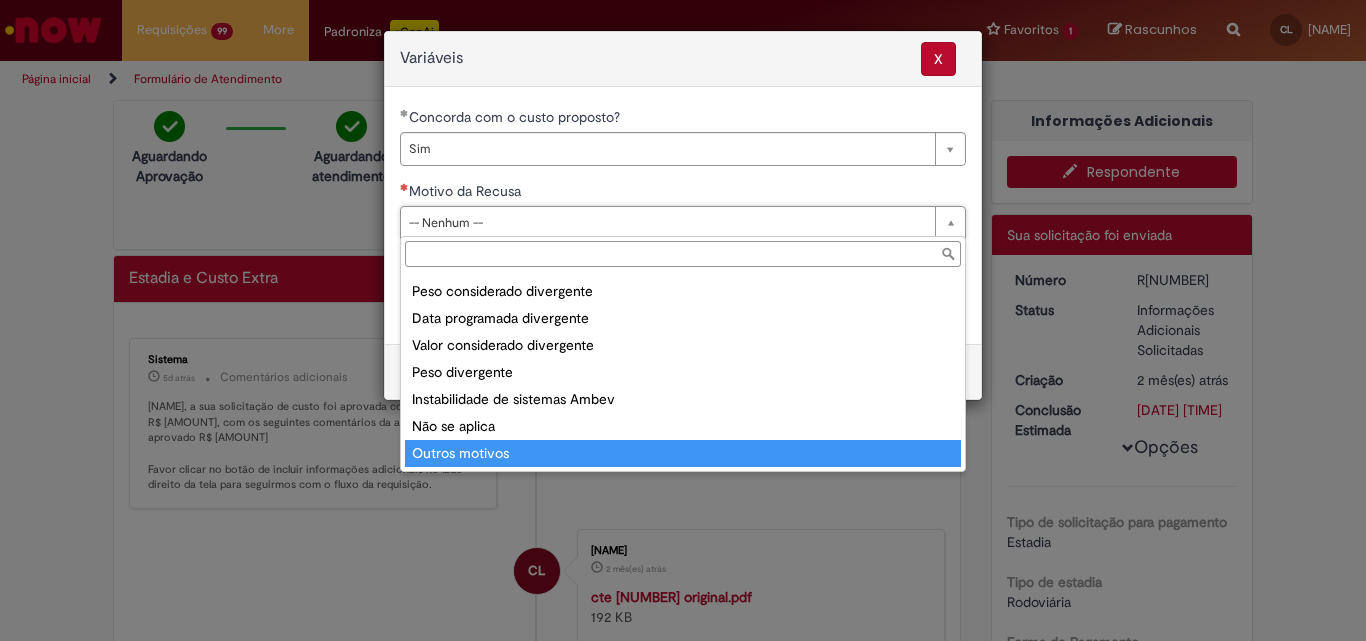 type on "**********" 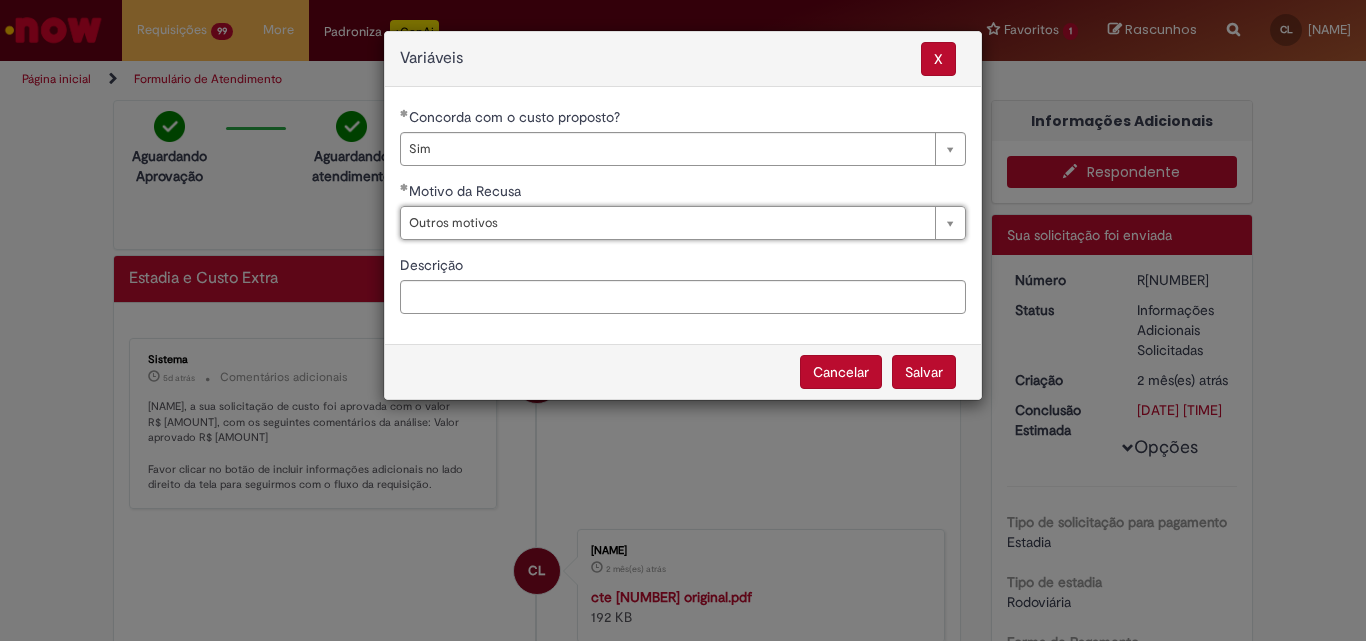 click on "Salvar" at bounding box center (924, 372) 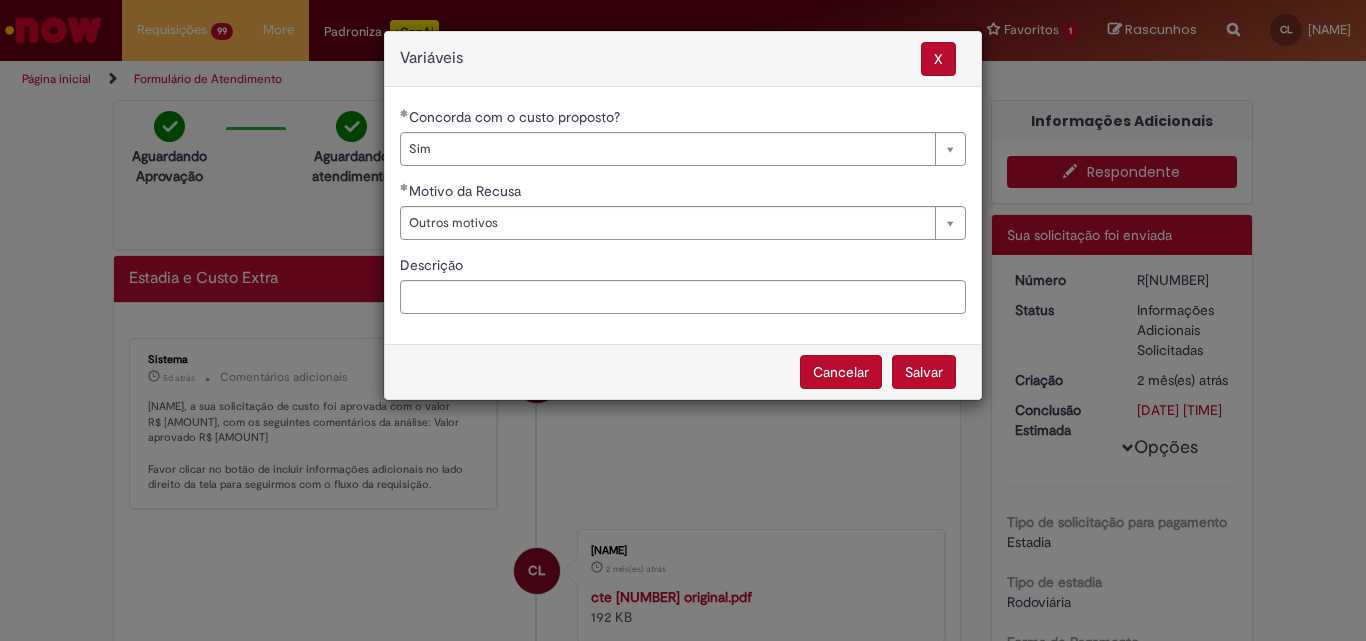 select on "***" 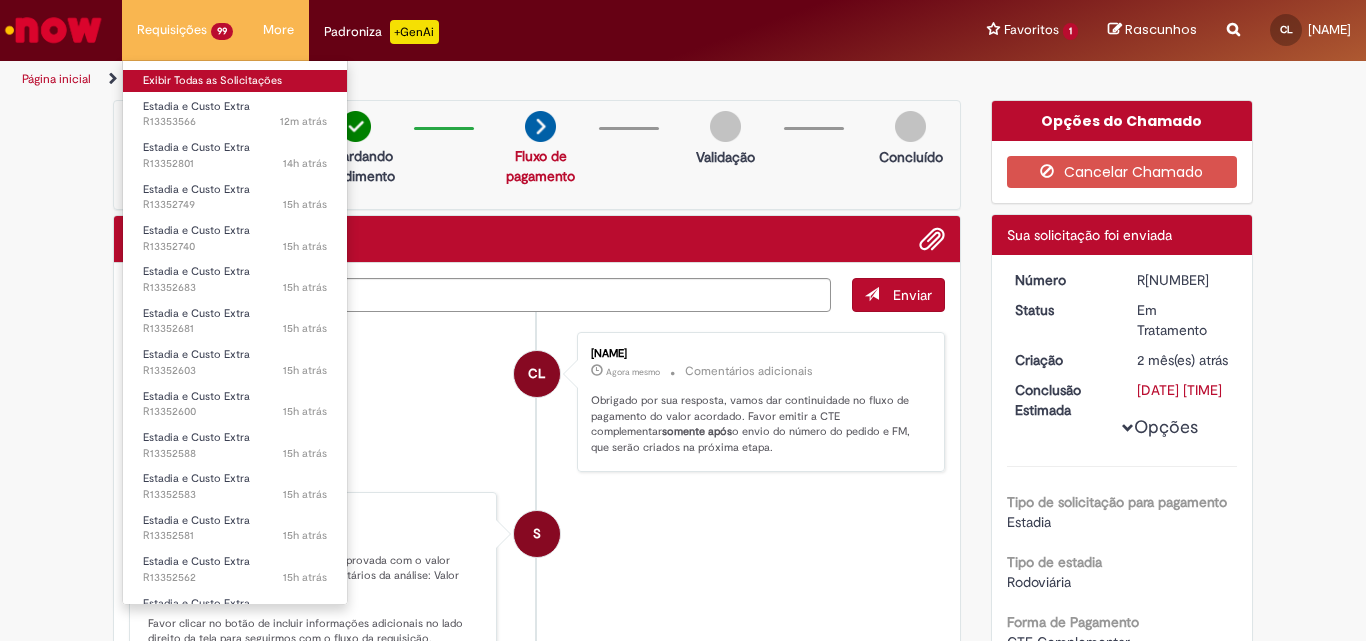 click on "Exibir Todas as Solicitações" at bounding box center (235, 81) 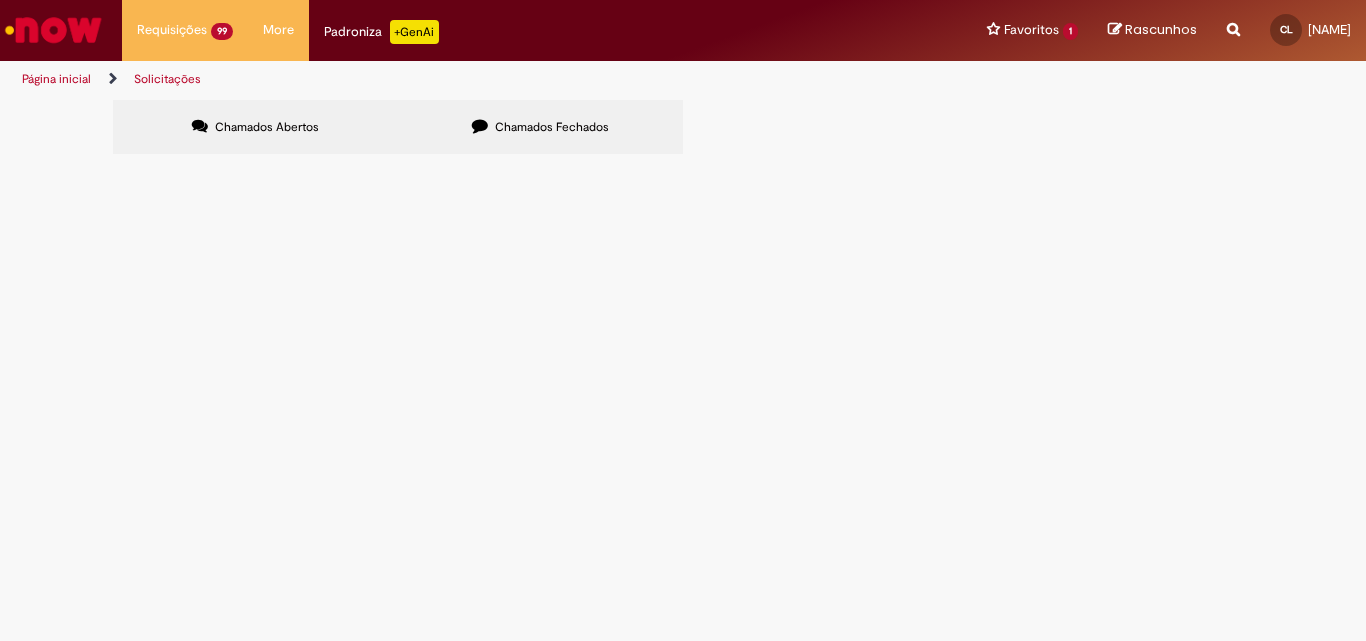 click at bounding box center (0, 0) 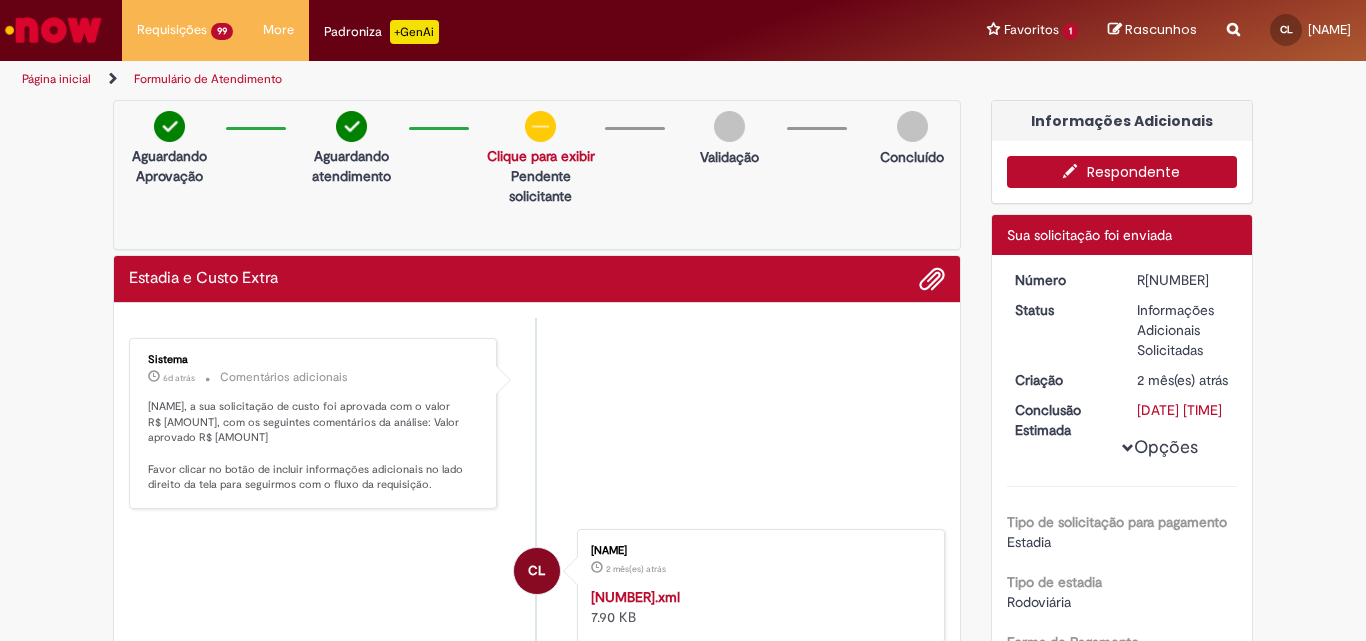 drag, startPoint x: 314, startPoint y: 402, endPoint x: 359, endPoint y: 444, distance: 61.554855 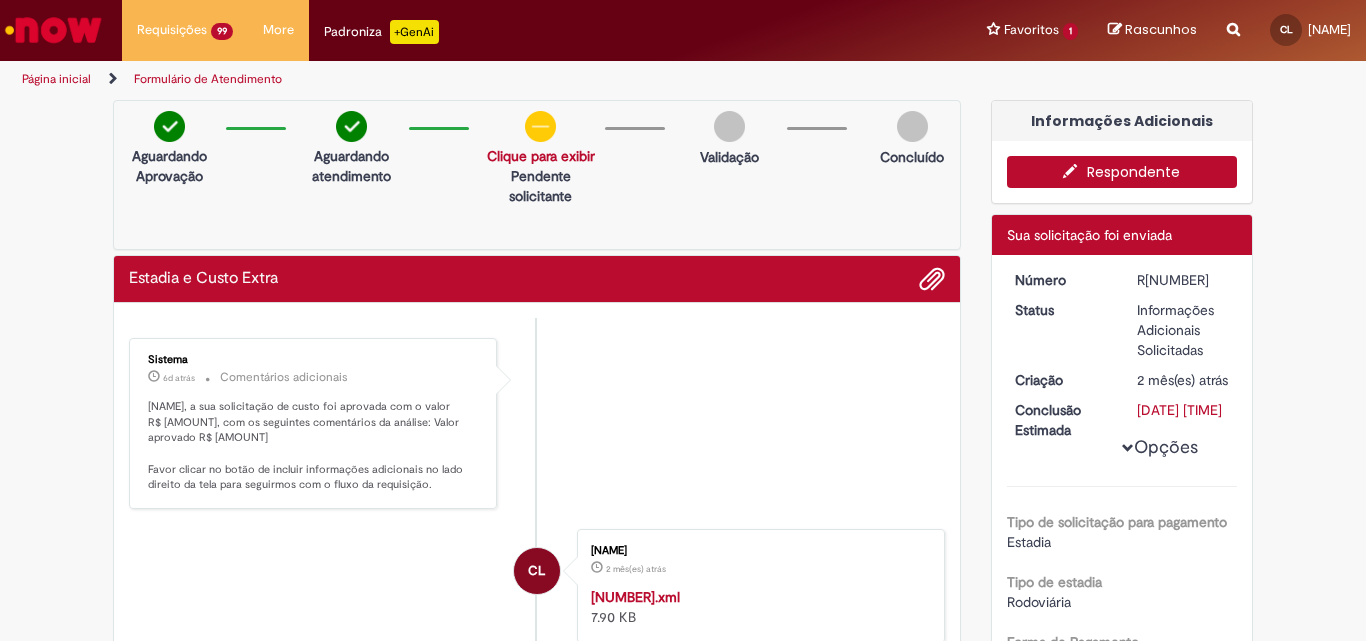 click on "Respondente" at bounding box center (1122, 172) 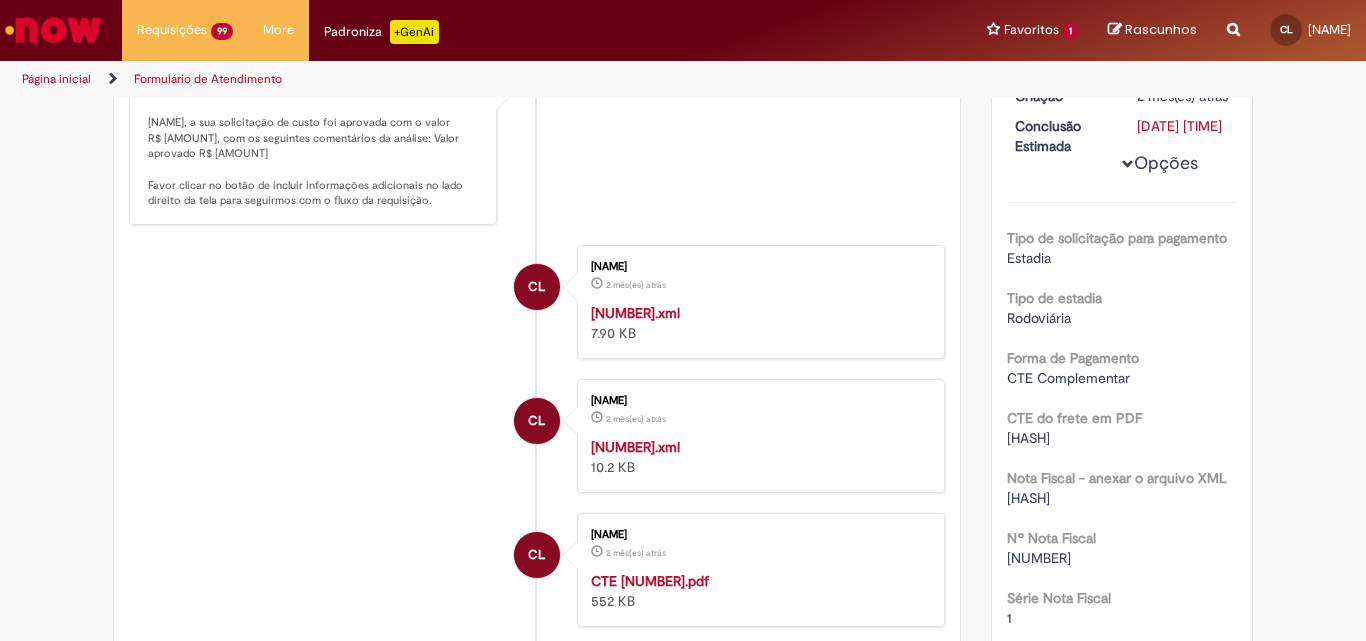 scroll, scrollTop: 0, scrollLeft: 0, axis: both 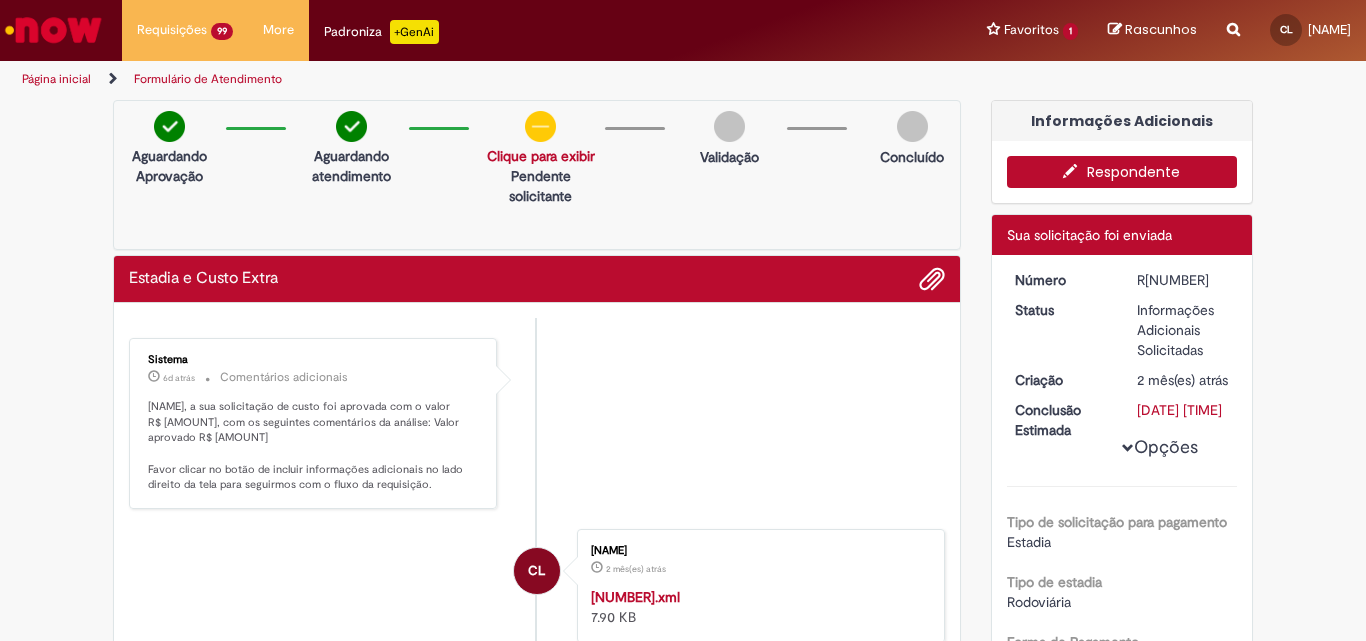 click on "Respondente" at bounding box center (1122, 172) 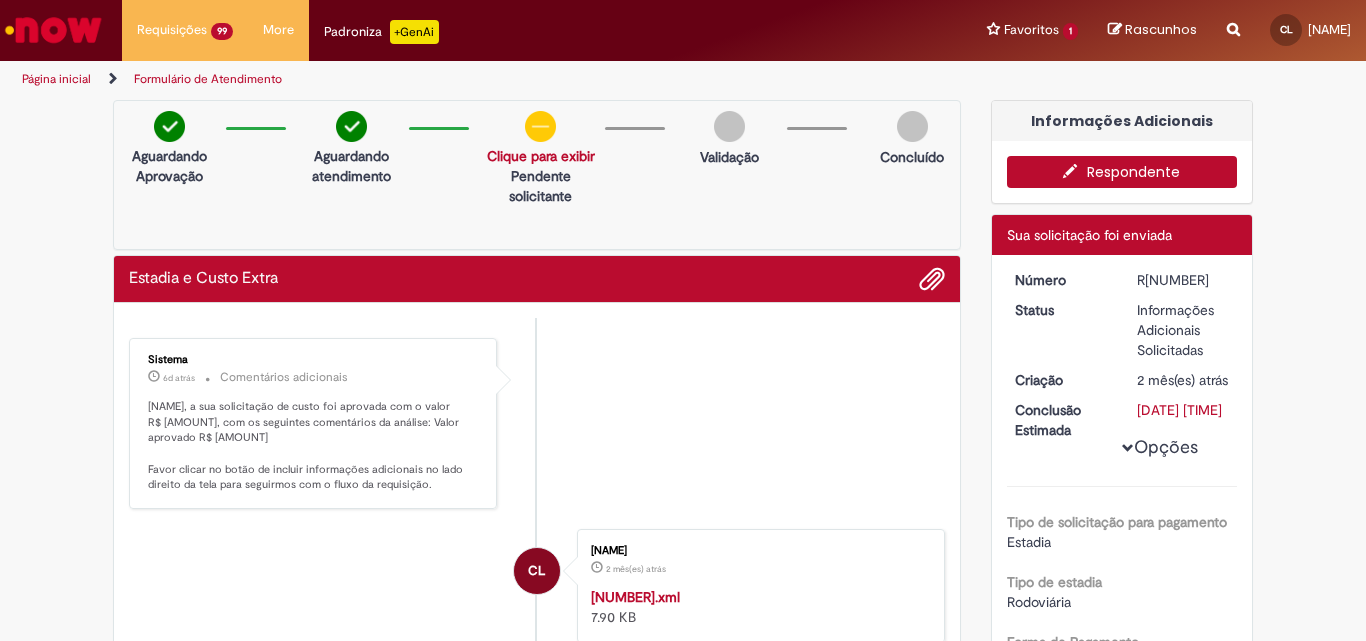 click on "Respondente" at bounding box center (1122, 172) 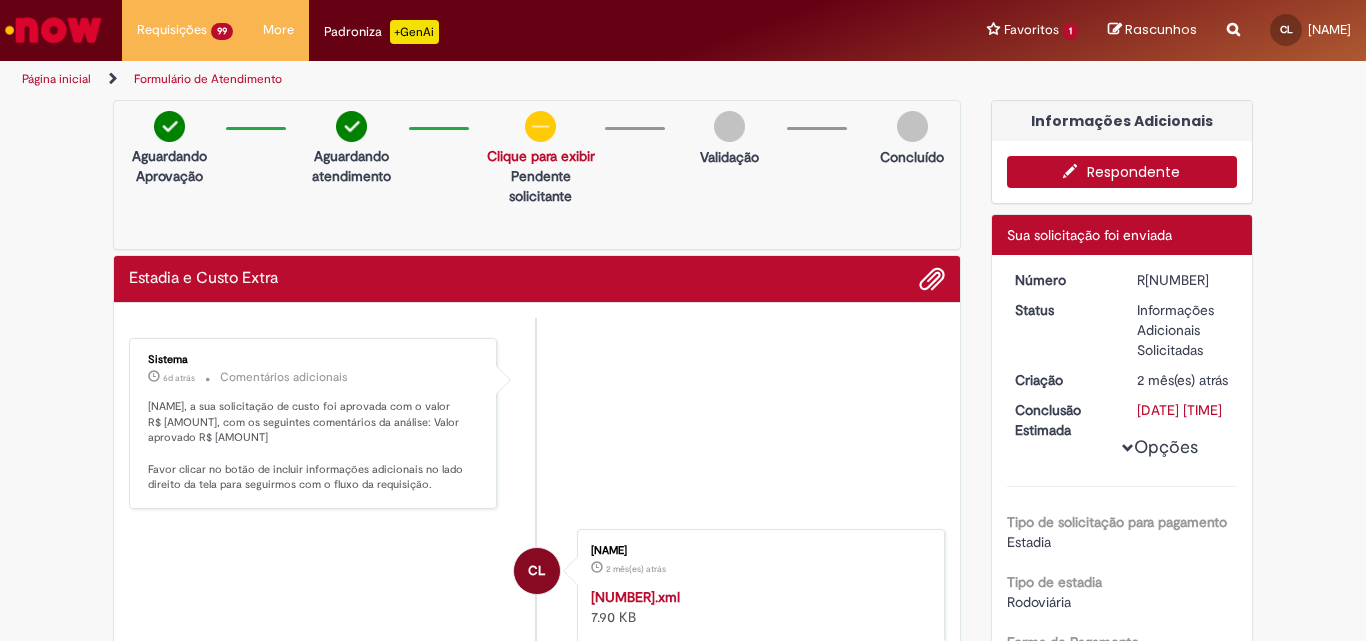 click on "Respondente" at bounding box center [1122, 172] 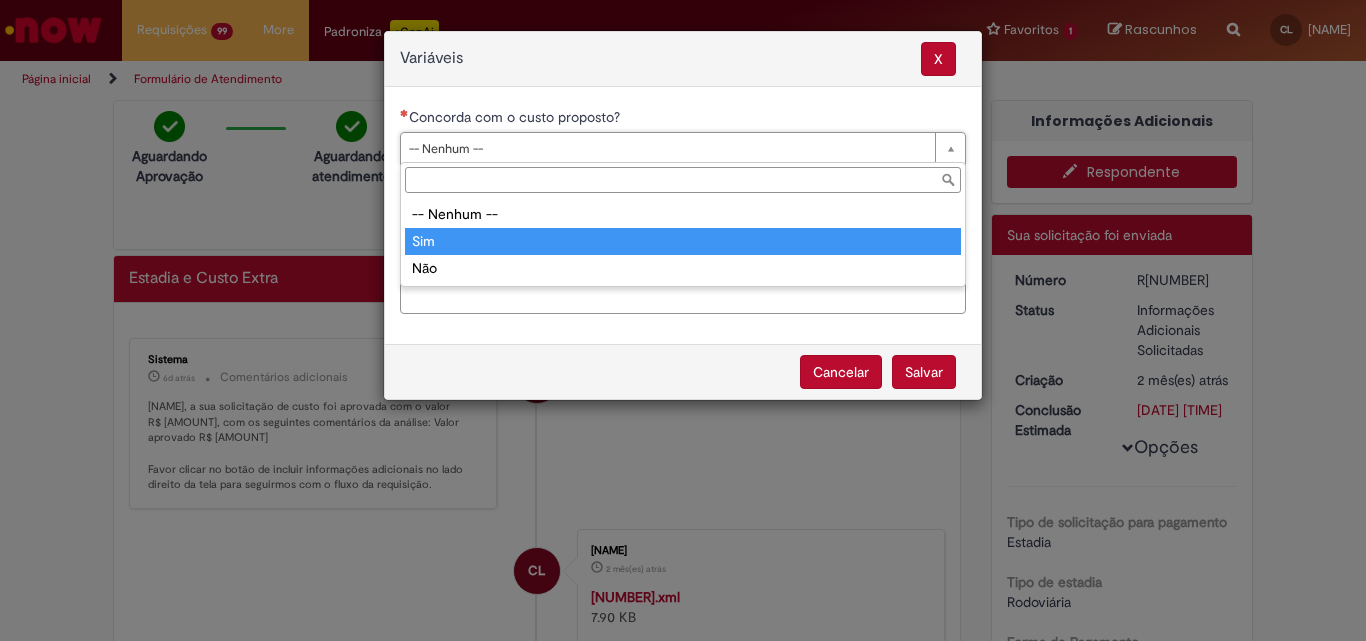 drag, startPoint x: 574, startPoint y: 250, endPoint x: 577, endPoint y: 234, distance: 16.27882 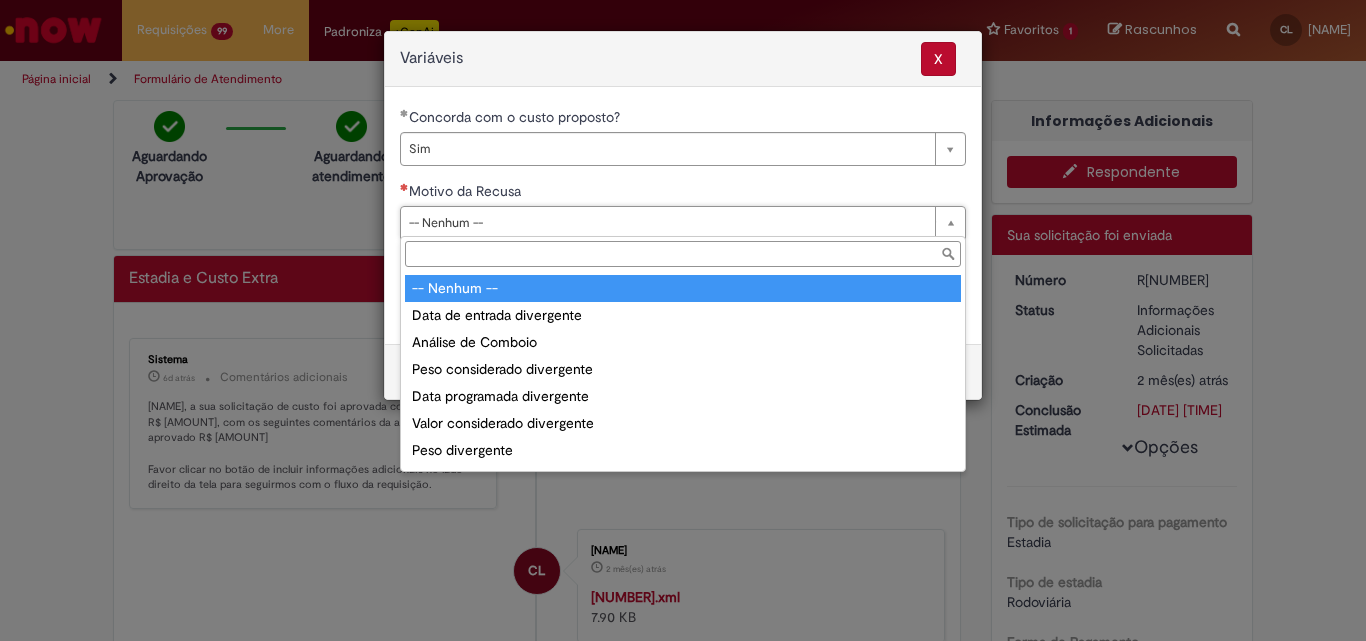 scroll, scrollTop: 78, scrollLeft: 0, axis: vertical 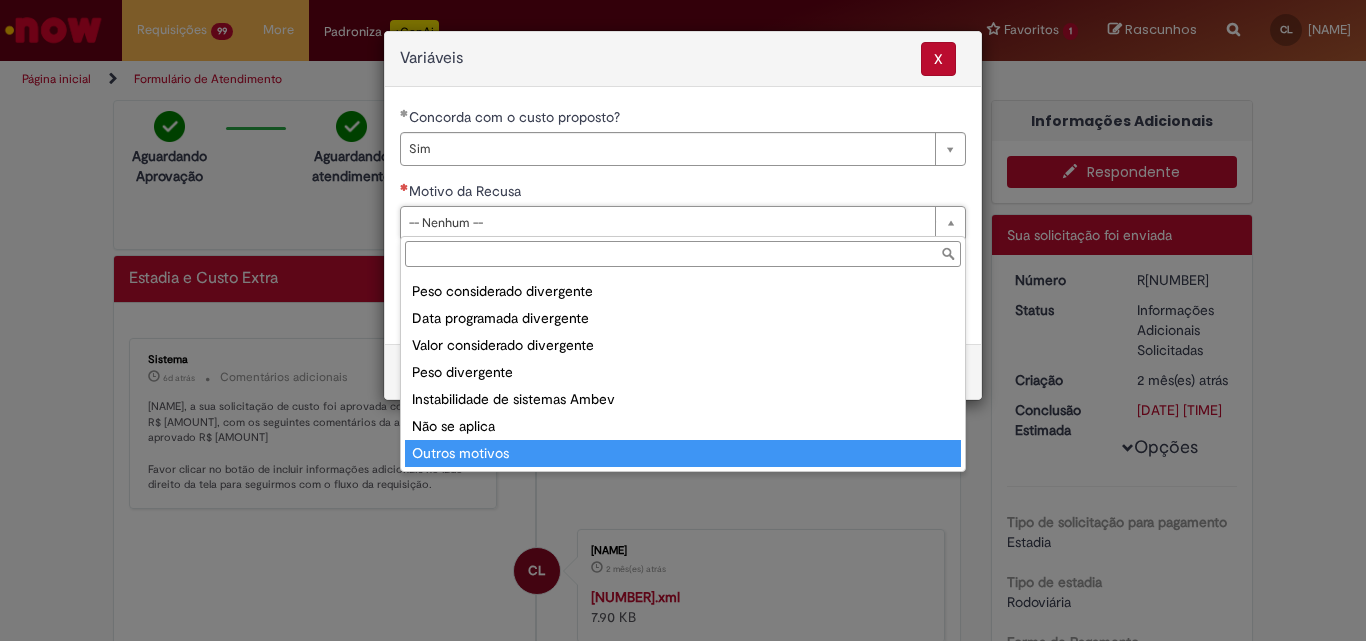 type on "**********" 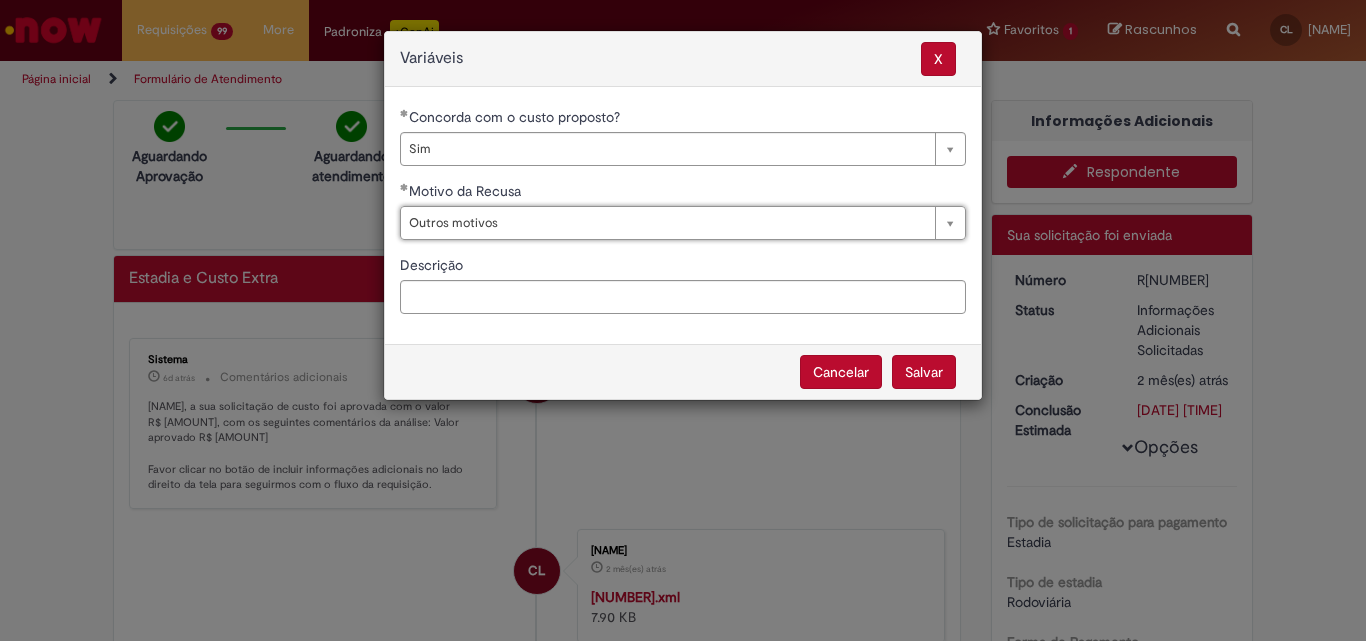 click on "Salvar" at bounding box center [924, 372] 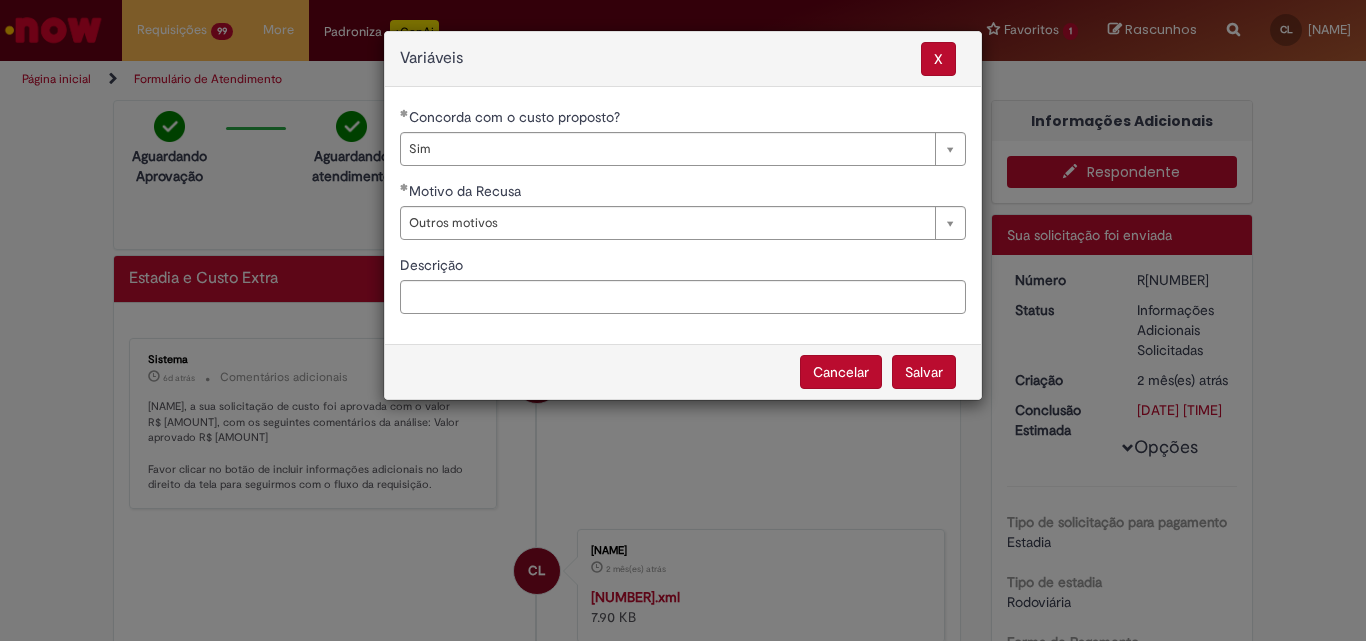 click on "Salvar" at bounding box center [924, 372] 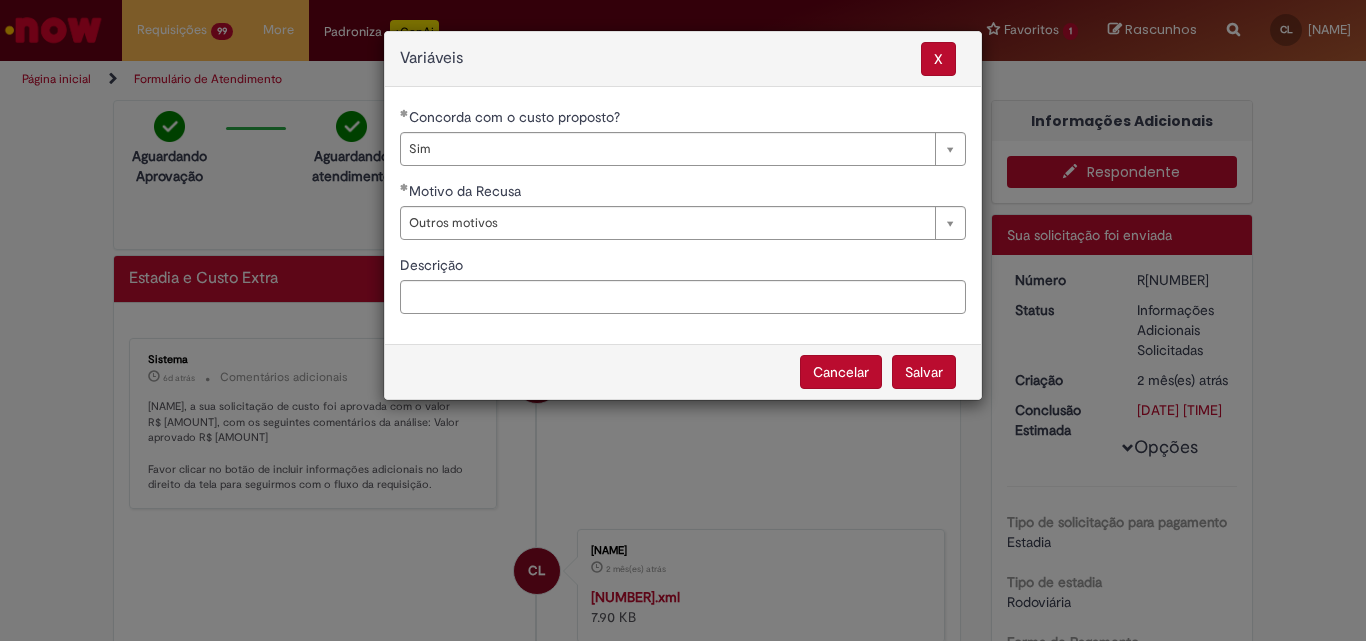 click on "Salvar" at bounding box center (924, 372) 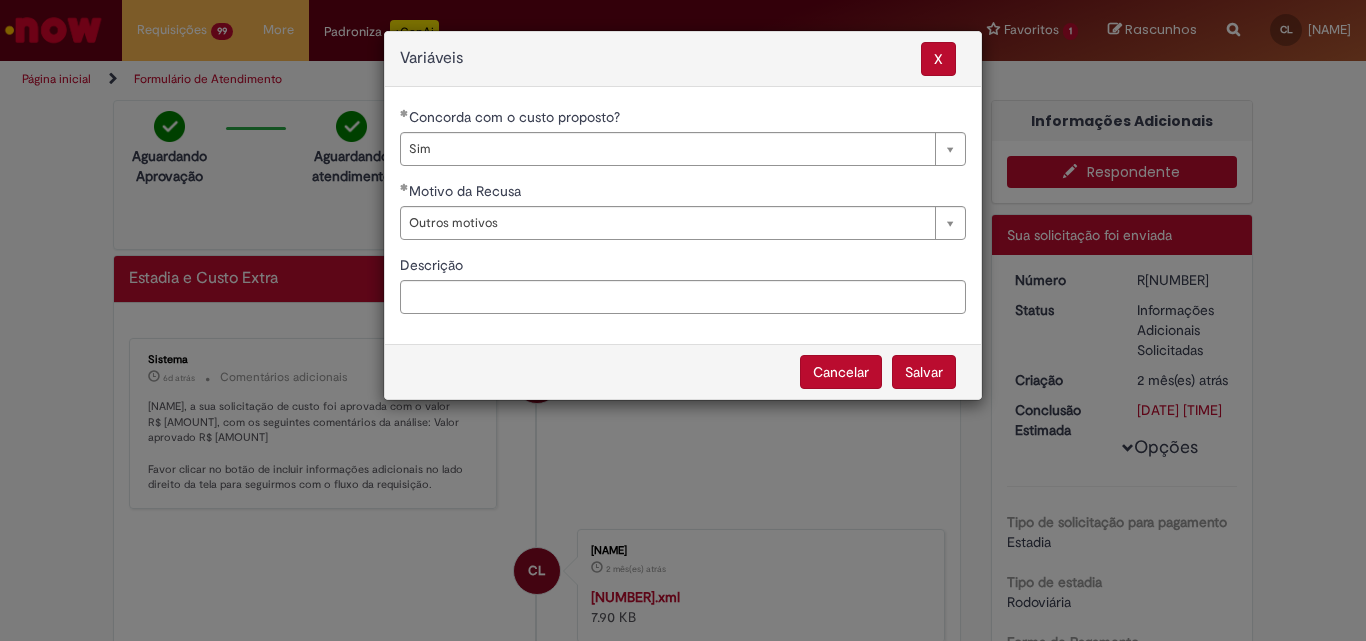 click on "Salvar" at bounding box center [924, 372] 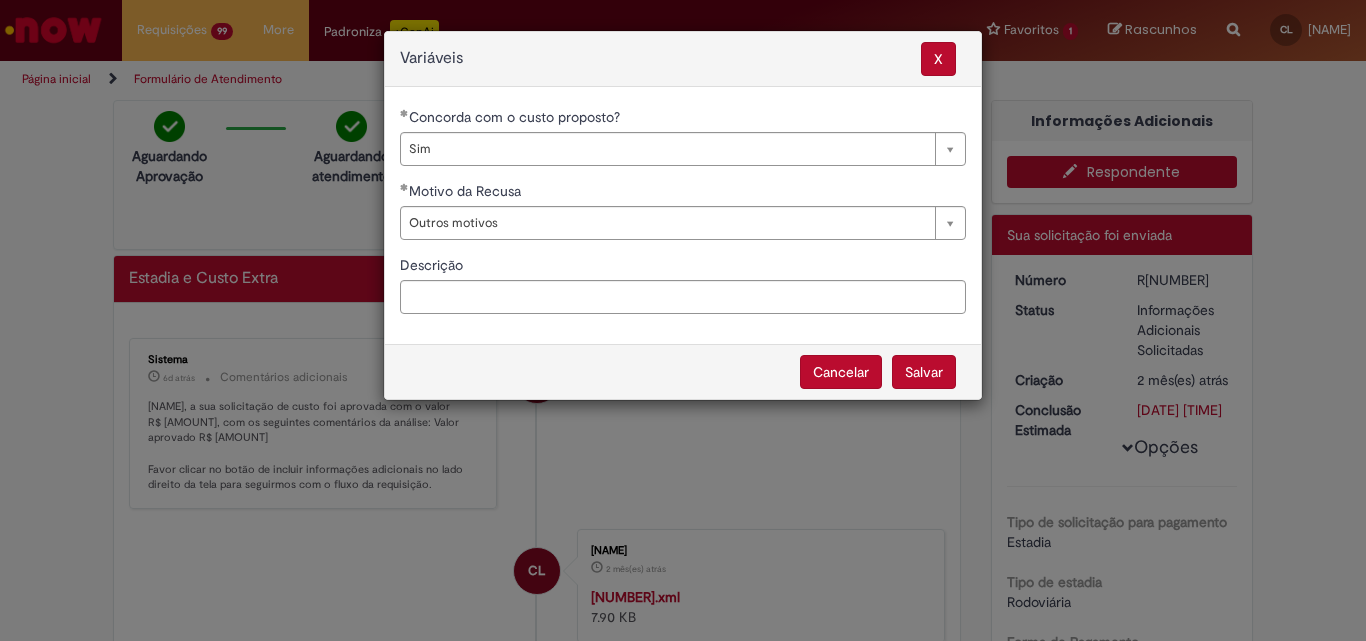 click on "Salvar" at bounding box center [924, 372] 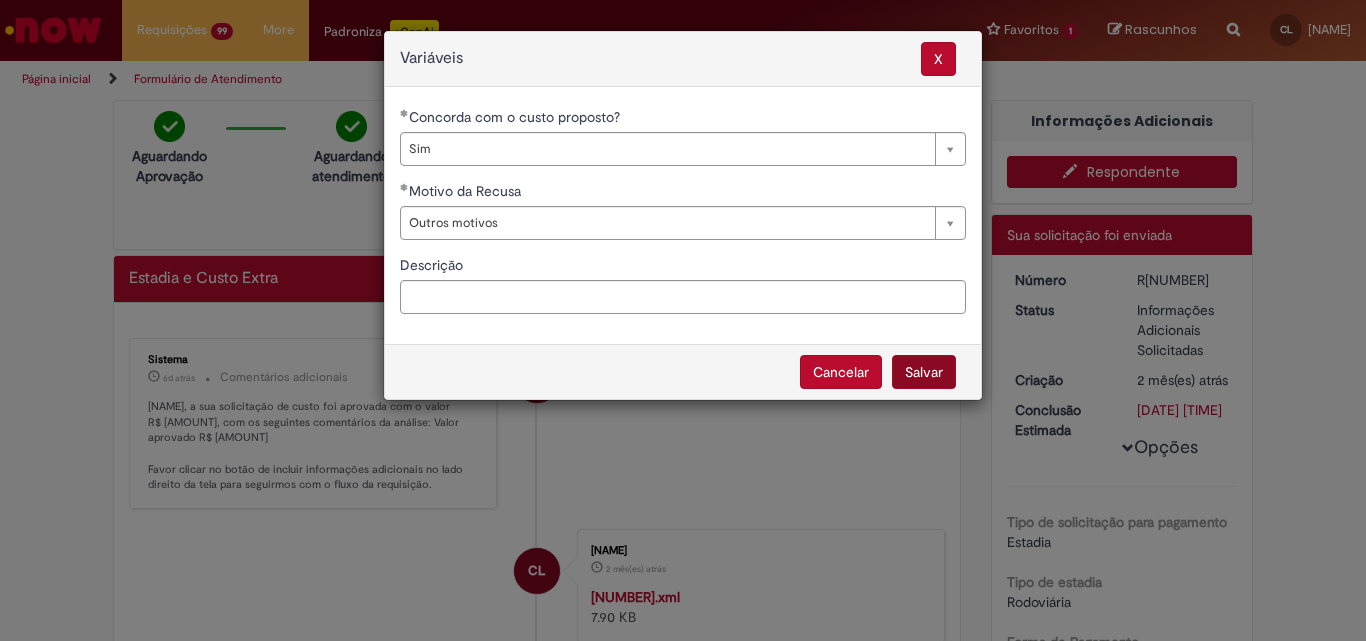 select on "***" 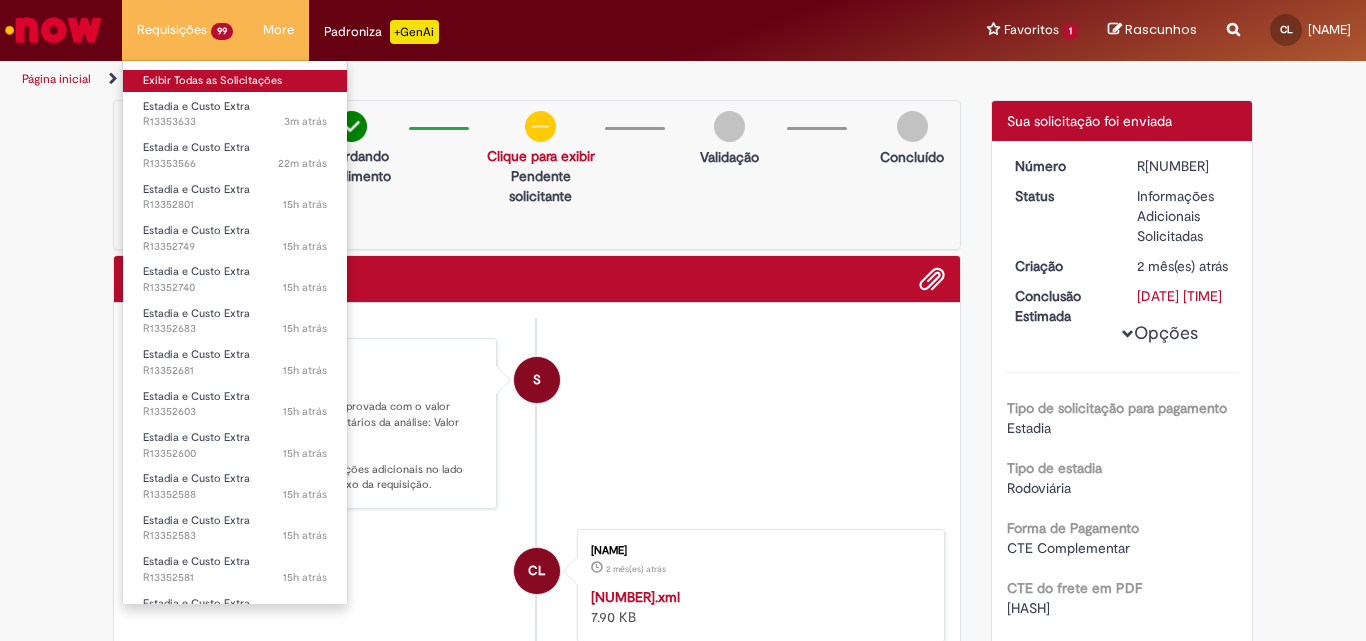 click on "Exibir Todas as Solicitações" at bounding box center [235, 81] 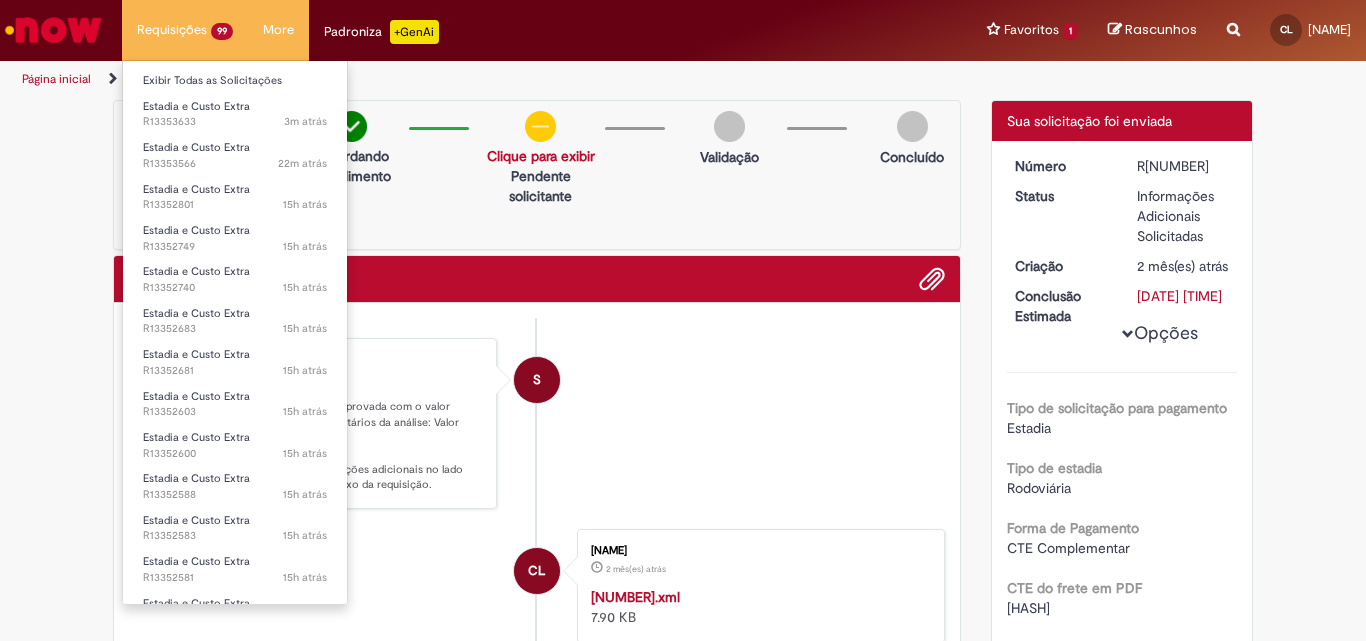 click on "Requisições   99
Exibir Todas as Solicitações
Estadia e Custo Extra
3m atrás 3 minutos atrás  R13353633
Estadia e Custo Extra
22m atrás 22 minutos atrás  R13353566
Estadia e Custo Extra
15h atrás 15 horas atrás  R13352801
Estadia e Custo Extra
15h atrás 15 horas atrás  R13352749
Estadia e Custo Extra
15h atrás 15 horas atrás  R13352740
Estadia e Custo Extra
15h atrás 15 horas atrás  R13352683
Estadia e Custo Extra
15h atrás 15 horas atrás  R13352681
Estadia e Custo Extra
15h atrás 15 horas atrás  R13352603
Estadia e Custo Extra
15h atrás 15 horas atrás  R13352600
Estadia e Custo Extra
15h atrás 15 horas atrás  R13352588
Estadia e Custo Extra
15h atrás 15 horas atrás  R13352583" at bounding box center [185, 30] 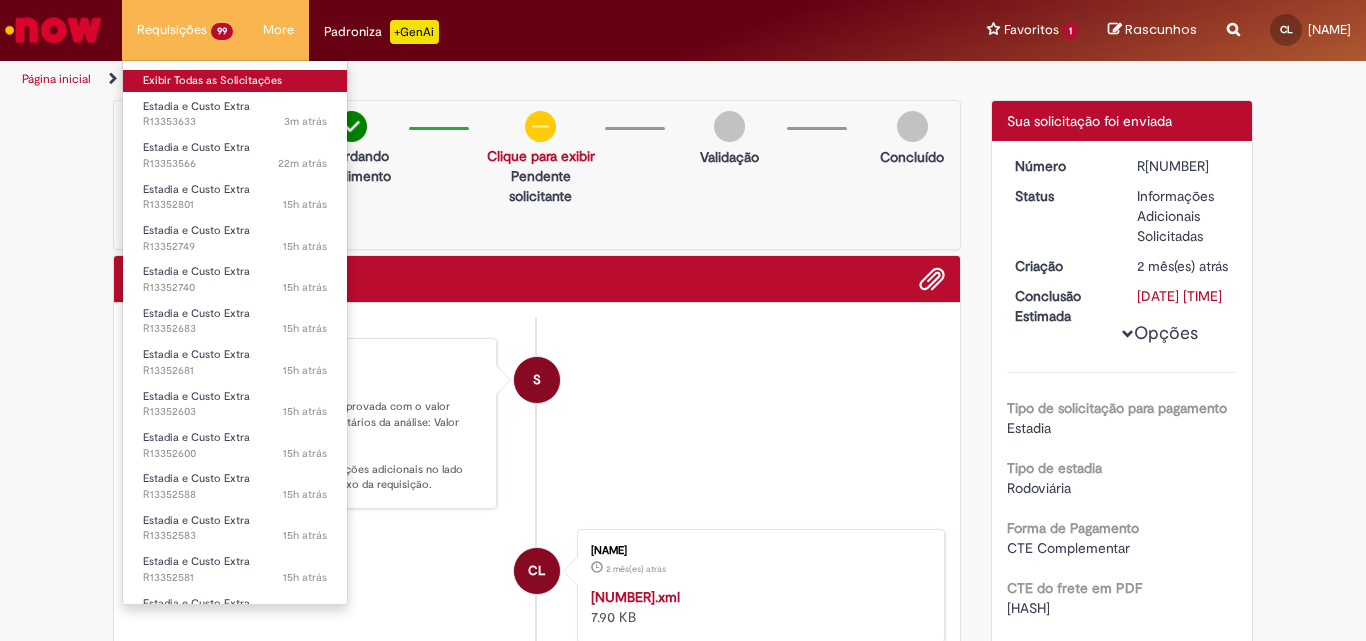 click on "Exibir Todas as Solicitações" at bounding box center (235, 81) 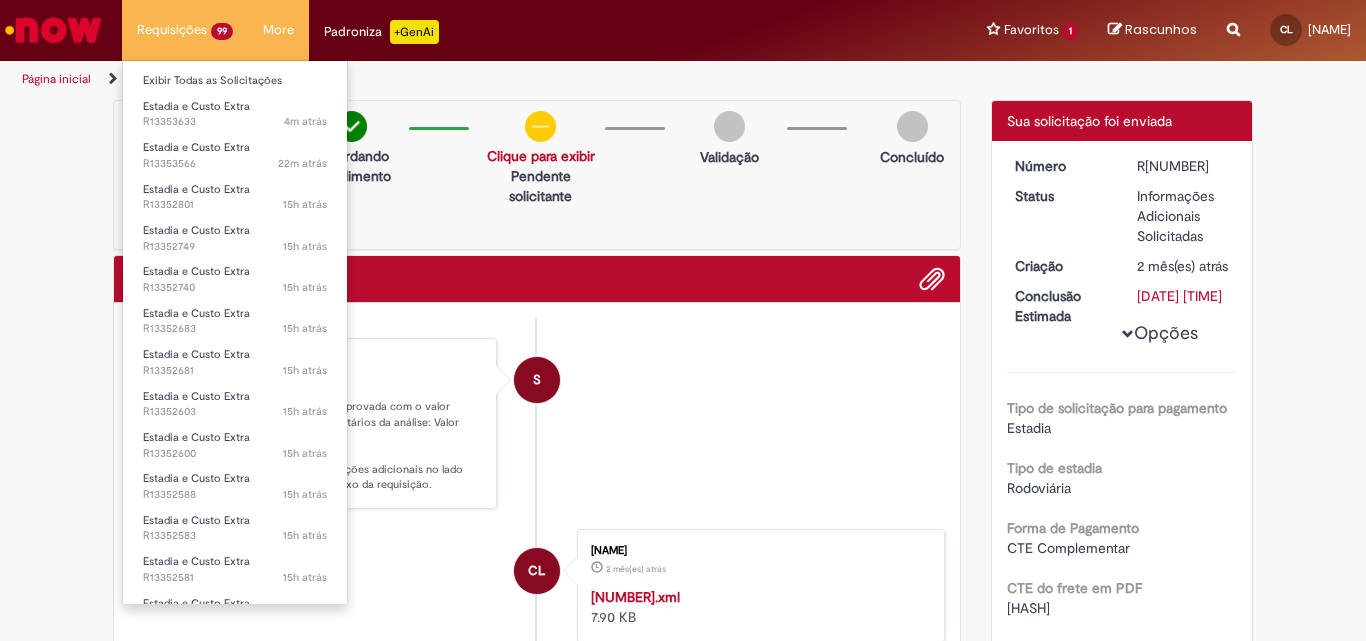 click on "Exibir Todas as Solicitações" at bounding box center (235, 79) 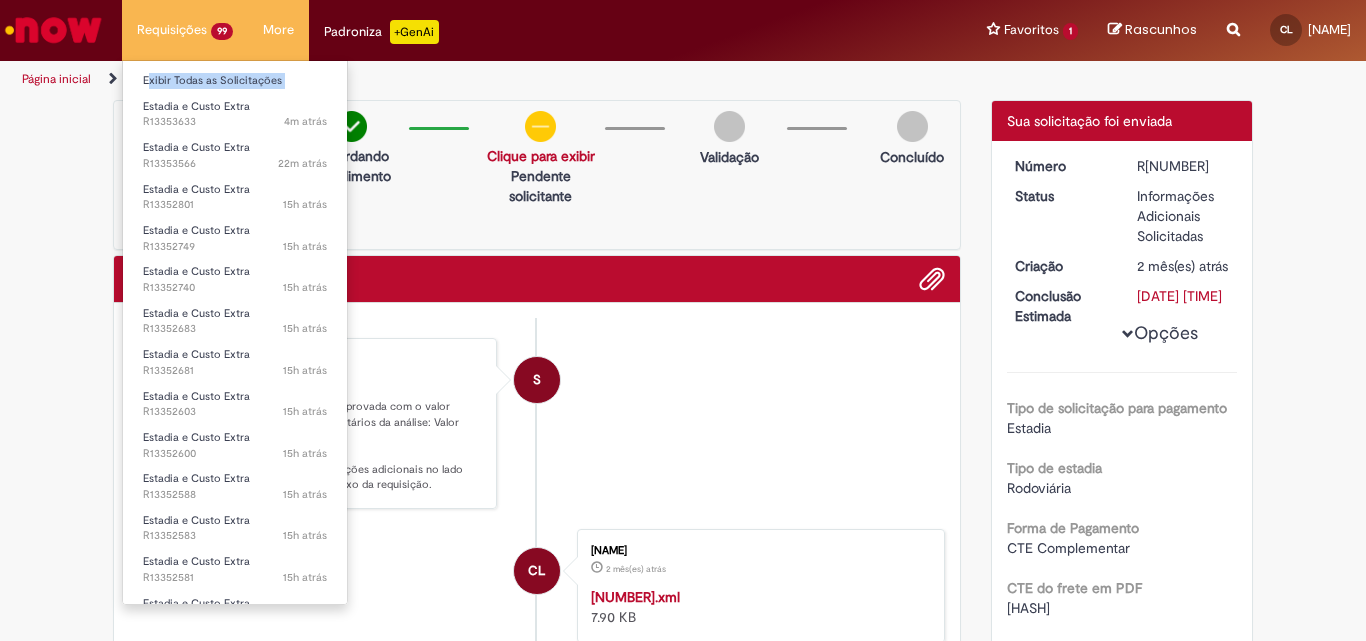 click on "Exibir Todas as Solicitações" at bounding box center (235, 79) 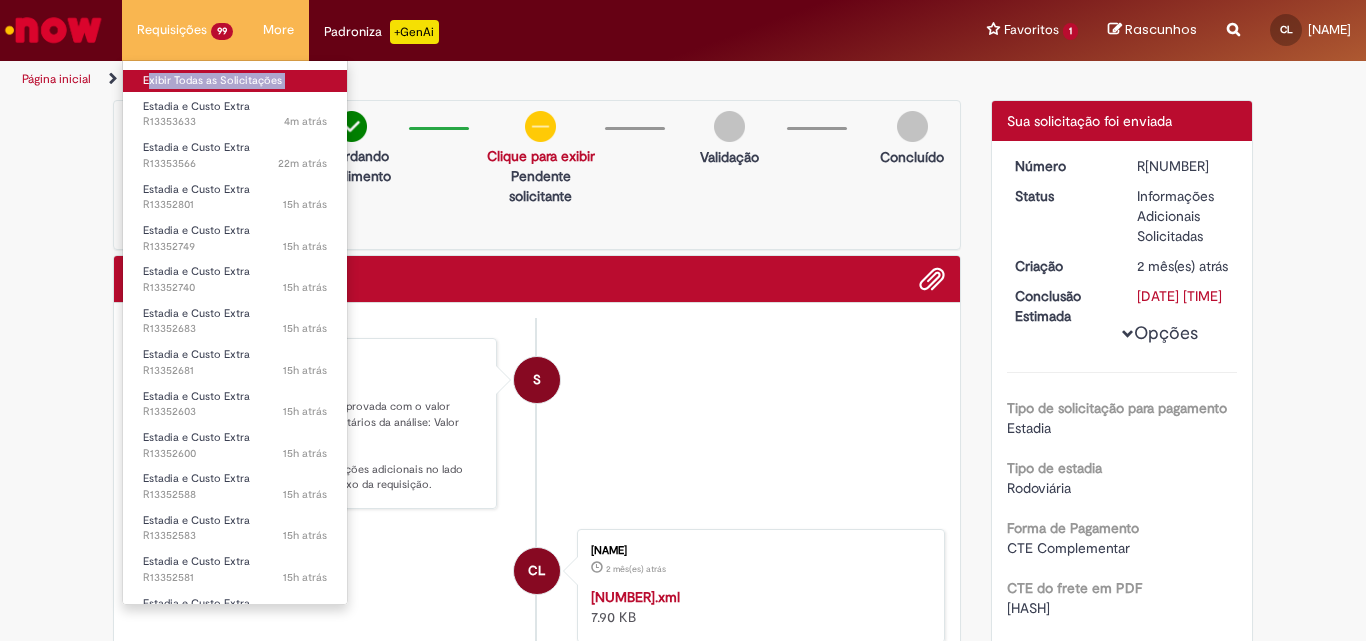 click on "Exibir Todas as Solicitações" at bounding box center (235, 81) 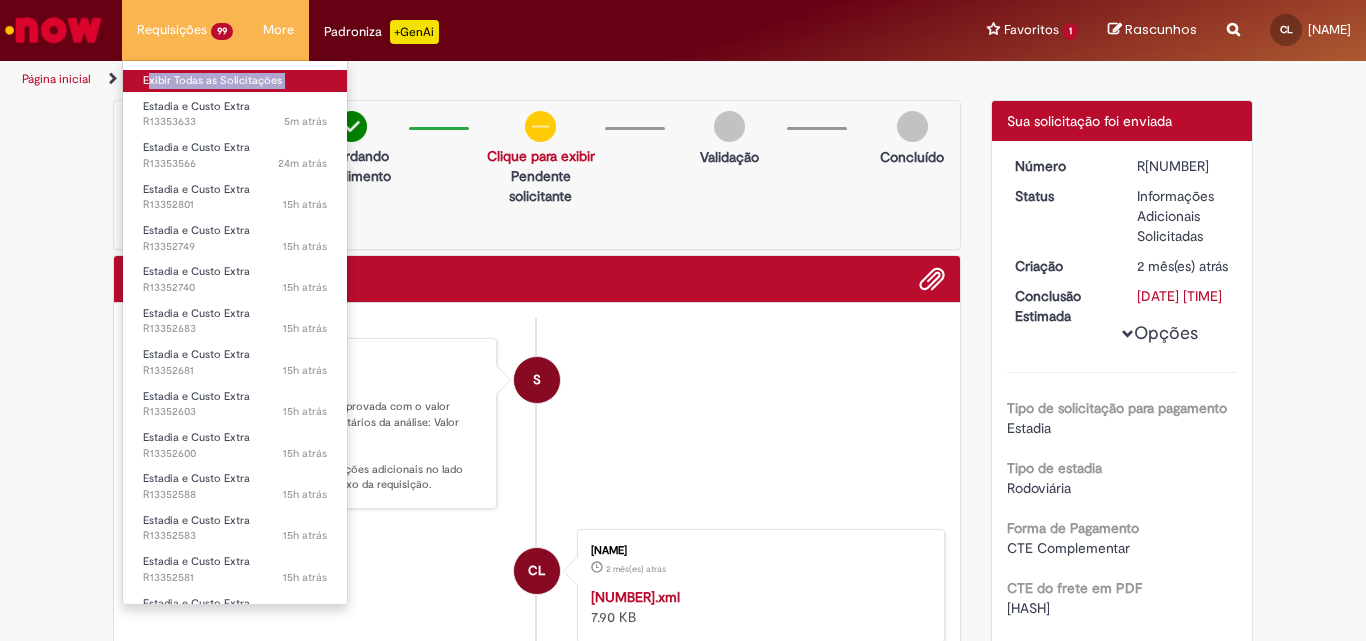 click on "Exibir Todas as Solicitações" at bounding box center (235, 81) 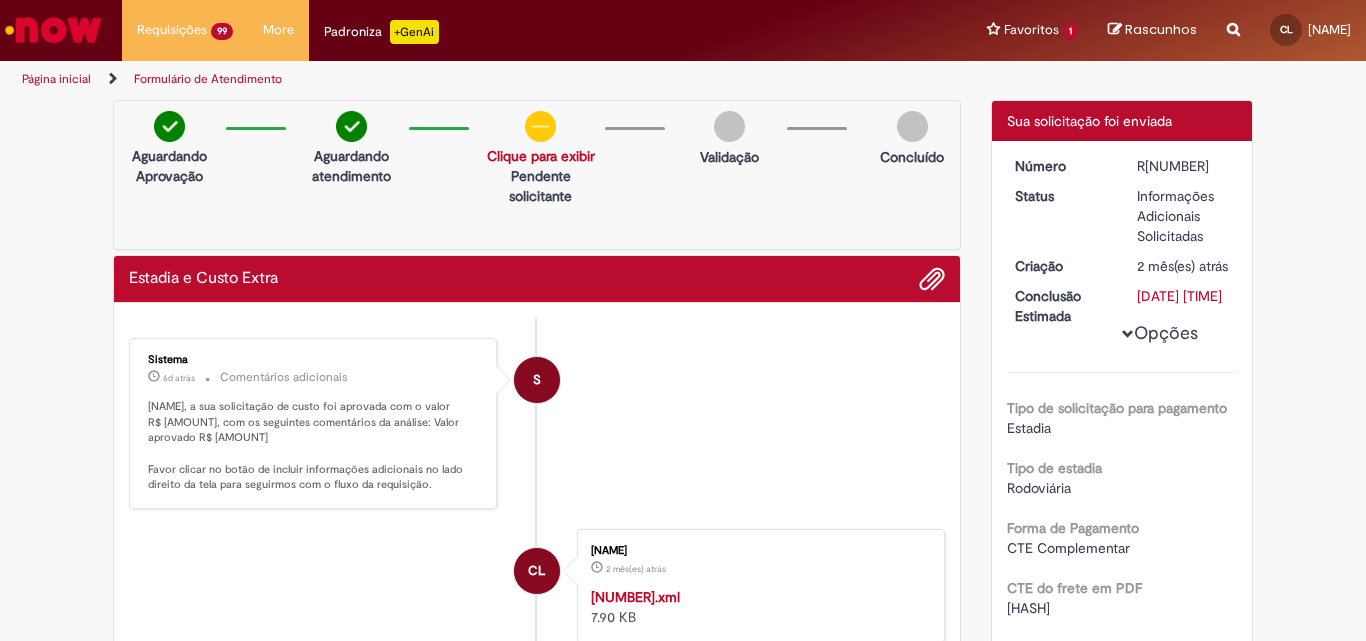 click on "Requisições   99
Exibir Todas as Solicitações
Estadia e Custo Extra
5m atrás 5 minutos atrás  R13353633
Estadia e Custo Extra
24m atrás 24 minutos atrás  R13353566
Estadia e Custo Extra
15h atrás 15 horas atrás  R13352801
Estadia e Custo Extra
15h atrás 15 horas atrás  R13352749
Estadia e Custo Extra
15h atrás 15 horas atrás  R13352740
Estadia e Custo Extra
15h atrás 15 horas atrás  R13352683
Estadia e Custo Extra
15h atrás 15 horas atrás  R13352681
Estadia e Custo Extra
15h atrás 15 horas atrás  R13352603
Estadia e Custo Extra
15h atrás 15 horas atrás  R13352600
Estadia e Custo Extra
15h atrás 15 horas atrás  R13352588
Estadia e Custo Extra" at bounding box center (736, 30) 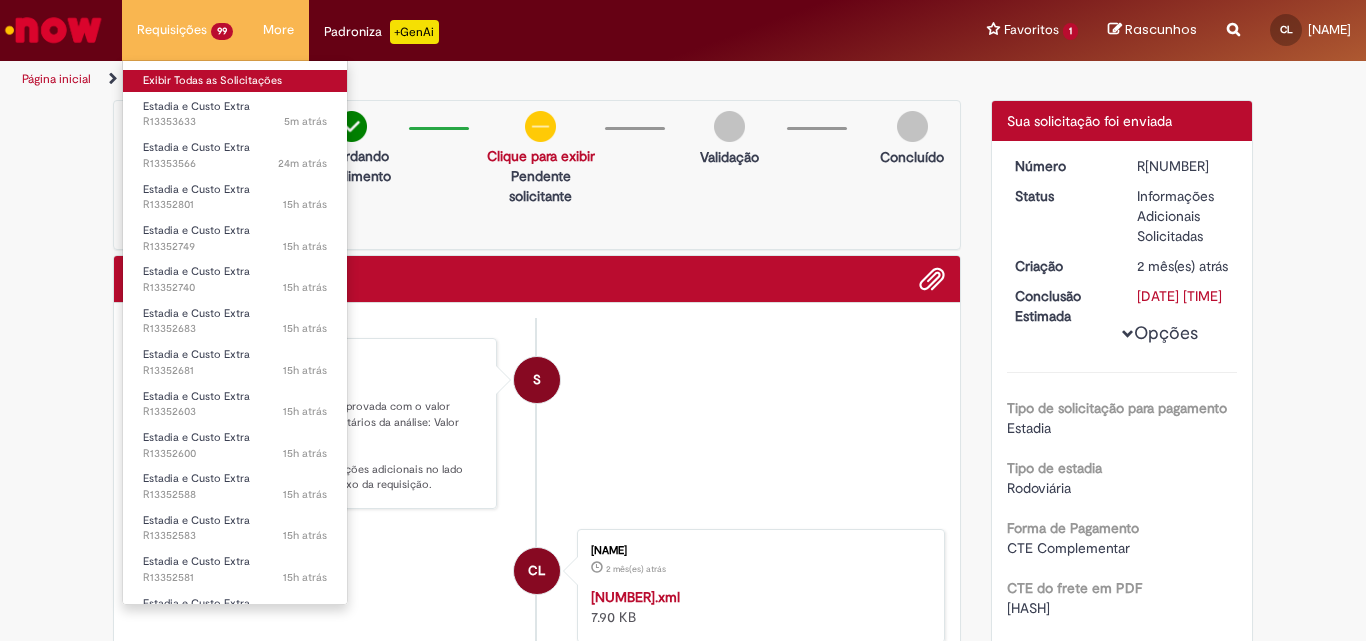 click on "Exibir Todas as Solicitações" at bounding box center (235, 81) 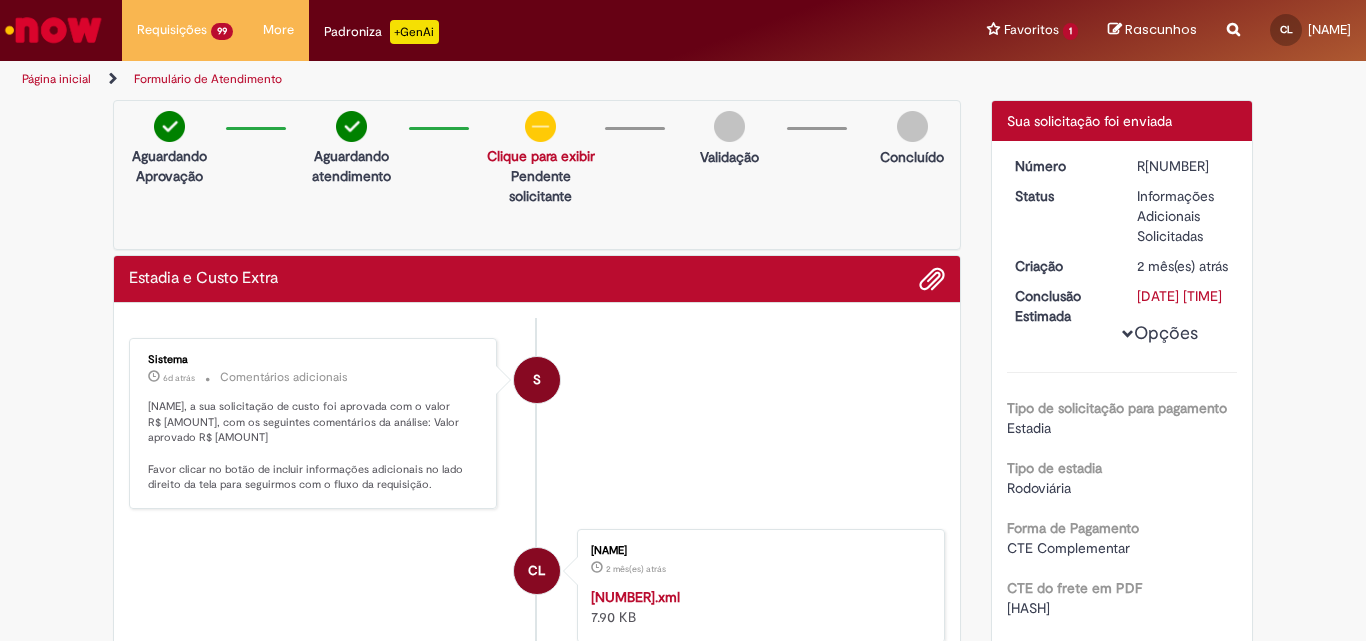 click on "Padroniza  +GenAi" at bounding box center [381, 30] 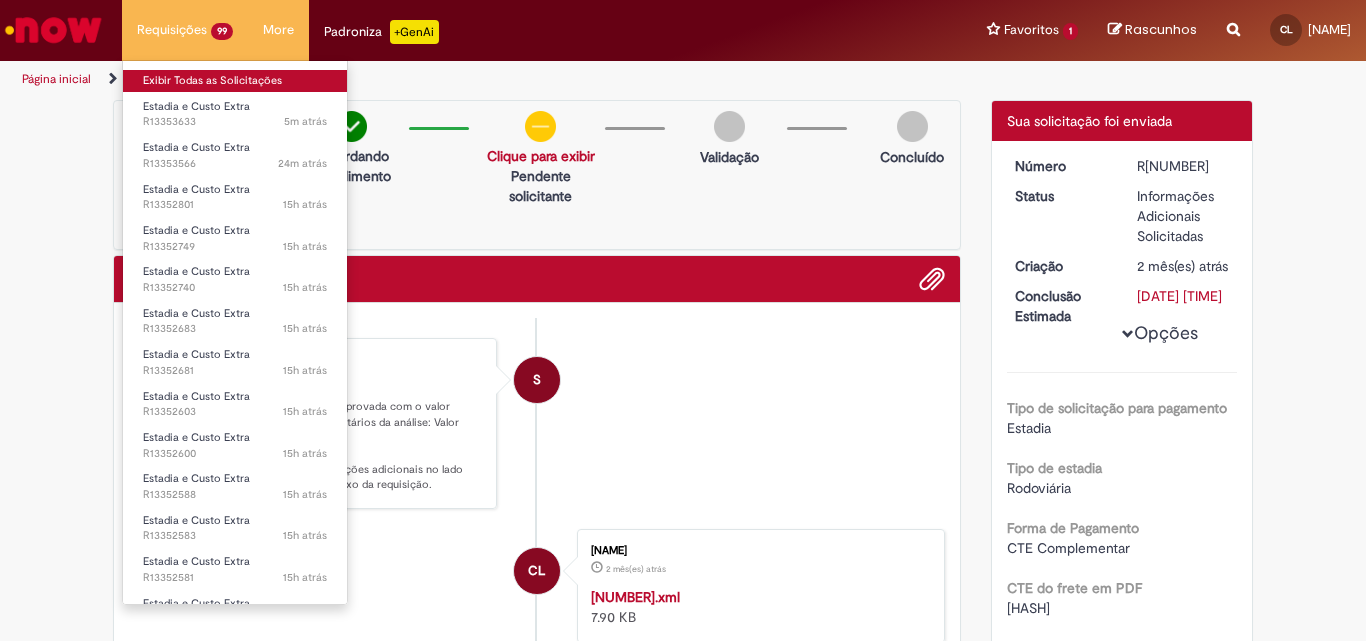 click on "Exibir Todas as Solicitações" at bounding box center (235, 81) 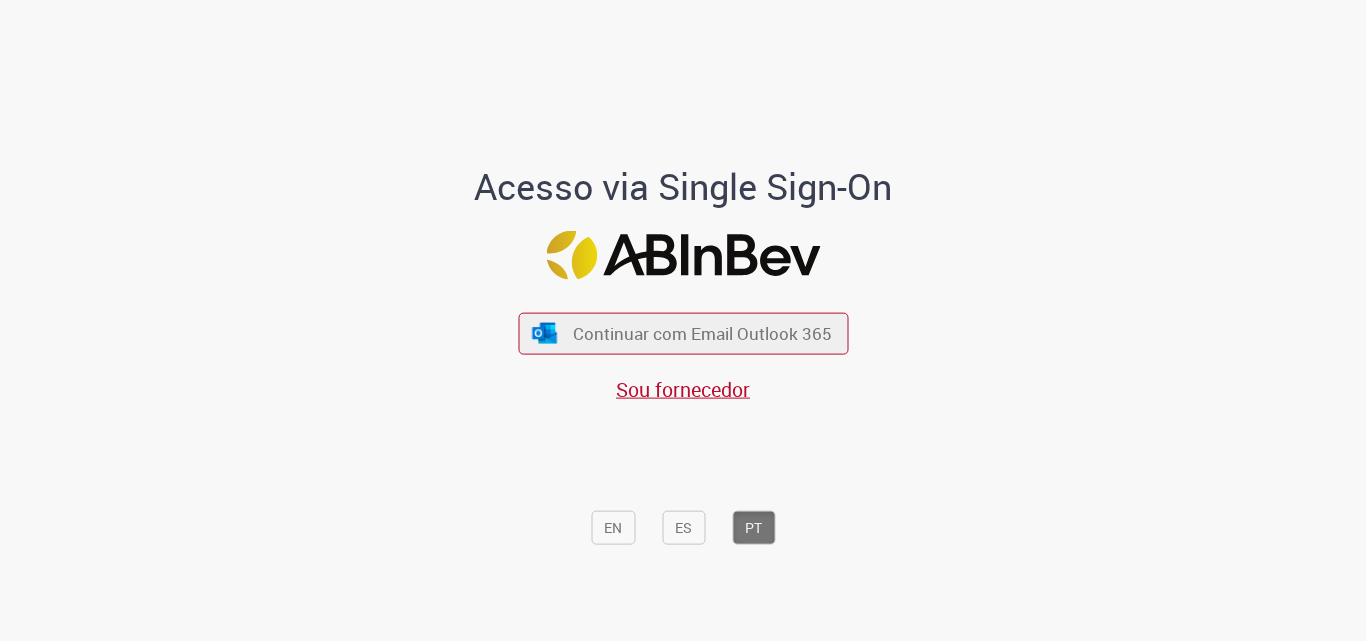 scroll, scrollTop: 0, scrollLeft: 0, axis: both 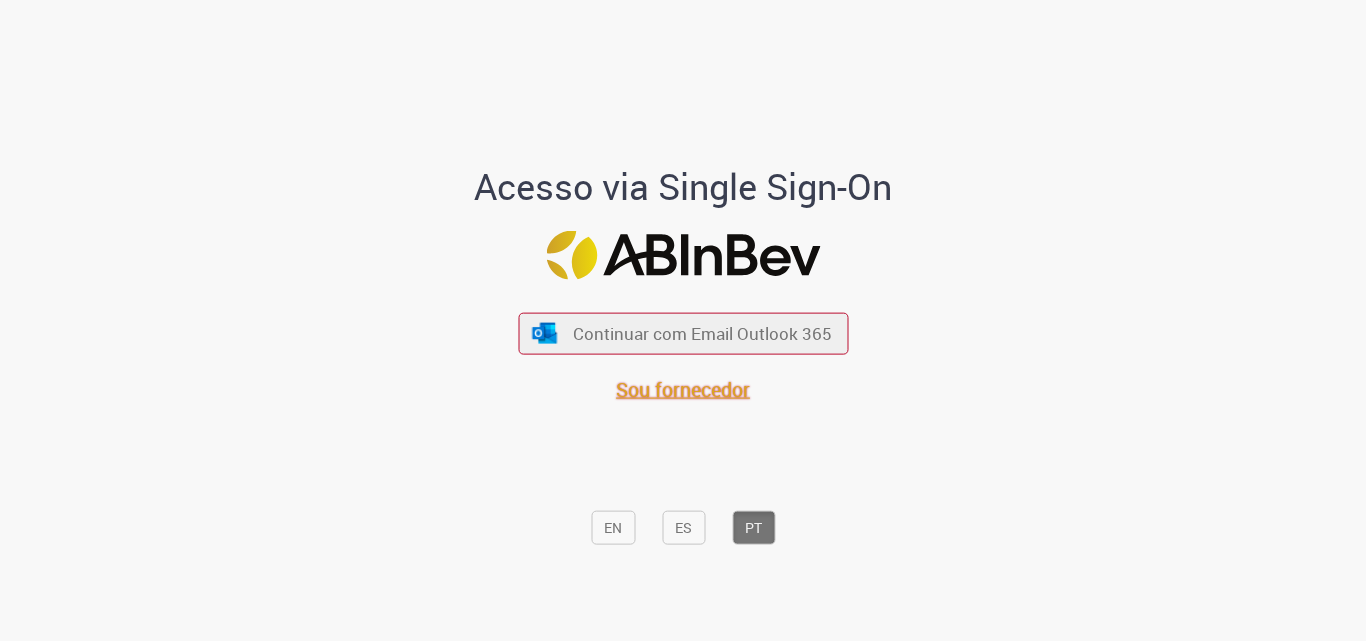 click on "Sou fornecedor" at bounding box center (683, 388) 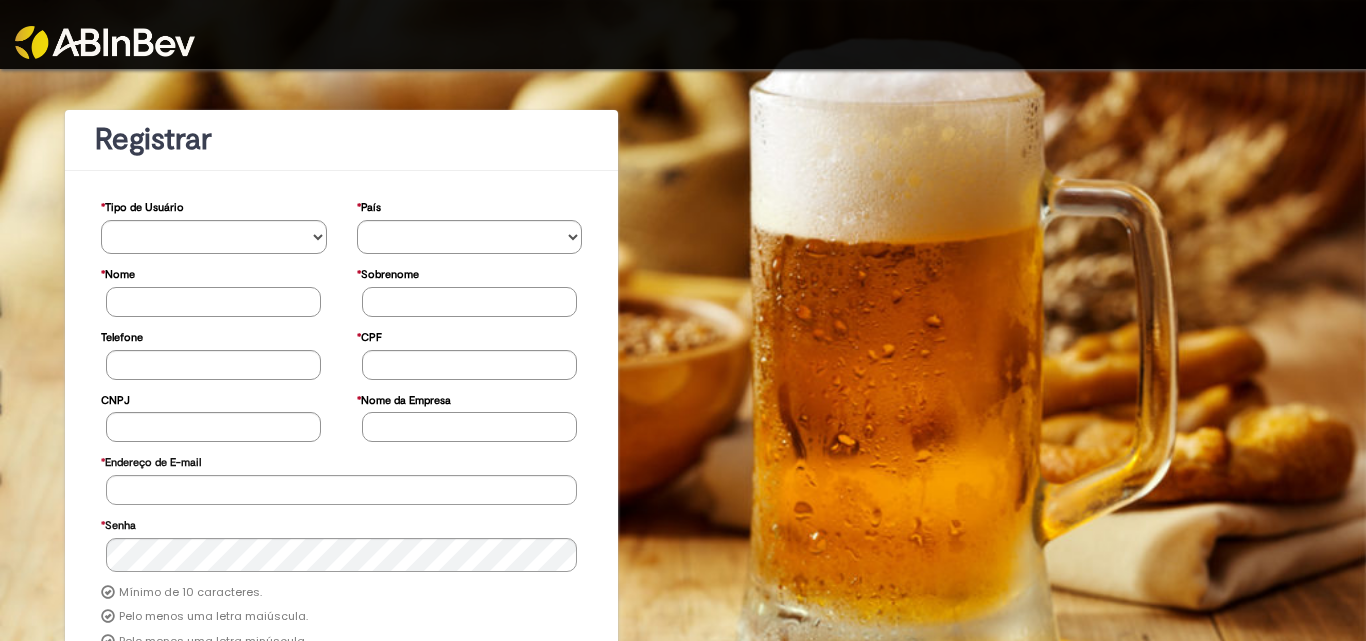 scroll, scrollTop: 0, scrollLeft: 0, axis: both 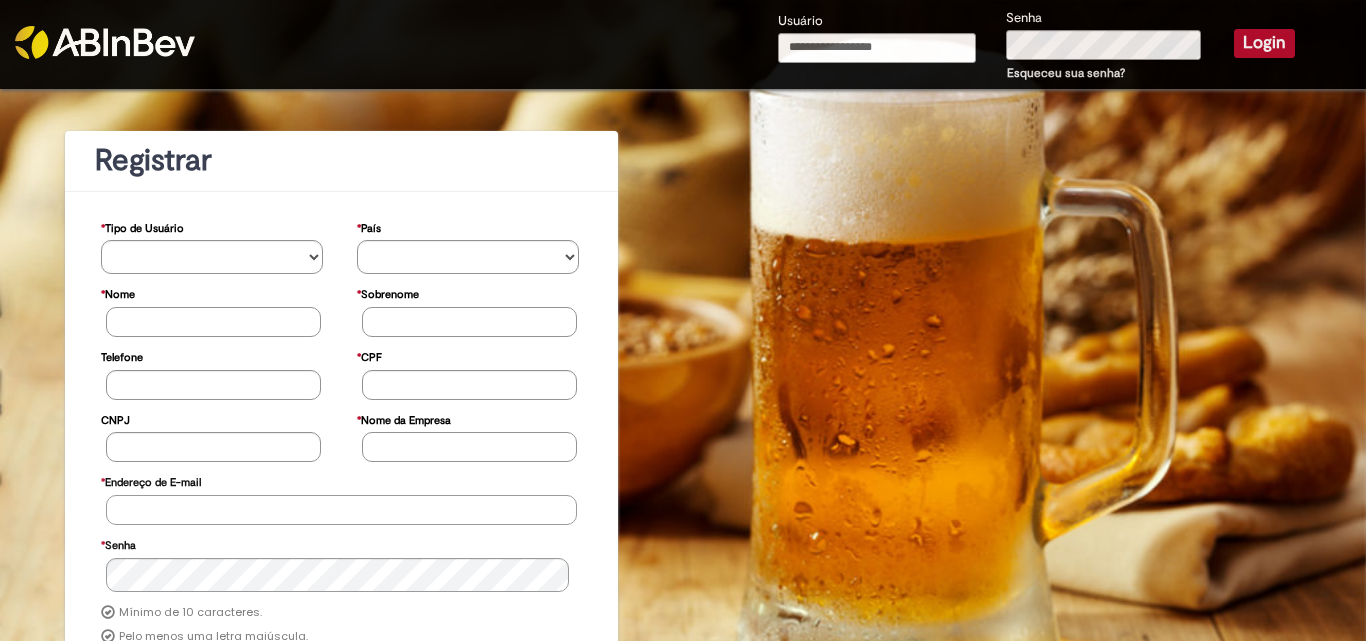 type on "**********" 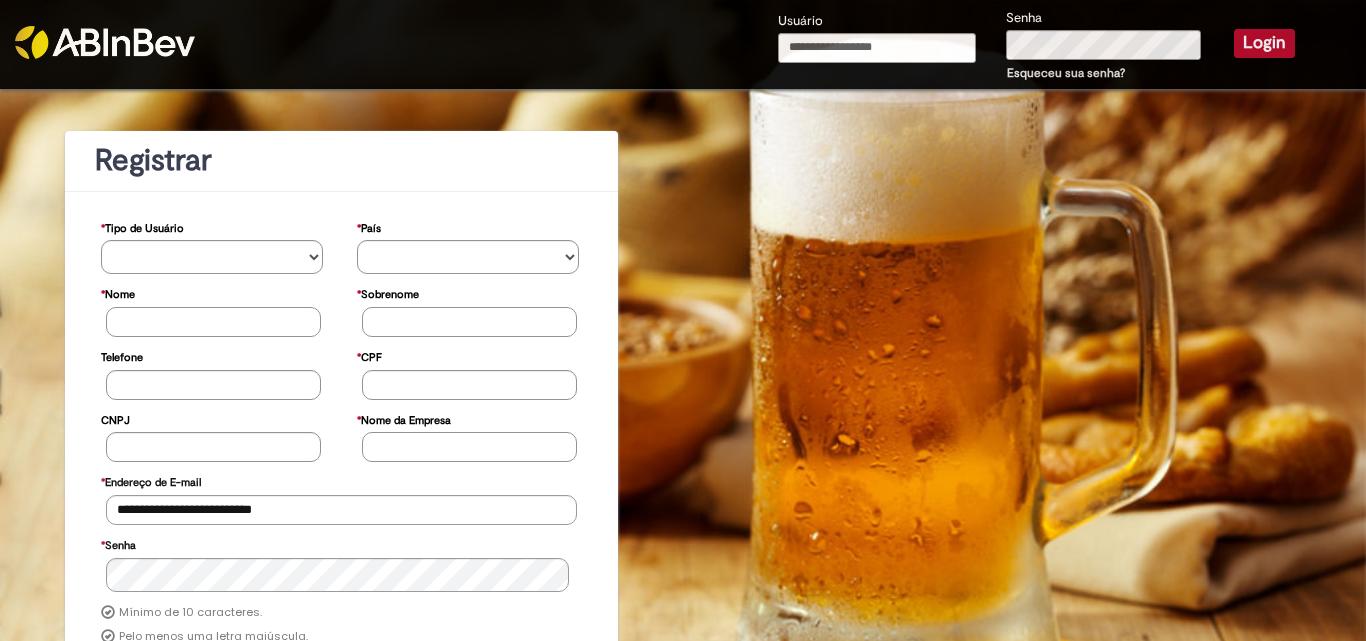 type on "**********" 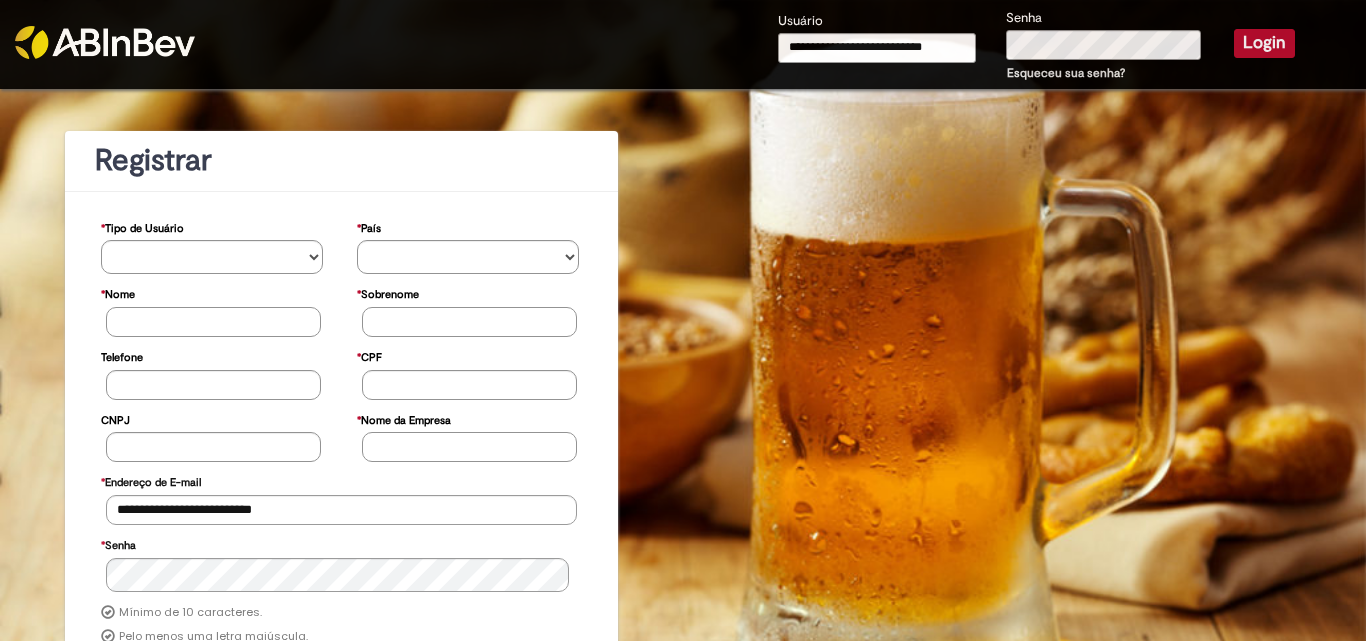 click on "Login" at bounding box center (1264, 43) 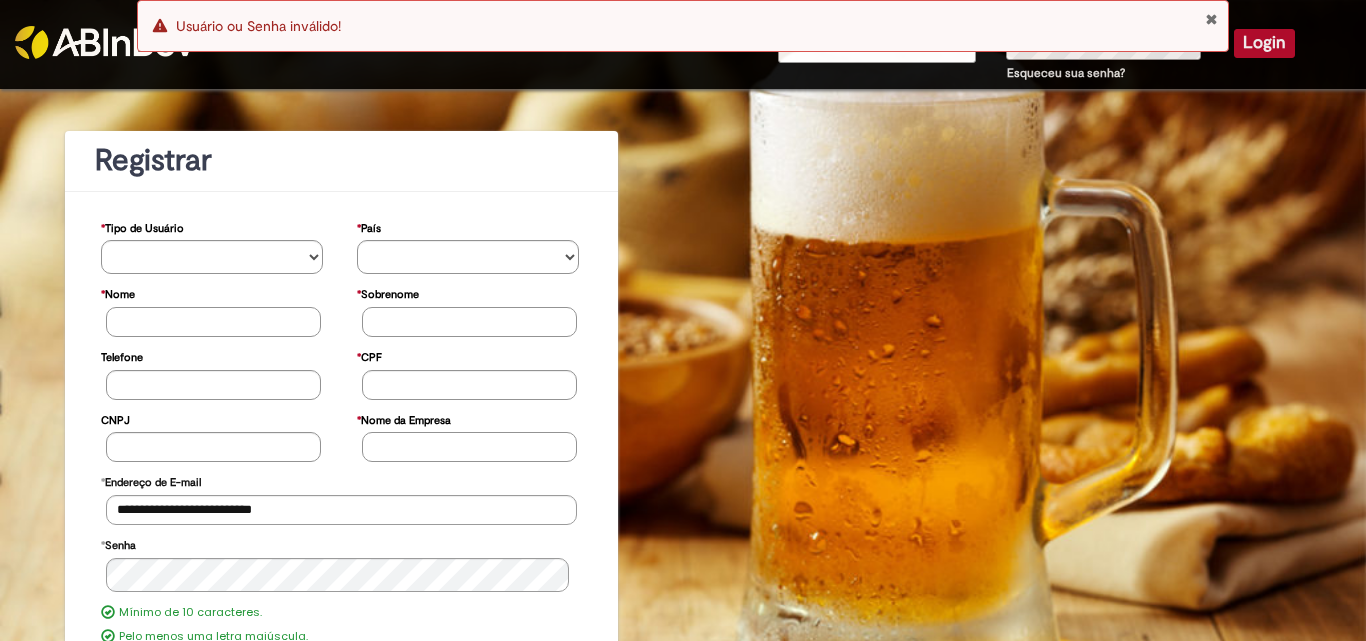 click on "Erro 			 Usuário ou Senha inválido!" at bounding box center (683, 31) 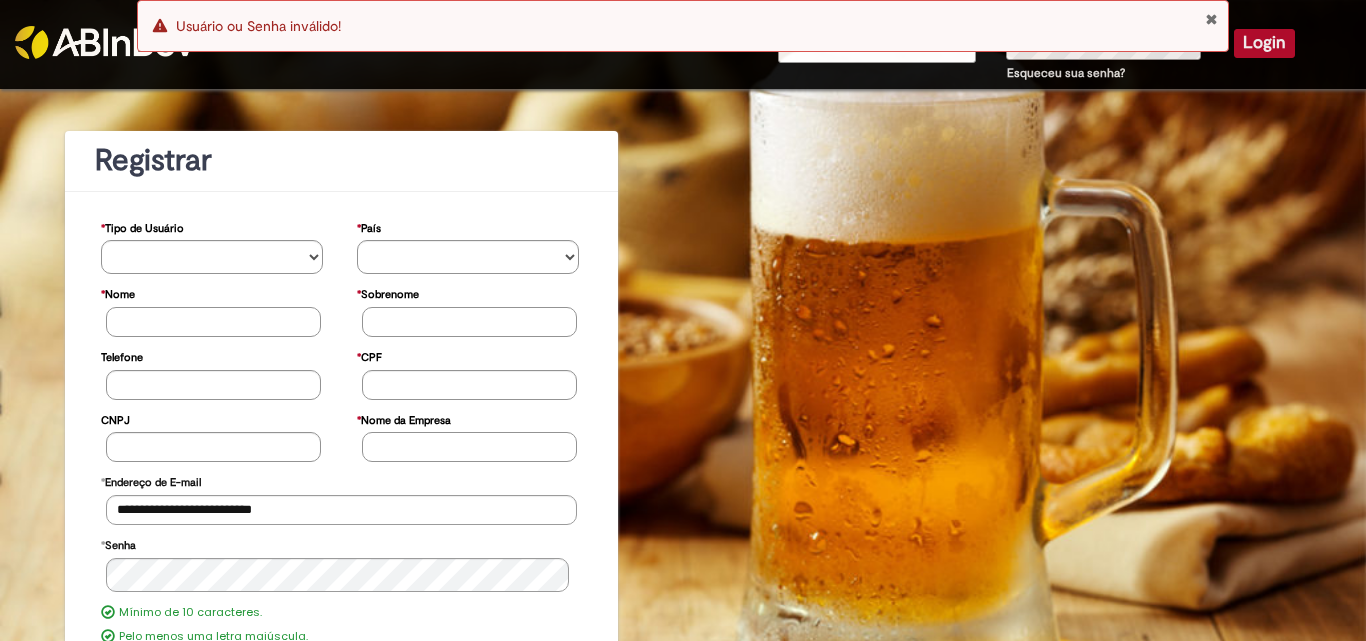 click at bounding box center [1211, 19] 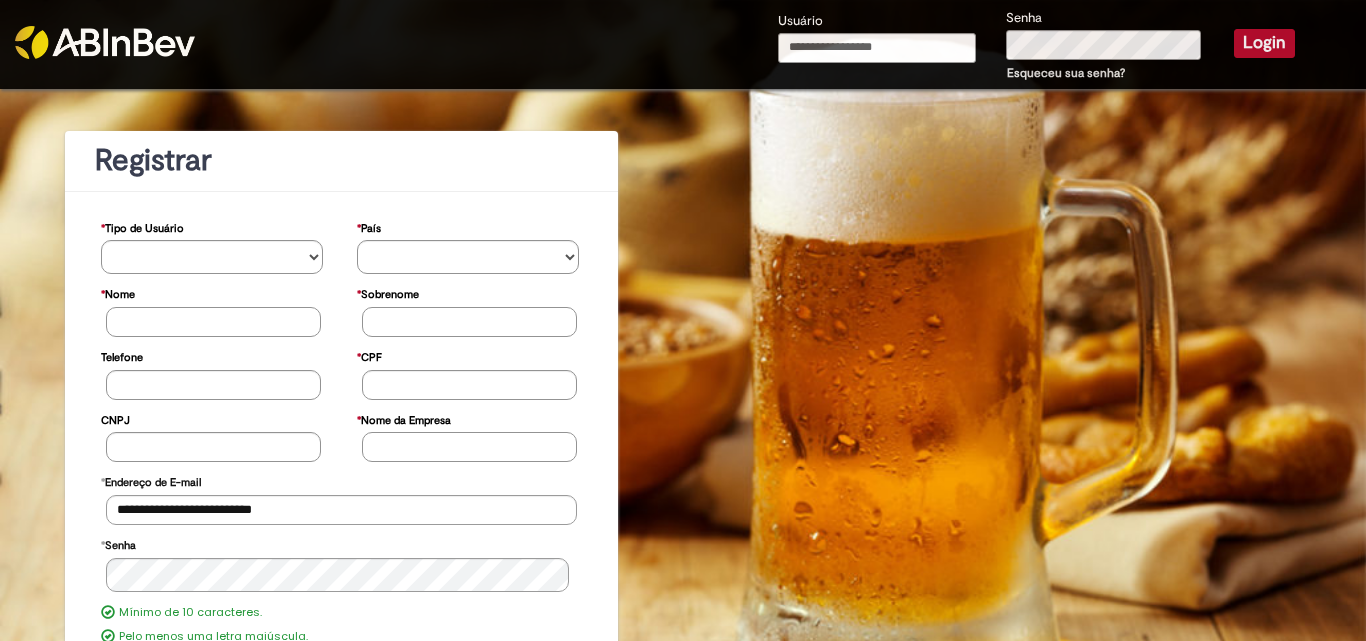 click on "Erro 			 Usuário ou Senha inválido!" at bounding box center (683, 26) 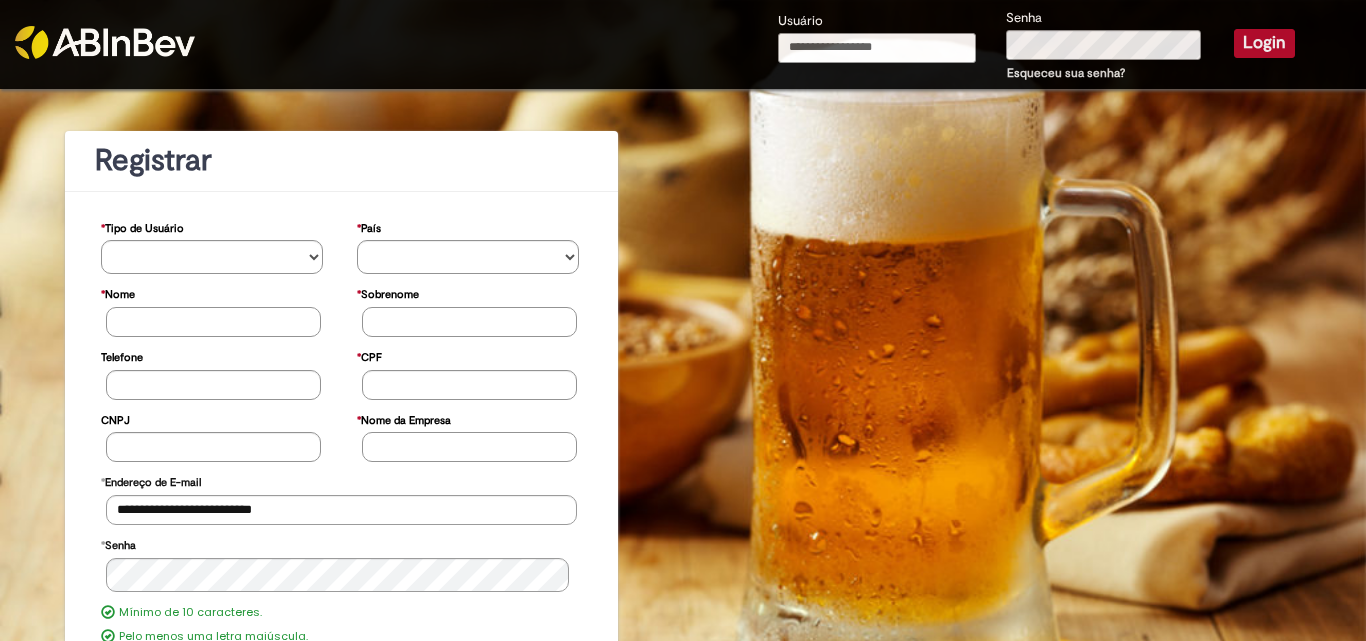 click on "Usuário" at bounding box center [877, 48] 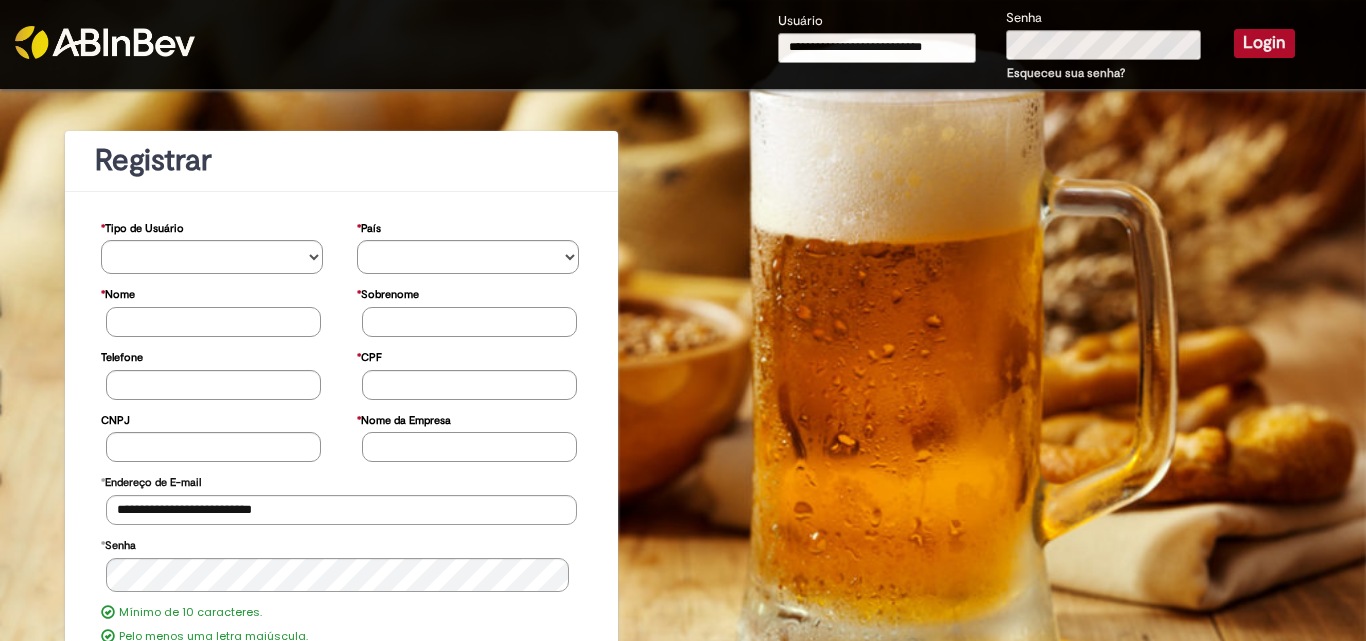 click on "Login" at bounding box center [1264, 43] 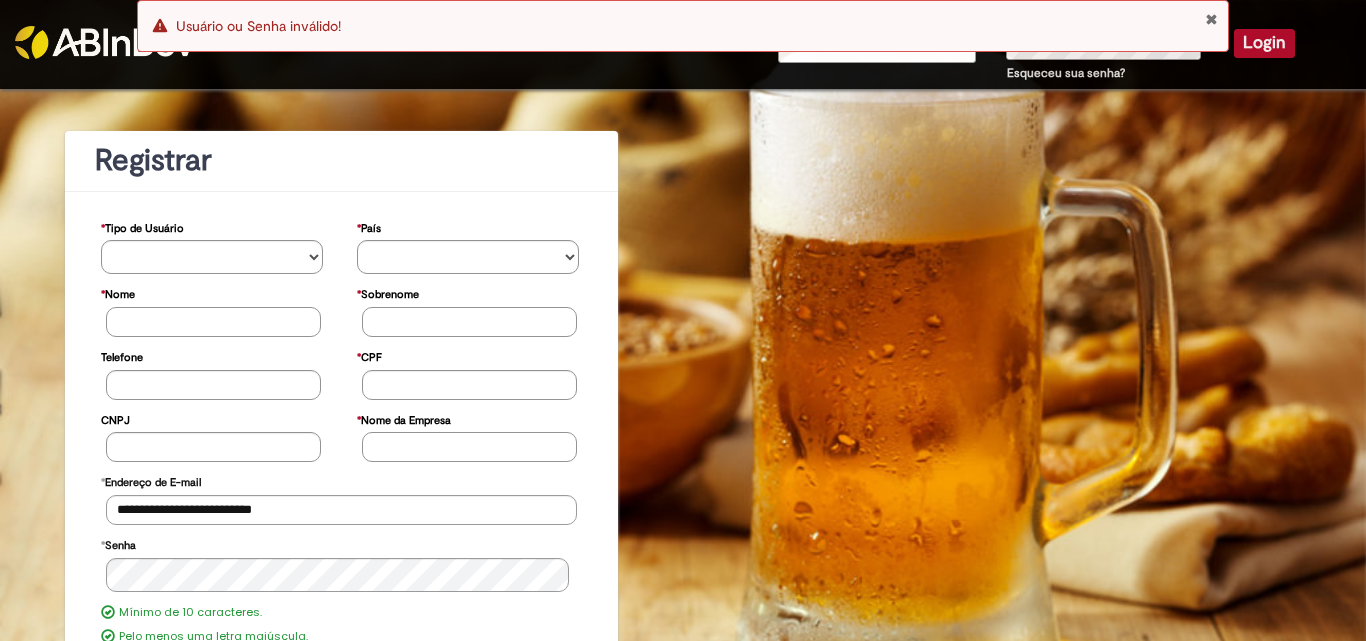 click at bounding box center (1211, 19) 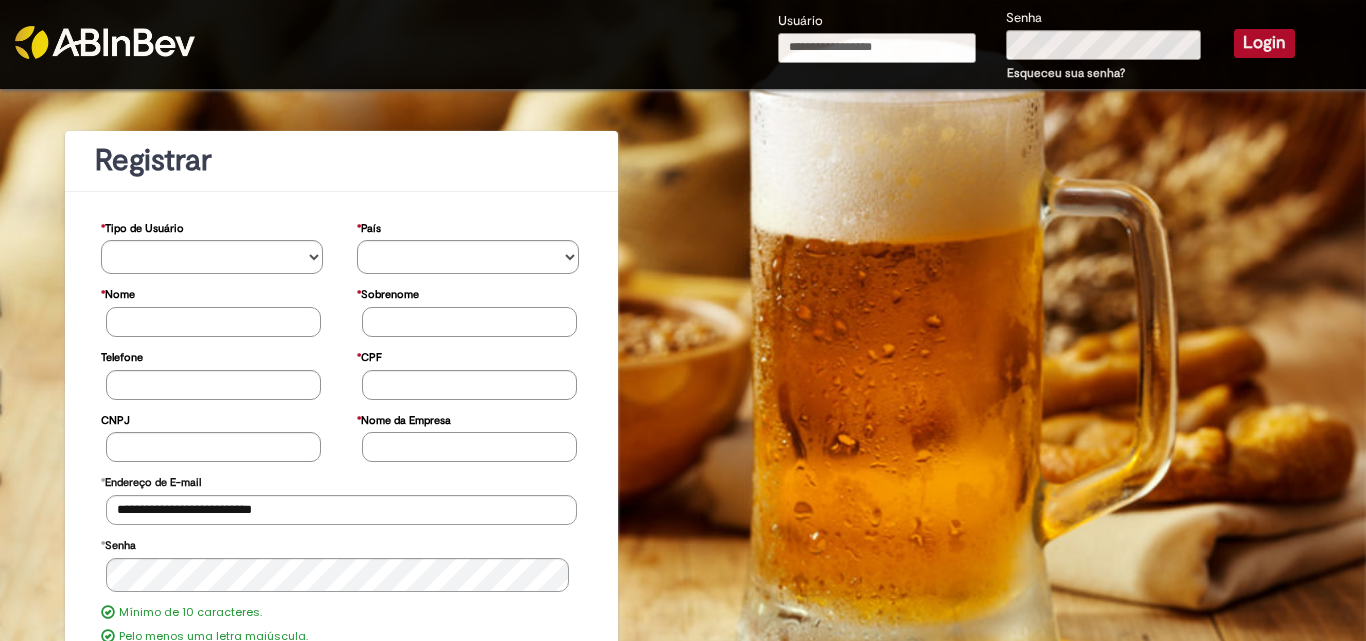 click on "Usuário" at bounding box center (877, 48) 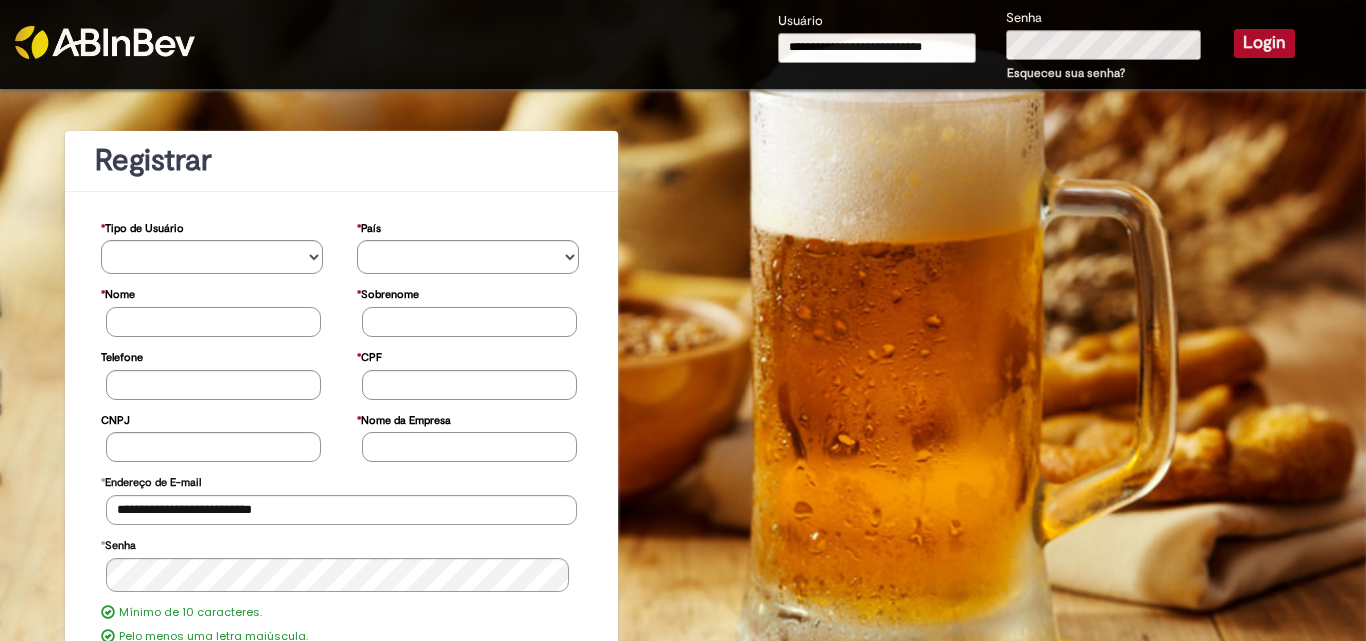 click on "Login" at bounding box center (1264, 43) 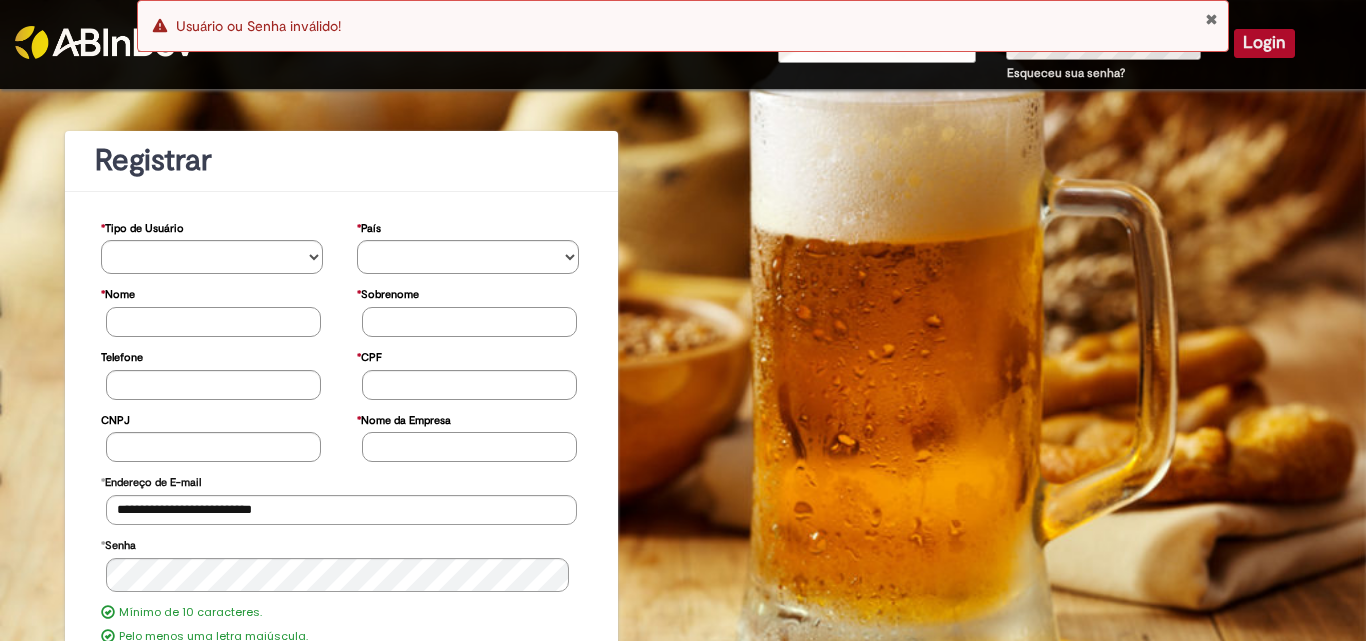 click on "Erro 			 Usuário ou Senha inválido!" at bounding box center [683, 31] 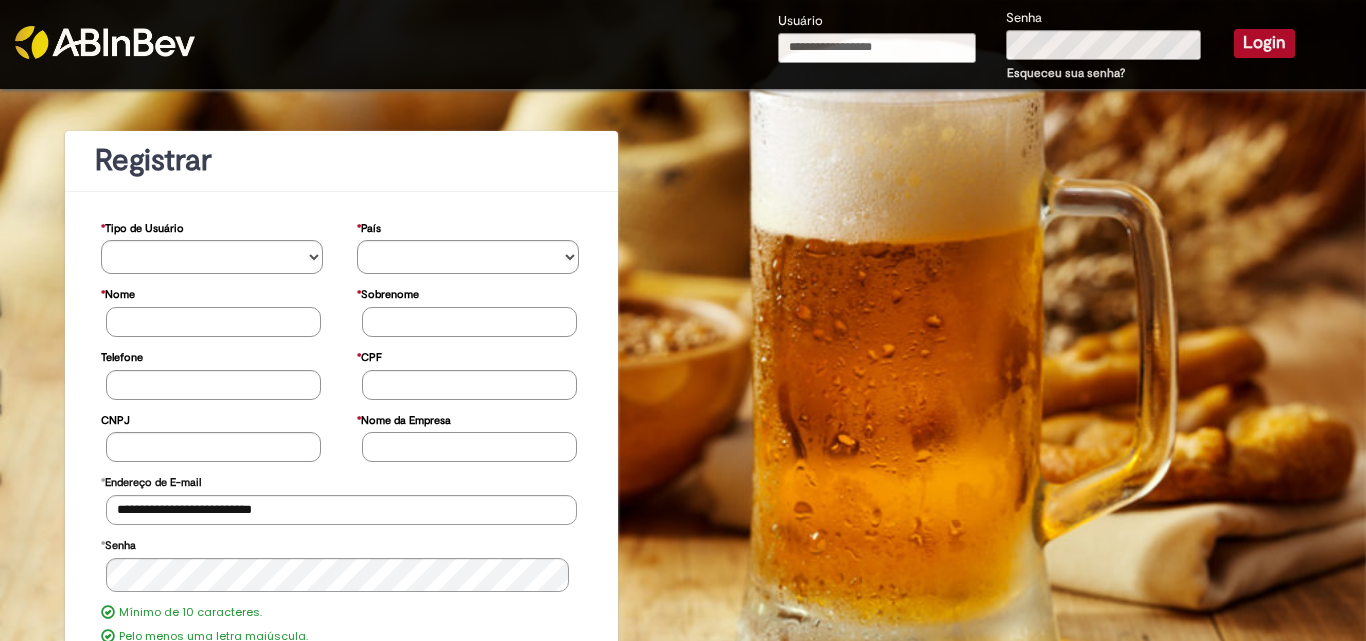 click on "Erro 			 Usuário ou Senha inválido!" at bounding box center (683, 26) 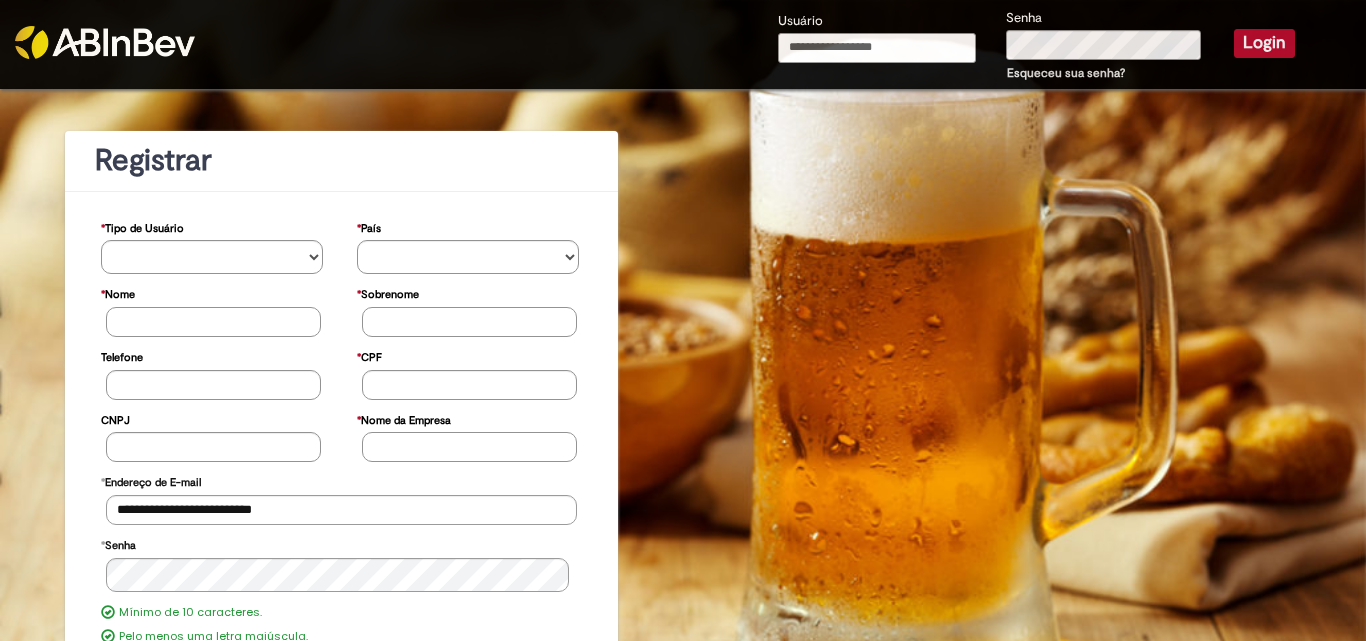 click on "Usuário" at bounding box center [877, 48] 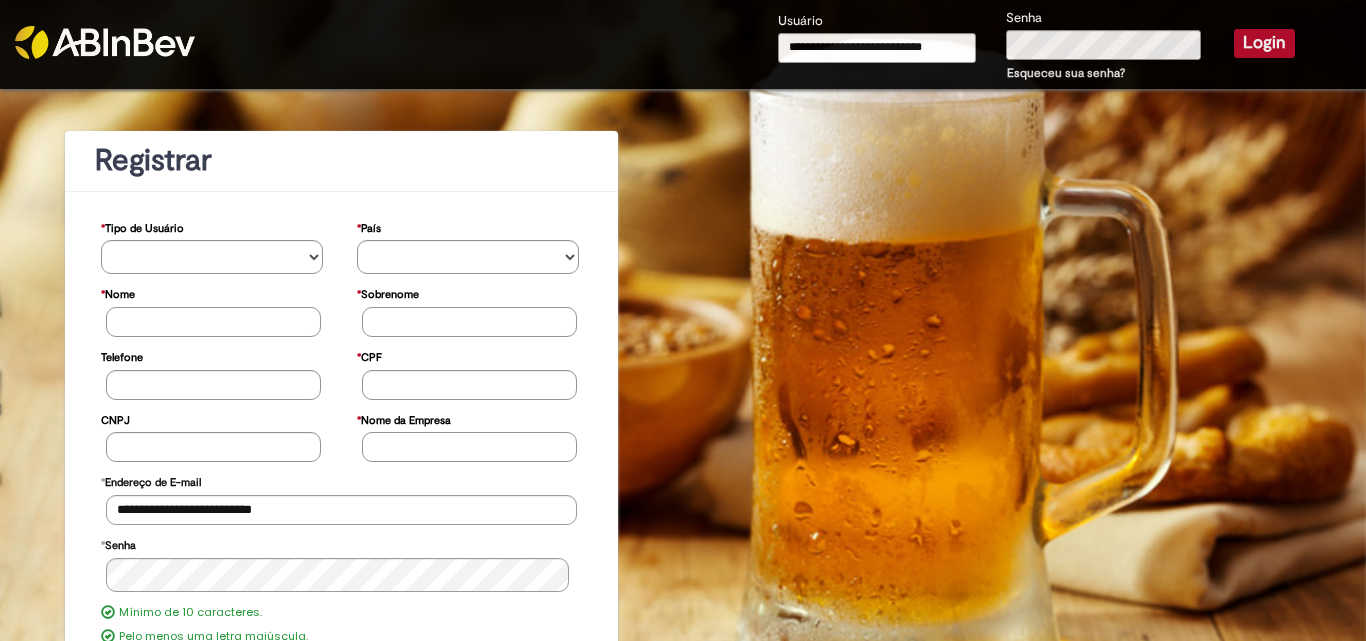 click on "Login" at bounding box center (1264, 43) 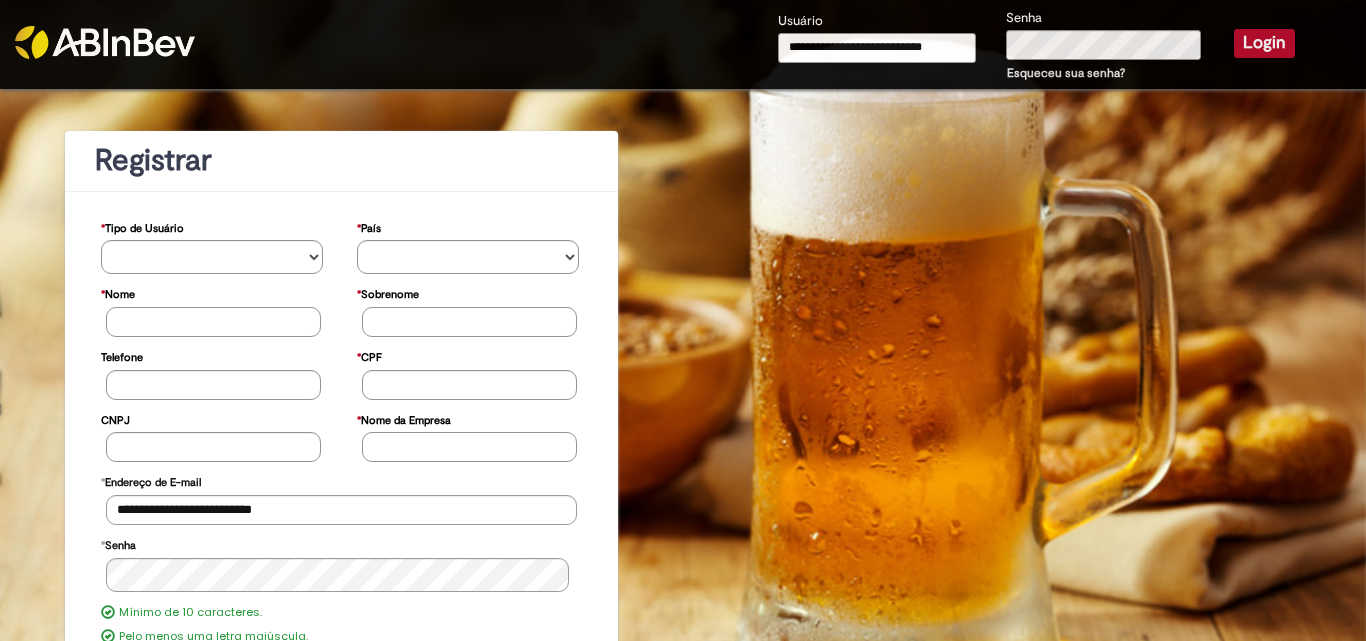 type 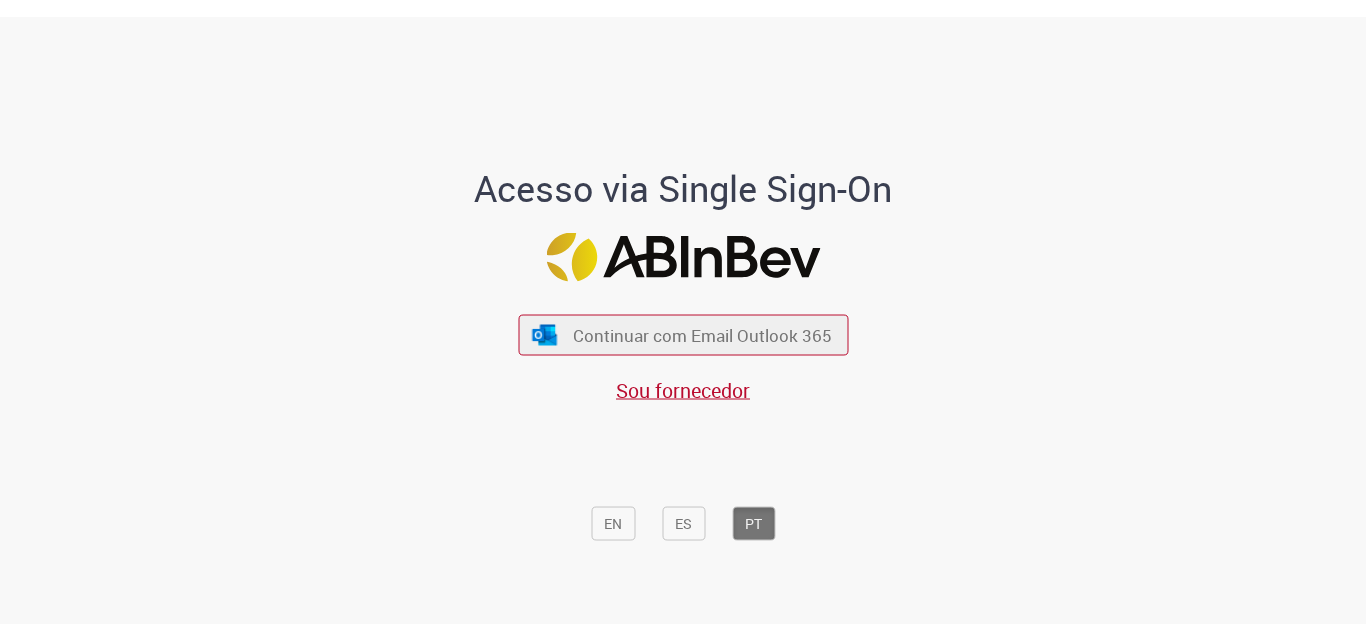scroll, scrollTop: 0, scrollLeft: 0, axis: both 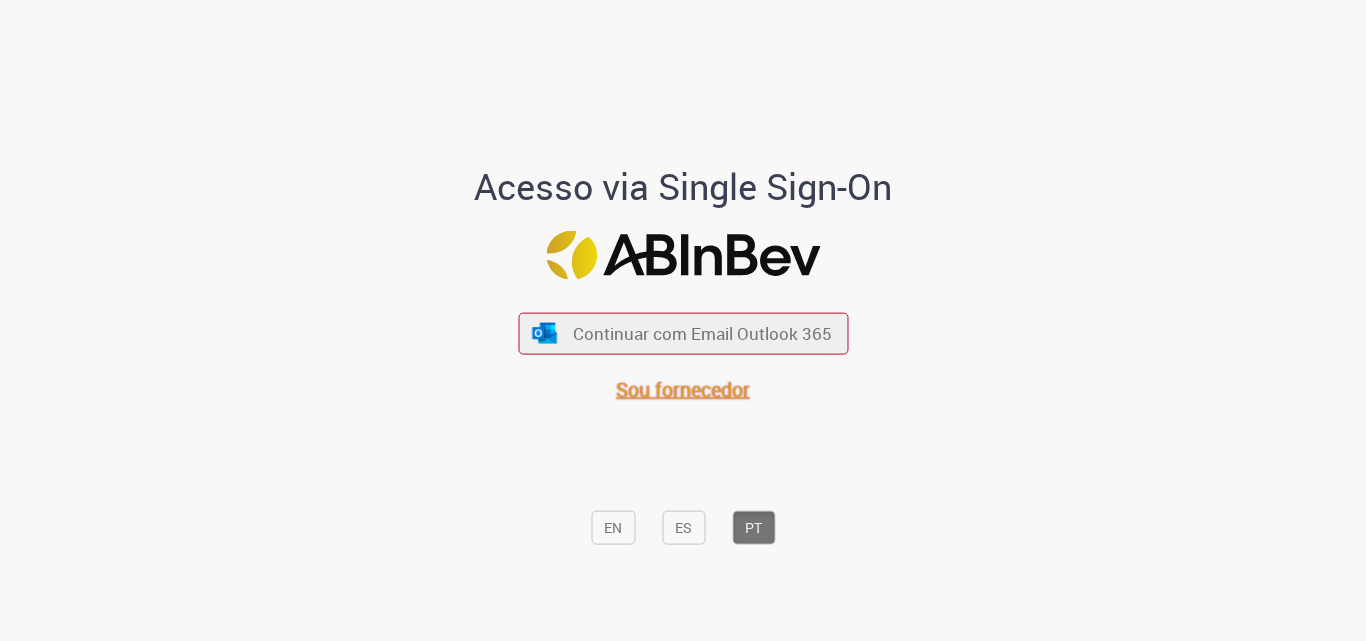 click on "Sou fornecedor" at bounding box center (683, 388) 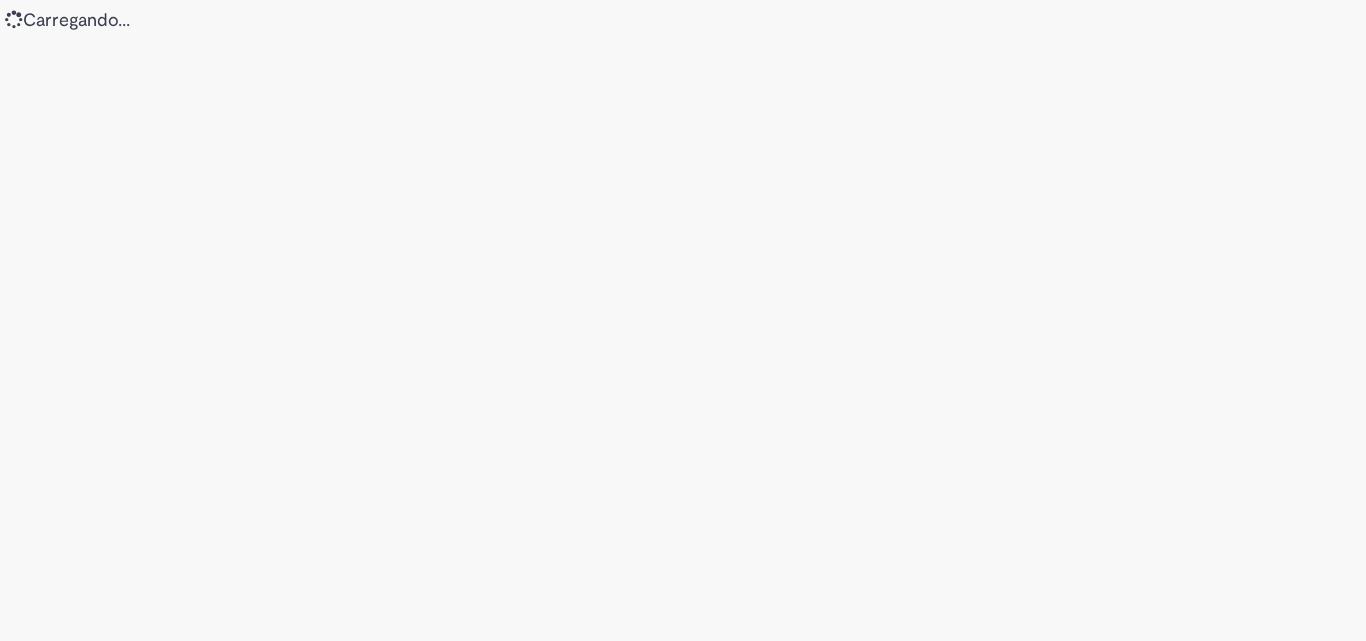 scroll, scrollTop: 0, scrollLeft: 0, axis: both 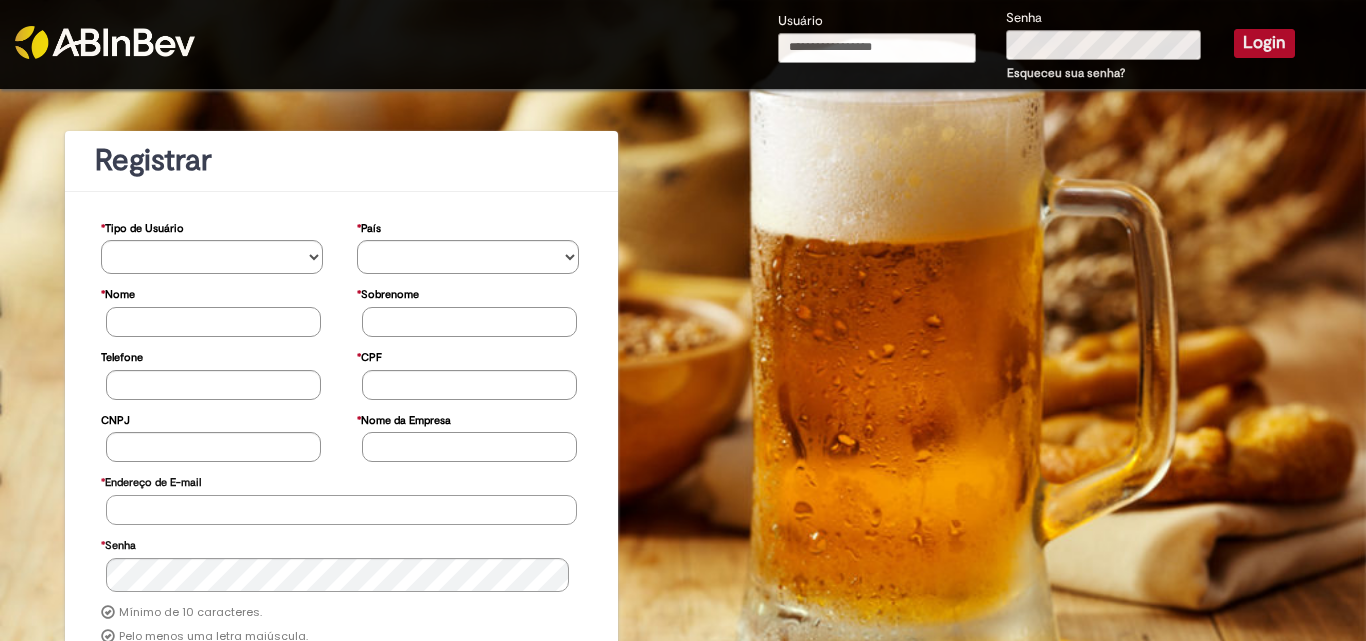 type on "**********" 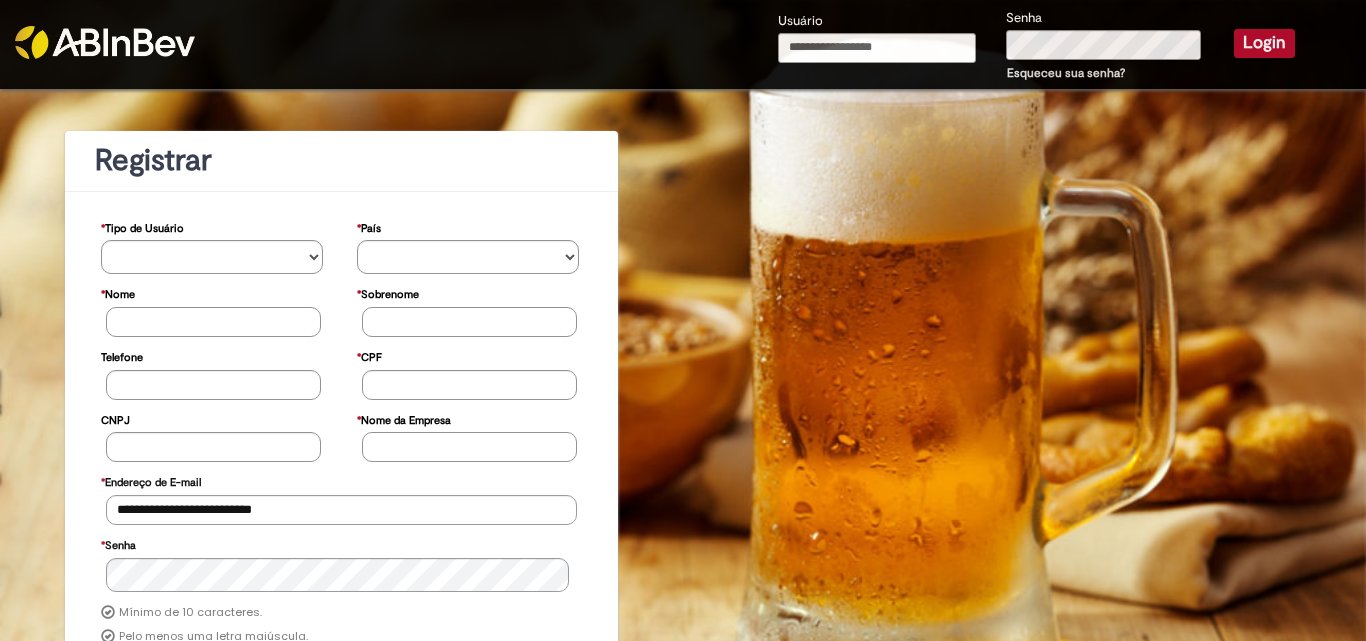 type on "**********" 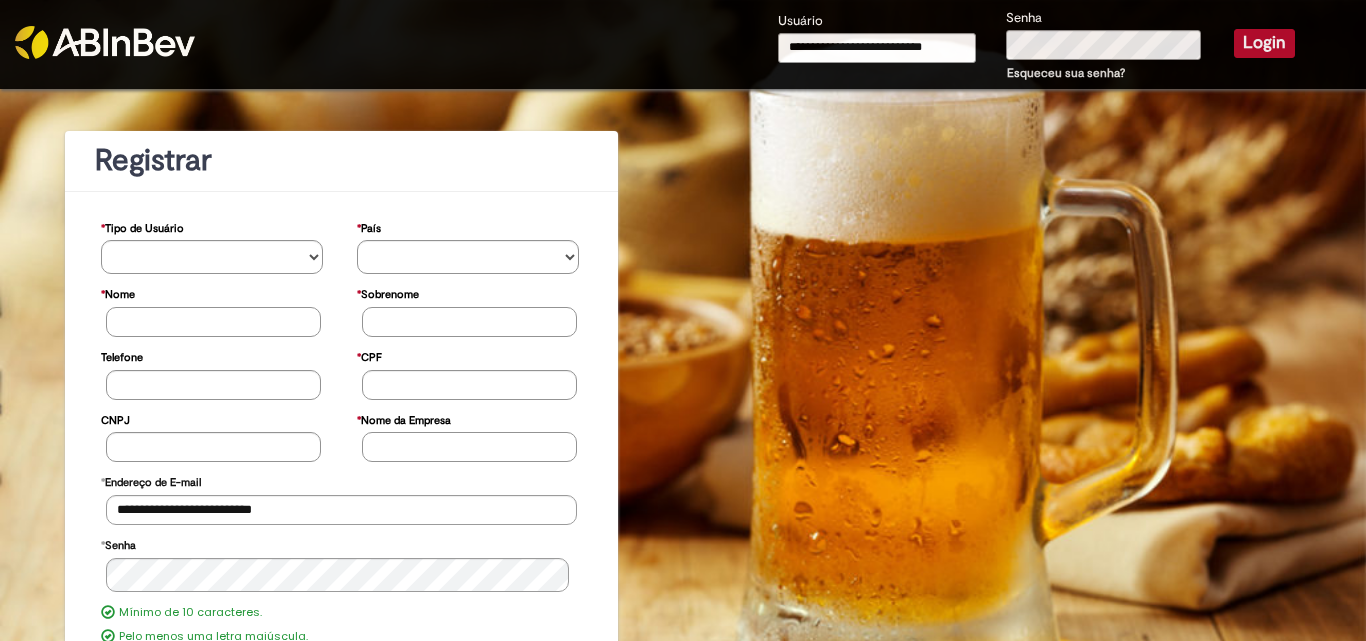 click on "Login" at bounding box center [1264, 43] 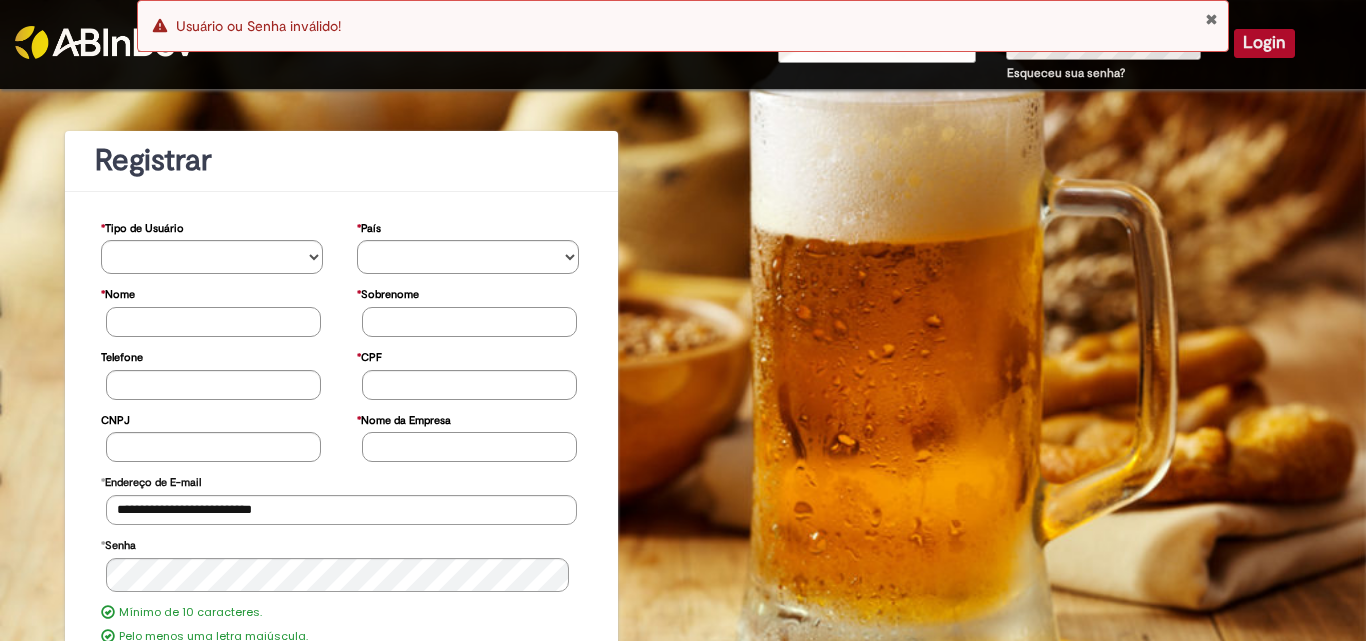 click on "Erro 			 Usuário ou Senha inválido!" at bounding box center [683, 31] 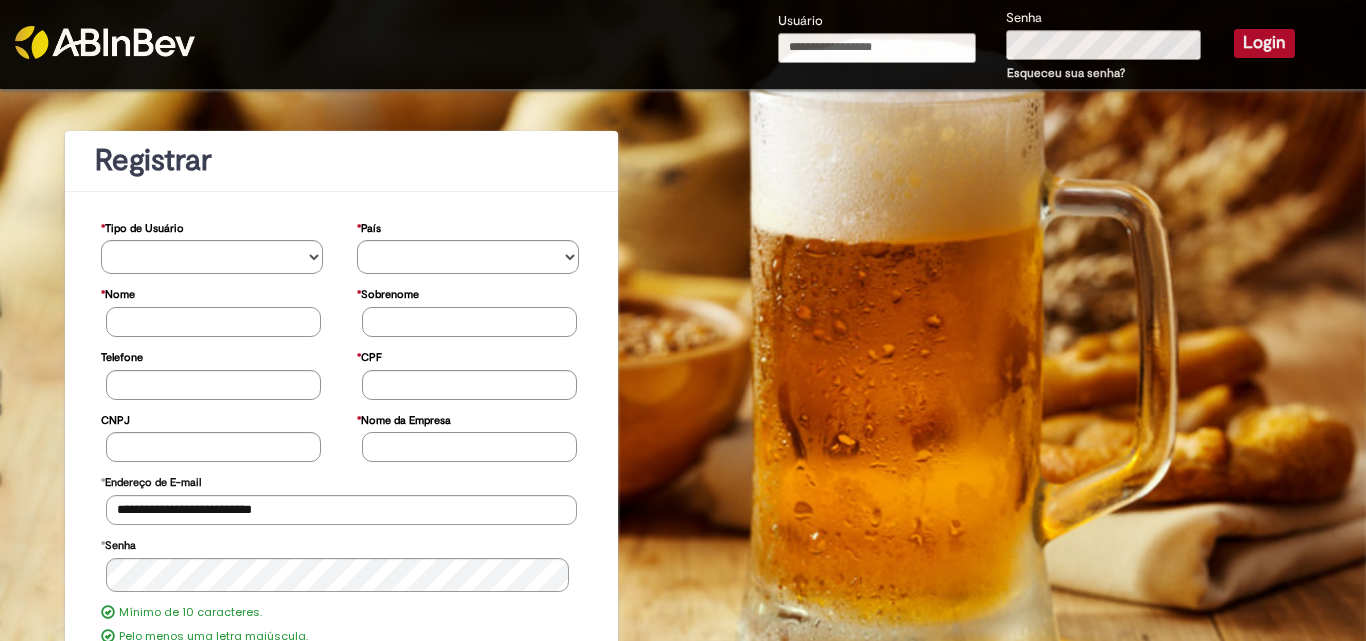 click on "Erro 			 Usuário ou Senha inválido!" at bounding box center (683, 26) 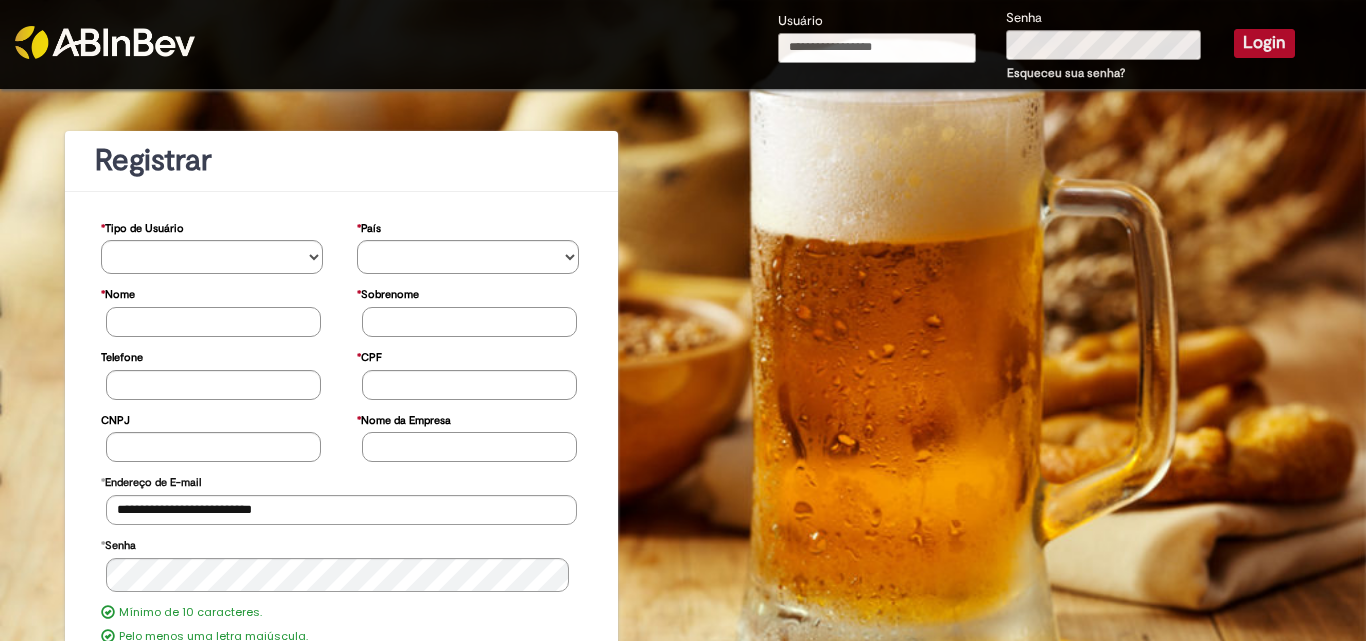 click on "Usuário" at bounding box center (877, 48) 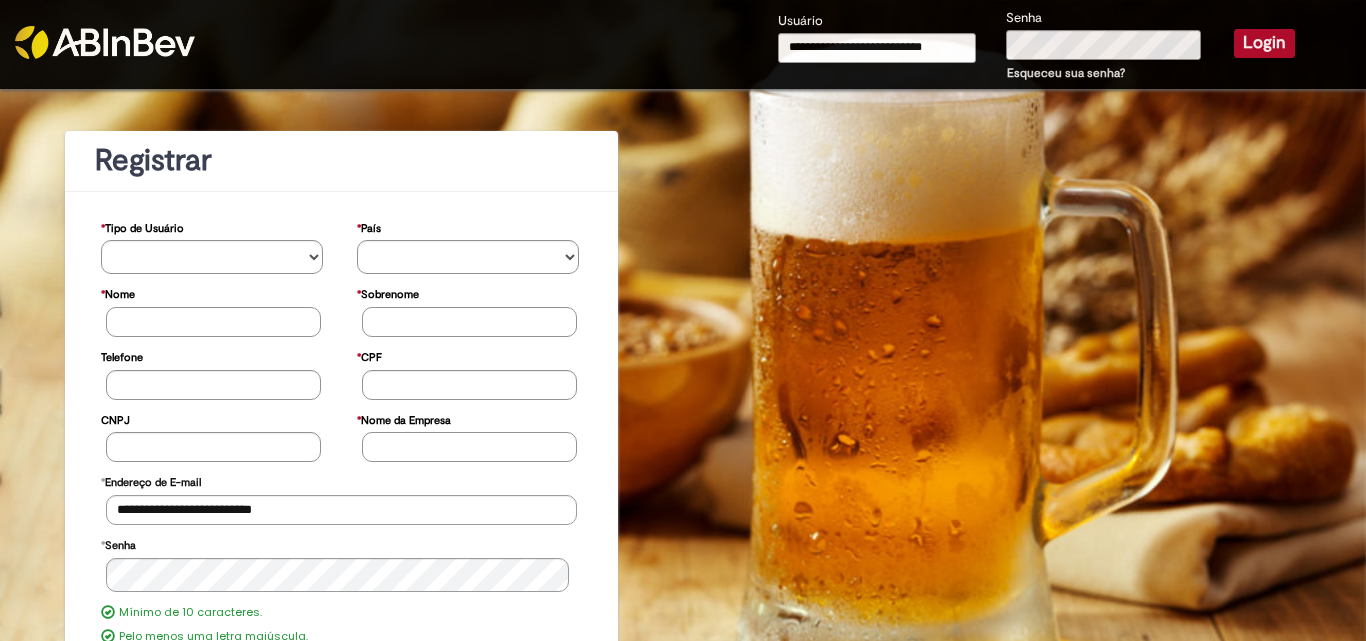 click on "Login" at bounding box center (1264, 43) 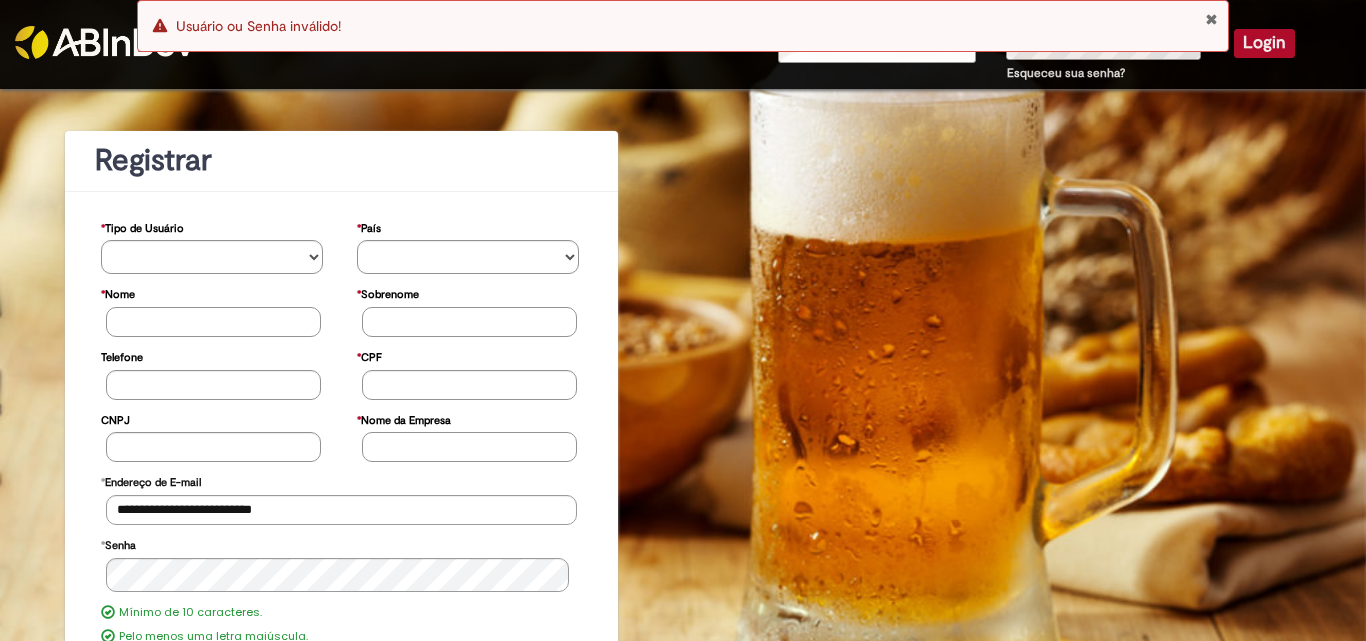 click at bounding box center (1211, 19) 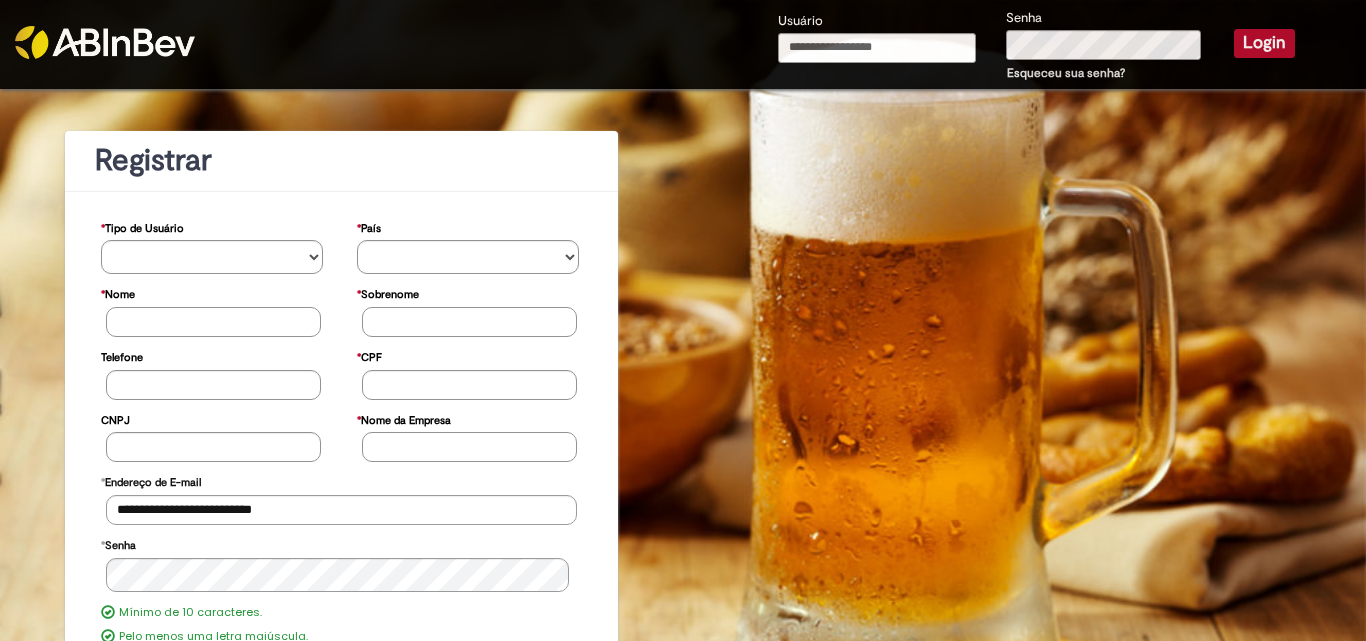 click on "Erro 			 Usuário ou Senha inválido!" at bounding box center [683, 26] 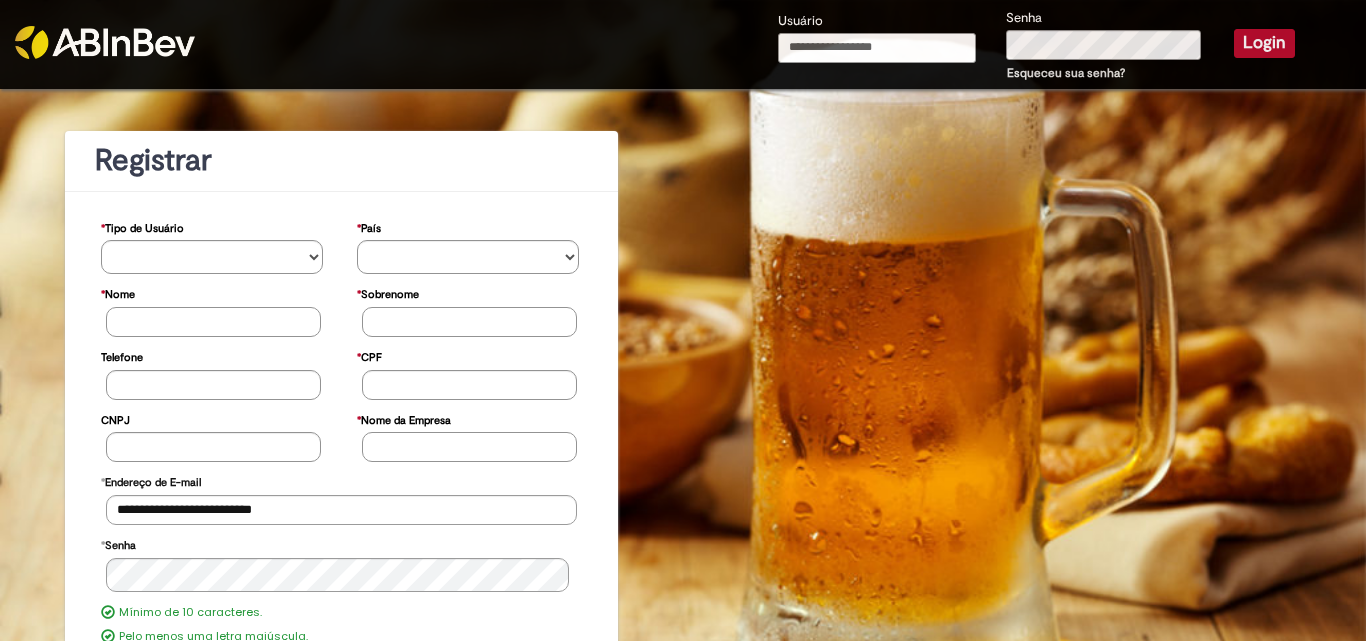 click on "Usuário" at bounding box center [877, 48] 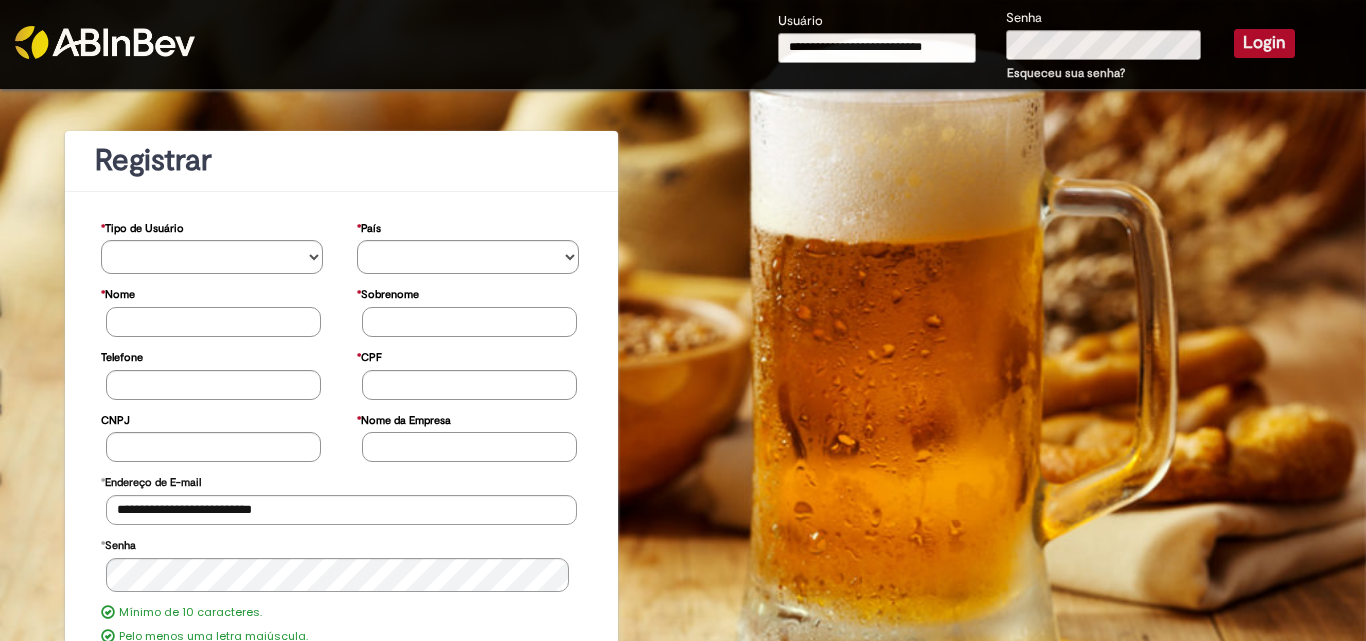 click on "Login" at bounding box center (1264, 43) 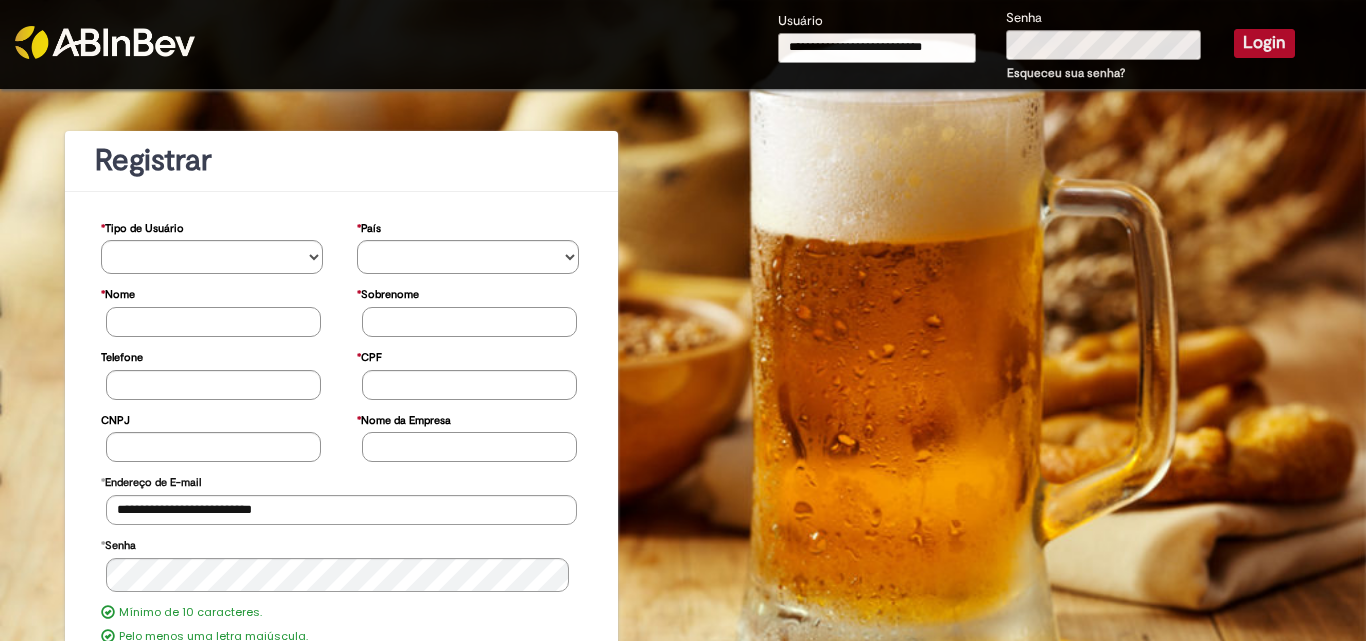 type 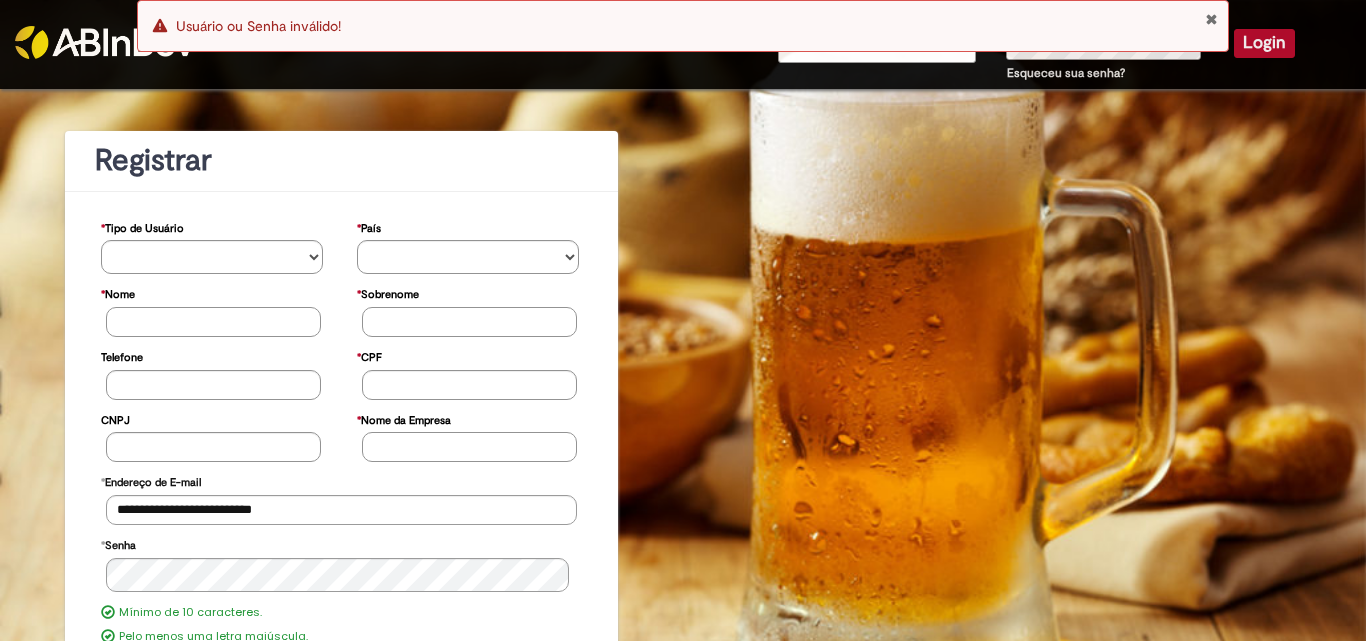 click on "Erro 			 Usuário ou Senha inválido!" at bounding box center [683, 26] 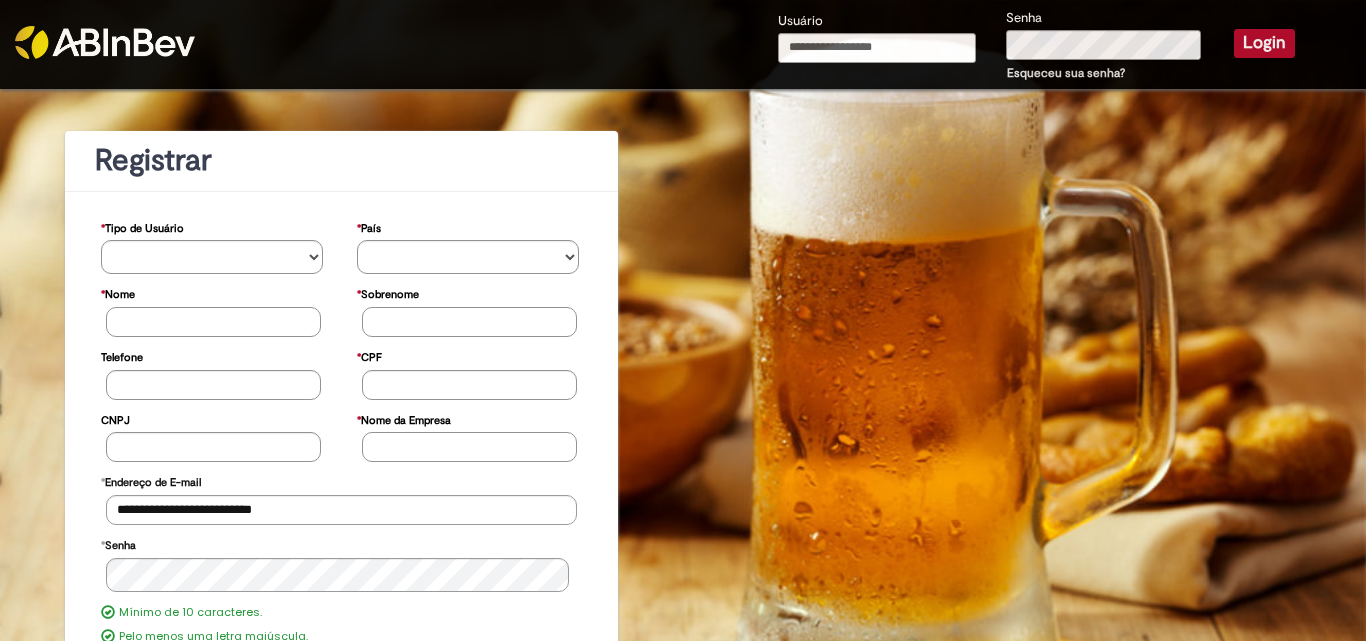 click at bounding box center (105, 42) 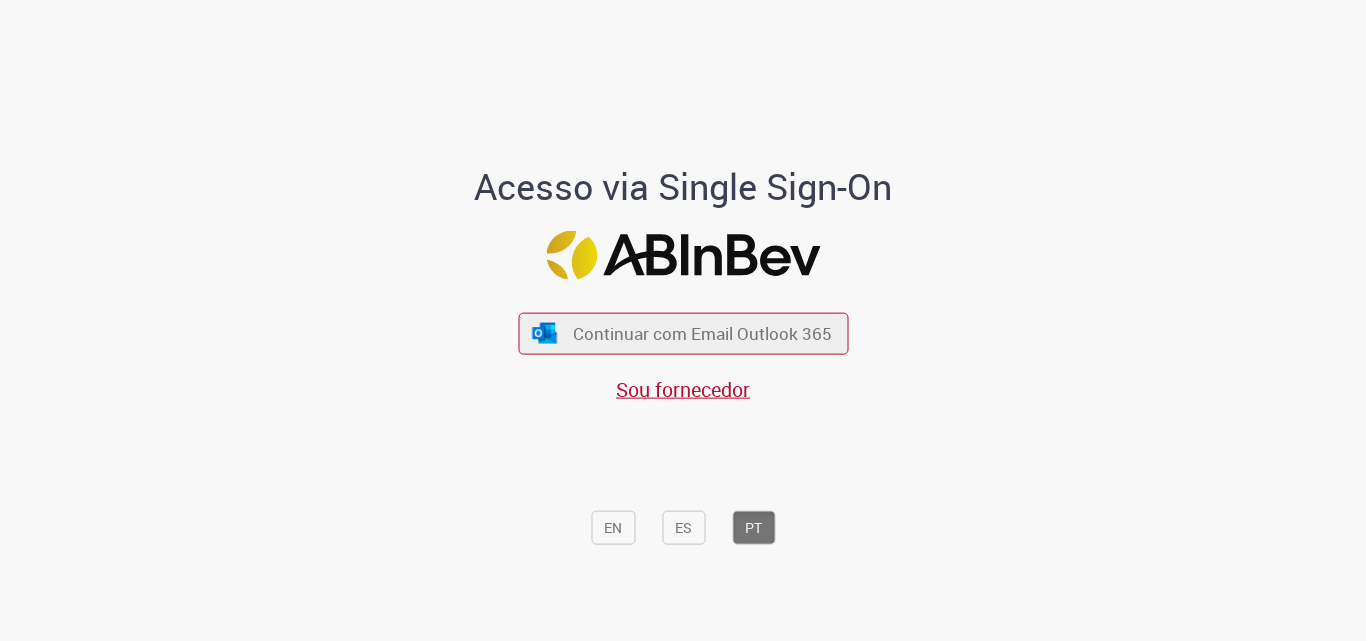 scroll, scrollTop: 0, scrollLeft: 0, axis: both 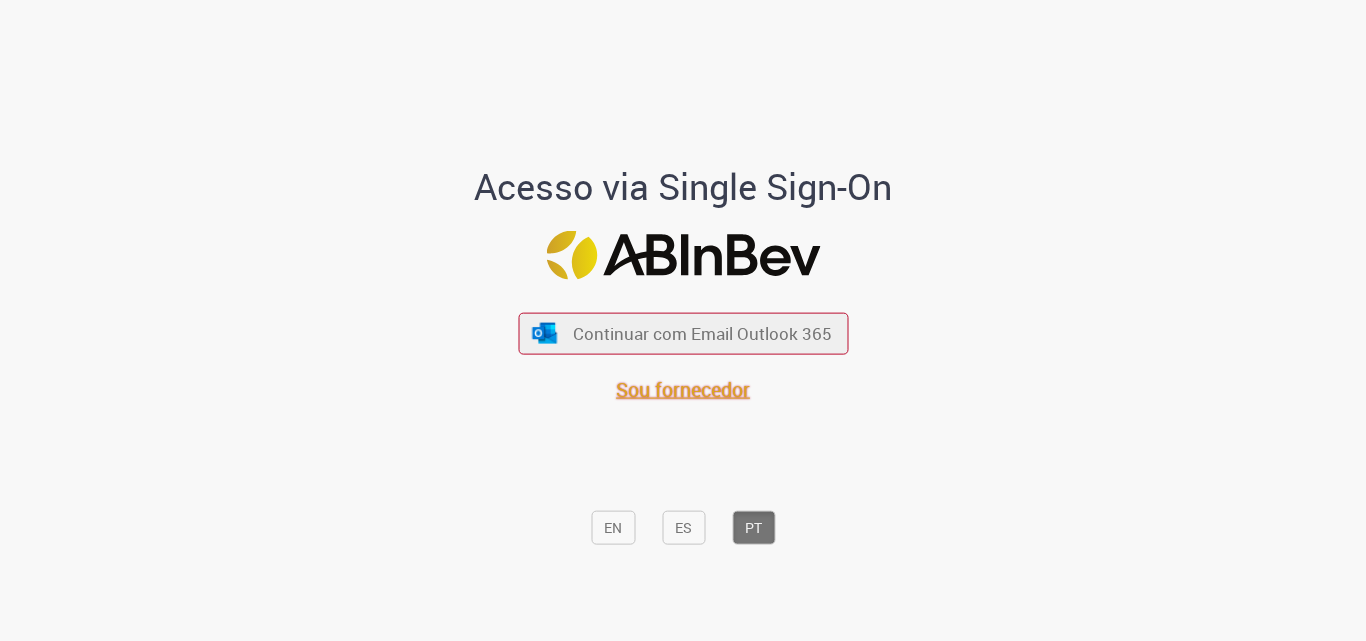 click on "Sou fornecedor" at bounding box center (683, 388) 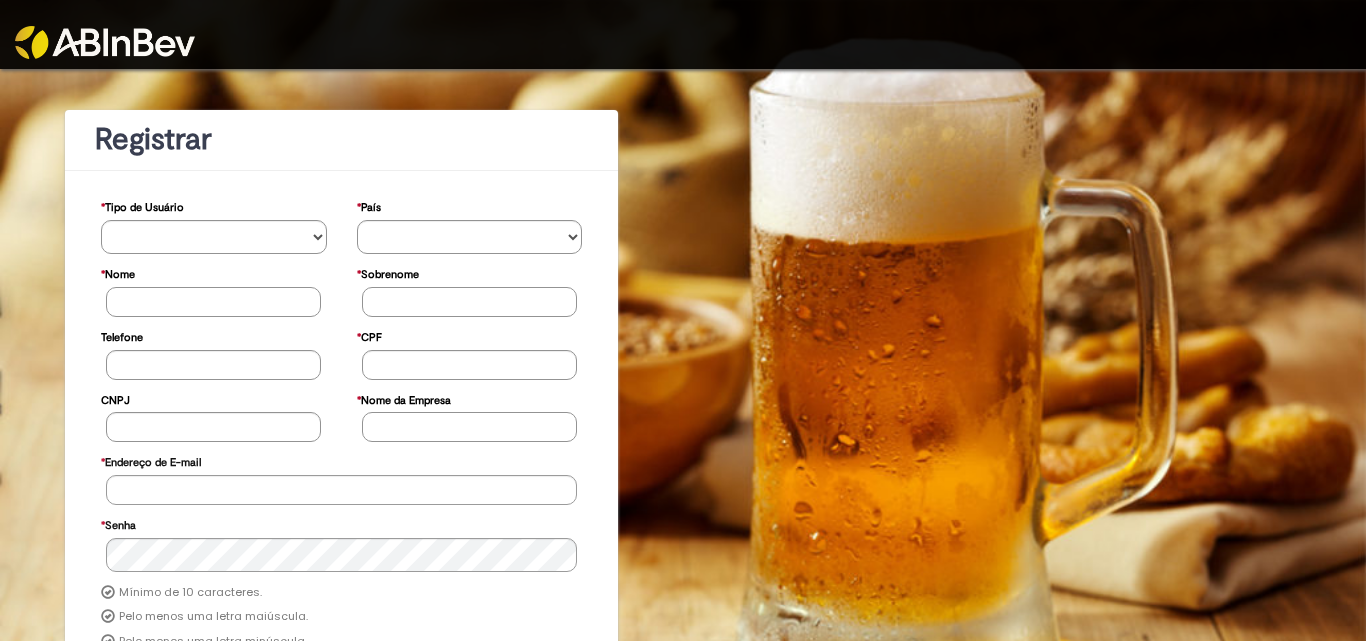 scroll, scrollTop: 0, scrollLeft: 0, axis: both 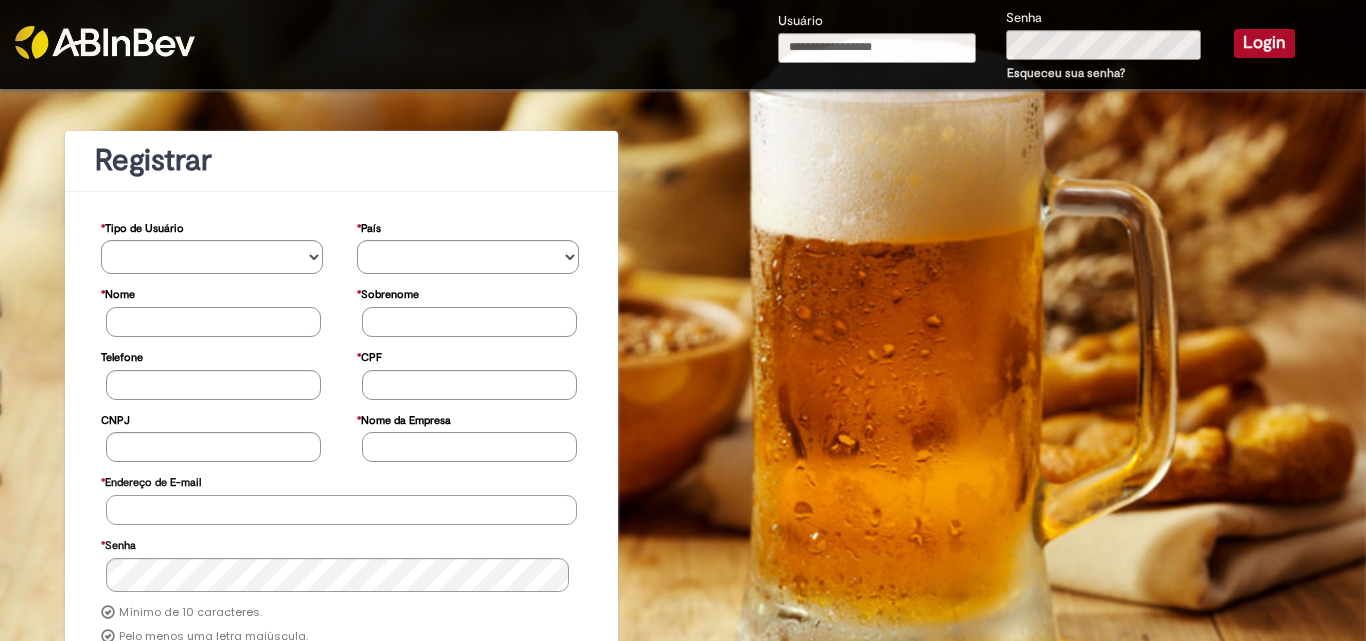 type on "**********" 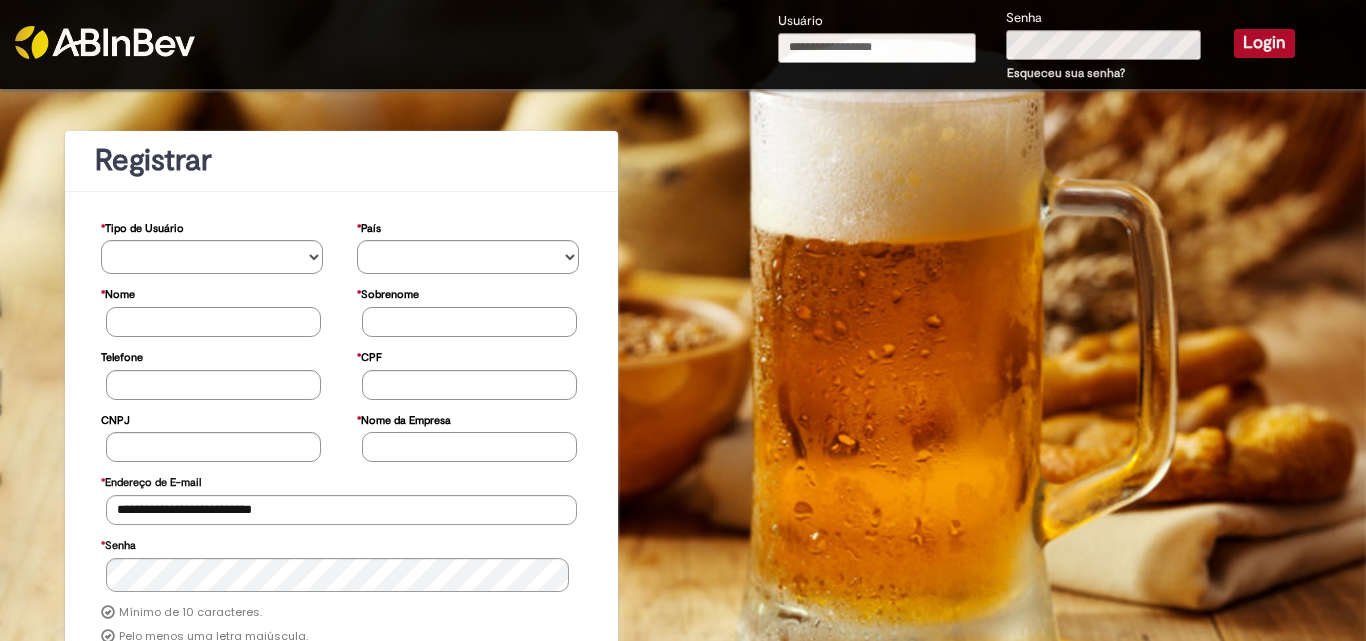 type on "**********" 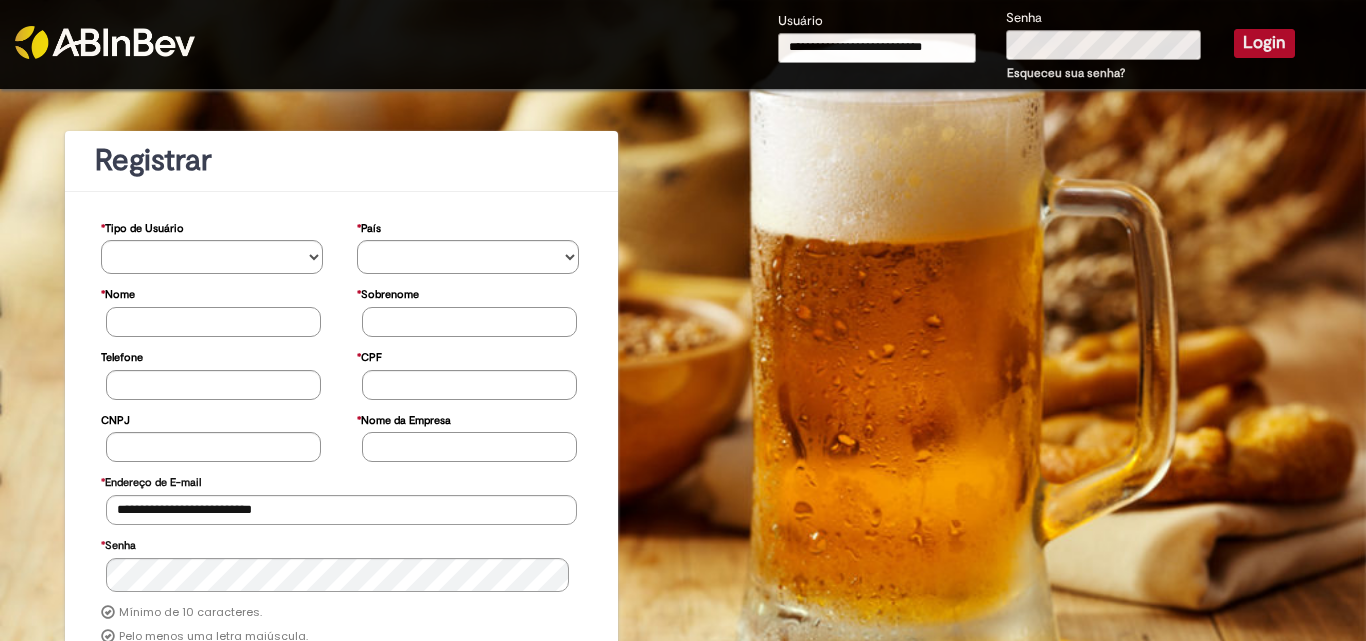 click on "Login" at bounding box center (1264, 43) 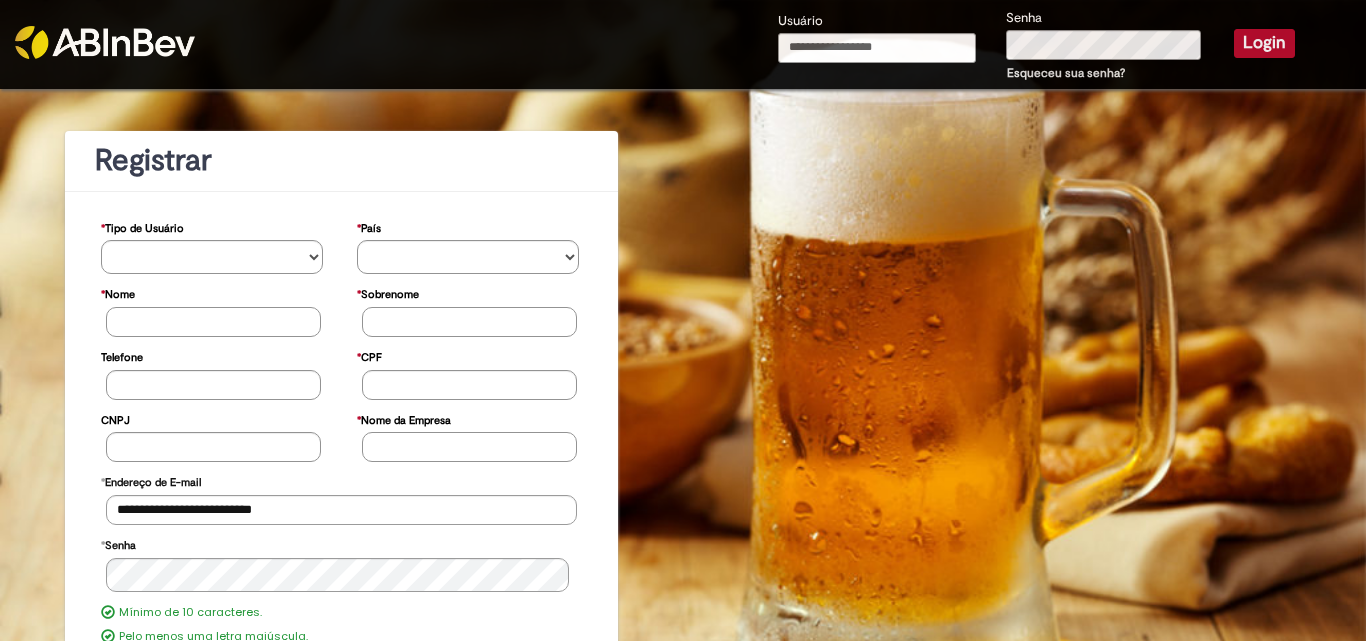 click on "Login" at bounding box center (1264, 43) 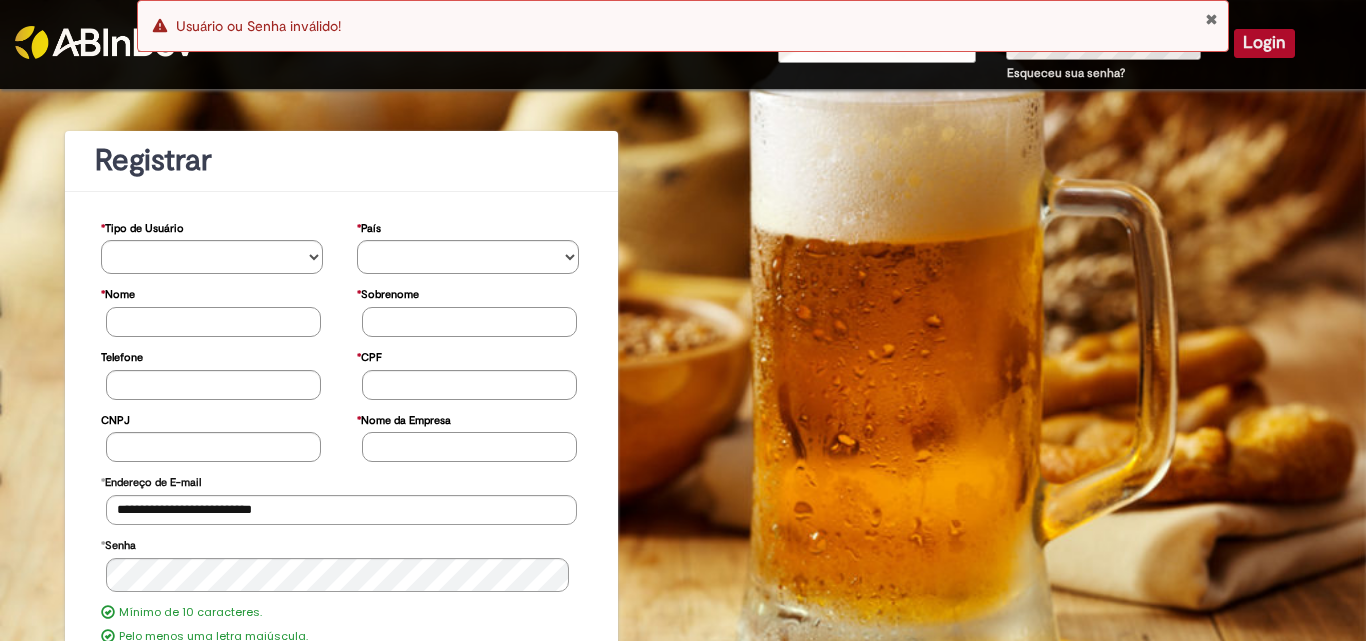 click on "Login" at bounding box center [1264, 43] 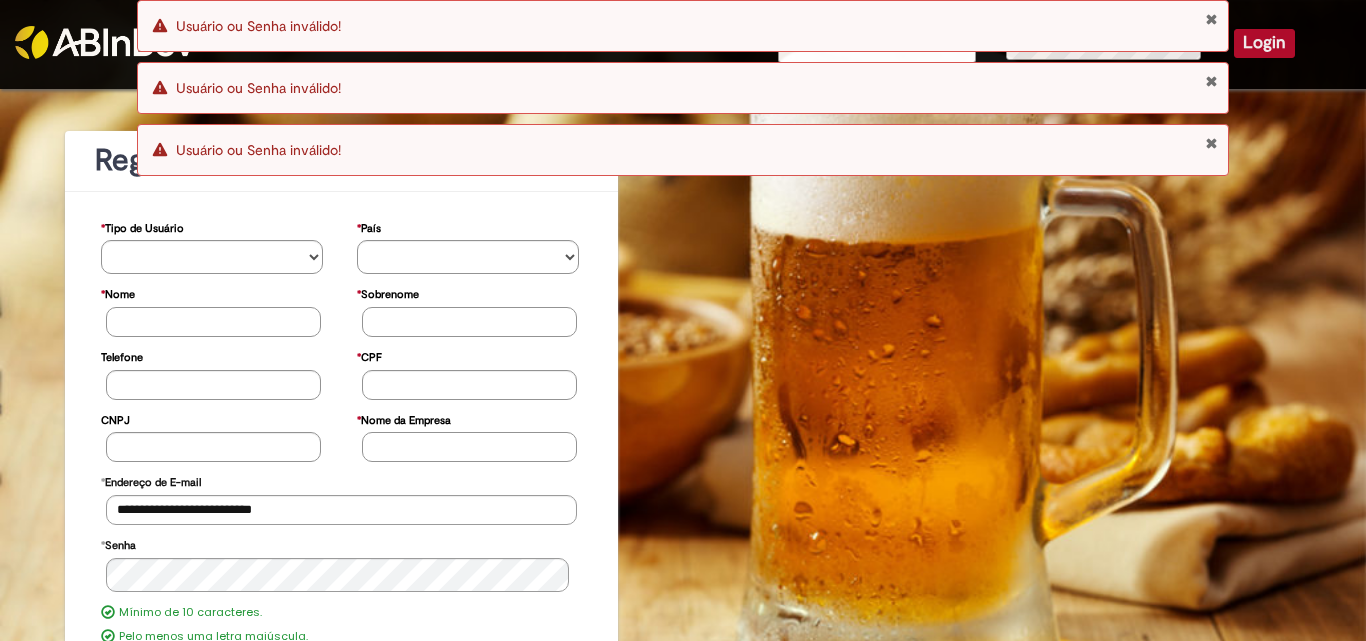 click on "Erro 			 Usuário ou Senha inválido!" at bounding box center (683, 26) 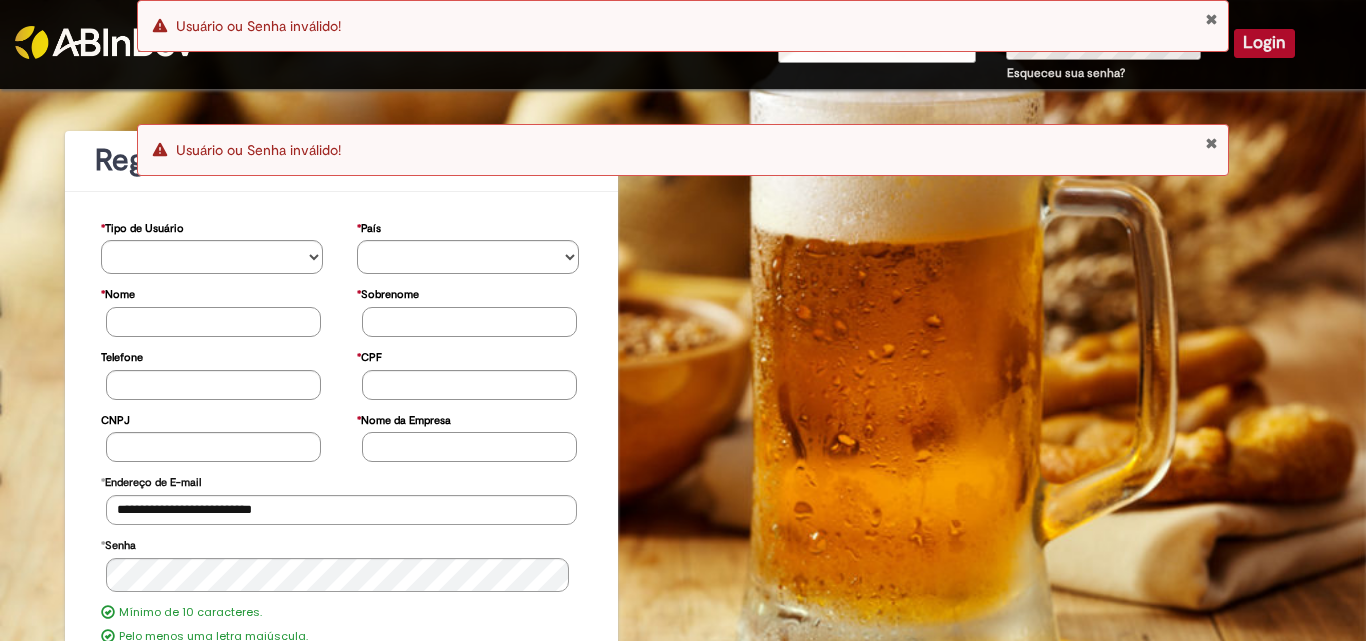 click at bounding box center [1211, 143] 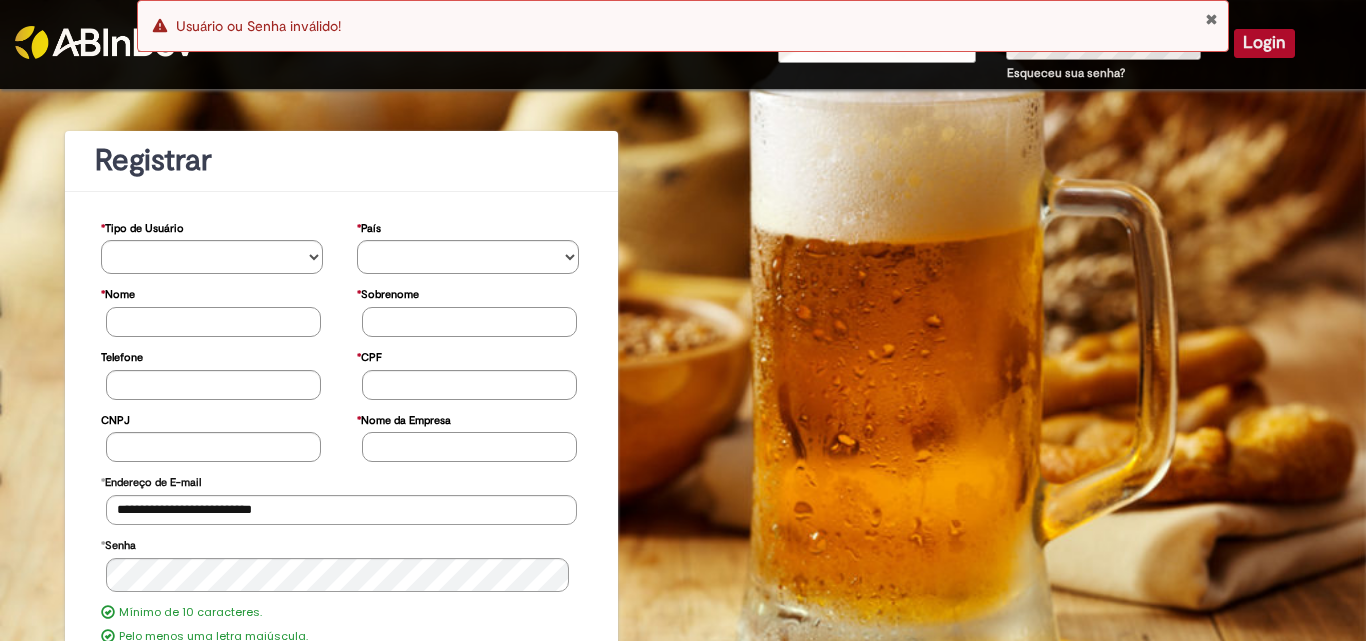 click on "Erro 			 Usuário ou Senha inválido!" at bounding box center [683, 26] 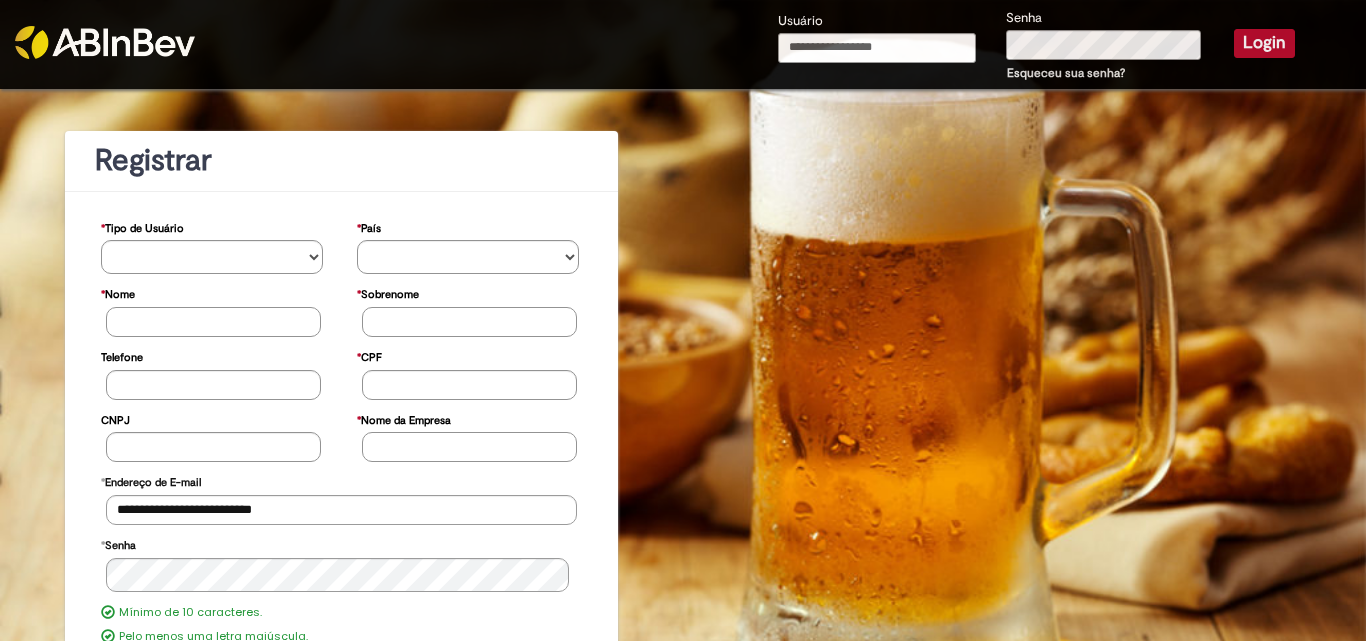 click on "Erro 			 Usuário ou Senha inválido!" at bounding box center (683, 26) 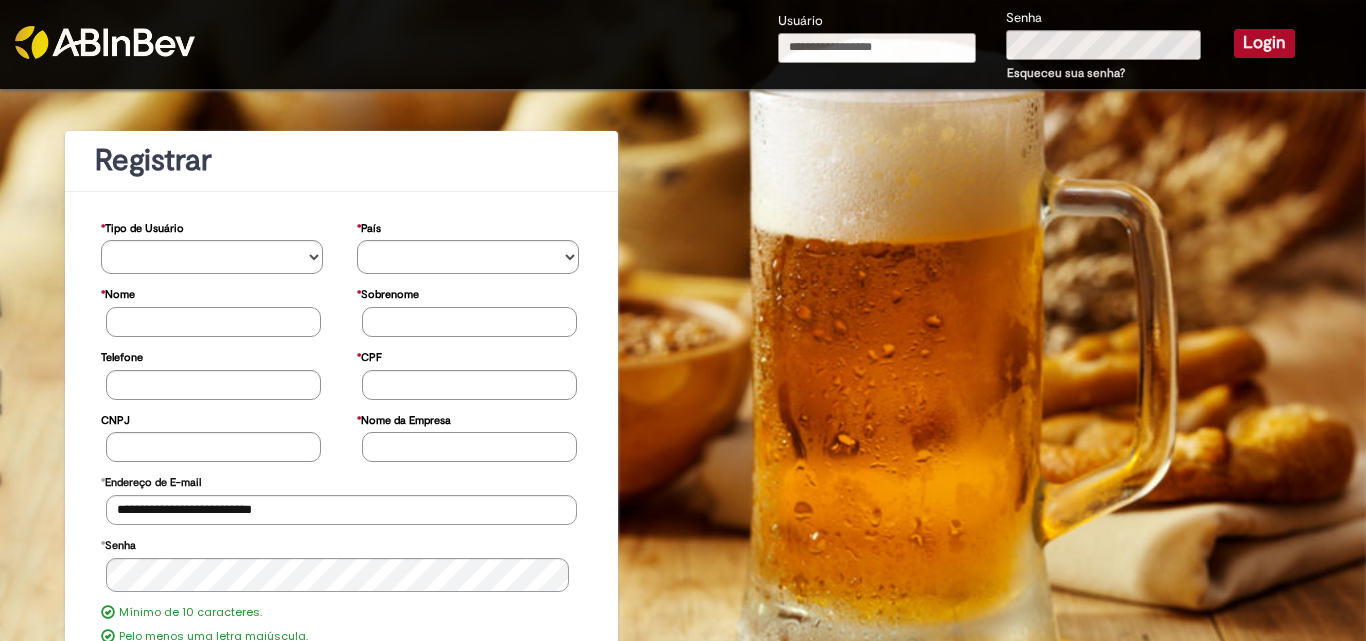 click on "Usuário" at bounding box center [877, 48] 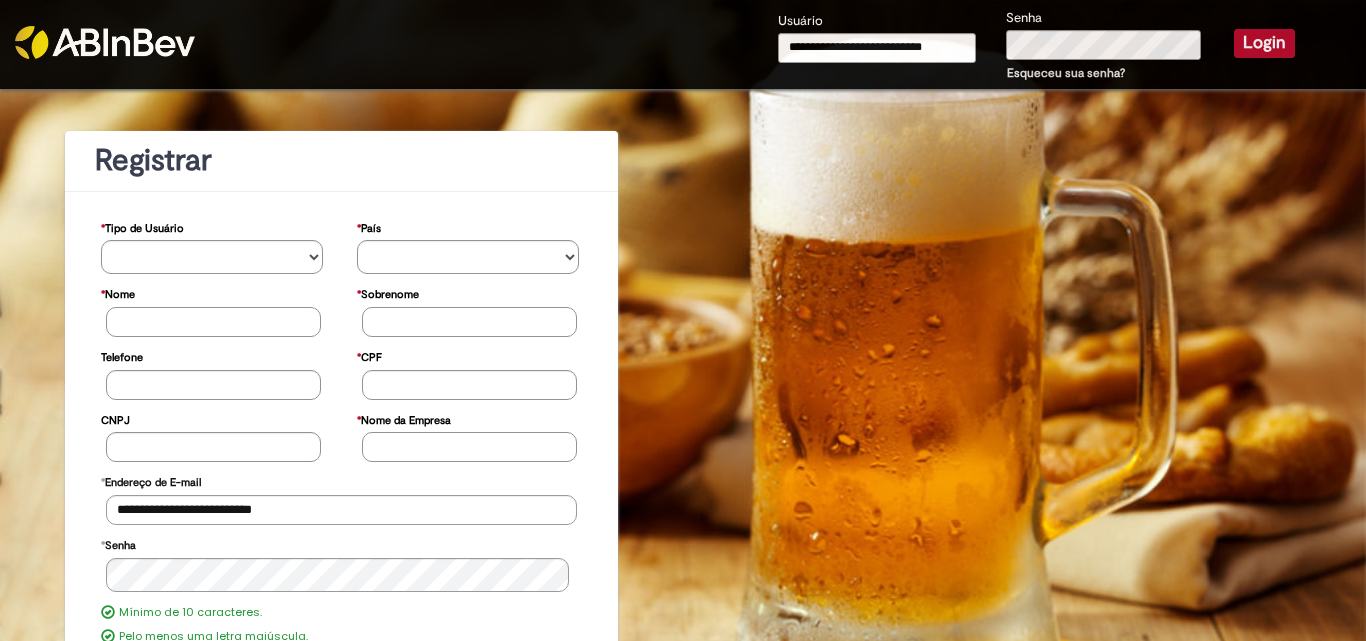 click on "Login" at bounding box center (1264, 45) 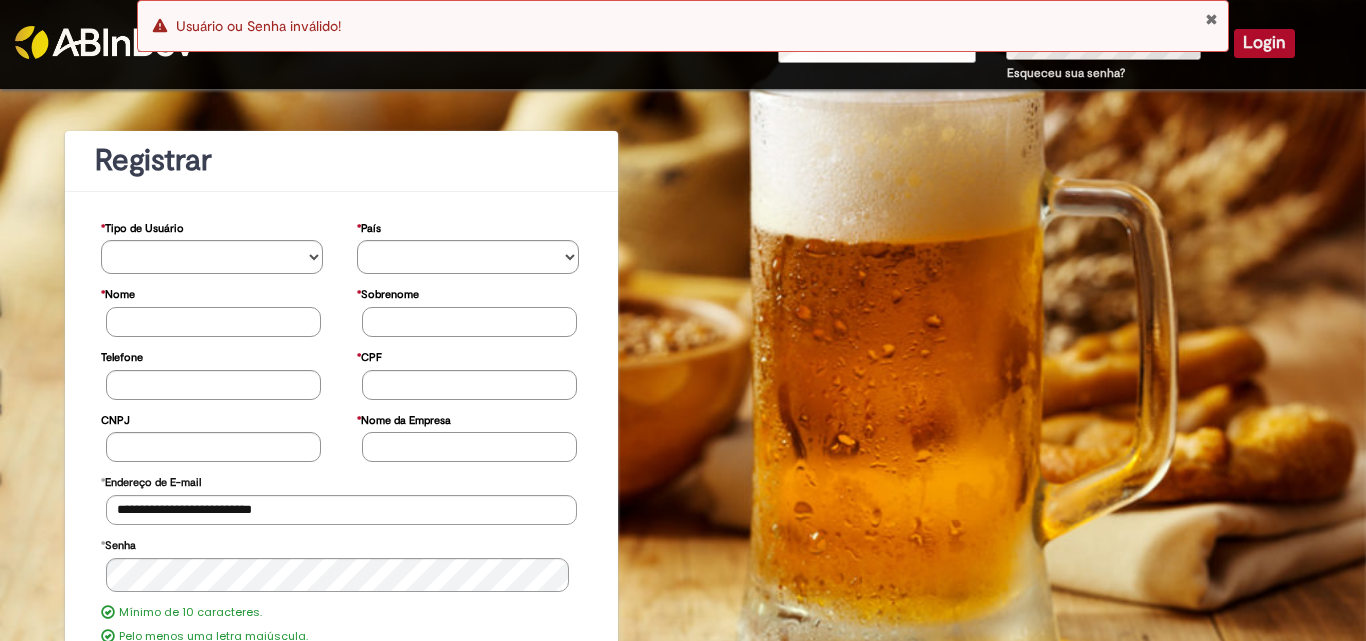 drag, startPoint x: 1113, startPoint y: 49, endPoint x: 1201, endPoint y: 39, distance: 88.56636 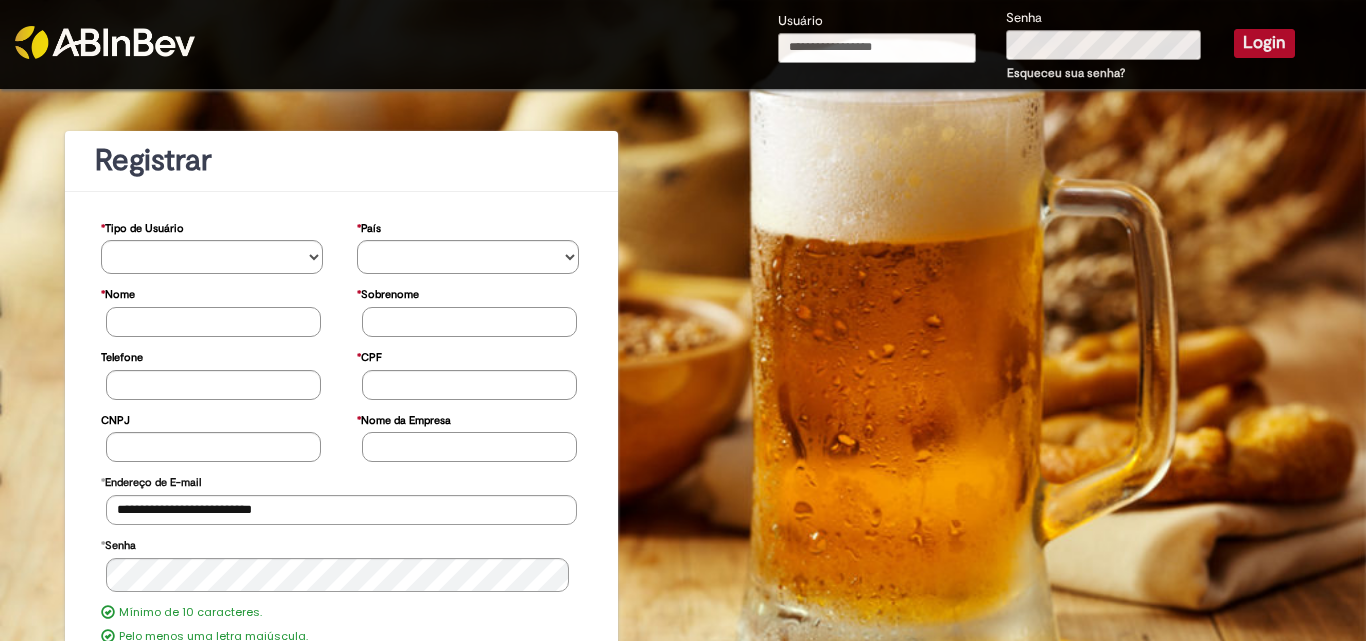 click on "Erro 			 Usuário ou Senha inválido!" at bounding box center (683, 26) 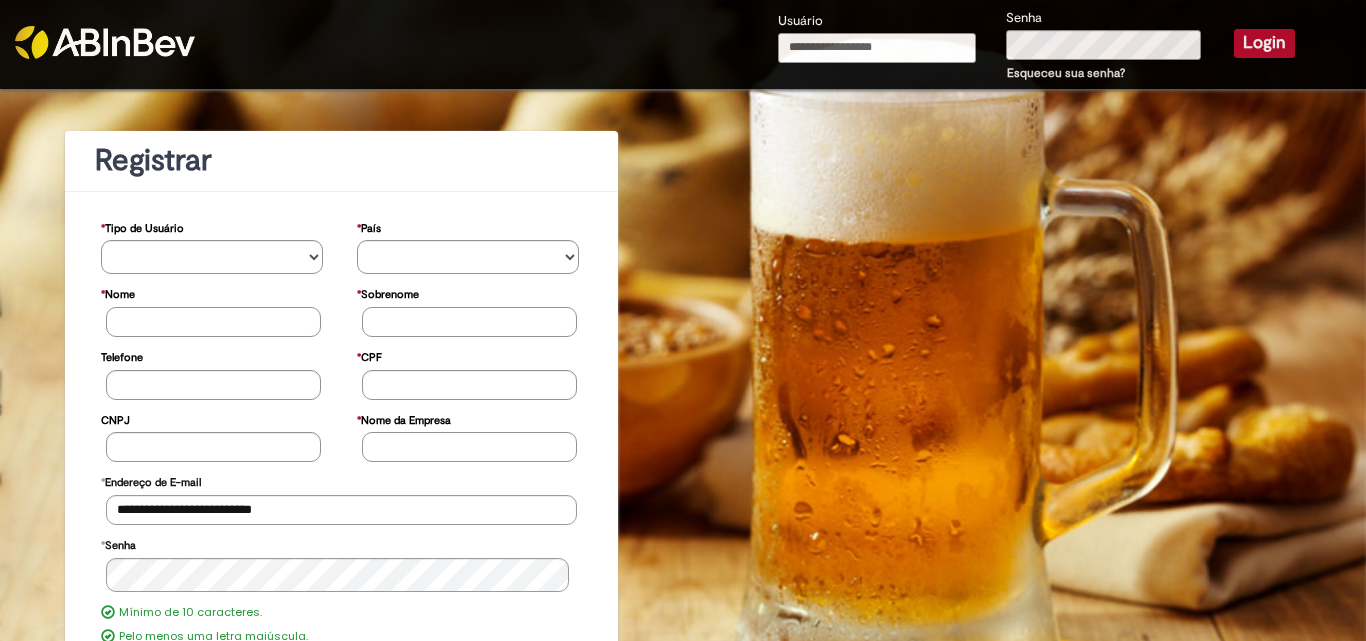 click on "Usuário" at bounding box center [877, 48] 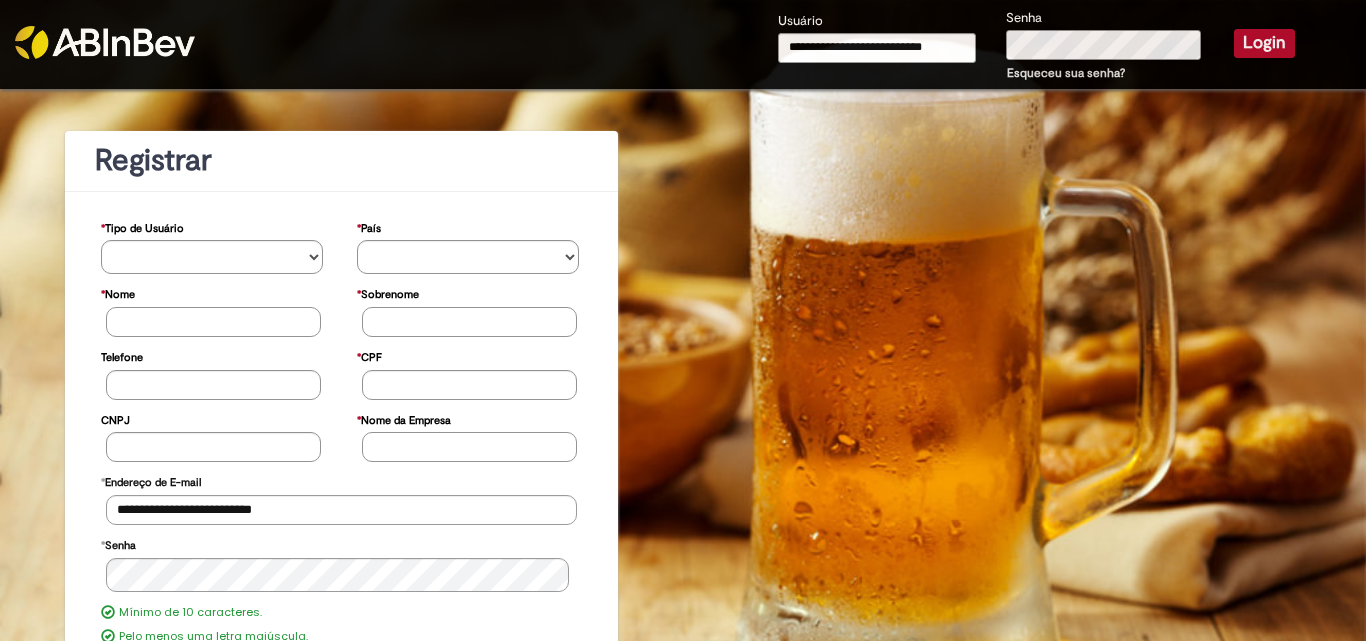 click on "**********" at bounding box center (1036, 46) 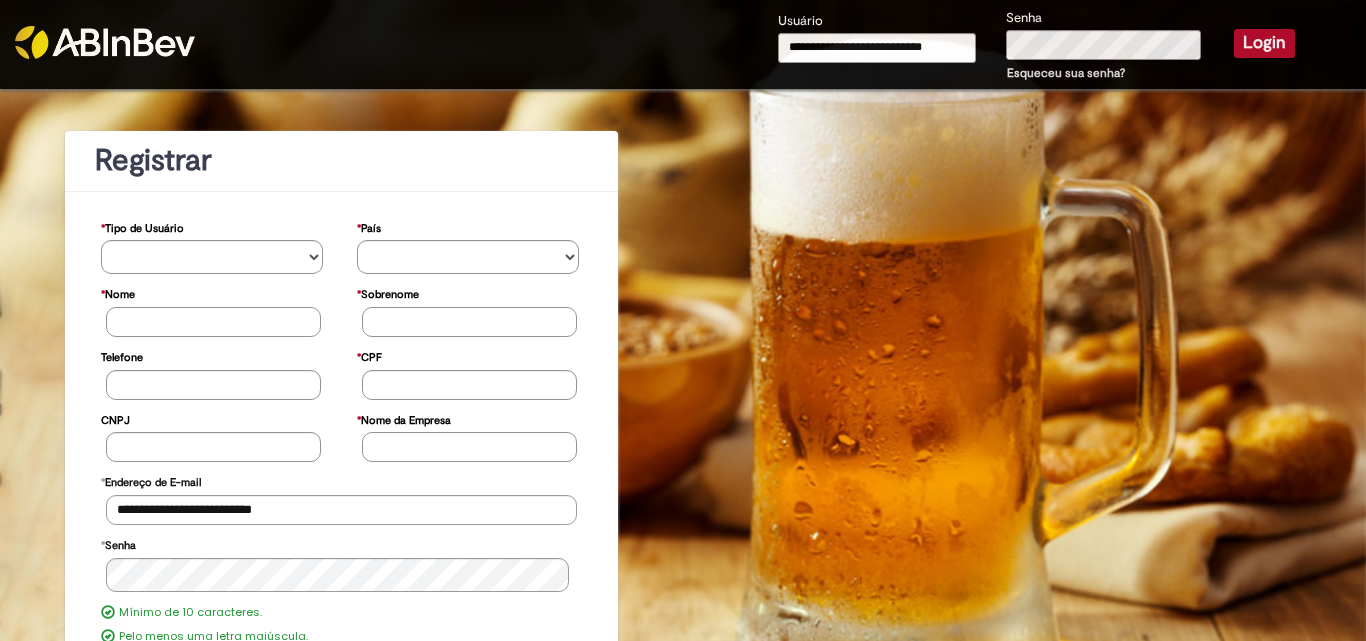 click on "Login" at bounding box center (1264, 43) 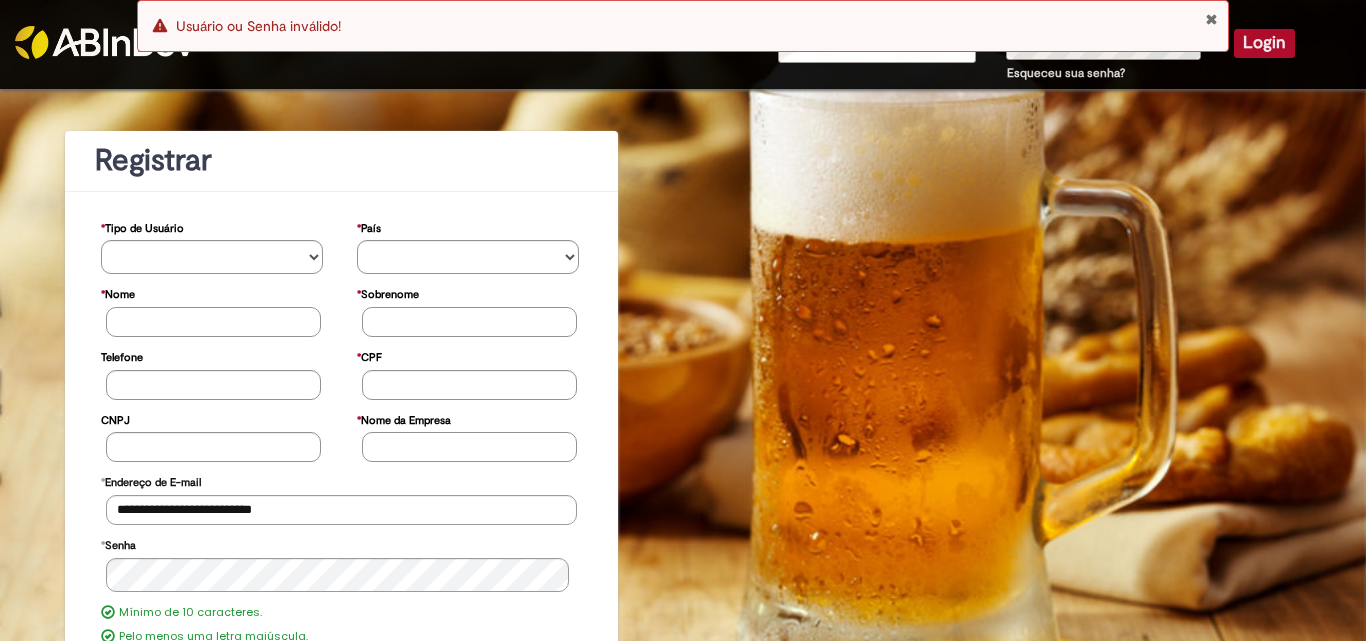 click on "Erro 			 Usuário ou Senha inválido!" at bounding box center (683, 31) 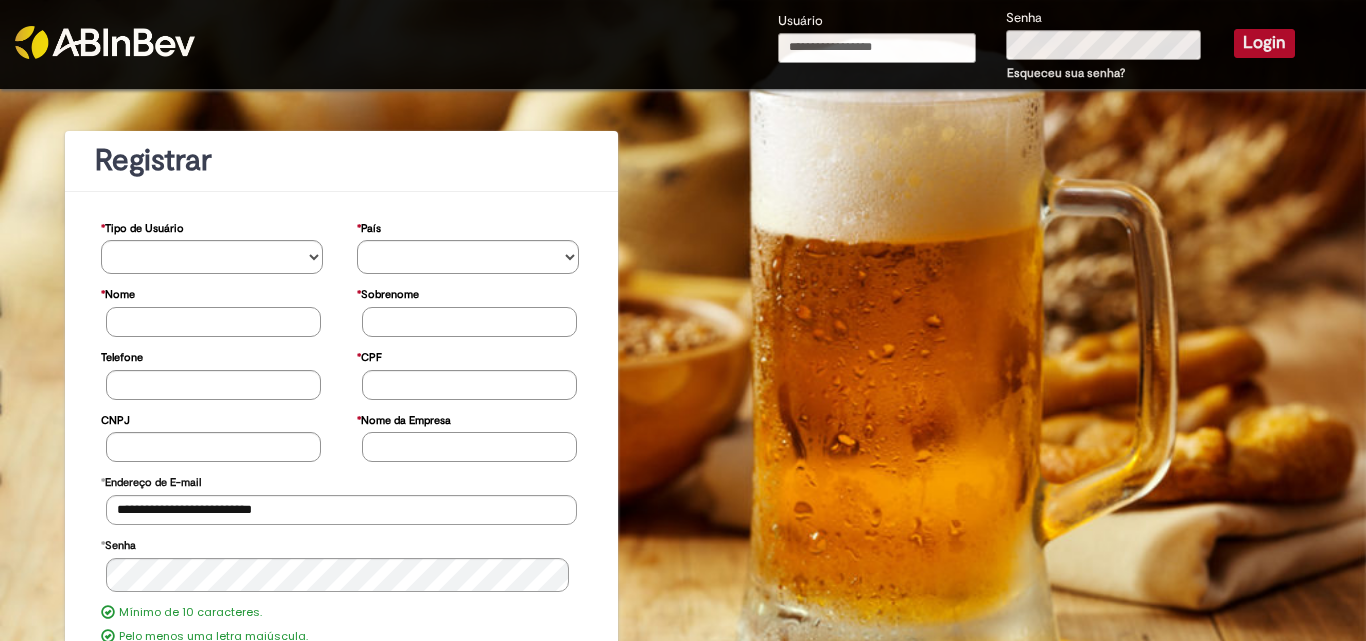 click on "Erro 			 Usuário ou Senha inválido!" at bounding box center (683, 26) 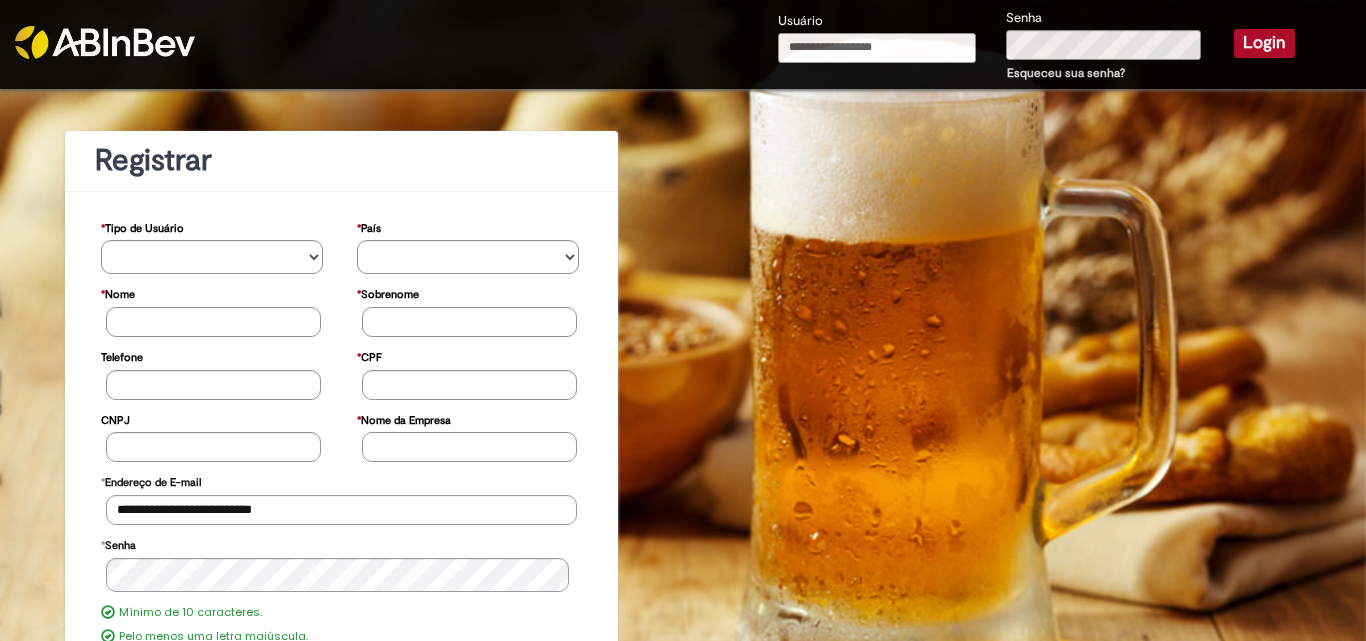 click on "Usuário" at bounding box center [877, 48] 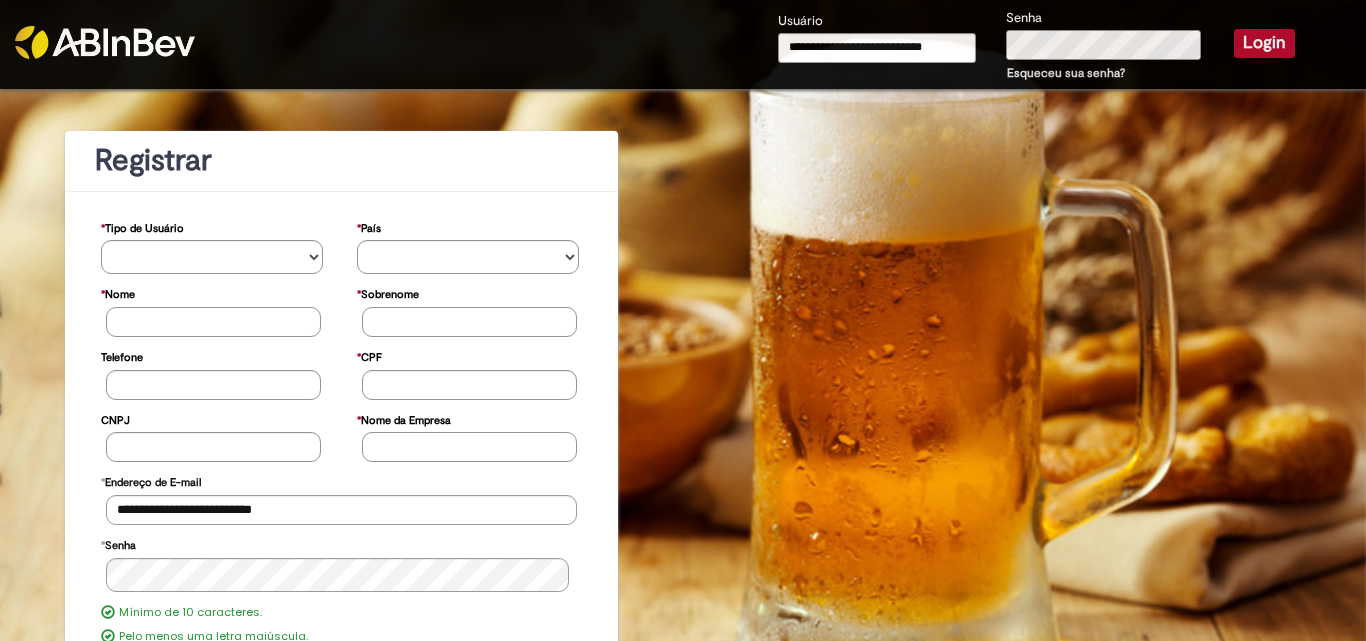 click on "**********" at bounding box center (1036, 46) 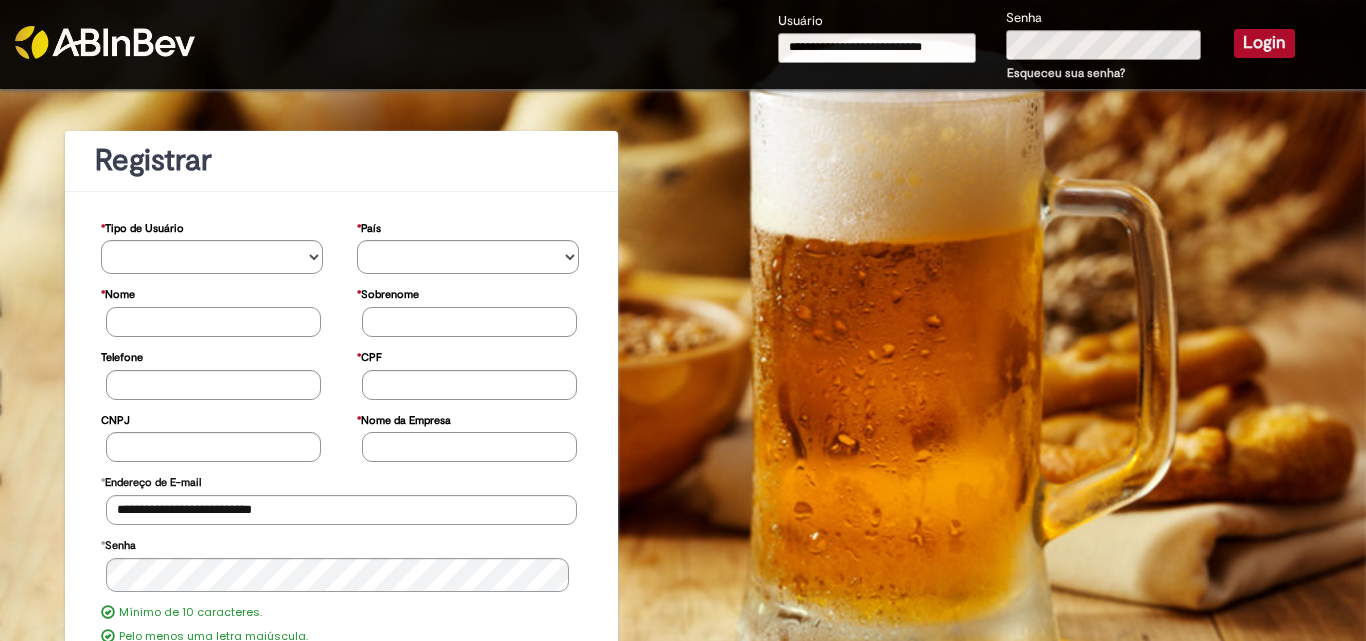 click on "Login" at bounding box center [1264, 43] 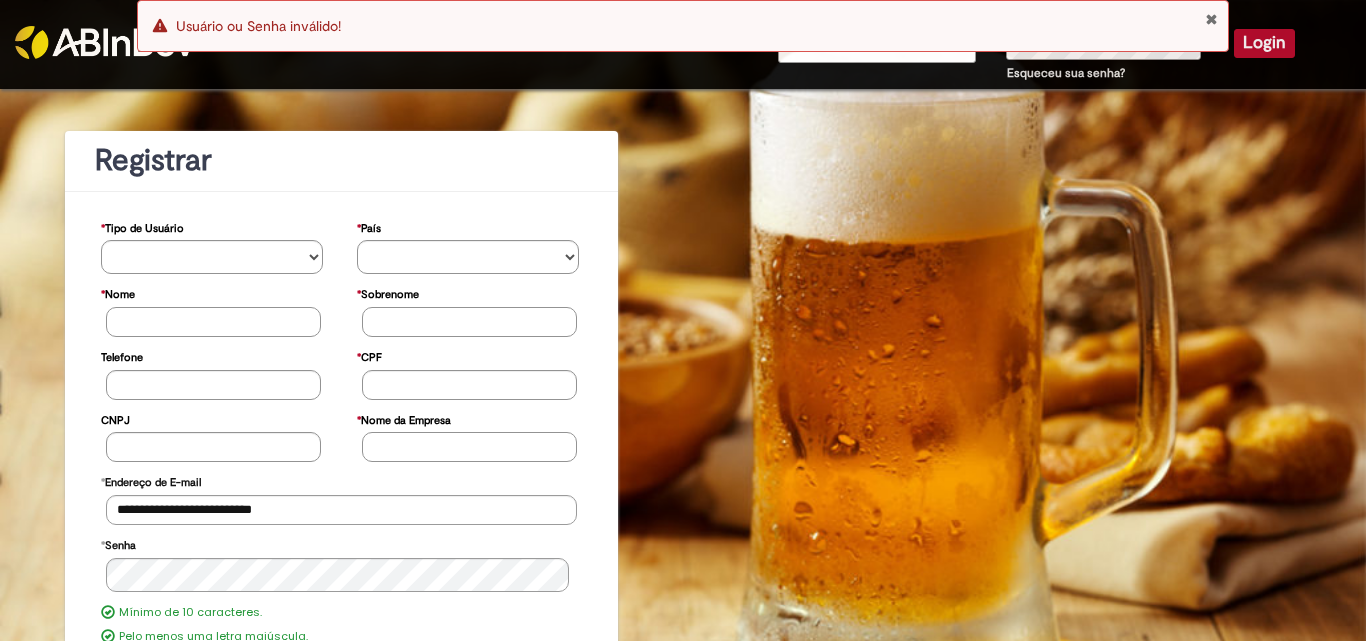 click on "Erro 			 Usuário ou Senha inválido!" at bounding box center [683, 26] 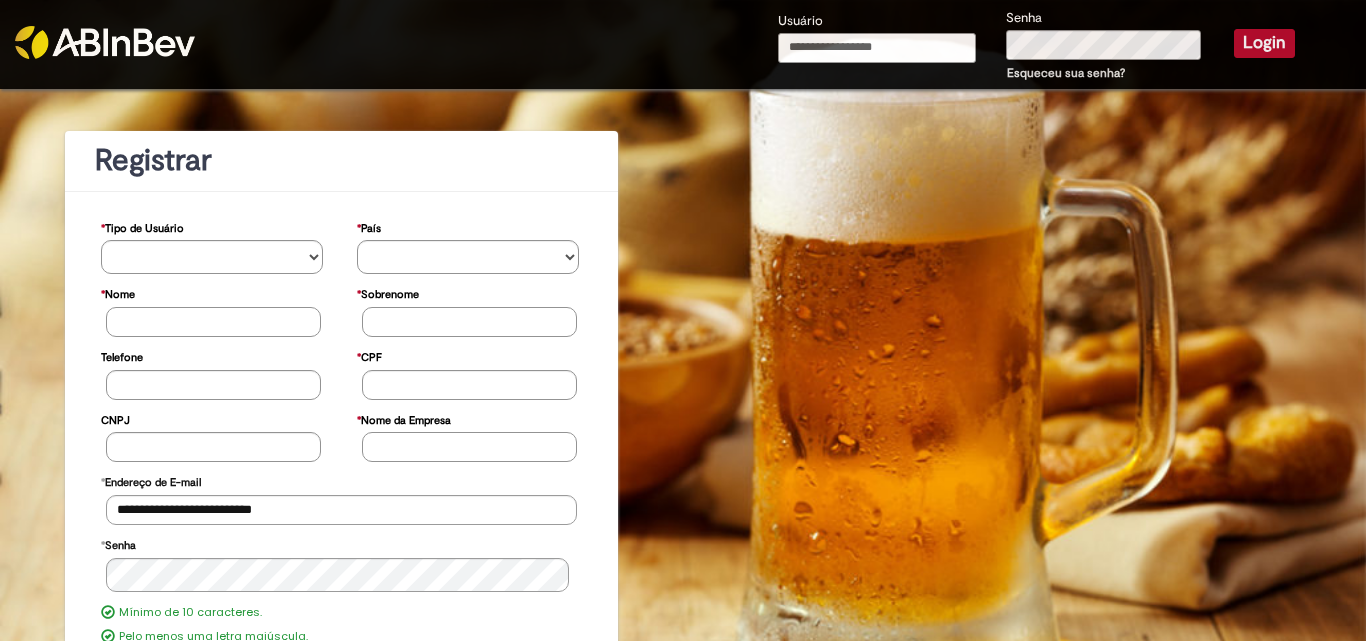 drag, startPoint x: 915, startPoint y: 40, endPoint x: 915, endPoint y: 54, distance: 14 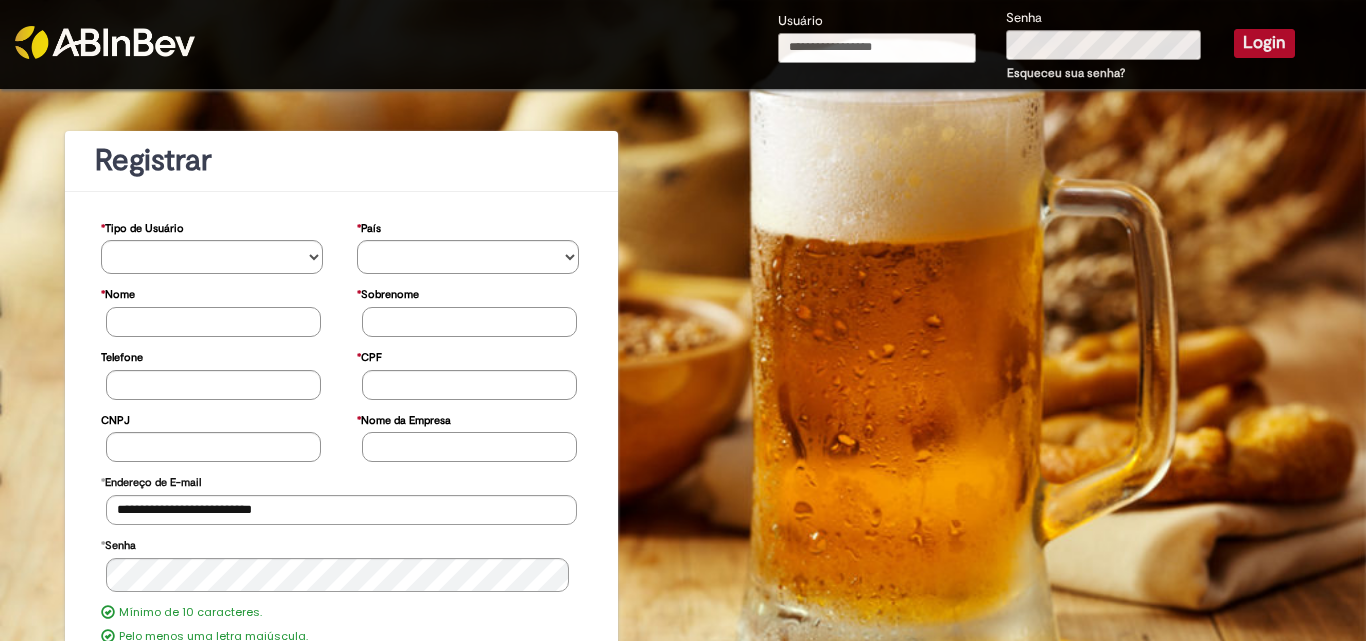 type on "**********" 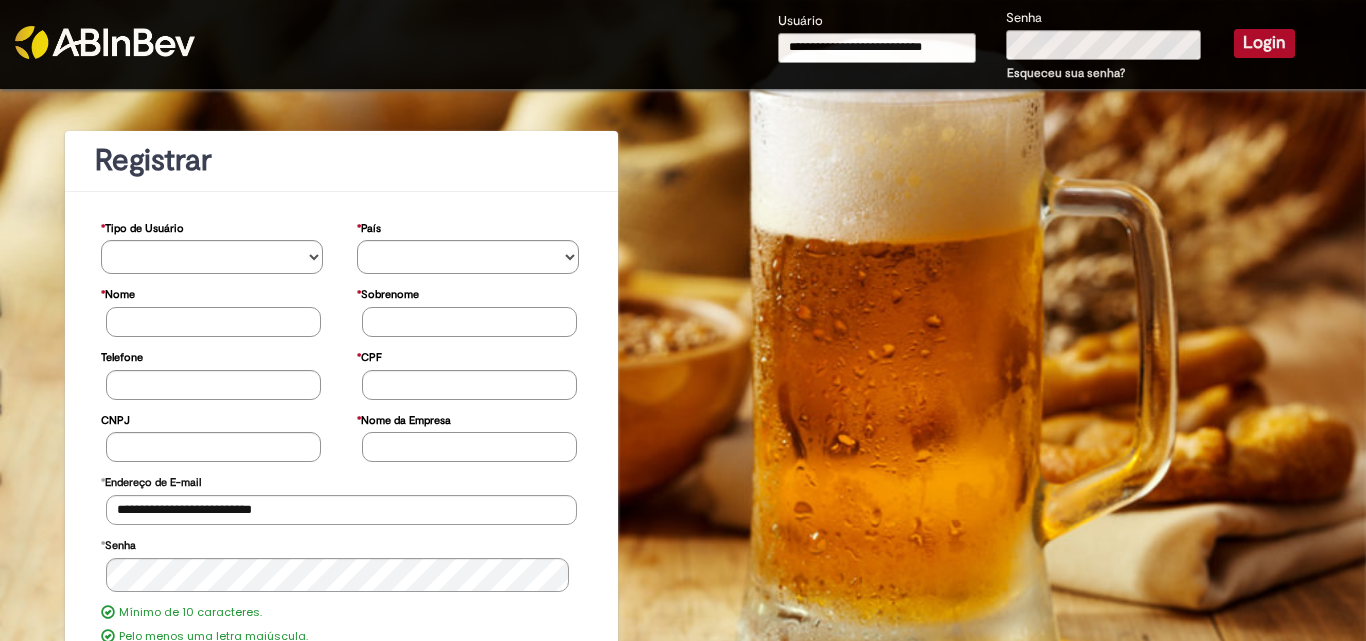 click on "Login" at bounding box center [1264, 43] 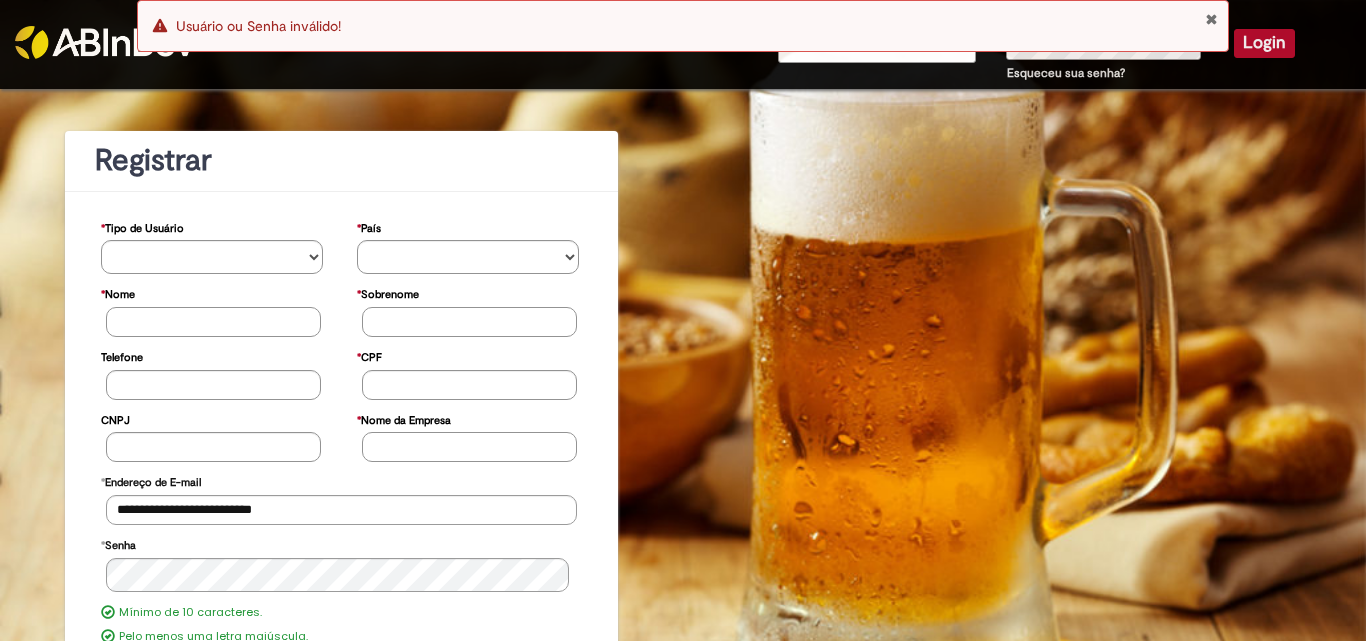 click on "Erro 			 Usuário ou Senha inválido!" at bounding box center [683, 26] 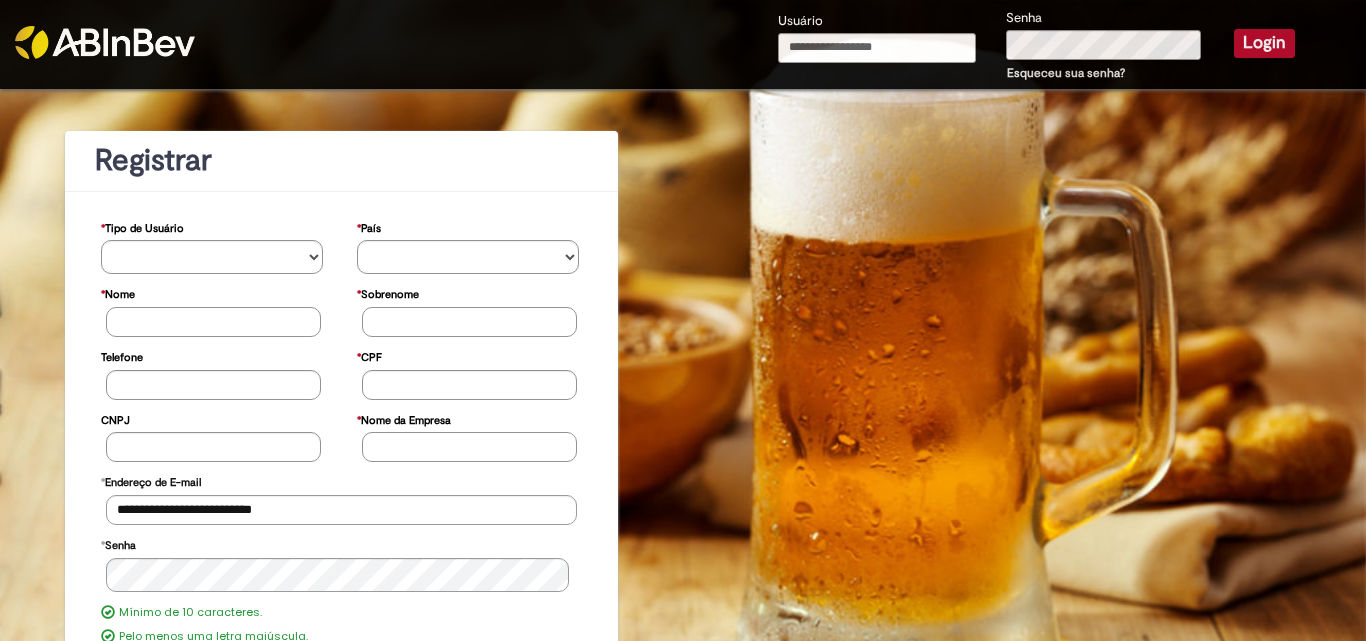 click on "Erro 			 Usuário ou Senha inválido!" at bounding box center (683, 31) 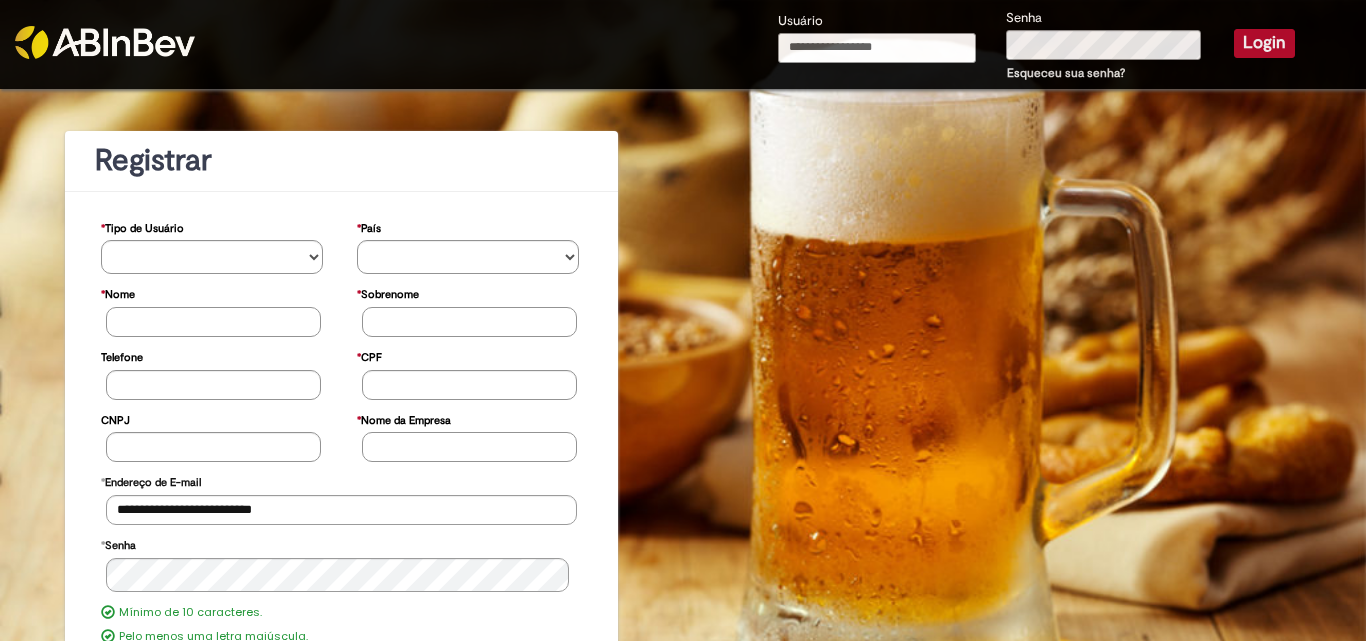 click on "Usuário" at bounding box center (877, 48) 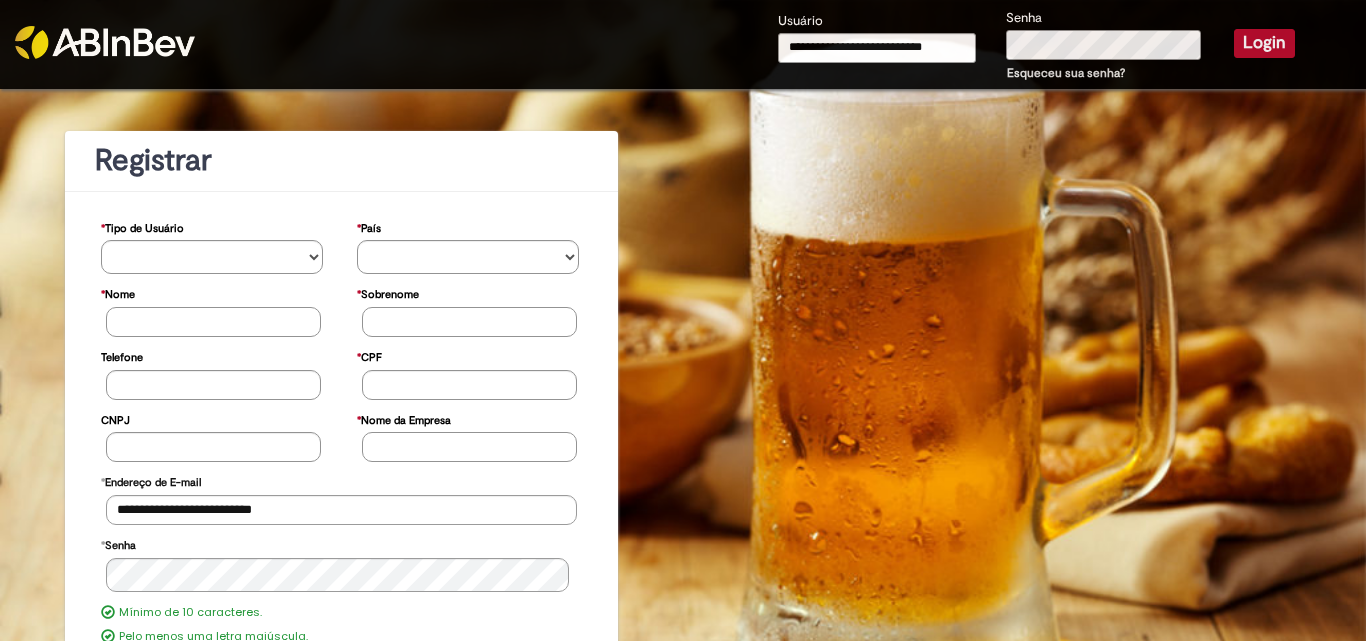 click on "**********" at bounding box center (1036, 46) 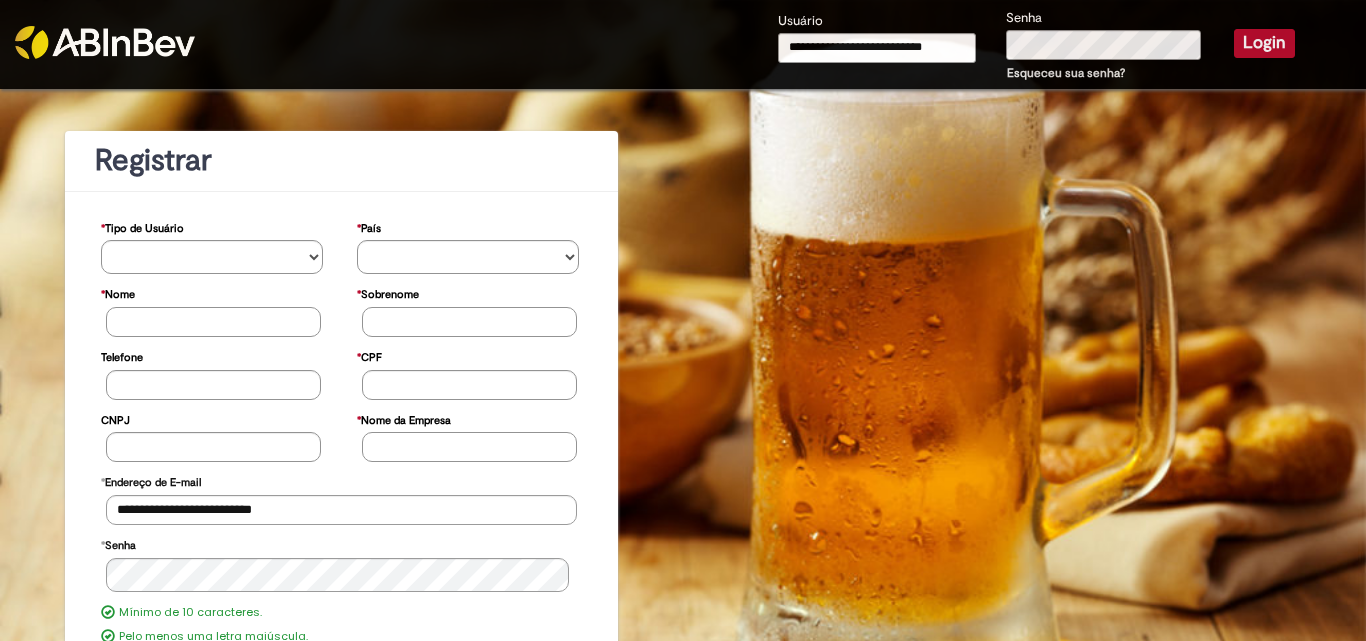 click on "Login" at bounding box center [1264, 45] 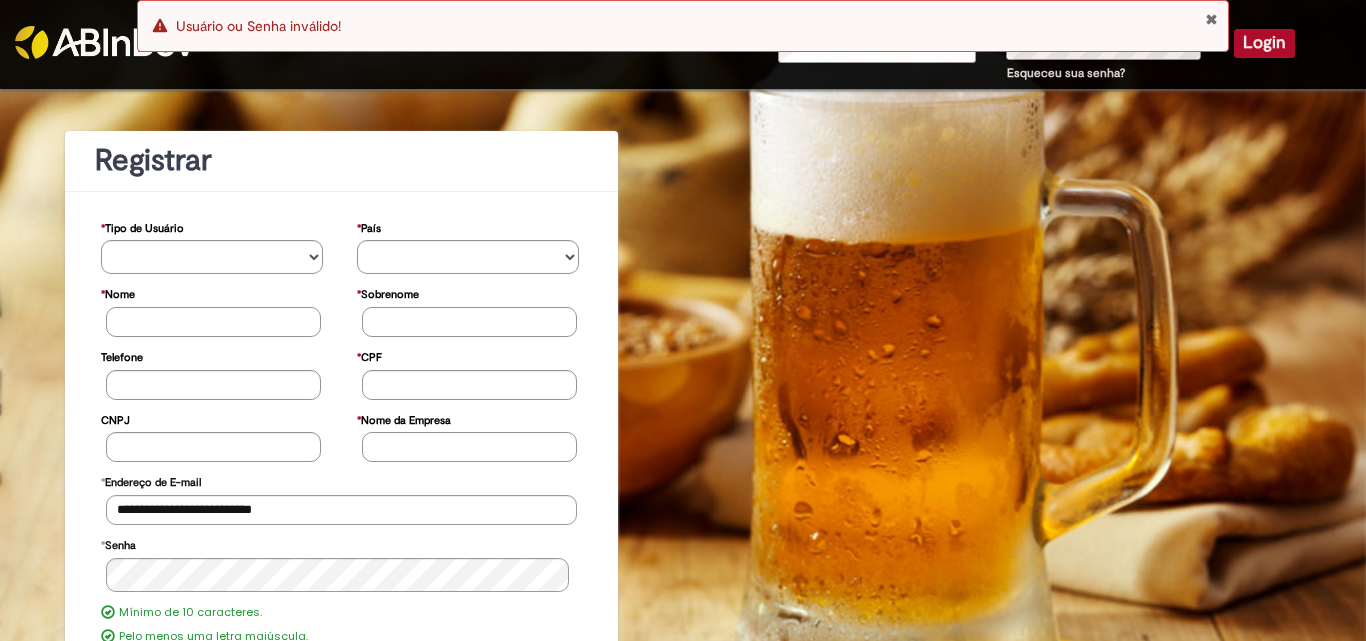 click on "Erro 			 Usuário ou Senha inválido!" at bounding box center [683, 31] 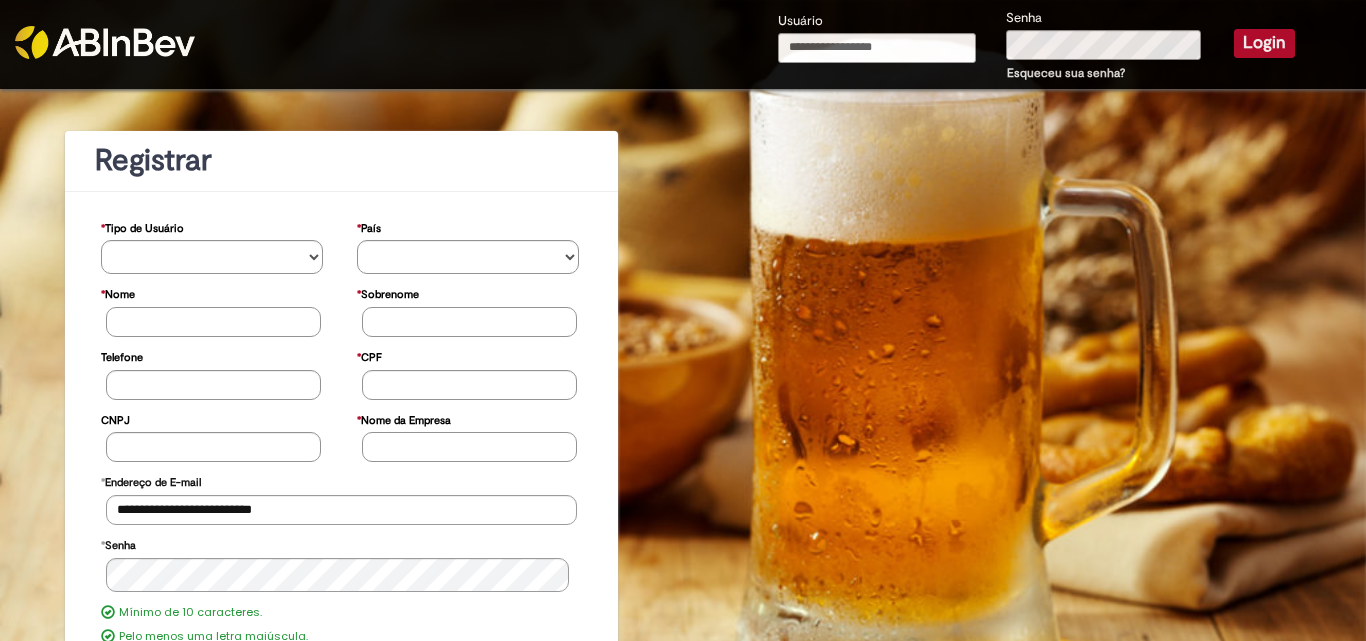 click on "Erro 			 Usuário ou Senha inválido!" at bounding box center (683, 31) 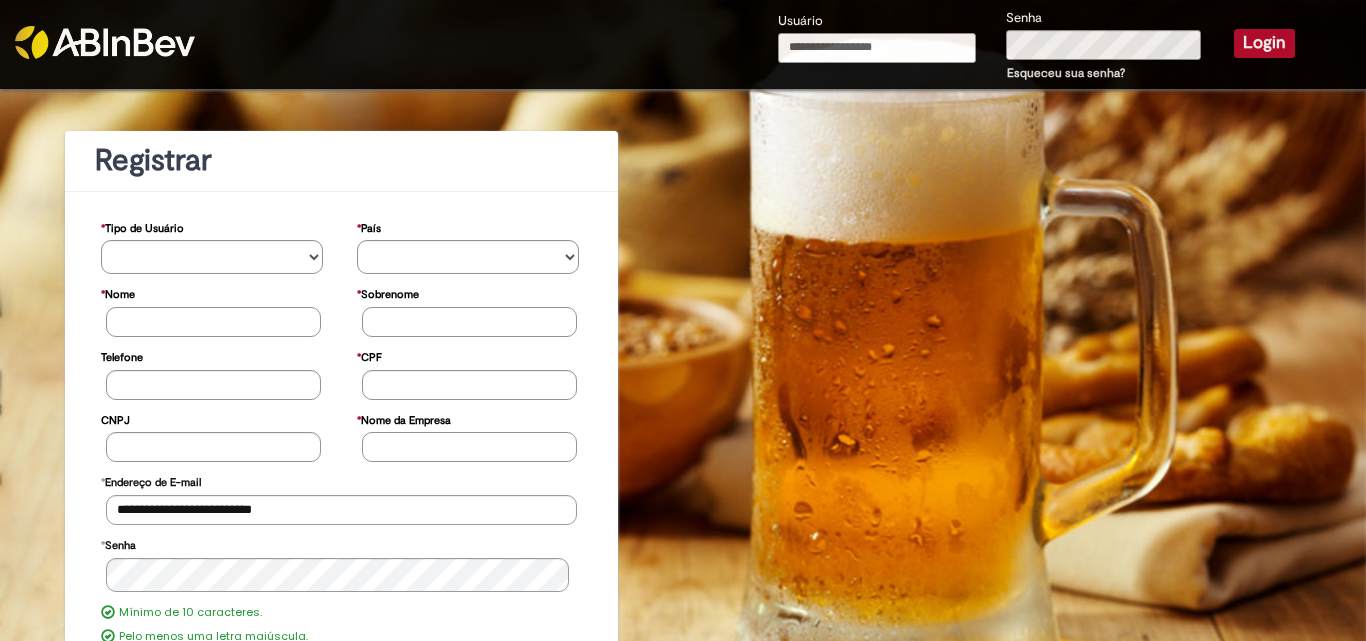 click on "Usuário" at bounding box center [877, 48] 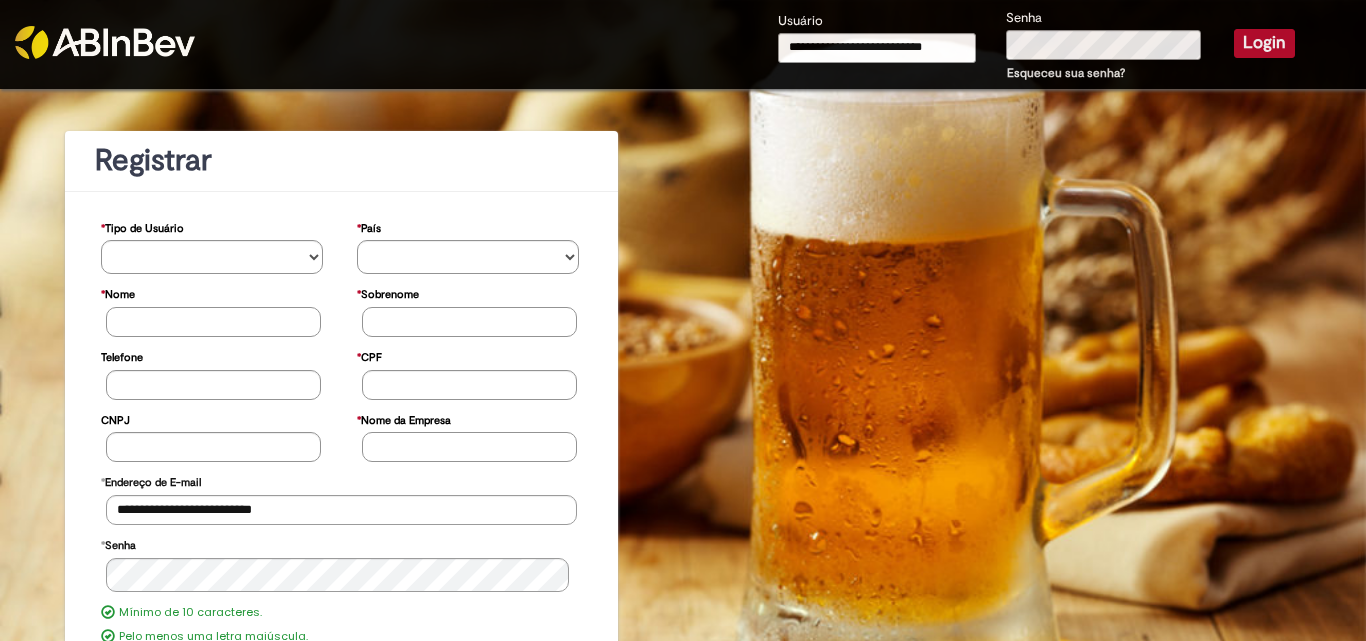 click on "Login" at bounding box center (1264, 43) 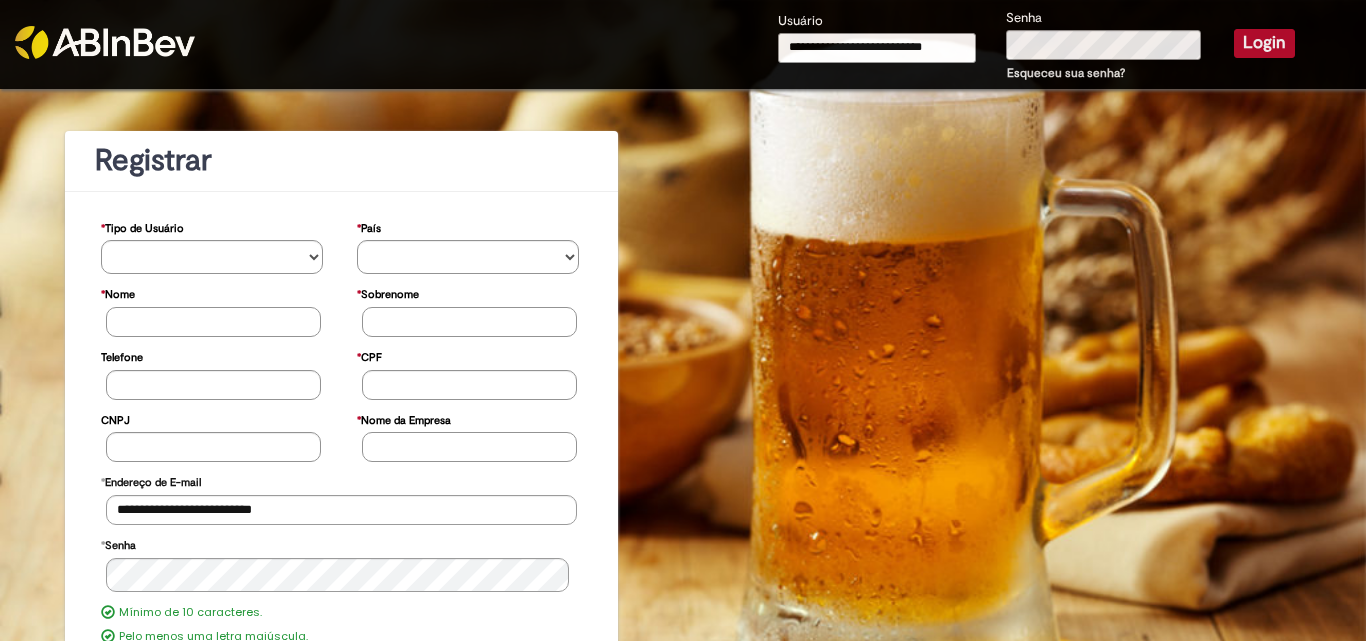 type 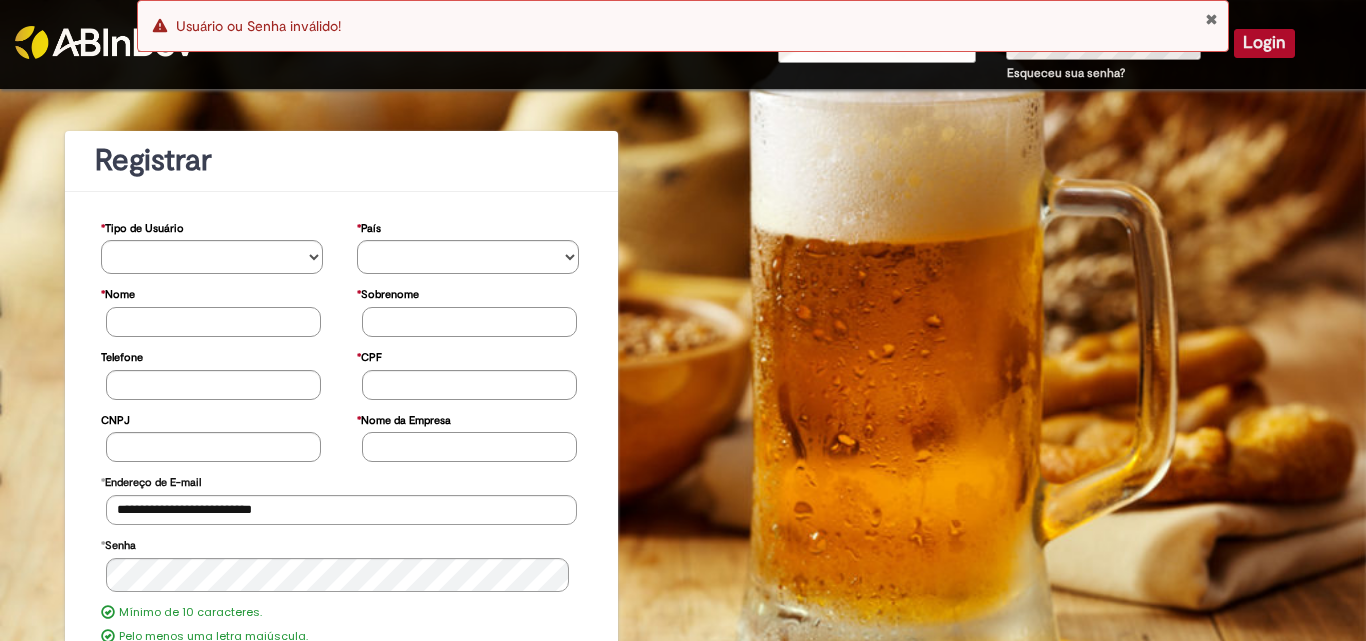 click at bounding box center (105, 42) 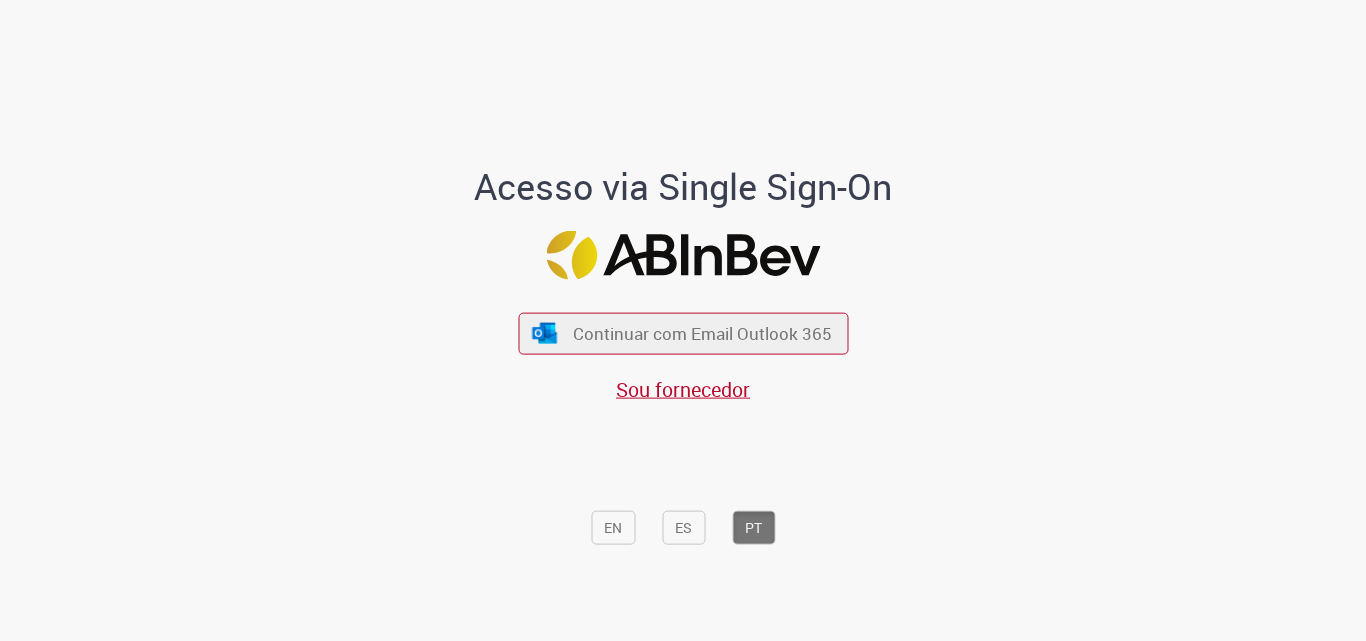 scroll, scrollTop: 0, scrollLeft: 0, axis: both 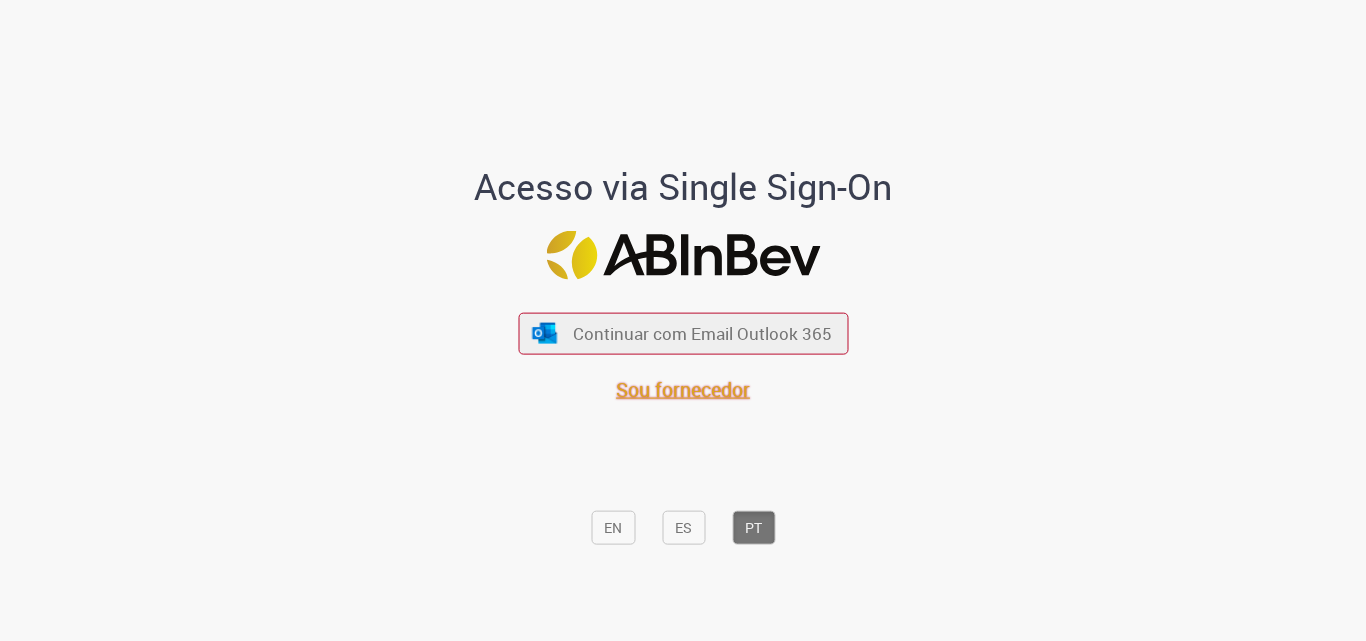 click on "Sou fornecedor" at bounding box center [683, 388] 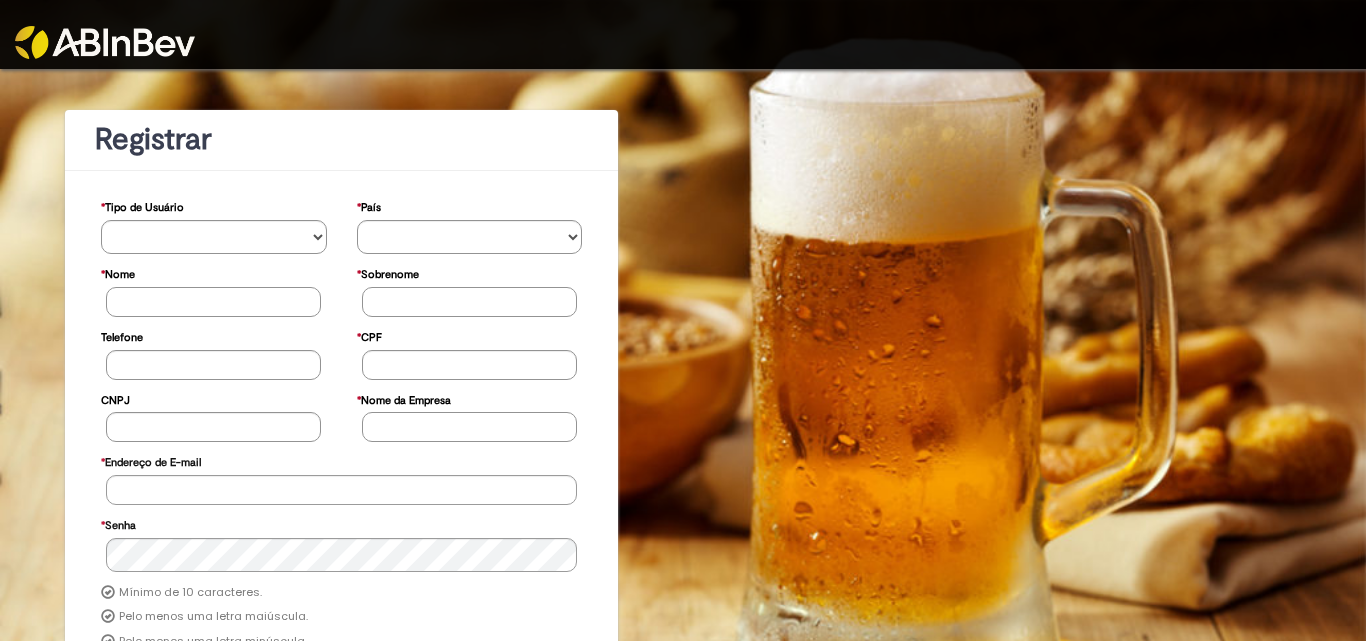 scroll, scrollTop: 0, scrollLeft: 0, axis: both 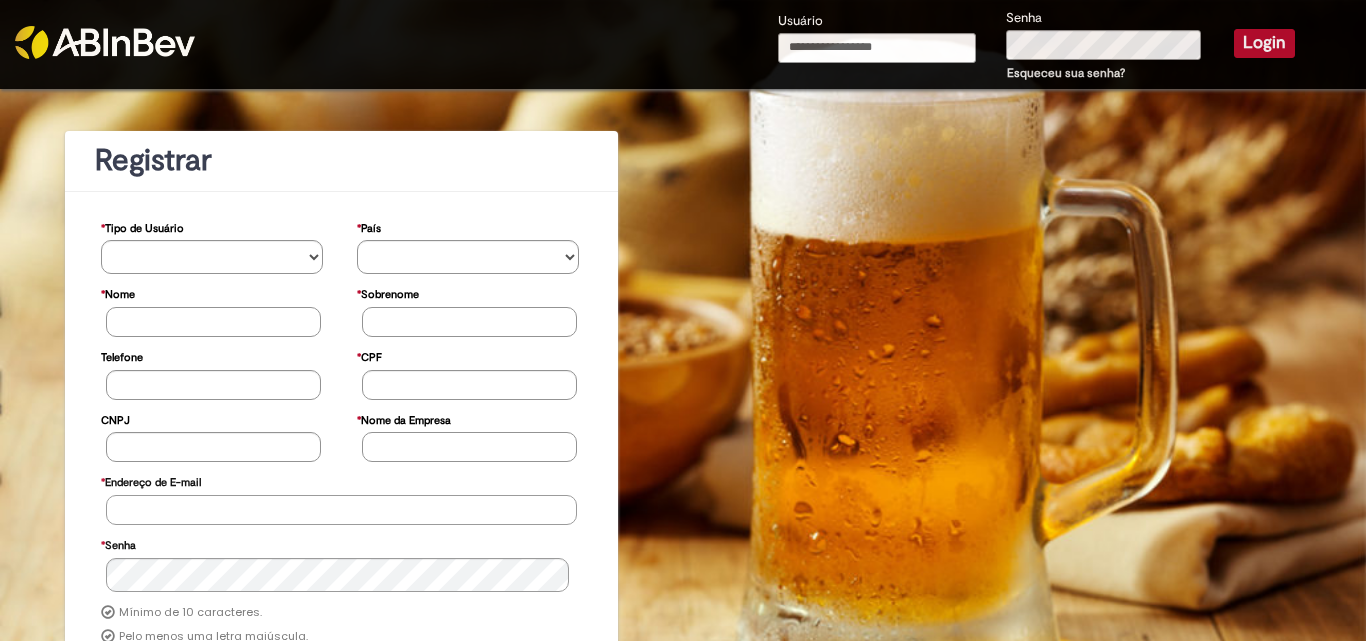 type on "**********" 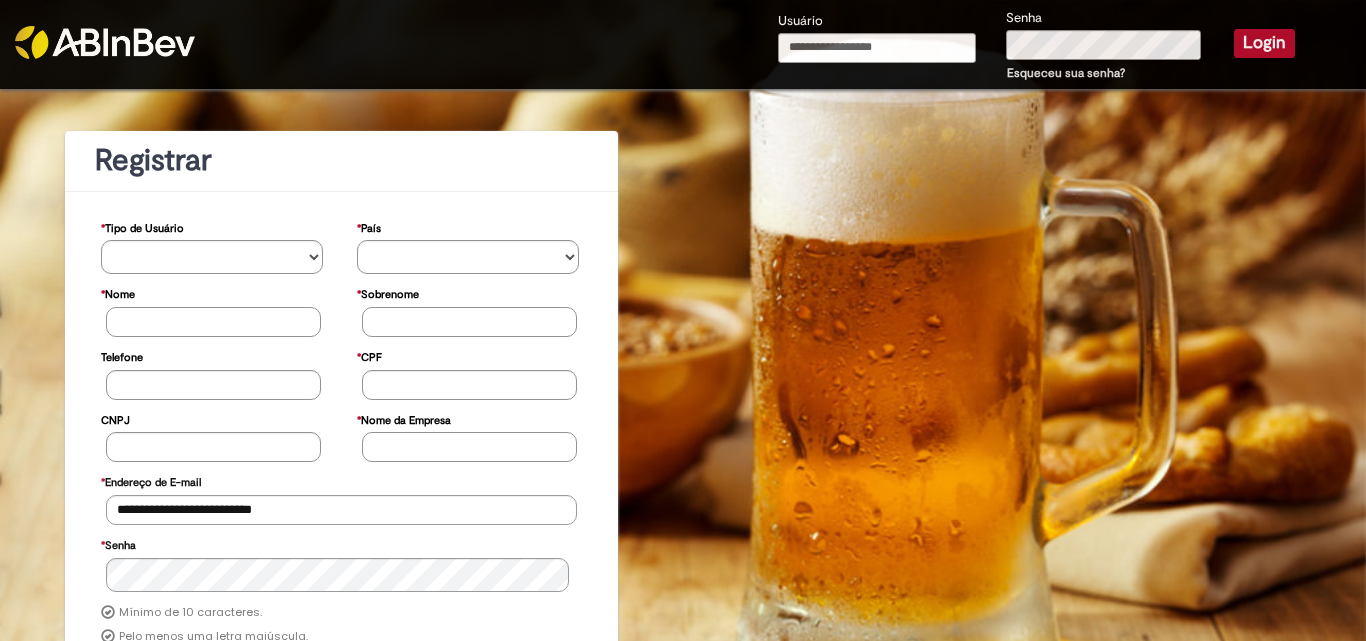 type on "**********" 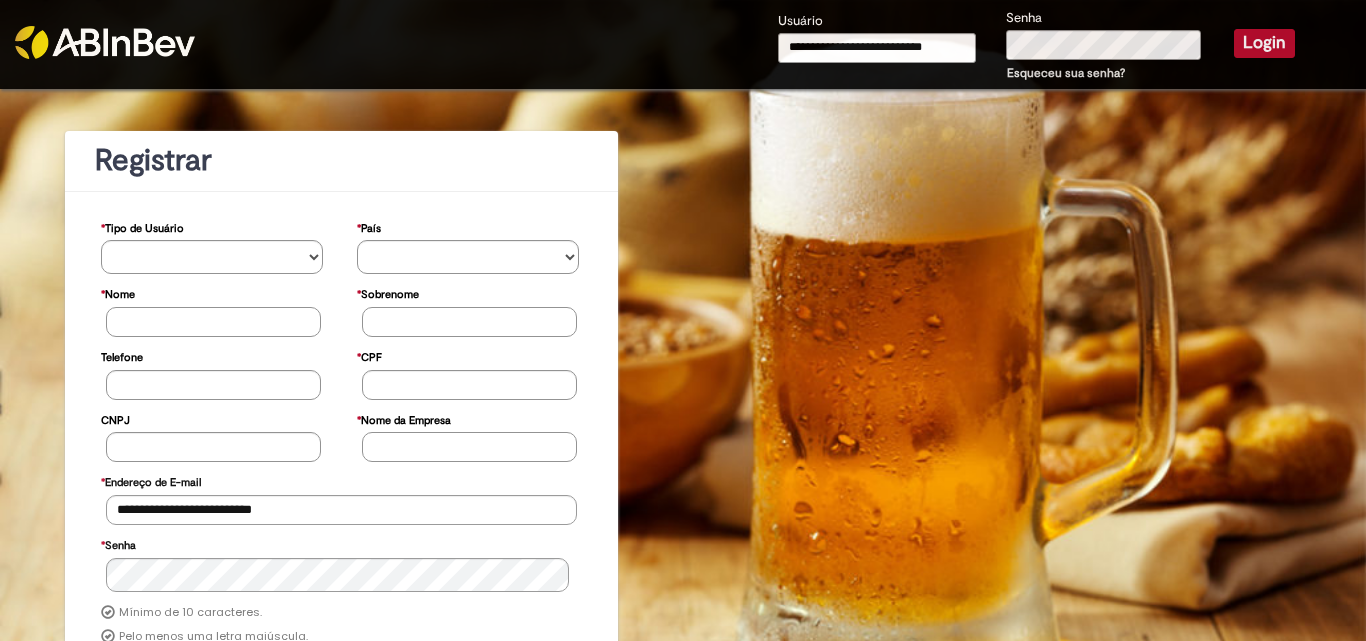 click on "**********" at bounding box center [877, 48] 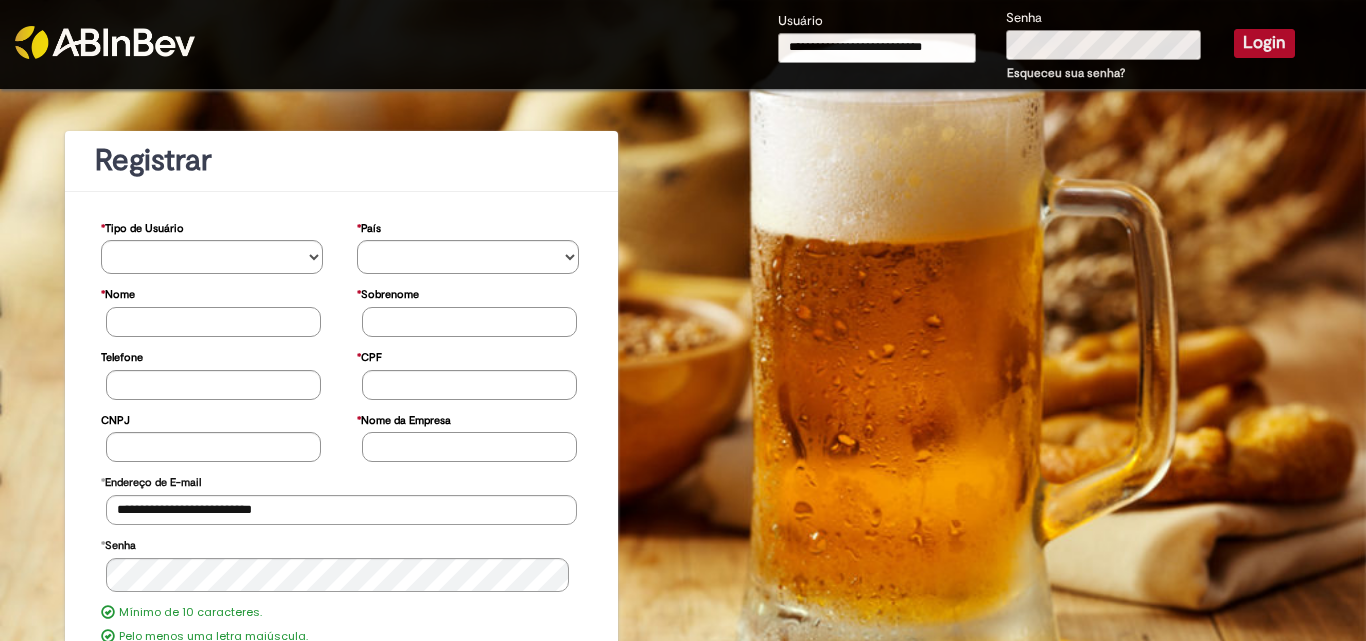 click on "**********" at bounding box center [1036, 46] 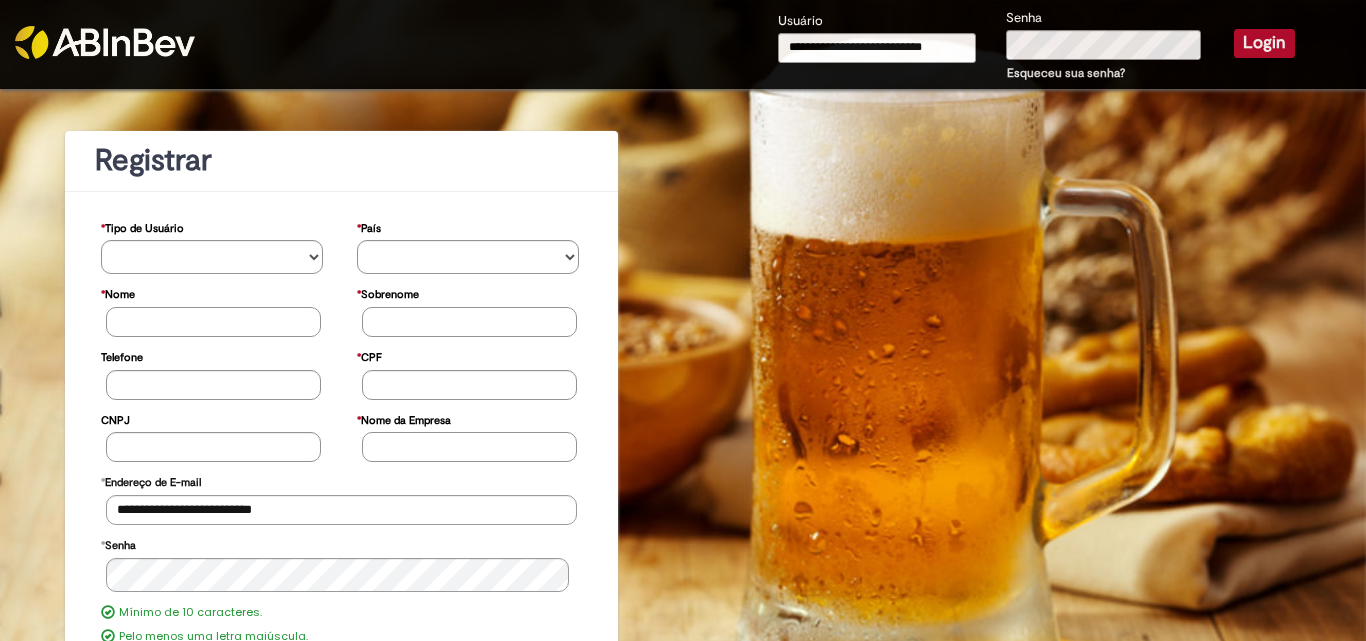 click on "Login" at bounding box center [1264, 43] 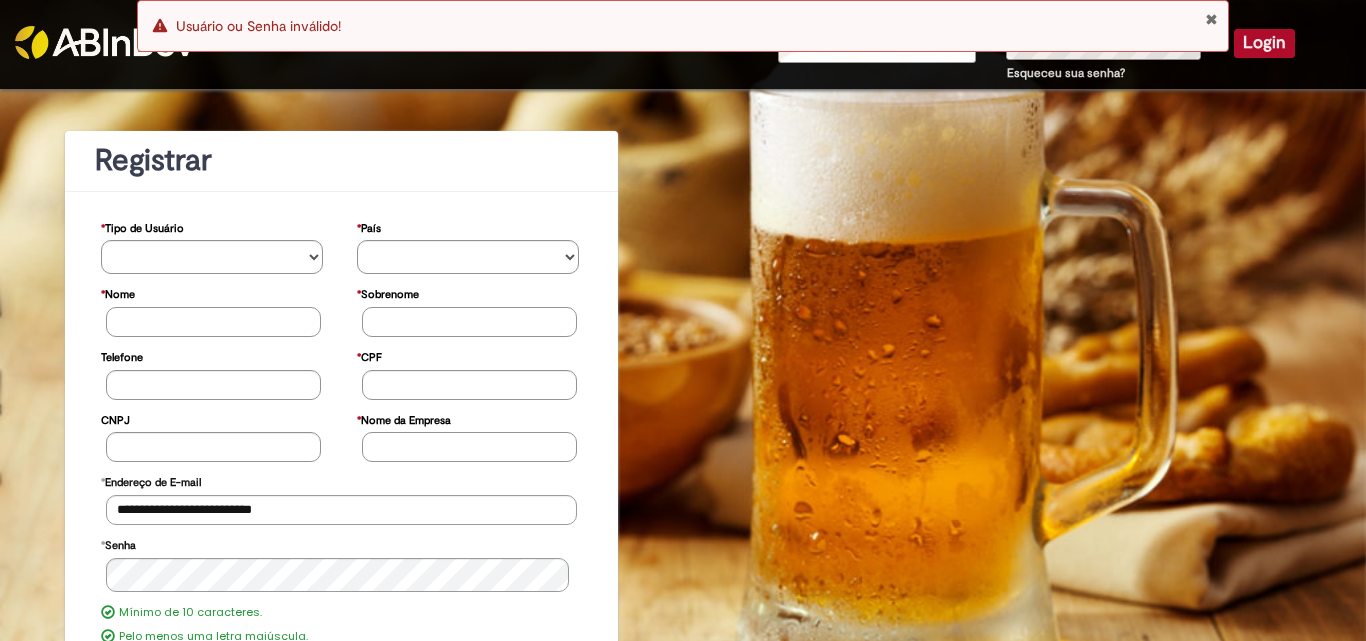 click on "Erro 			 Usuário ou Senha inválido!" at bounding box center (683, 26) 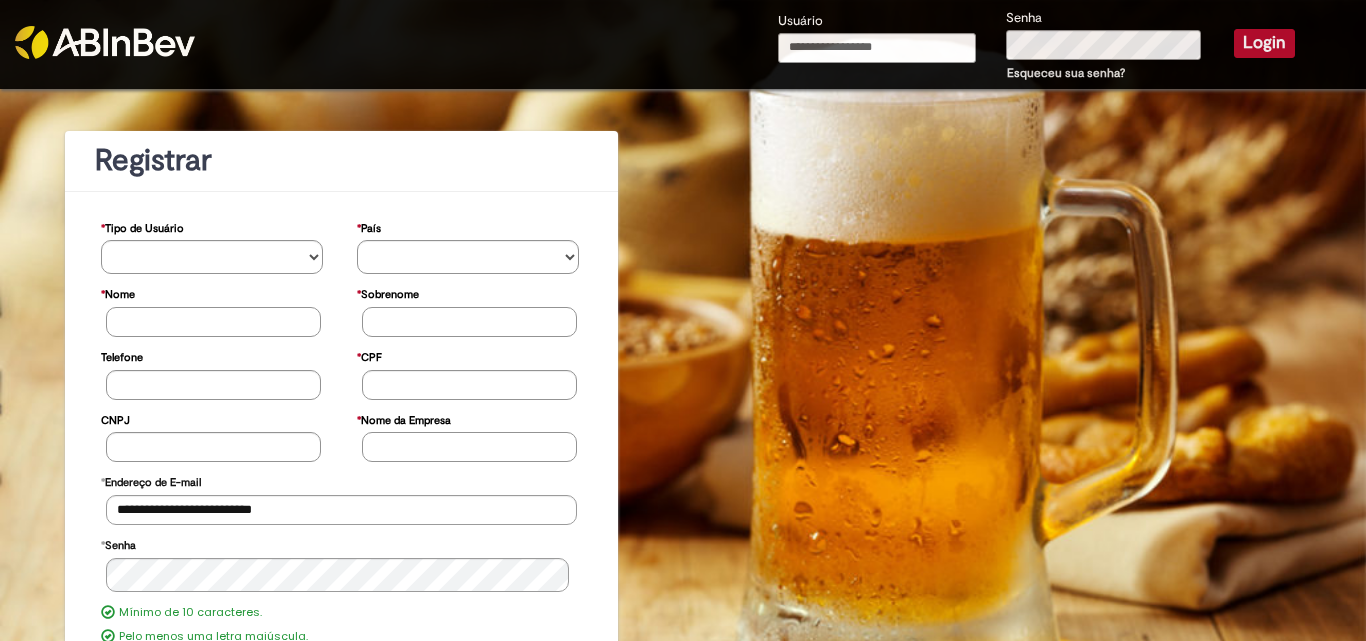 click on "Erro 			 Usuário ou Senha inválido!" at bounding box center [683, 26] 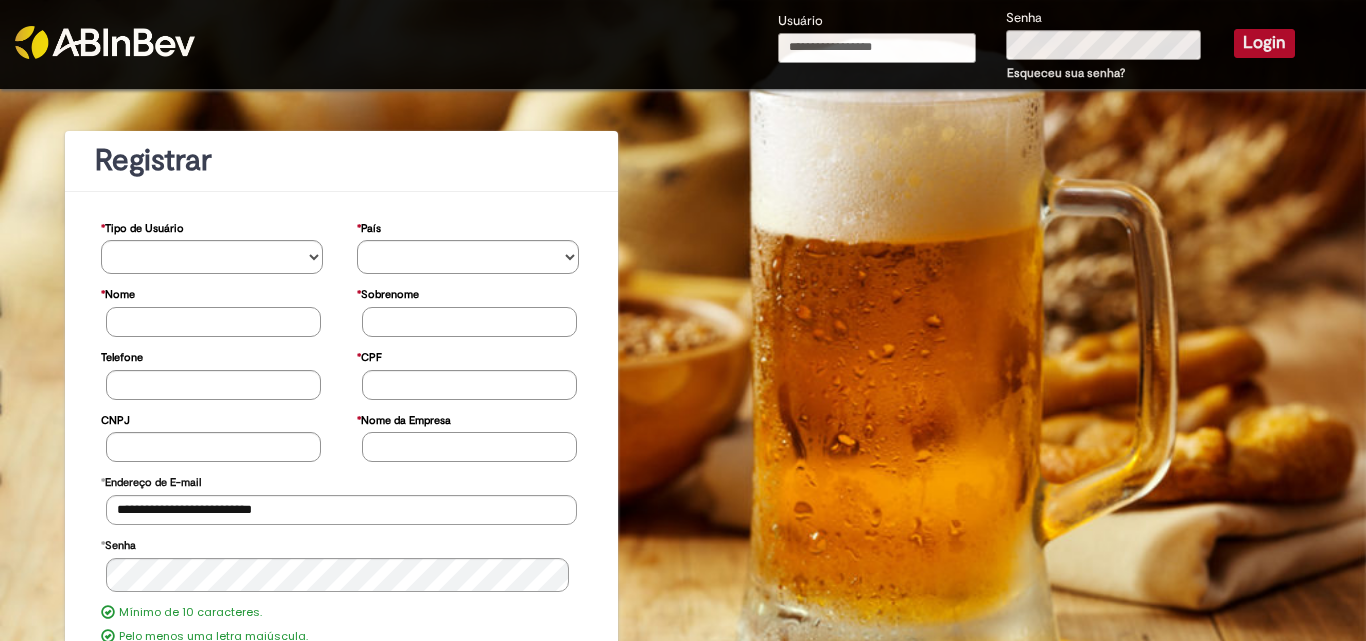 click on "Usuário" at bounding box center [877, 48] 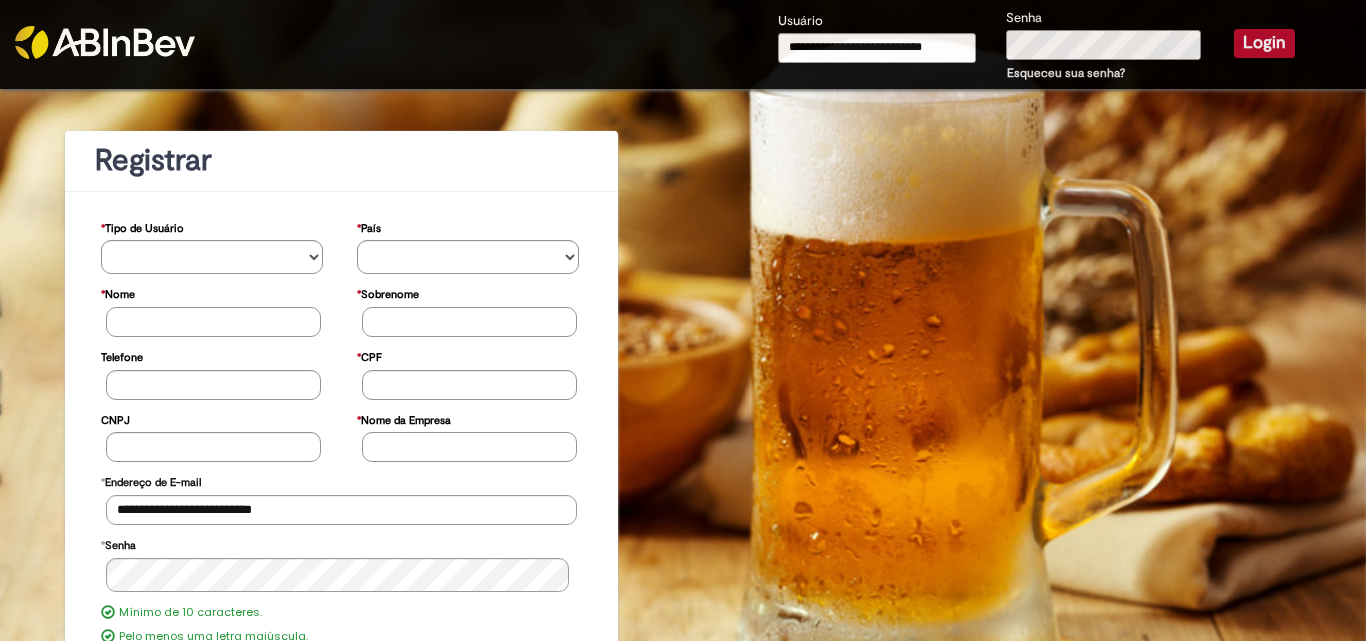 click on "**********" at bounding box center (1036, 46) 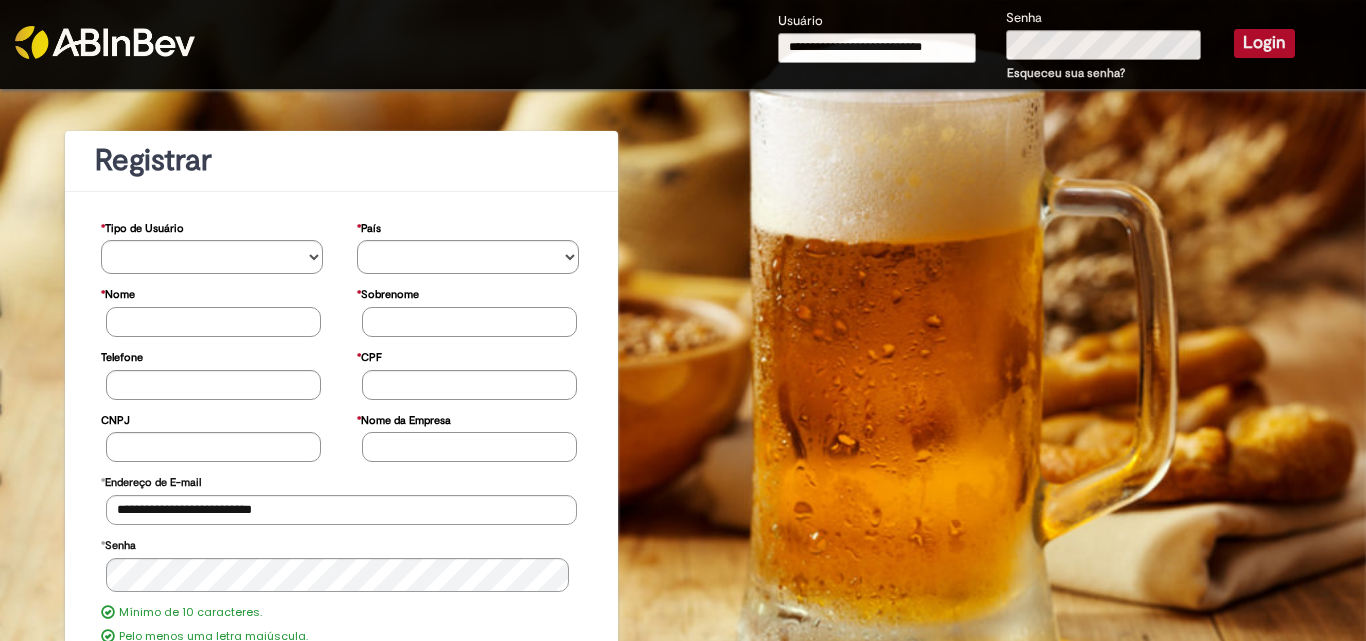 click on "Login" at bounding box center [1264, 43] 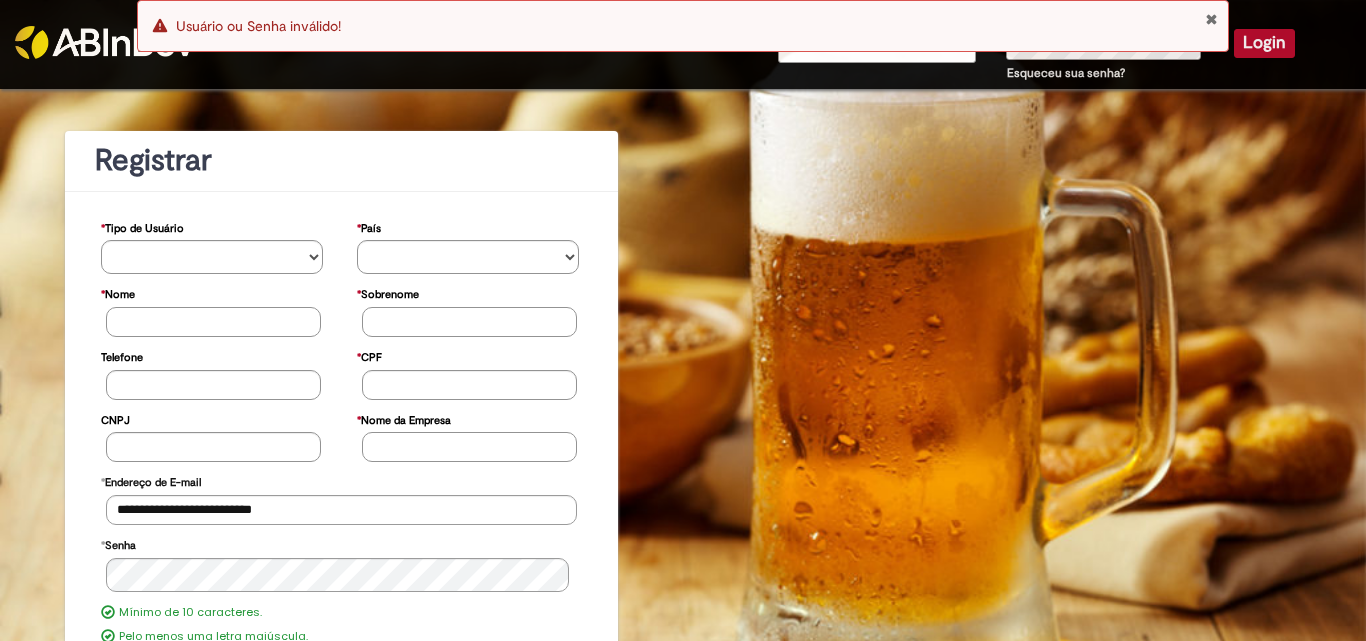 click on "Erro 			 Usuário ou Senha inválido!" at bounding box center [683, 31] 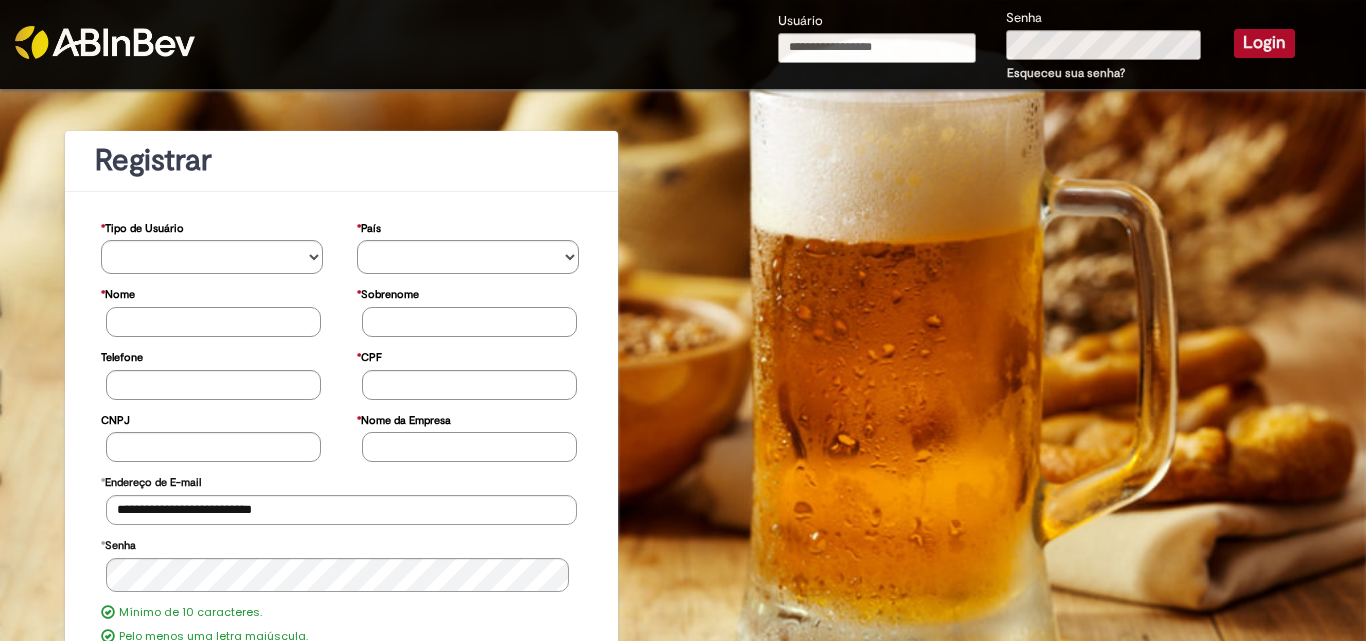 click on "Erro 			 Usuário ou Senha inválido!" at bounding box center (683, 31) 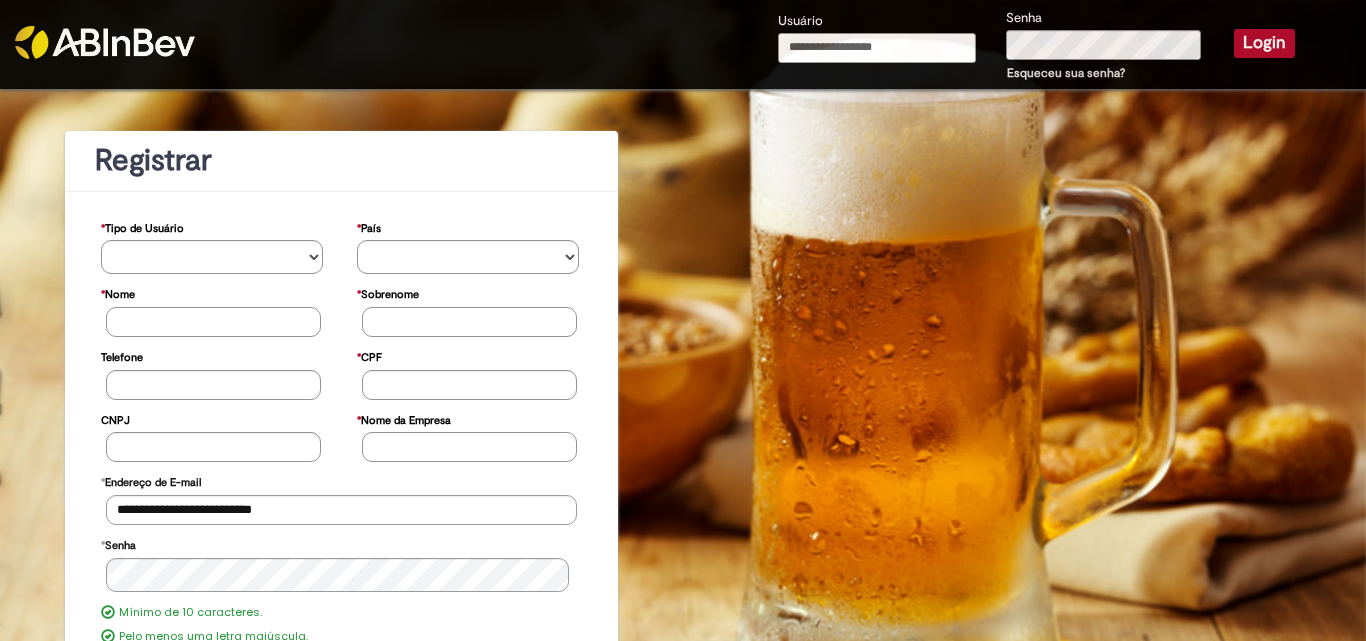 click on "Usuário" at bounding box center (877, 48) 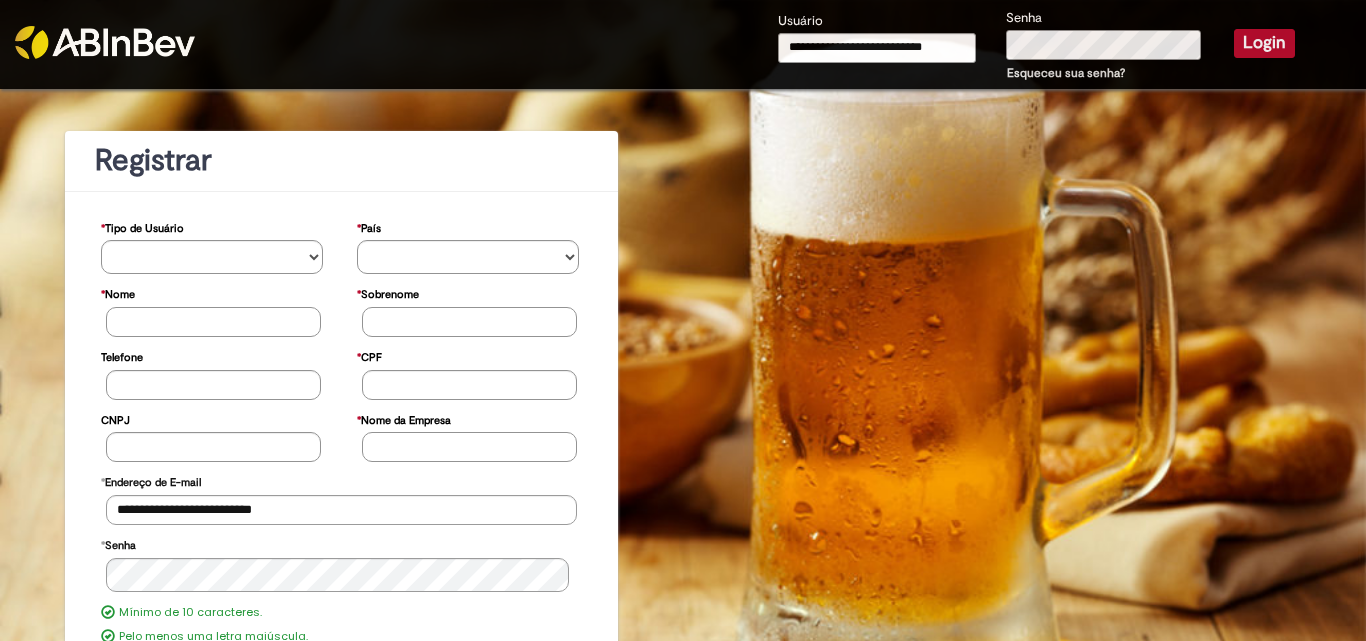 click on "**********" at bounding box center [1036, 46] 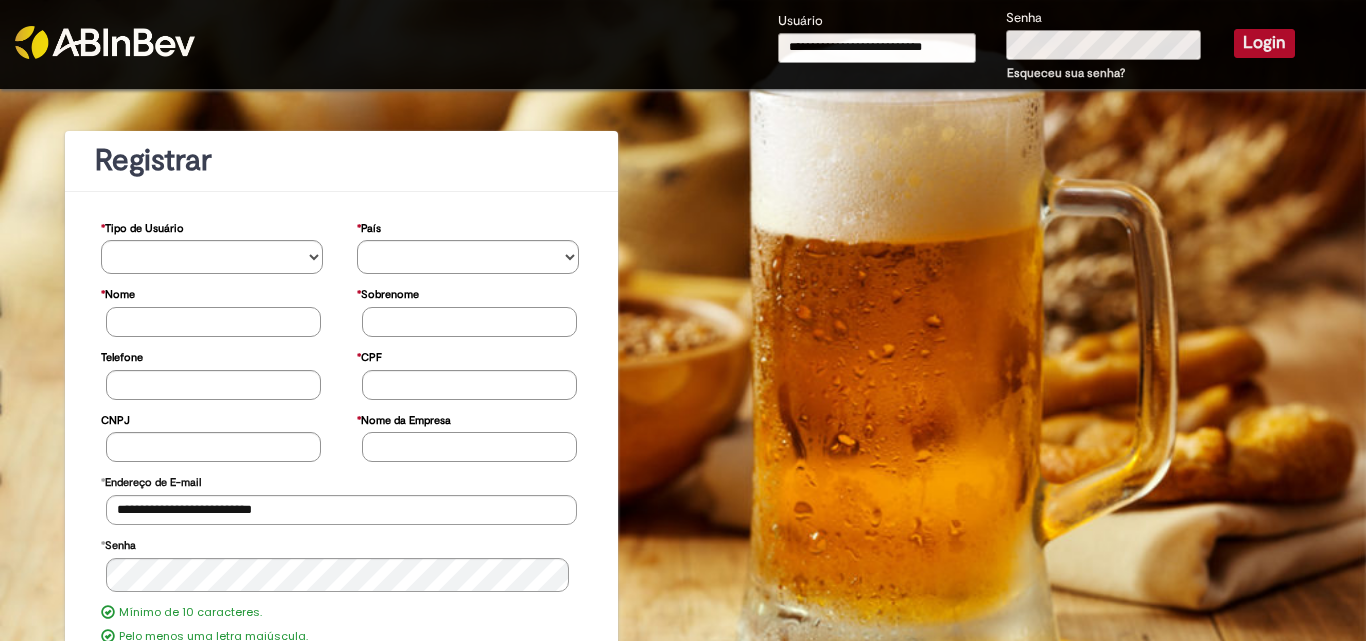 click on "Login" at bounding box center [1264, 43] 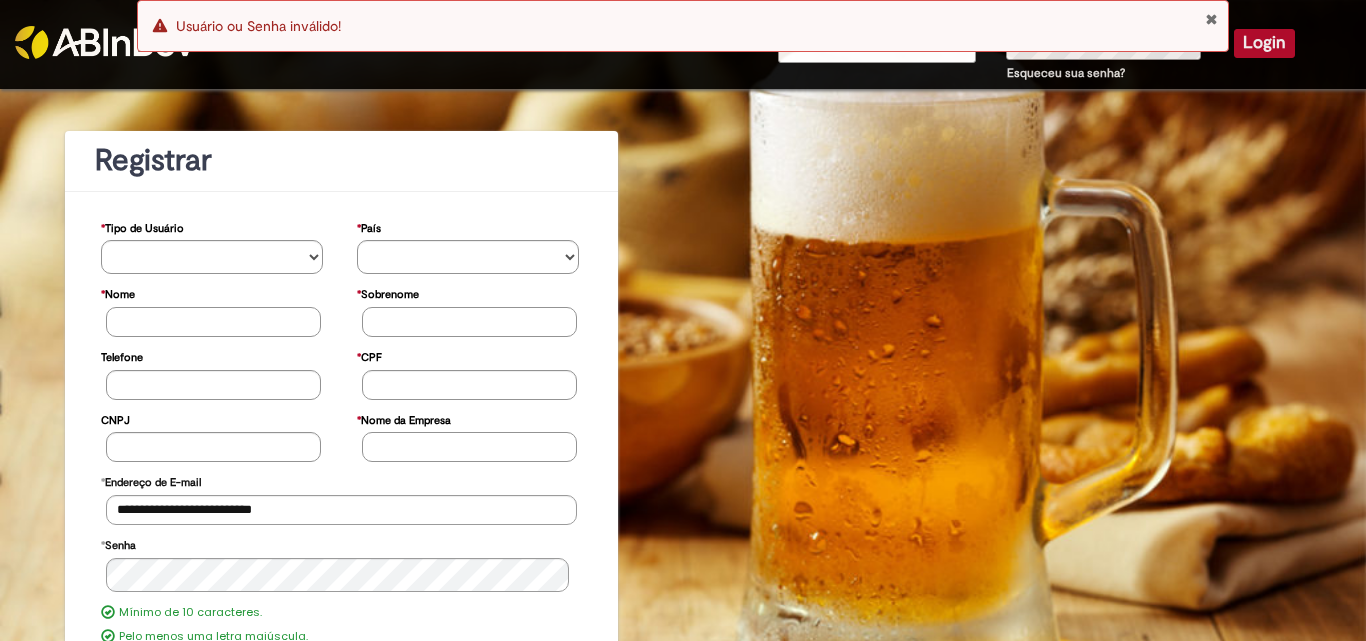 click on "Erro 			 Usuário ou Senha inválido!" at bounding box center [683, 31] 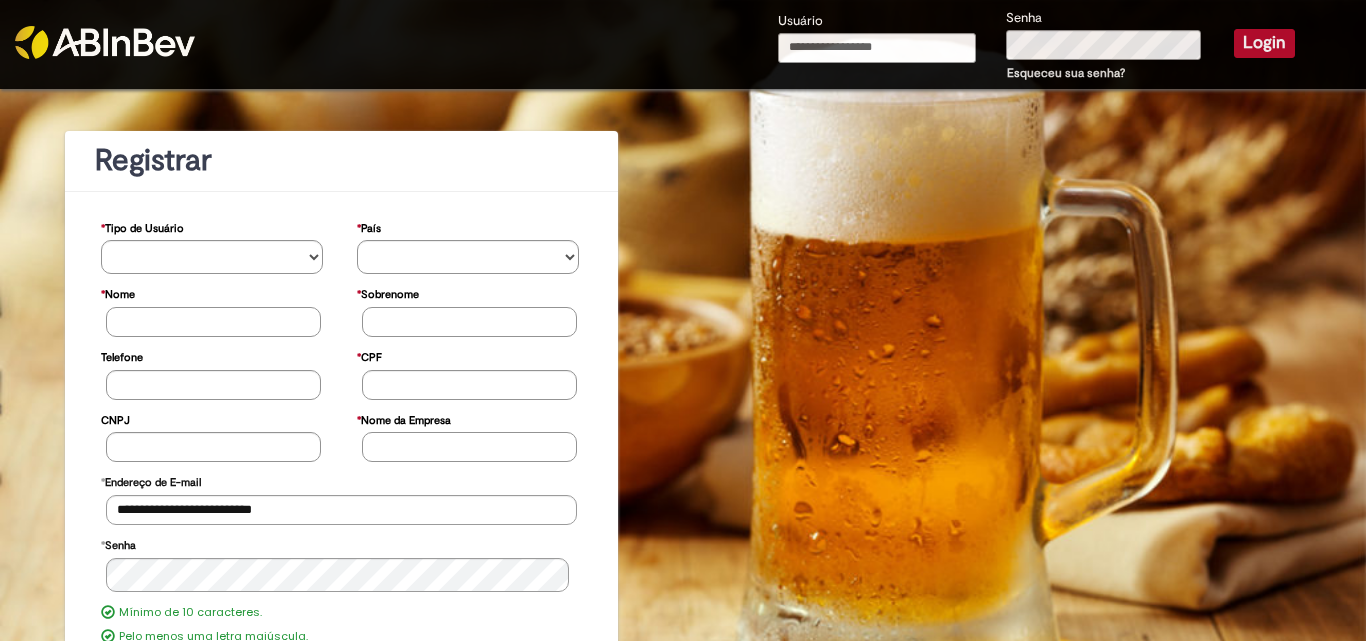click on "Erro 			 Usuário ou Senha inválido!" at bounding box center (683, 31) 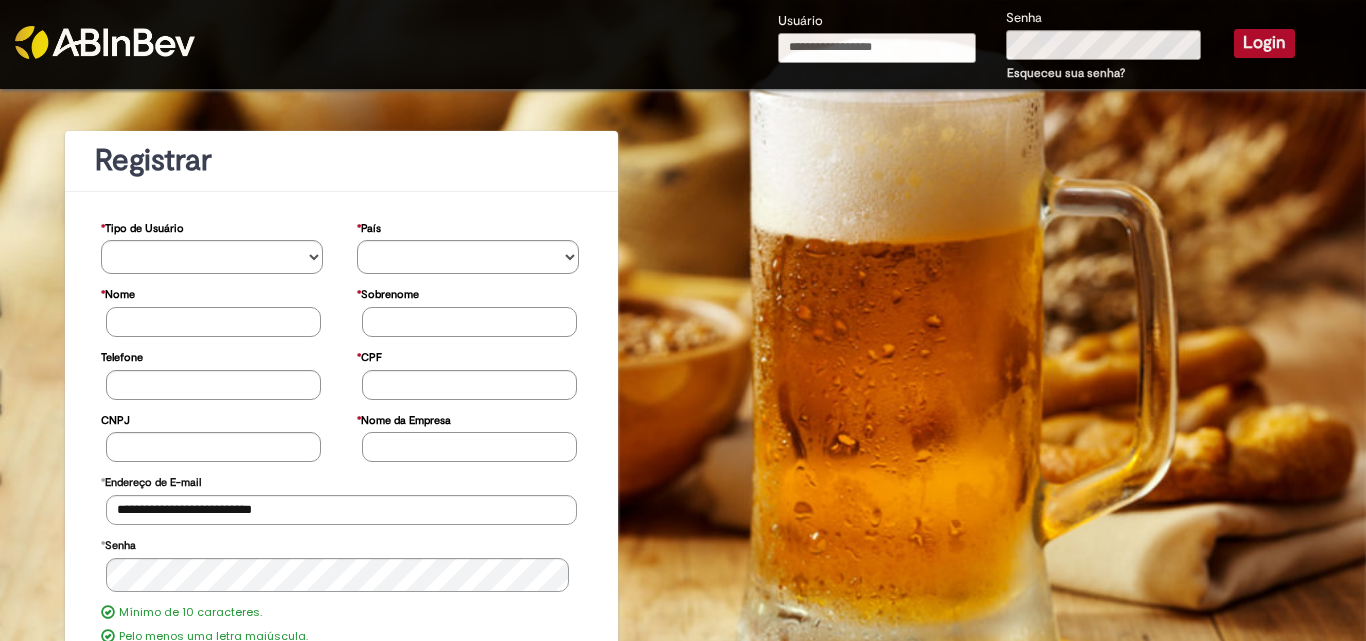 click on "Usuário" at bounding box center (877, 48) 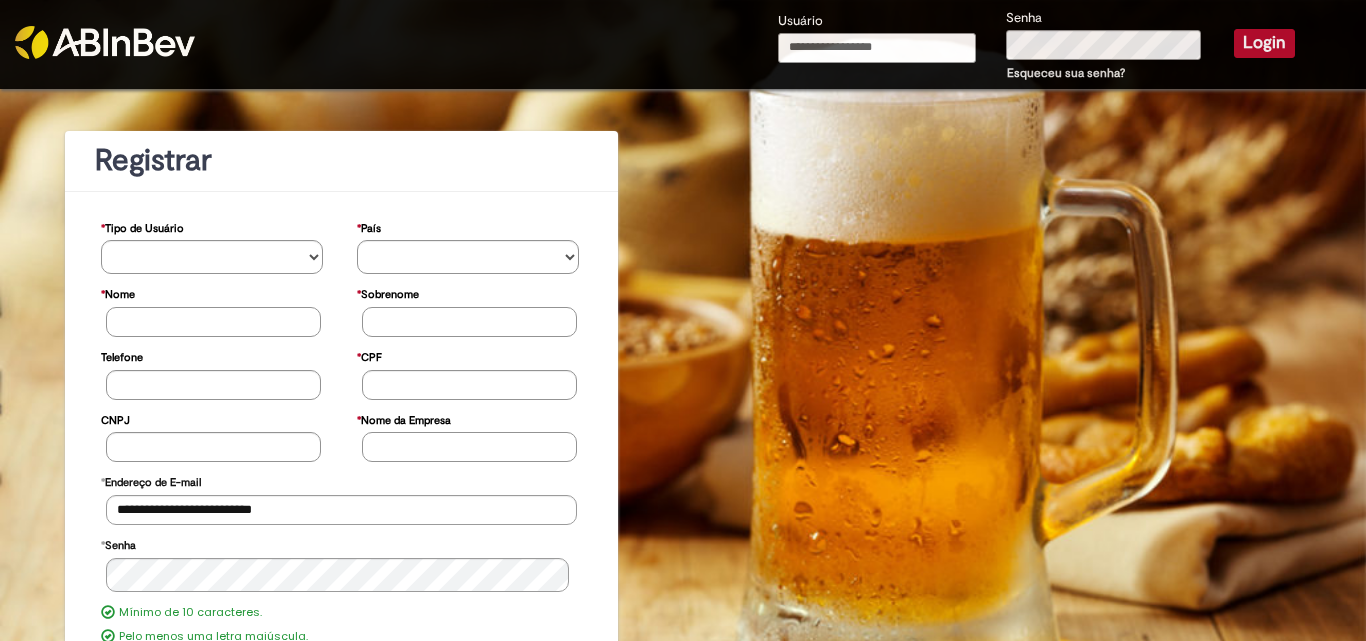 type on "**********" 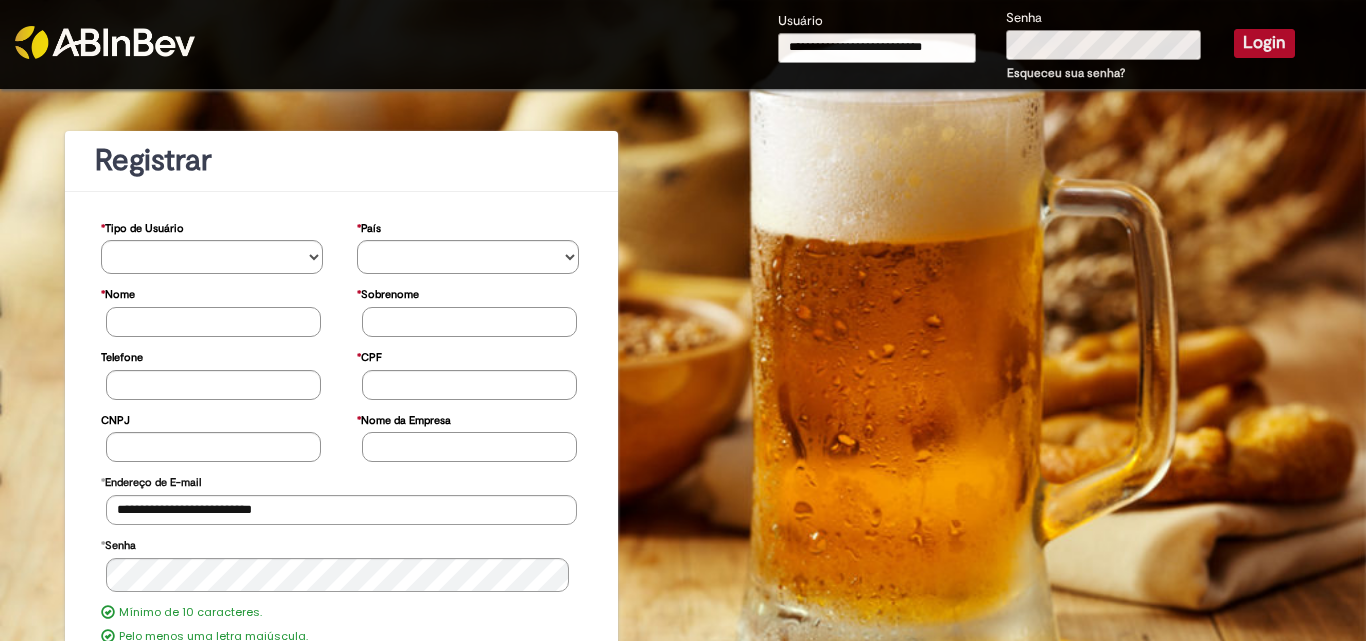 click on "**********" at bounding box center [1036, 46] 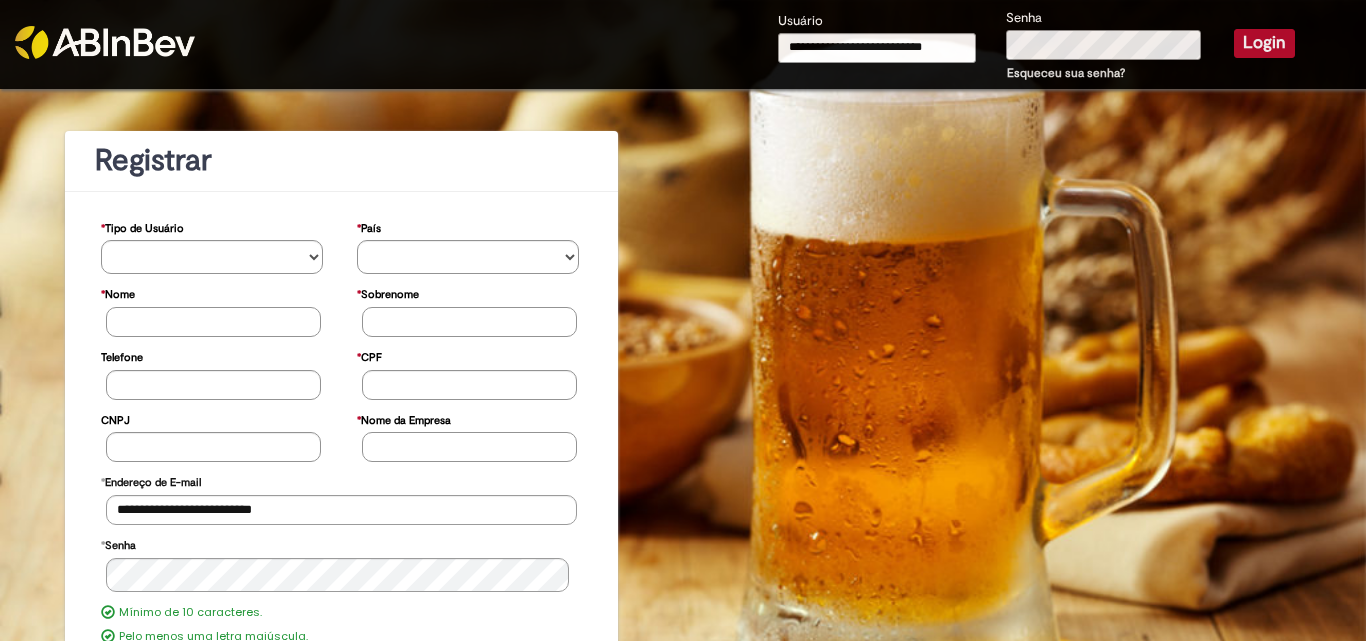 click on "Login" at bounding box center (1264, 43) 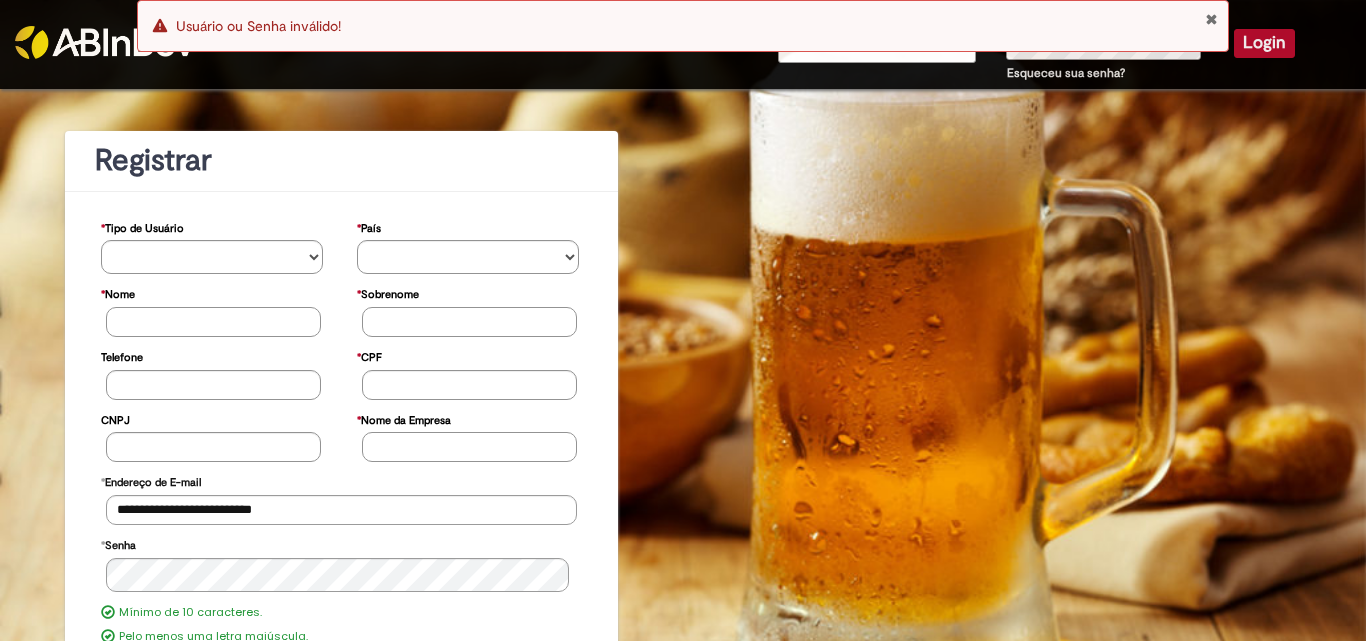 click on "Senha       Esqueceu sua senha?" at bounding box center (1105, 46) 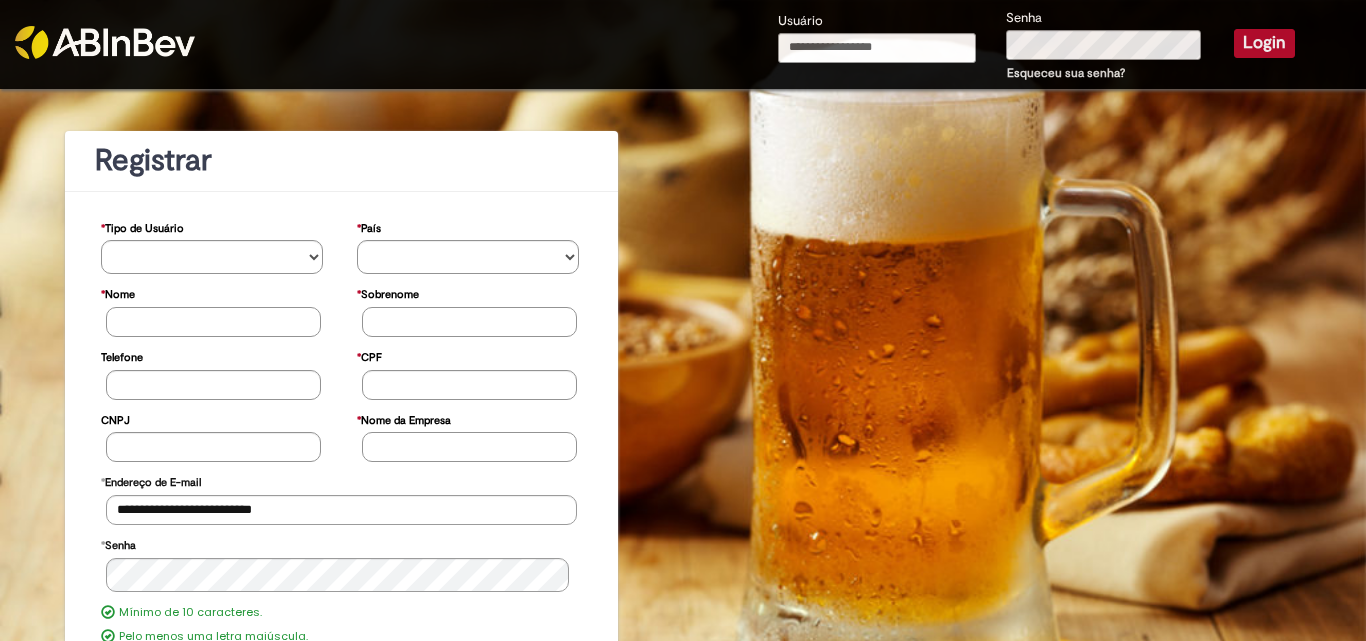 click on "Erro 			 Usuário ou Senha inválido!" at bounding box center (683, 26) 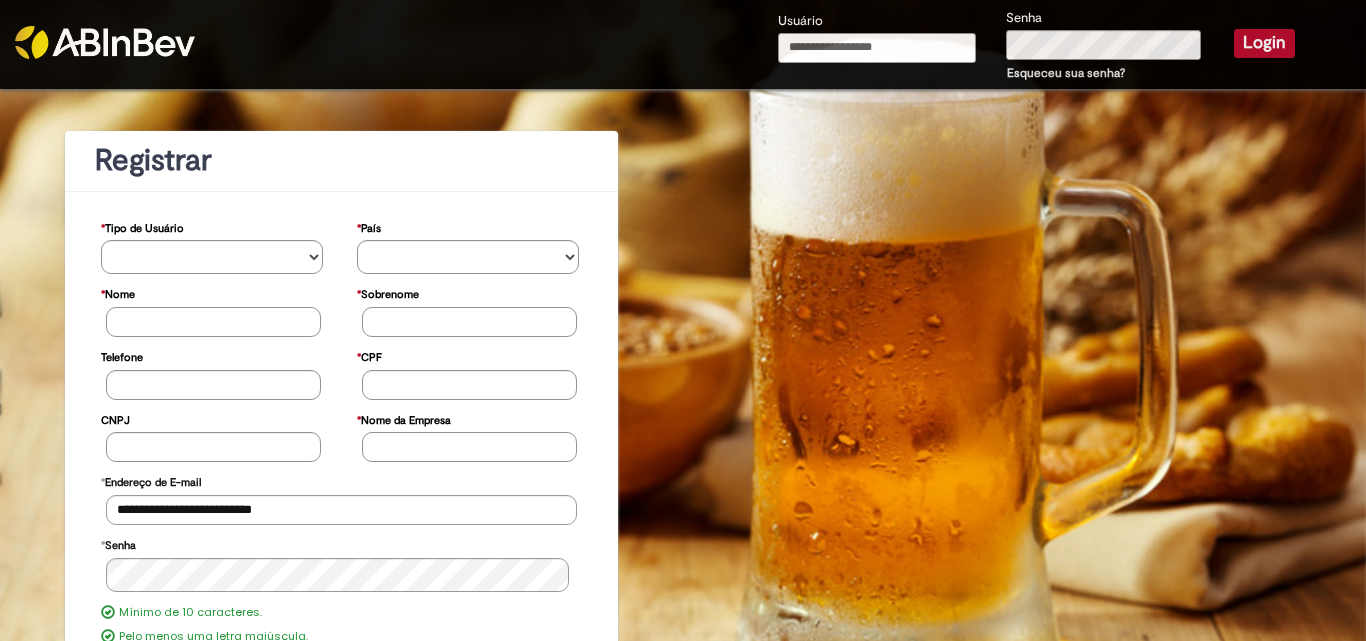 click on "Usuário" at bounding box center [877, 48] 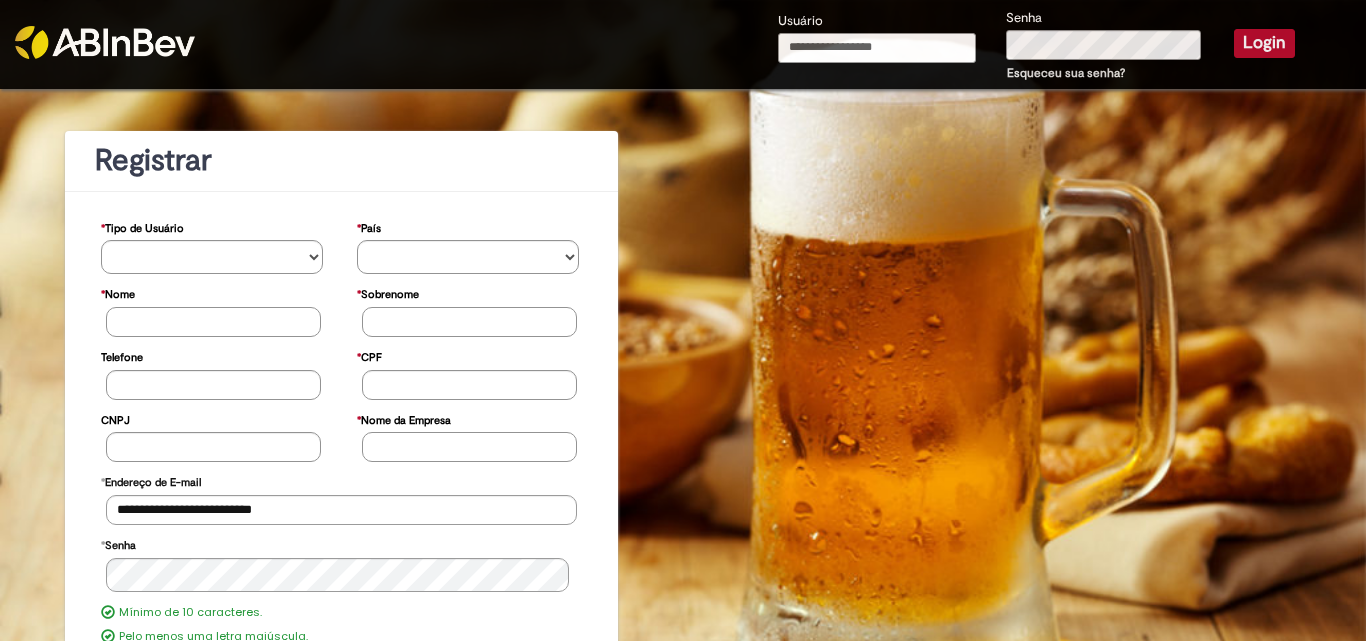 type on "**********" 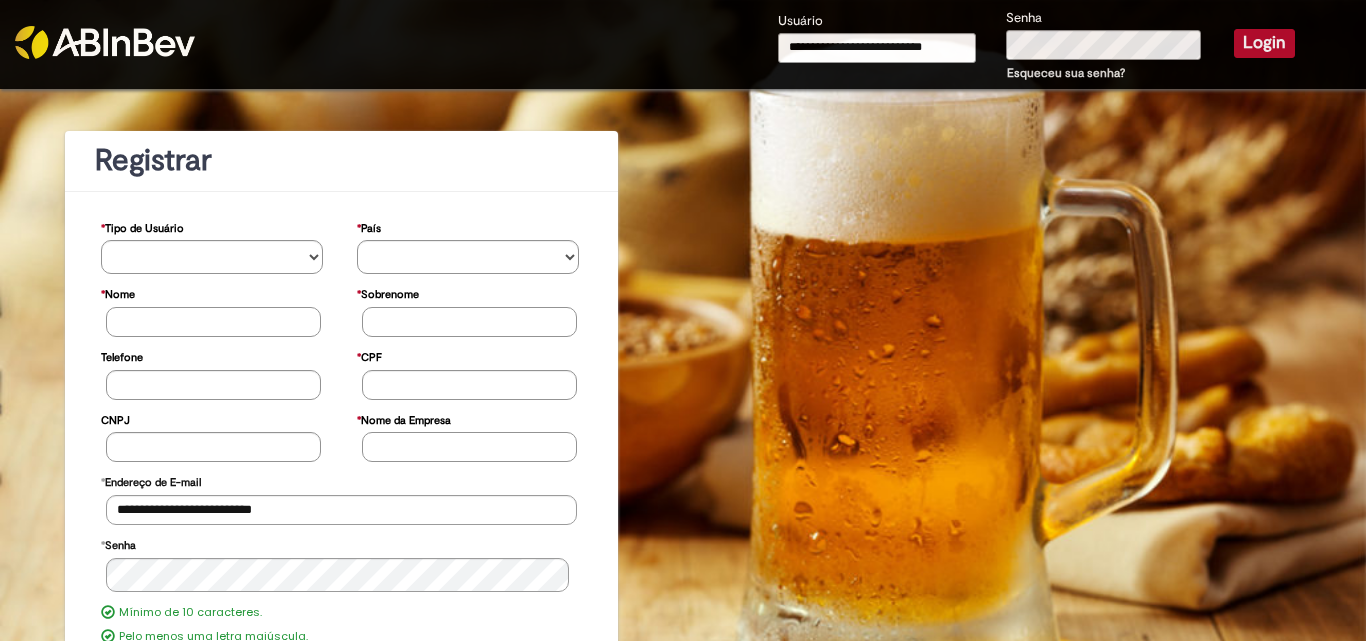 click on "Login" at bounding box center [1264, 43] 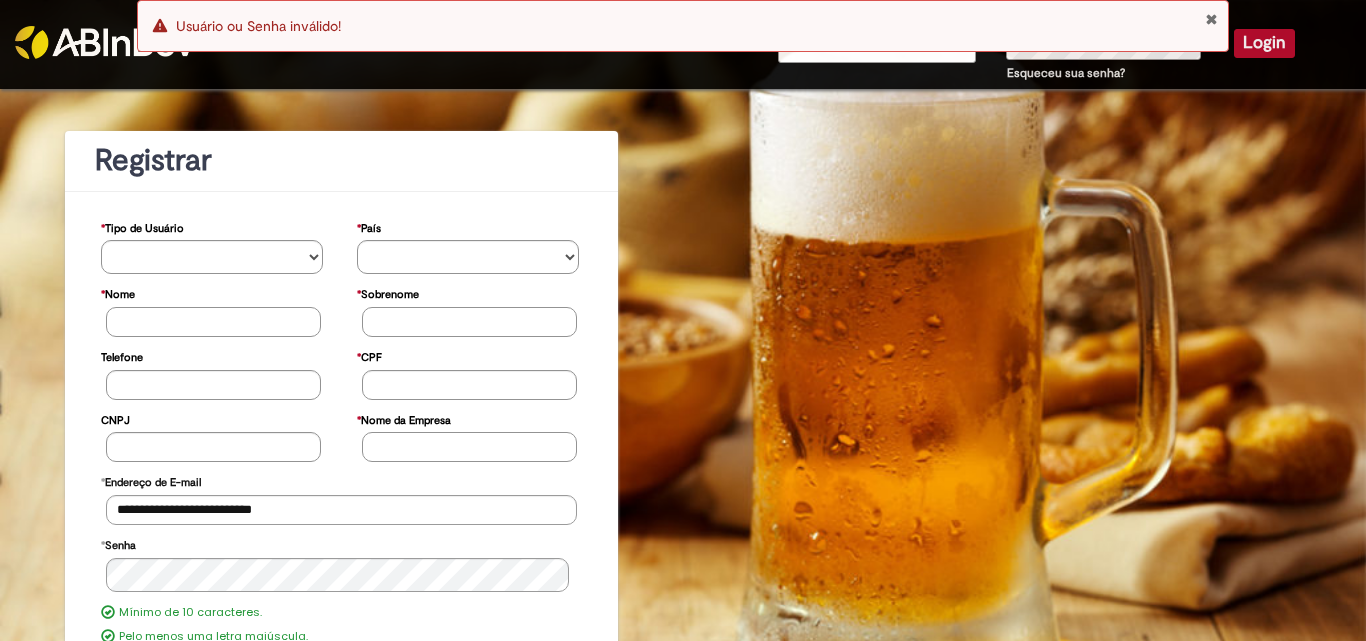 click on "Erro 			 Usuário ou Senha inválido!" at bounding box center [683, 26] 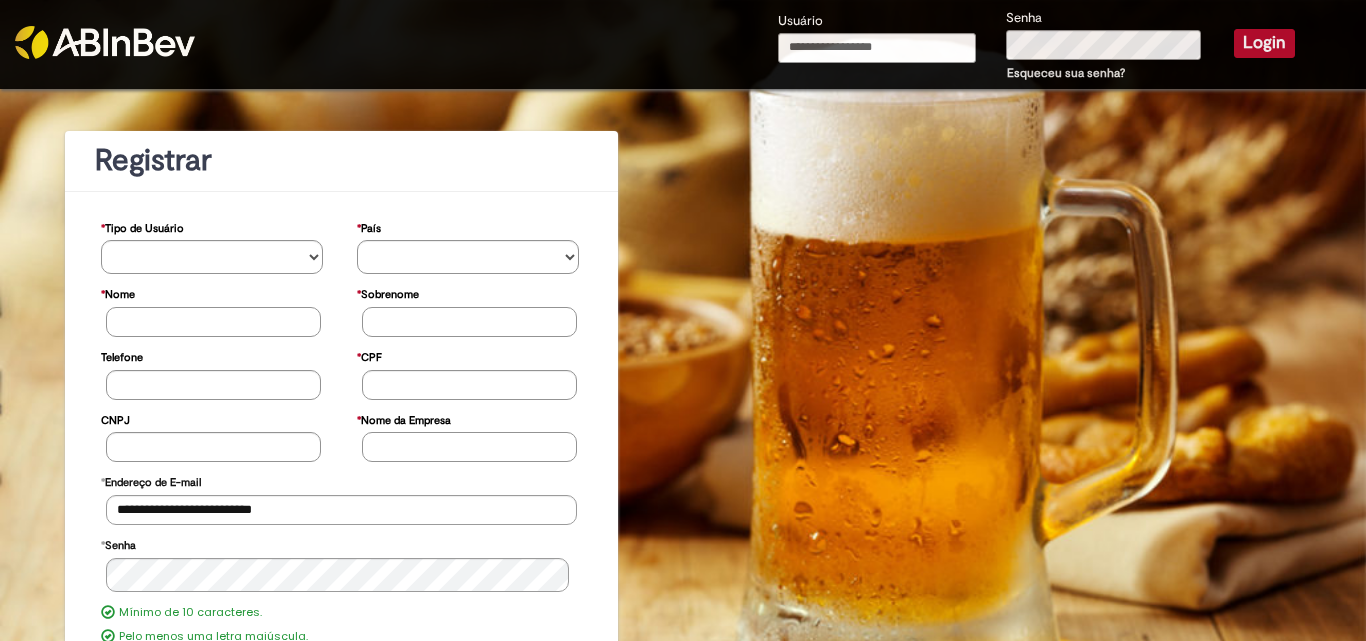 click on "Erro 			 Usuário ou Senha inválido!" at bounding box center (683, 26) 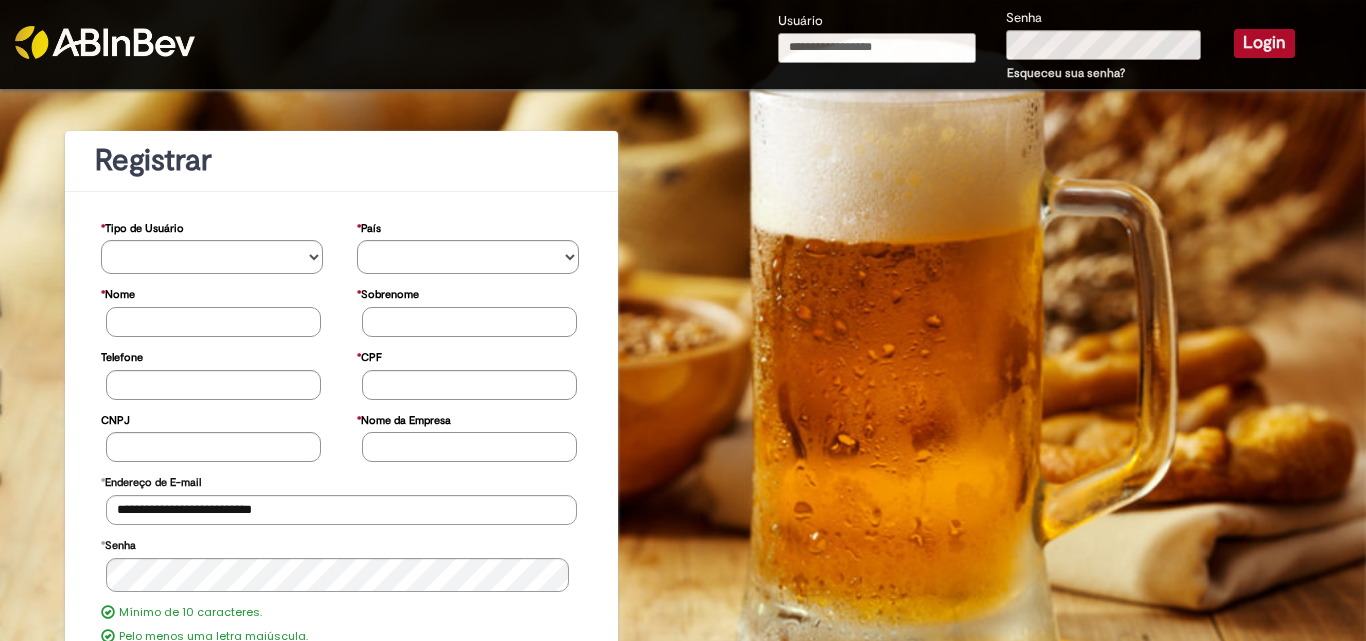 click on "Usuário" at bounding box center (877, 48) 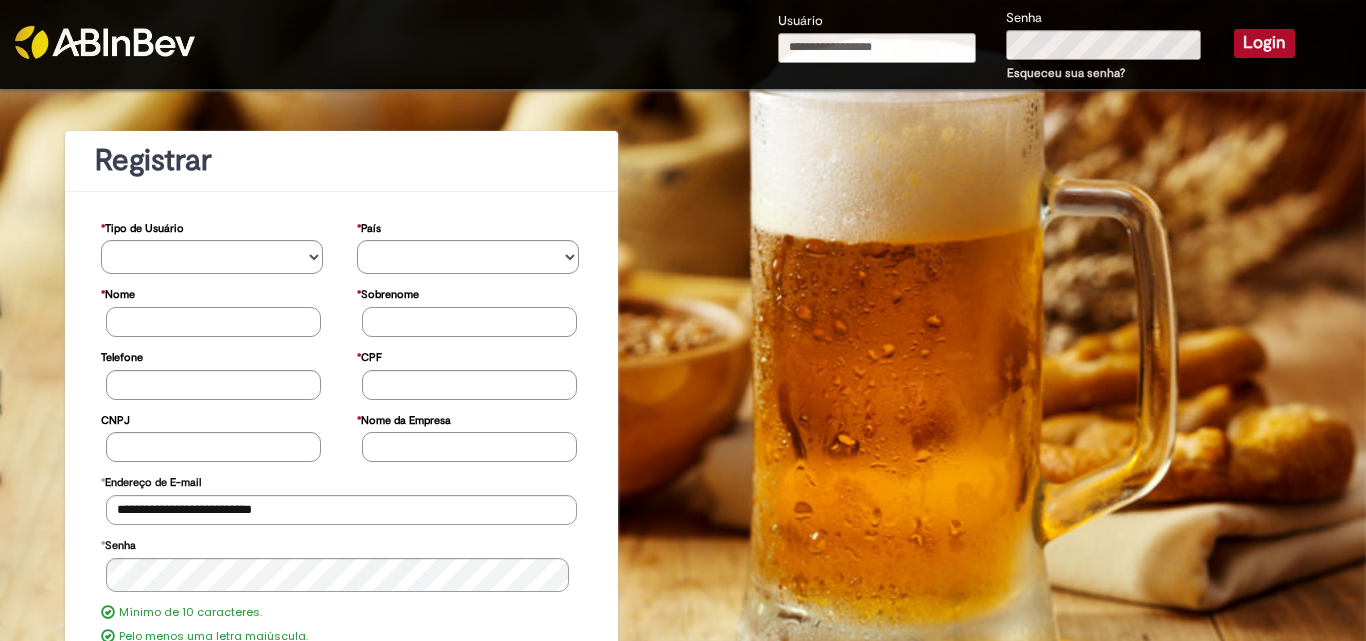 click on "Login" at bounding box center [1264, 43] 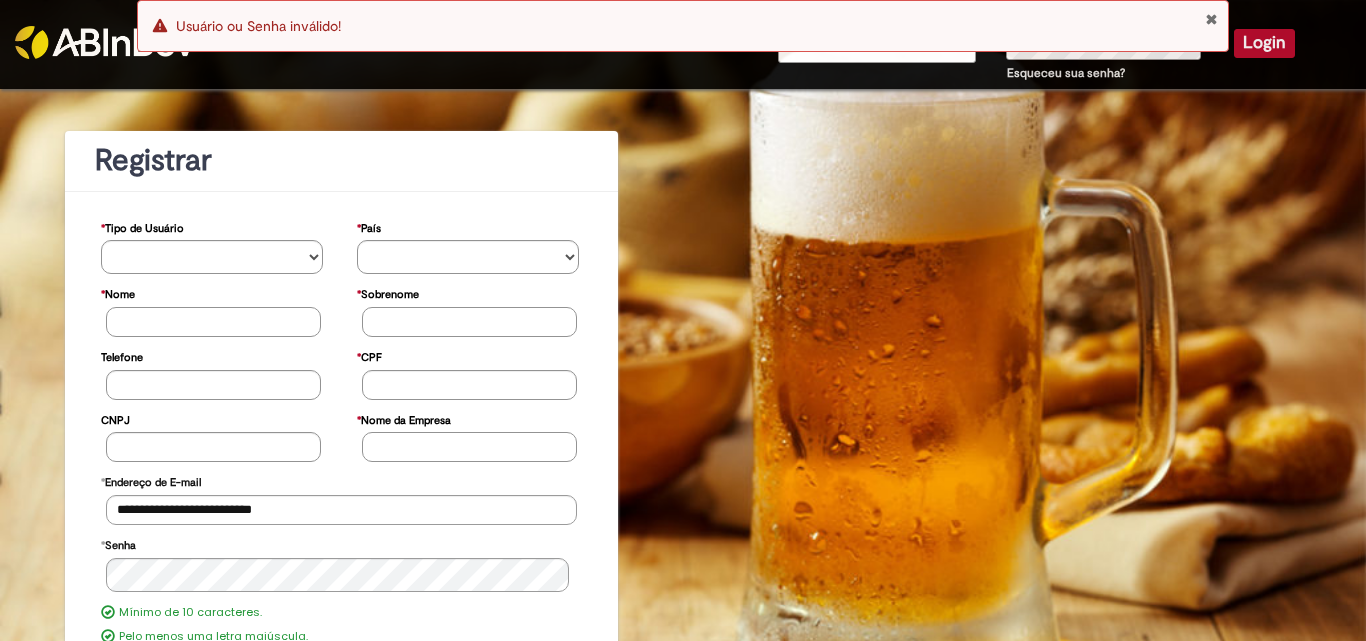 click on "**********" at bounding box center (683, 506) 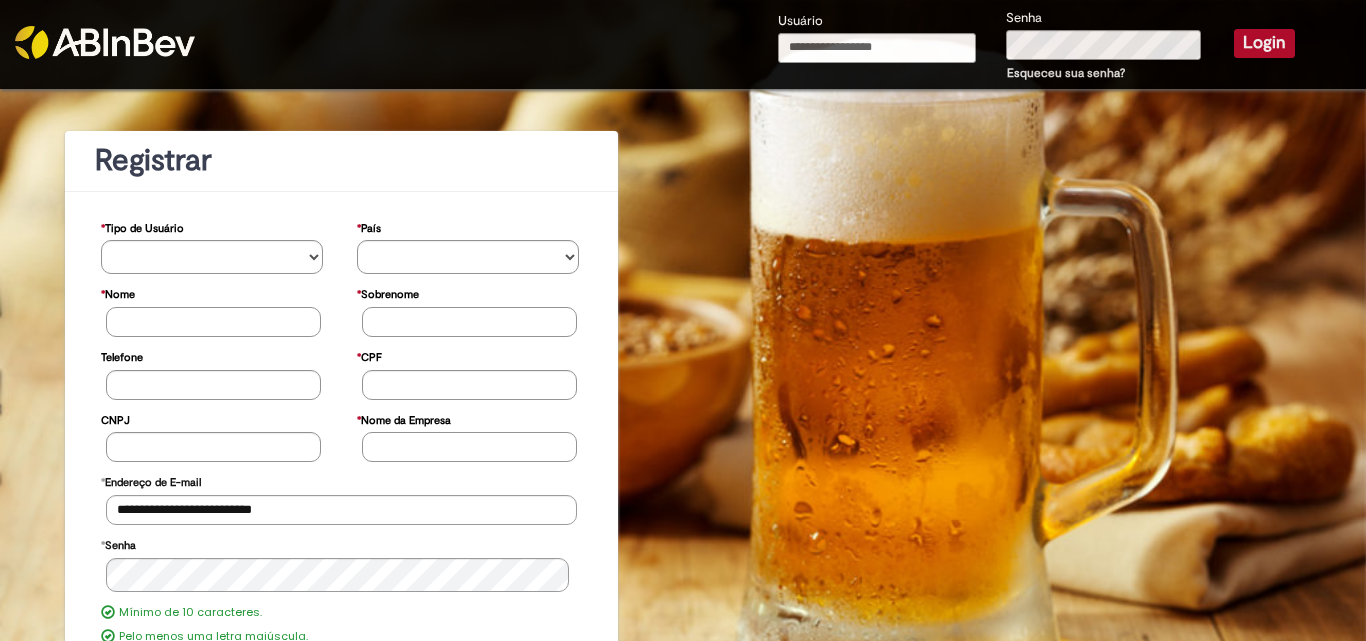 click on "Erro 			 Usuário ou Senha inválido!" at bounding box center (683, 31) 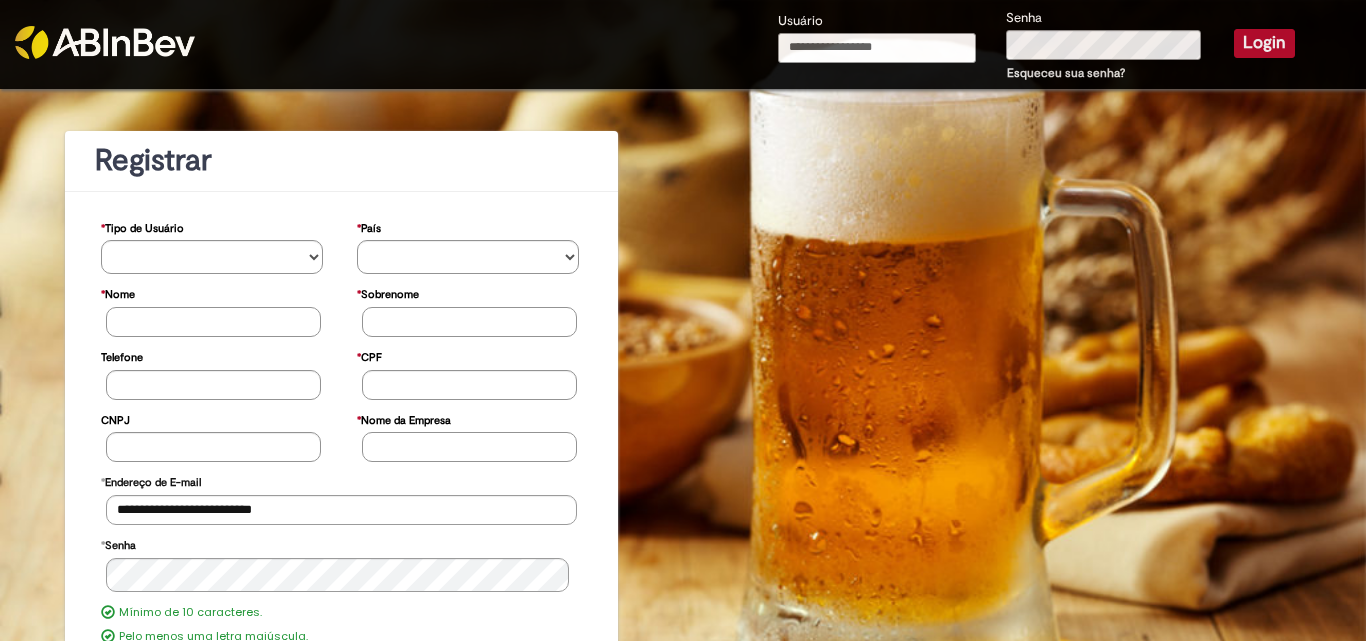 click on "Usuário" at bounding box center [877, 48] 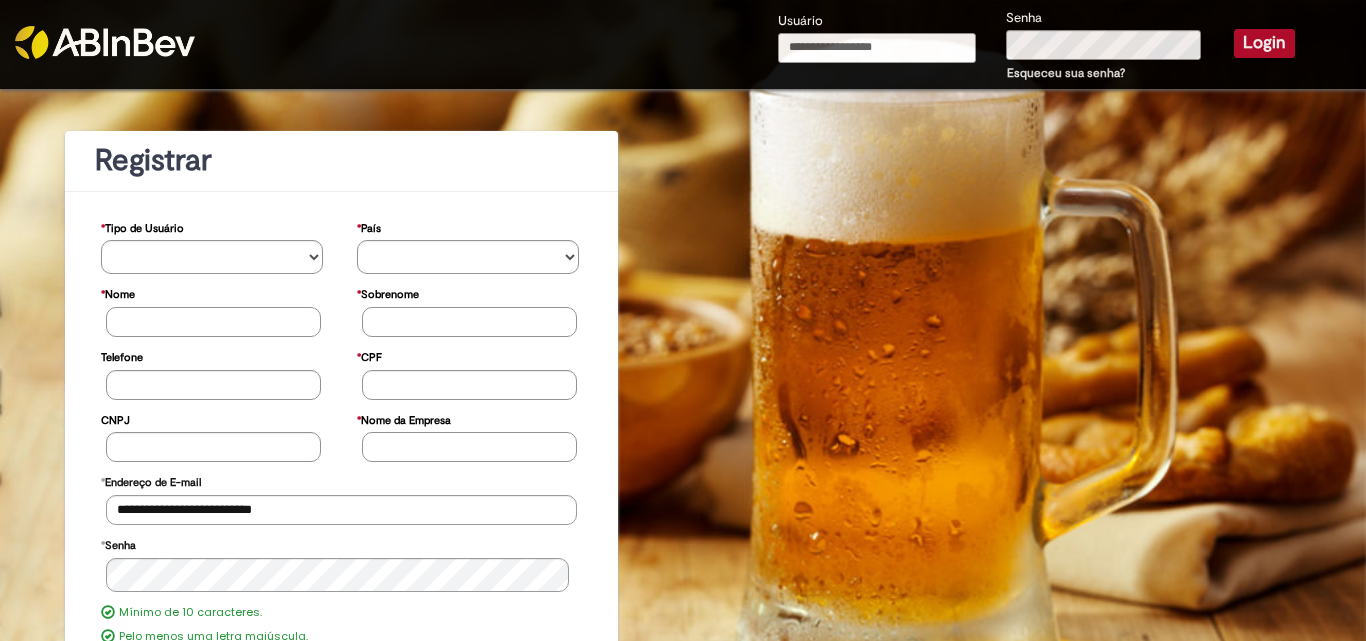 type on "**********" 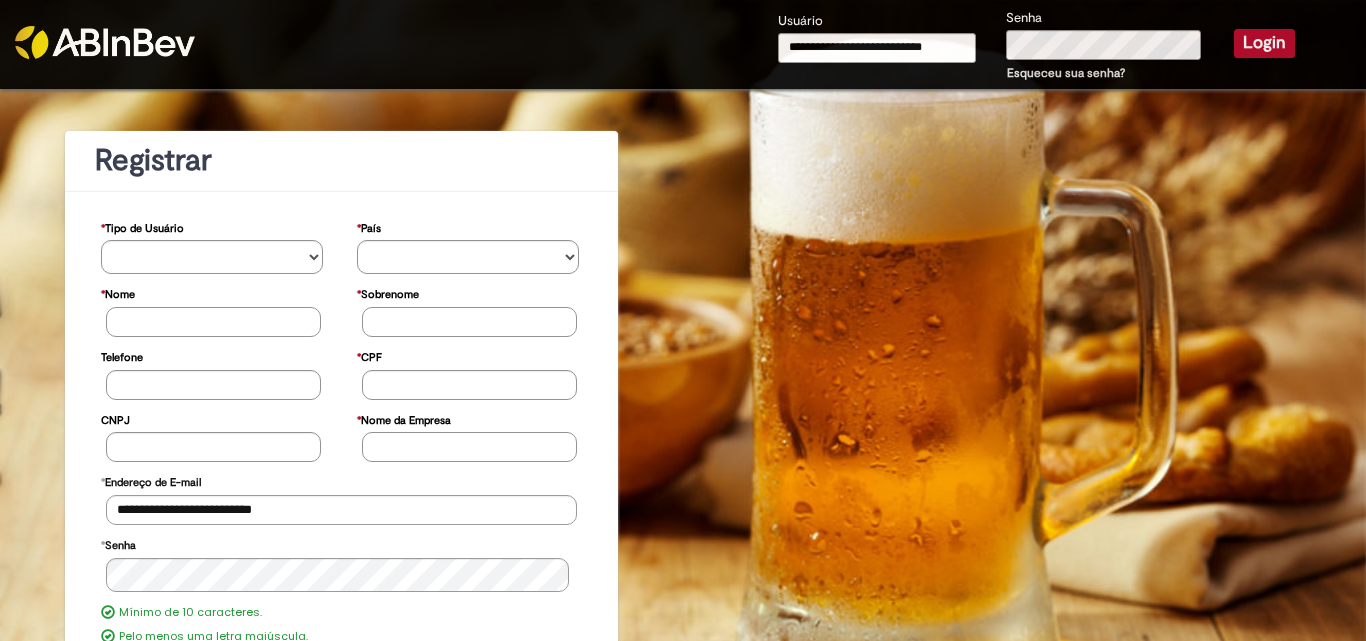 click on "Login" at bounding box center (1264, 43) 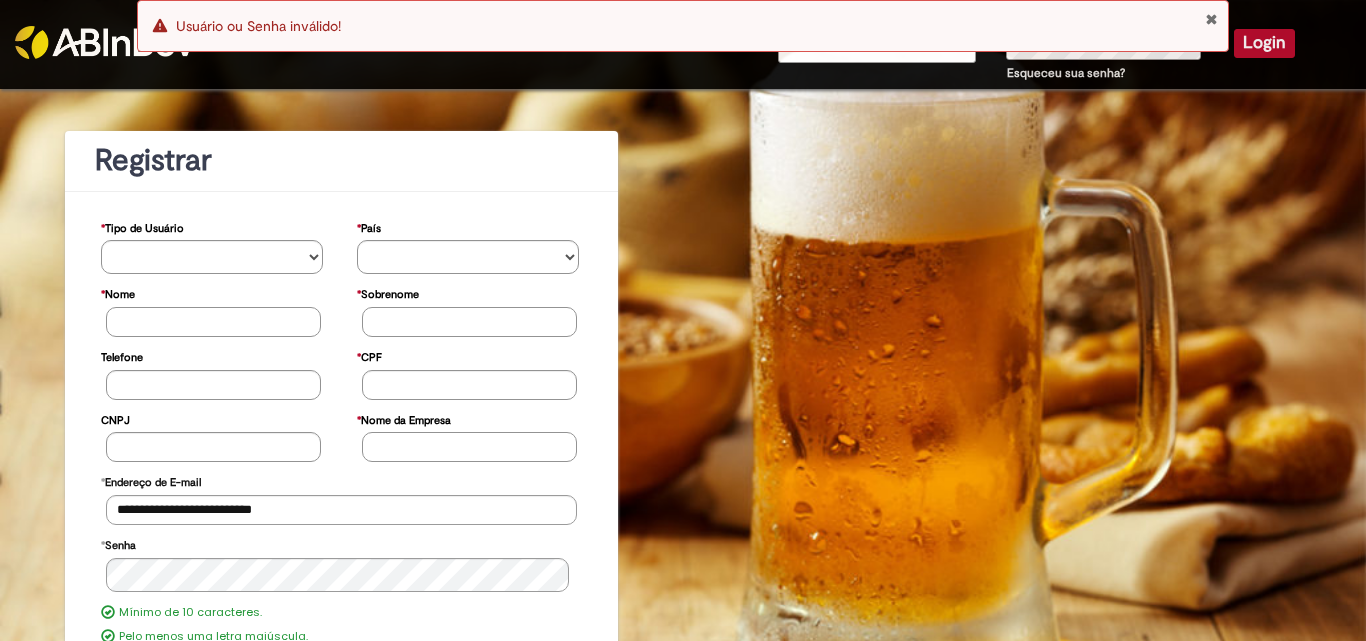 click on "Erro 			 Usuário ou Senha inválido!" at bounding box center [683, 26] 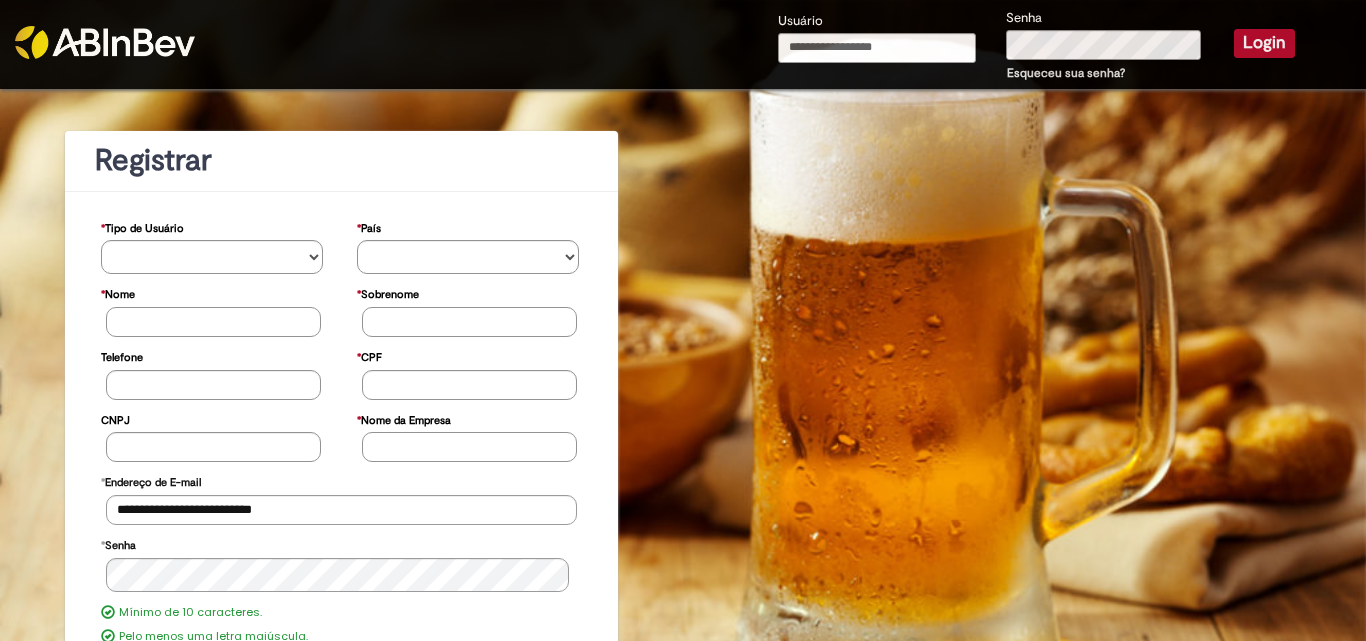 click on "Erro 			 Usuário ou Senha inválido!" at bounding box center [683, 26] 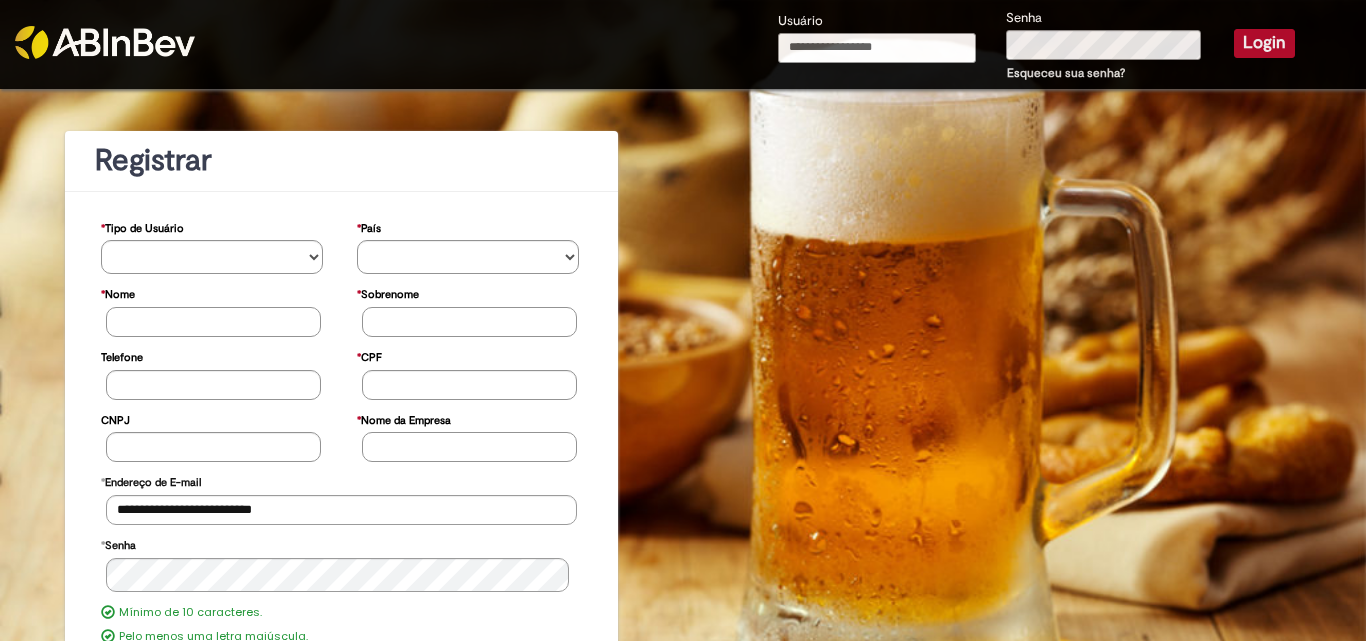 click on "Usuário" at bounding box center [877, 48] 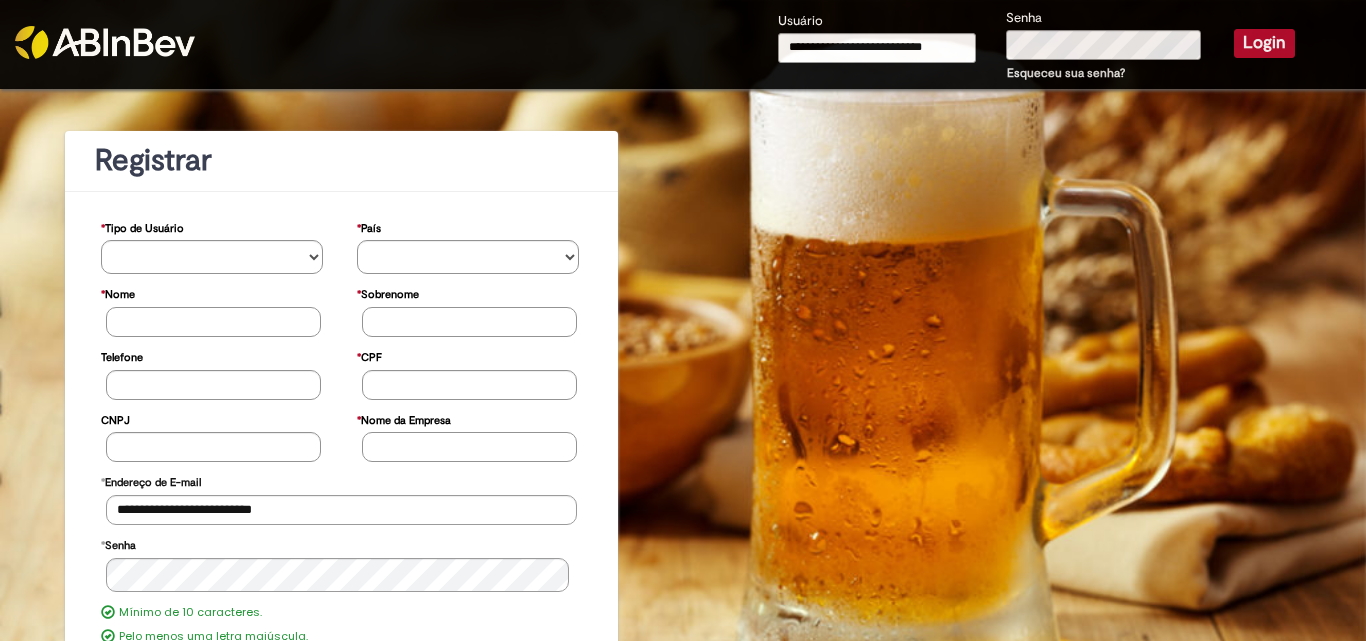 click on "Login" at bounding box center [1264, 45] 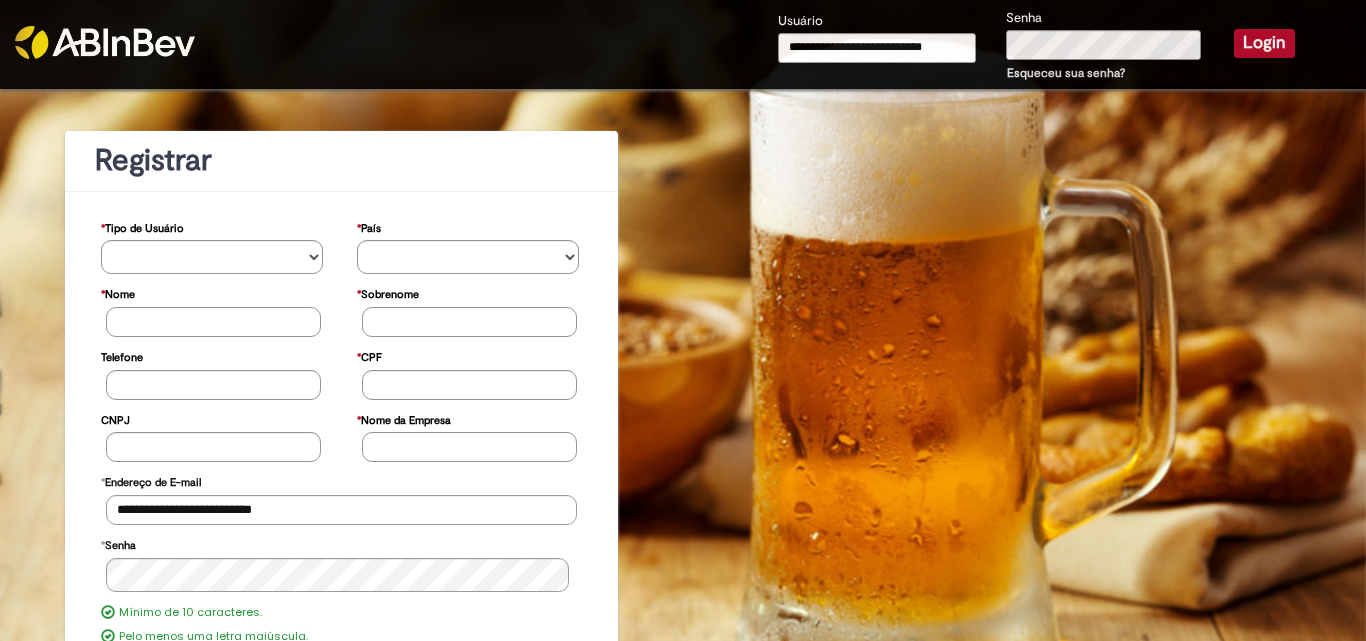 click on "Login" at bounding box center [1264, 43] 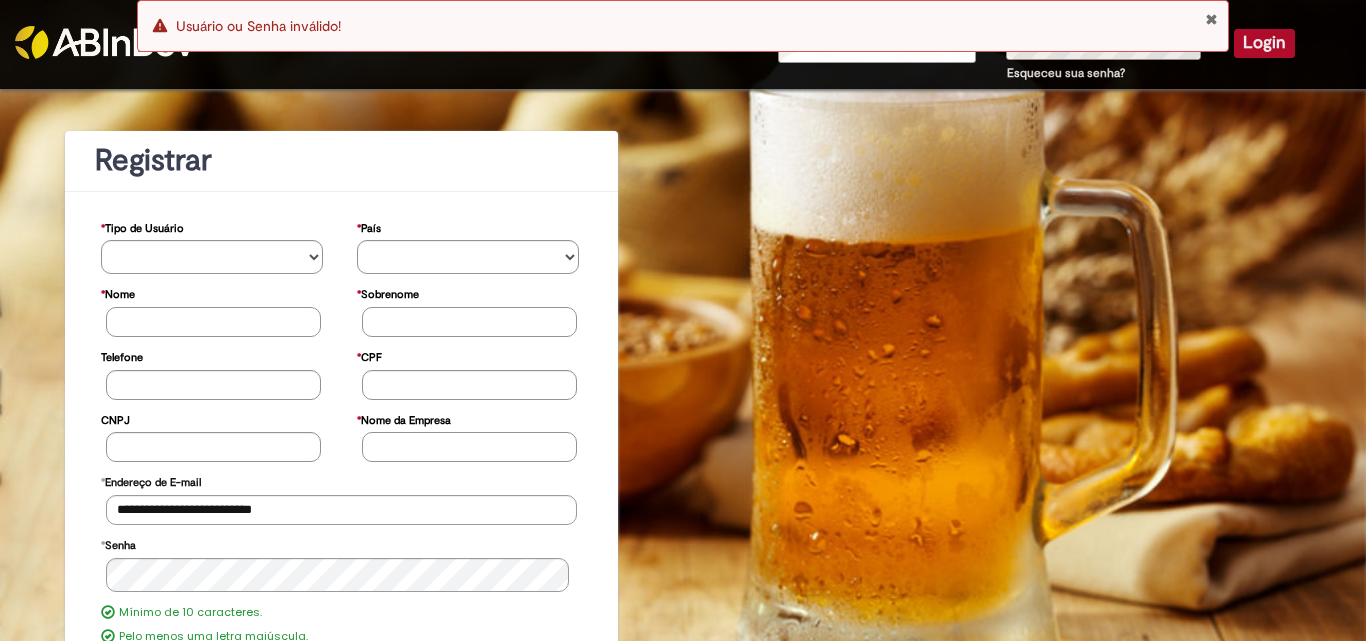 click on "Erro 			 Usuário ou Senha inválido!" at bounding box center [683, 26] 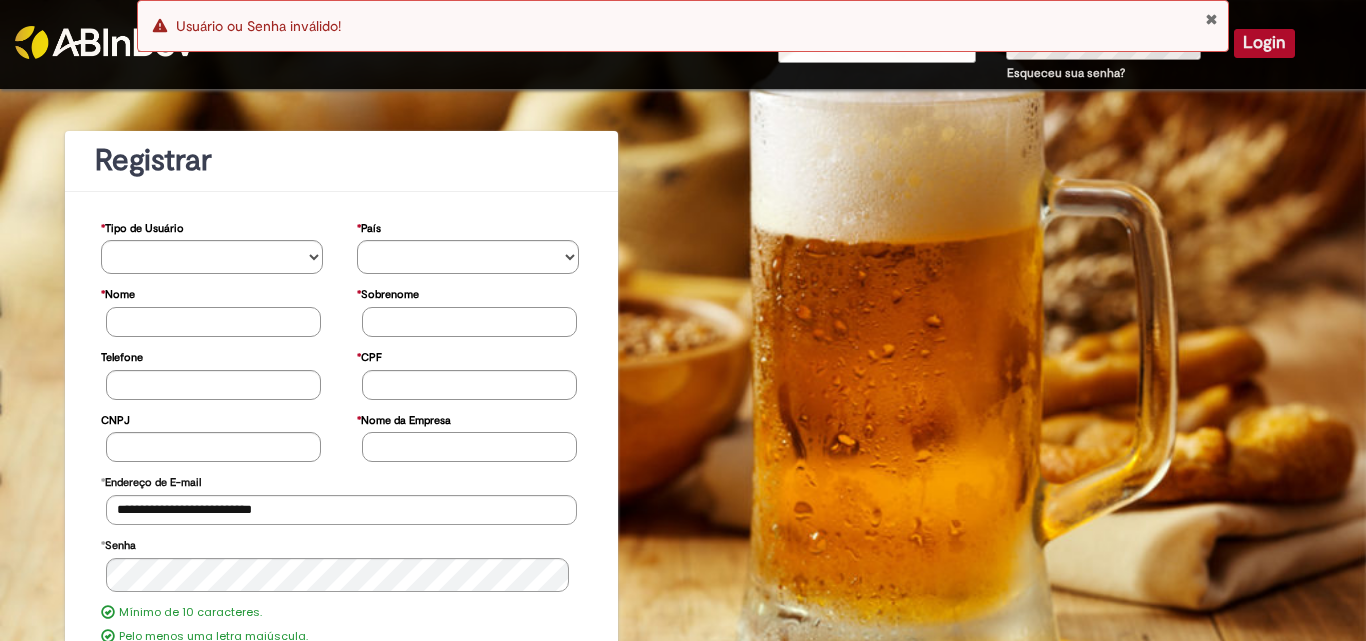 drag, startPoint x: 872, startPoint y: 59, endPoint x: 1170, endPoint y: 44, distance: 298.3773 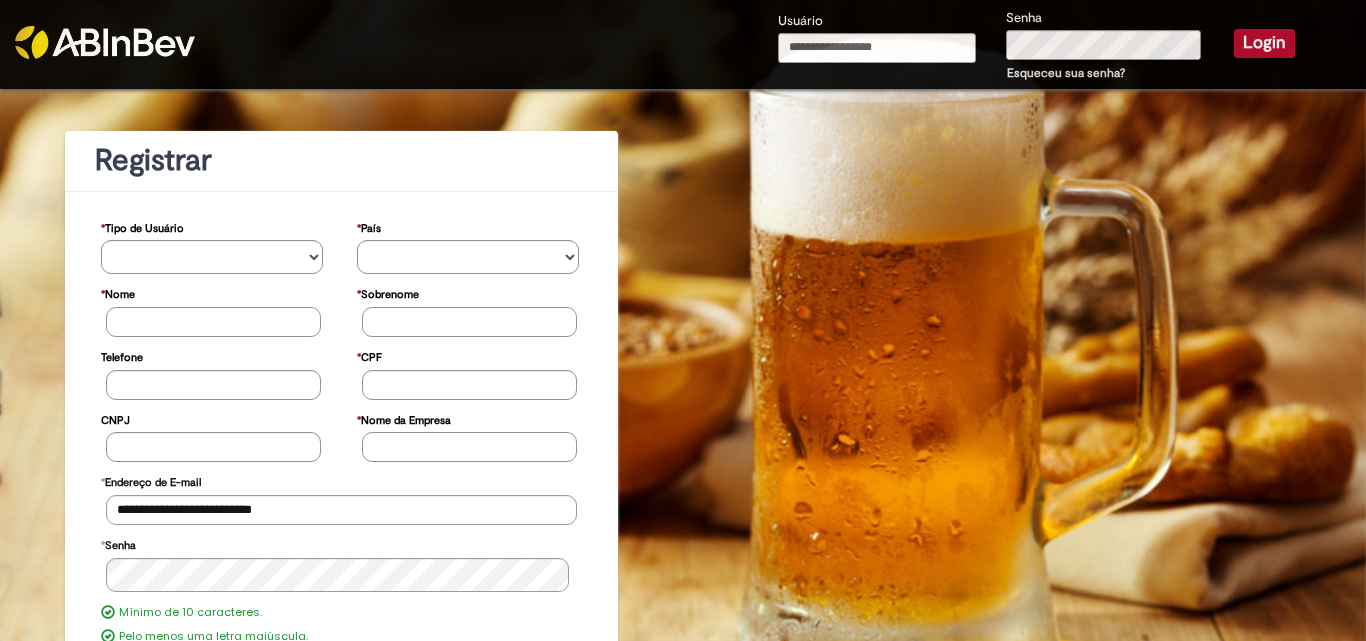 click on "Erro 			 Usuário ou Senha inválido!" at bounding box center (683, 26) 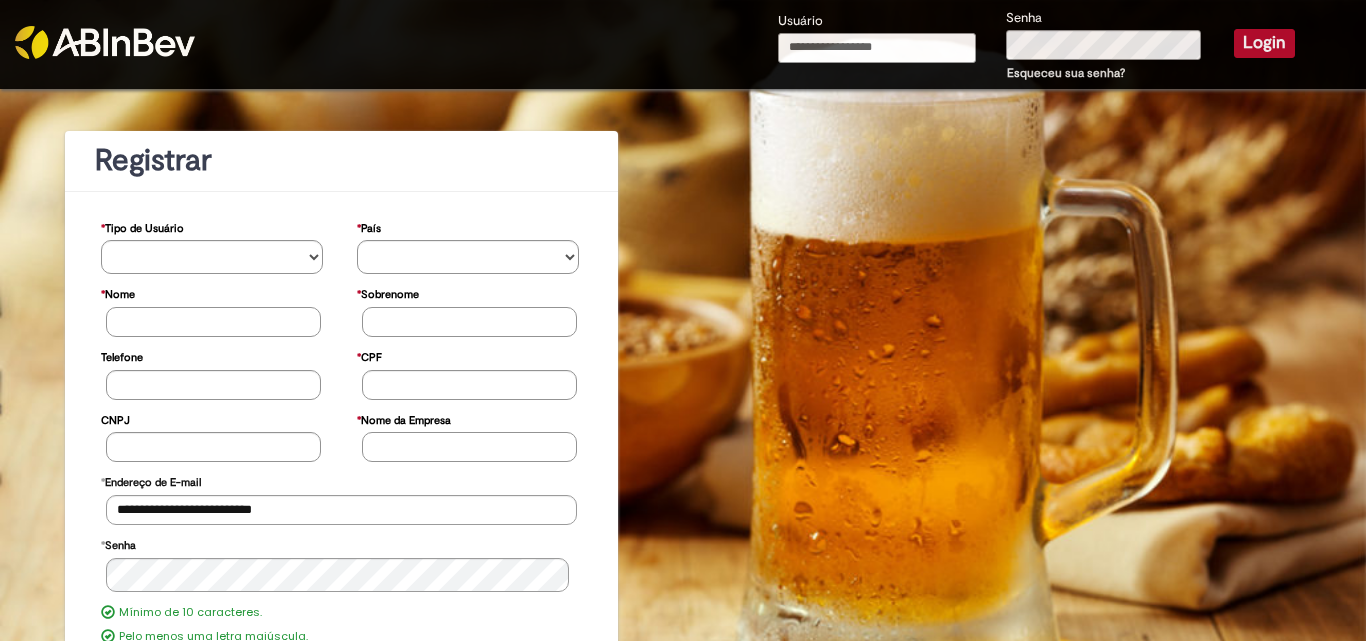 click on "Usuário" at bounding box center [877, 48] 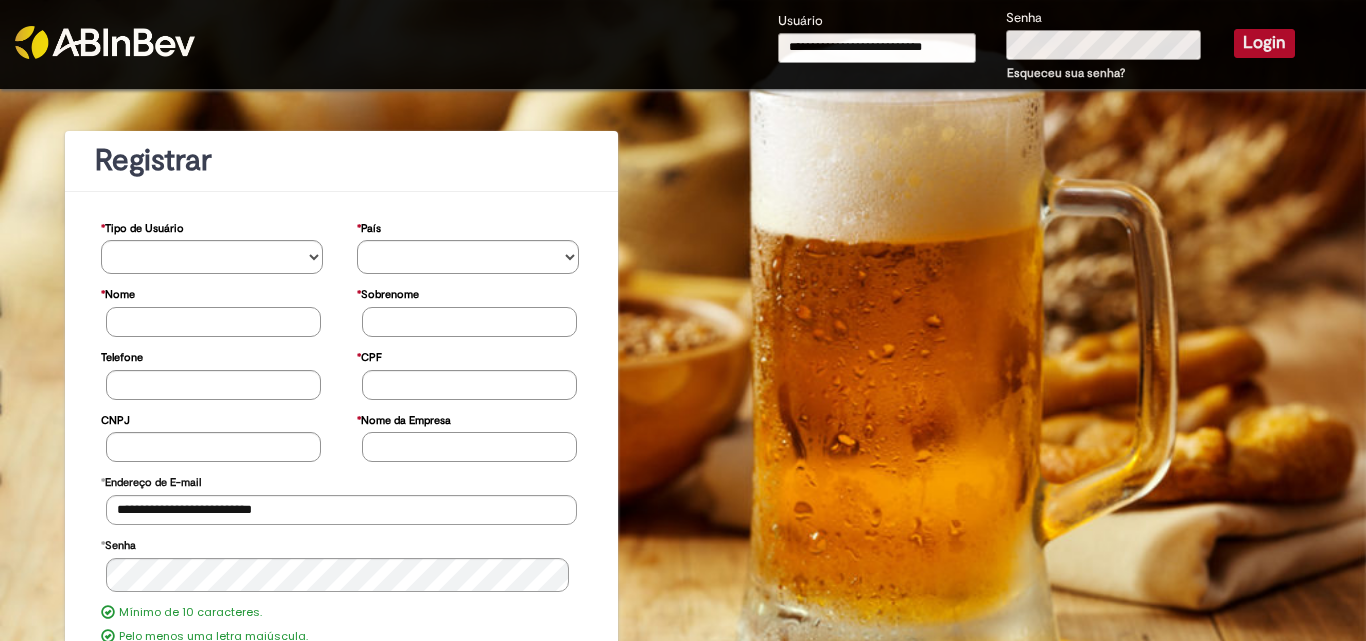 click on "Senha       Esqueceu sua senha?" at bounding box center (1105, 46) 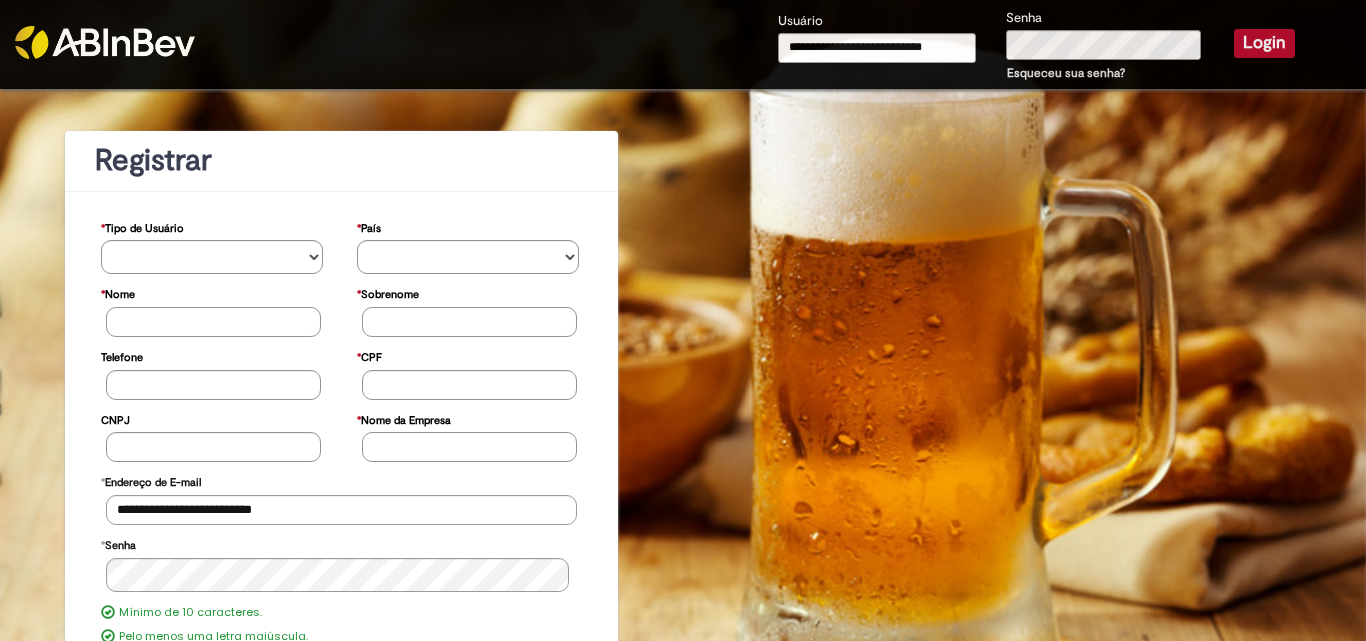 click on "Login" at bounding box center [1264, 43] 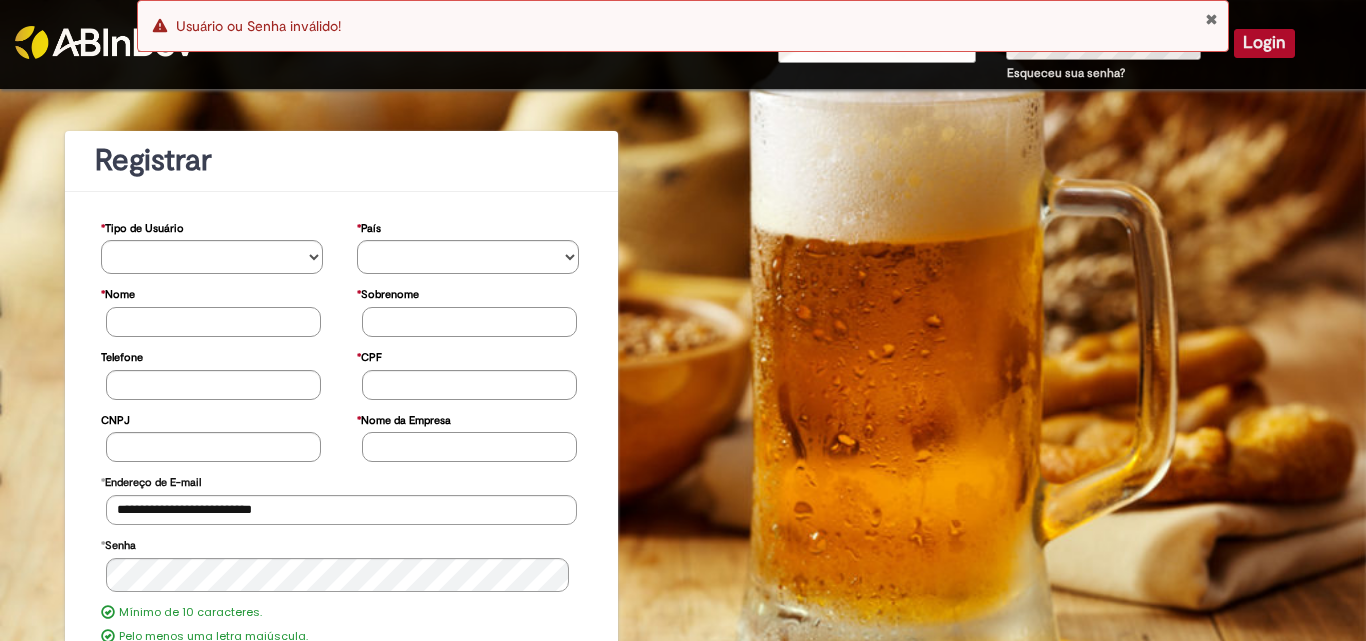 click on "Erro 			 Usuário ou Senha inválido!" at bounding box center [683, 26] 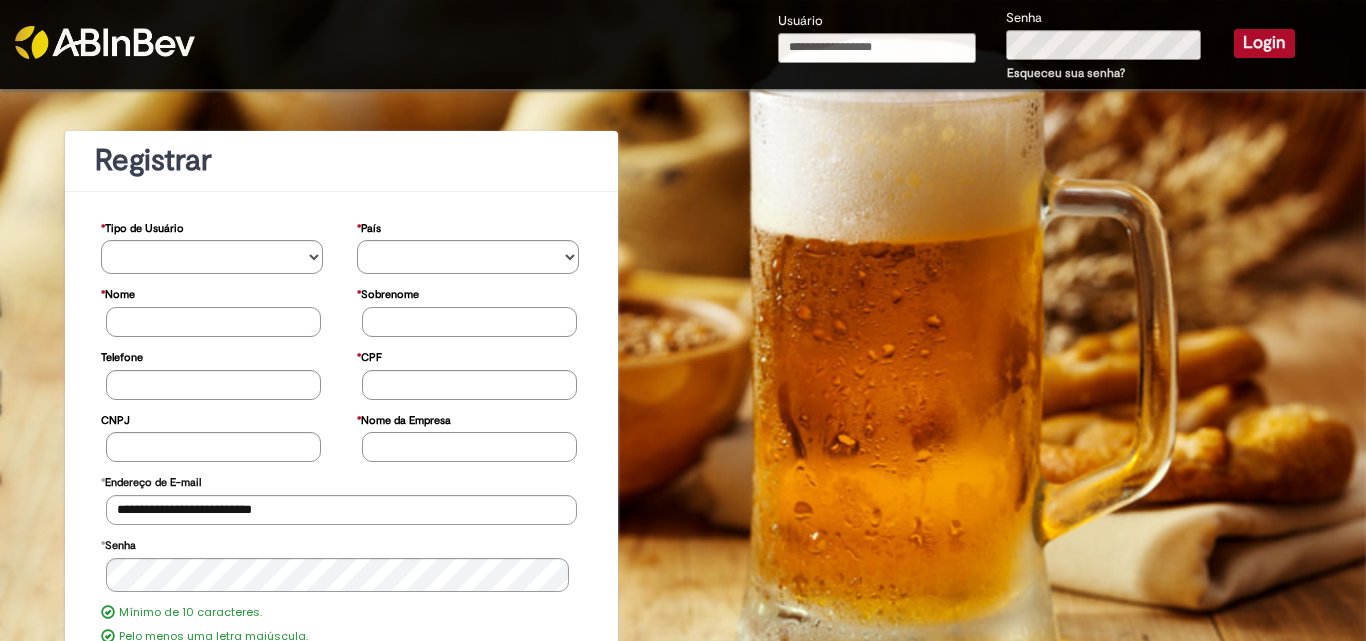 click at bounding box center [1211, 19] 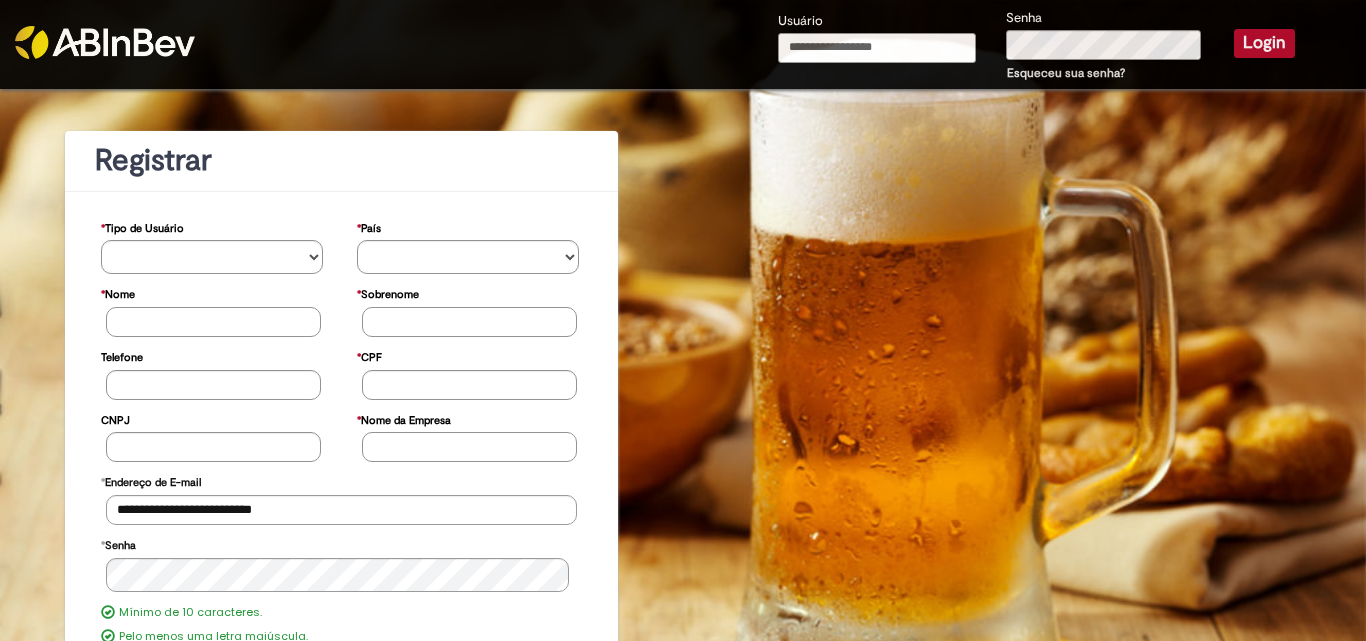 click on "Usuário" at bounding box center (877, 48) 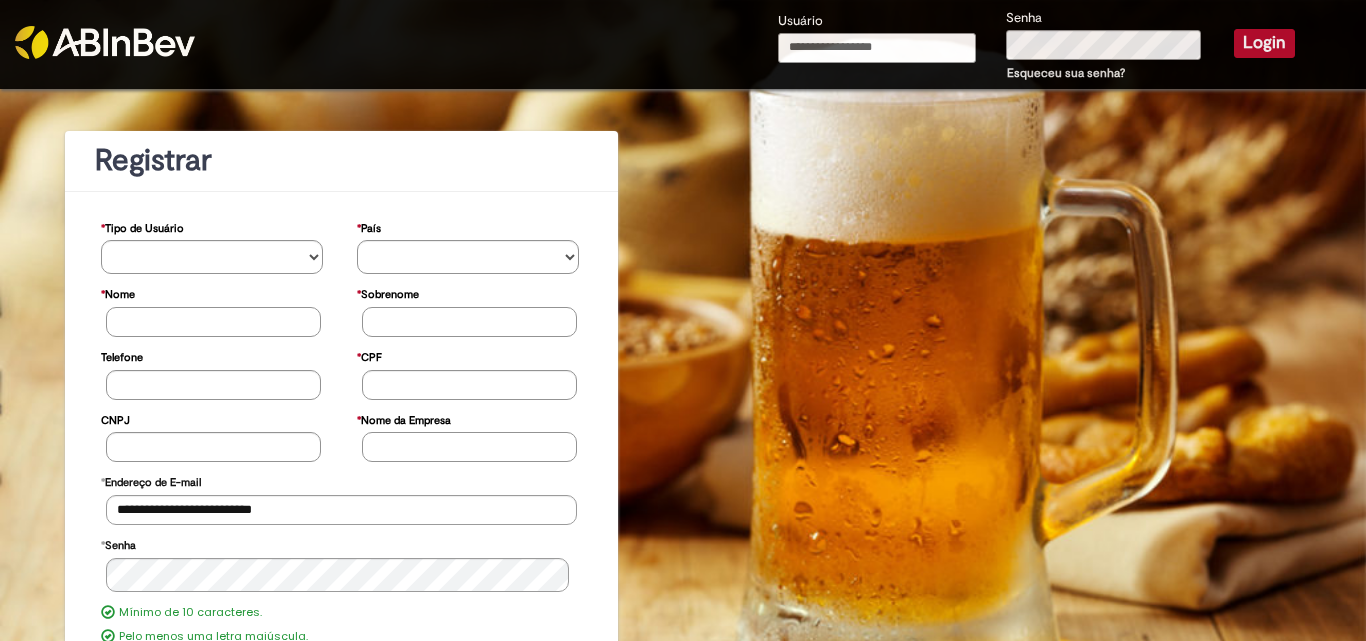 type on "**********" 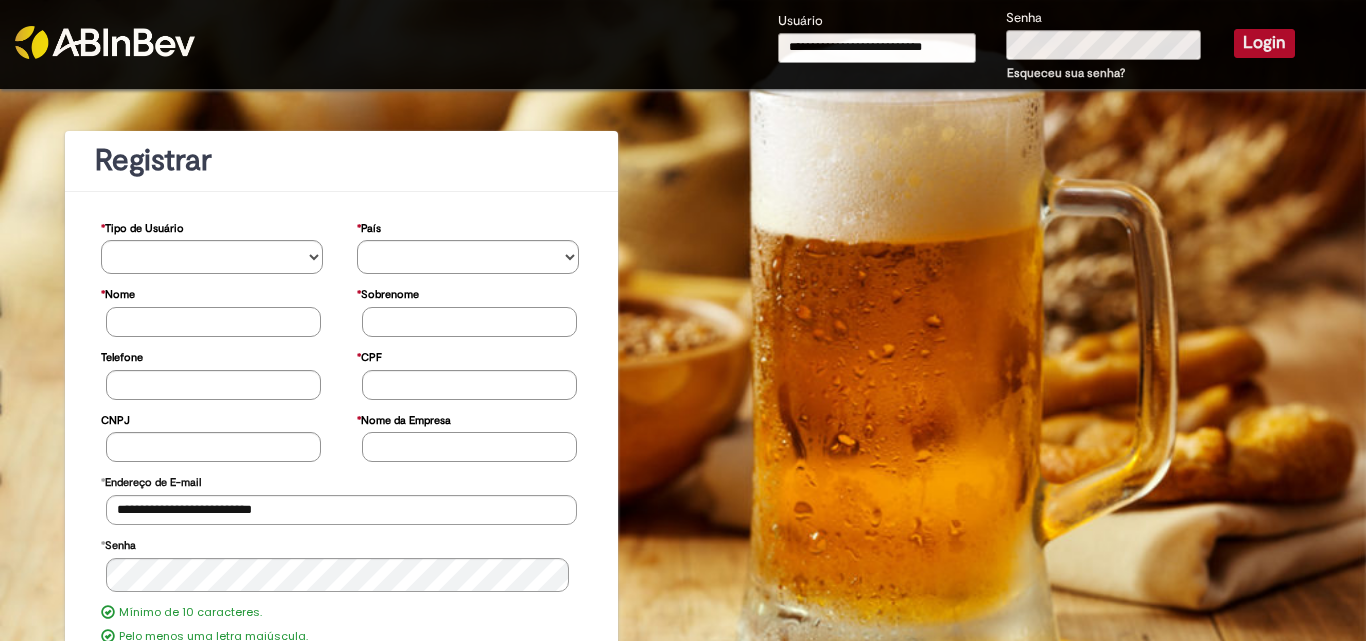 click on "Login" at bounding box center (1264, 43) 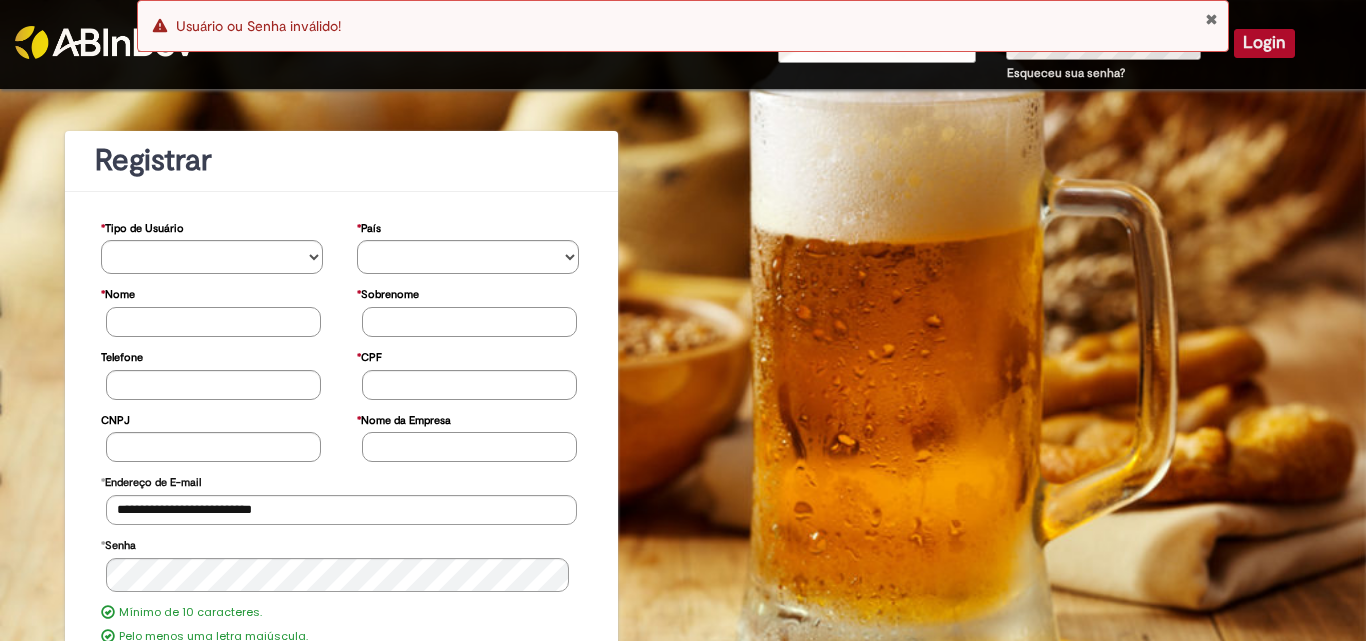 click on "Erro 			 Usuário ou Senha inválido!" at bounding box center (683, 31) 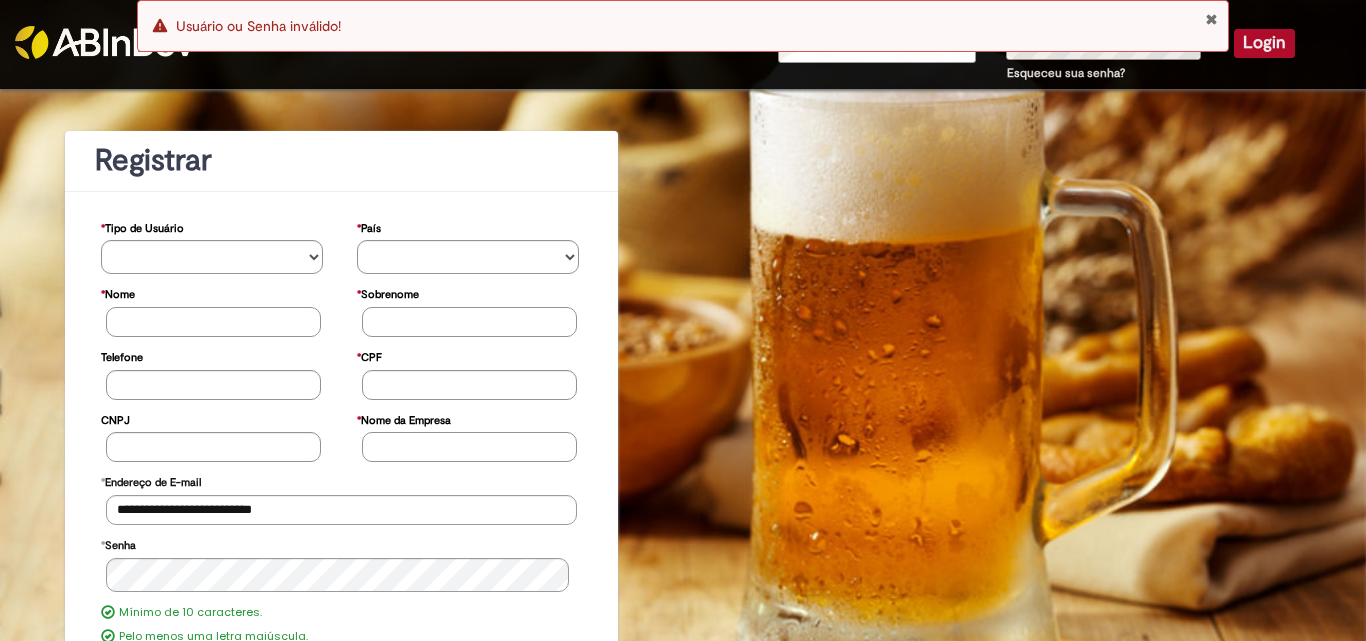 click on "Erro 			 Usuário ou Senha inválido!" at bounding box center [683, 26] 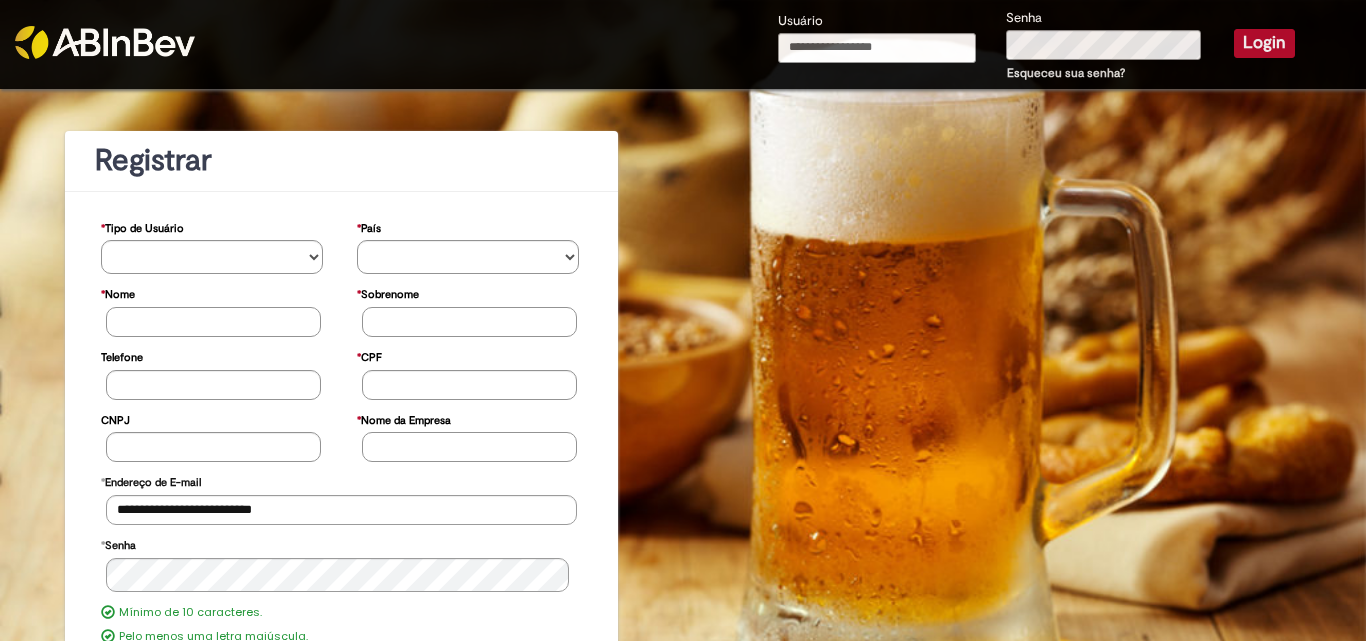 click on "Usuário" at bounding box center [877, 46] 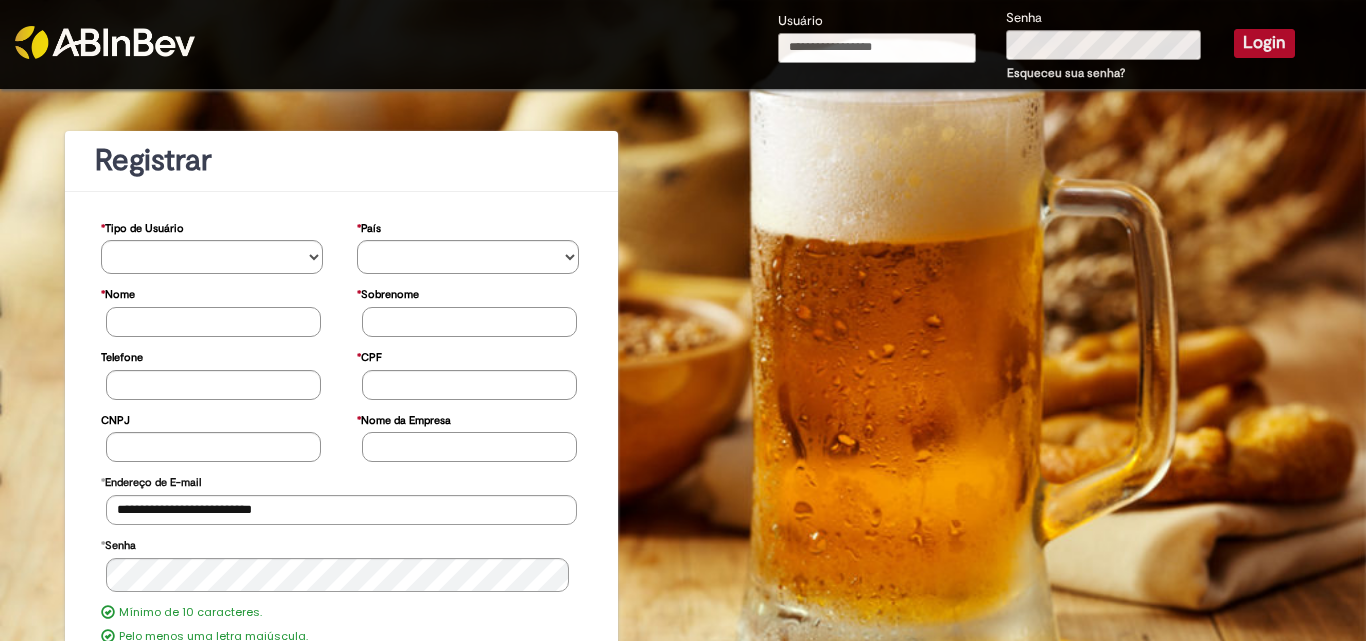 click on "Usuário" at bounding box center (877, 48) 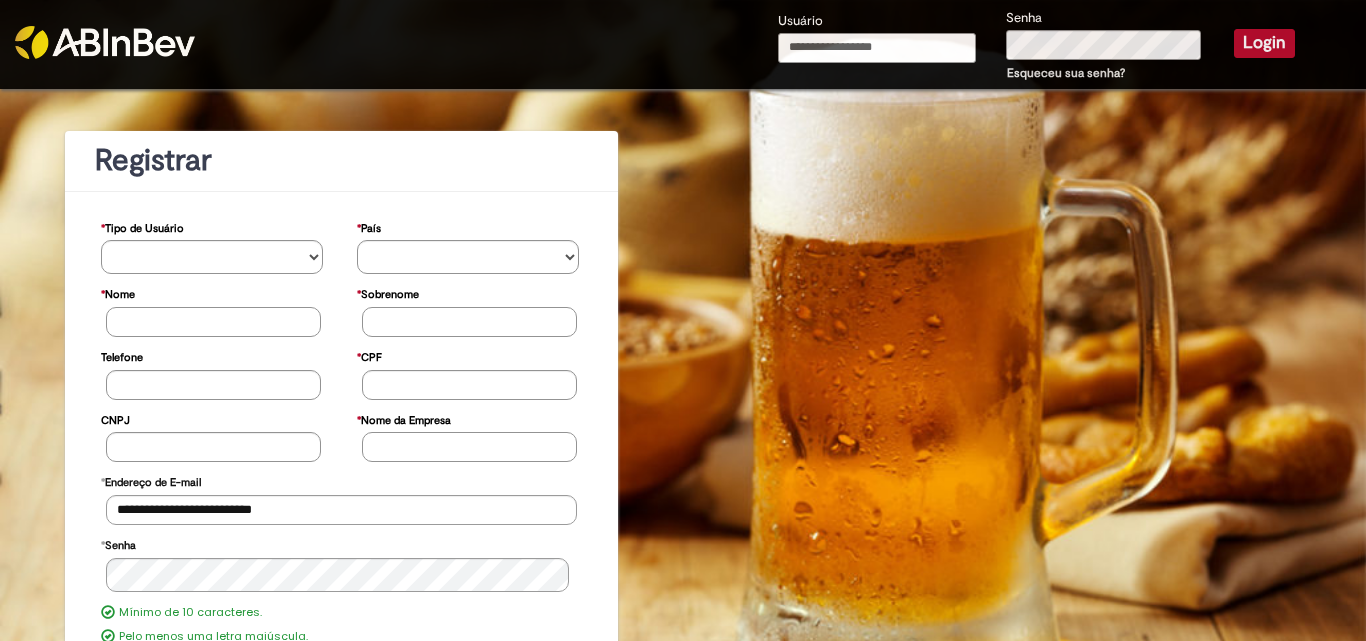 type on "**********" 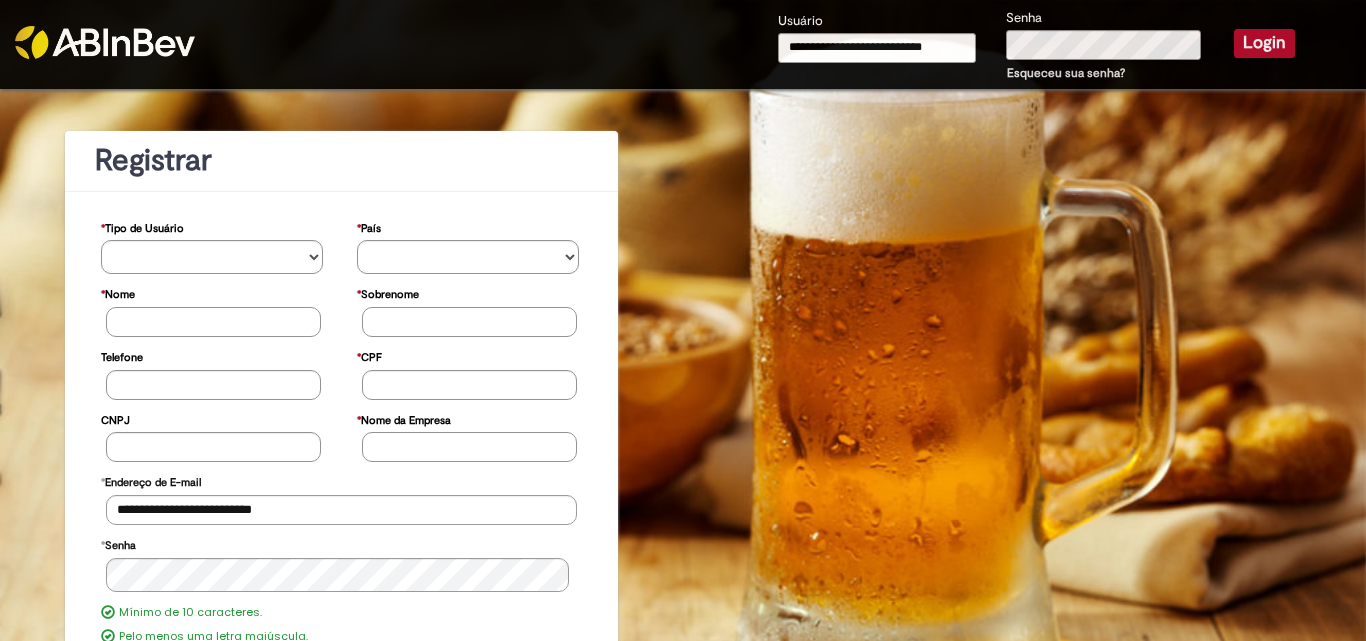 click on "Login" at bounding box center [1264, 43] 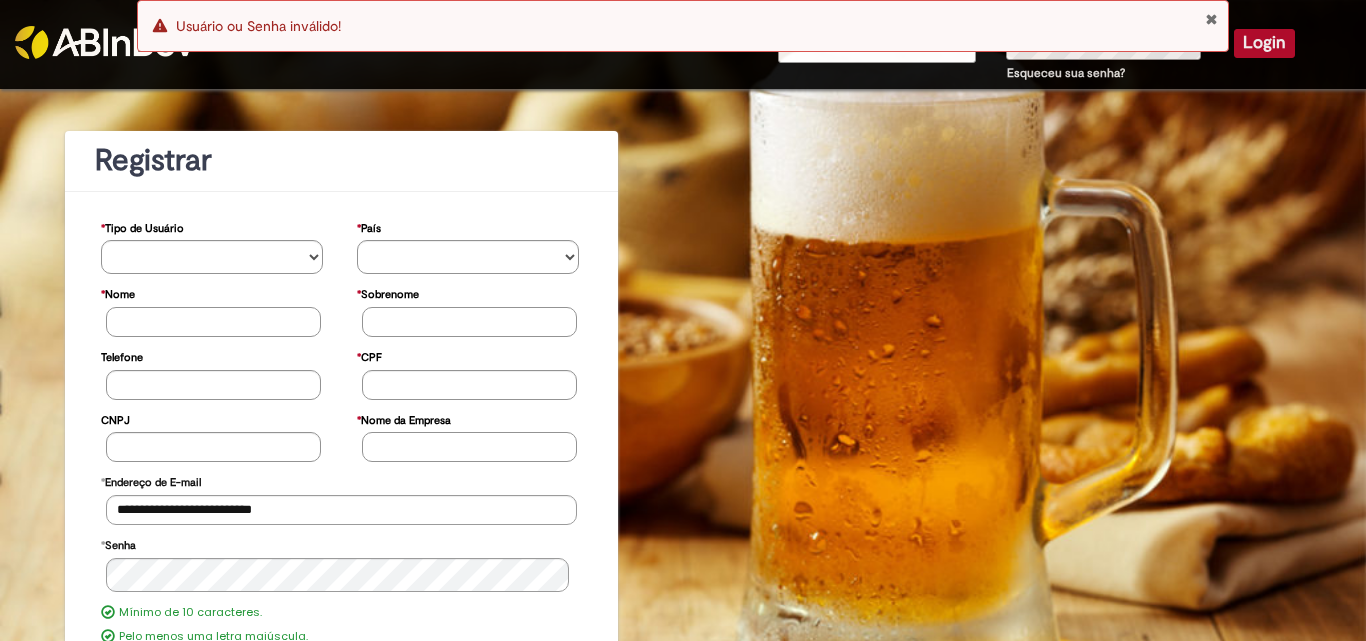 click on "Erro 			 Usuário ou Senha inválido!" at bounding box center (683, 31) 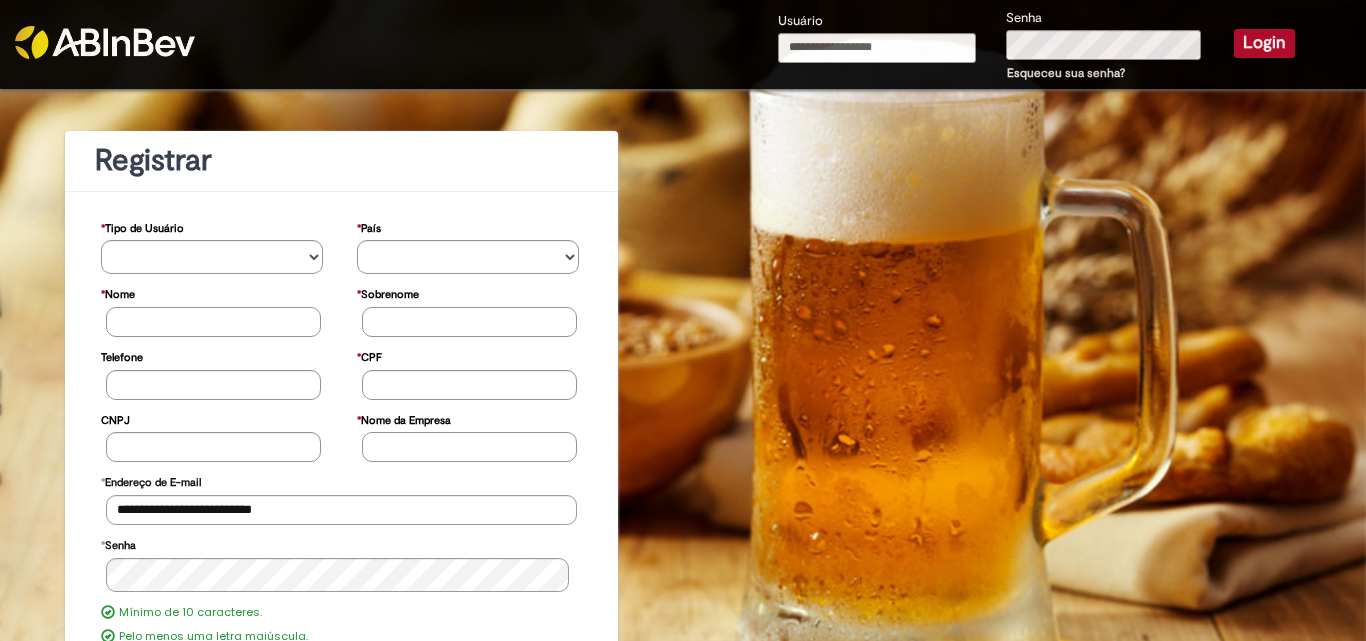 click on "Erro 			 Usuário ou Senha inválido!" at bounding box center [683, 26] 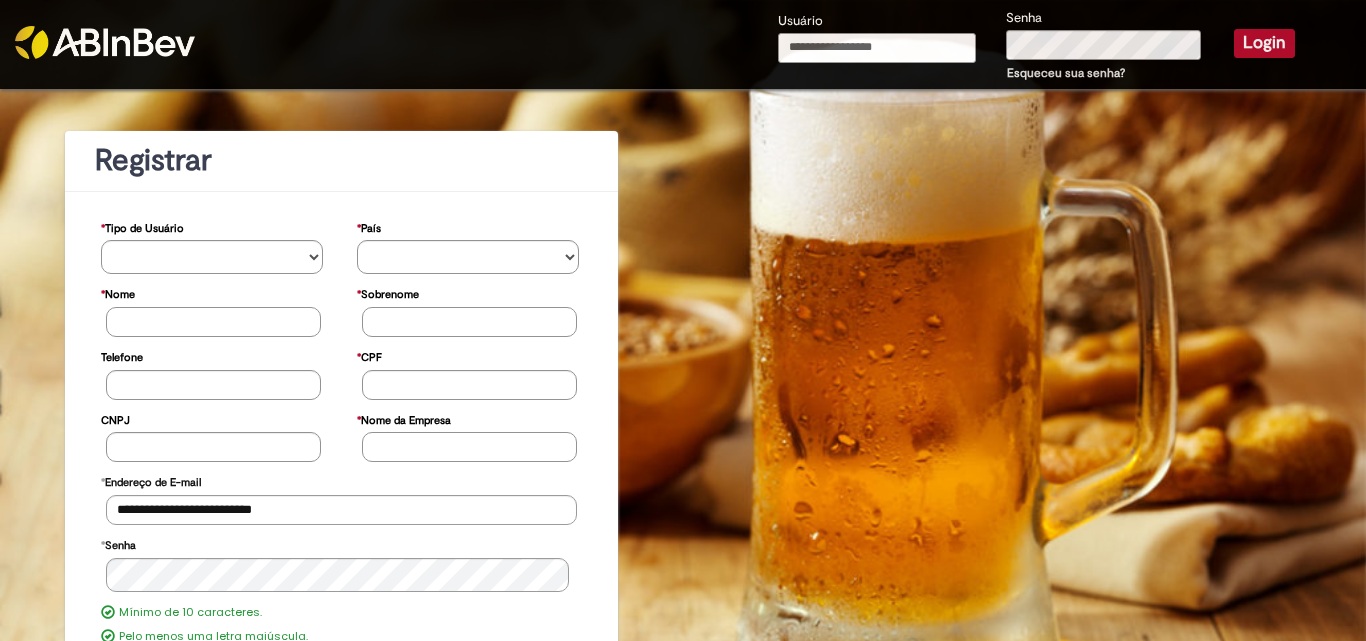 click on "Usuário" at bounding box center (877, 48) 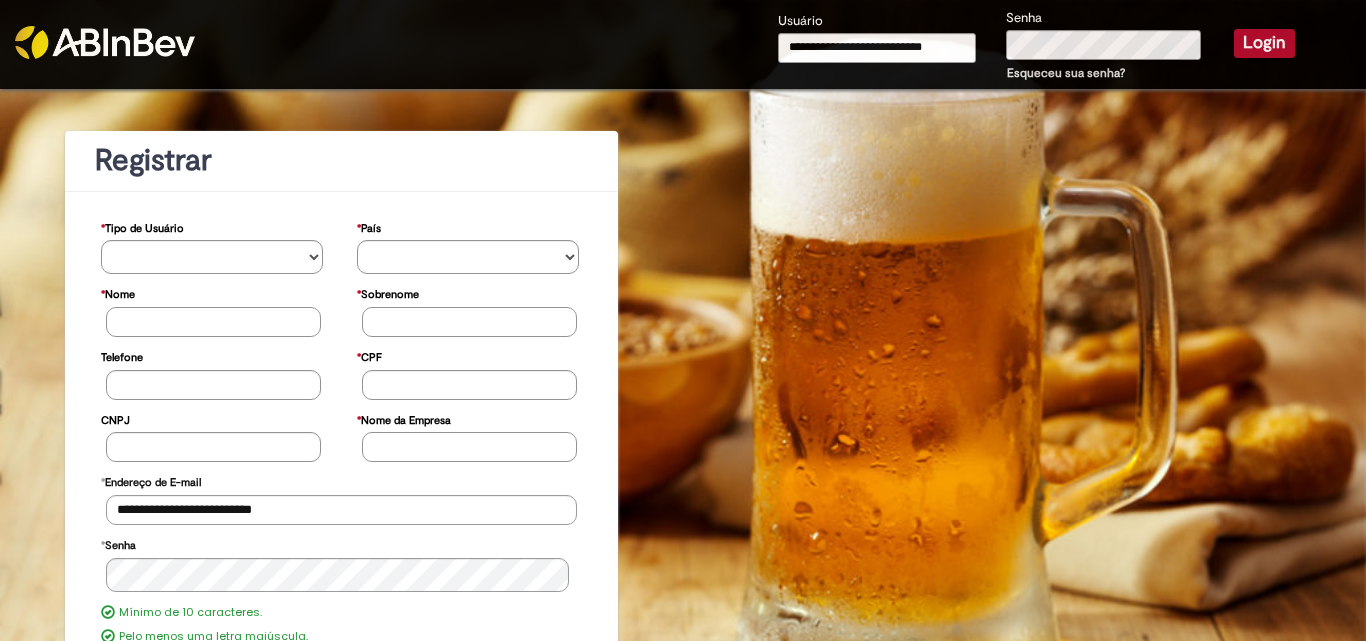 click on "Login" at bounding box center (1264, 43) 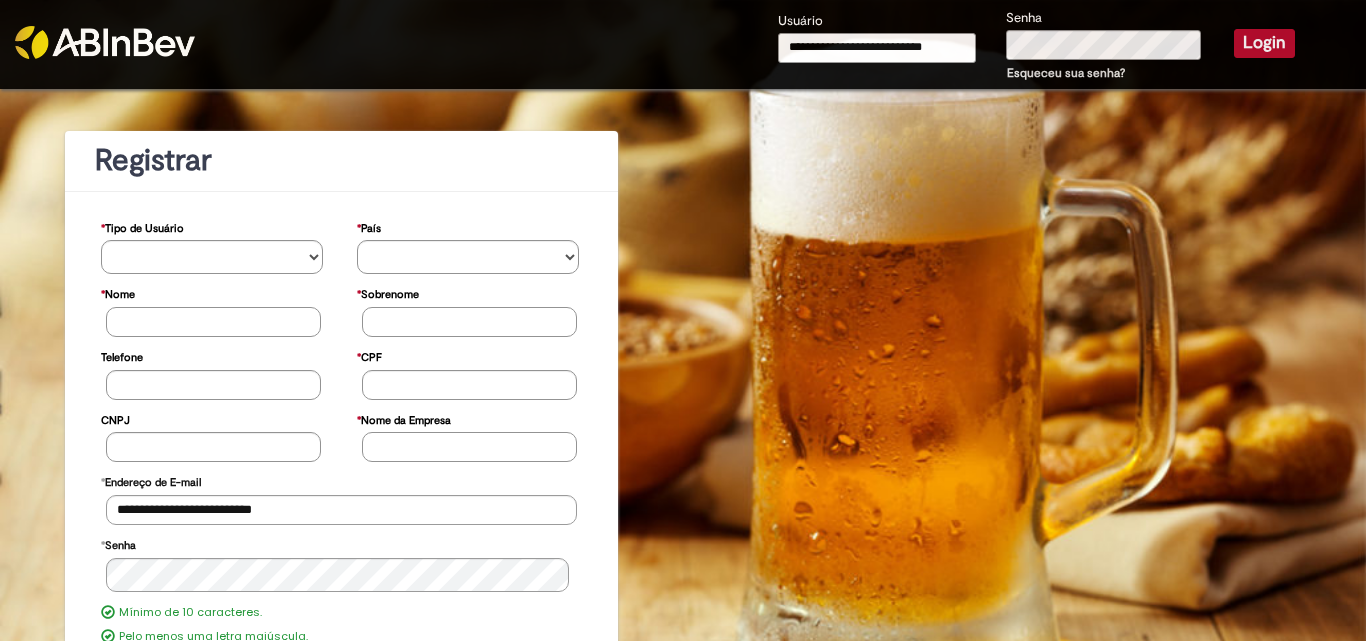 type 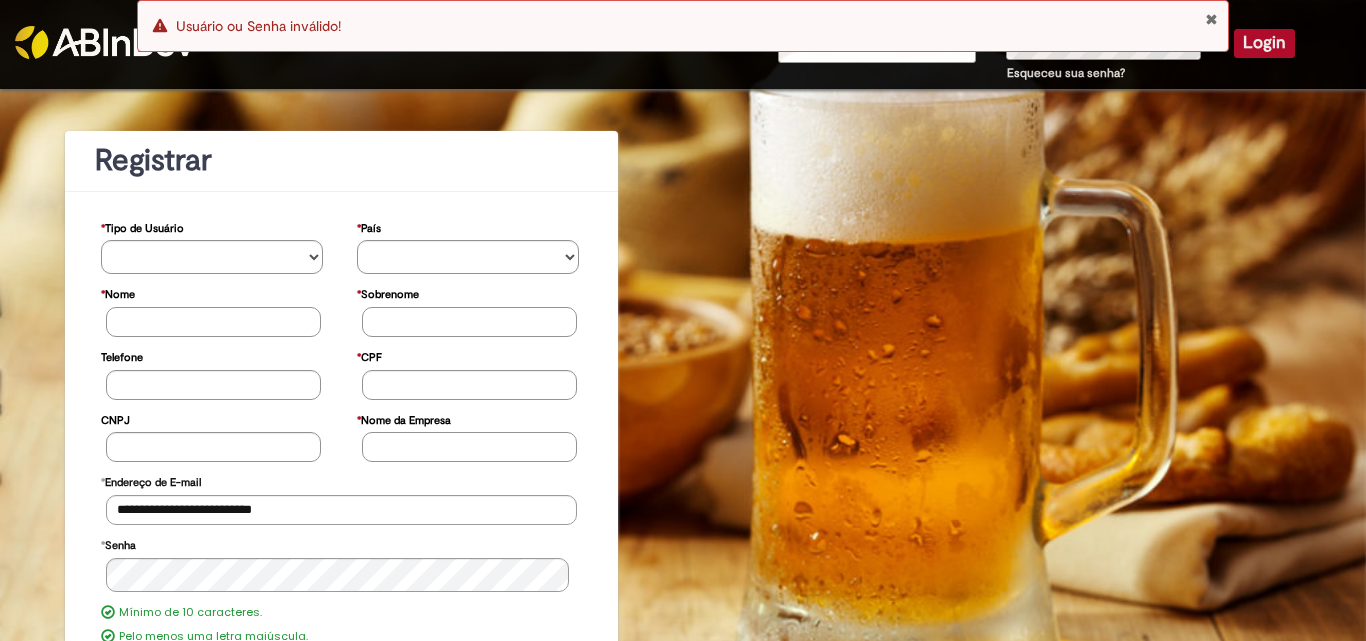 click on "Erro 			 Usuário ou Senha inválido!" at bounding box center [683, 31] 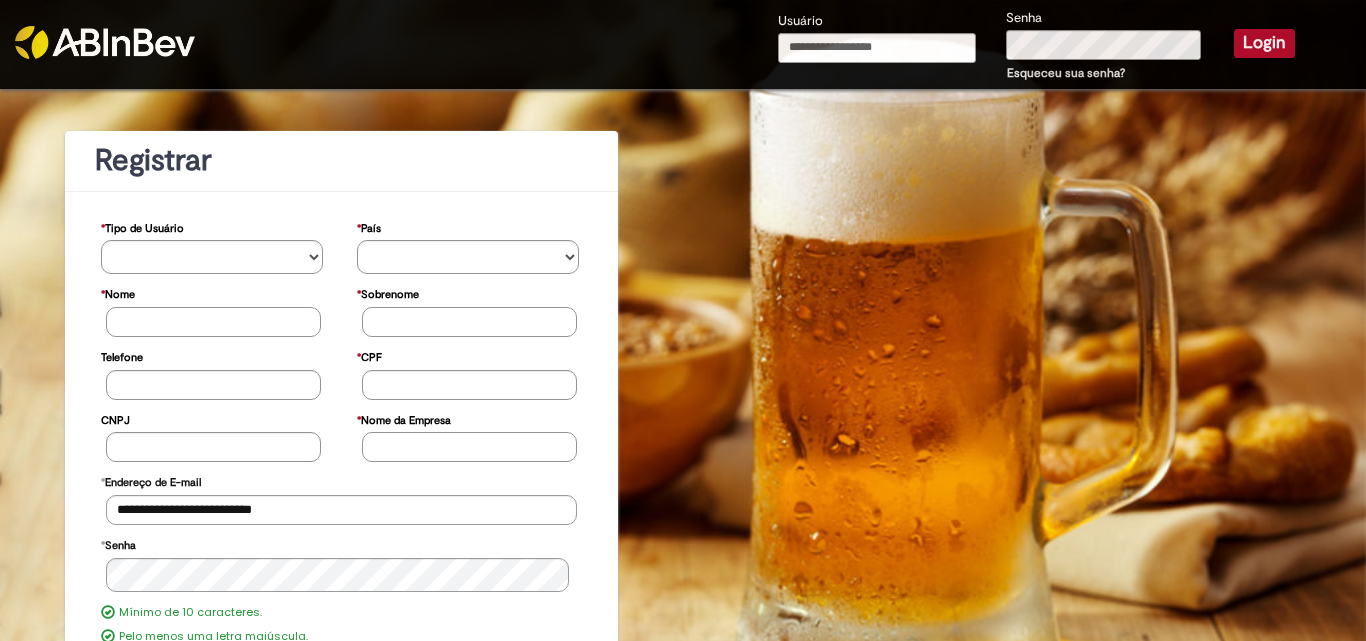 click on "Erro 			 Usuário ou Senha inválido!" at bounding box center [683, 31] 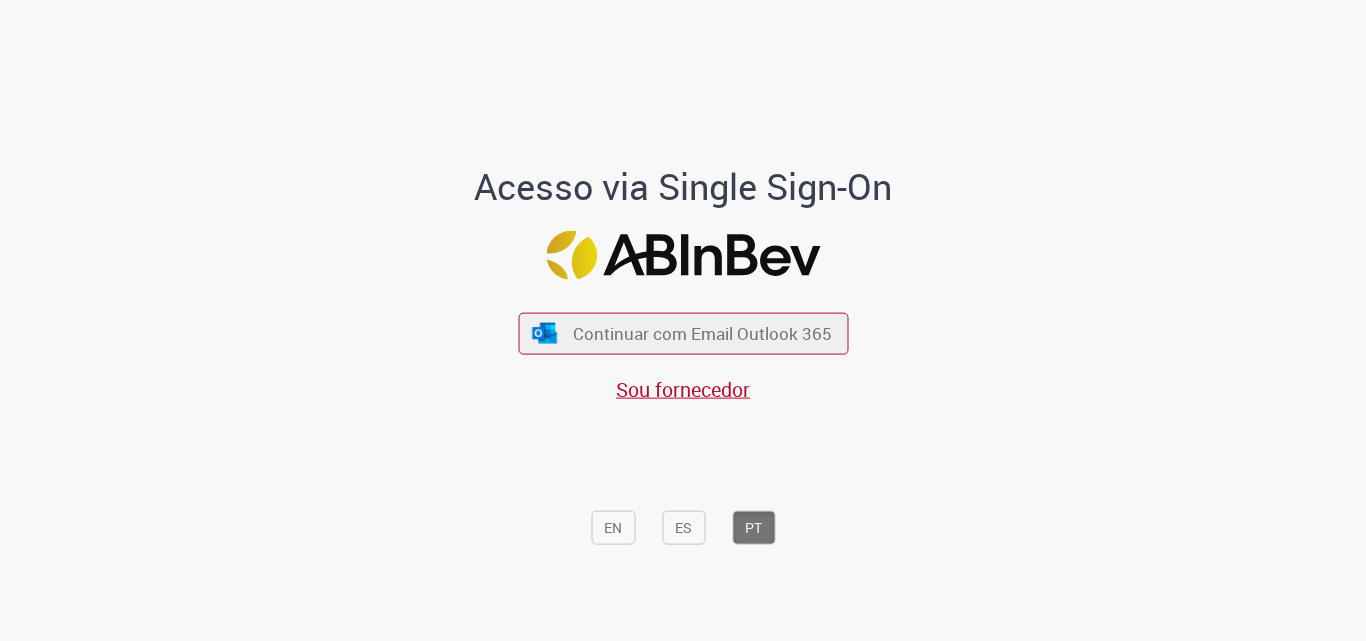 scroll, scrollTop: 0, scrollLeft: 0, axis: both 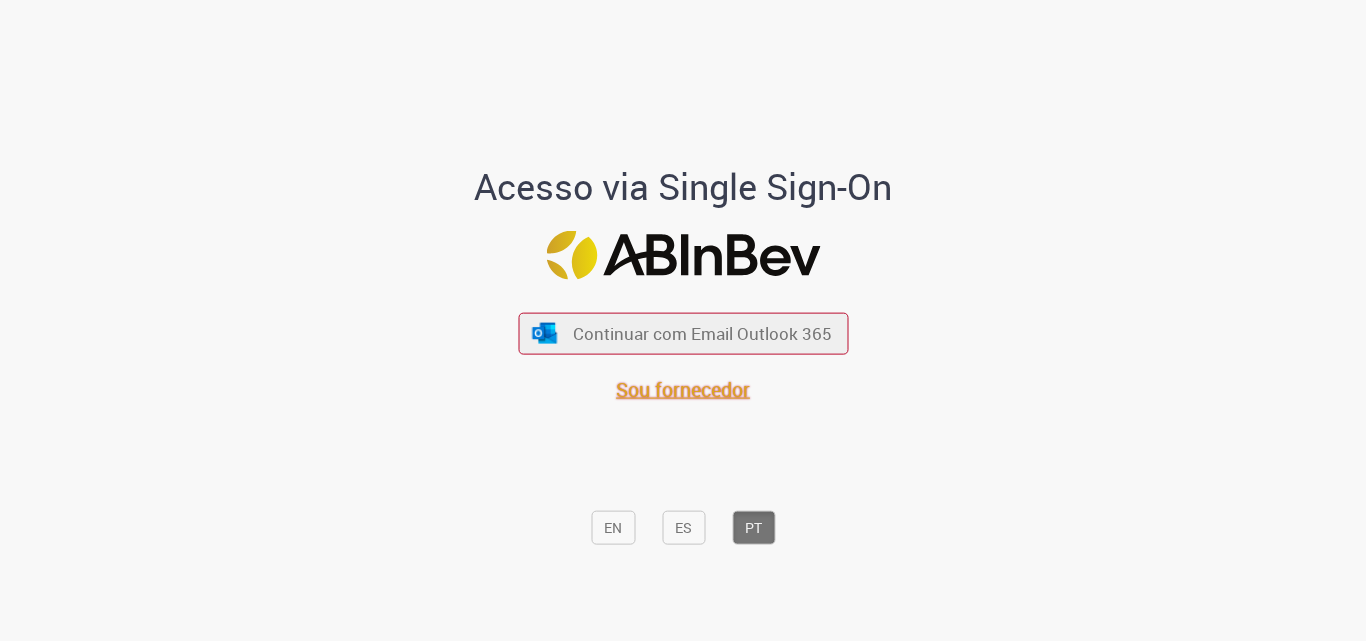 click on "Sou fornecedor" at bounding box center (683, 388) 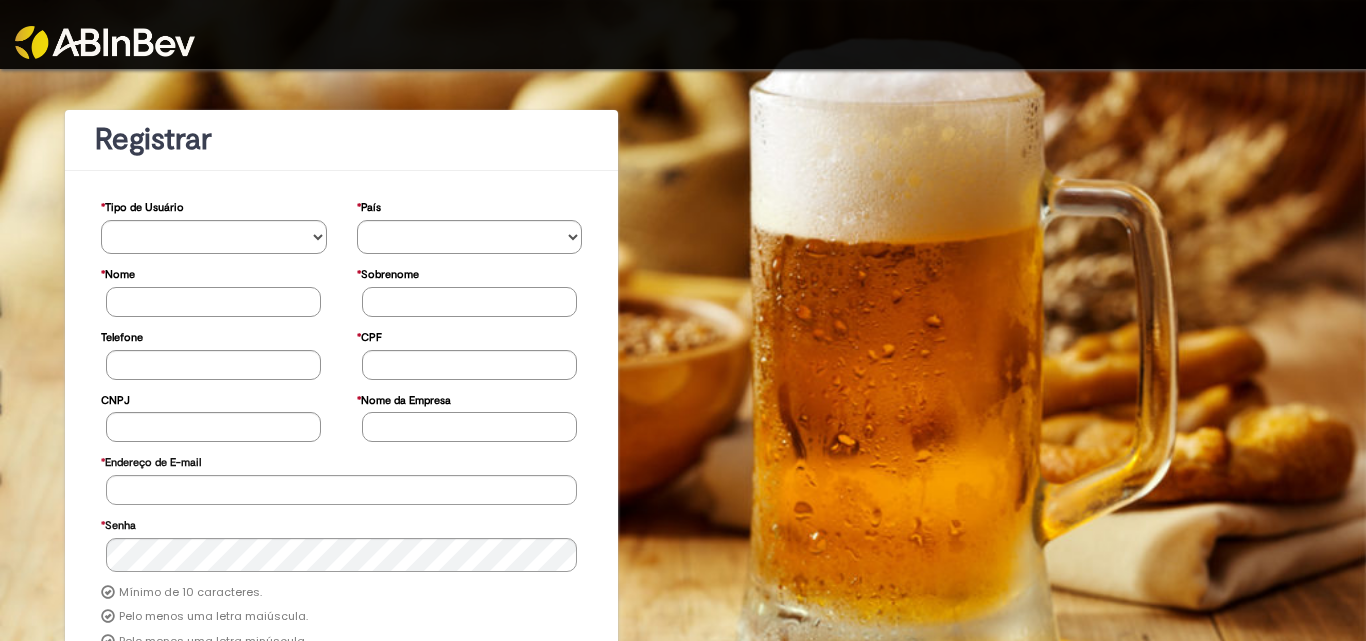scroll, scrollTop: 0, scrollLeft: 0, axis: both 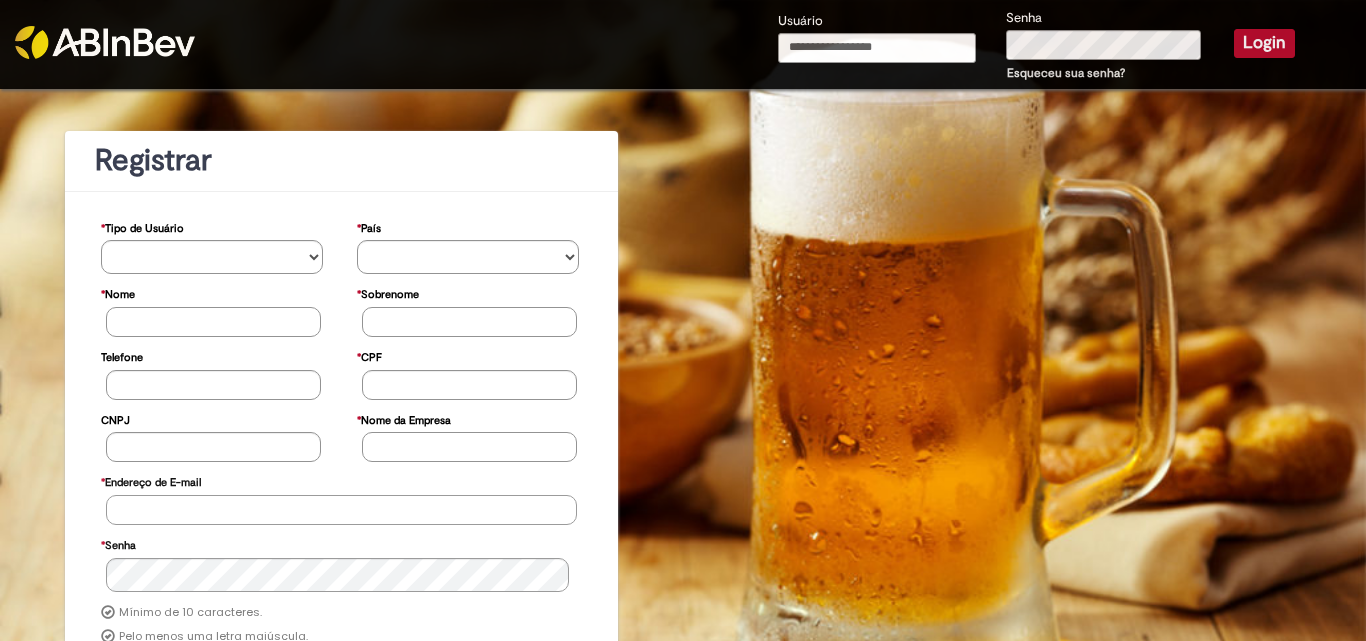 type on "**********" 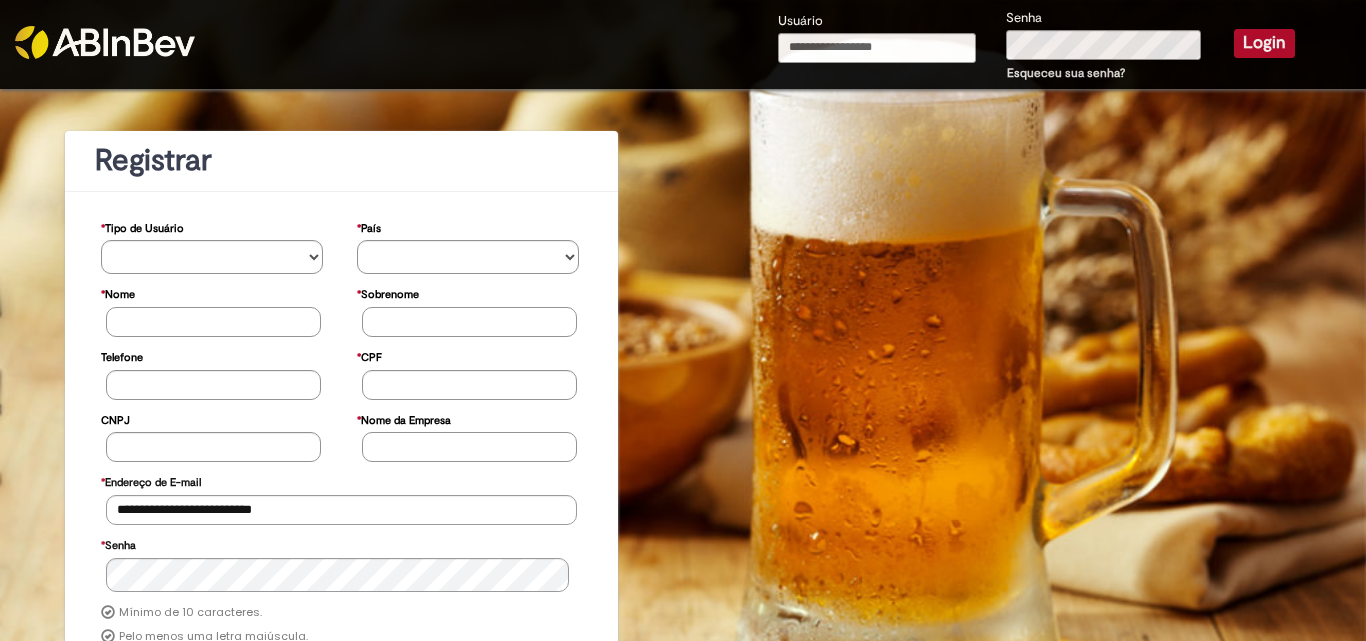 type on "**********" 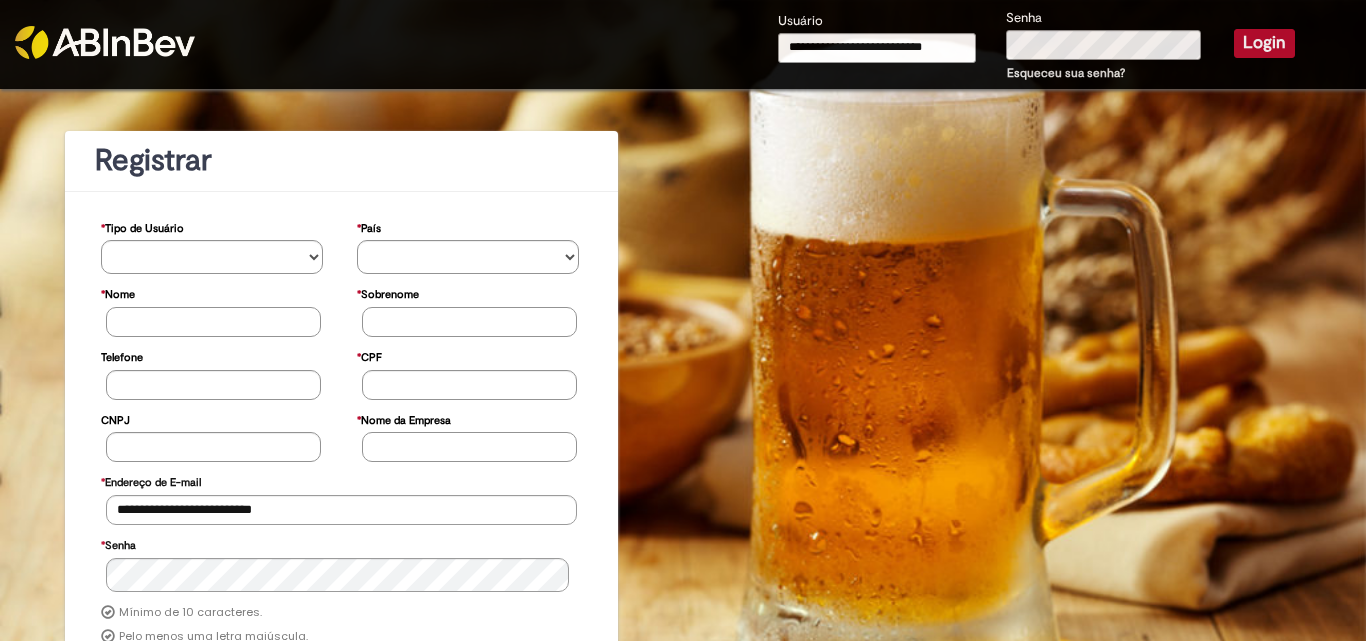 click on "**********" at bounding box center (877, 48) 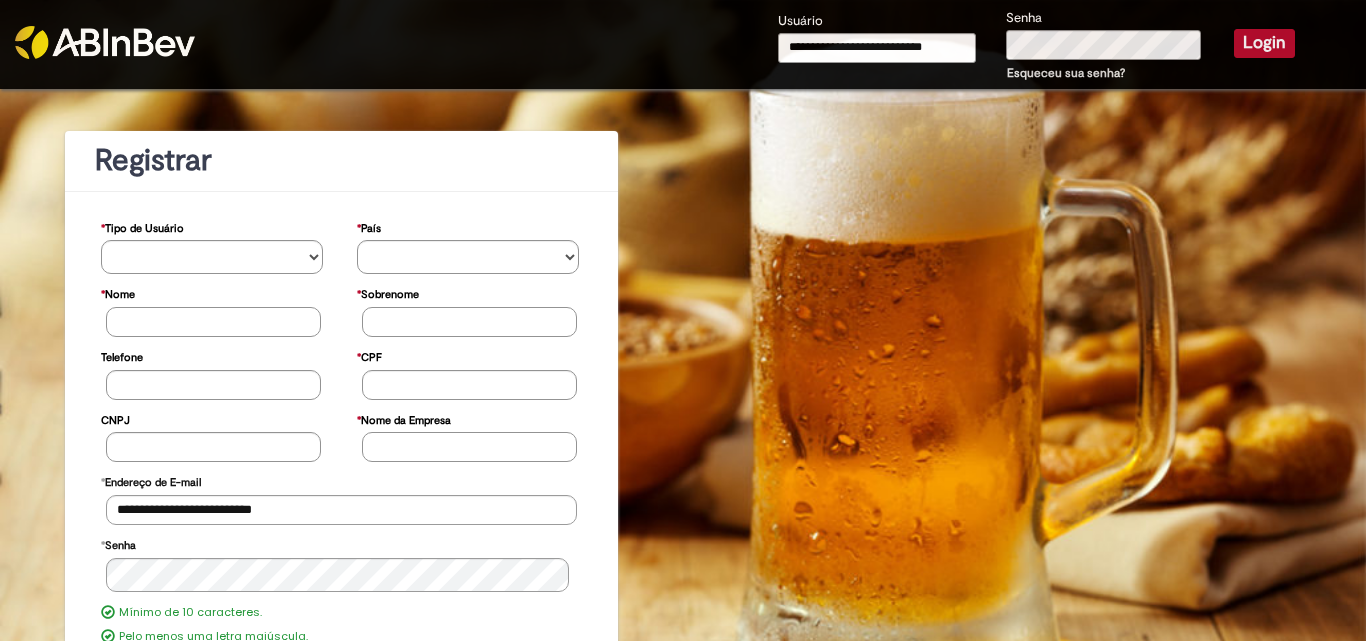 click on "Login" at bounding box center [1264, 43] 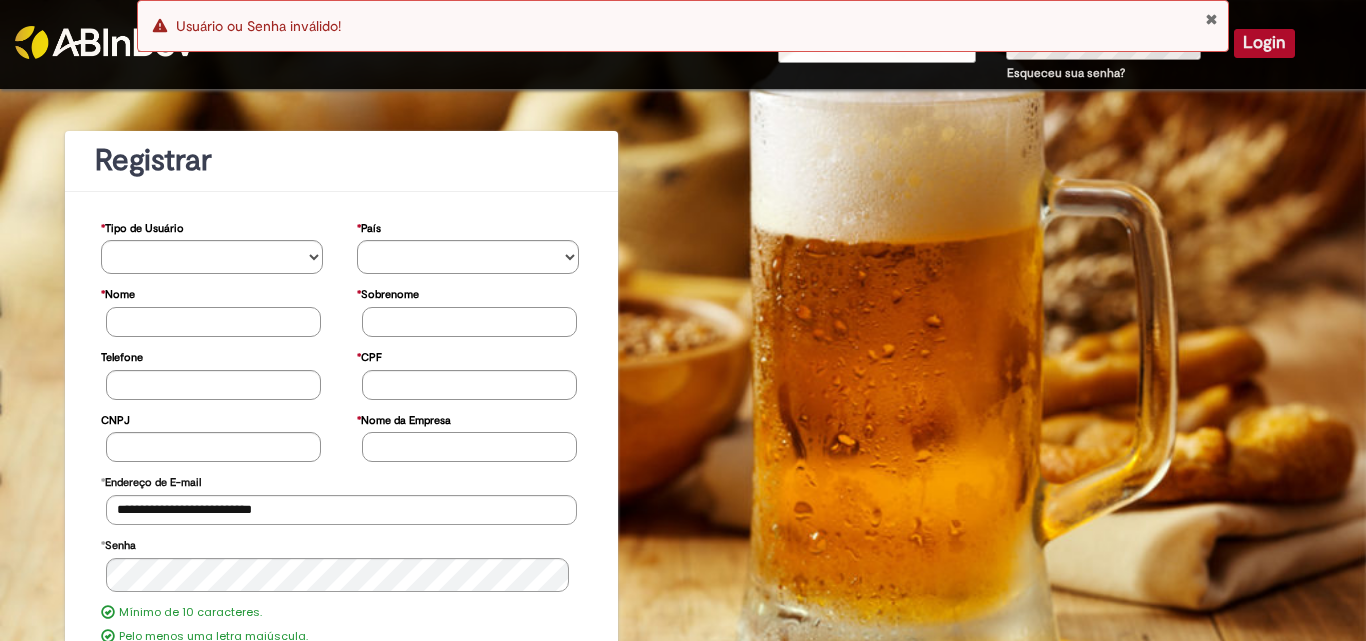 click on "Erro 			 Usuário ou Senha inválido!" at bounding box center (683, 26) 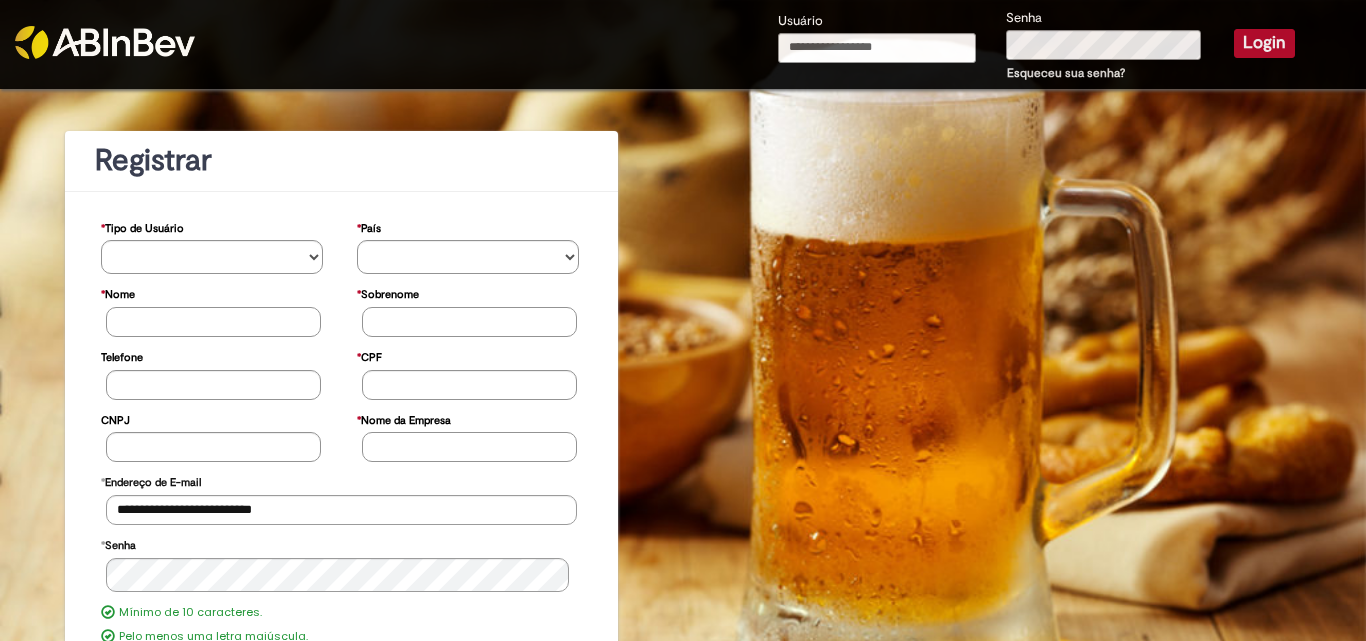 click on "Erro 			 Usuário ou Senha inválido!" at bounding box center (683, 31) 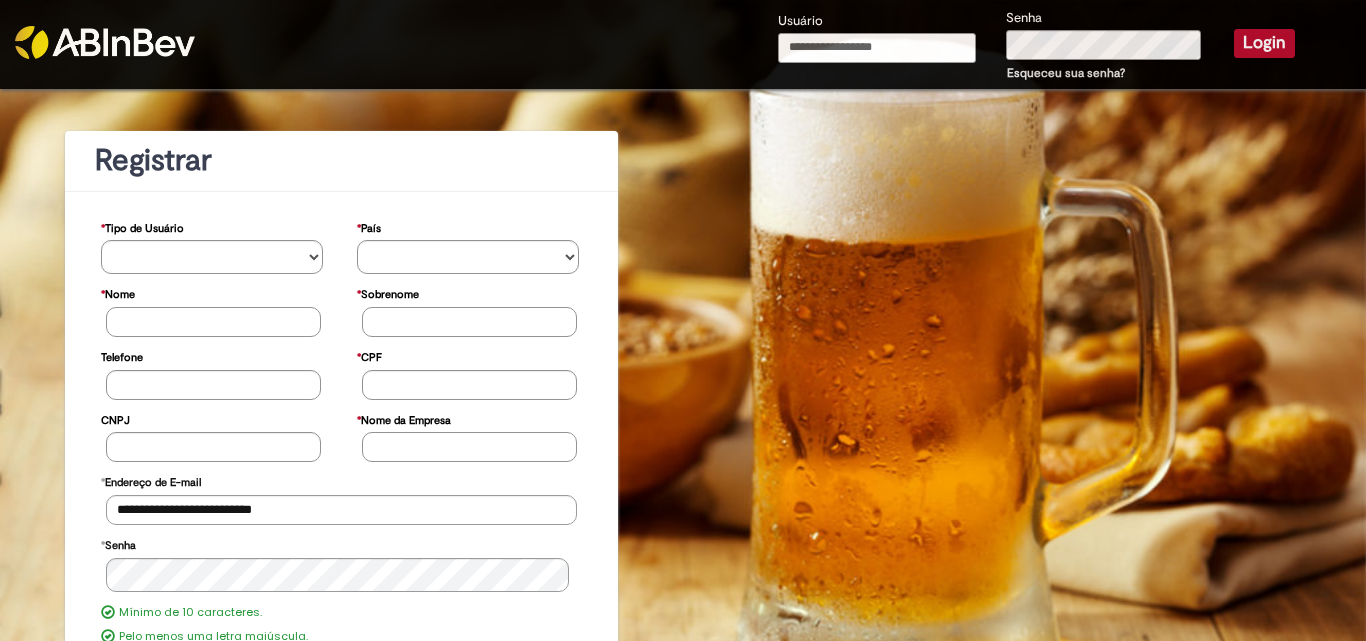 click on "Usuário" at bounding box center [877, 48] 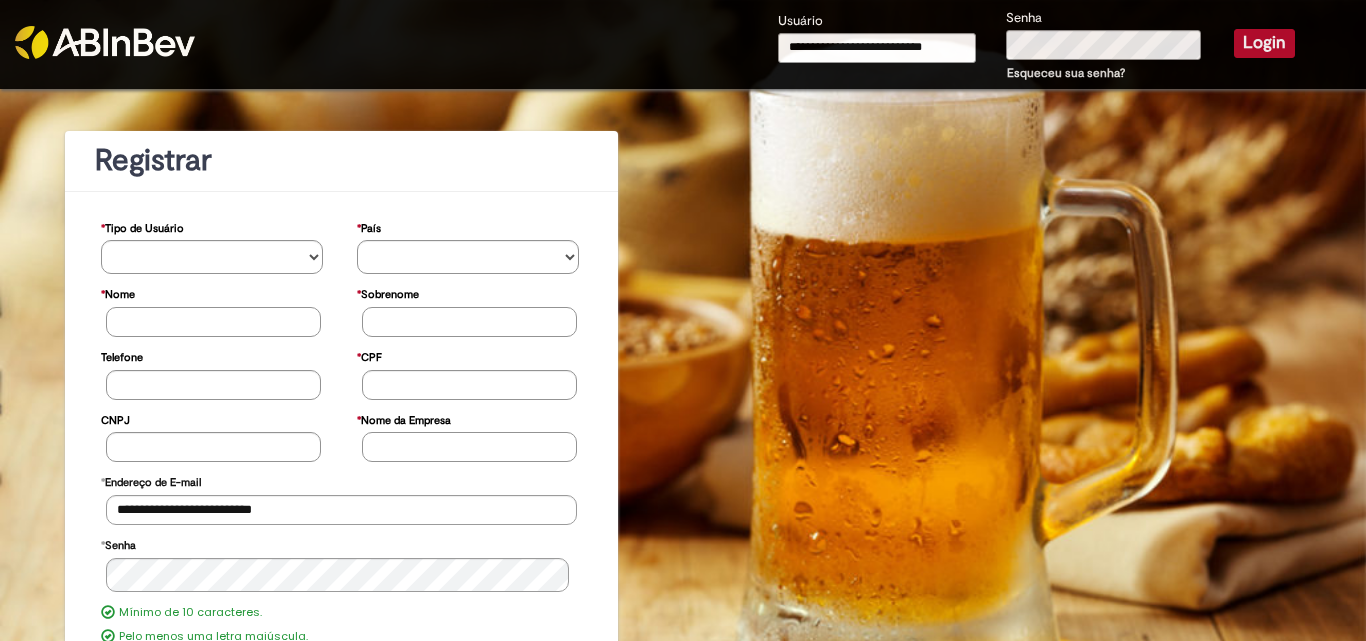 click on "**********" at bounding box center (854, 44) 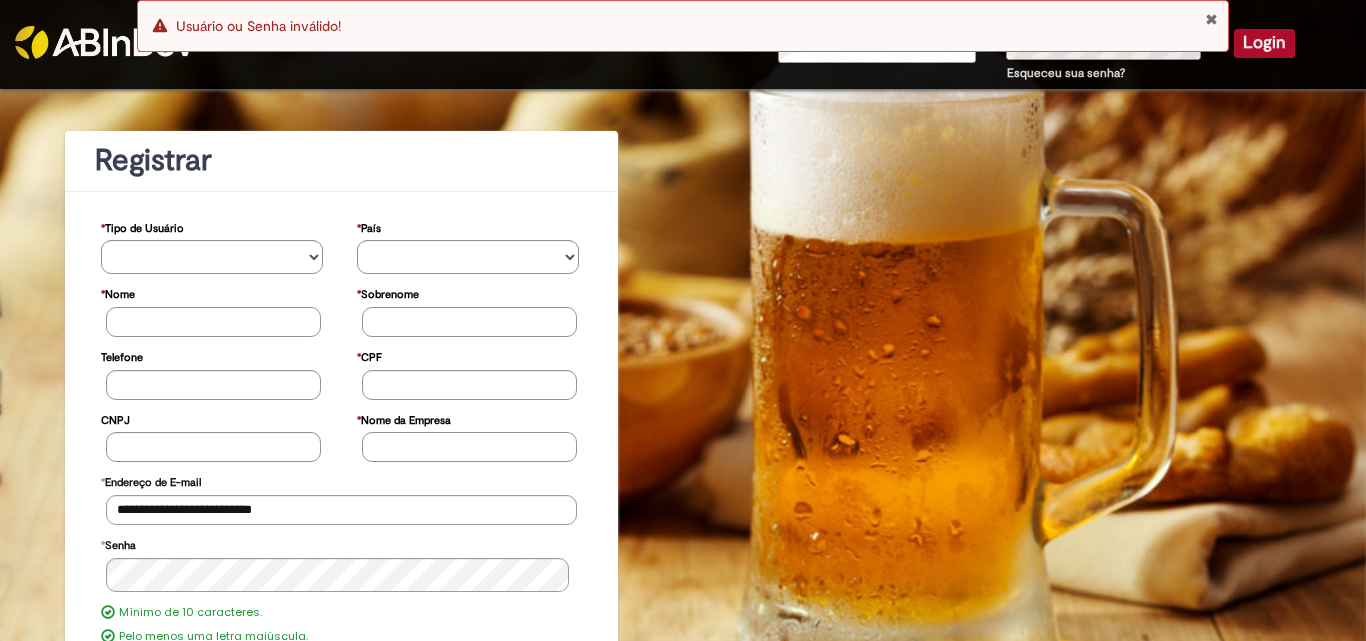 click at bounding box center (1211, 19) 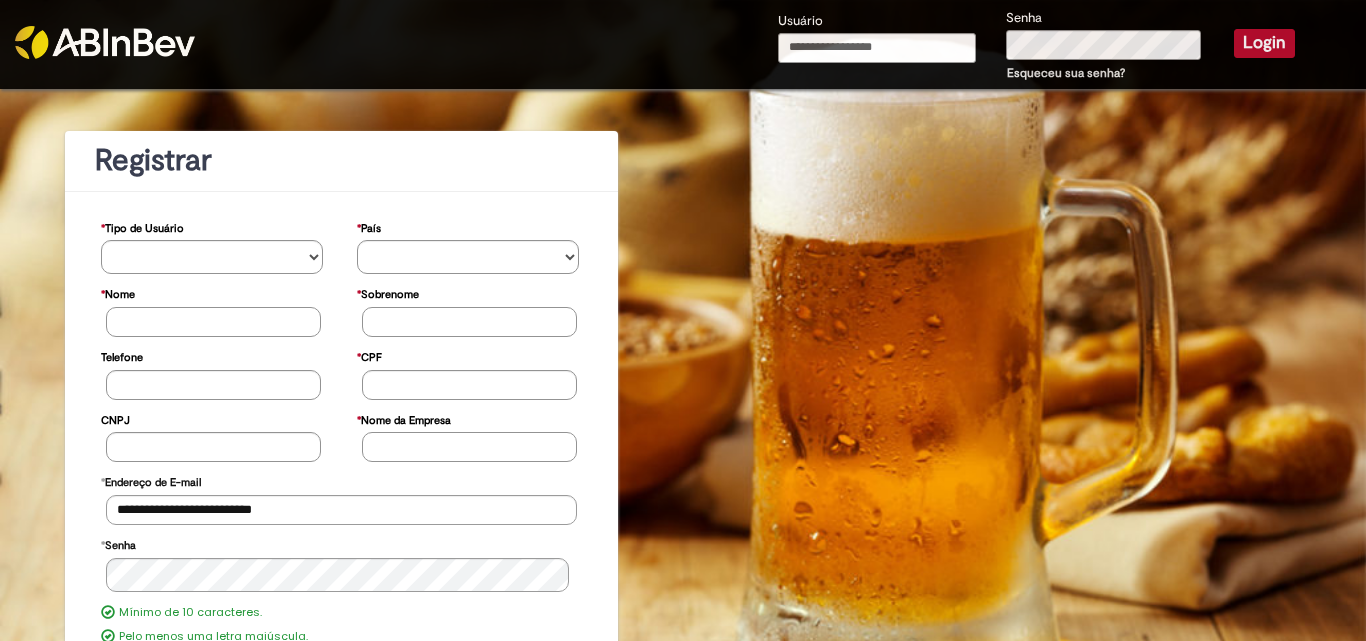 click on "Erro 			 Usuário ou Senha inválido!" at bounding box center (683, 26) 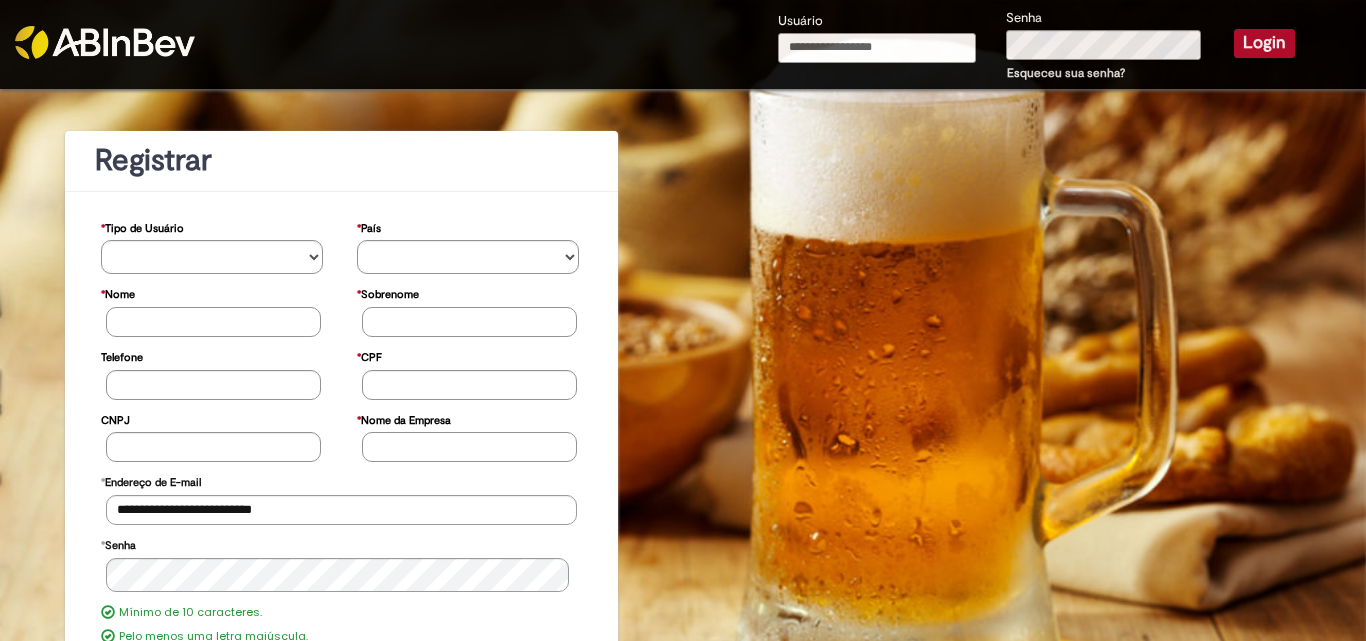 click on "Usuário" at bounding box center [877, 48] 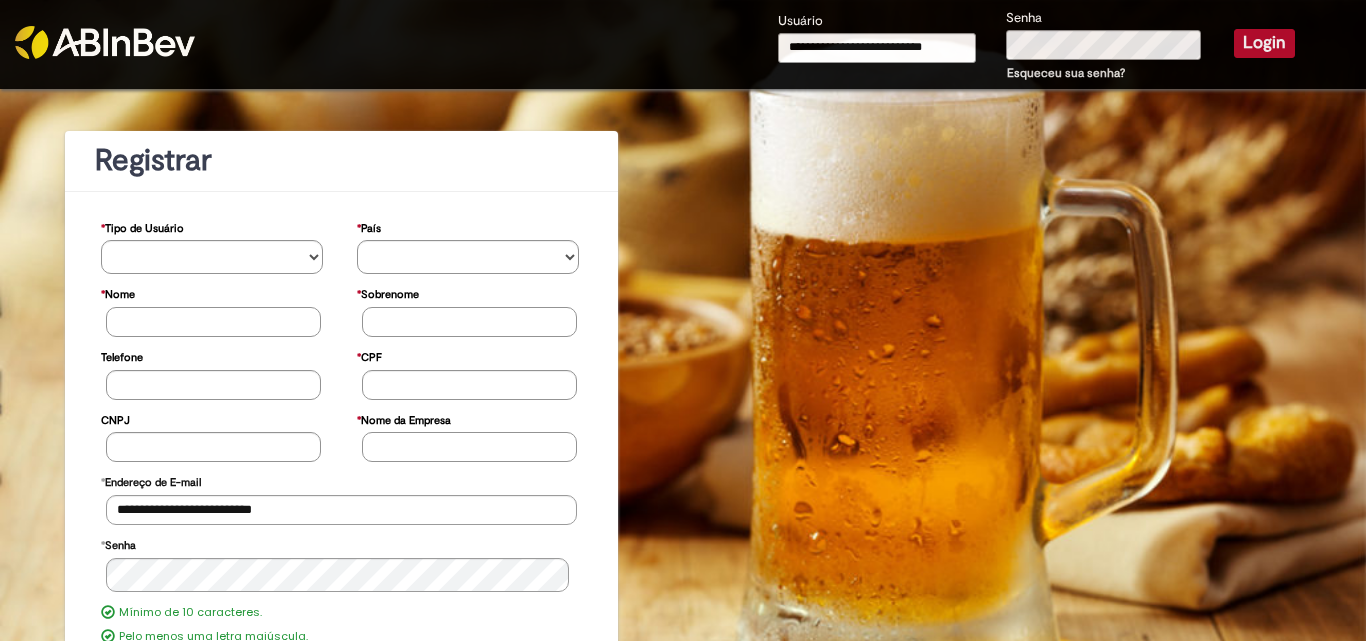 click on "Login" at bounding box center (1264, 43) 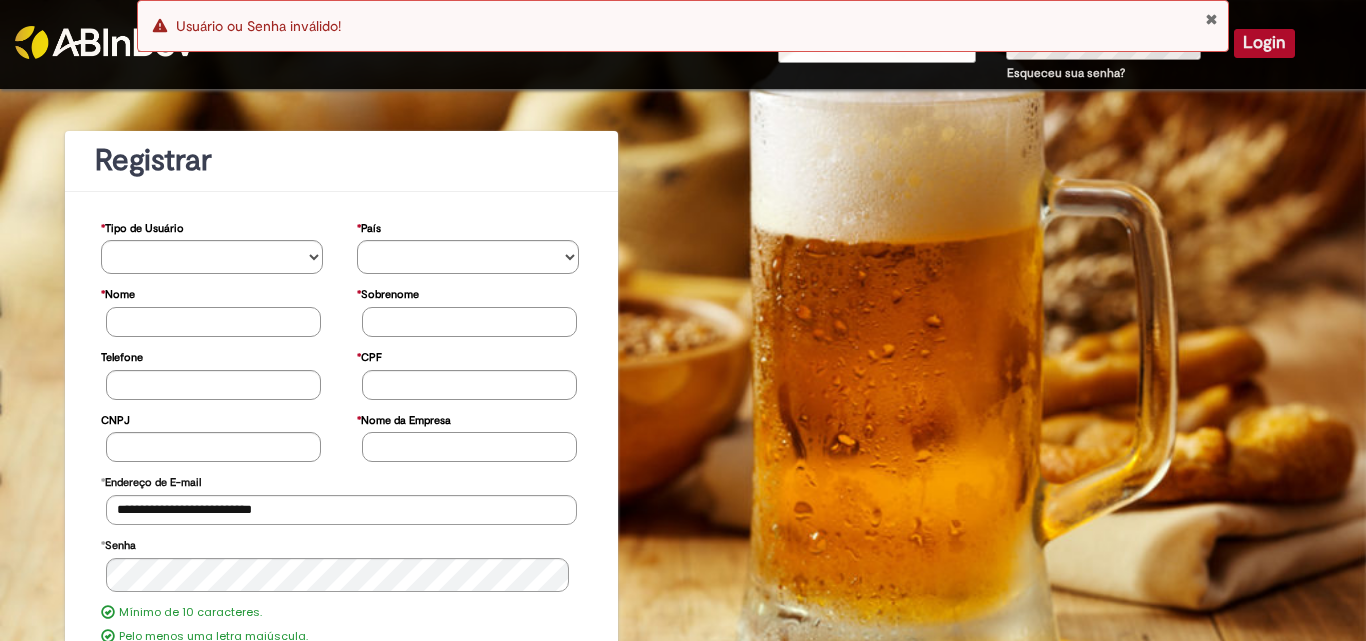click on "Erro 			 Usuário ou Senha inválido!" at bounding box center (683, 26) 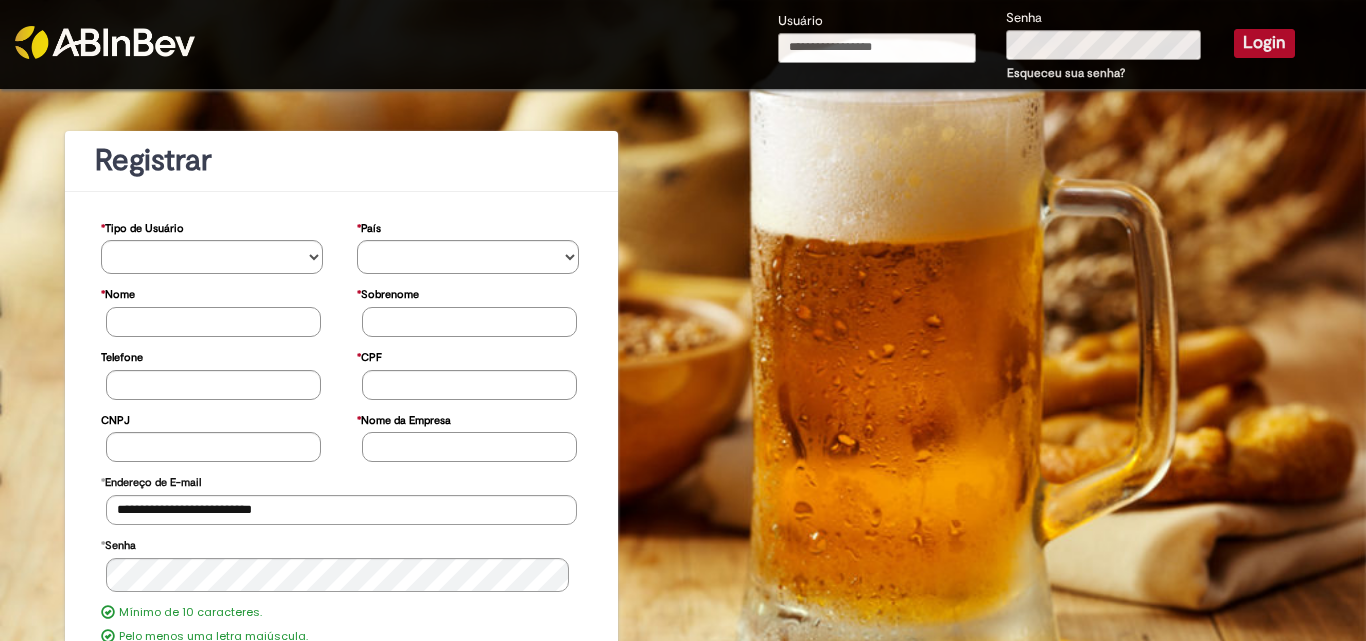 click on "Erro 			 Usuário ou Senha inválido!" at bounding box center (683, 26) 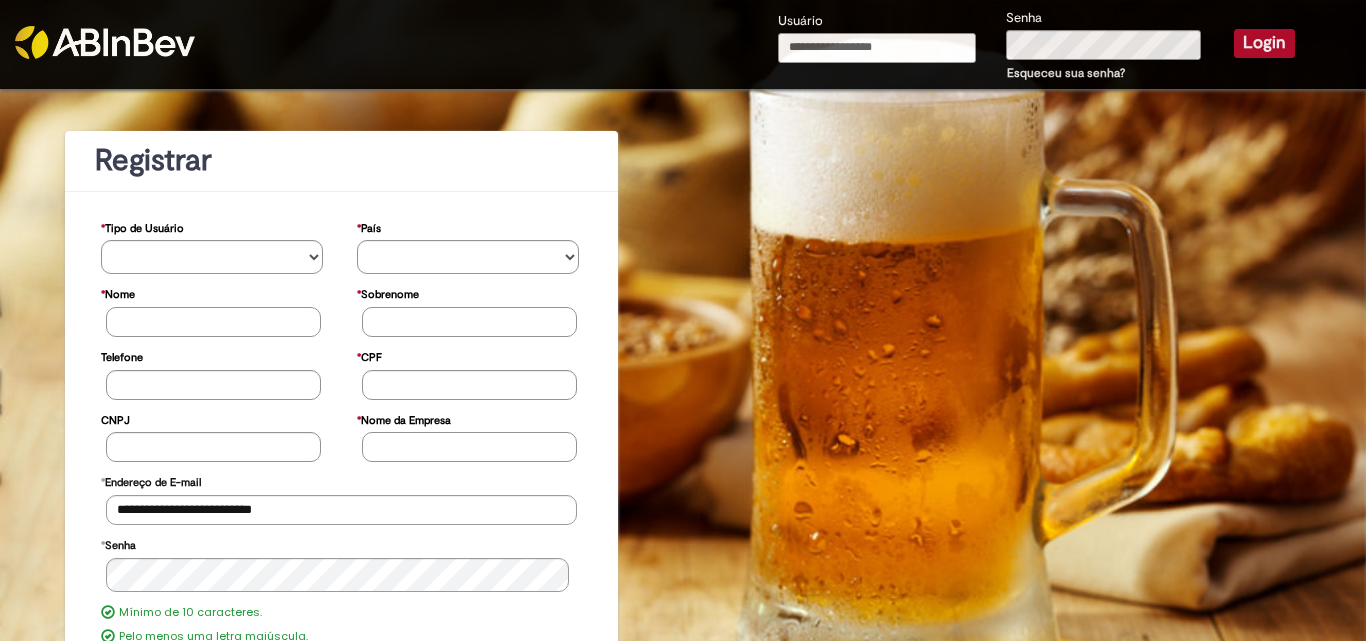click on "Usuário" at bounding box center [877, 48] 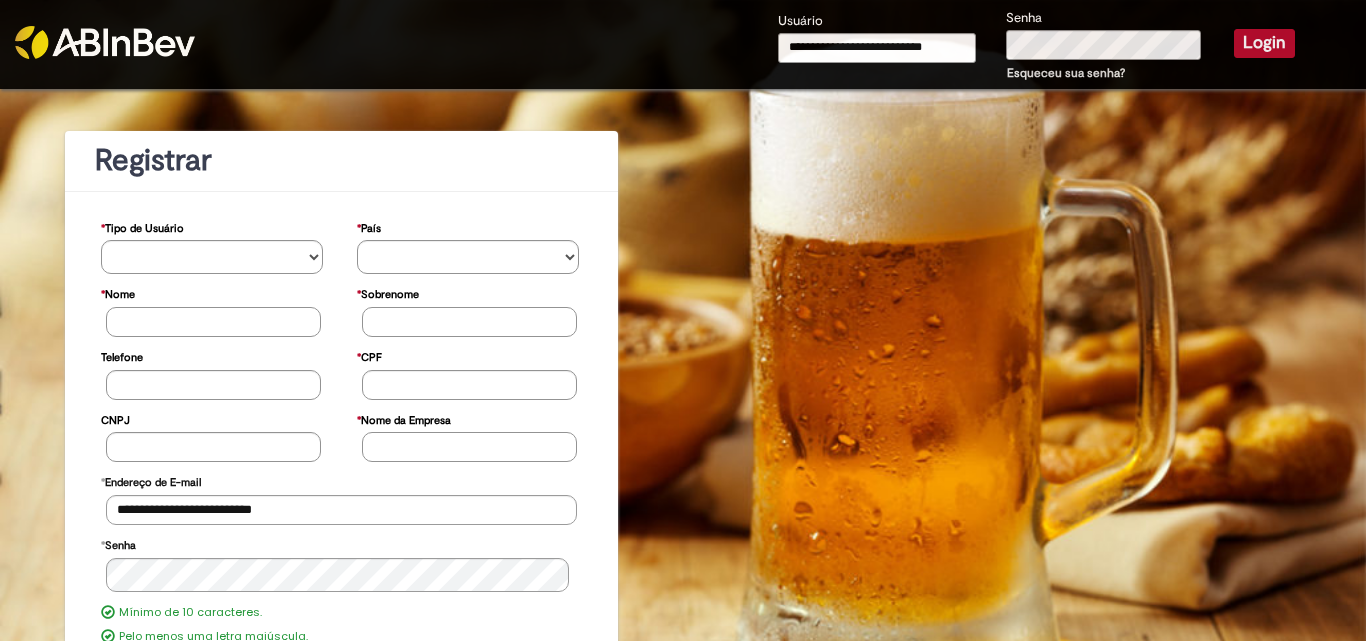click on "Login" at bounding box center (1264, 43) 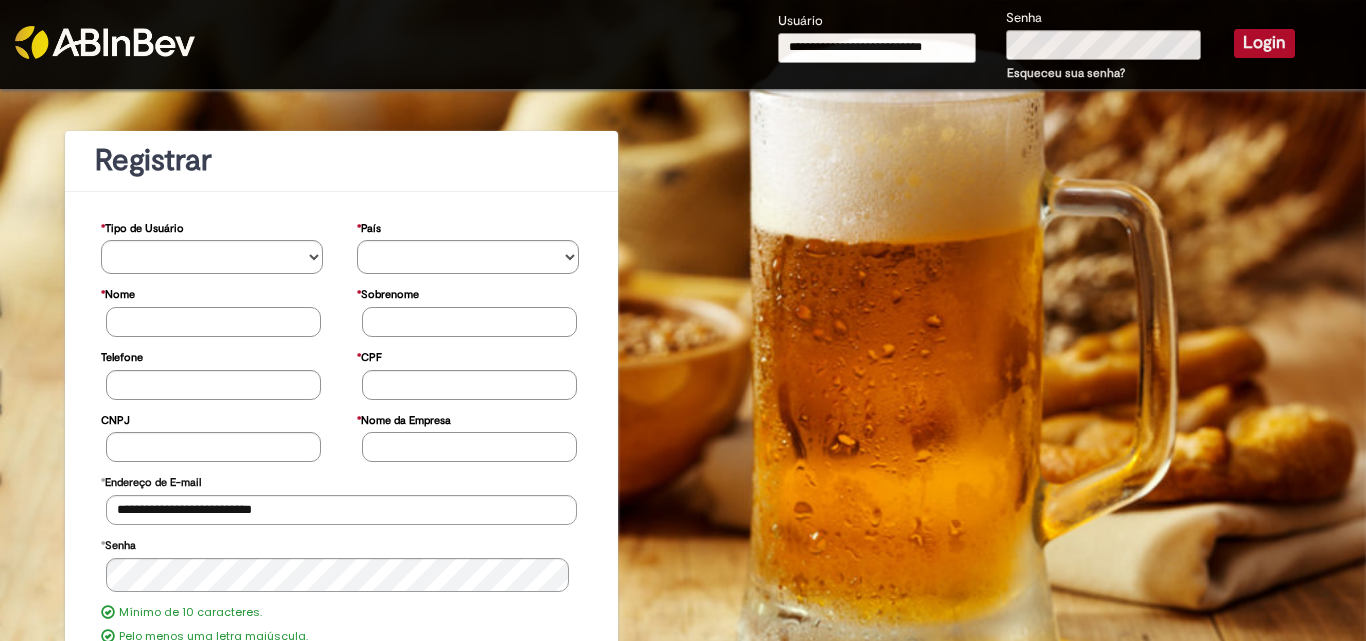 type 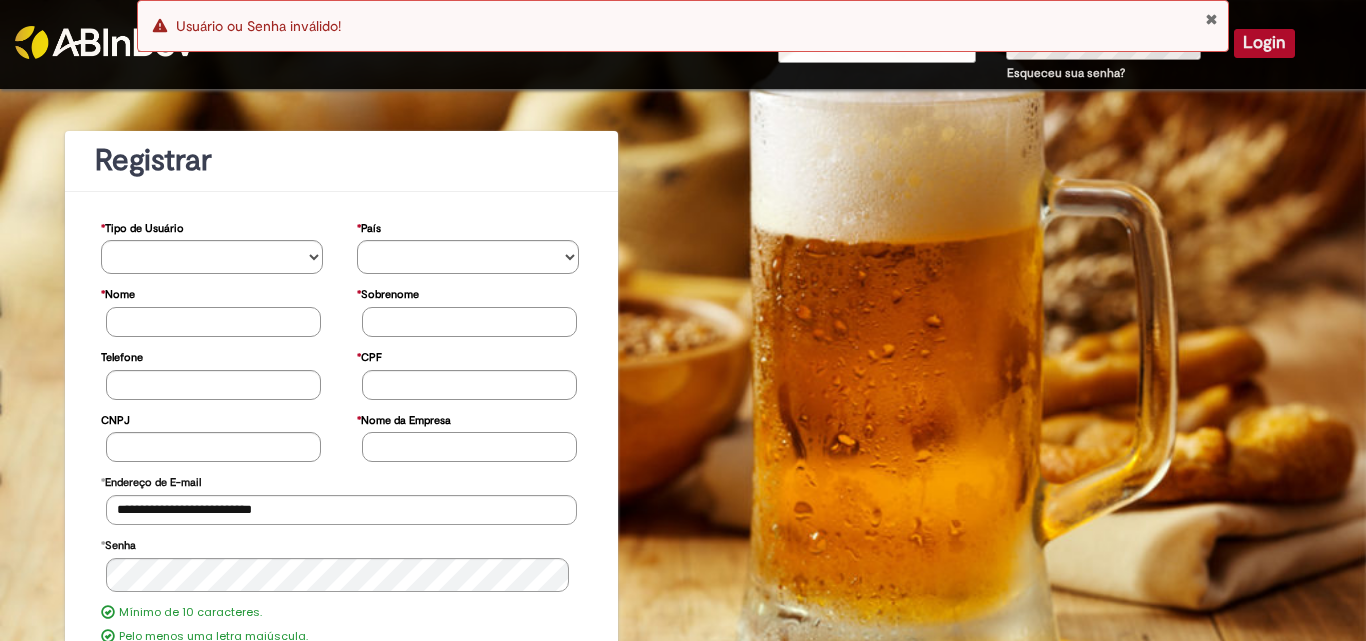 click on "Login" at bounding box center [1264, 43] 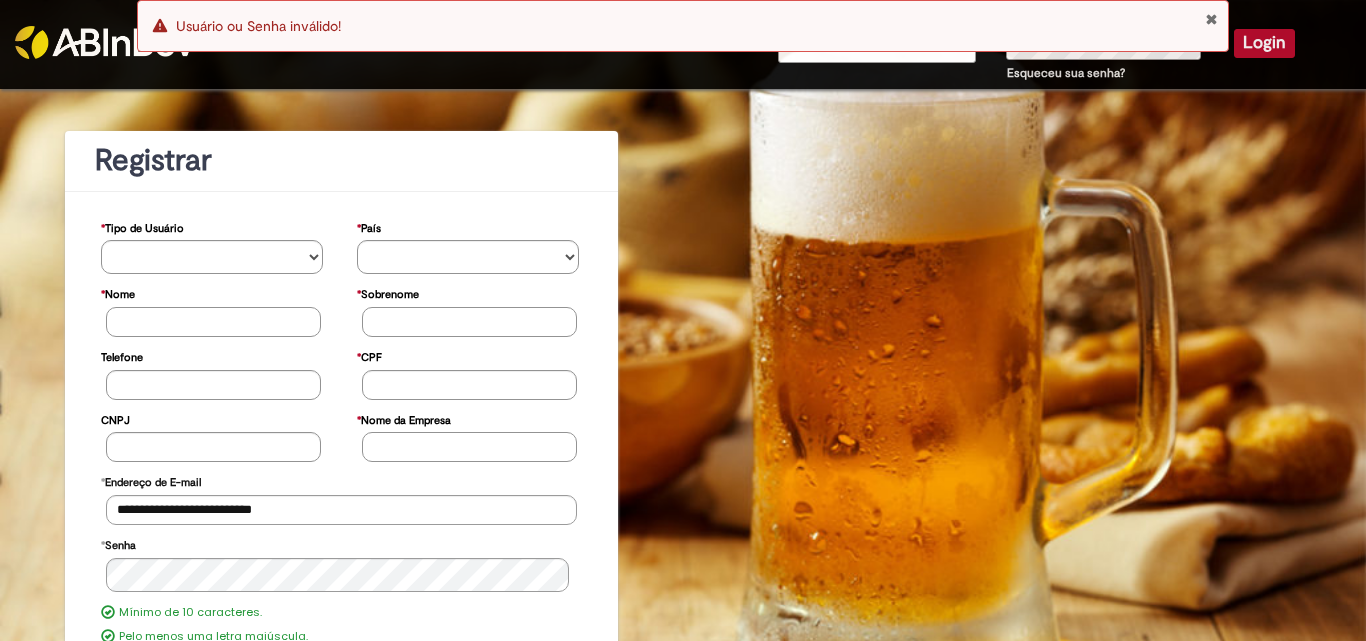 click on "Erro 			 Usuário ou Senha inválido!" at bounding box center (683, 26) 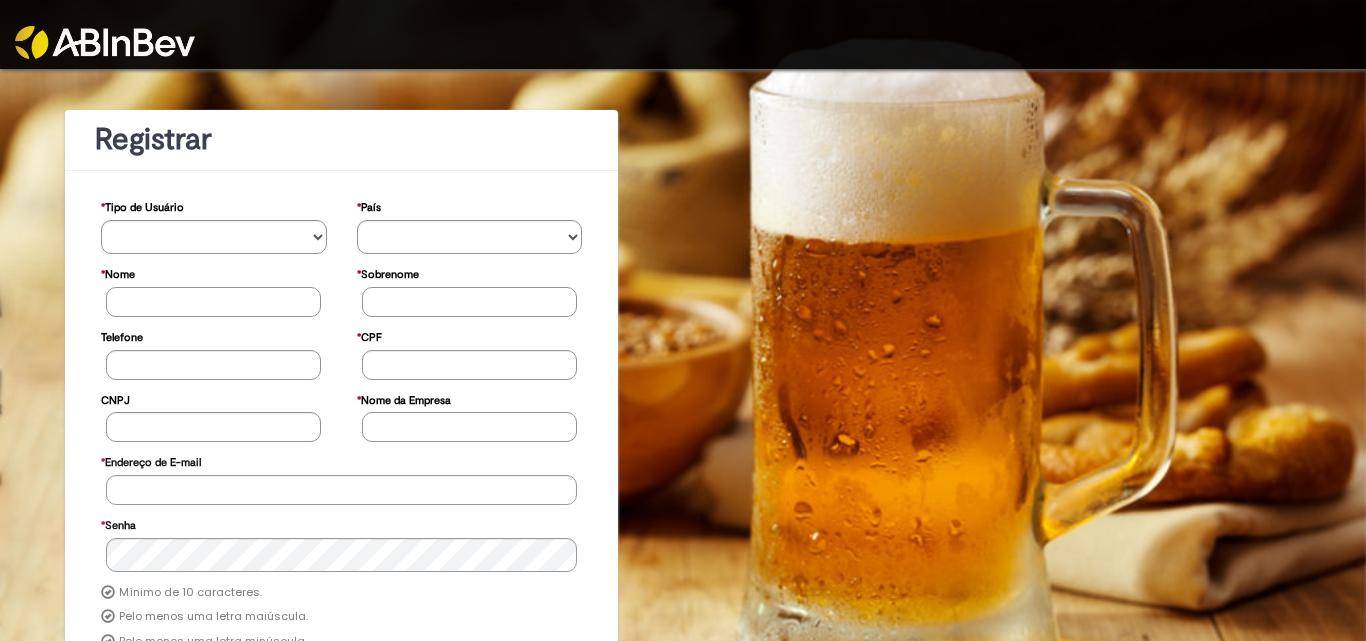 scroll, scrollTop: 0, scrollLeft: 0, axis: both 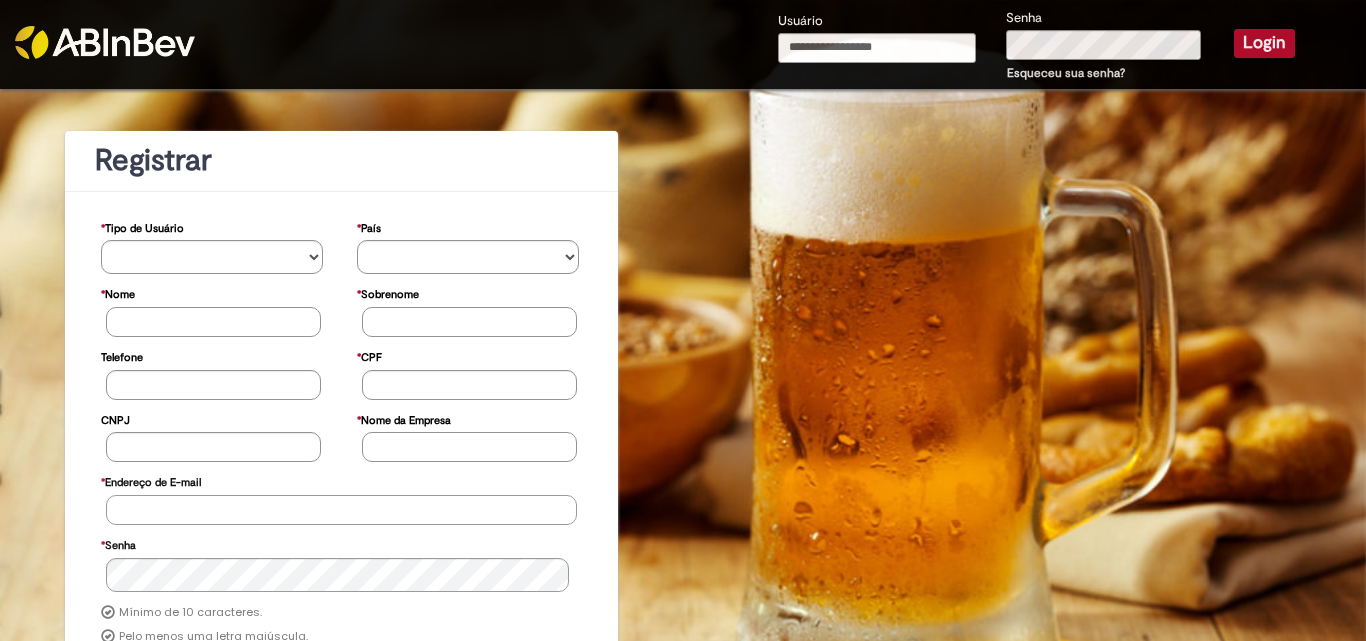 type on "**********" 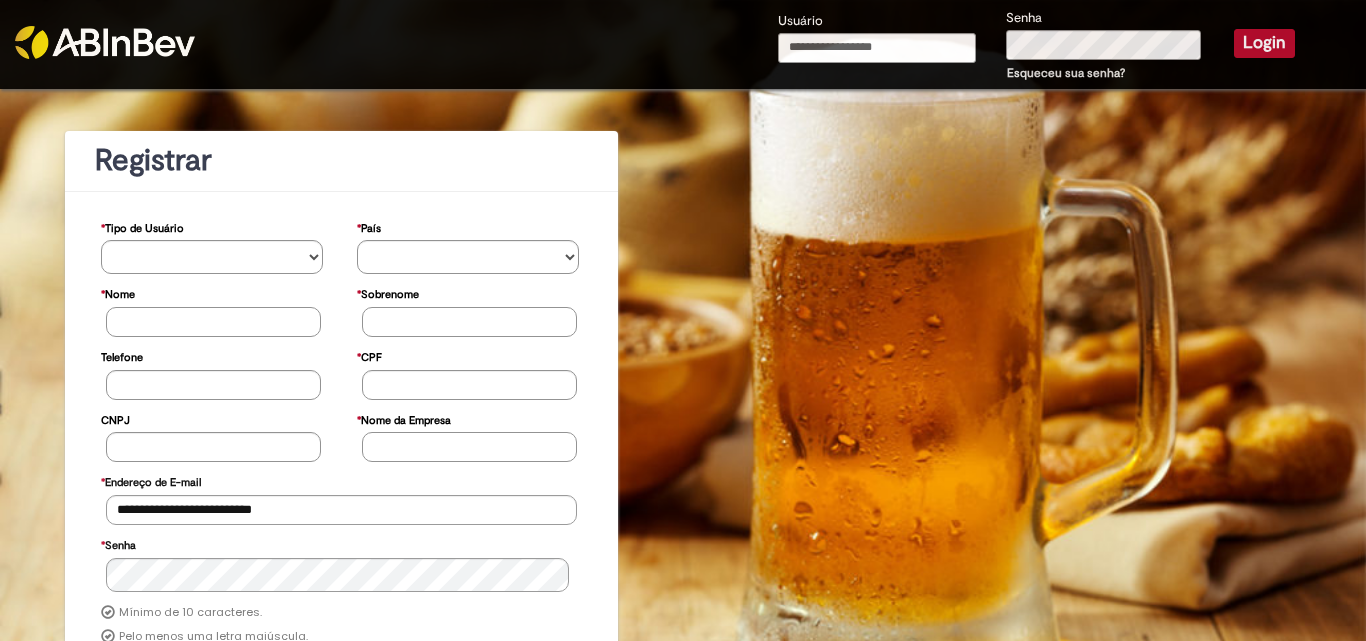 type on "**********" 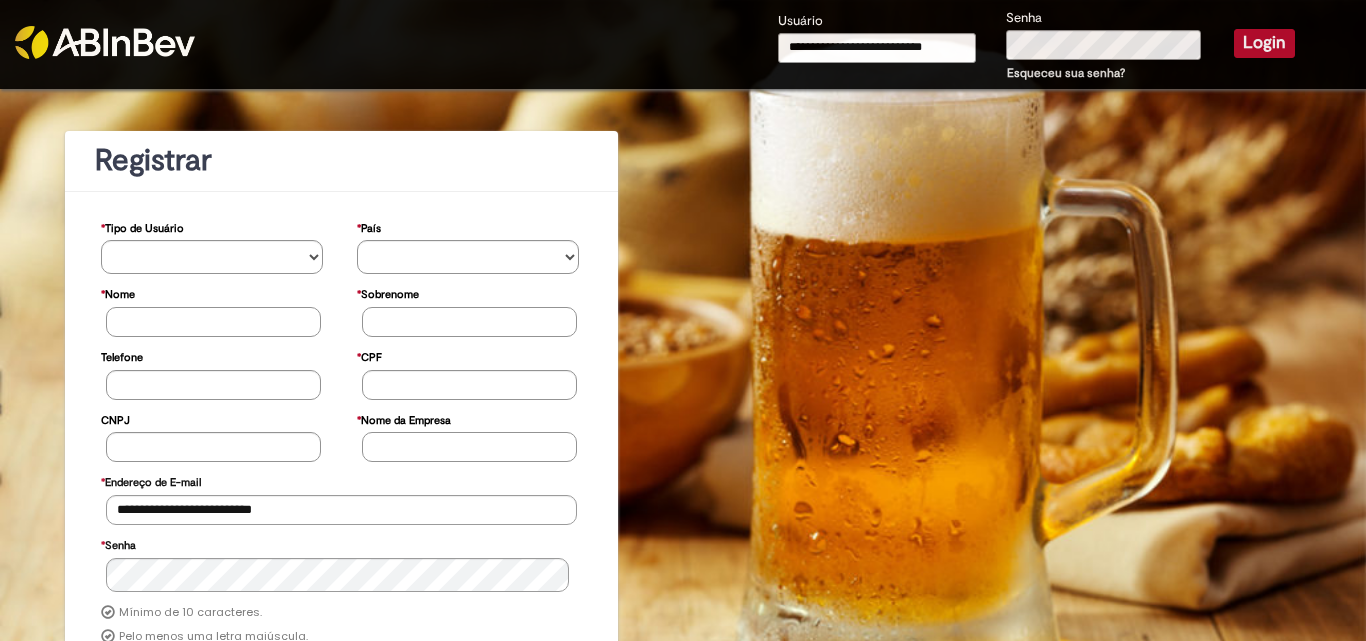 click on "Login" at bounding box center (1264, 43) 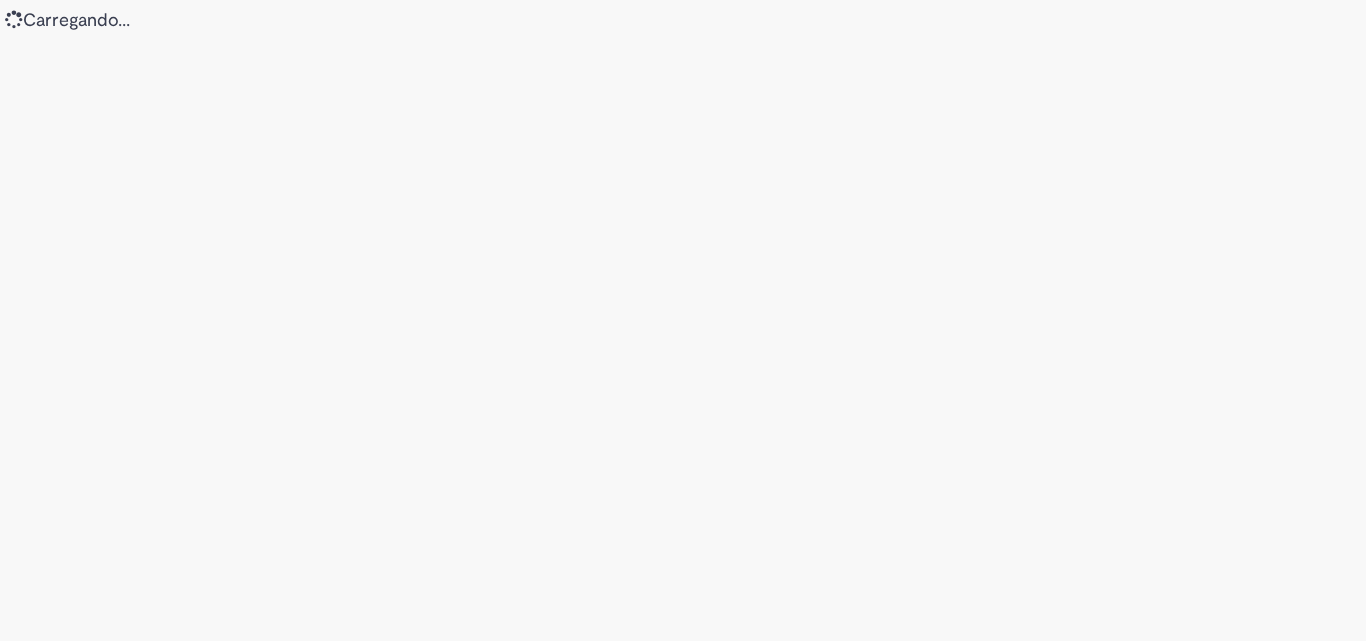 scroll, scrollTop: 0, scrollLeft: 0, axis: both 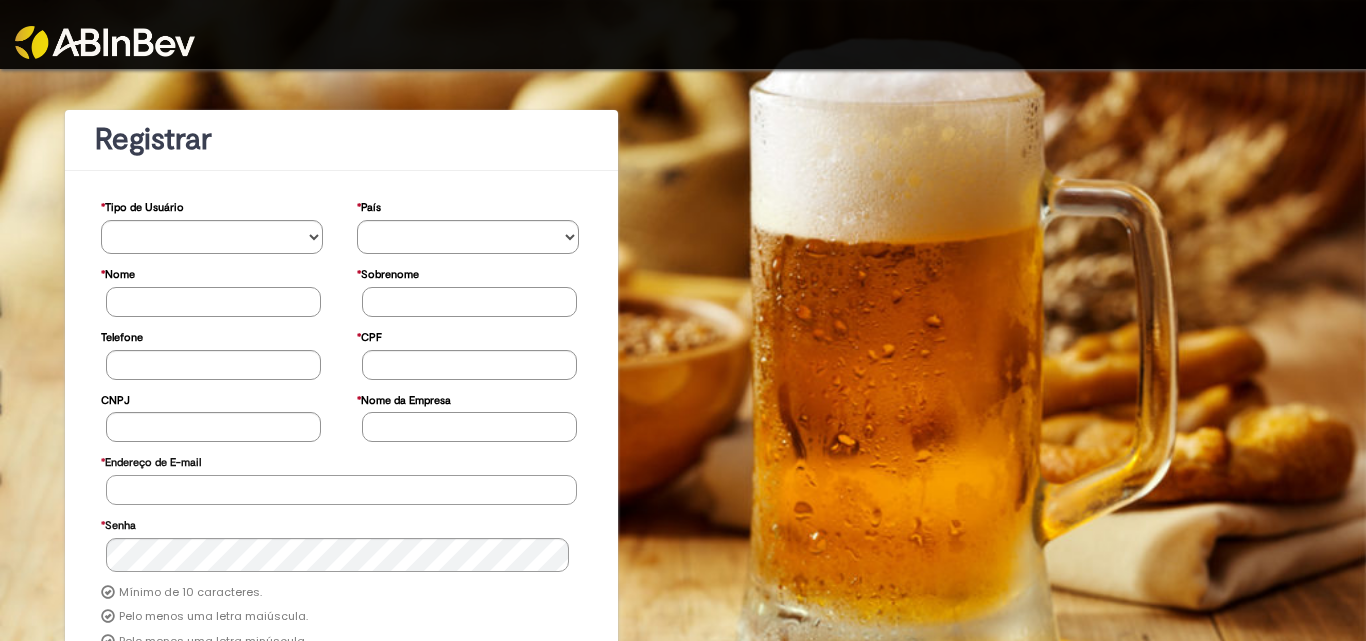 type on "**********" 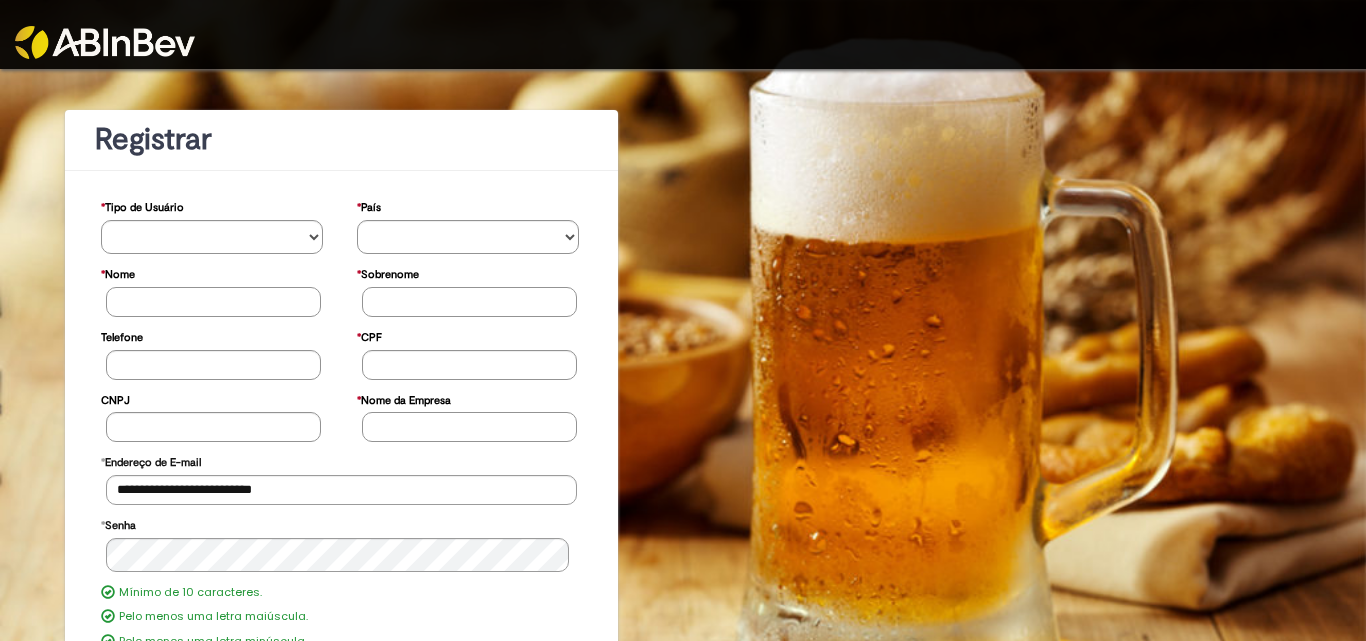 click at bounding box center (105, 42) 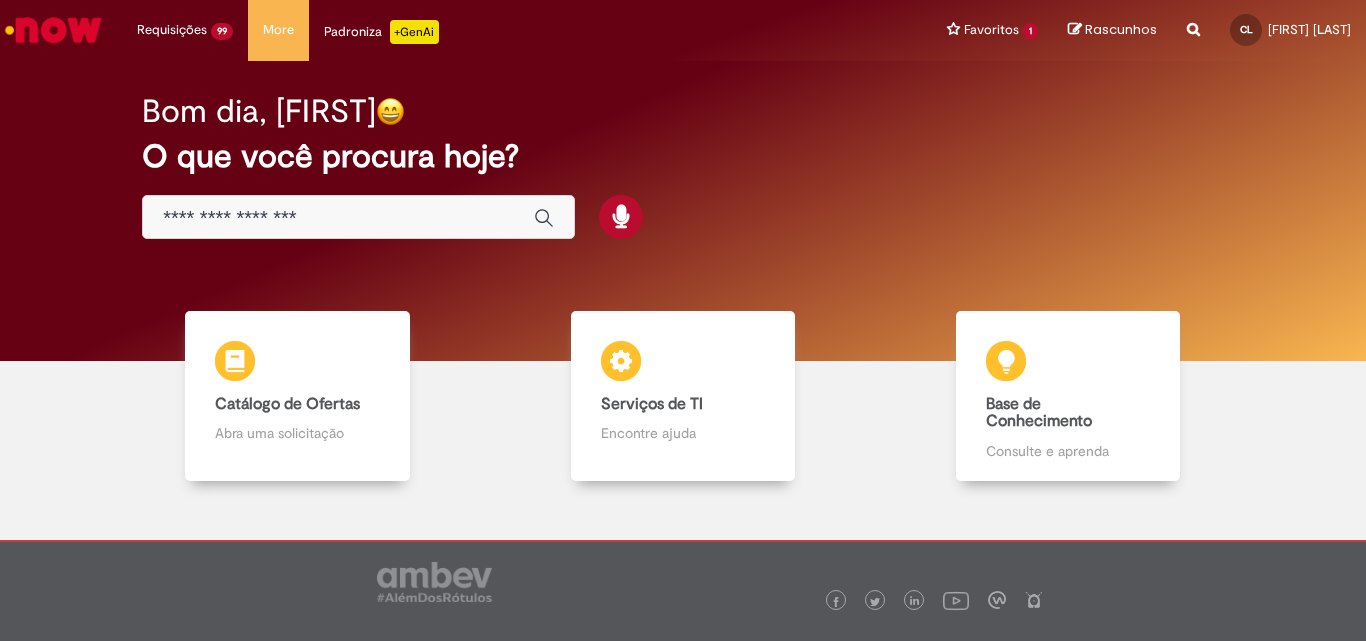 scroll, scrollTop: 0, scrollLeft: 0, axis: both 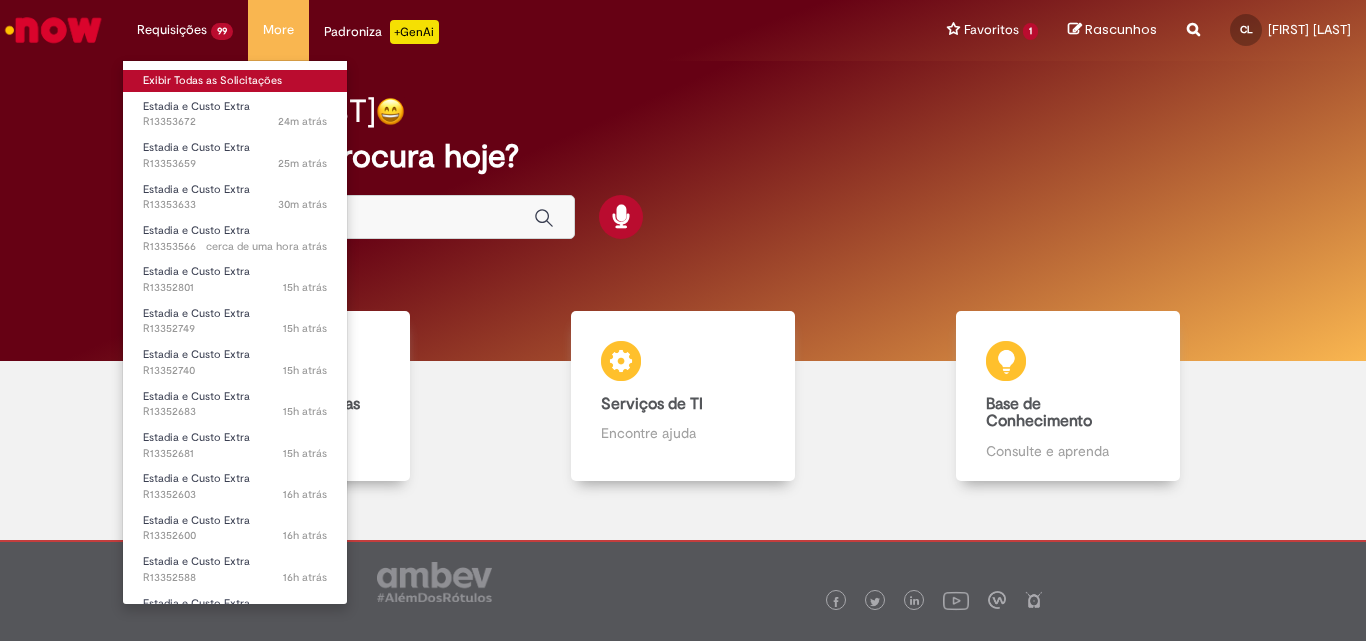 click on "Exibir Todas as Solicitações" at bounding box center (235, 81) 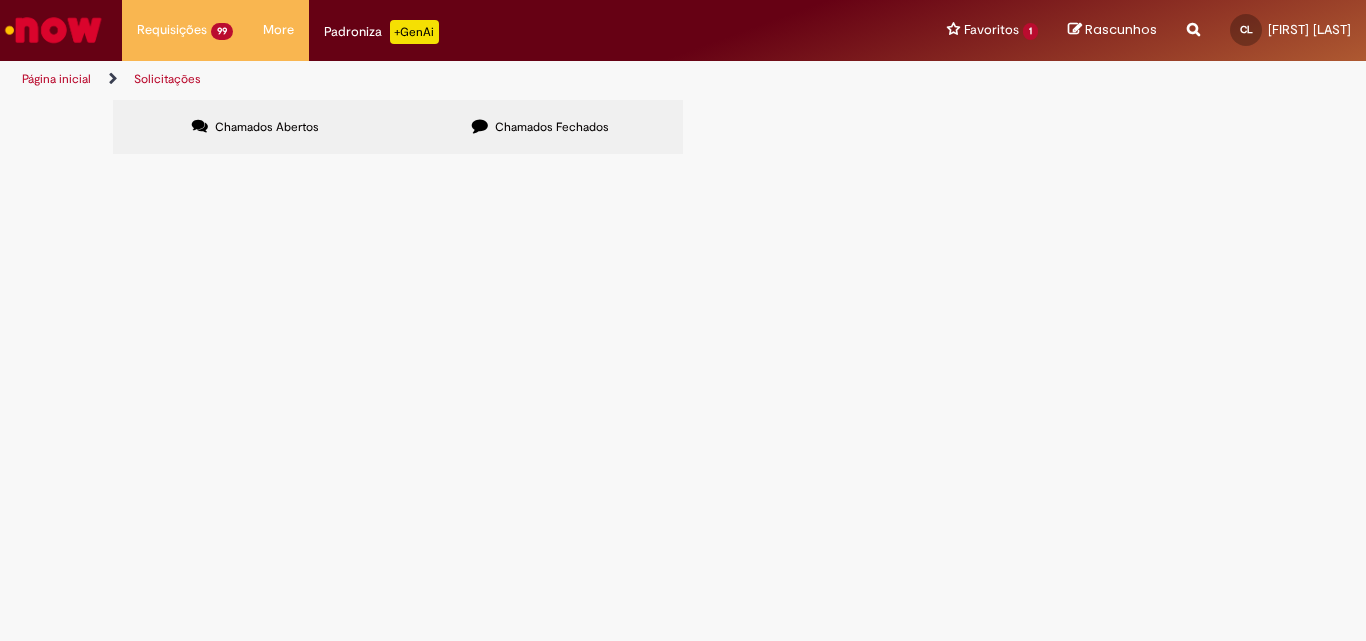 click at bounding box center (0, 0) 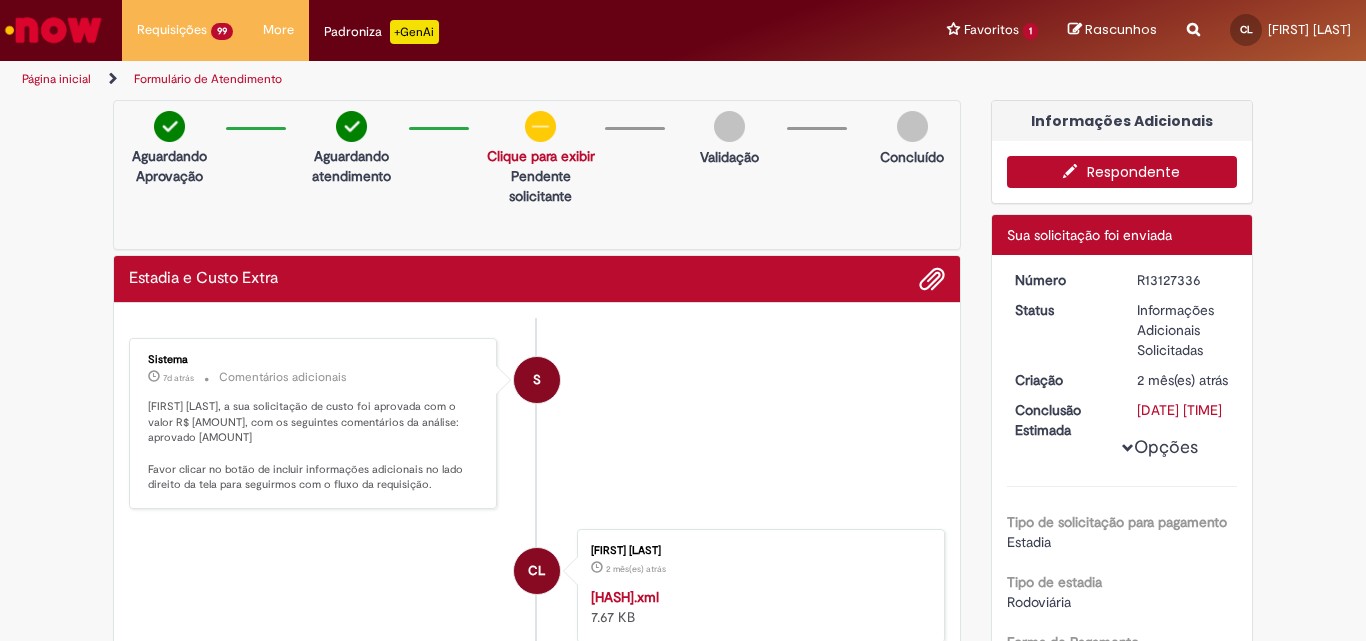 click at bounding box center (1075, 171) 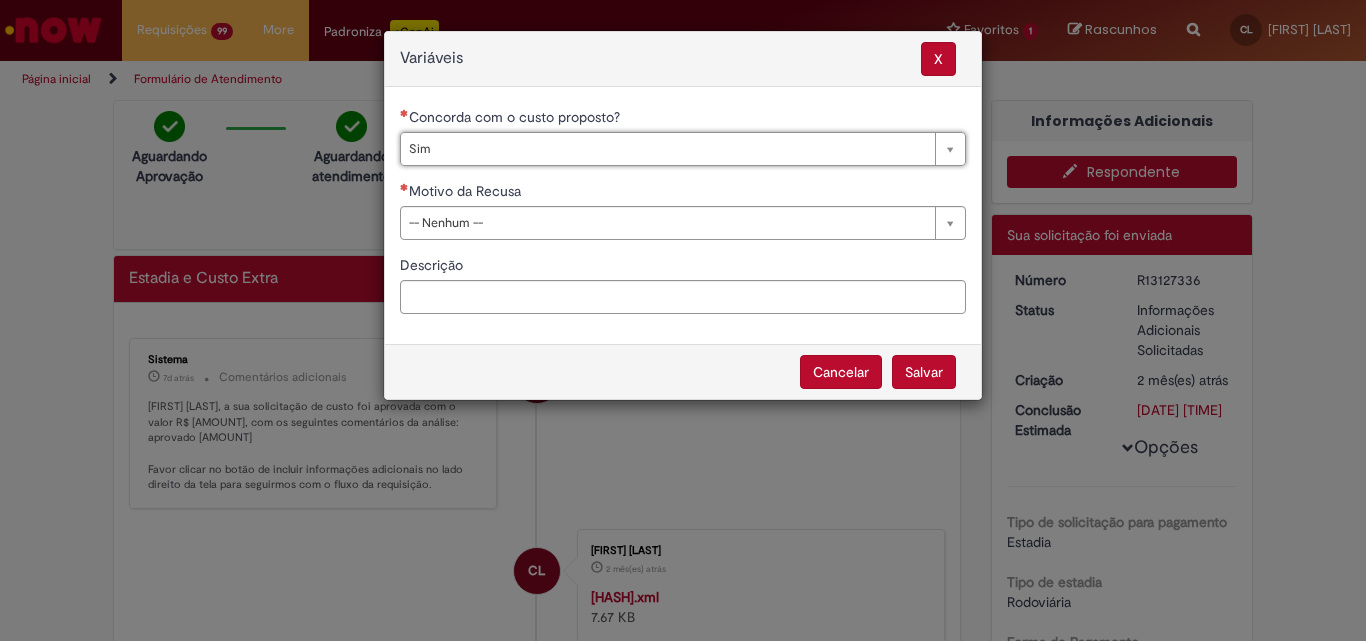 type on "***" 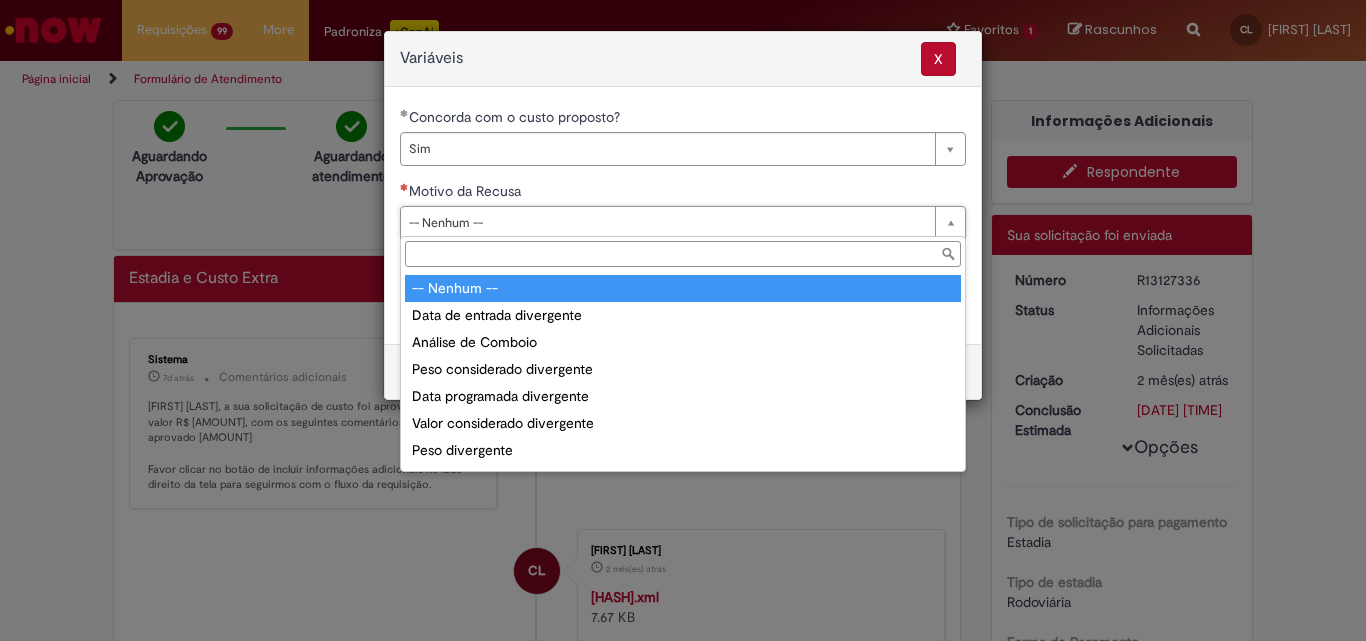 drag, startPoint x: 687, startPoint y: 220, endPoint x: 693, endPoint y: 260, distance: 40.4475 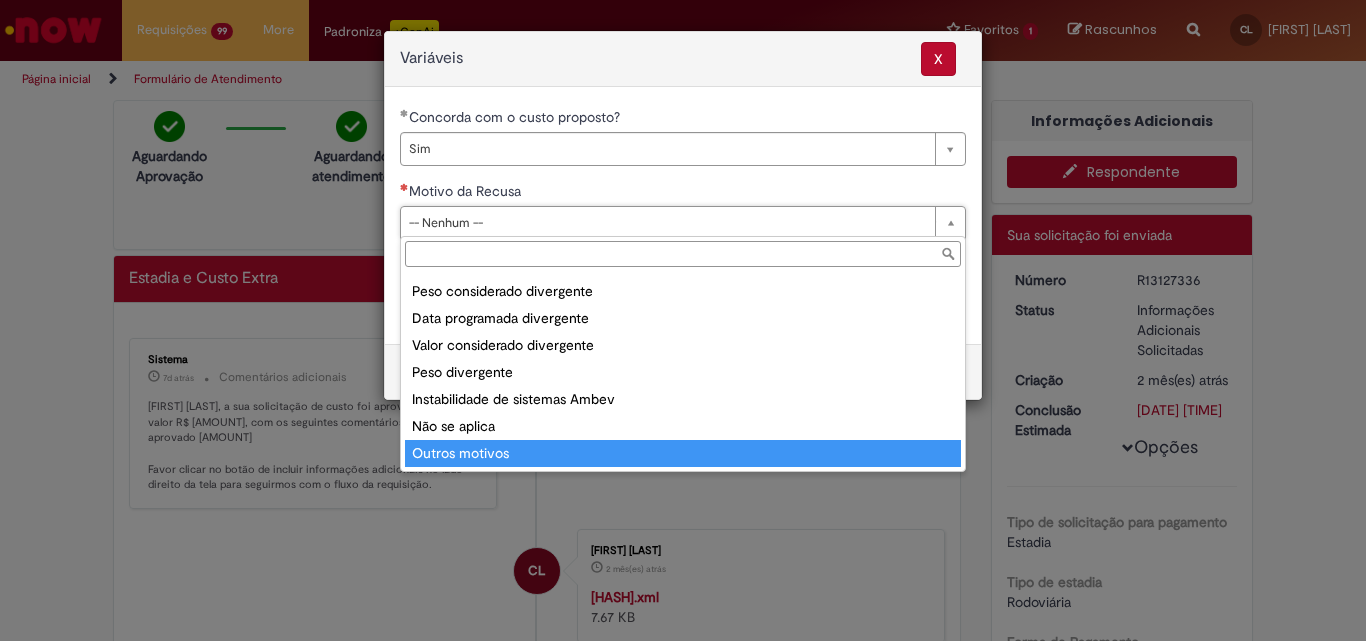 scroll, scrollTop: 78, scrollLeft: 0, axis: vertical 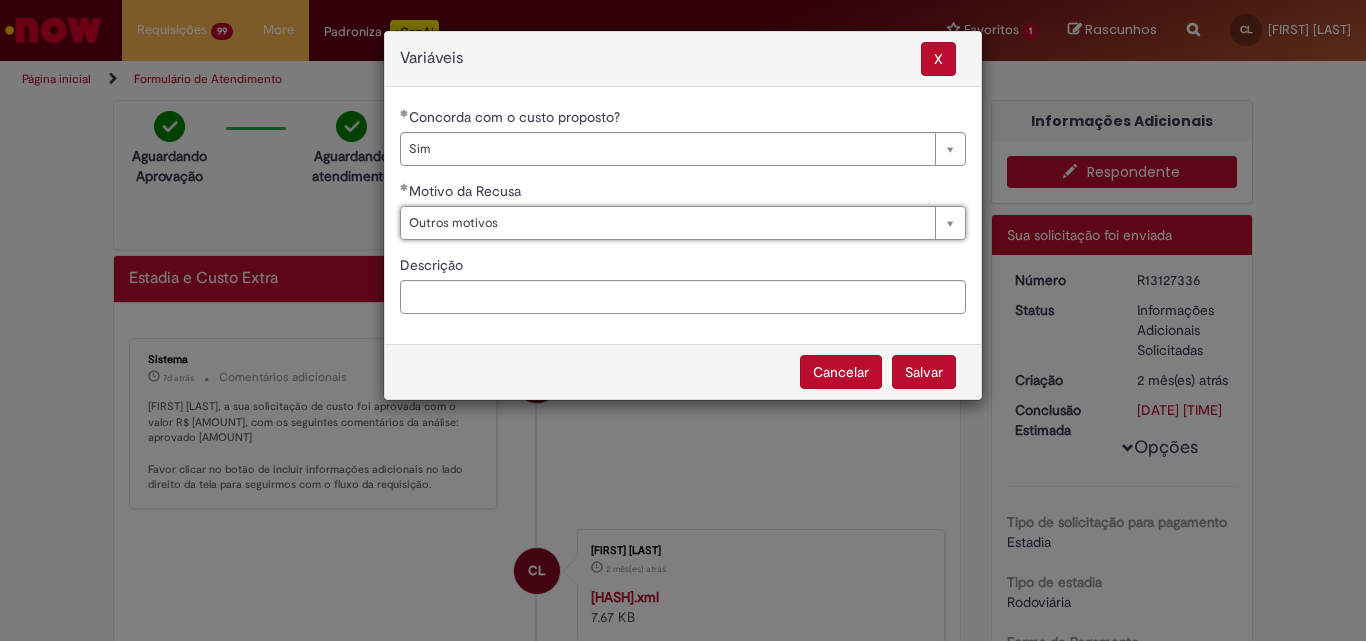 click on "Salvar" at bounding box center [924, 372] 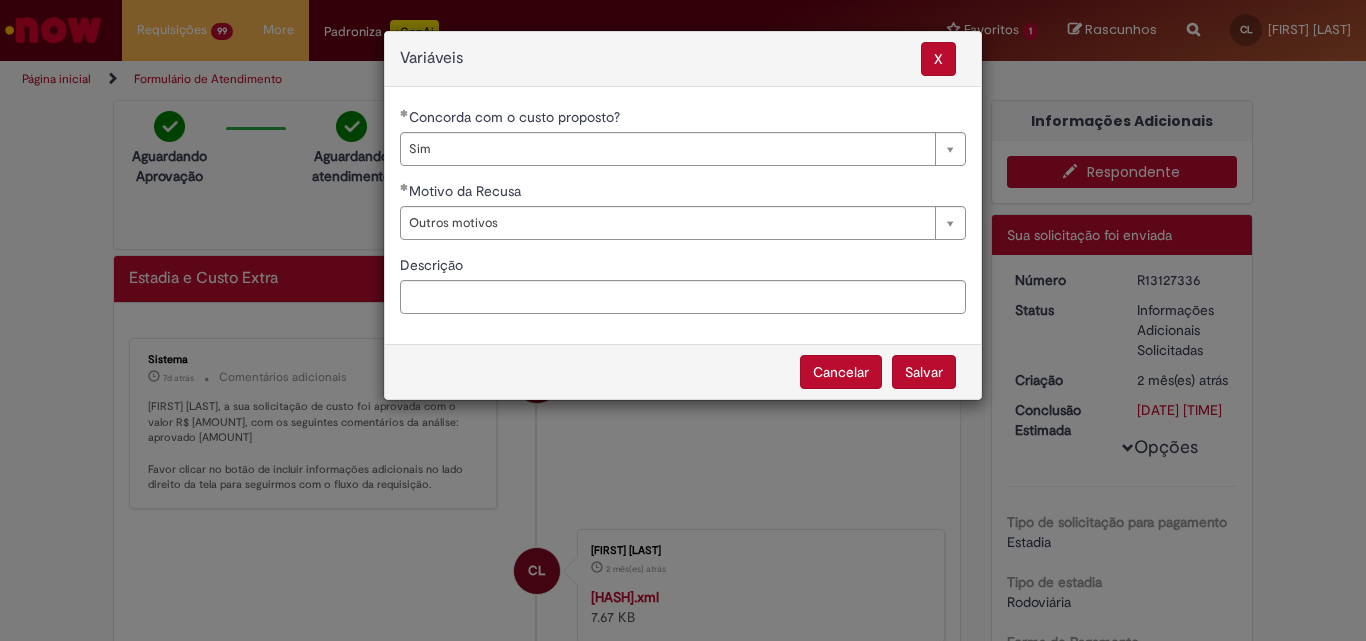 select on "***" 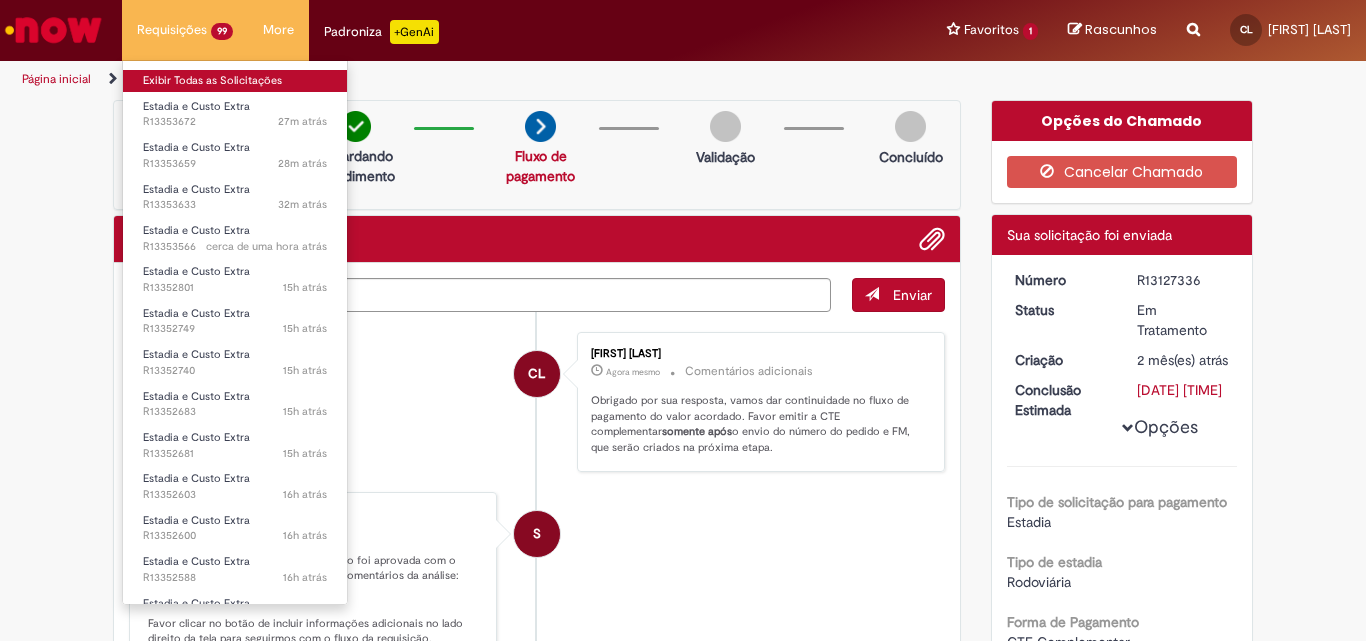 click on "Exibir Todas as Solicitações" at bounding box center [235, 81] 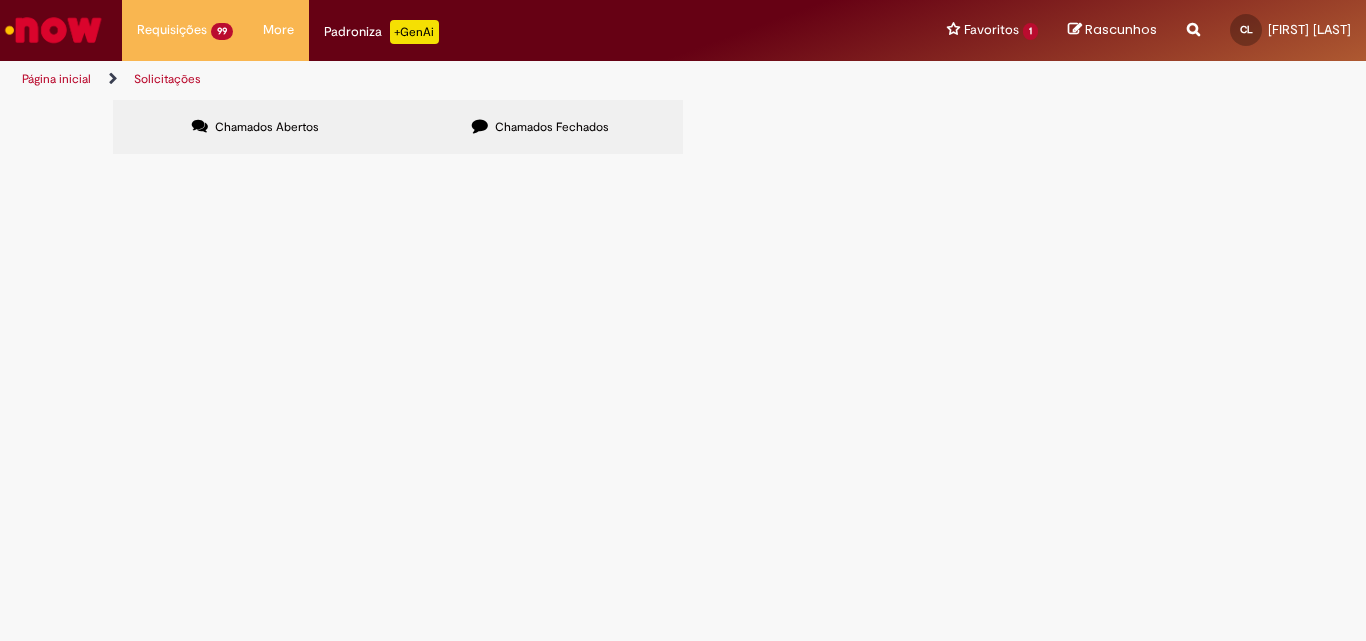 click at bounding box center (0, 0) 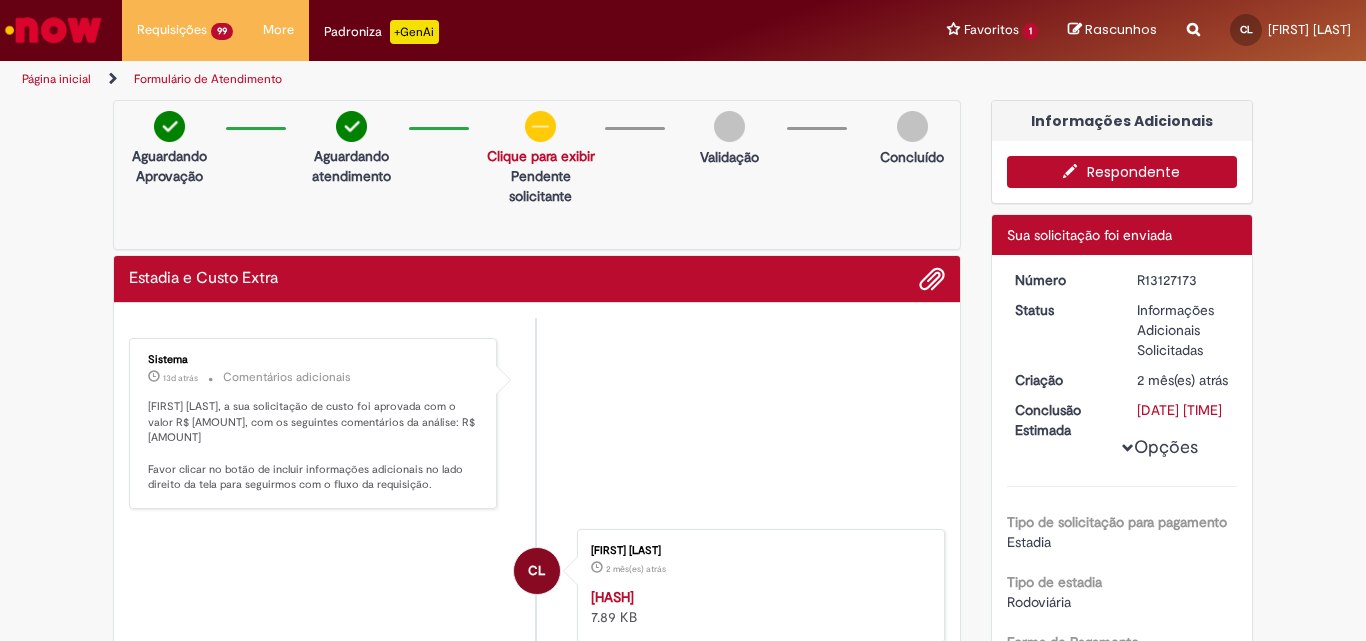 click at bounding box center [1075, 171] 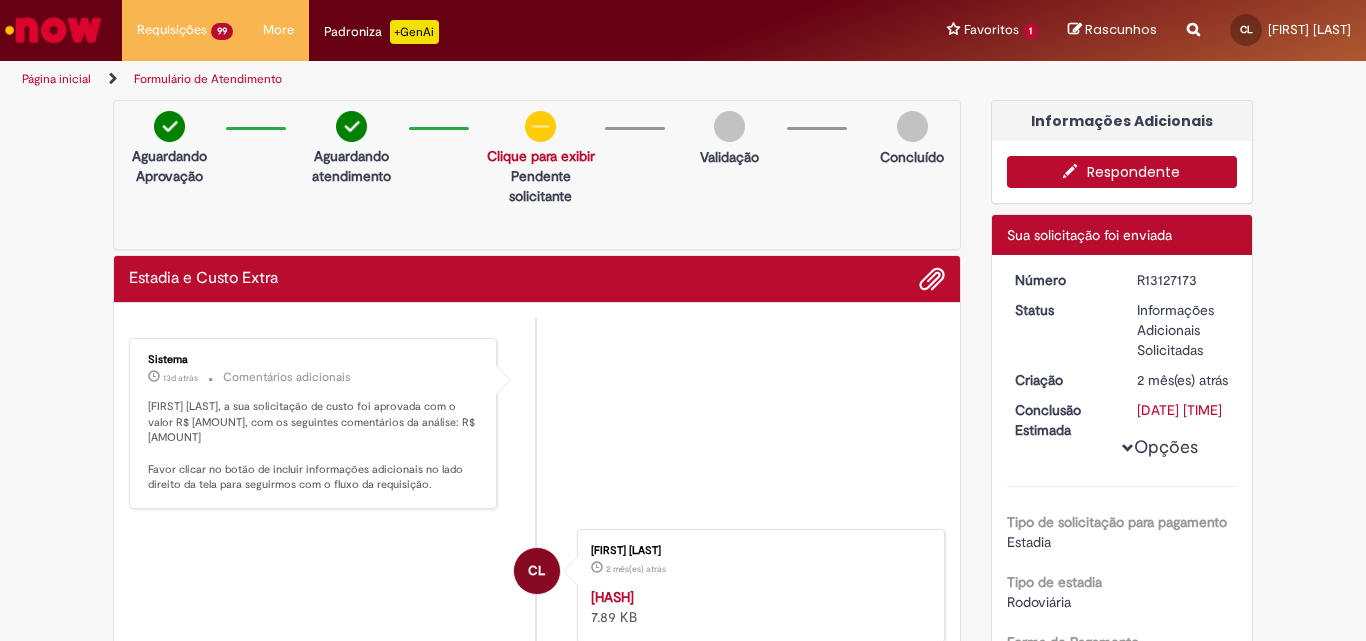 click on "Respondente" at bounding box center (1122, 172) 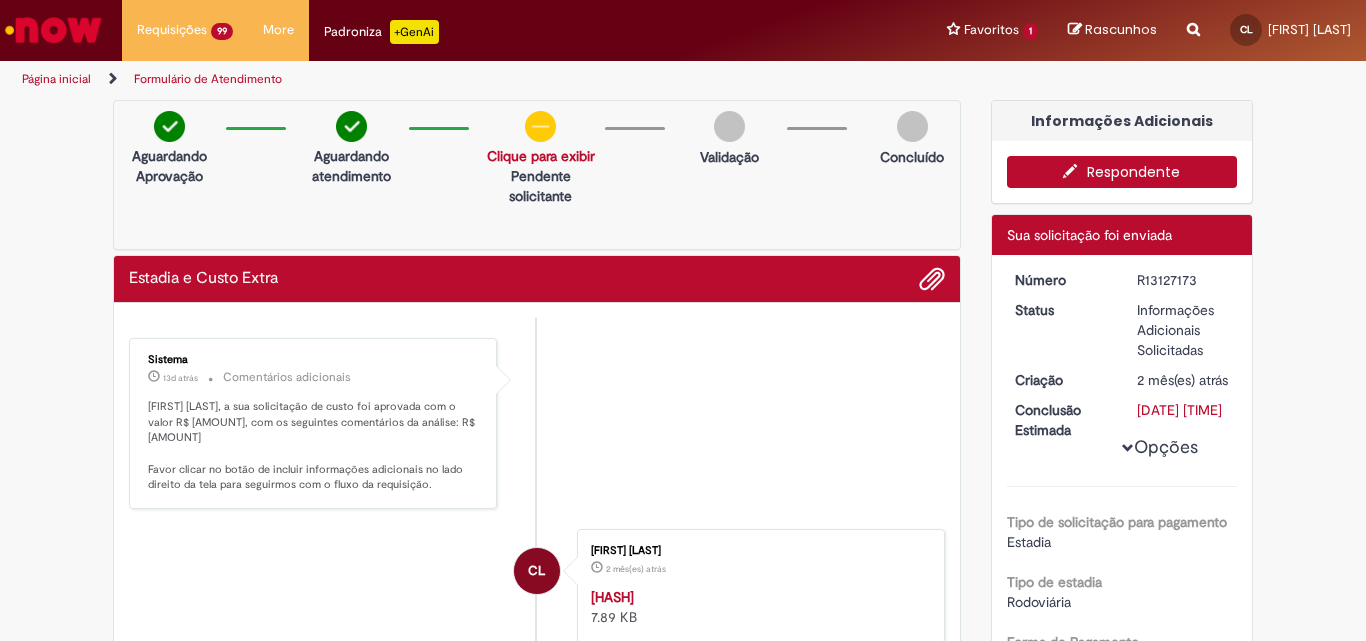 click on "Respondente" at bounding box center [1122, 172] 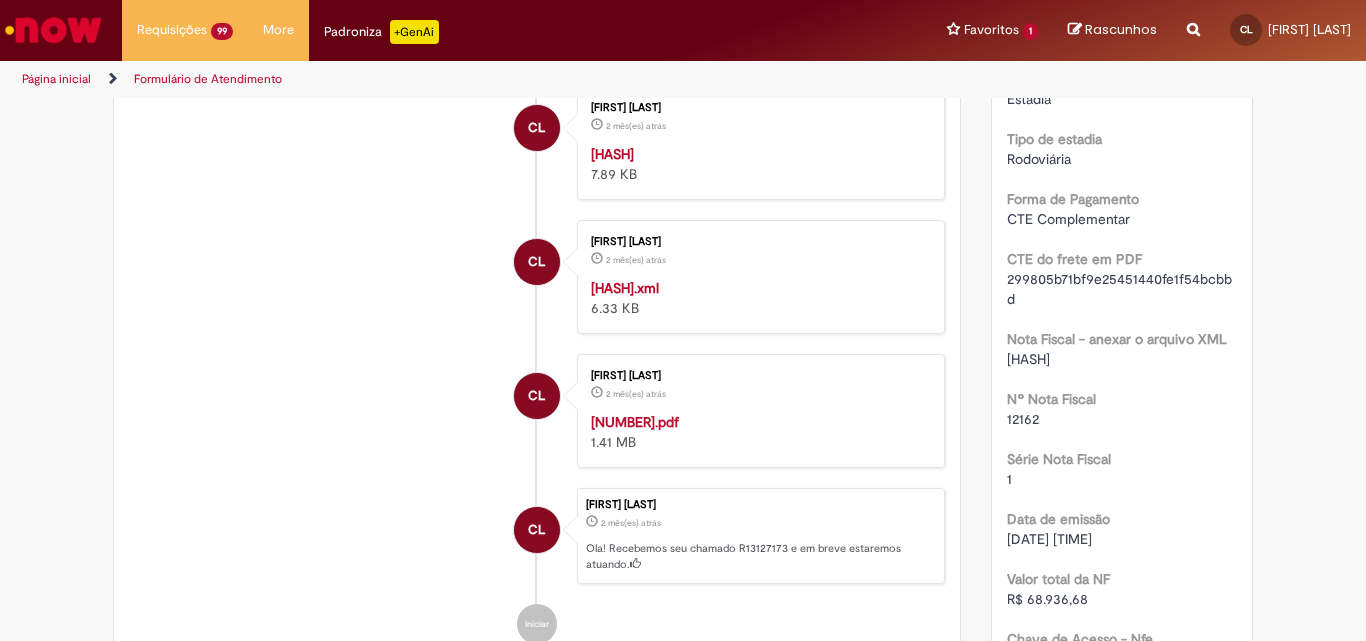 scroll, scrollTop: 0, scrollLeft: 0, axis: both 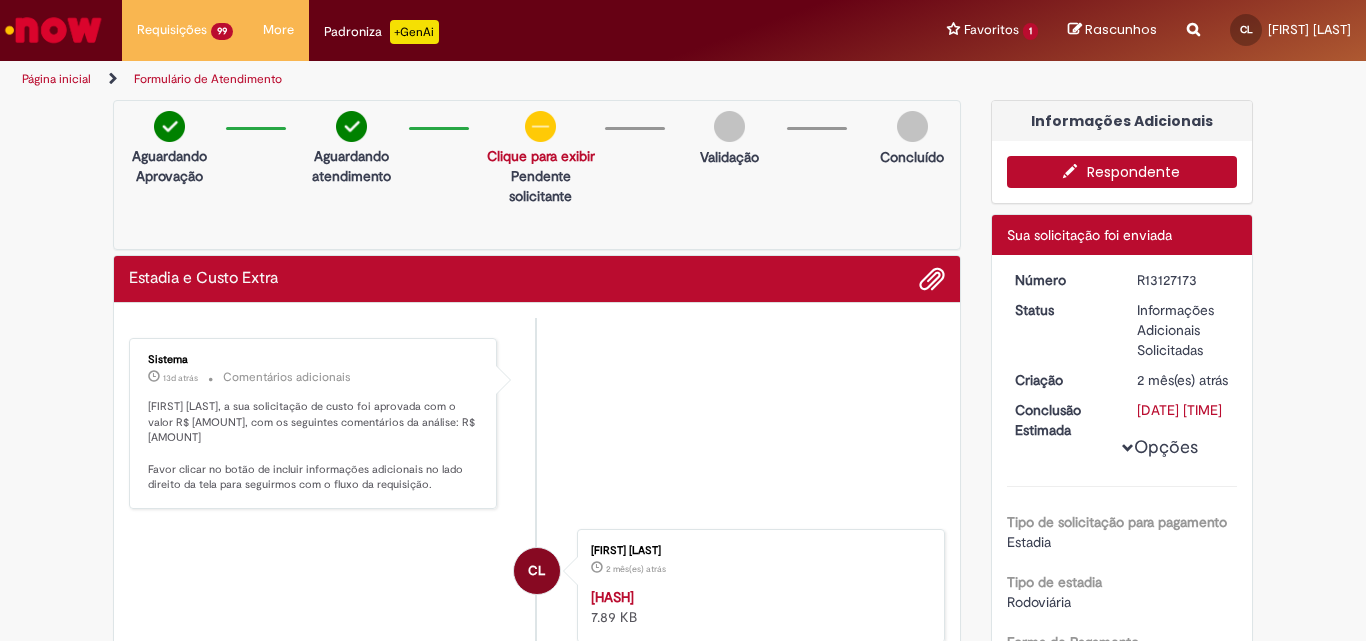 click on "Respondente" at bounding box center [1122, 172] 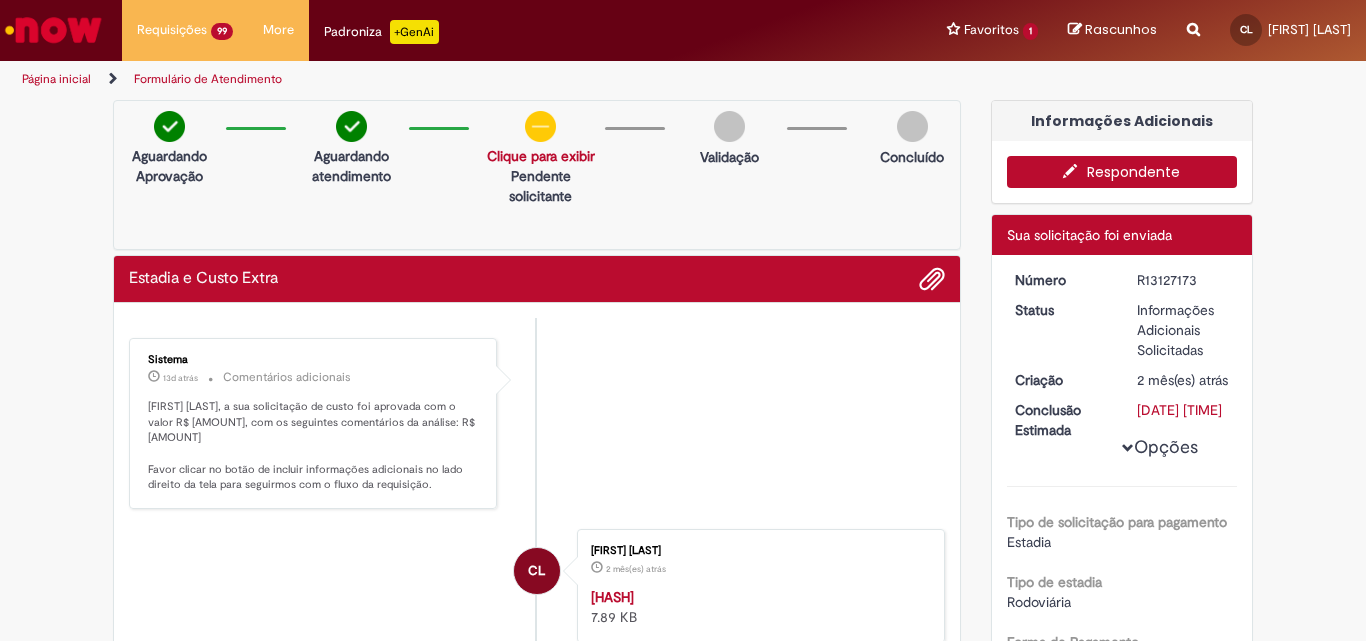 click on "Respondente" at bounding box center [1122, 172] 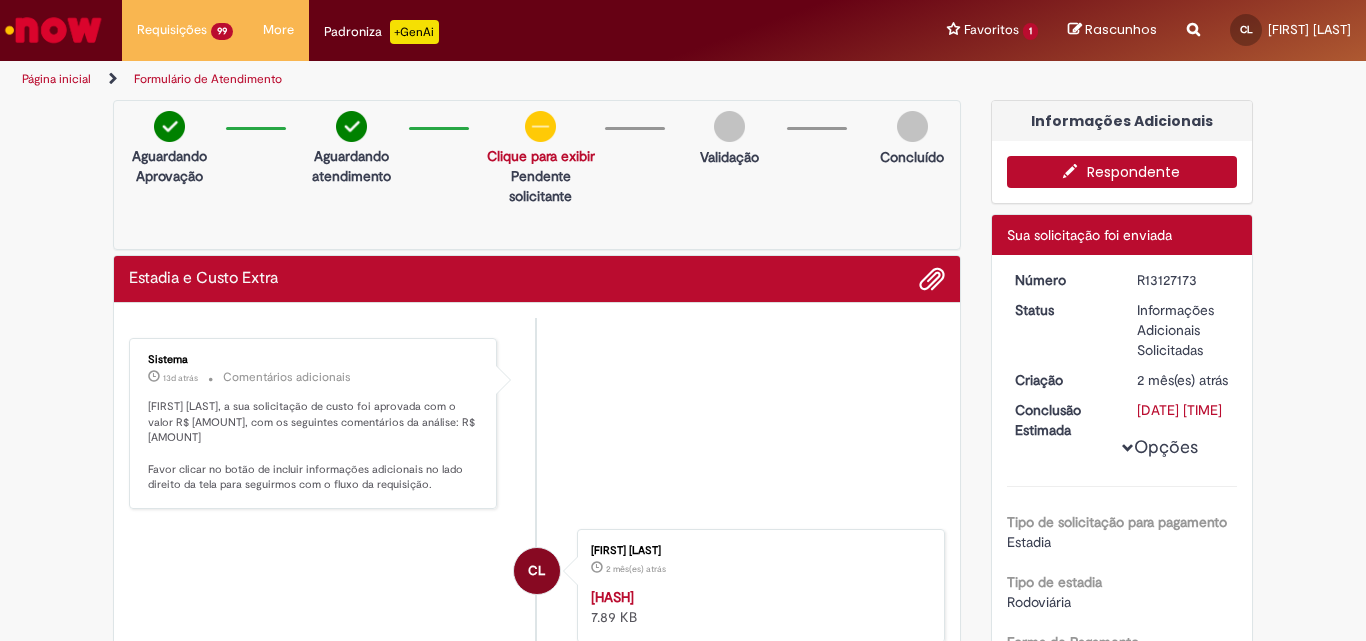 click on "Respondente" at bounding box center (1122, 172) 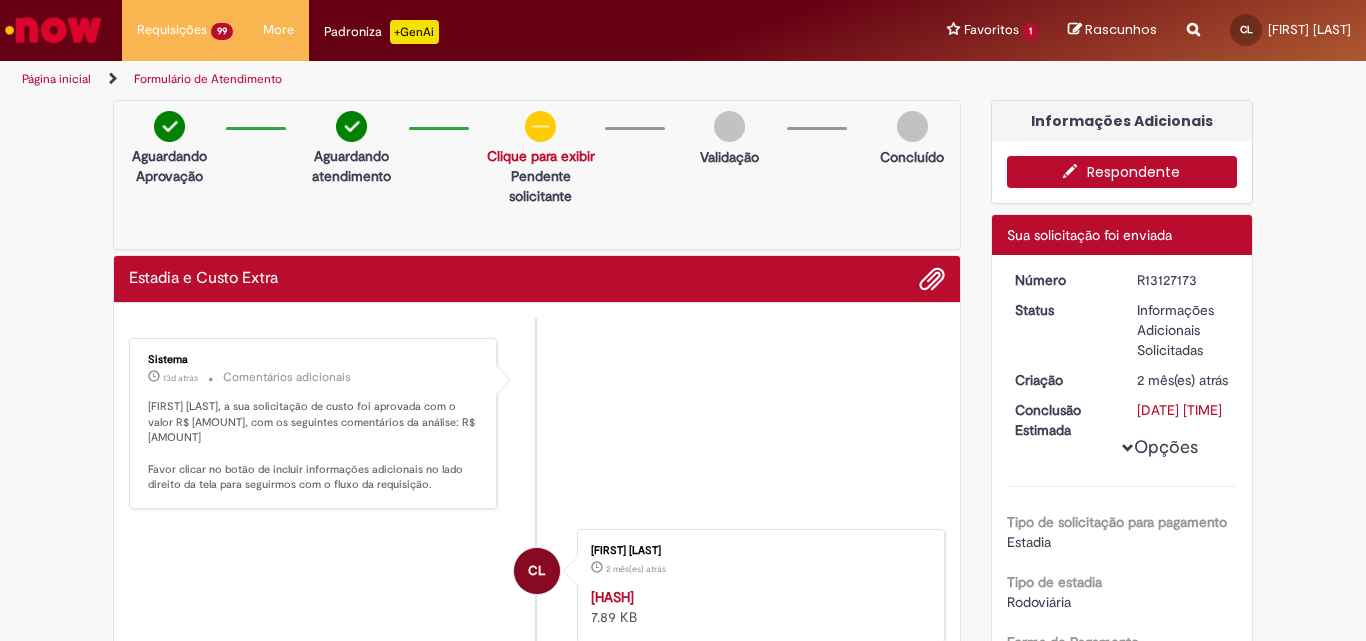click on "Respondente" at bounding box center (1122, 172) 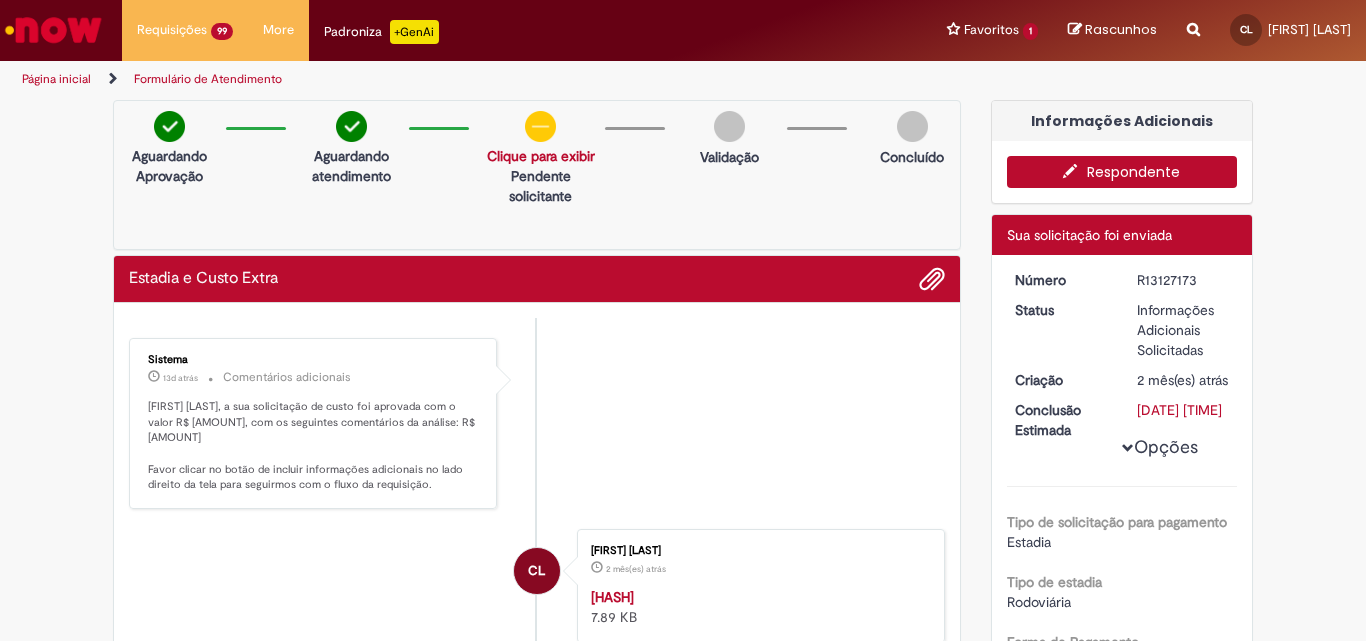 click on "Respondente" at bounding box center (1122, 172) 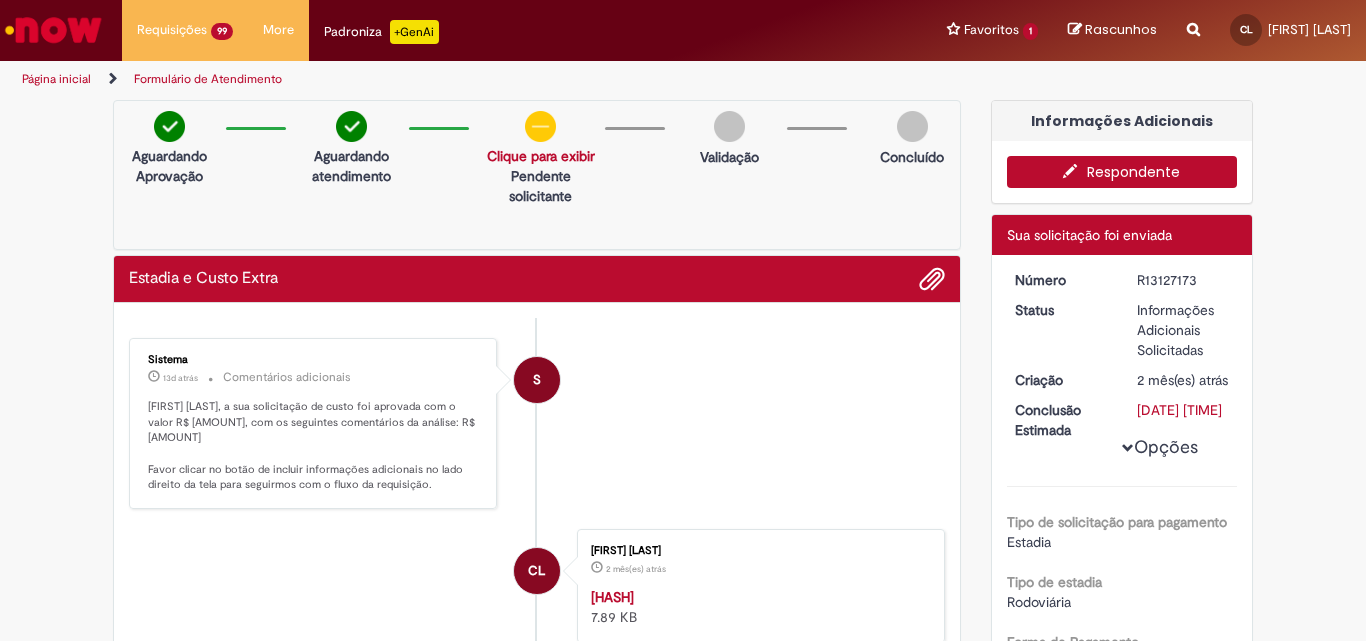 click on "Respondente" at bounding box center (1122, 172) 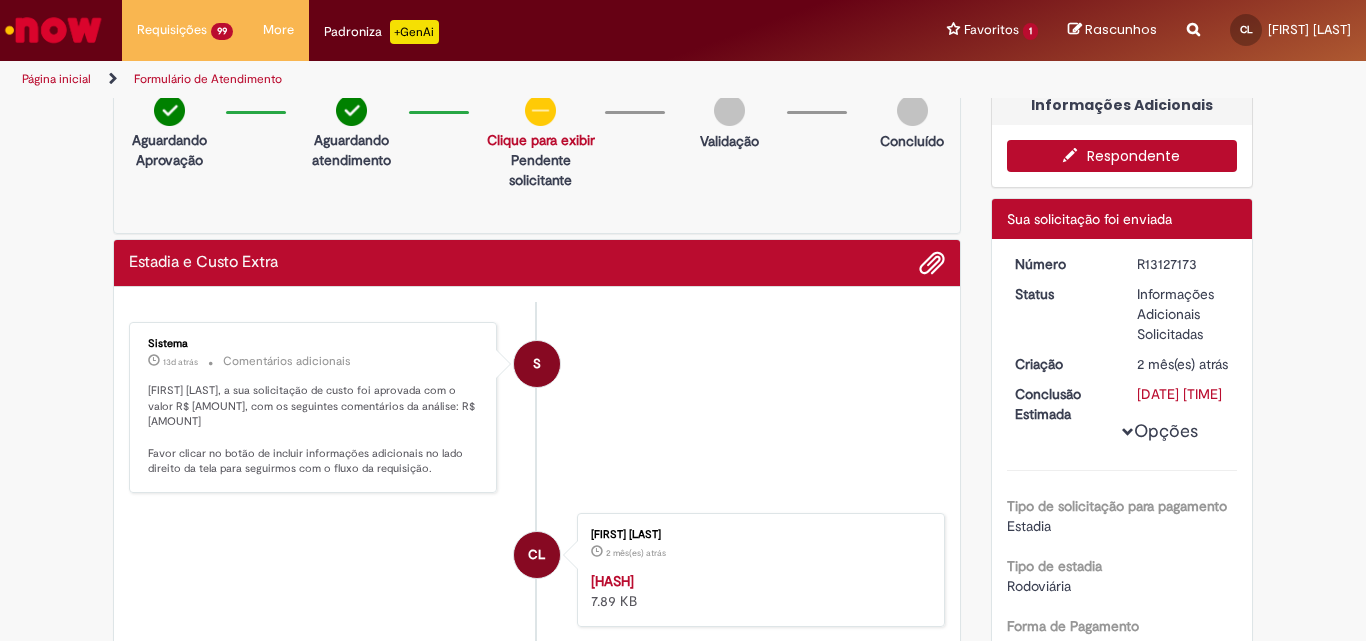 scroll, scrollTop: 0, scrollLeft: 0, axis: both 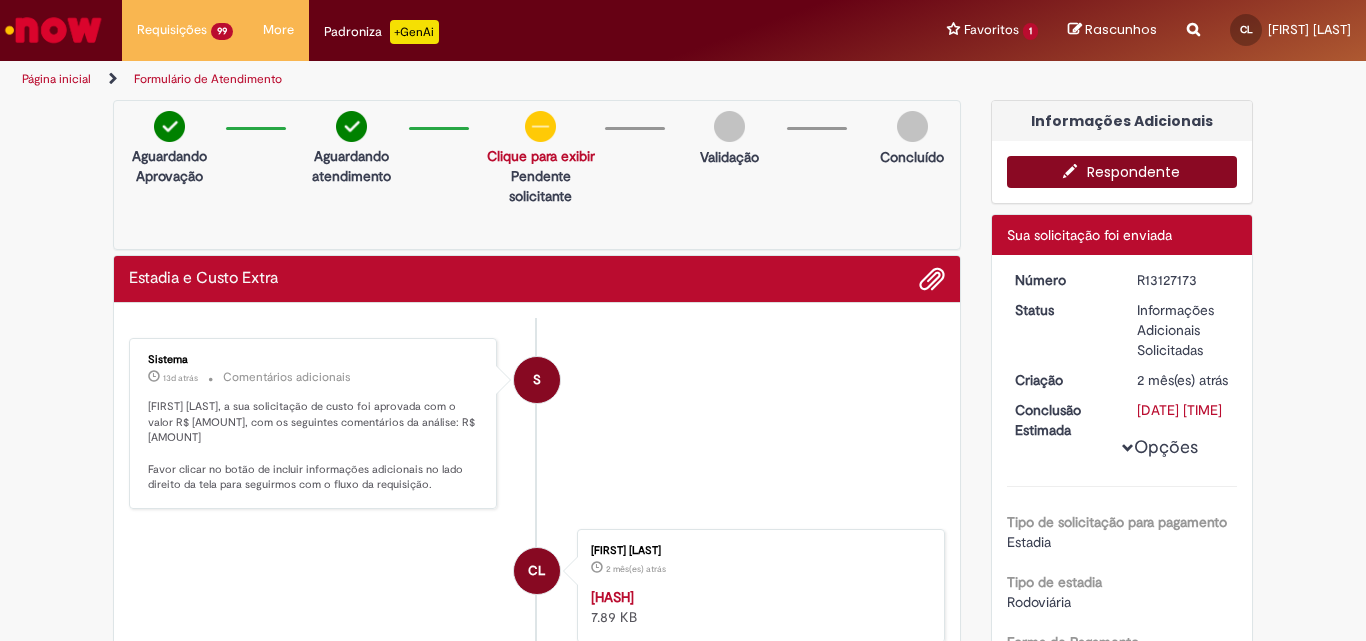 click on "Respondente" at bounding box center [1122, 172] 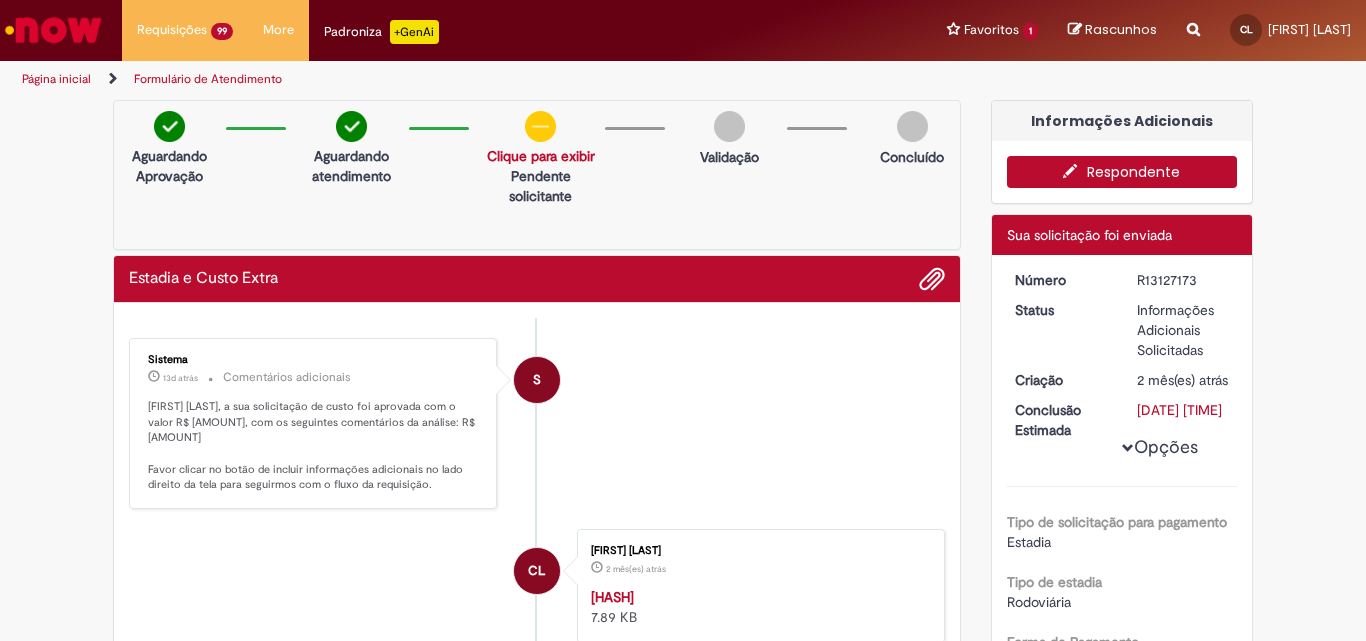 click on "Respondente" at bounding box center (1122, 172) 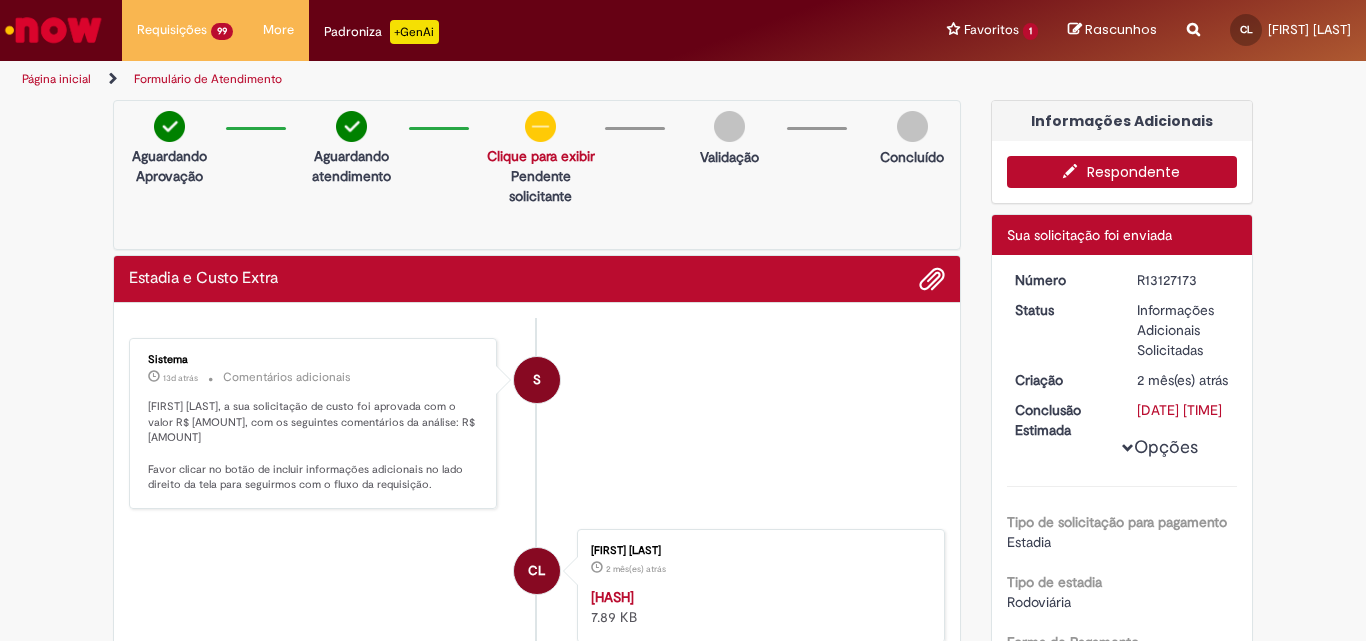 click at bounding box center (1075, 171) 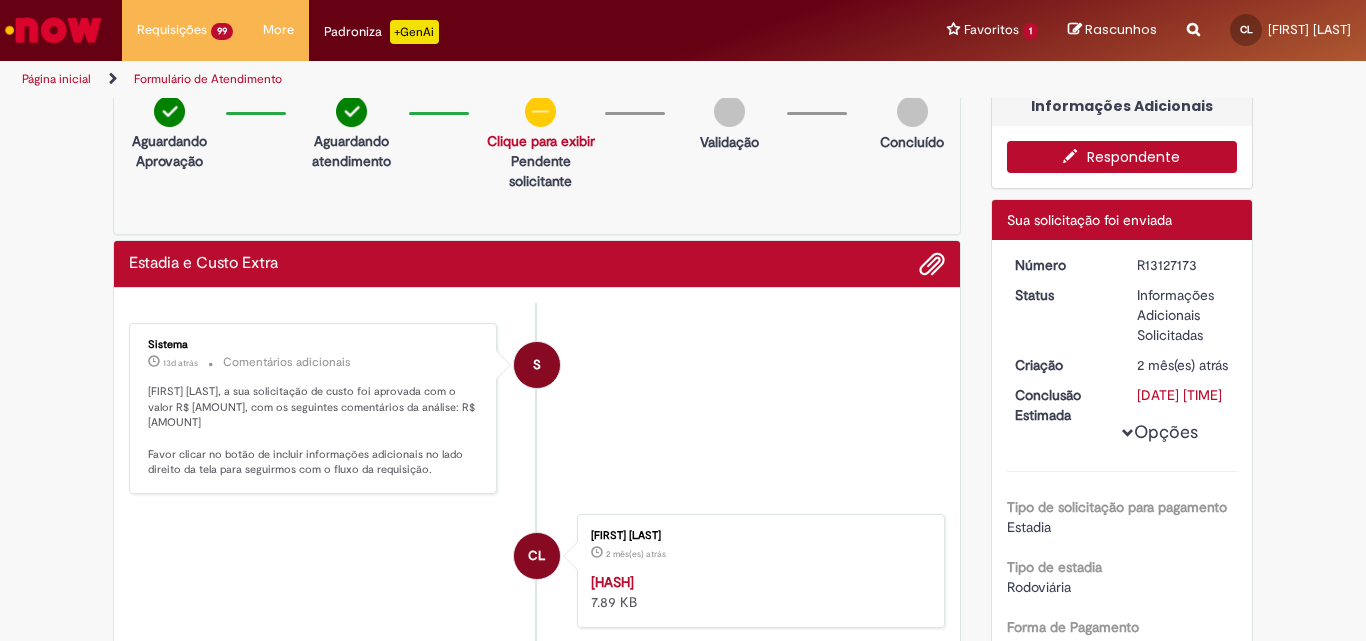 scroll, scrollTop: 0, scrollLeft: 0, axis: both 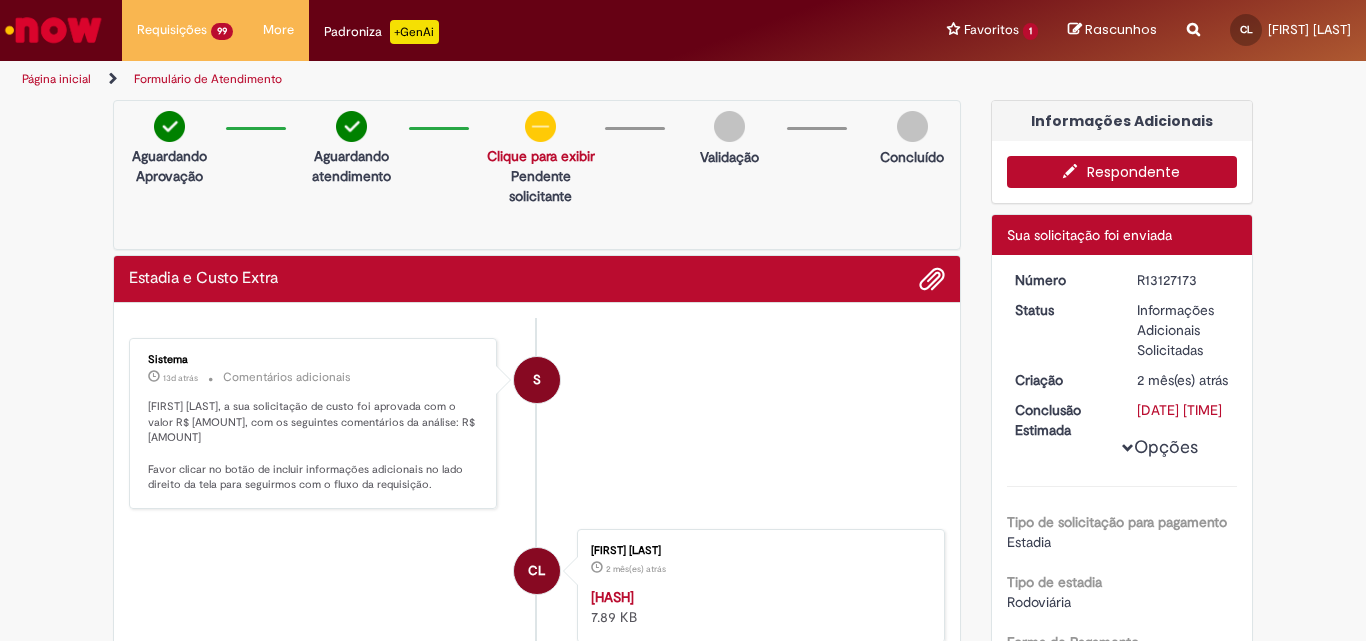 click on "Respondente" at bounding box center [1122, 172] 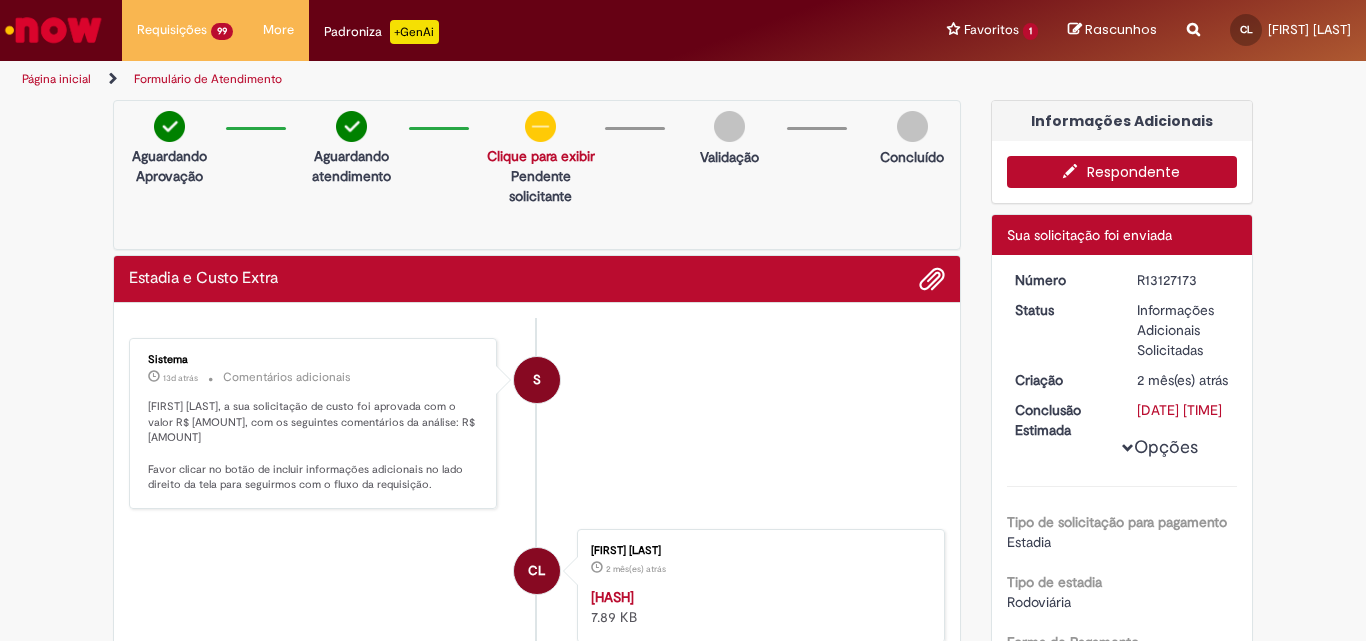 click on "Respondente" at bounding box center [1122, 172] 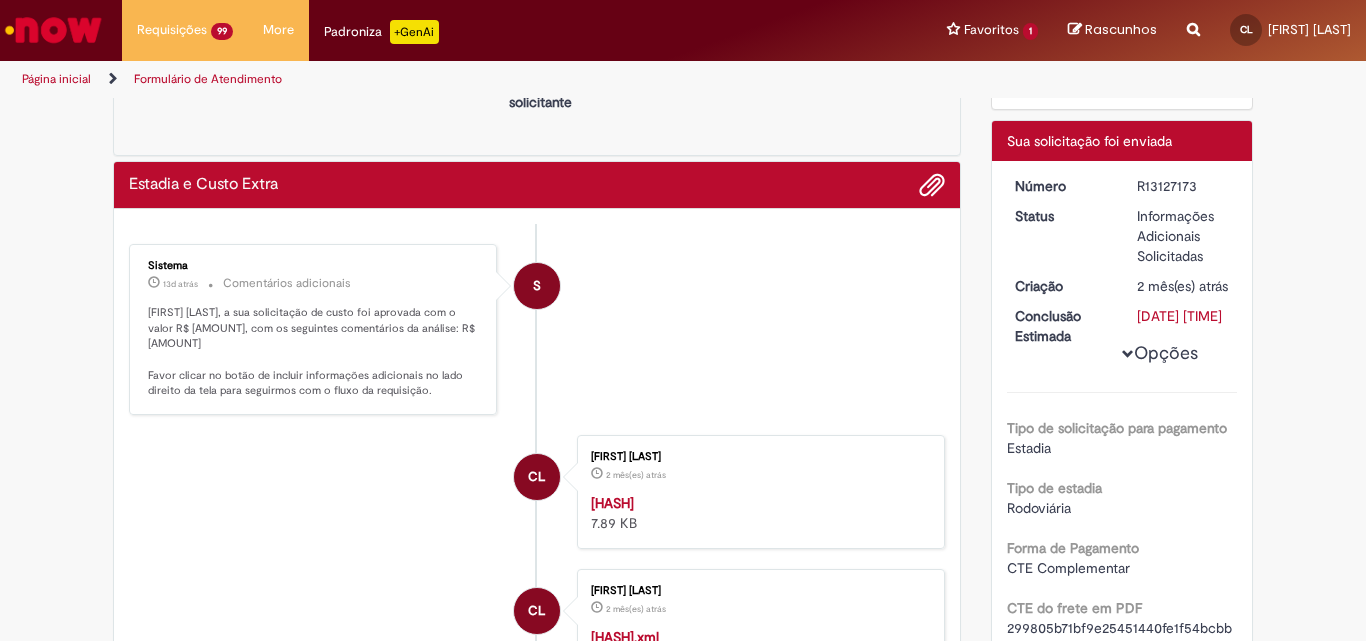 scroll, scrollTop: 0, scrollLeft: 0, axis: both 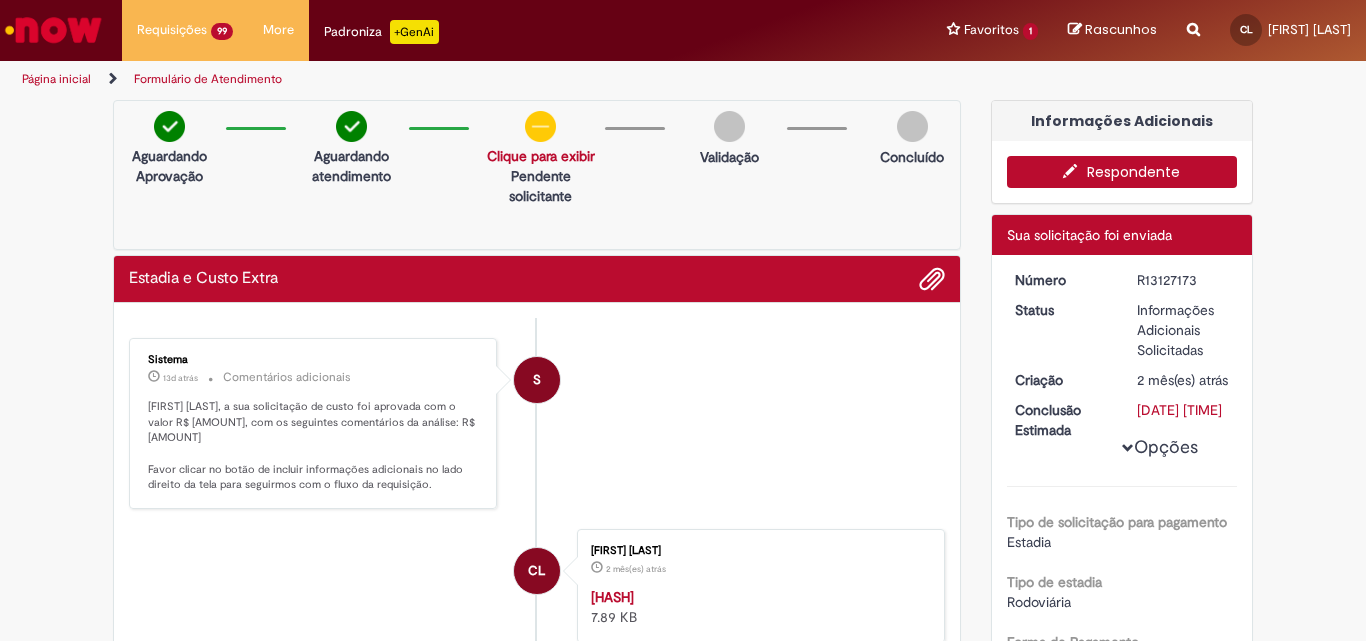 click on "Respondente" at bounding box center [1122, 172] 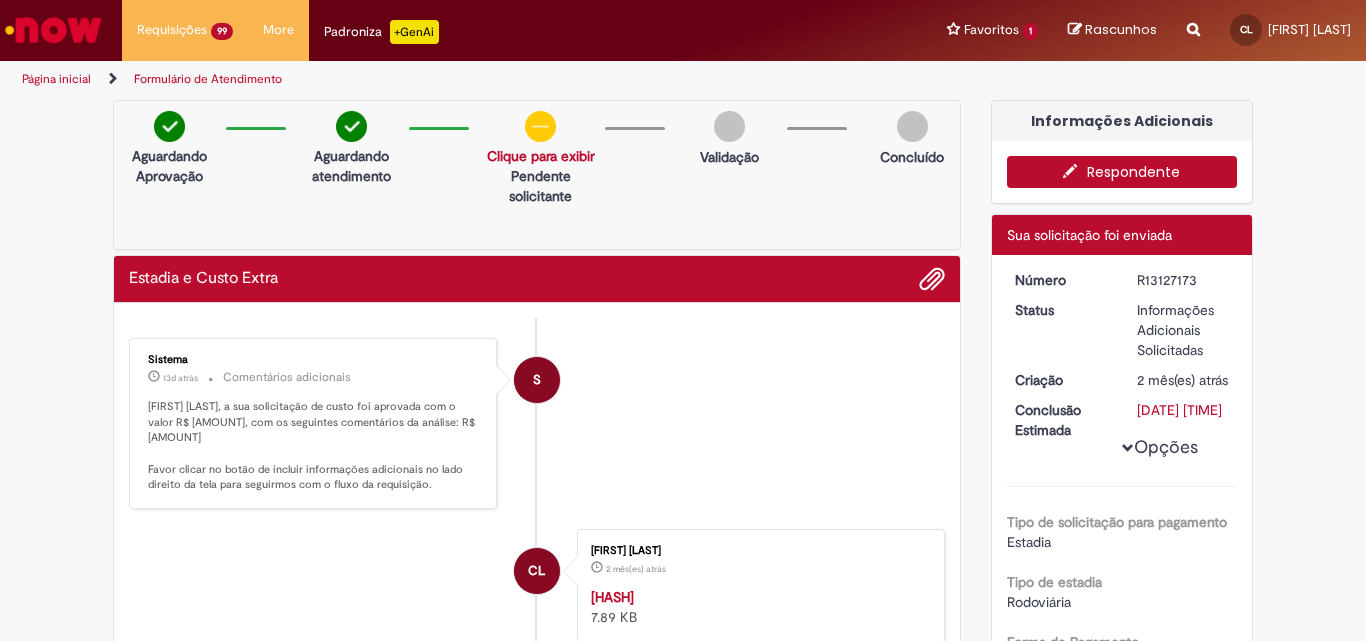 click on "Respondente" at bounding box center (1122, 172) 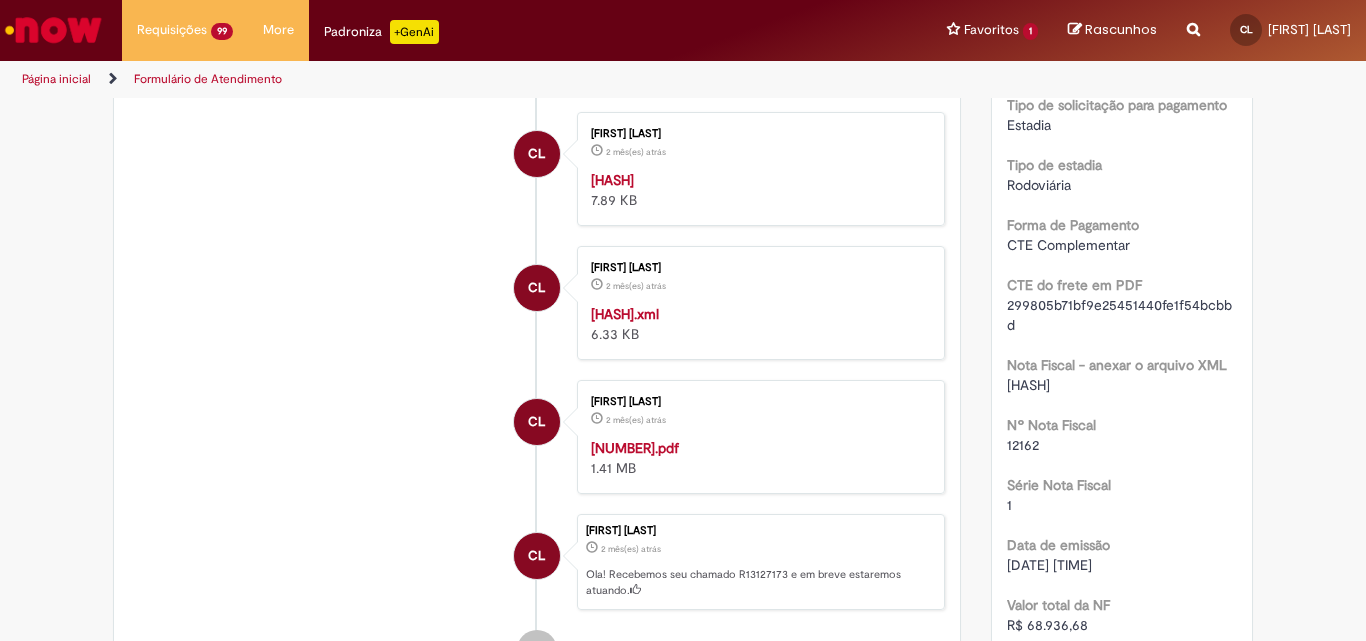 scroll, scrollTop: 0, scrollLeft: 0, axis: both 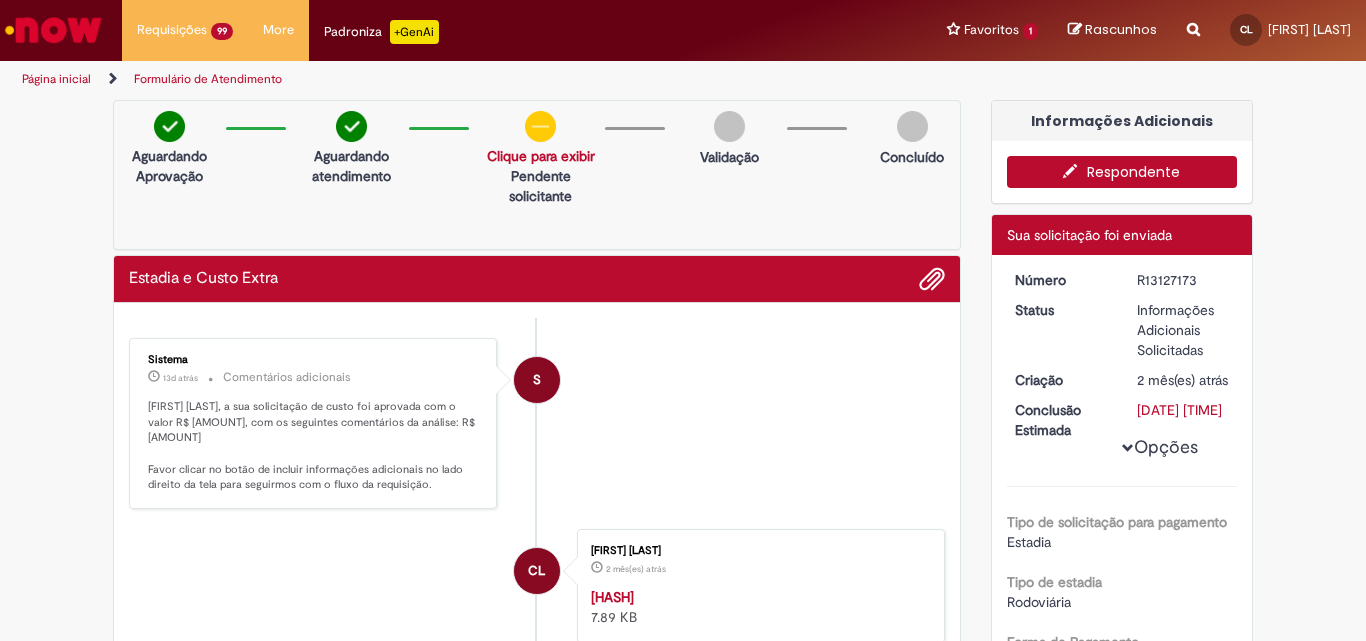click on "Respondente" at bounding box center (1122, 172) 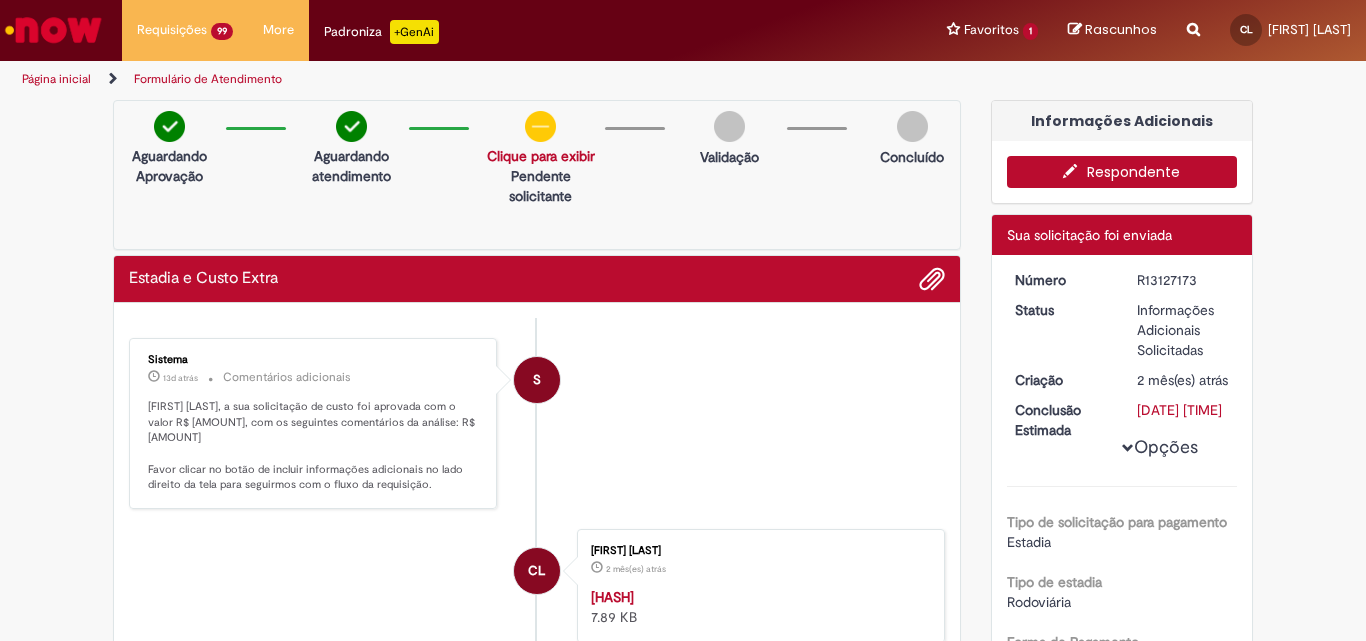 click on "Respondente" at bounding box center (1122, 172) 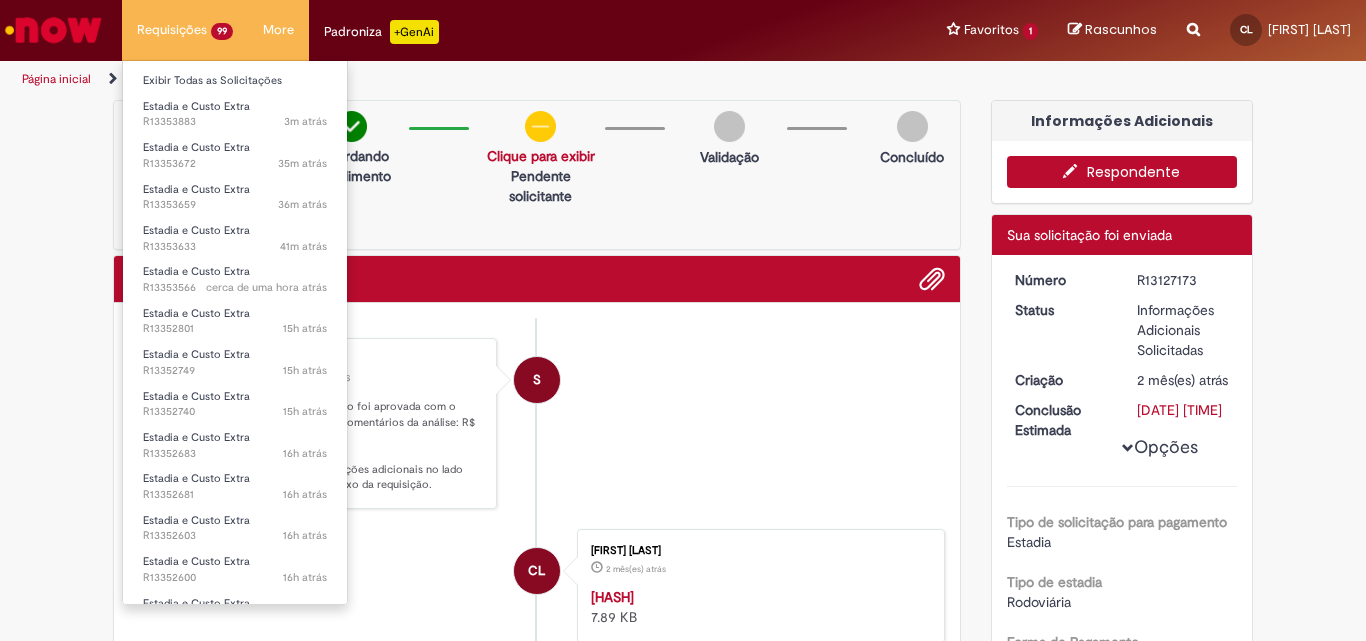 click on "Requisições   99
Exibir Todas as Solicitações
Estadia e Custo Extra
3m atrás 3 minutos atrás  R13353883
Estadia e Custo Extra
35m atrás 35 minutos atrás  R13353672
Estadia e Custo Extra
36m atrás 36 minutos atrás  R13353659
Estadia e Custo Extra
41m atrás 41 minutos atrás  R13353633
Estadia e Custo Extra
cerca de uma hora atrás cerca de uma hora atrás  R13353566
Estadia e Custo Extra
15h atrás 15 horas atrás  R13352801
Estadia e Custo Extra
15h atrás 15 horas atrás  R13352749
Estadia e Custo Extra
15h atrás 15 horas atrás  R13352740
Estadia e Custo Extra
16h atrás 16 horas atrás  R13352683
Estadia e Custo Extra
16h atrás 16 horas atrás  R13352681
Estadia e Custo Extra
16h atrás" at bounding box center [185, 30] 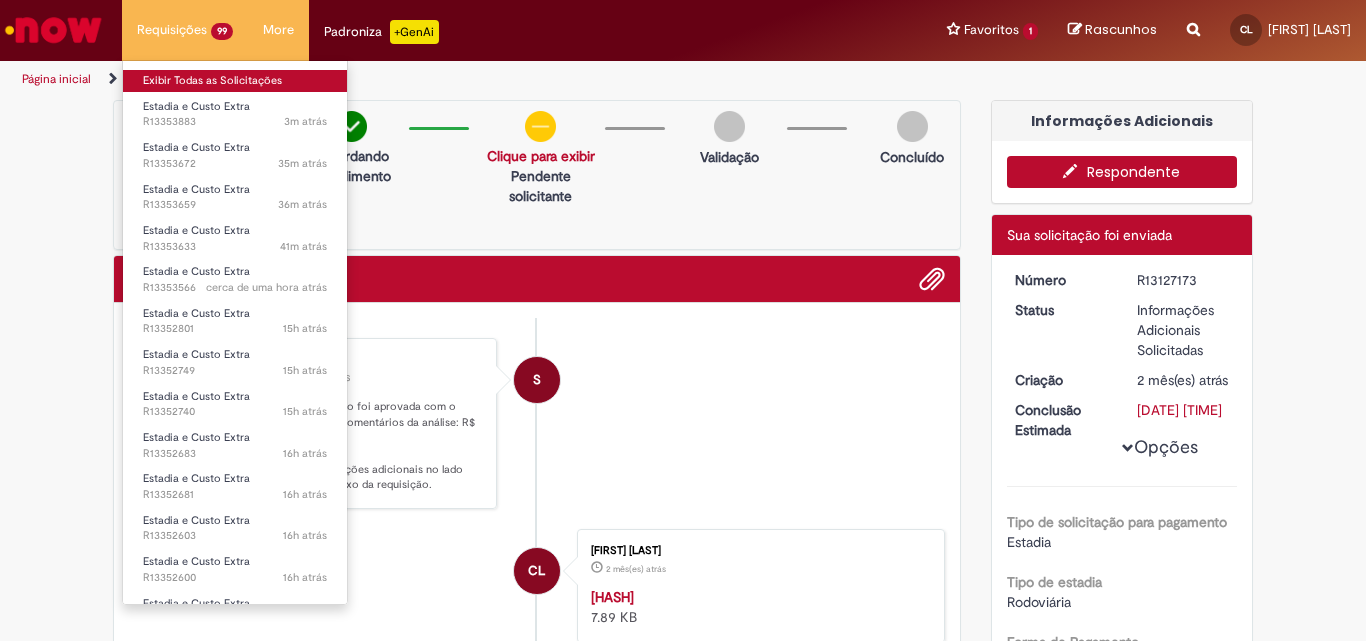 click on "Exibir Todas as Solicitações" at bounding box center (235, 81) 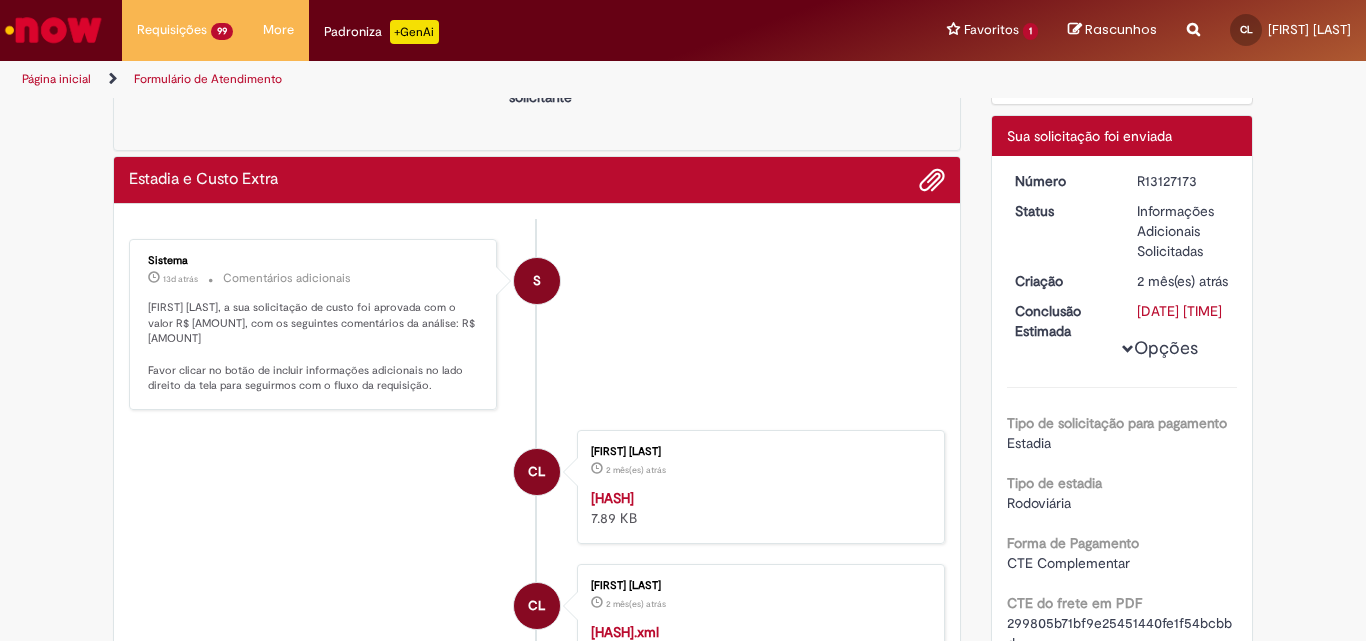 scroll, scrollTop: 100, scrollLeft: 0, axis: vertical 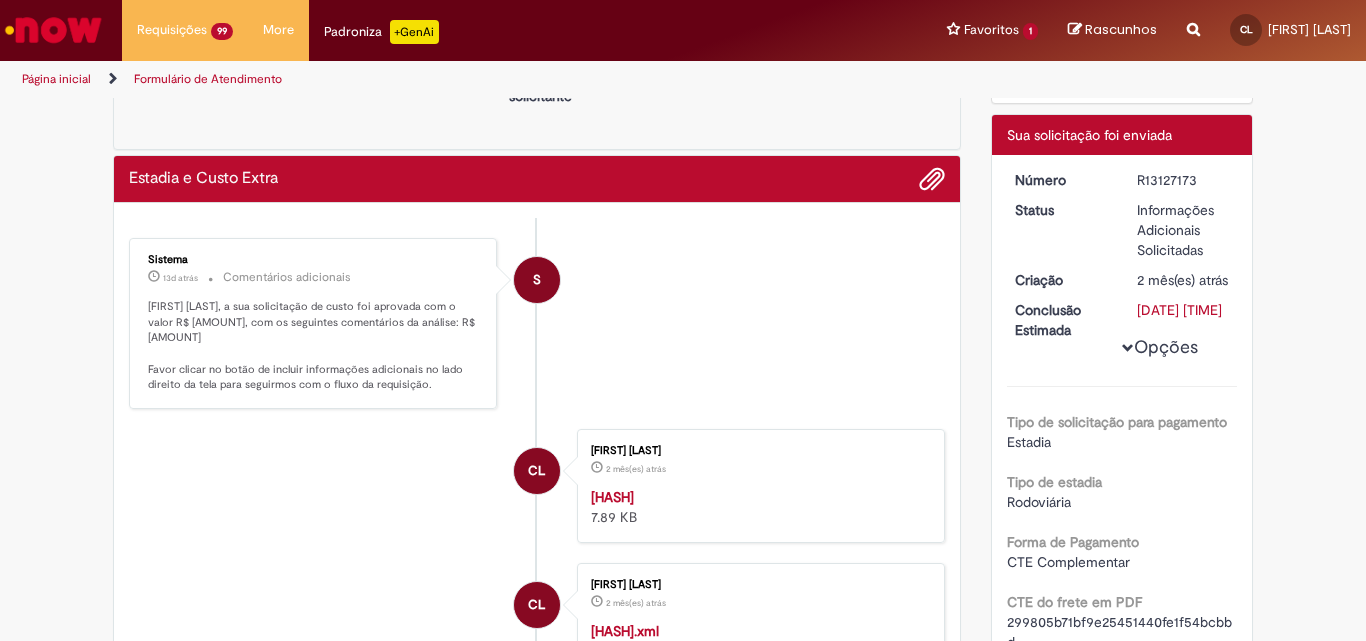 click on "13d atrás 13 dias atrás     Comentários adicionais" at bounding box center [314, 277] 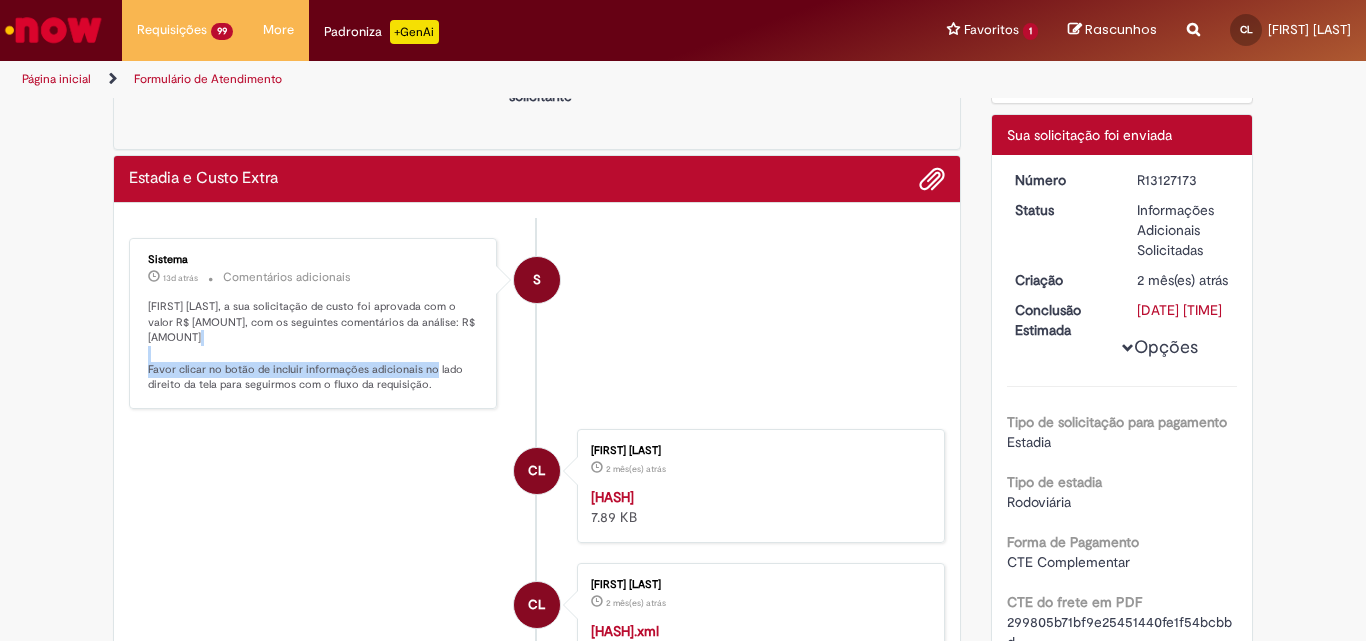 drag, startPoint x: 385, startPoint y: 333, endPoint x: 426, endPoint y: 356, distance: 47.010635 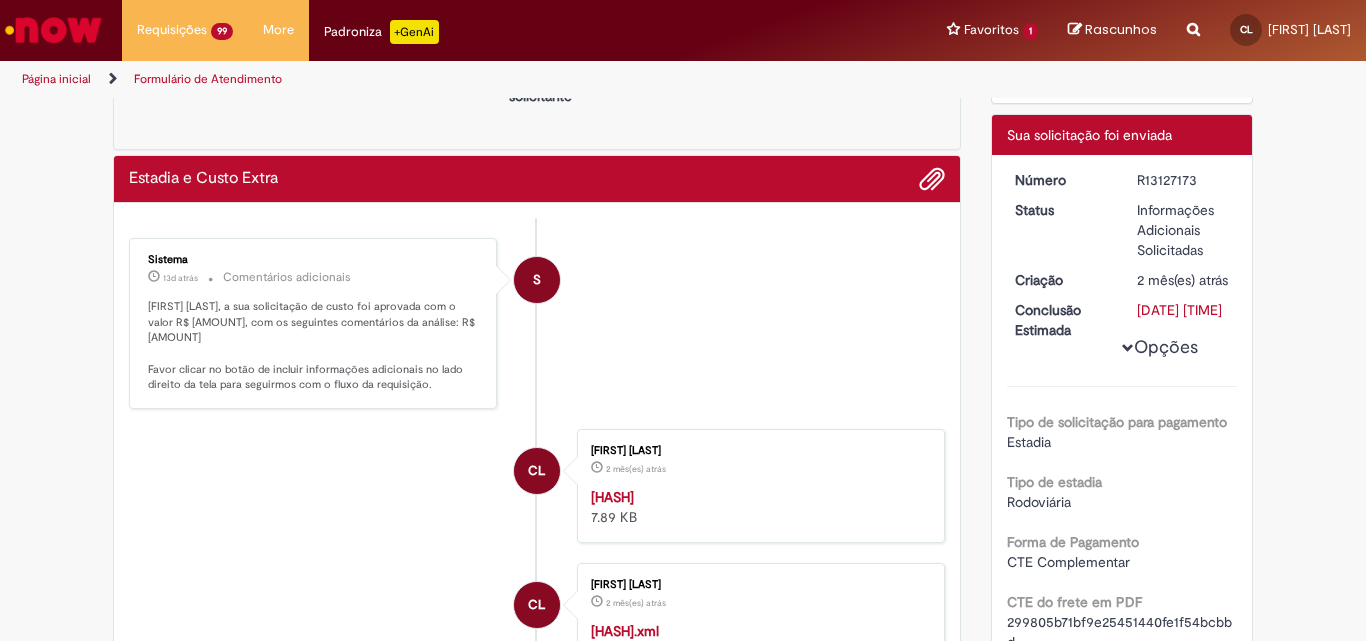 click on "Camila Leite, a sua solicitação de custo foi aprovada com o valor R$ 611,63, com os seguintes comentários da análise: R$ 611,63 Favor clicar no botão de incluir informações adicionais no lado direito da tela para seguirmos com o fluxo da requisição." at bounding box center (314, 346) 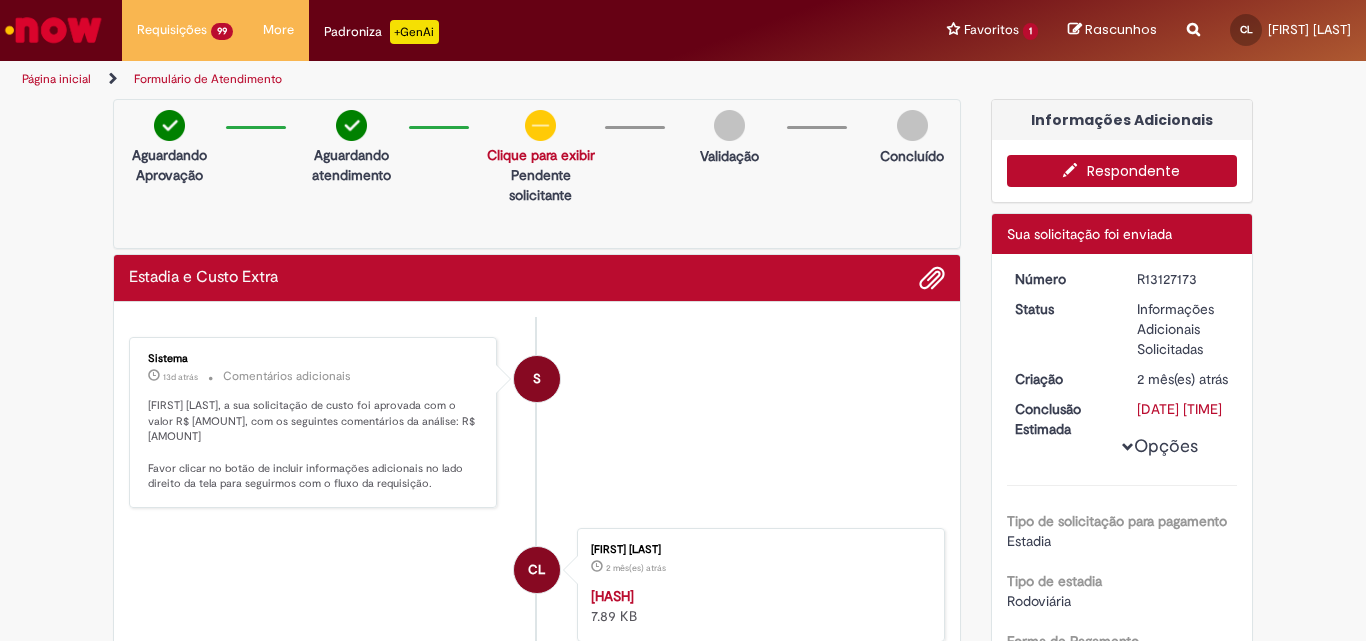 scroll, scrollTop: 0, scrollLeft: 0, axis: both 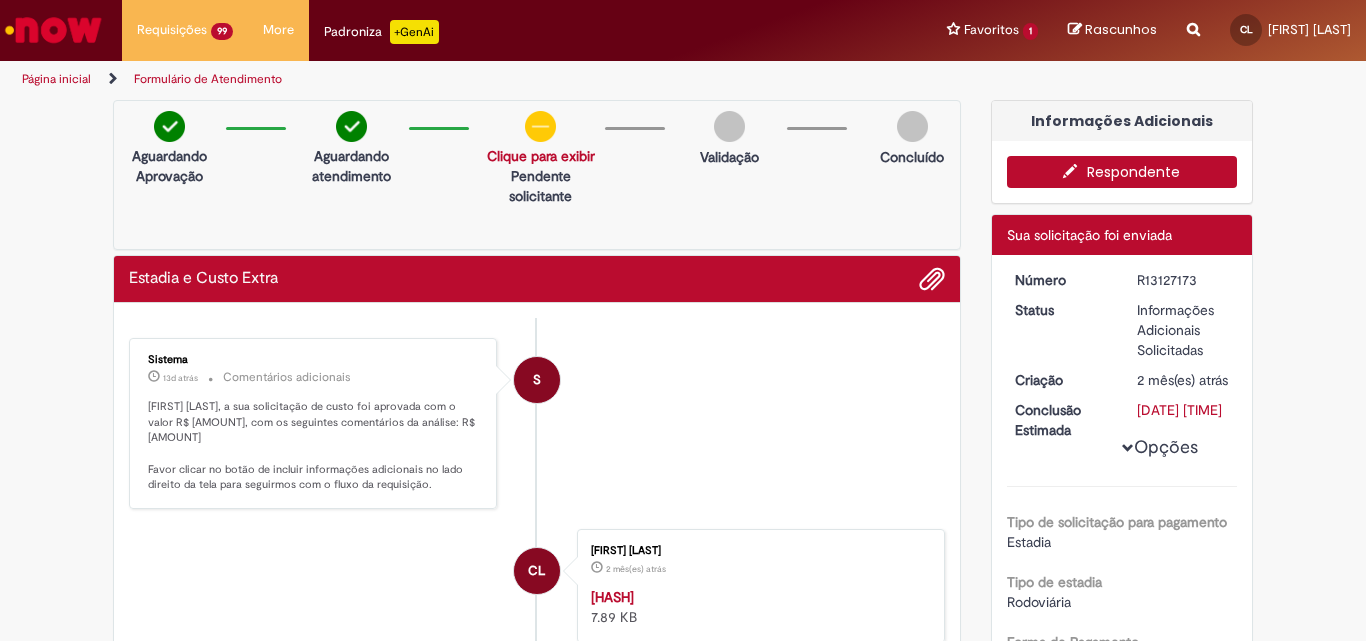 click on "Respondente" at bounding box center (1122, 172) 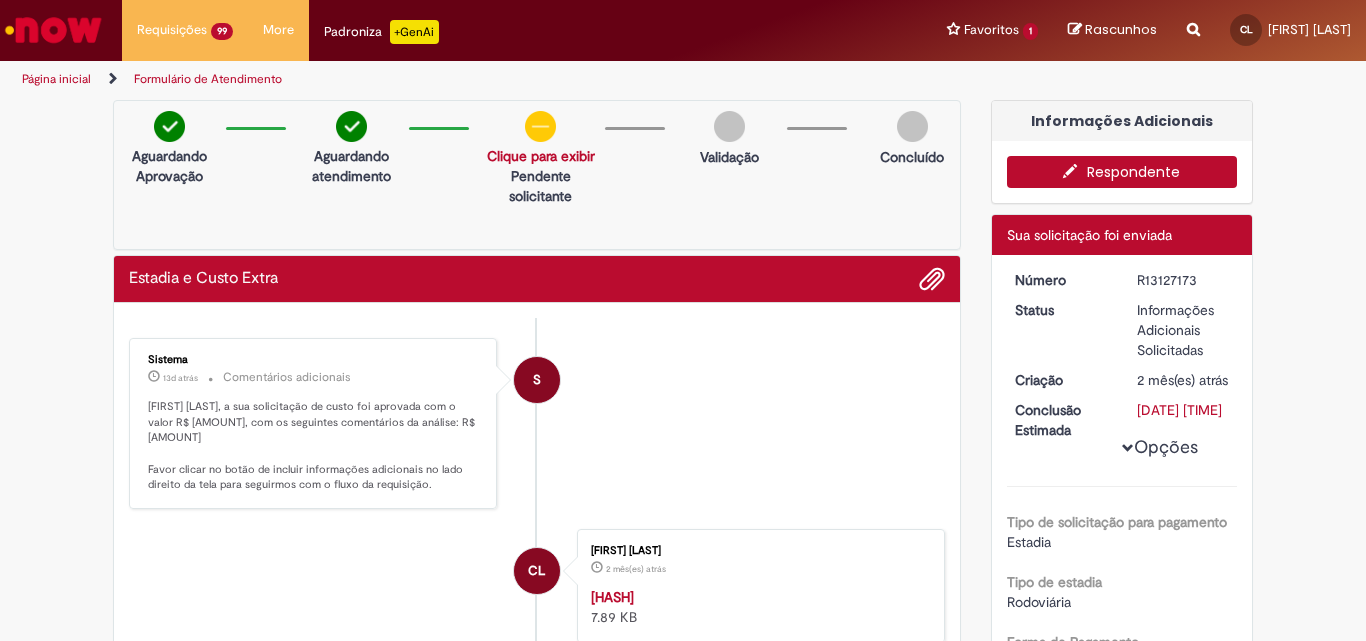 click on "Respondente" at bounding box center (1122, 172) 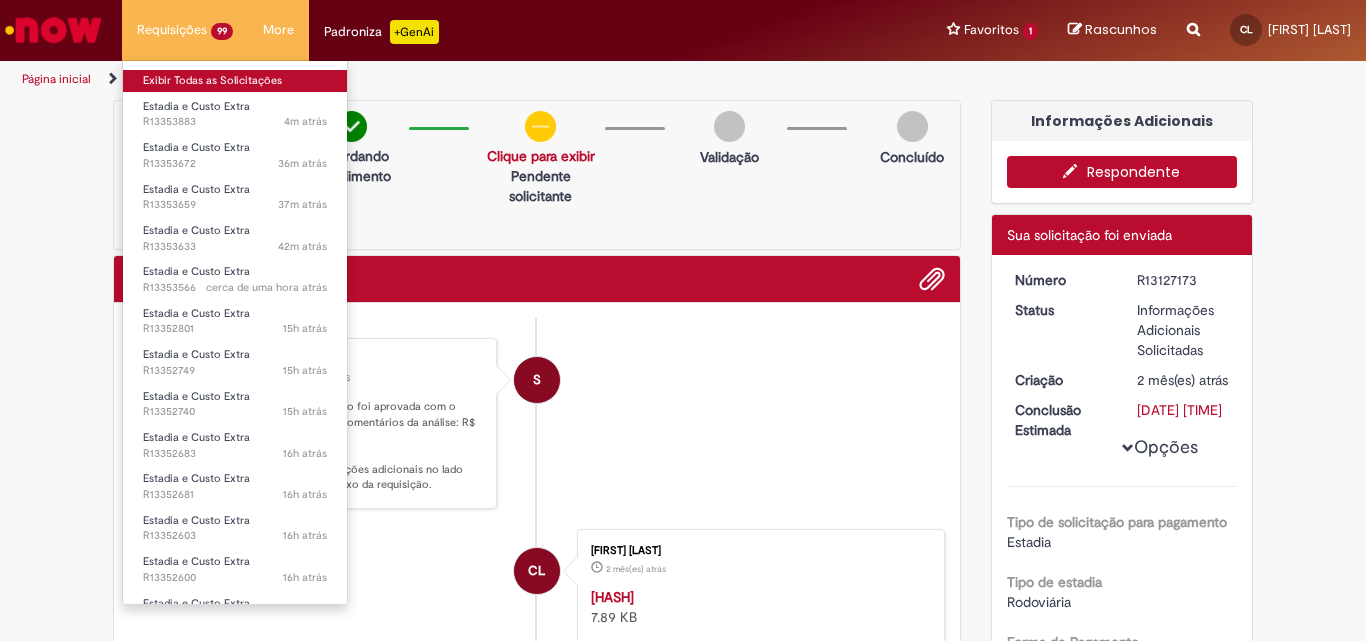 click on "Exibir Todas as Solicitações" at bounding box center [235, 81] 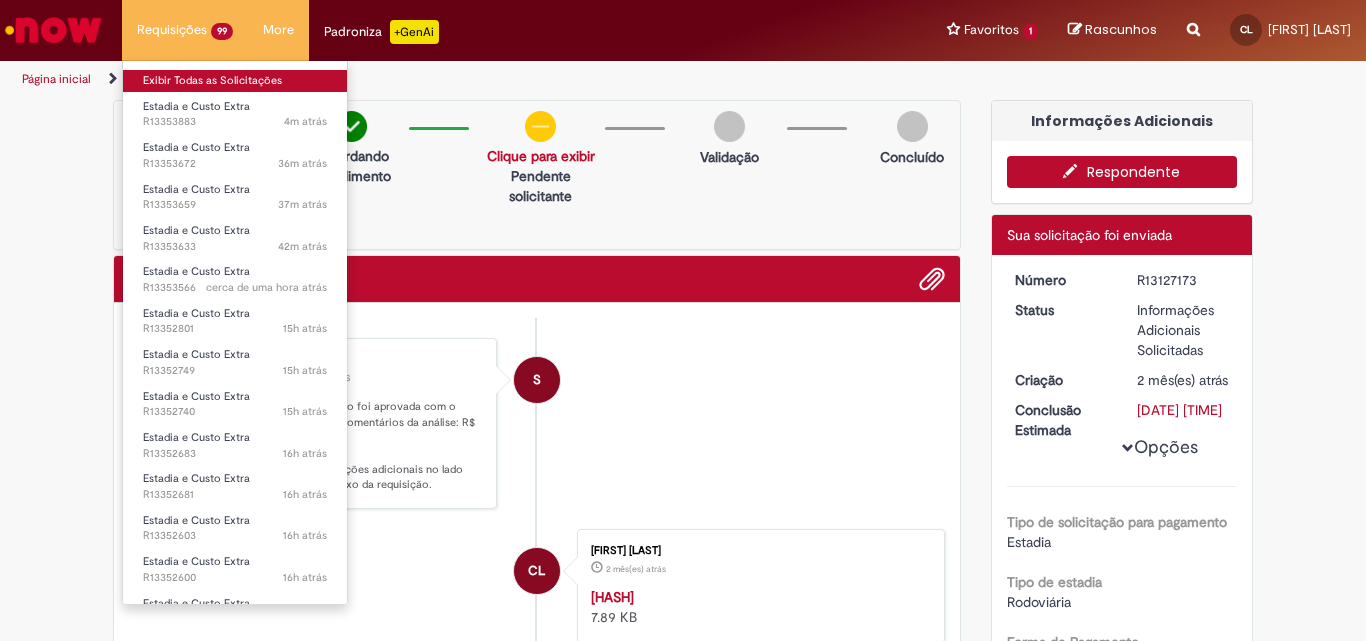 click on "Exibir Todas as Solicitações" at bounding box center (235, 81) 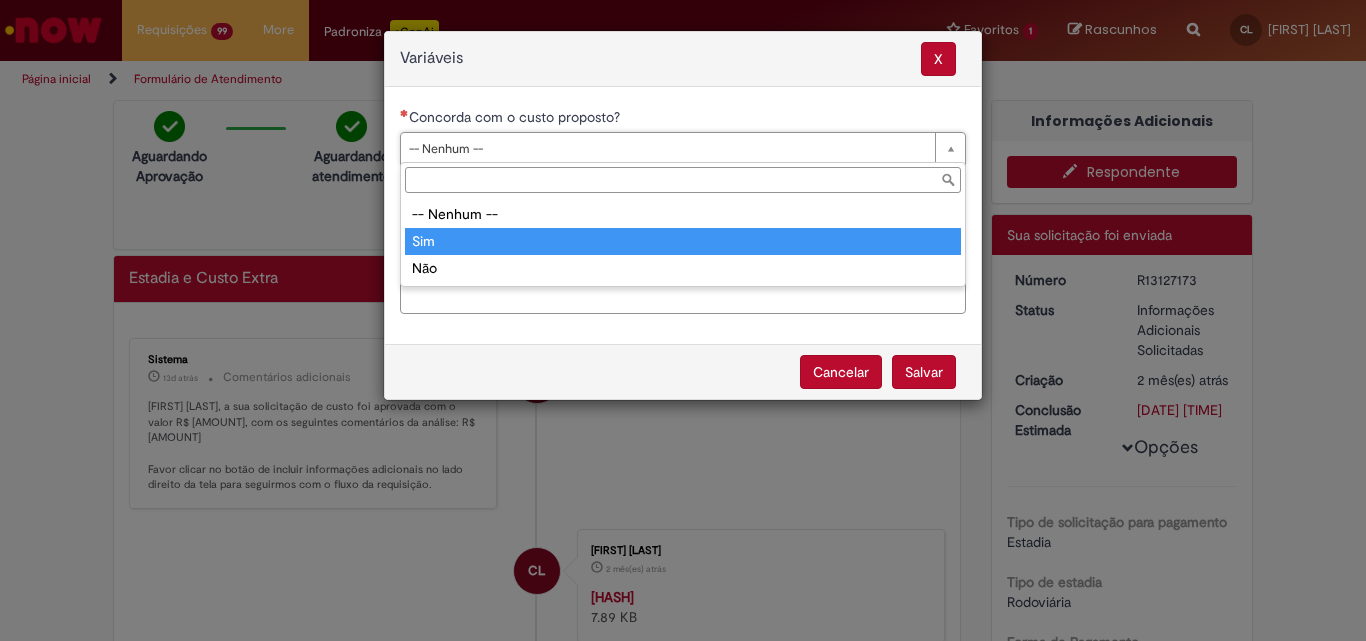 type on "***" 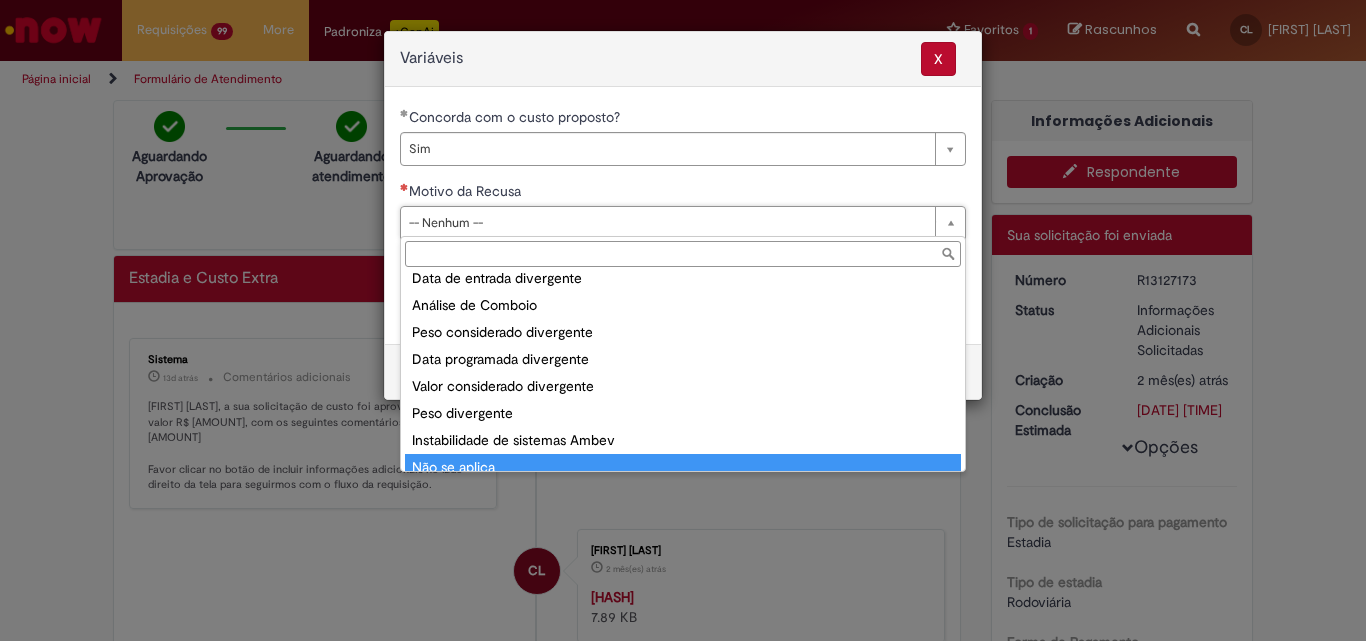 scroll, scrollTop: 78, scrollLeft: 0, axis: vertical 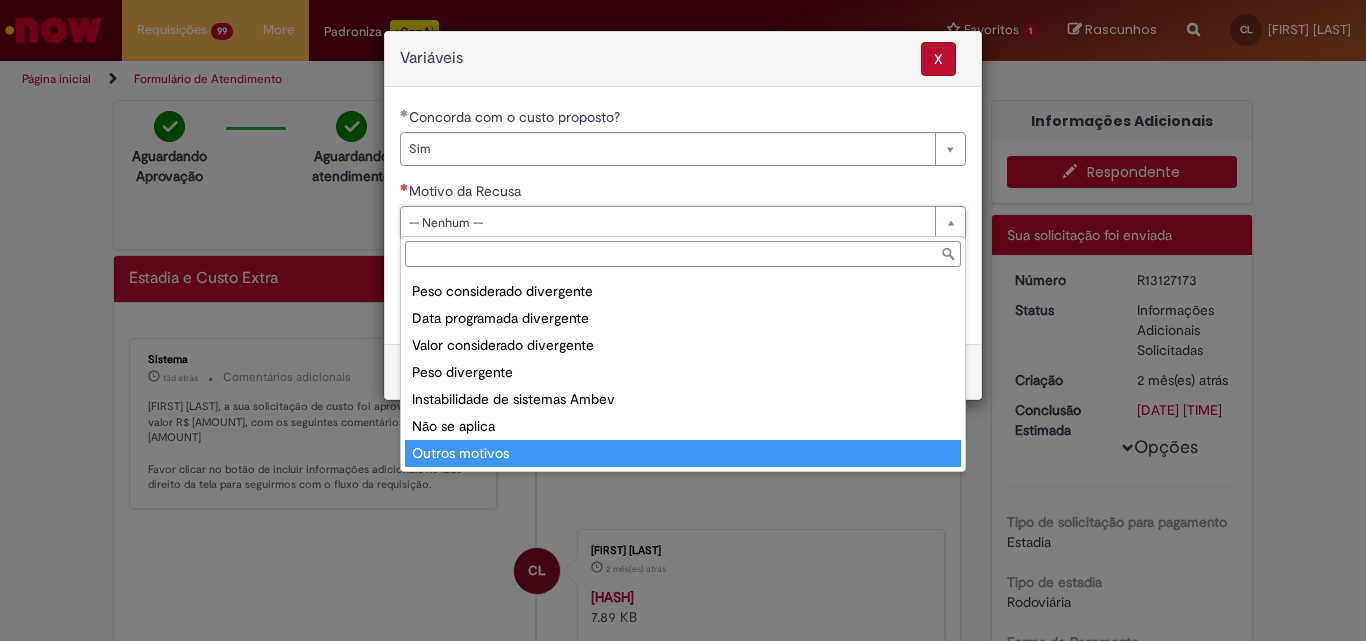 type on "**********" 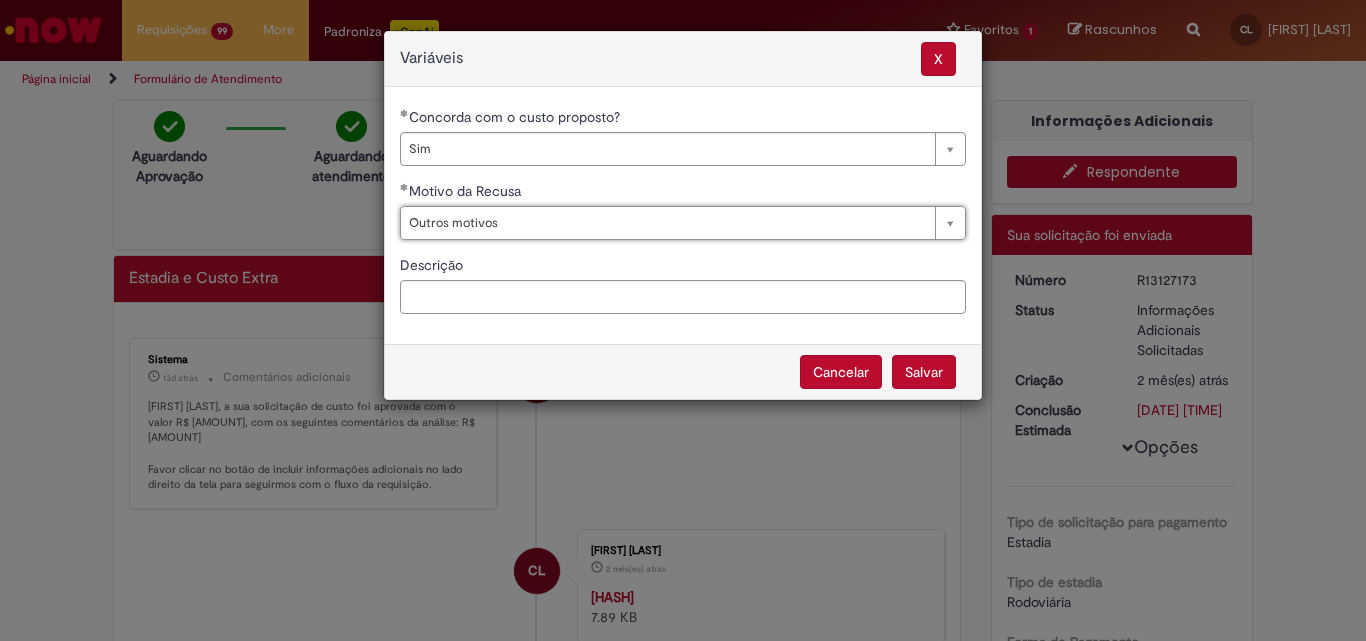 click on "**********" at bounding box center [683, 218] 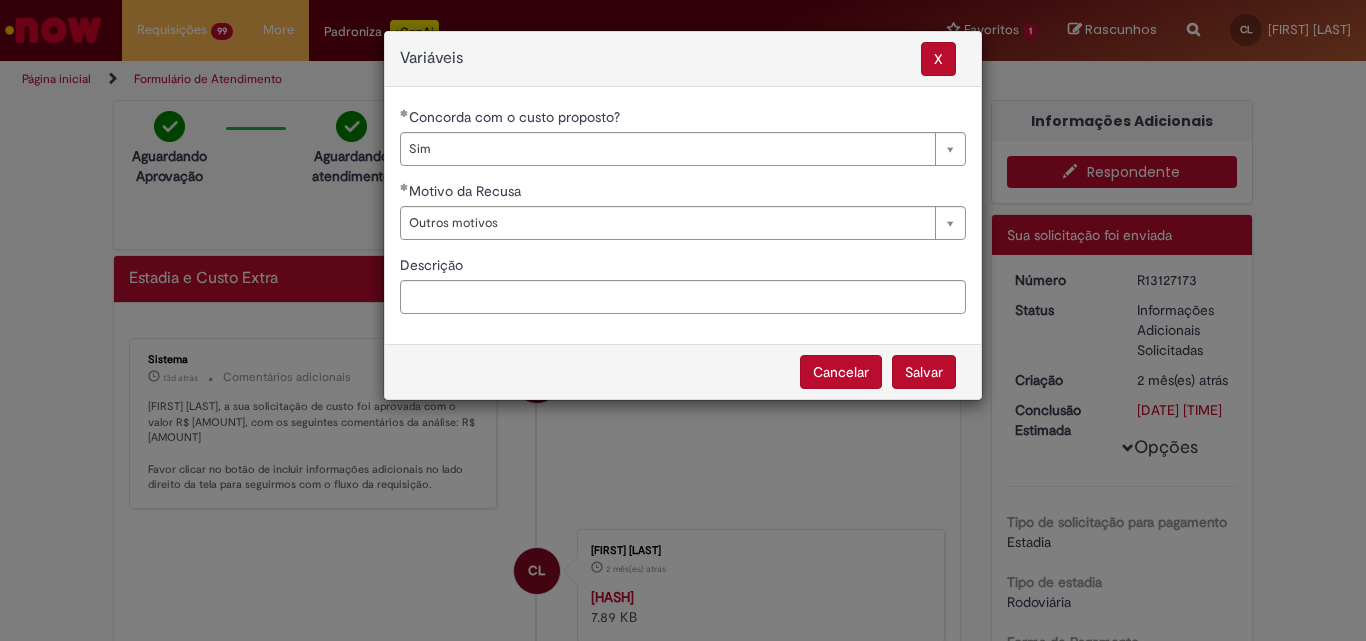 click on "Salvar" at bounding box center [924, 372] 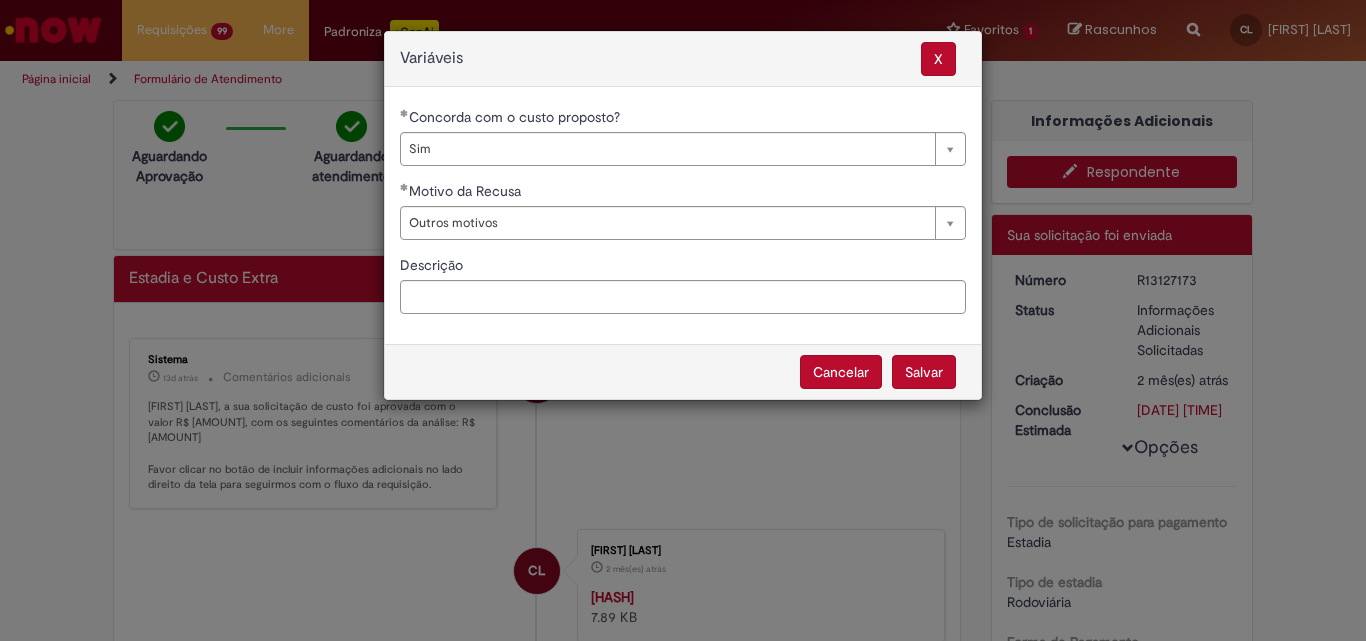 click on "Salvar" at bounding box center [924, 372] 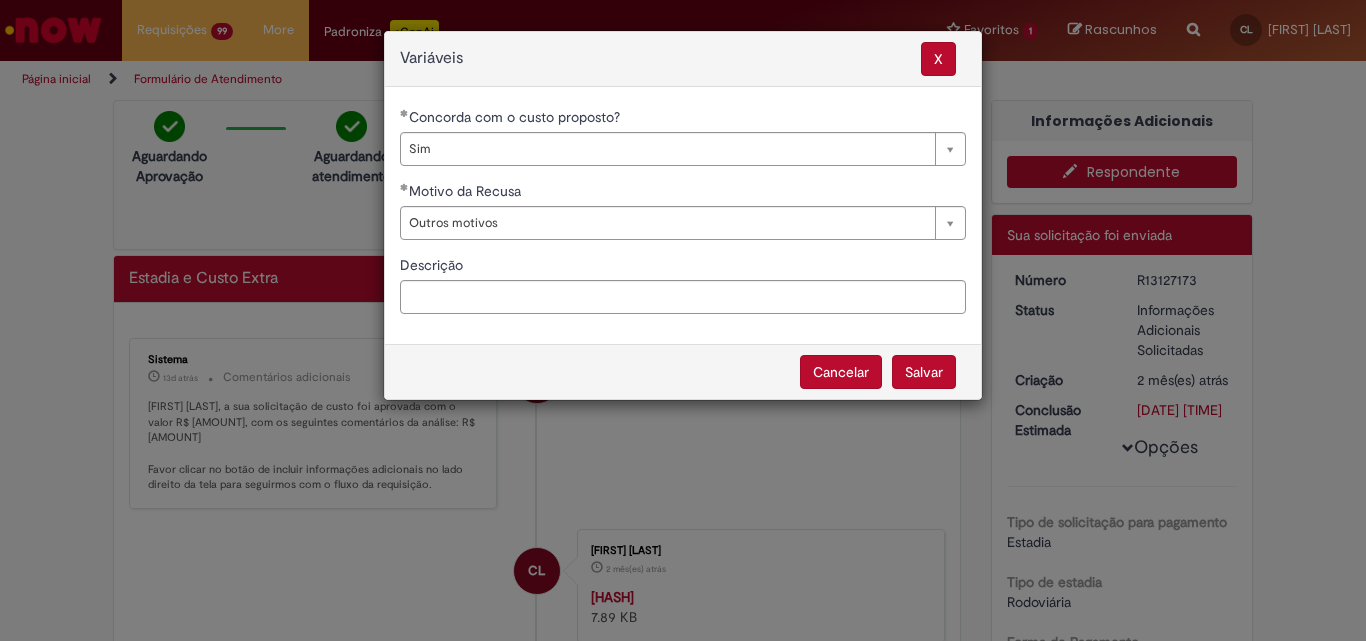 click on "Salvar" at bounding box center (924, 372) 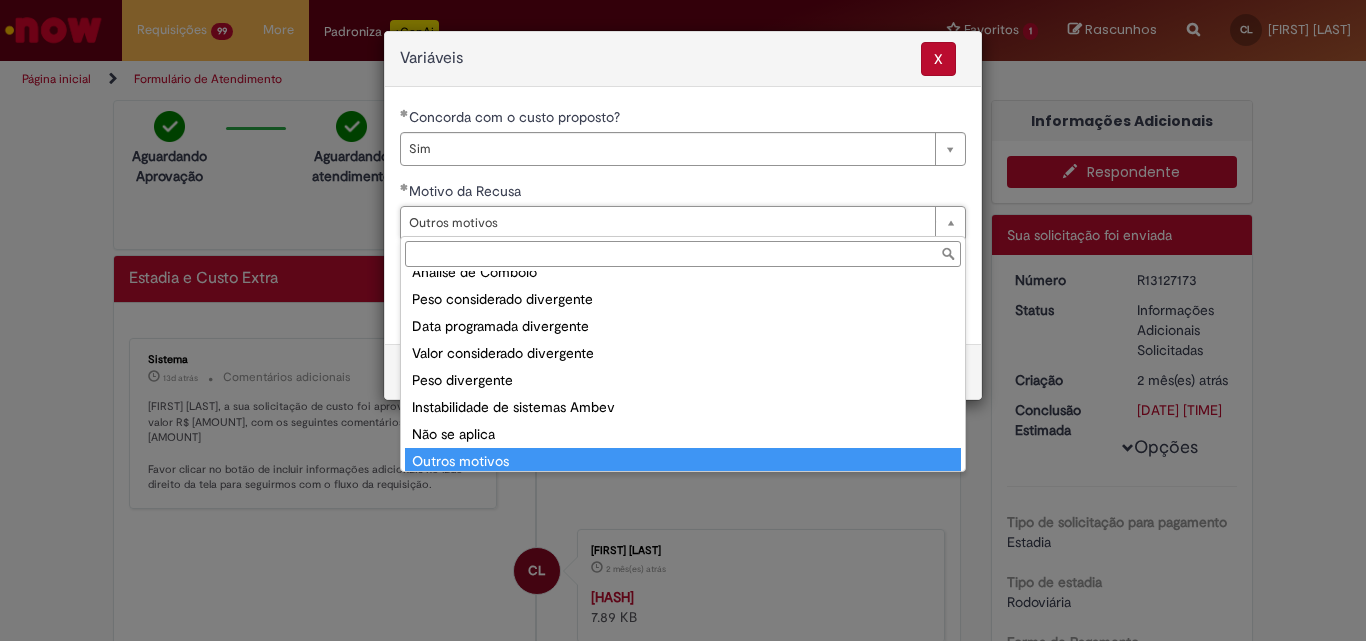 scroll, scrollTop: 58, scrollLeft: 0, axis: vertical 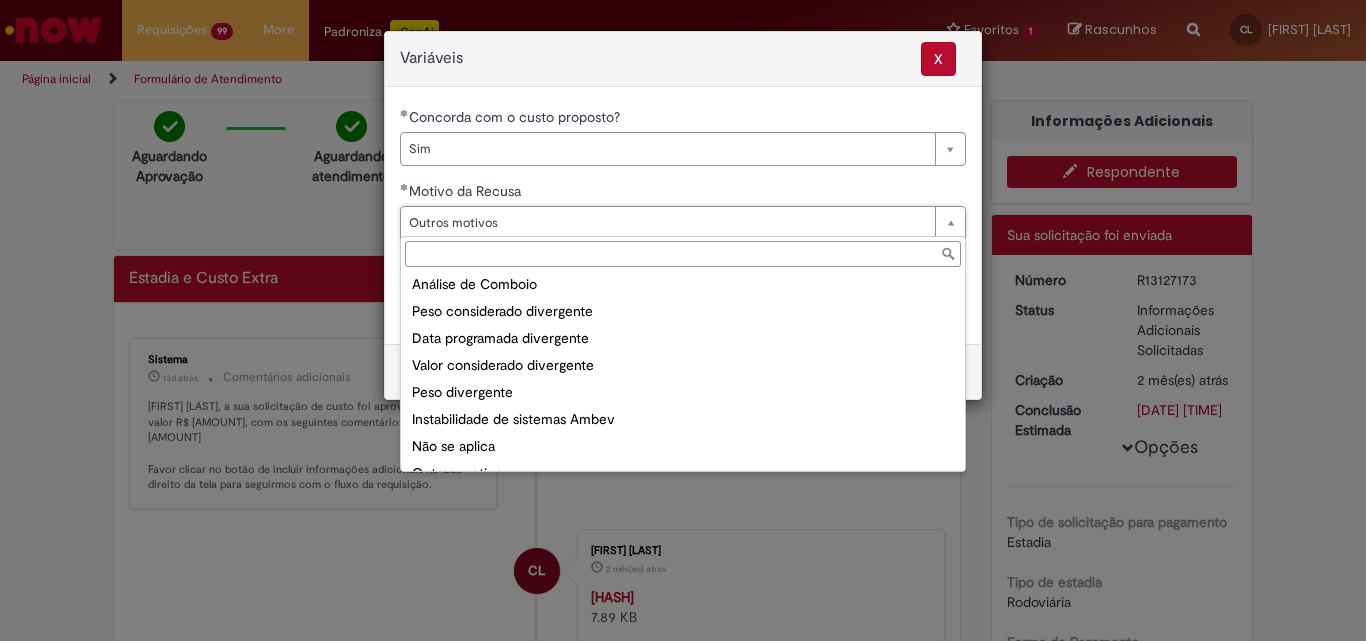 type on "**********" 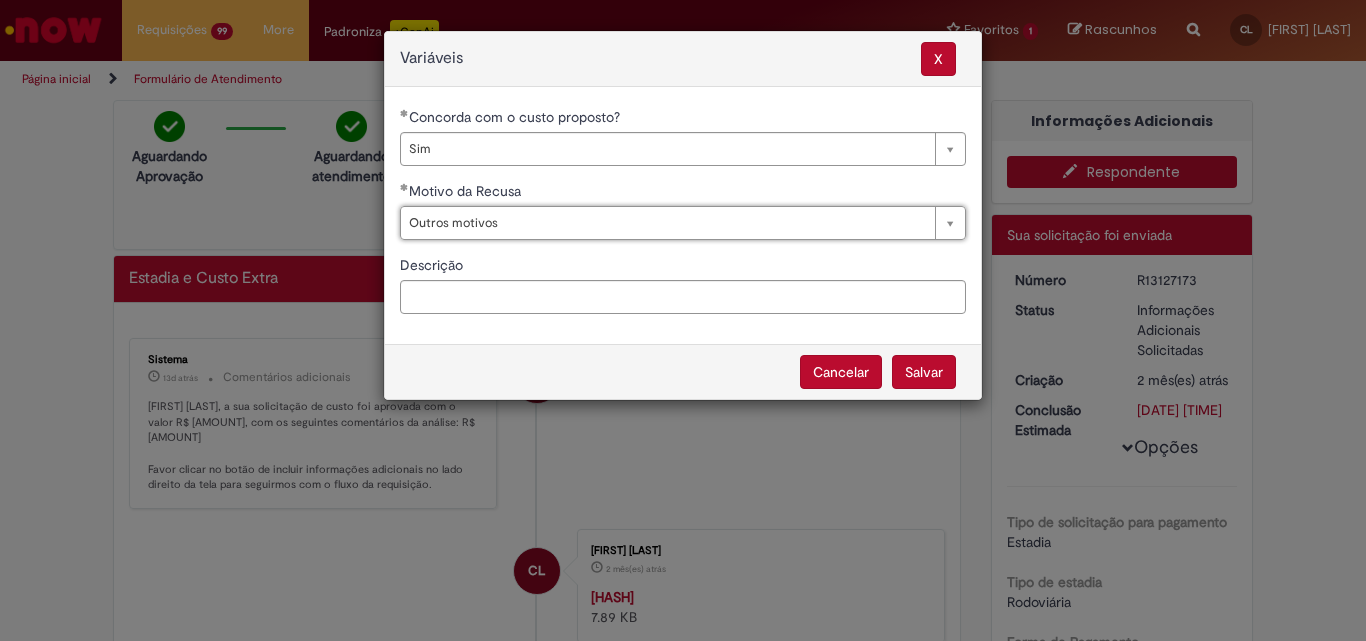 scroll, scrollTop: 0, scrollLeft: 0, axis: both 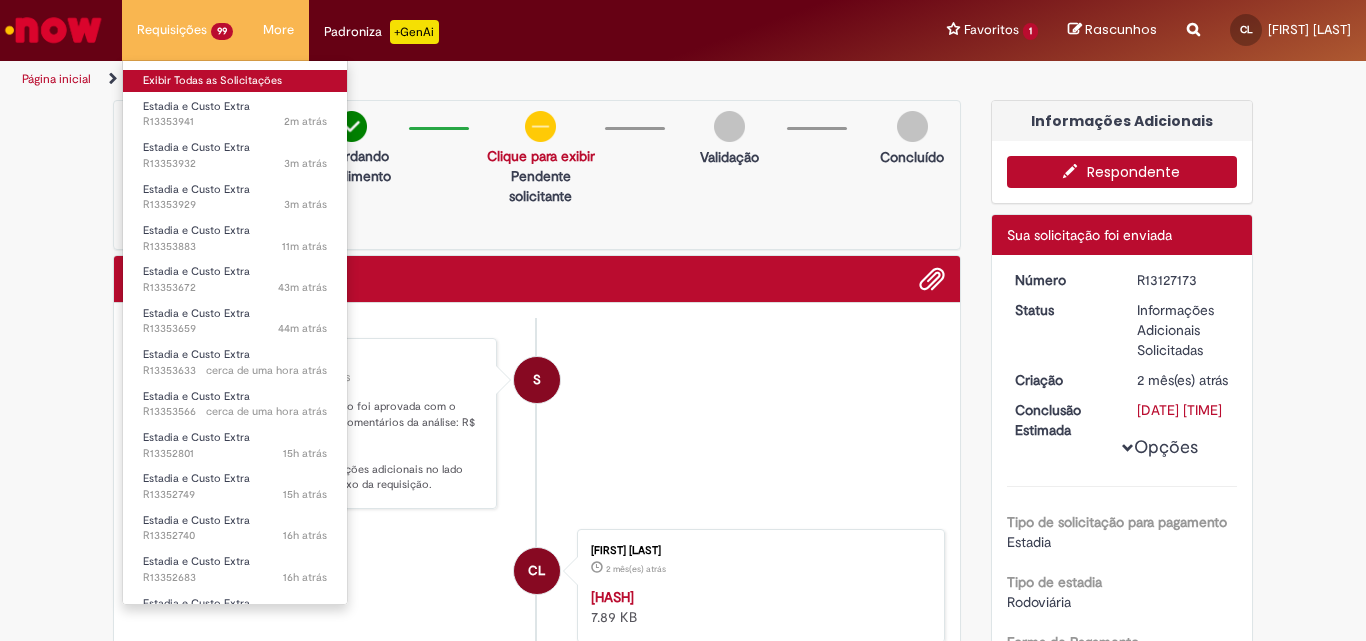 drag, startPoint x: 207, startPoint y: 78, endPoint x: 201, endPoint y: 68, distance: 11.661903 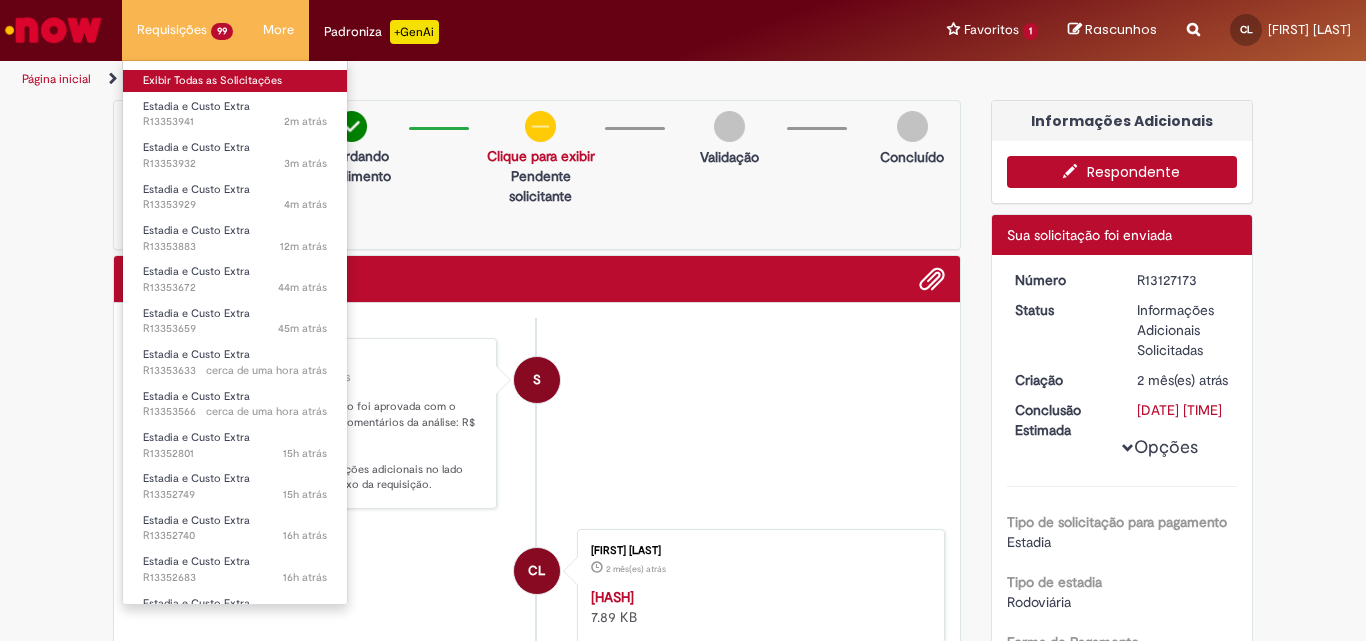 click on "Exibir Todas as Solicitações" at bounding box center [235, 81] 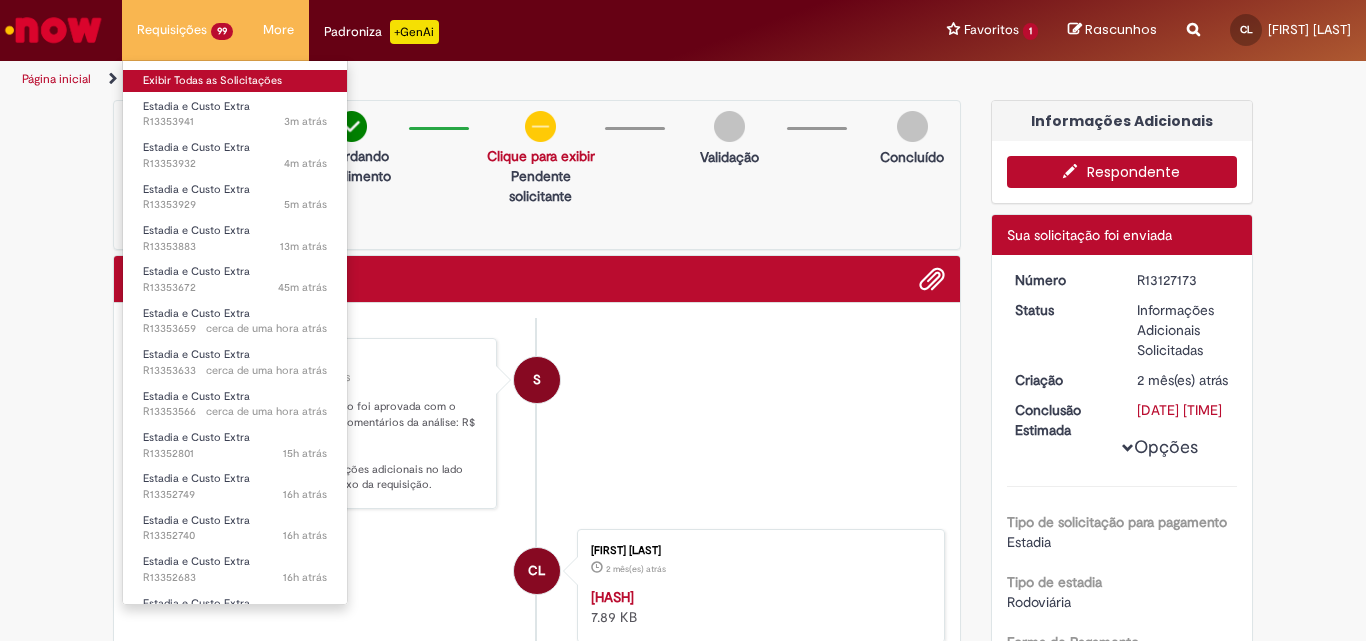click on "Exibir Todas as Solicitações" at bounding box center [235, 81] 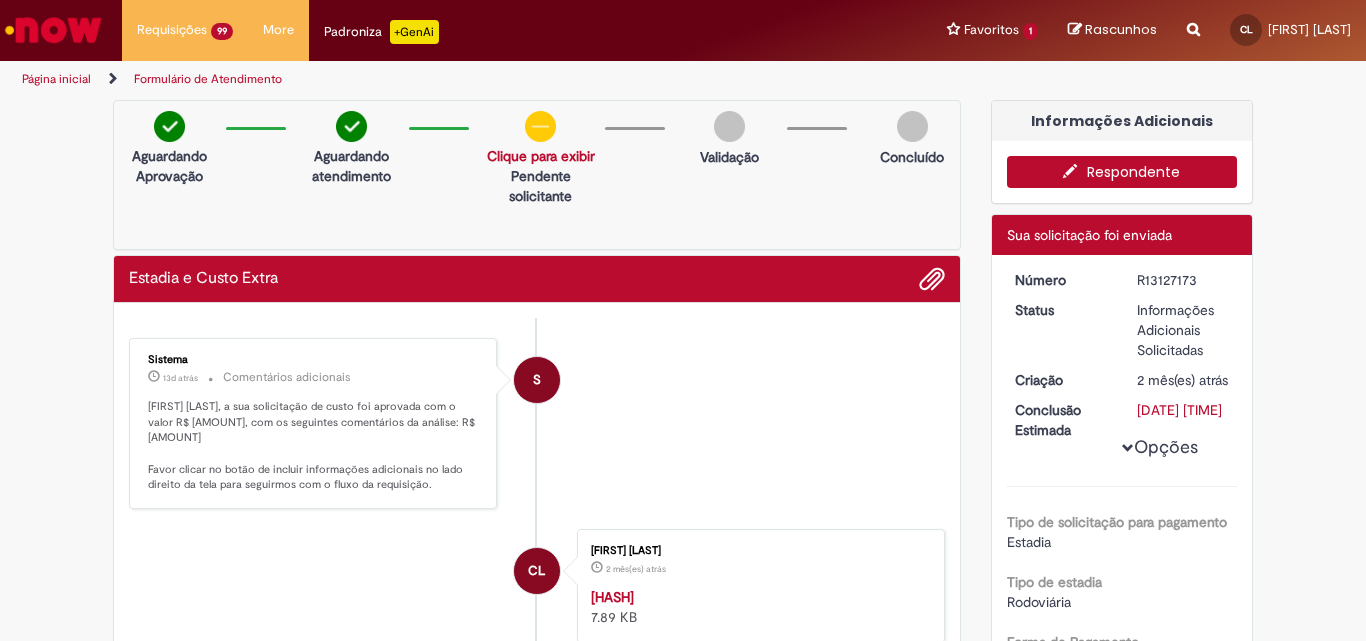 click at bounding box center (53, 30) 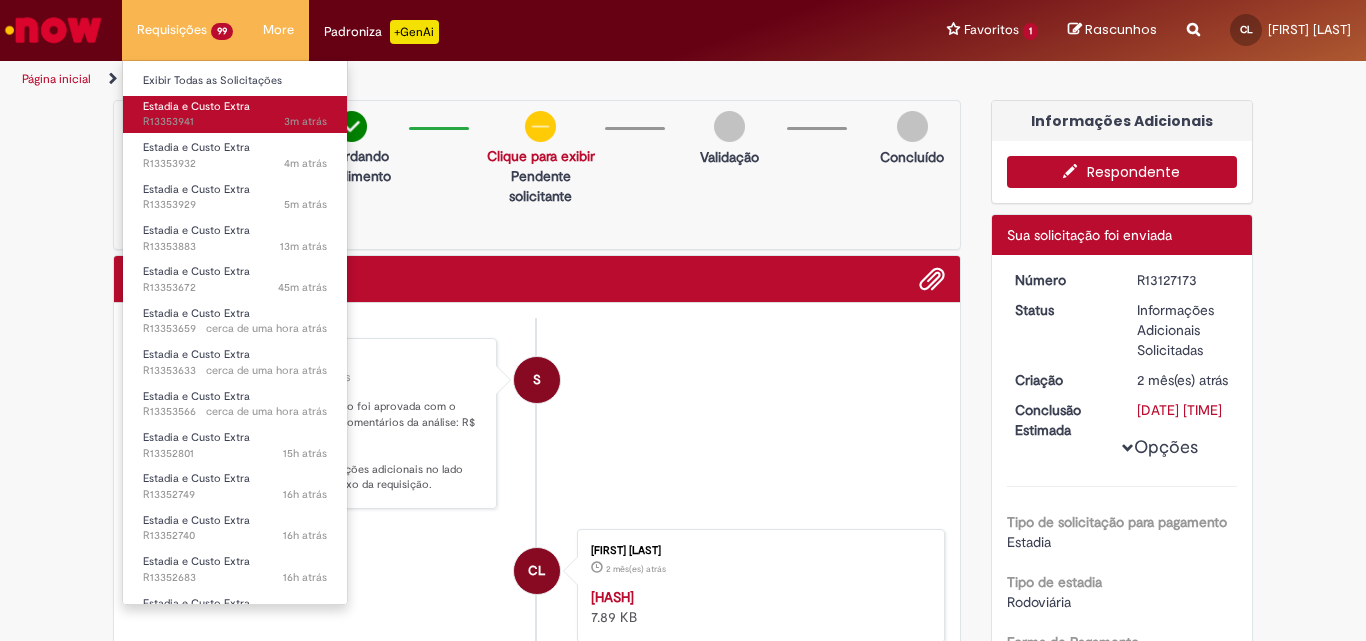 click on "Estadia e Custo Extra" at bounding box center [196, 106] 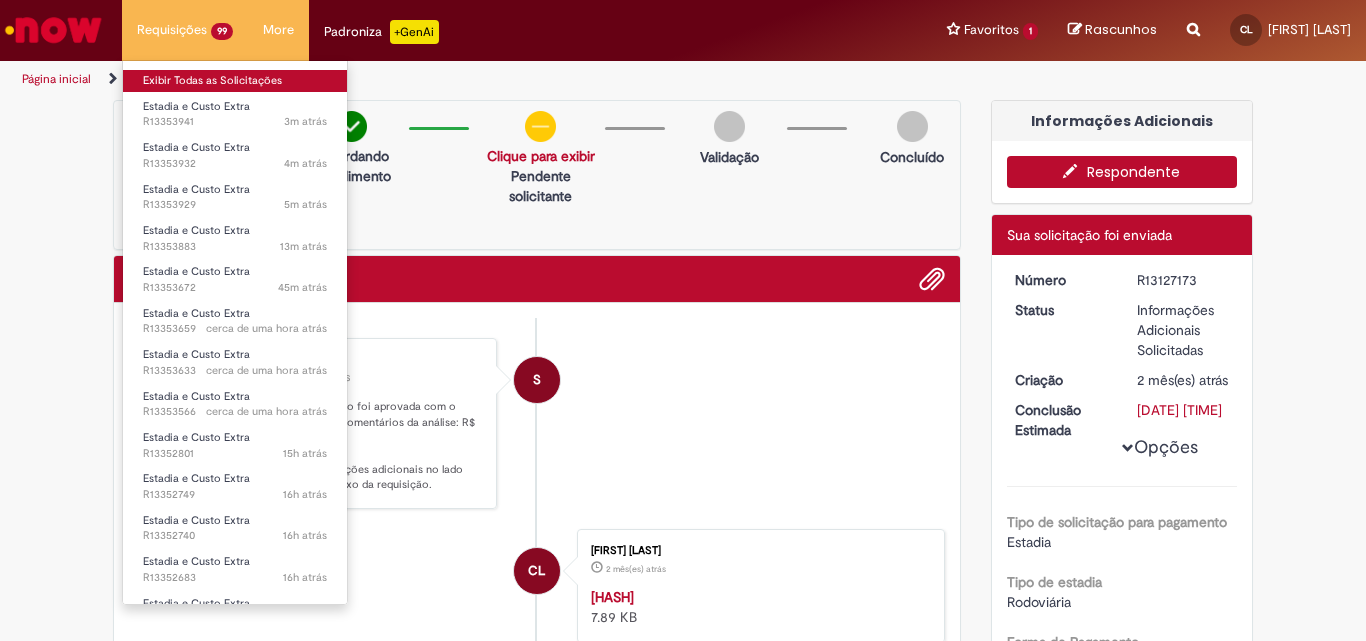 click on "Exibir Todas as Solicitações" at bounding box center [235, 81] 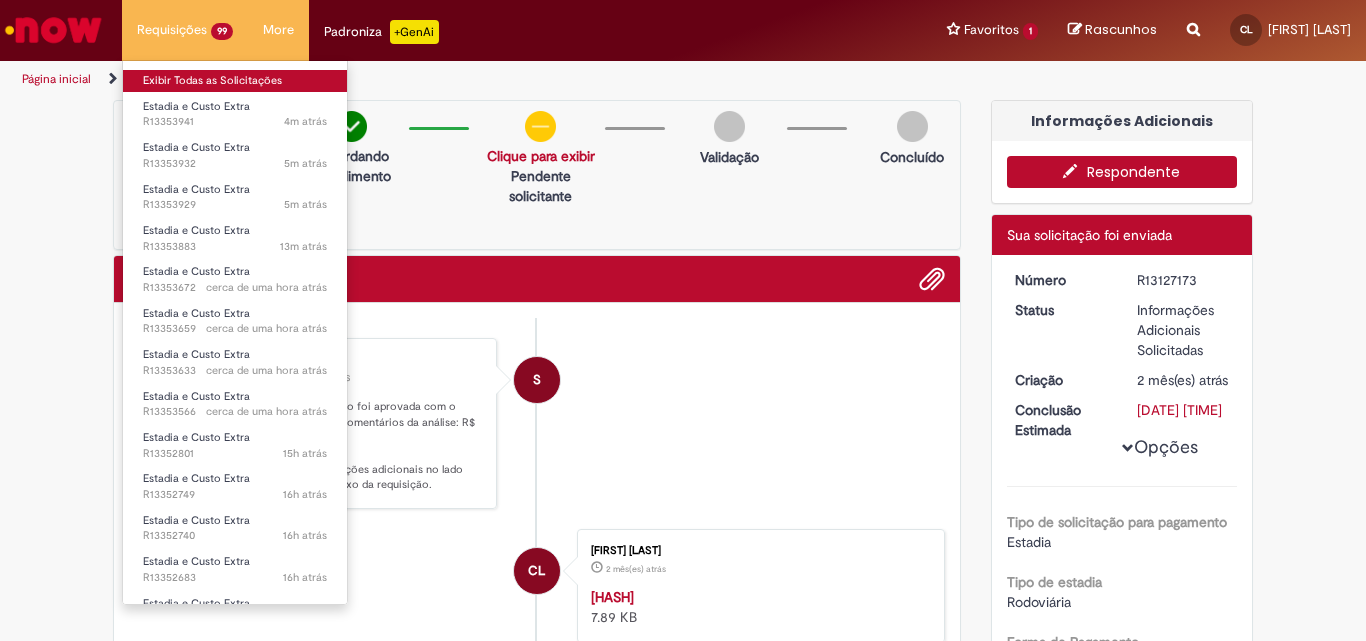 click on "Exibir Todas as Solicitações" at bounding box center (235, 81) 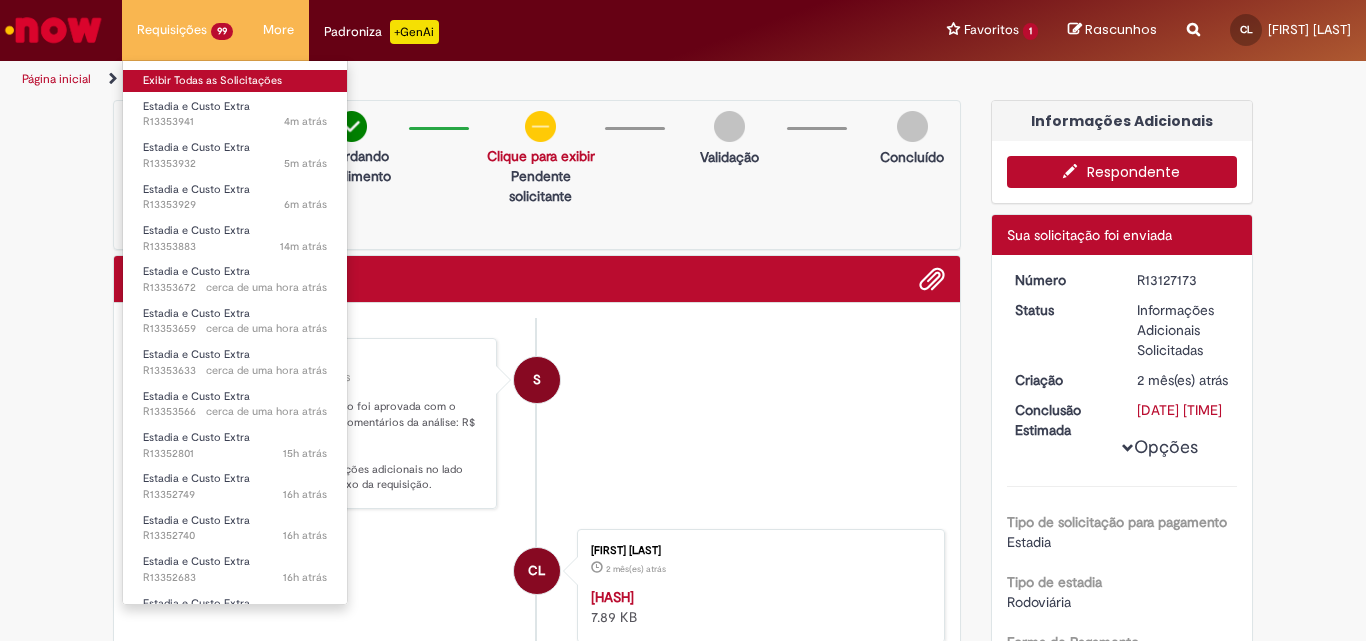 click on "Exibir Todas as Solicitações" at bounding box center (235, 81) 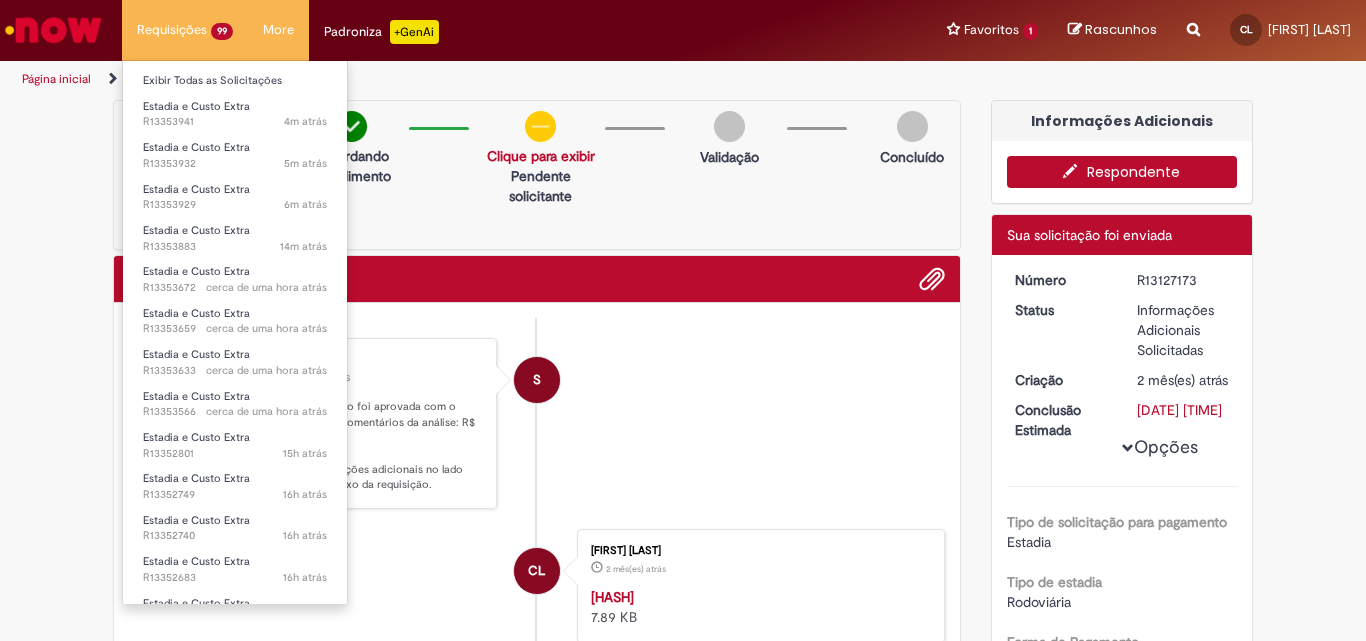 click on "Requisições   99
Exibir Todas as Solicitações
Estadia e Custo Extra
4m atrás 4 minutos atrás  R13353941
Estadia e Custo Extra
5m atrás 5 minutos atrás  R13353932
Estadia e Custo Extra
6m atrás 6 minutos atrás  R13353929
Estadia e Custo Extra
14m atrás 14 minutos atrás  R13353883
Estadia e Custo Extra
cerca de uma hora atrás cerca de uma hora atrás  R13353672
Estadia e Custo Extra
cerca de uma hora atrás cerca de uma hora atrás  R13353659
Estadia e Custo Extra
cerca de uma hora atrás cerca de uma hora atrás  R13353633
Estadia e Custo Extra
cerca de uma hora atrás cerca de uma hora atrás  R13353566
Estadia e Custo Extra
15h atrás 15 horas atrás  R13352801
Estadia e Custo Extra
16h atrás 16 horas atrás  R13352749" at bounding box center [185, 30] 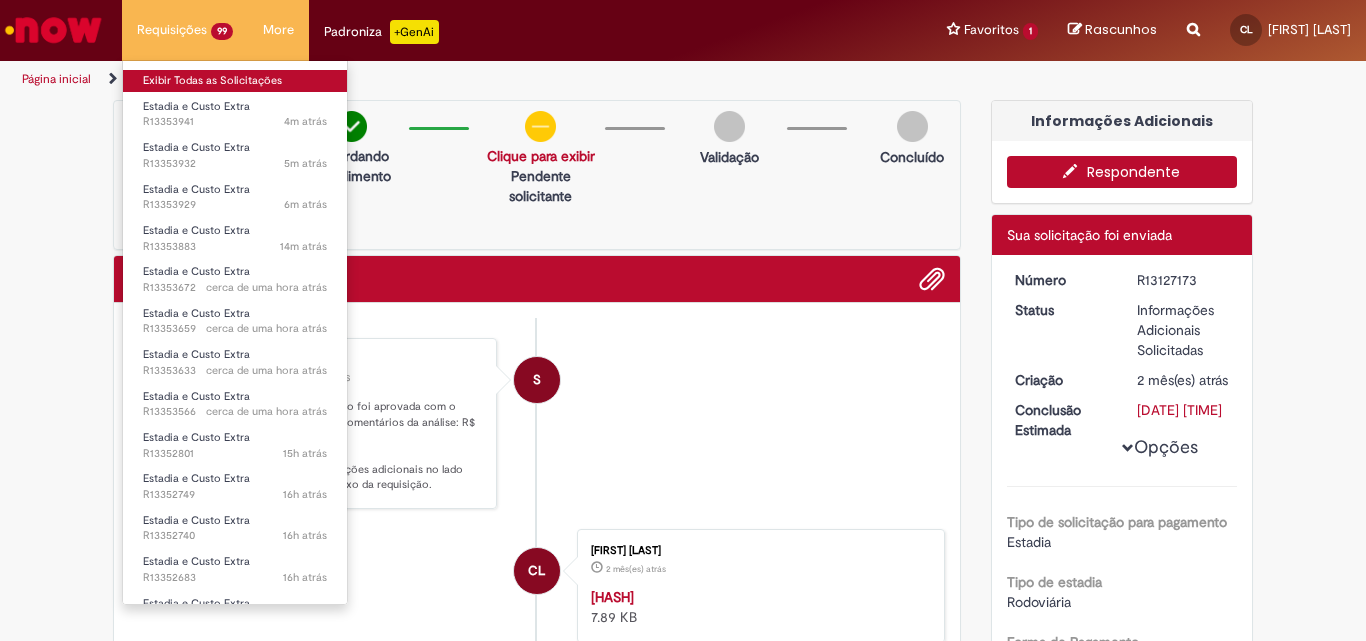 click on "Exibir Todas as Solicitações" at bounding box center (235, 81) 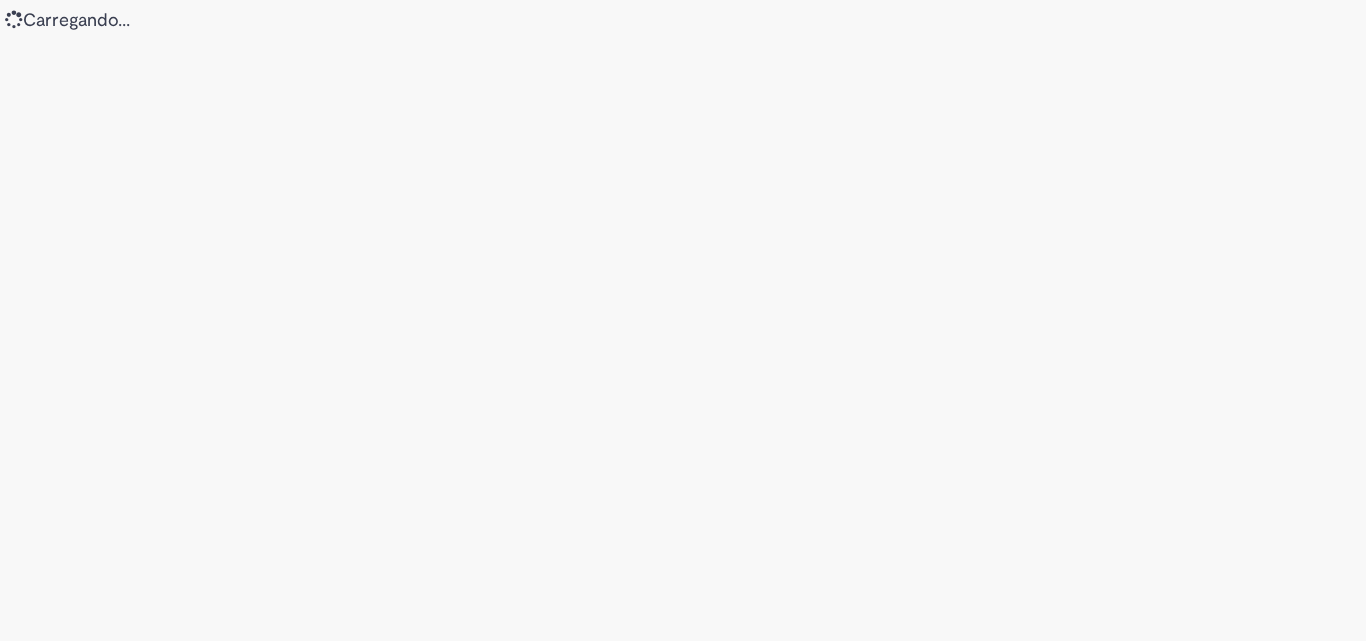 scroll, scrollTop: 0, scrollLeft: 0, axis: both 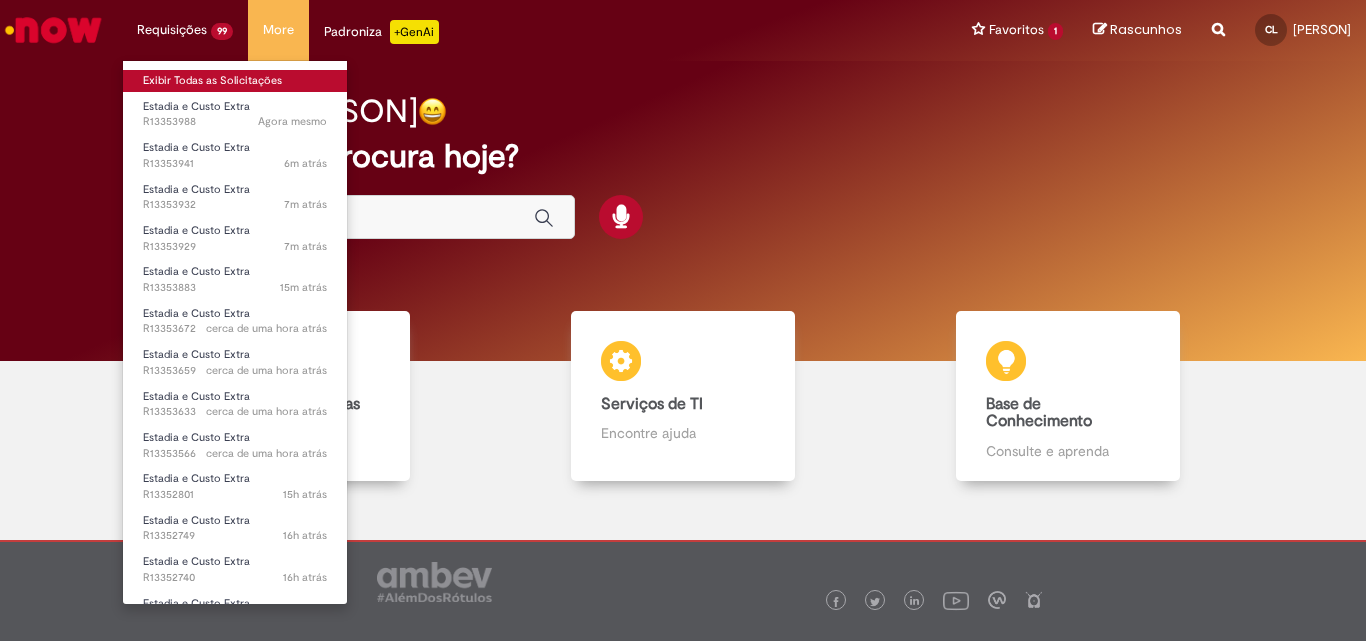 click on "Exibir Todas as Solicitações" at bounding box center (235, 81) 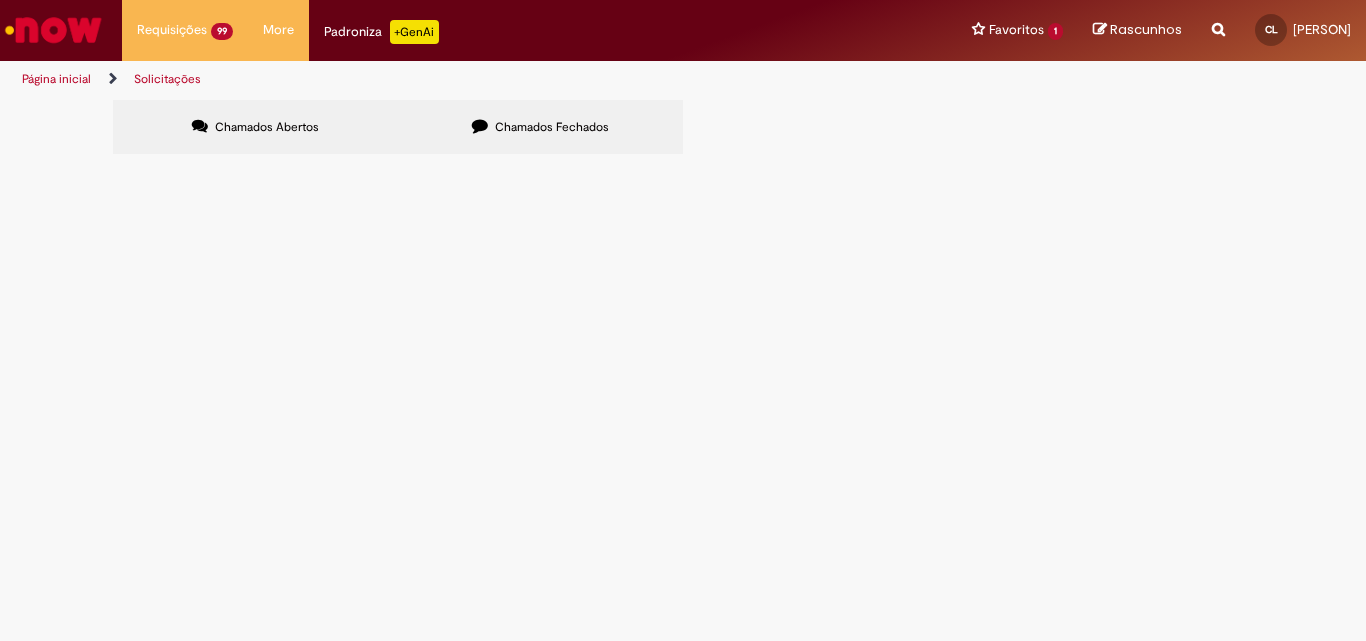 click at bounding box center (0, 0) 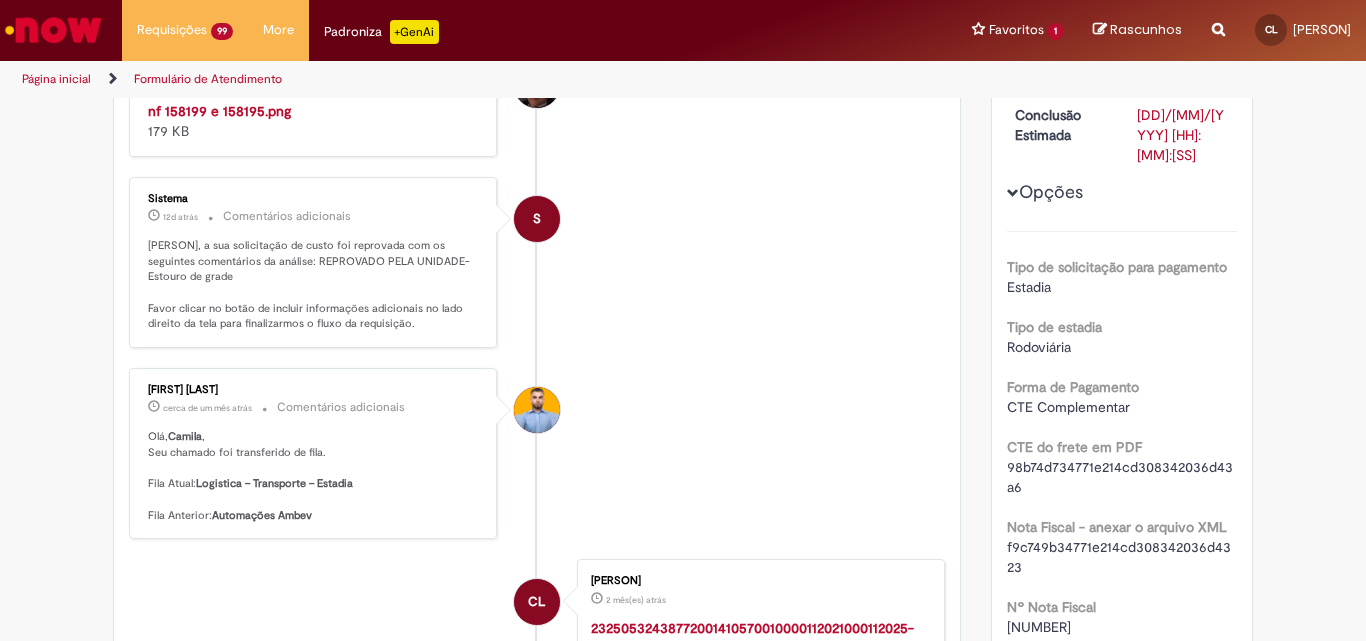 scroll, scrollTop: 300, scrollLeft: 0, axis: vertical 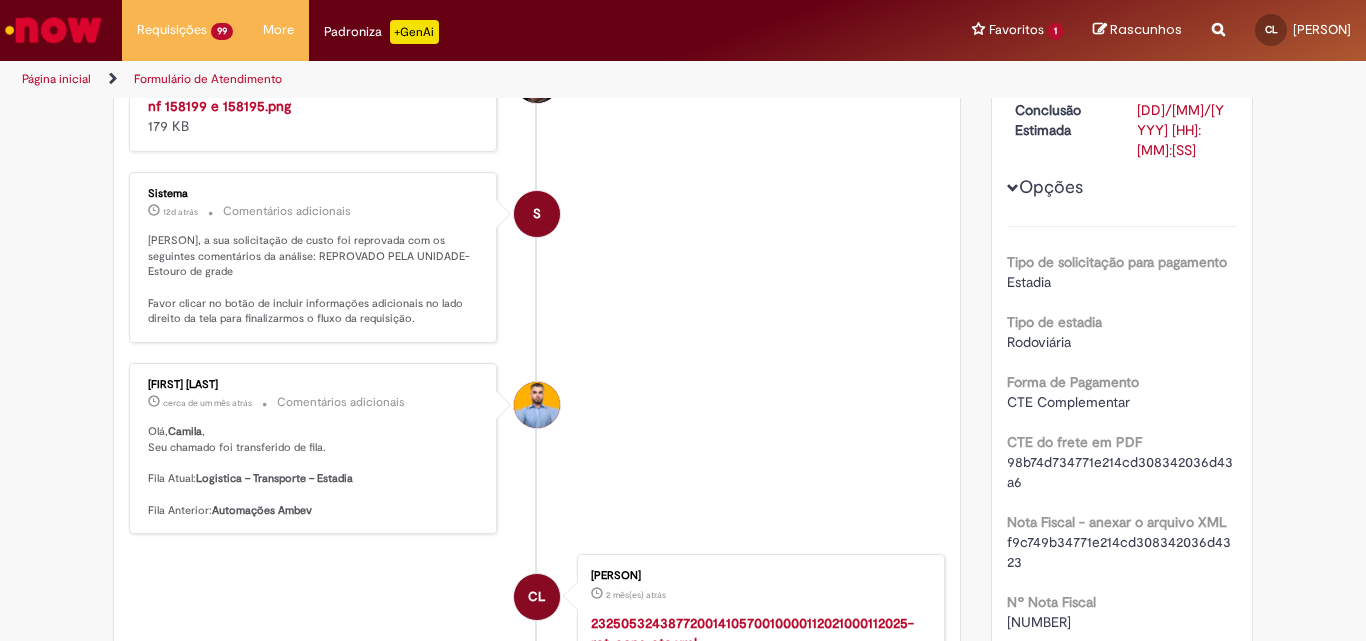 drag, startPoint x: 365, startPoint y: 422, endPoint x: 412, endPoint y: 457, distance: 58.60034 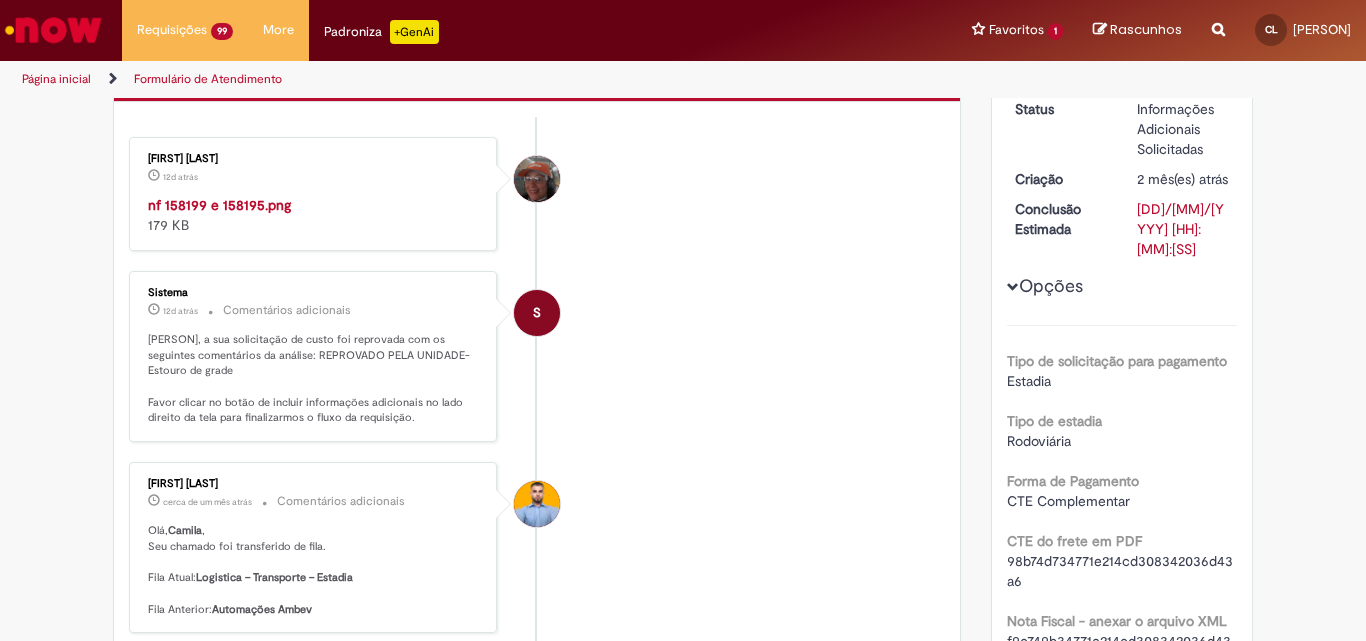 scroll, scrollTop: 200, scrollLeft: 0, axis: vertical 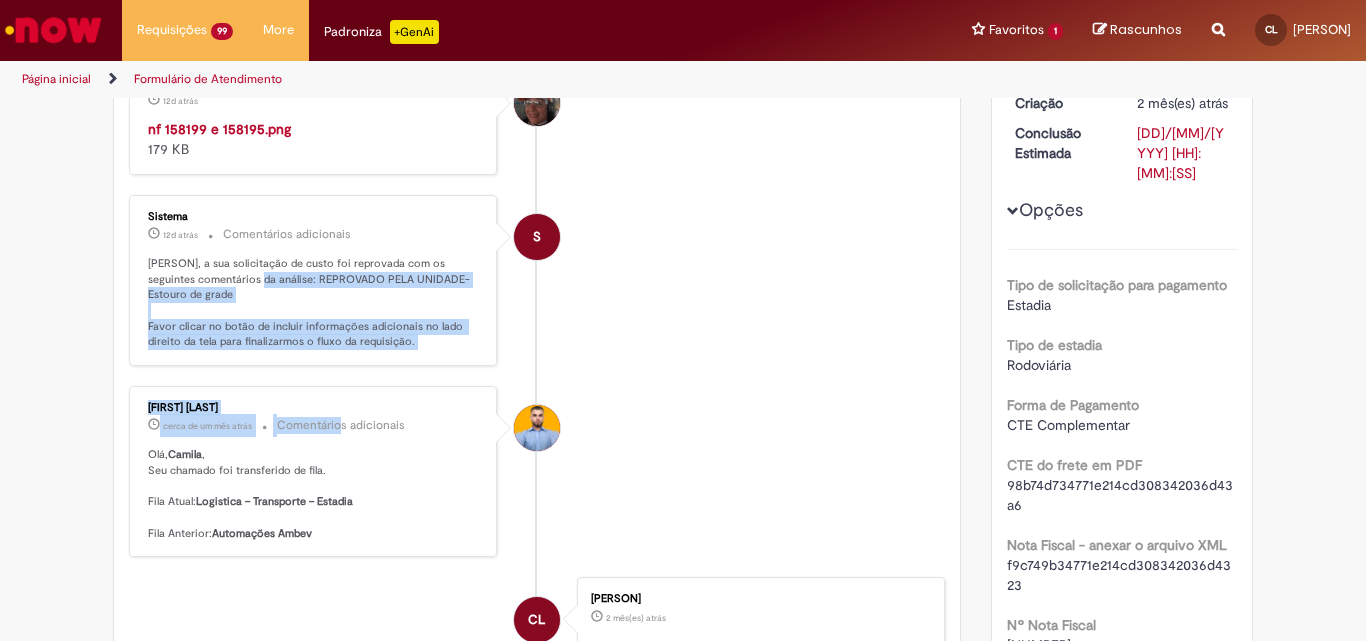 drag, startPoint x: 235, startPoint y: 543, endPoint x: 333, endPoint y: 633, distance: 133.05638 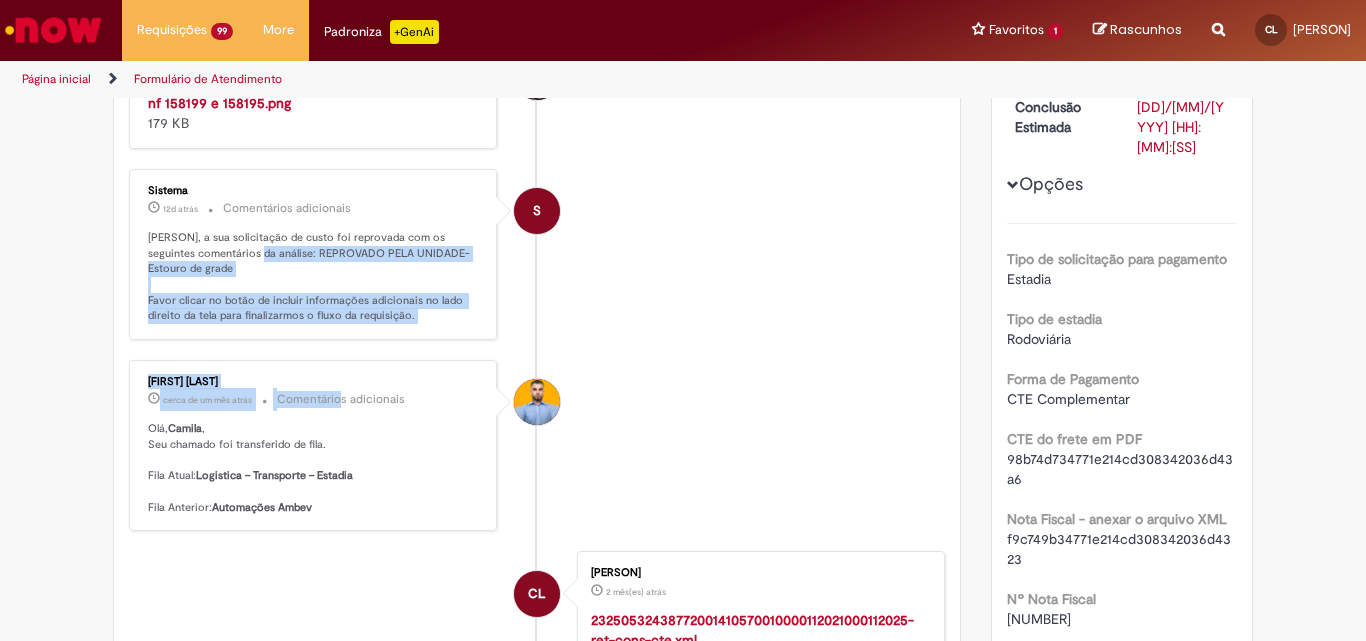 click on "[PERSON], a sua solicitação de custo foi reprovada com os seguintes comentários da análise: REPROVADO PELA UNIDADE-Estouro de grade
Favor clicar no botão de incluir informações adicionais no lado direito da tela para finalizarmos o fluxo da requisição." at bounding box center [314, 277] 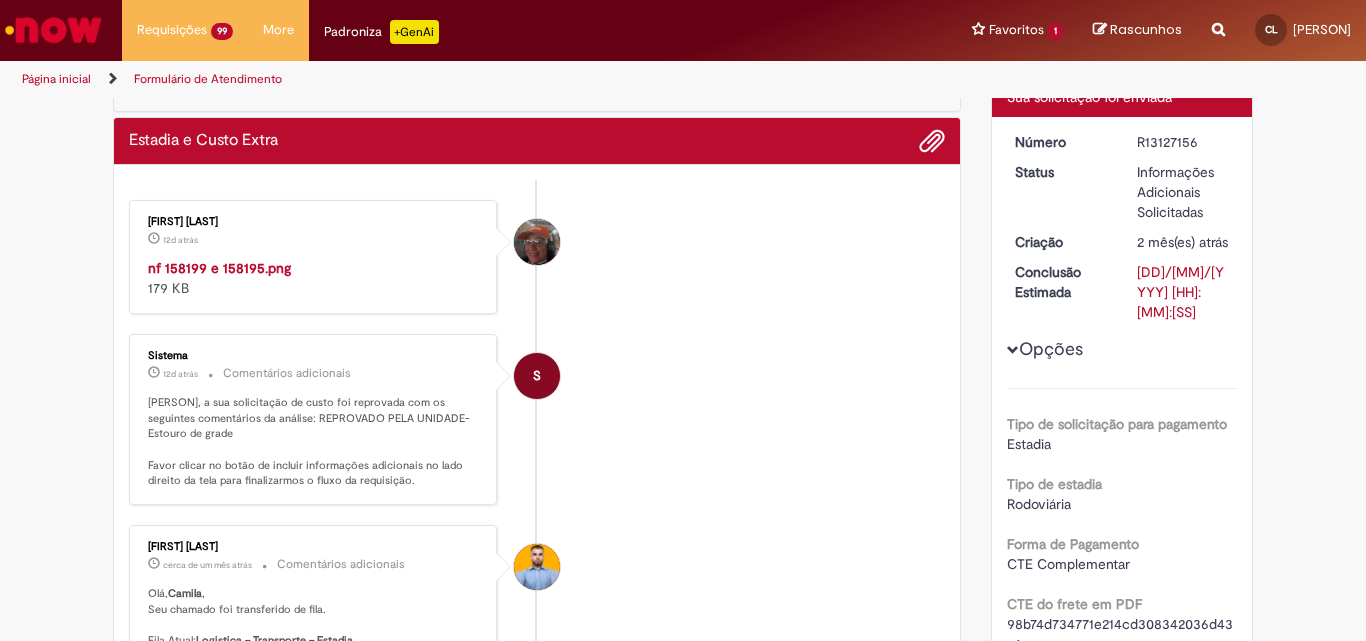 scroll, scrollTop: 103, scrollLeft: 0, axis: vertical 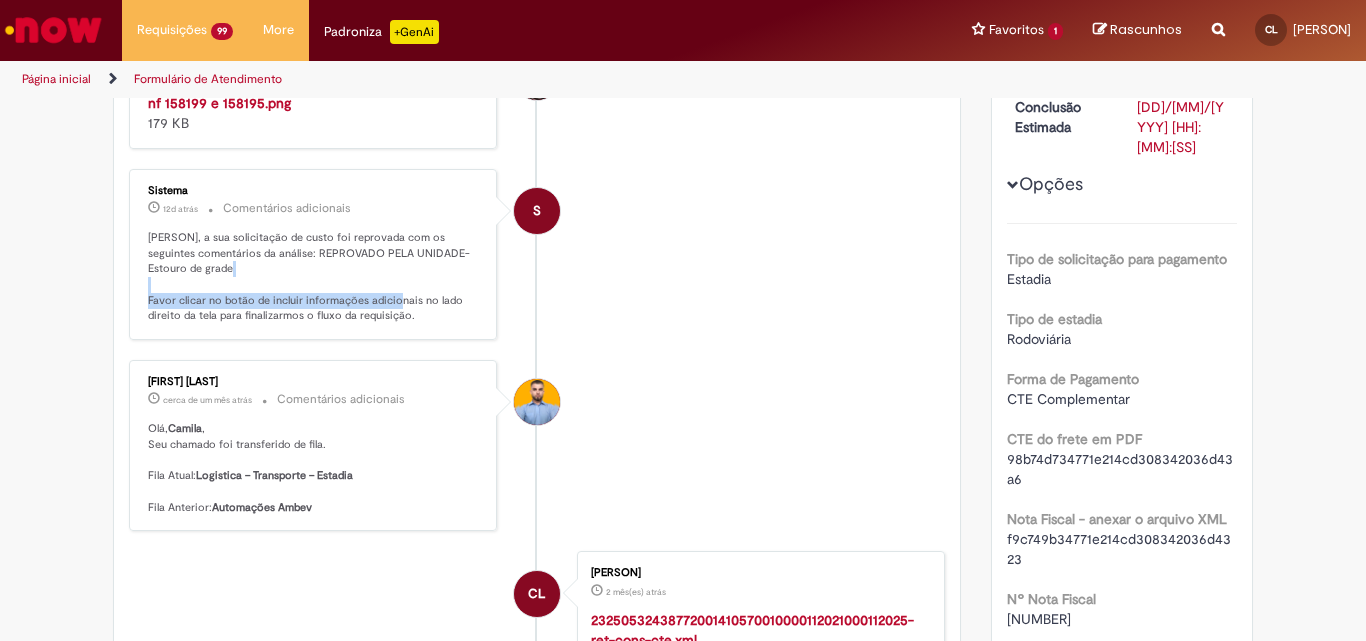 drag, startPoint x: 388, startPoint y: 507, endPoint x: 200, endPoint y: 484, distance: 189.40169 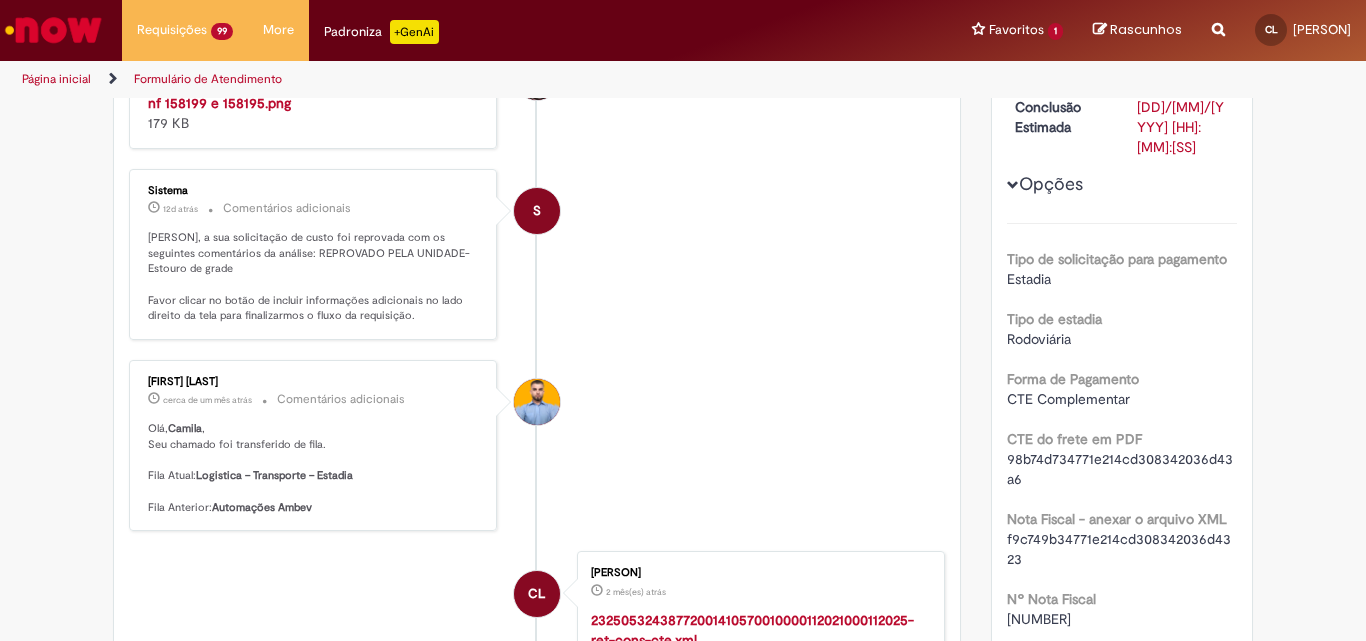 click on "Sistema
12d atrás 12 dias atrás     Comentários adicionais
[PERSON], a sua solicitação de custo foi reprovada com os seguintes comentários da análise: REPROVADO PELA UNIDADE-Estouro de grade
Favor clicar no botão de incluir informações adicionais no lado direito da tela para finalizarmos o fluxo da requisição." at bounding box center (313, 254) 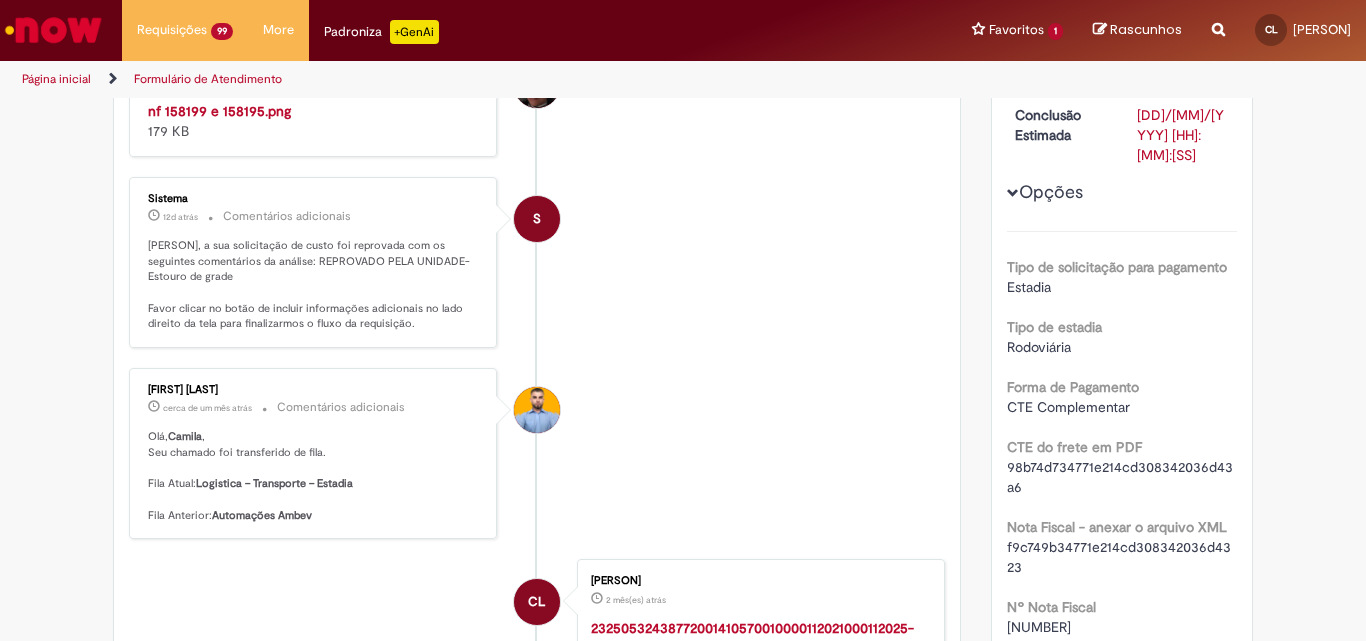 scroll, scrollTop: 303, scrollLeft: 0, axis: vertical 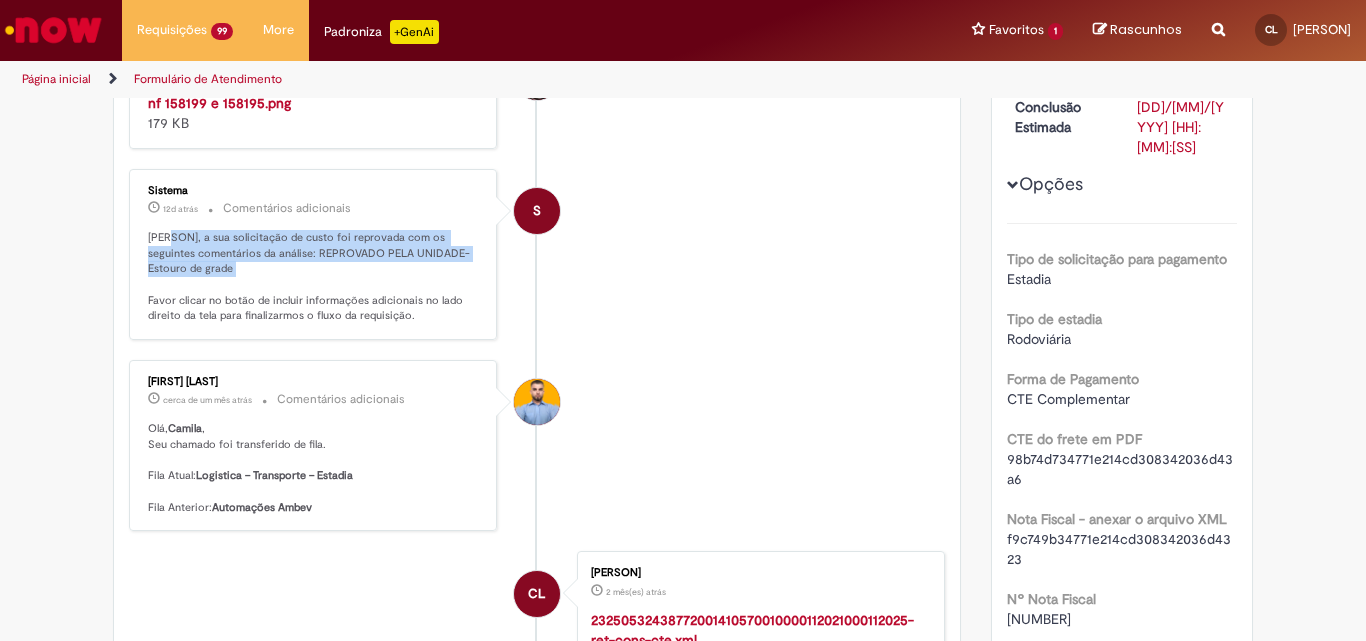 drag, startPoint x: 167, startPoint y: 425, endPoint x: 320, endPoint y: 491, distance: 166.62833 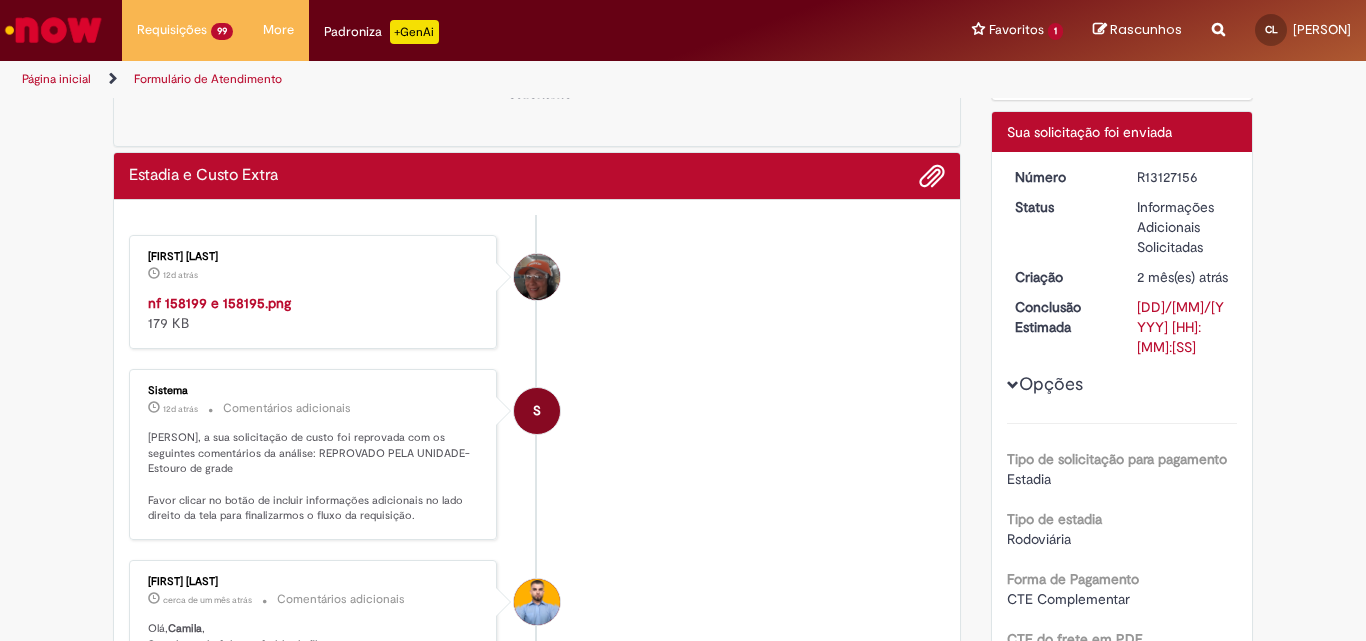 scroll, scrollTop: 3, scrollLeft: 0, axis: vertical 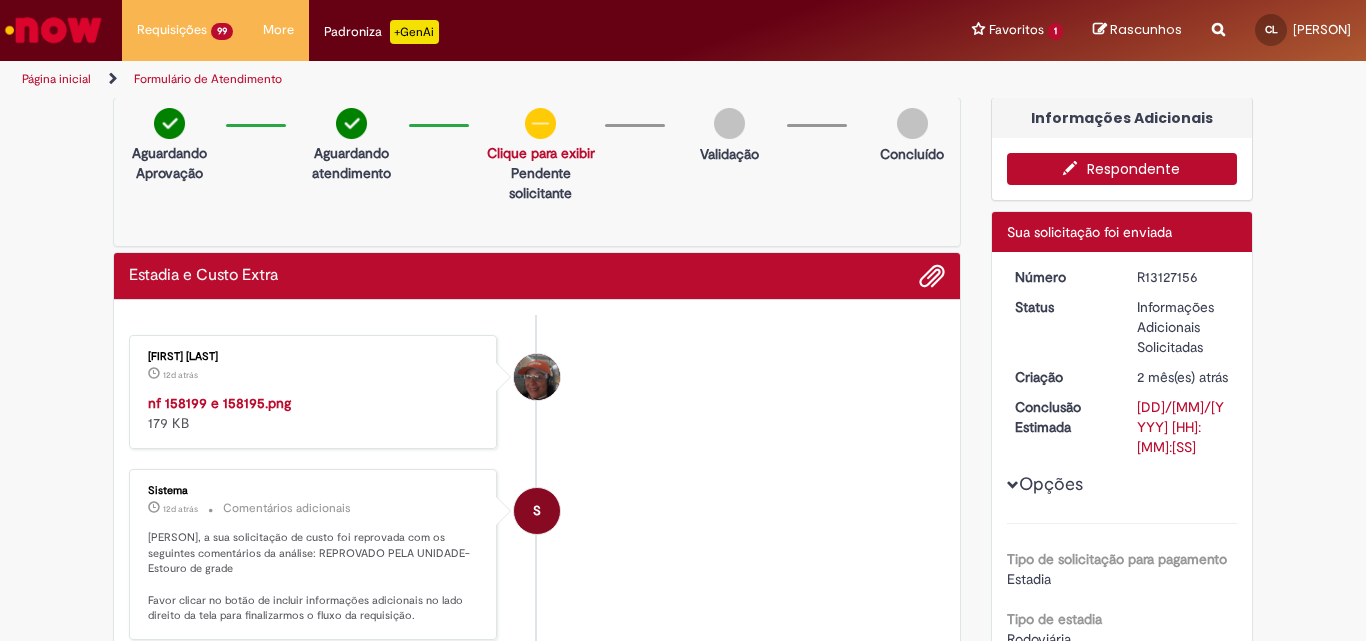 click on "Verificar Código de Barras
Aguardando Aprovação
Aguardando atendimento
Informações adicionais   Clique para exibir         Pendente solicitante
Validação
Concluído
Estadia e Custo Extra
Enviar
[PERSON]
12d atrás 12 dias atrás
nf 158199 e 158195.png  179 KB
S" at bounding box center [683, 2291] 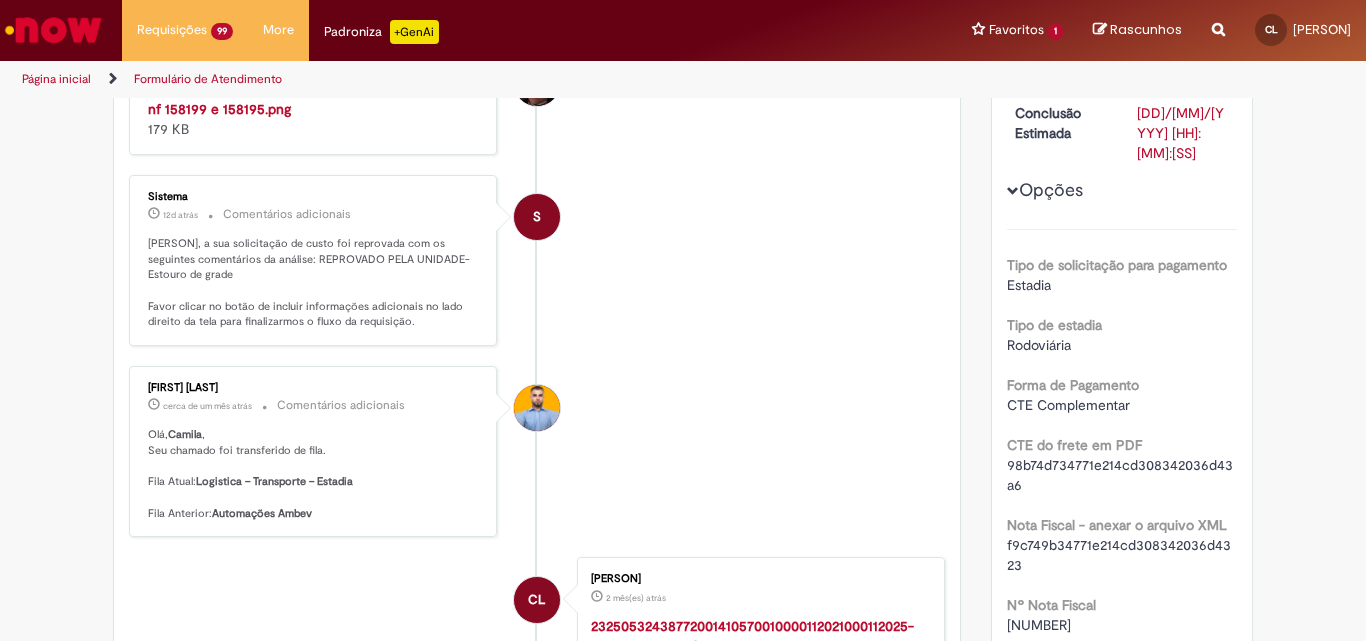scroll, scrollTop: 303, scrollLeft: 0, axis: vertical 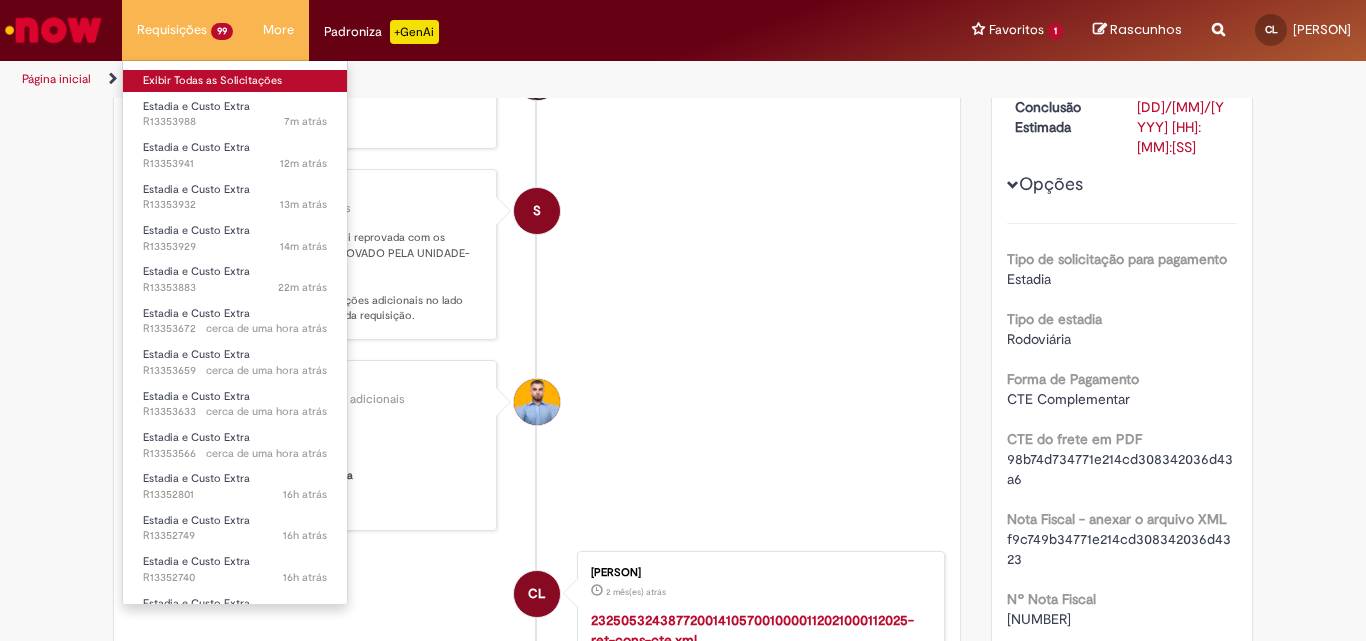 click on "Exibir Todas as Solicitações" at bounding box center (235, 81) 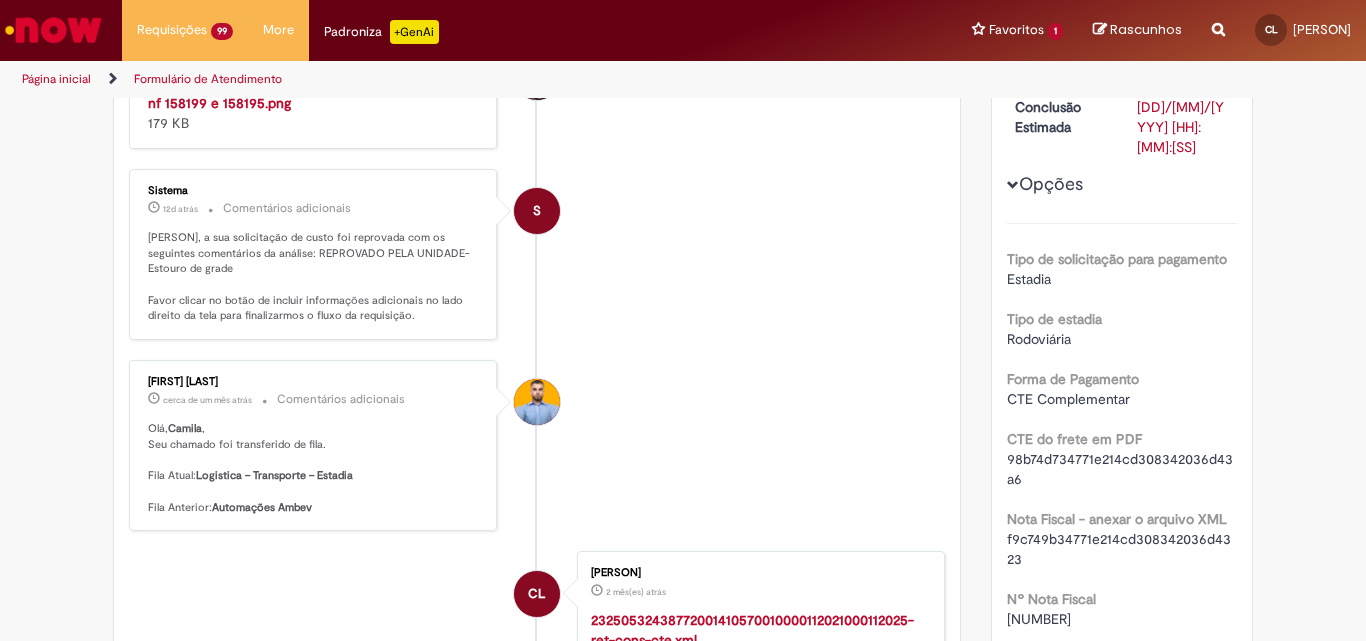 scroll, scrollTop: 0, scrollLeft: 0, axis: both 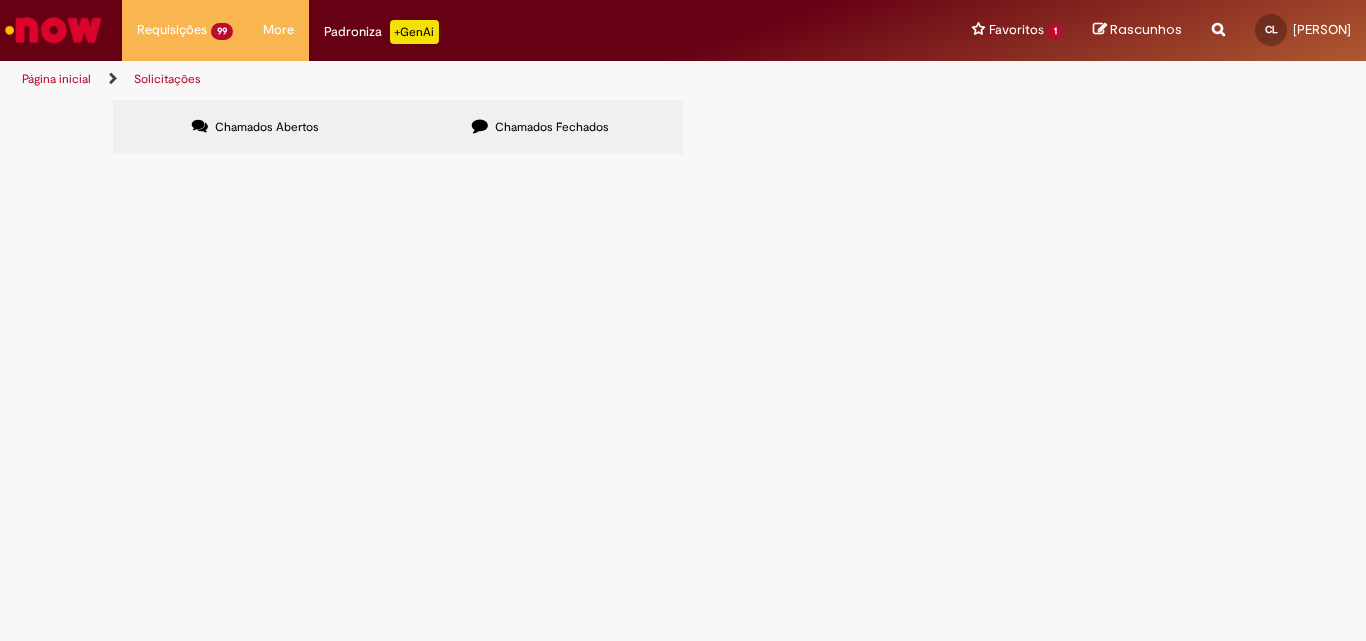 type 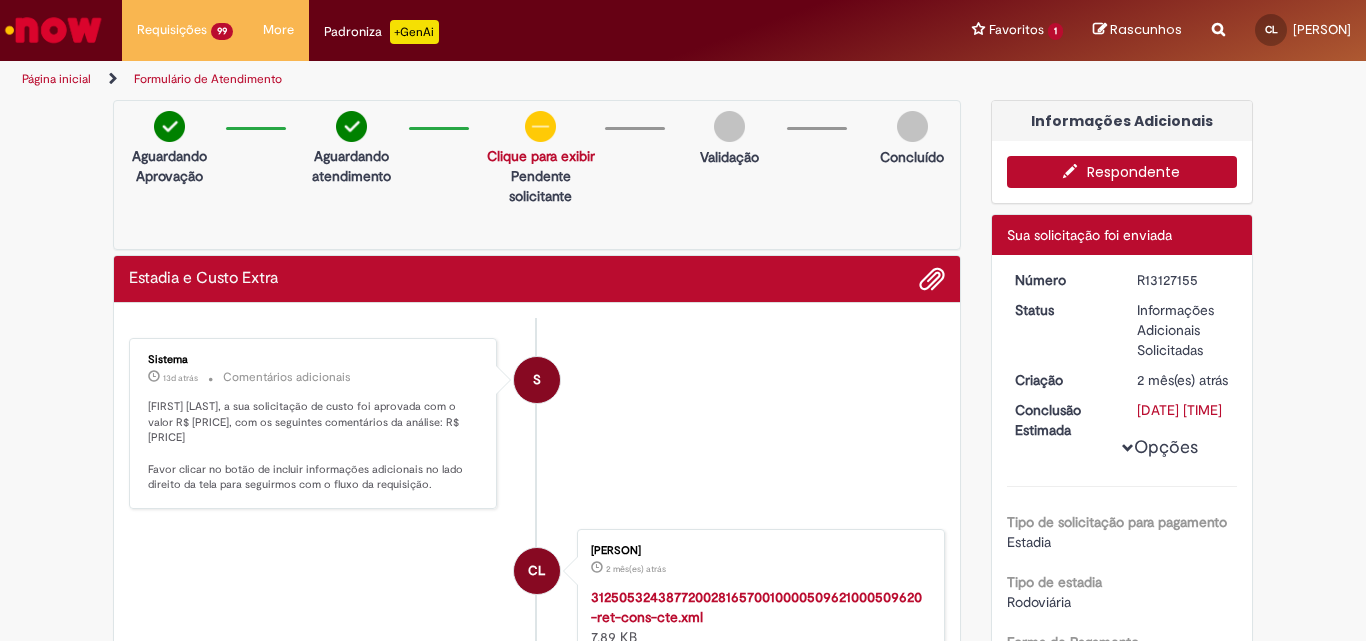 click at bounding box center (1075, 171) 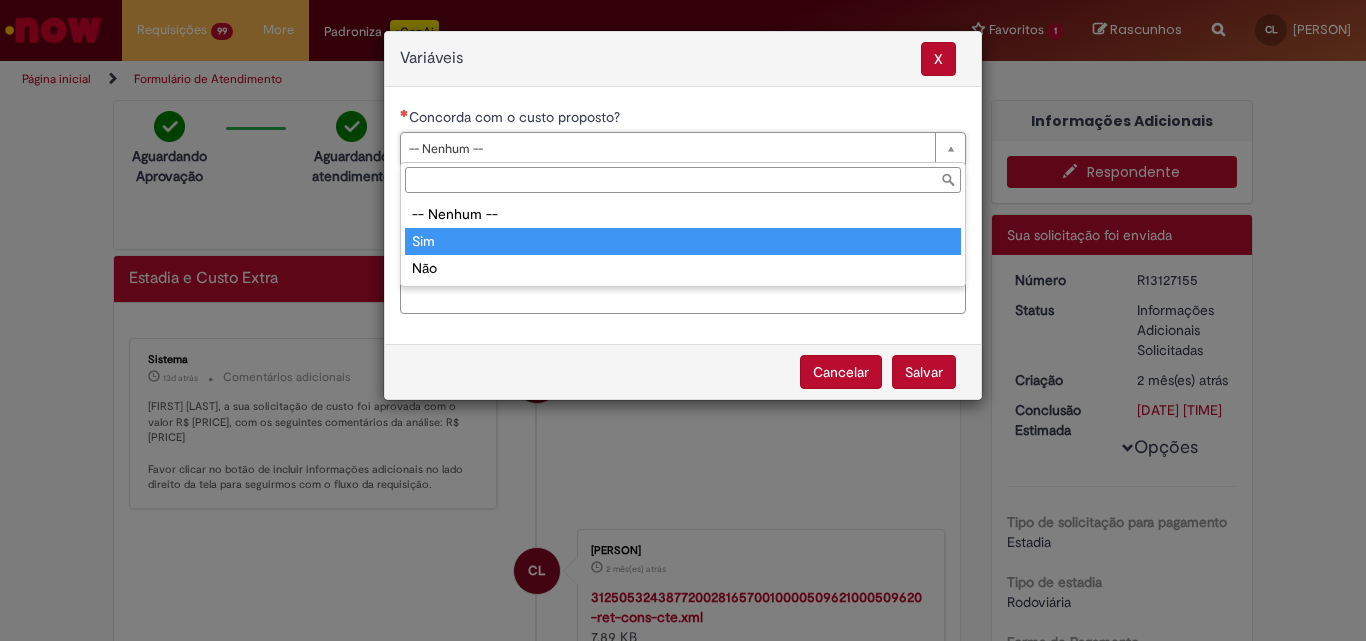 type on "***" 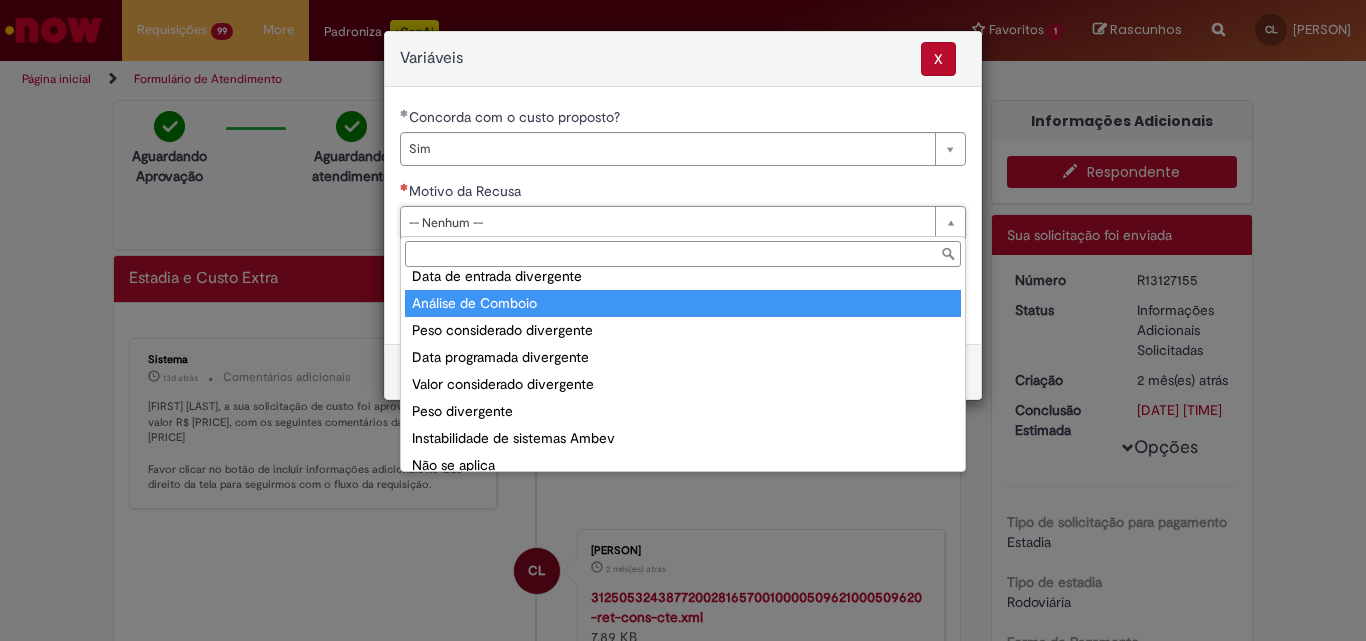 scroll, scrollTop: 78, scrollLeft: 0, axis: vertical 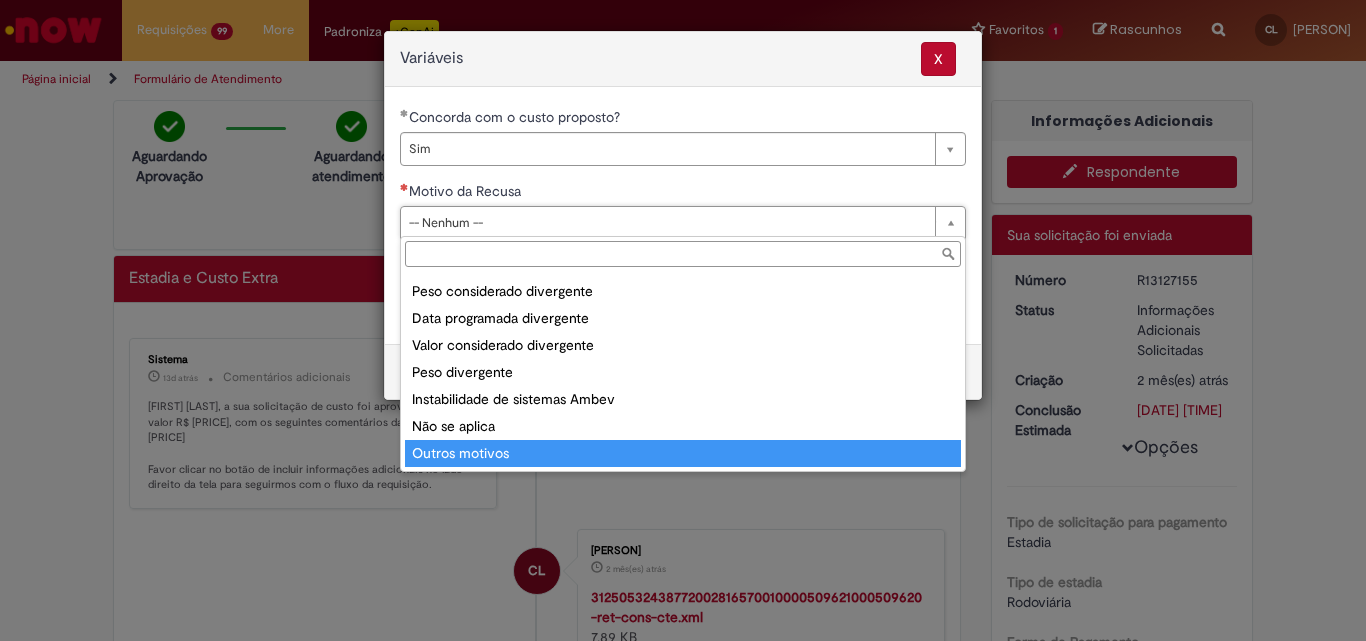 type on "**********" 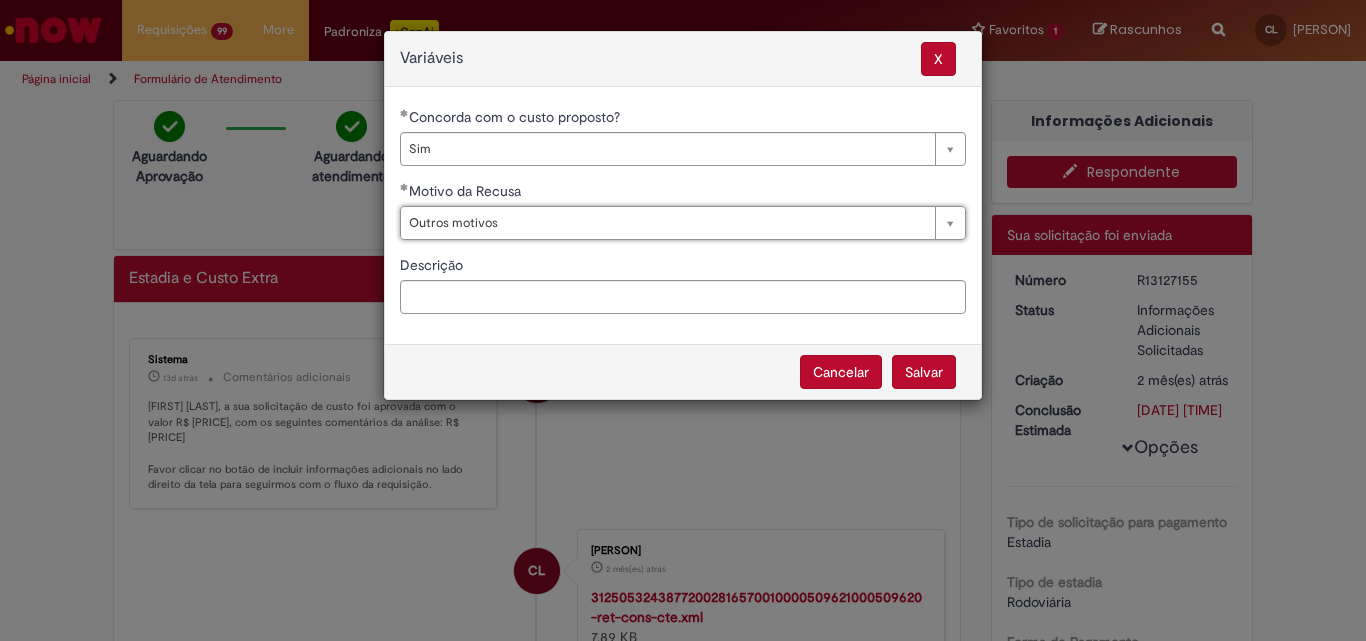 click on "Salvar" at bounding box center (924, 372) 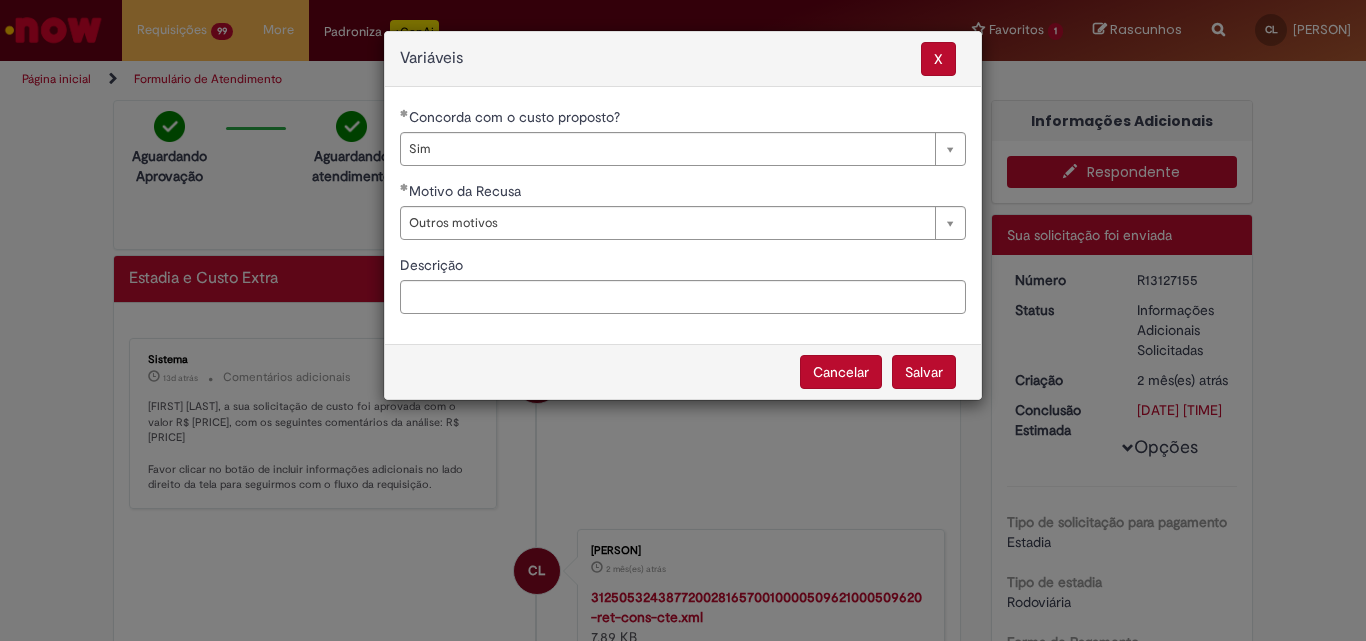select on "***" 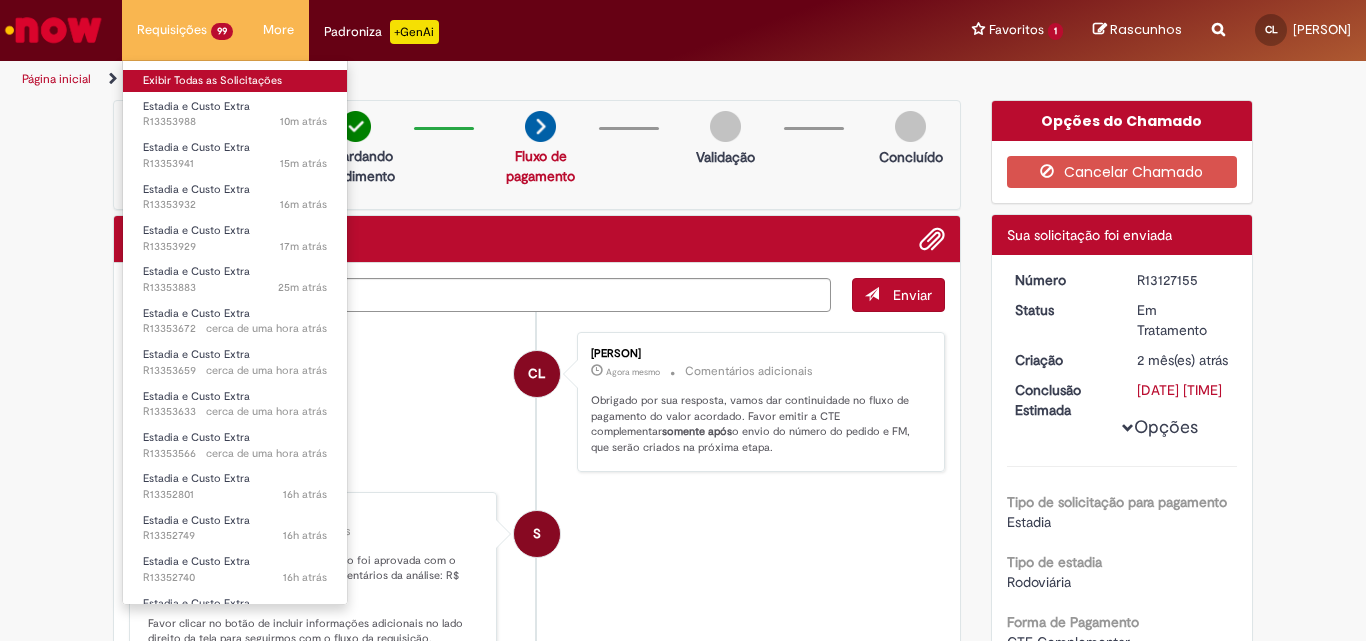 click on "Exibir Todas as Solicitações" at bounding box center [235, 81] 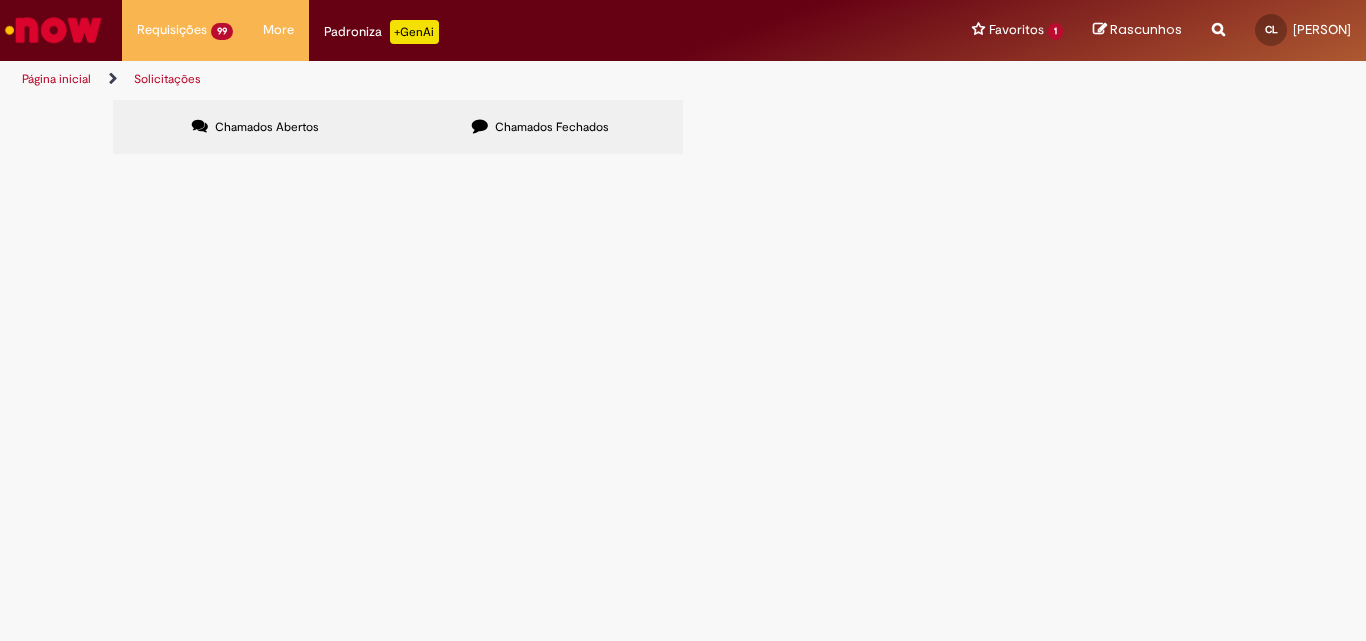 click at bounding box center [0, 0] 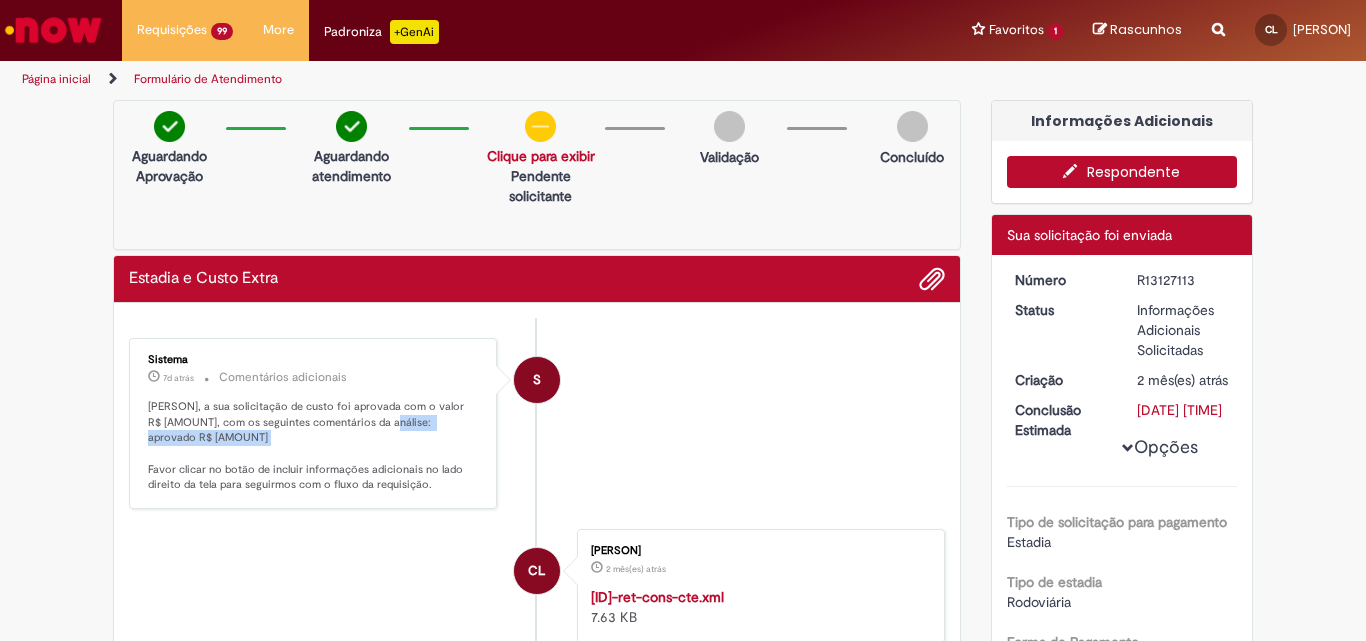 drag, startPoint x: 355, startPoint y: 415, endPoint x: 377, endPoint y: 450, distance: 41.340054 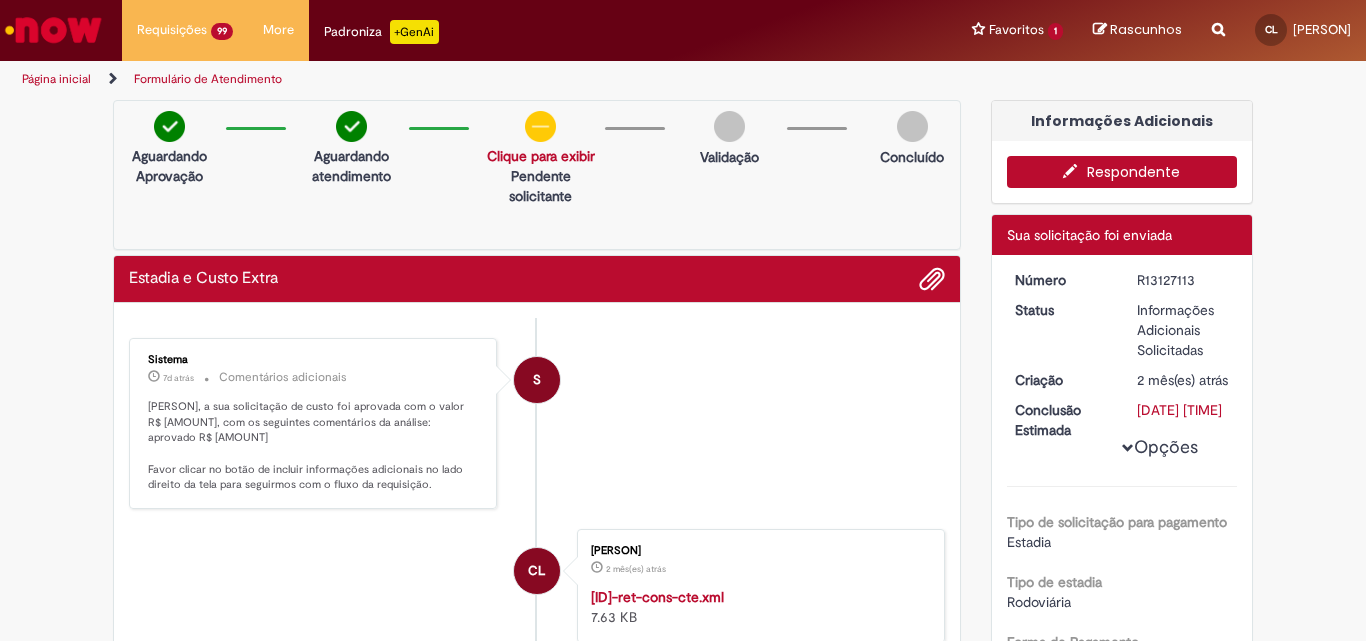 click on "Respondente" at bounding box center [1122, 172] 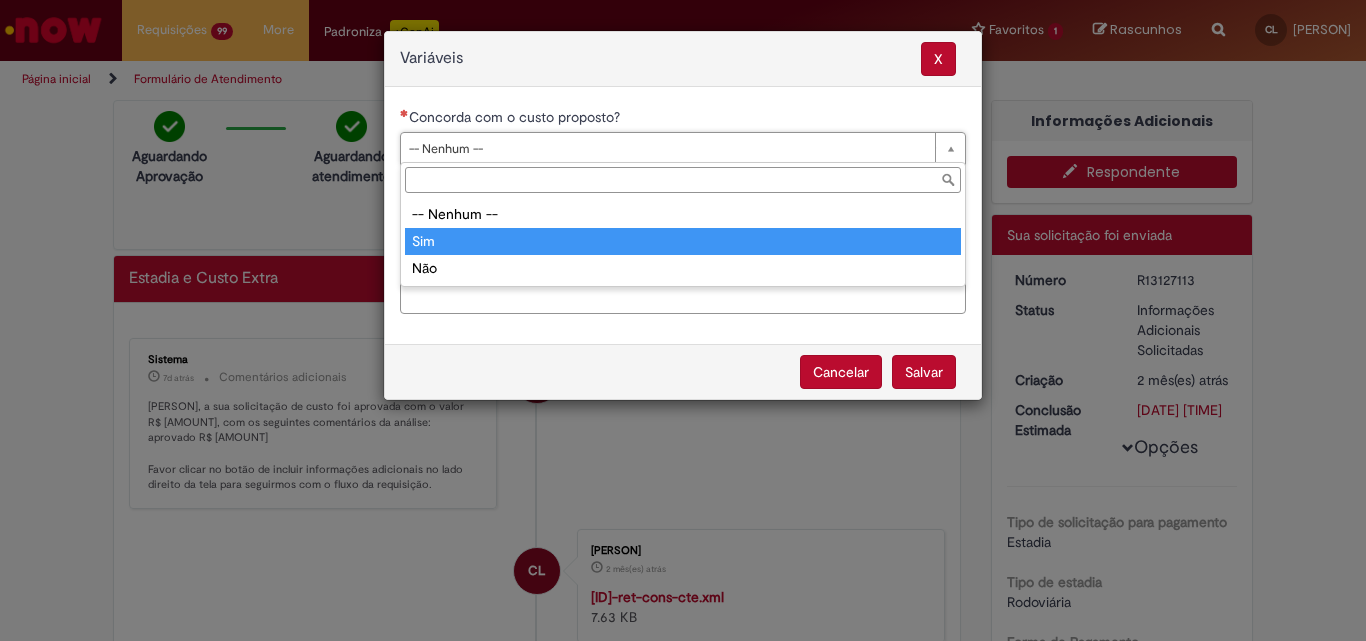 type on "***" 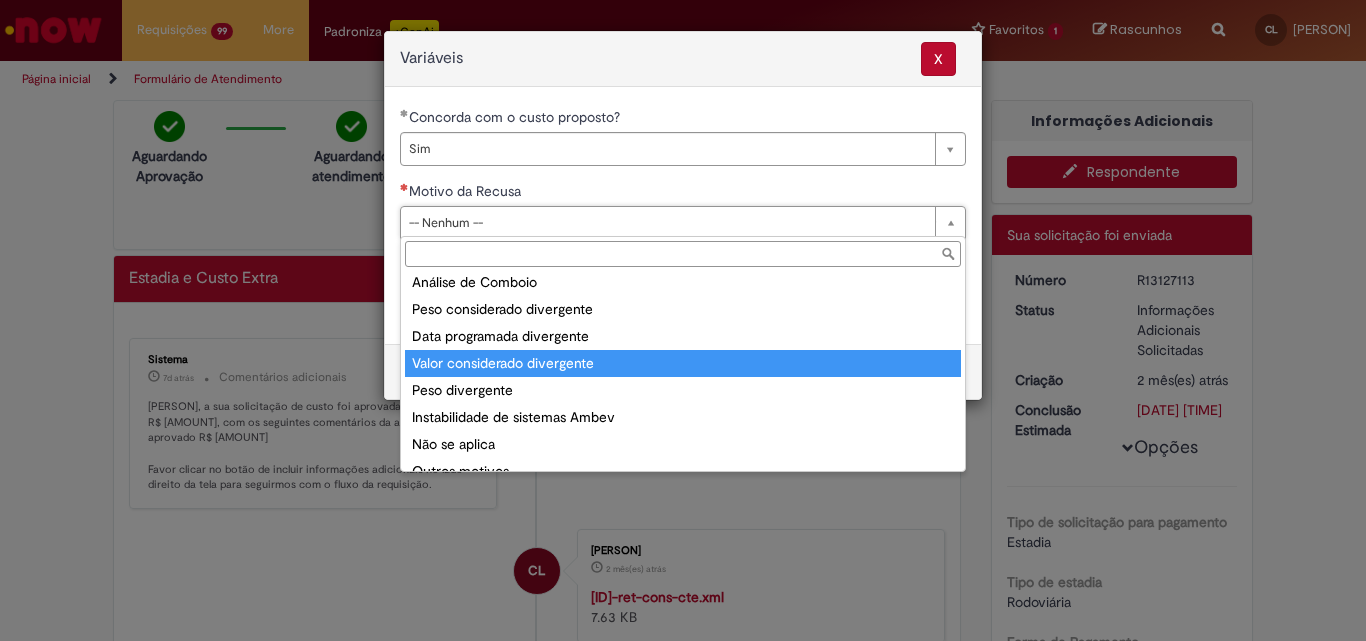 scroll, scrollTop: 78, scrollLeft: 0, axis: vertical 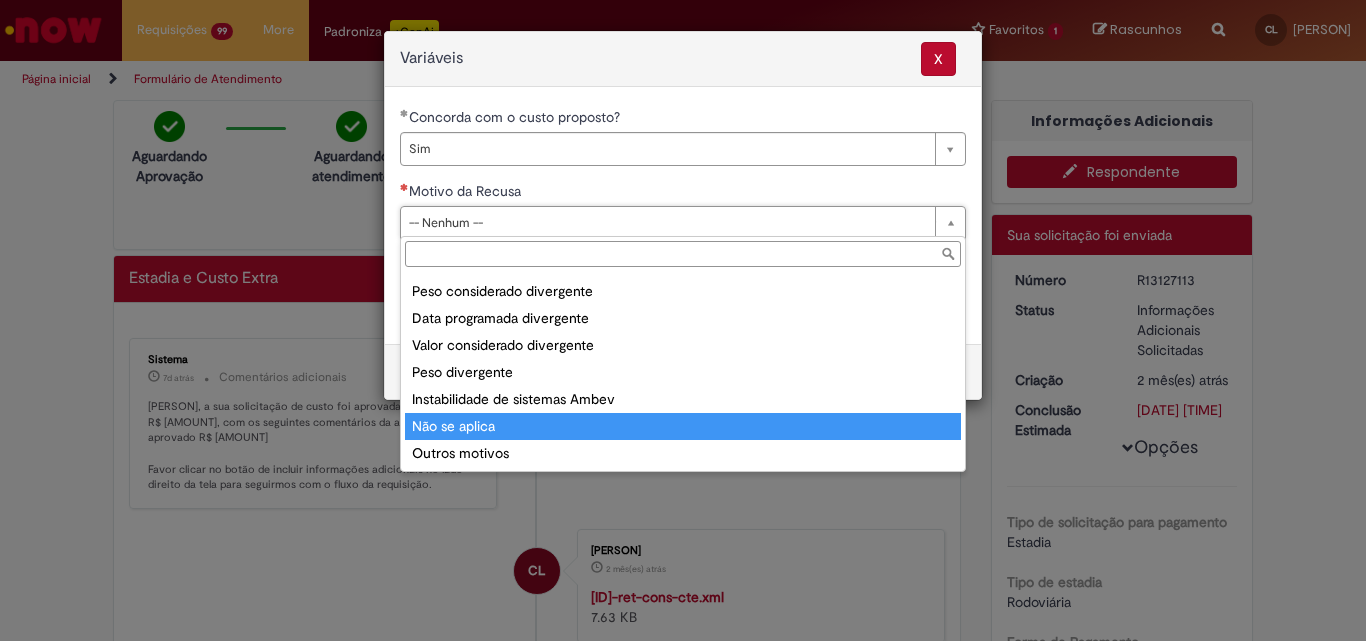 type on "**********" 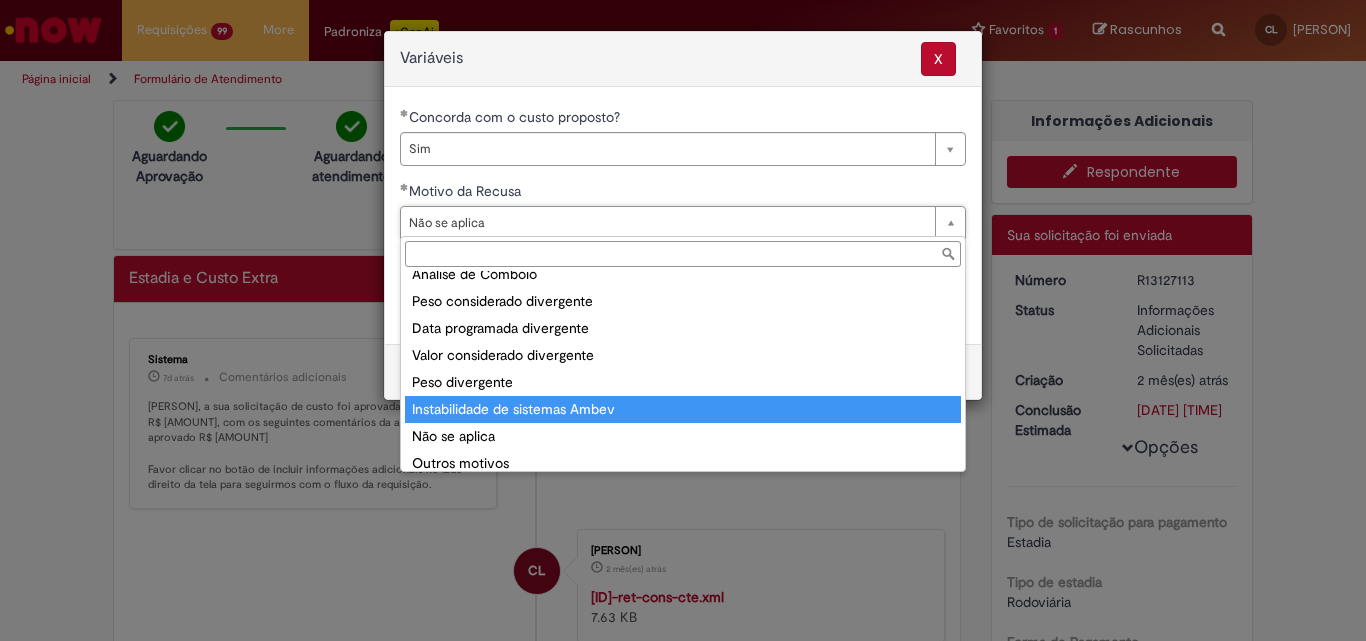scroll, scrollTop: 78, scrollLeft: 0, axis: vertical 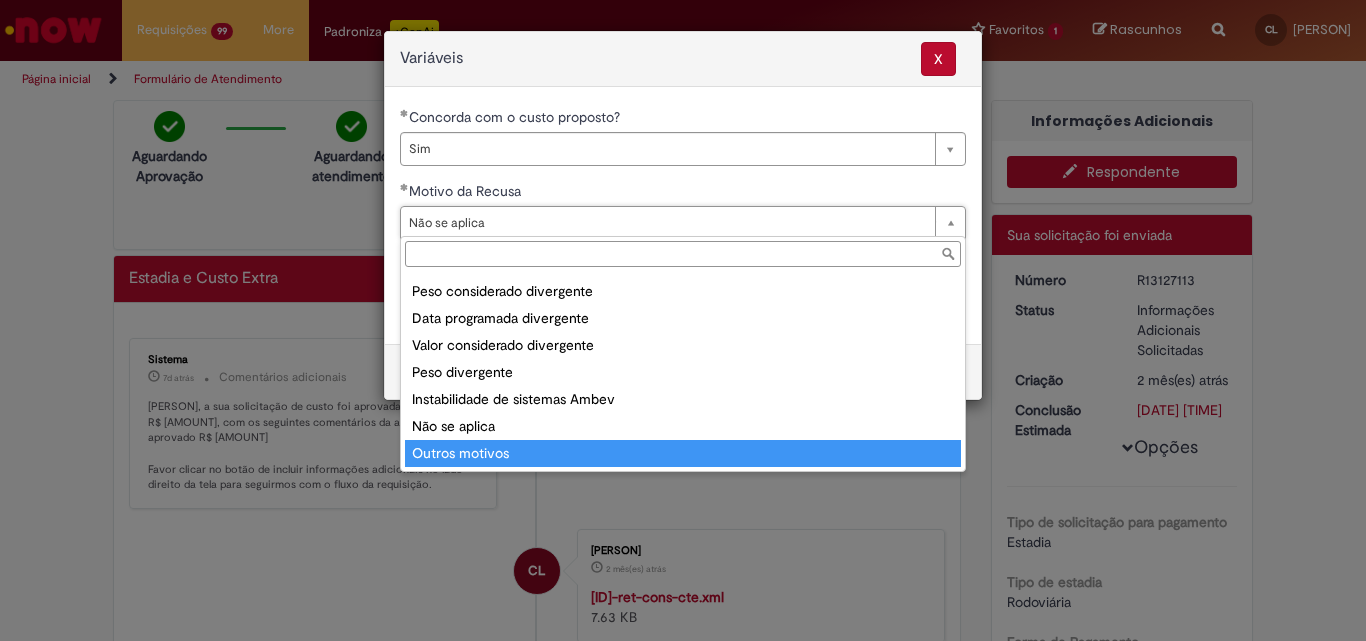 type on "**********" 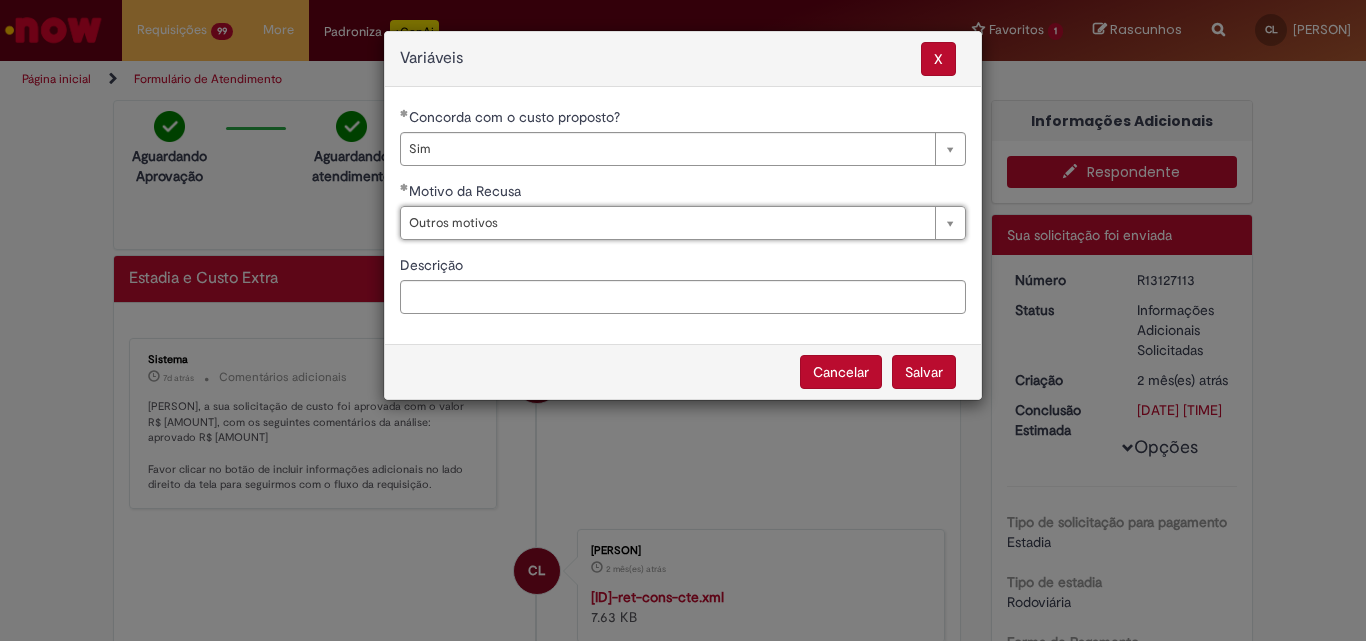 scroll, scrollTop: 0, scrollLeft: 82, axis: horizontal 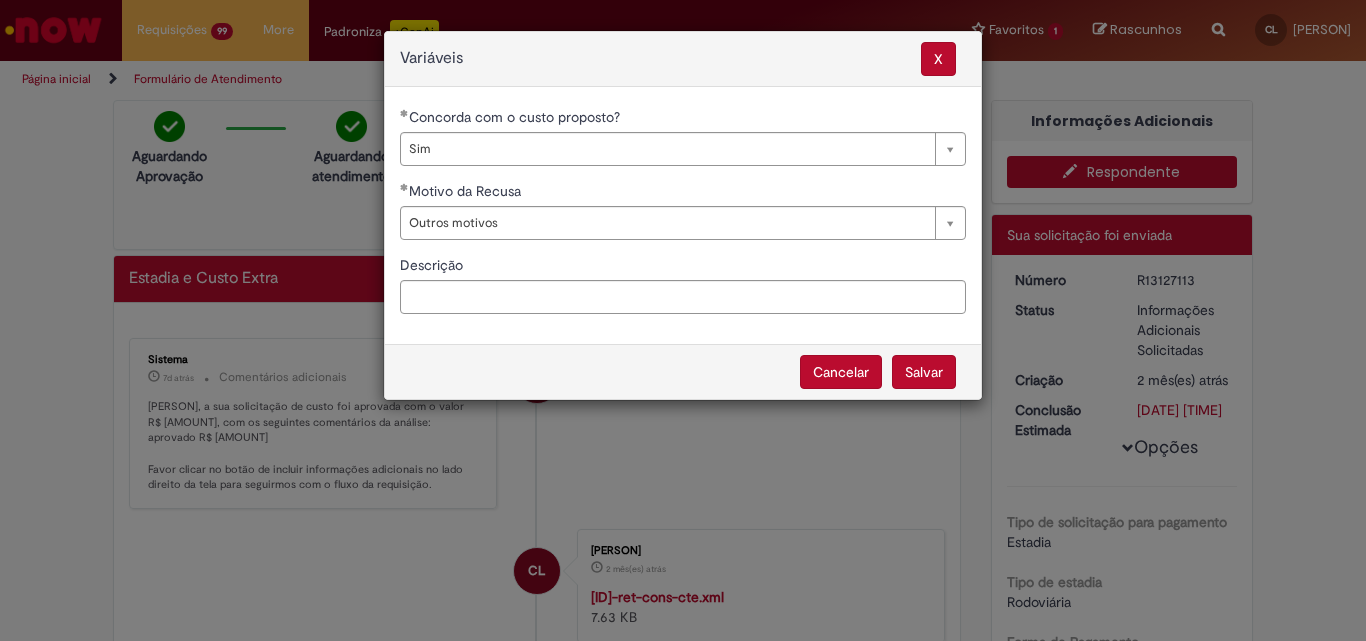 select on "***" 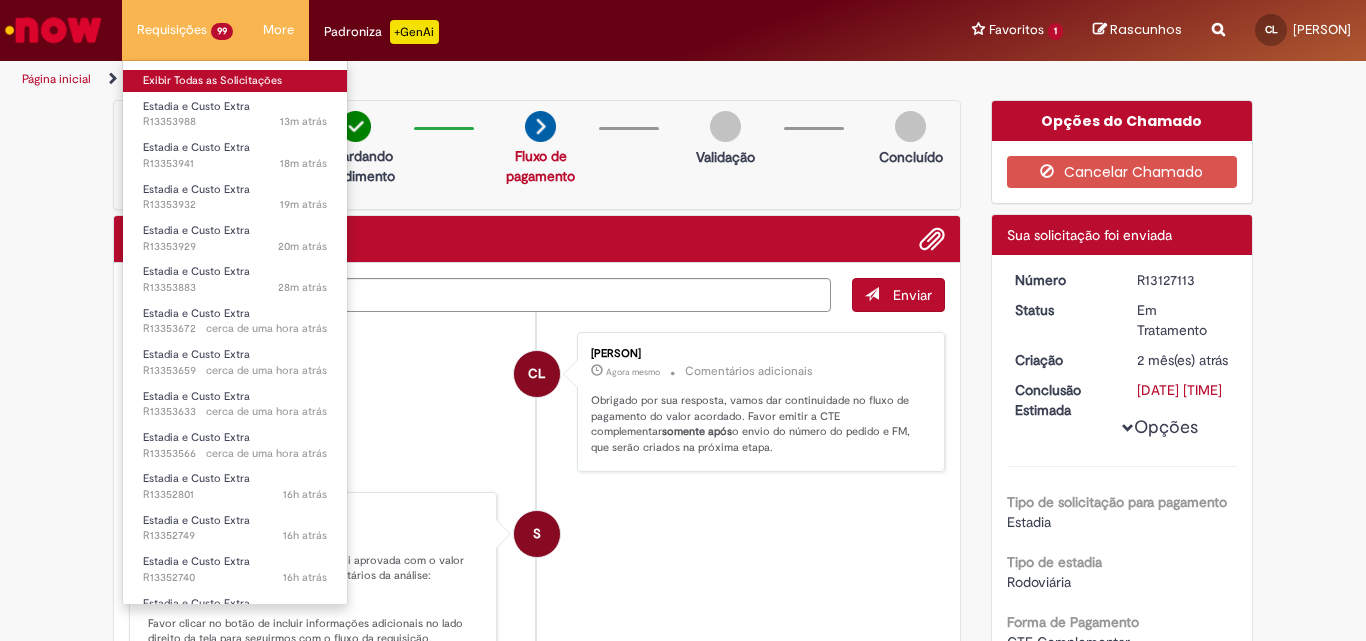 click on "Exibir Todas as Solicitações" at bounding box center [235, 81] 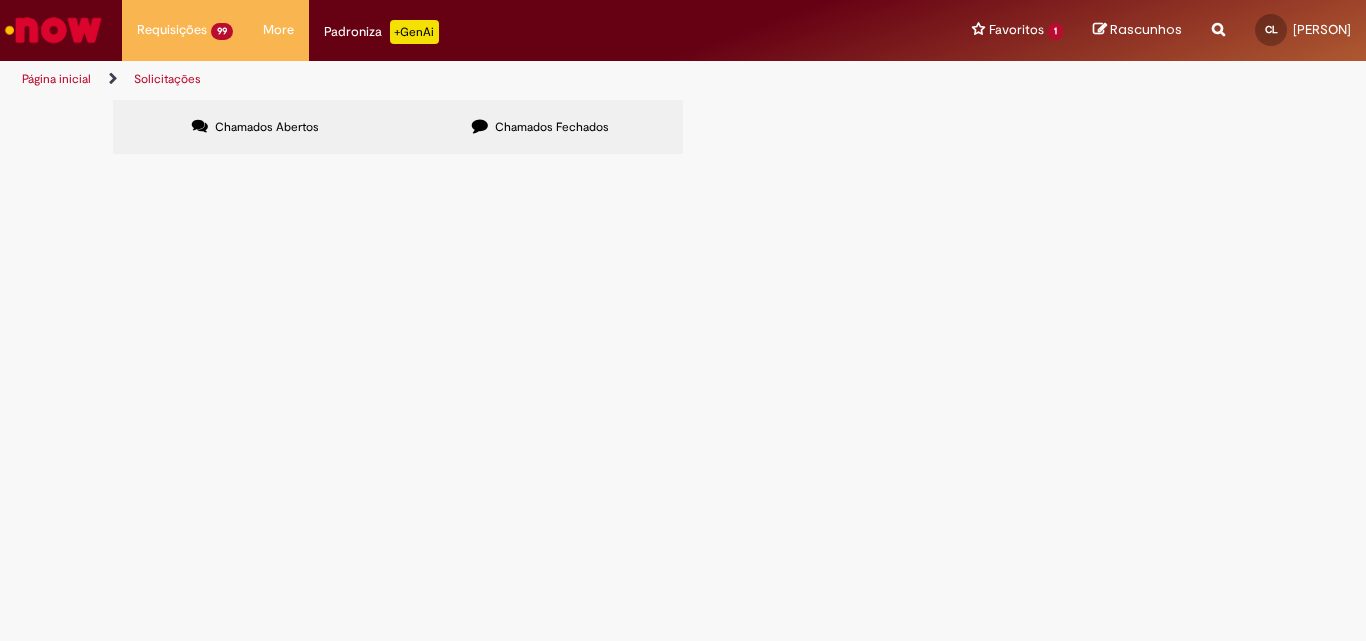 click at bounding box center [0, 0] 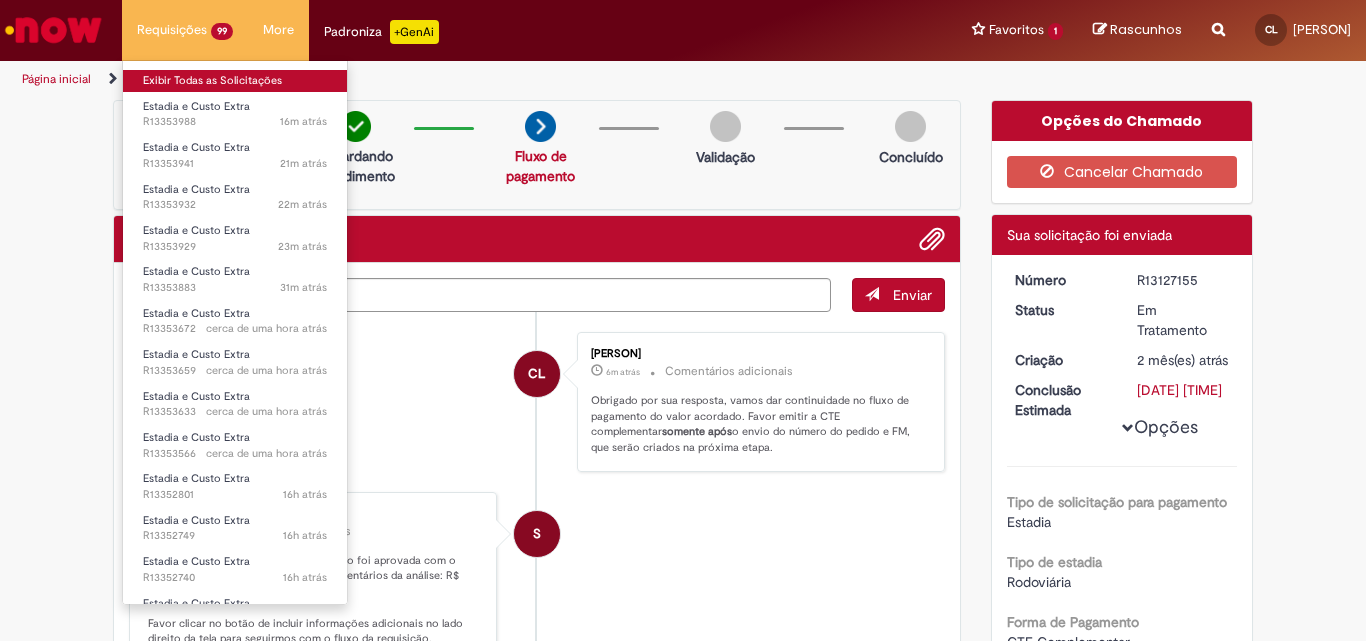 click on "Exibir Todas as Solicitações" at bounding box center [235, 81] 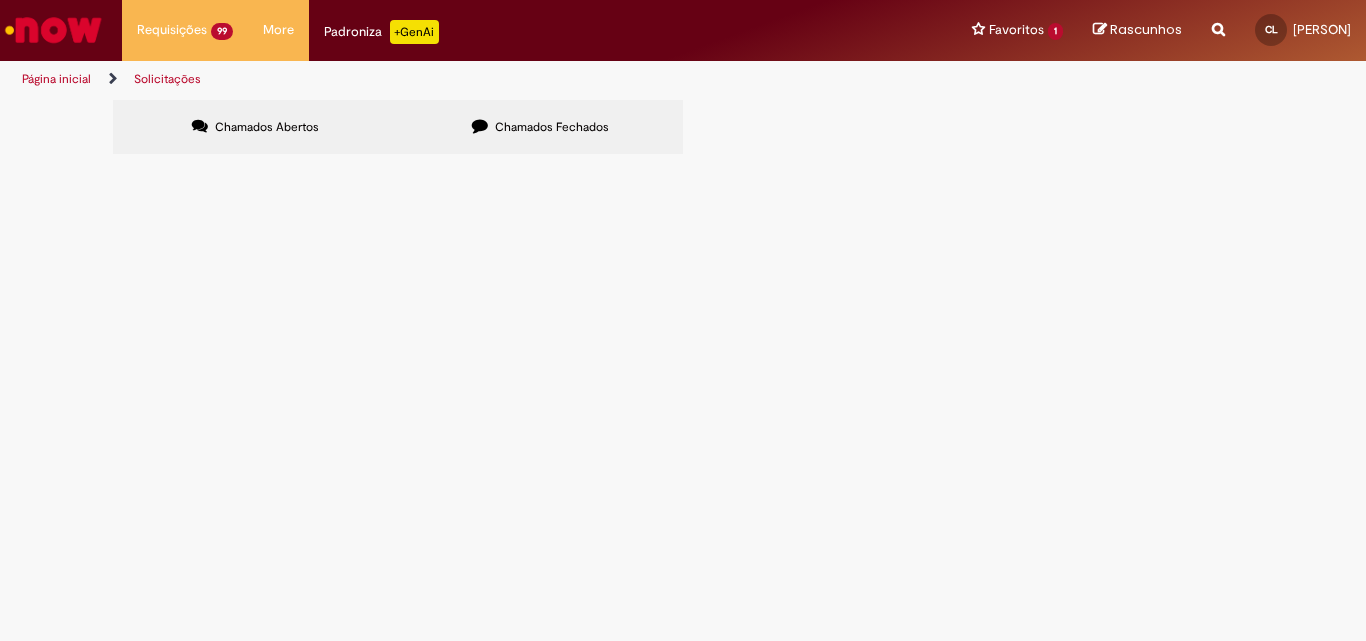 click at bounding box center (0, 0) 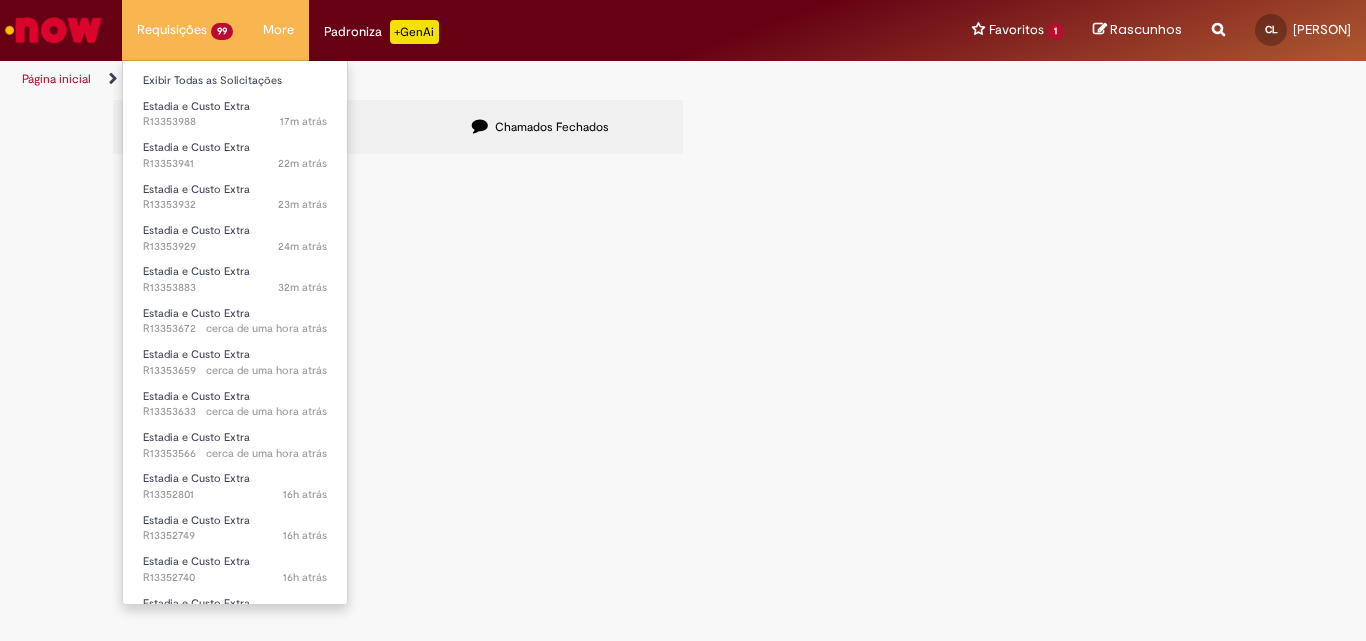 type on "*********" 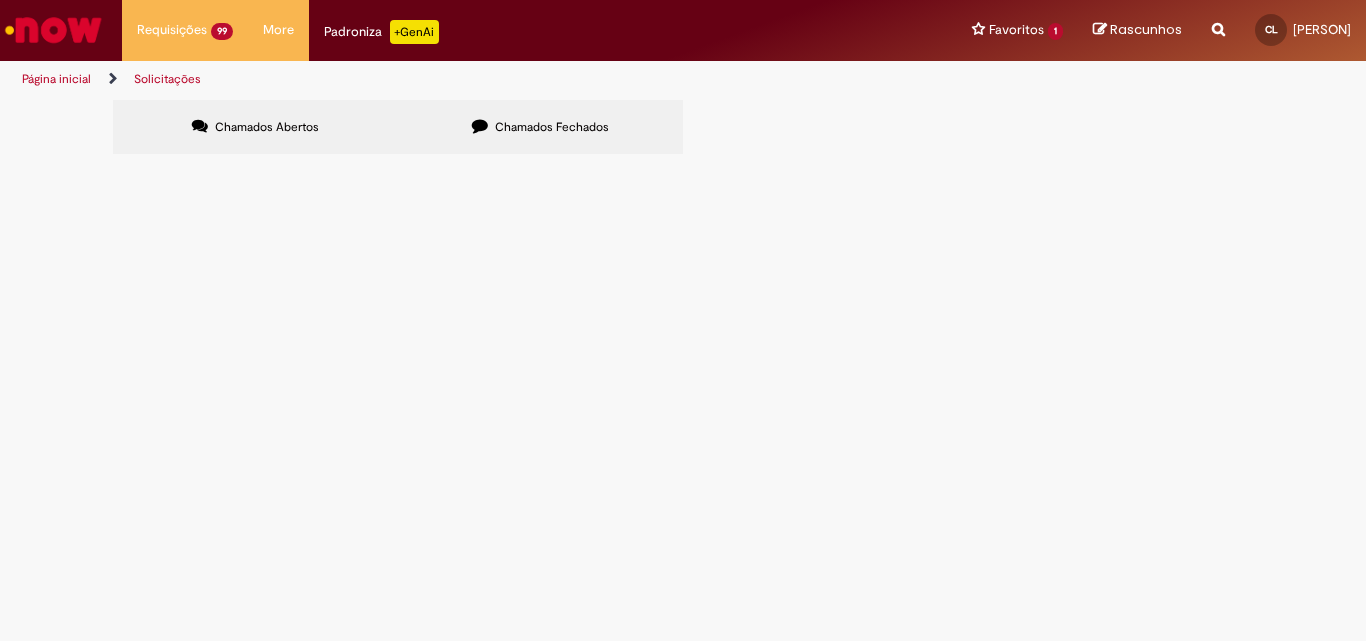 click at bounding box center [0, 0] 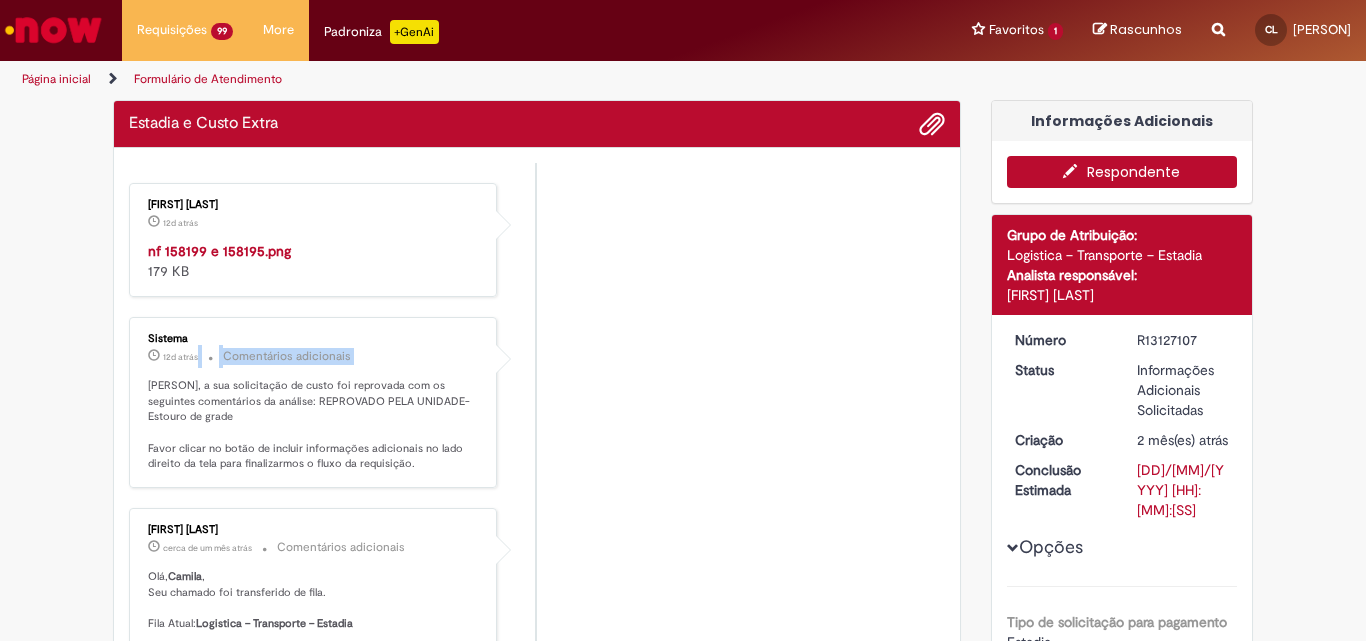 click on "Danielle Aparecida Pereira Freire
12d atrás 12 dias atrás
nf 158199 e 158195.png  179 KB
Sistema
12d atrás 12 dias atrás     Comentários adicionais
Camila Leite, a sua solicitação de custo foi reprovada com os seguintes comentários da análise: REPROVADO PELA UNIDADE-Estouro de grade
Favor clicar no botão de incluir informações adicionais no lado direito da tela para finalizarmos o fluxo da requisição.
," at bounding box center [537, 730] 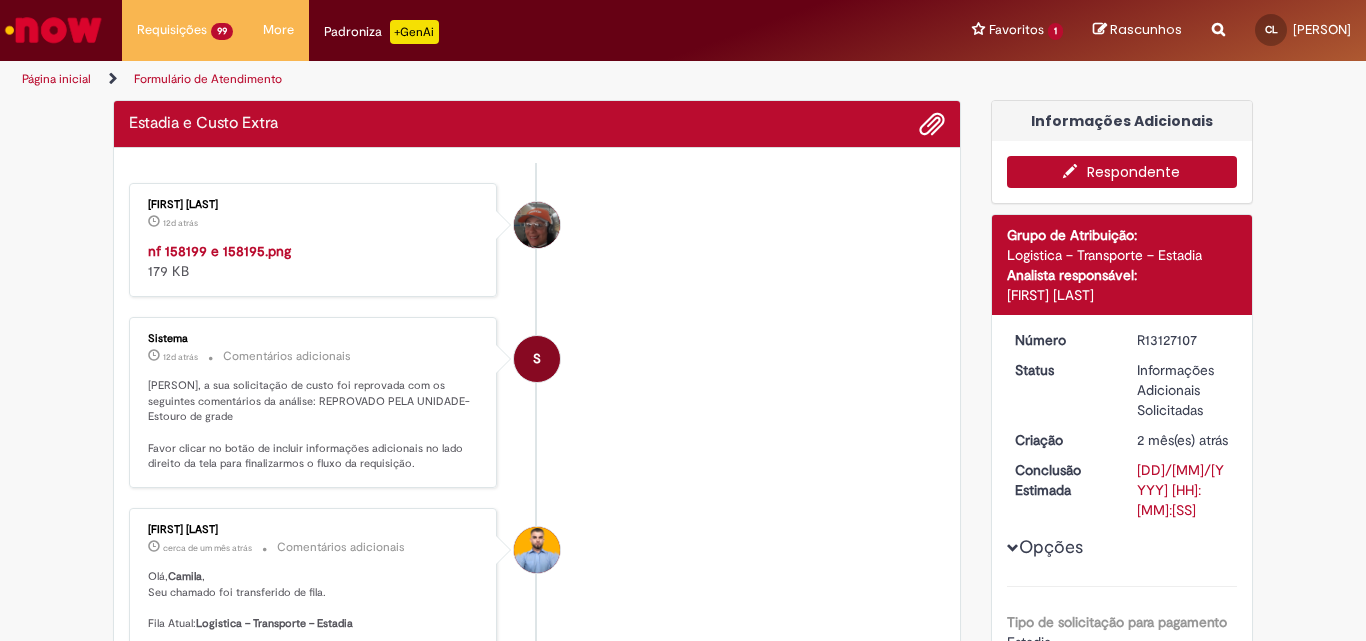 click on "Sistema" at bounding box center [314, 339] 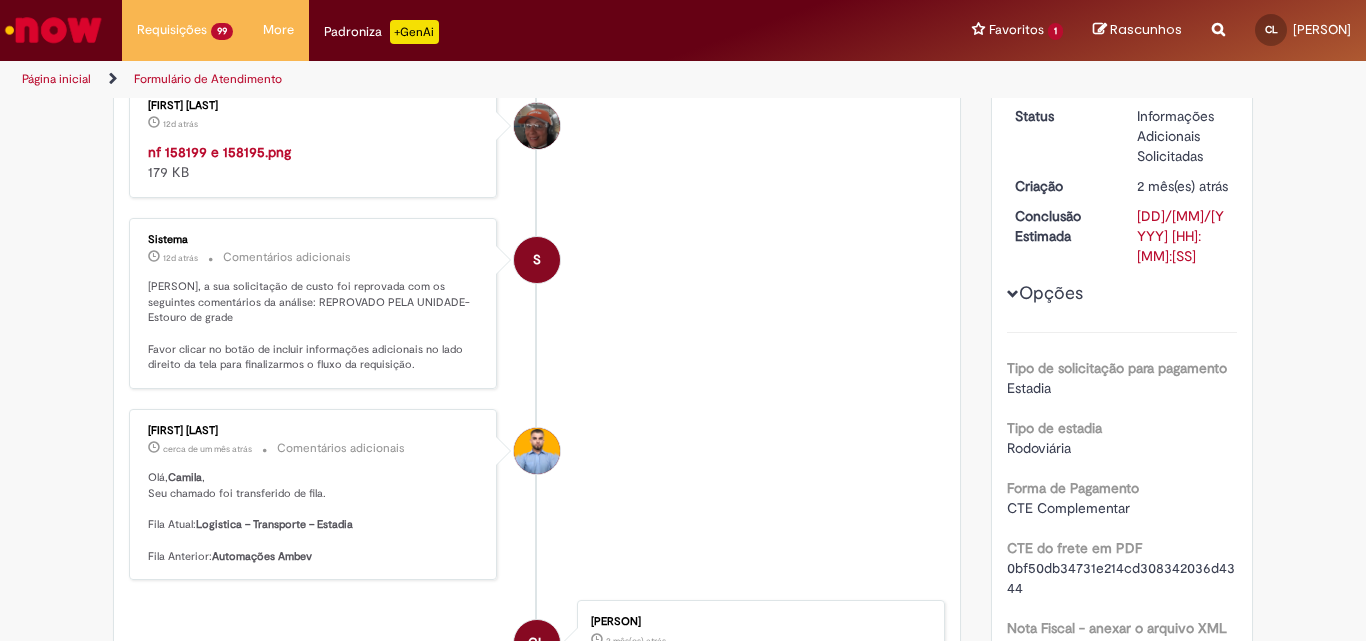 scroll, scrollTop: 255, scrollLeft: 0, axis: vertical 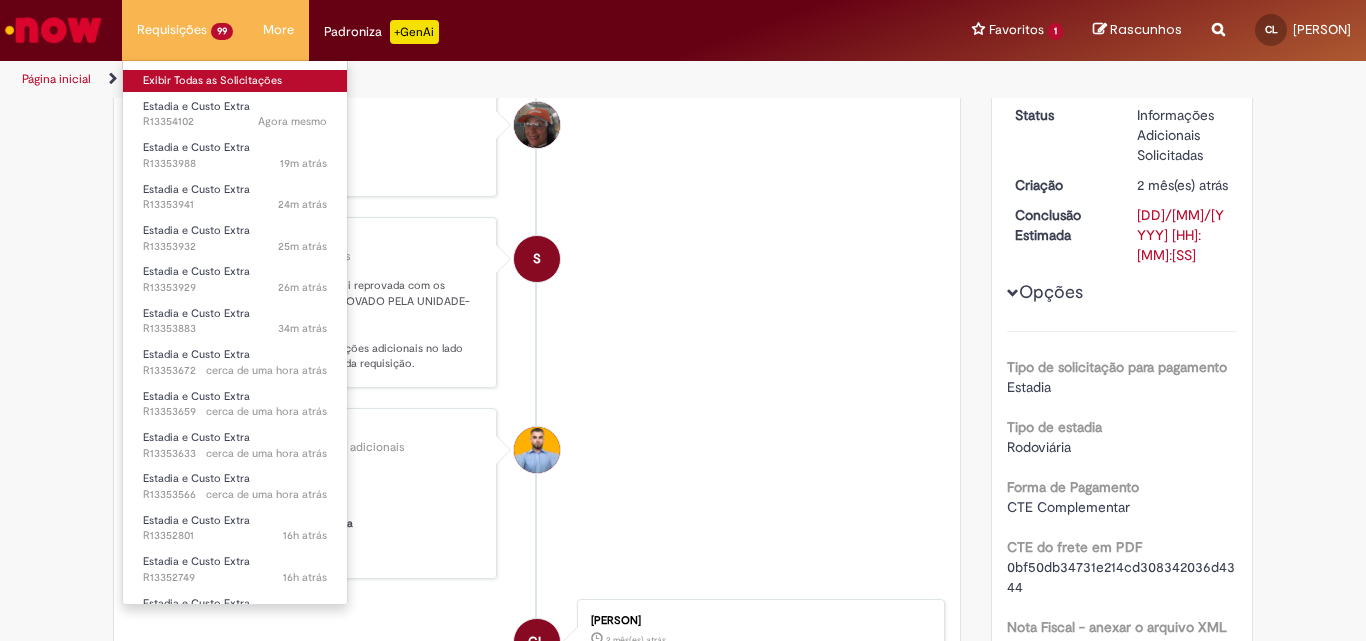 click on "Exibir Todas as Solicitações" at bounding box center [235, 81] 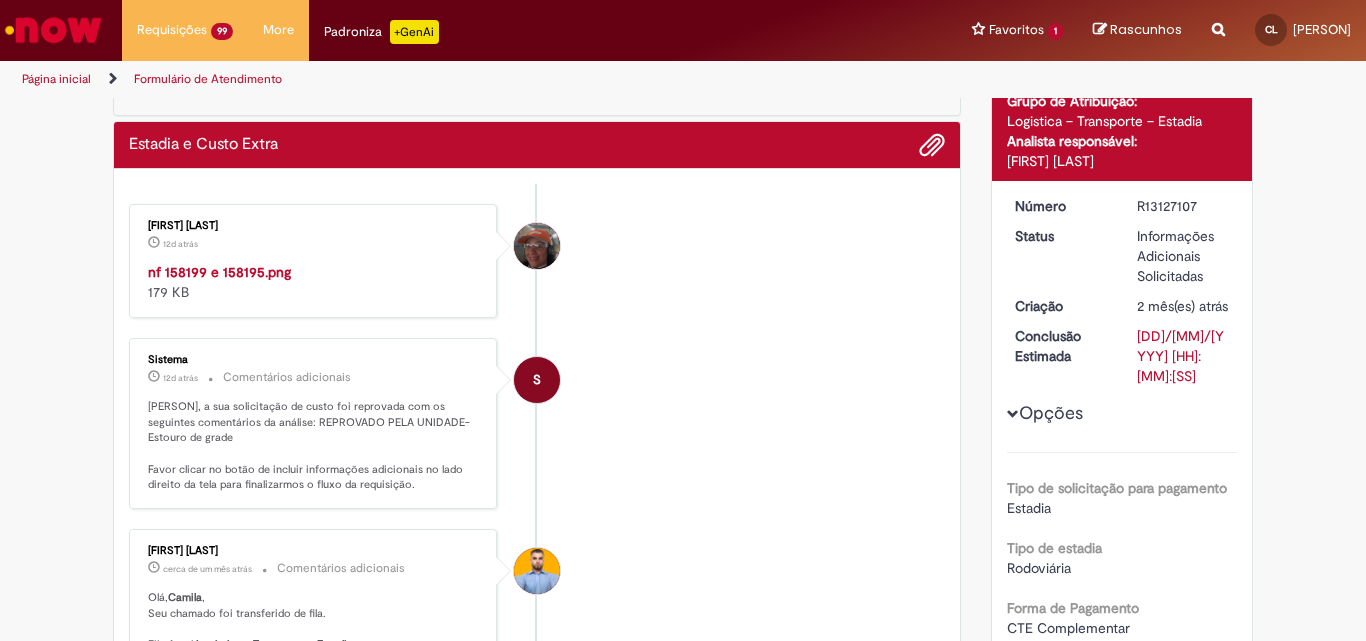 scroll, scrollTop: 0, scrollLeft: 0, axis: both 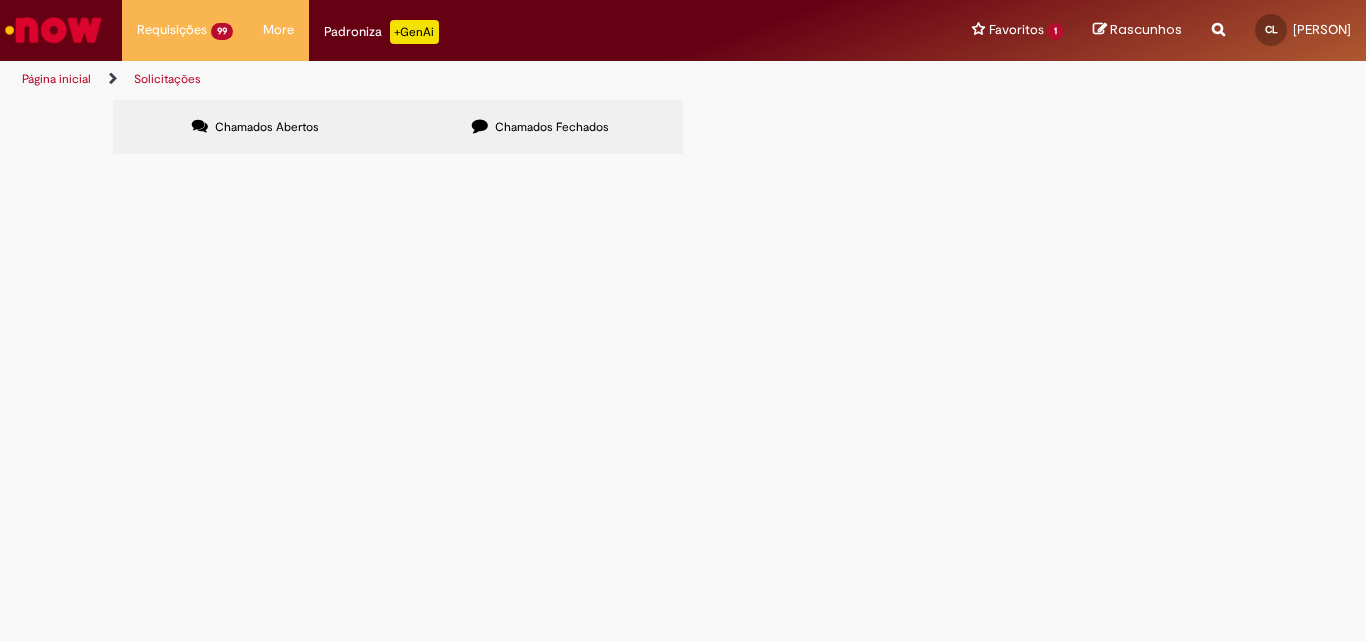 click at bounding box center (0, 0) 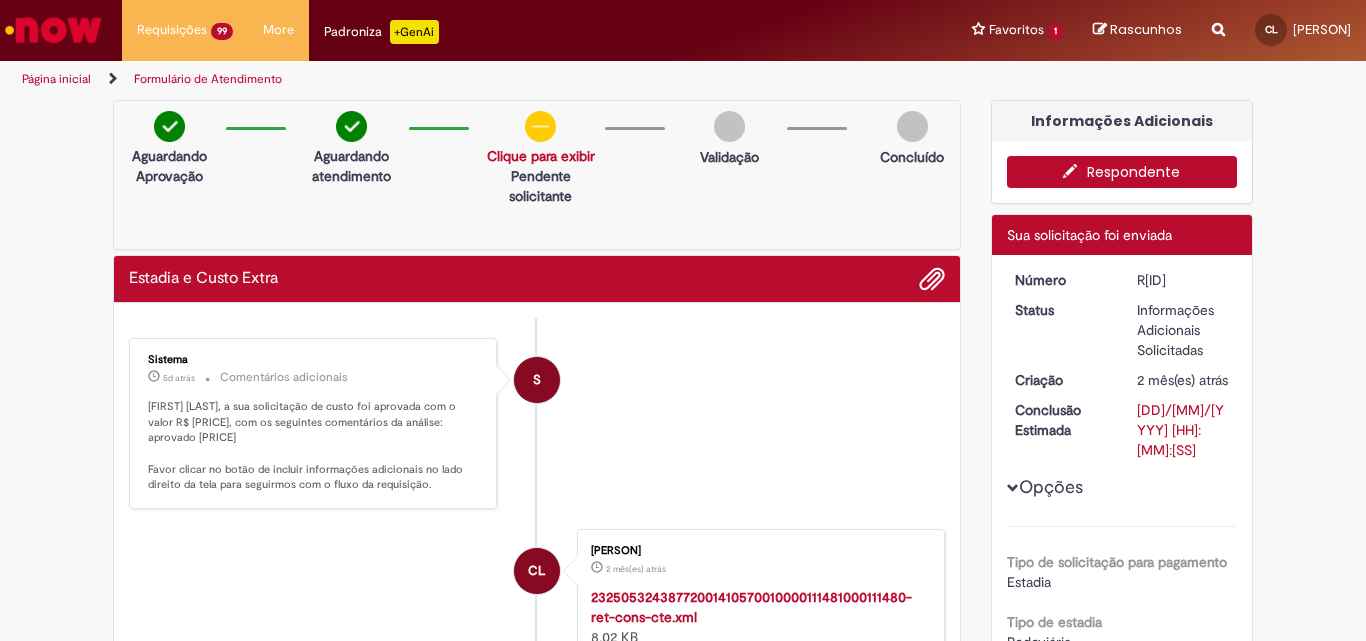 click on "Respondente" at bounding box center (1122, 172) 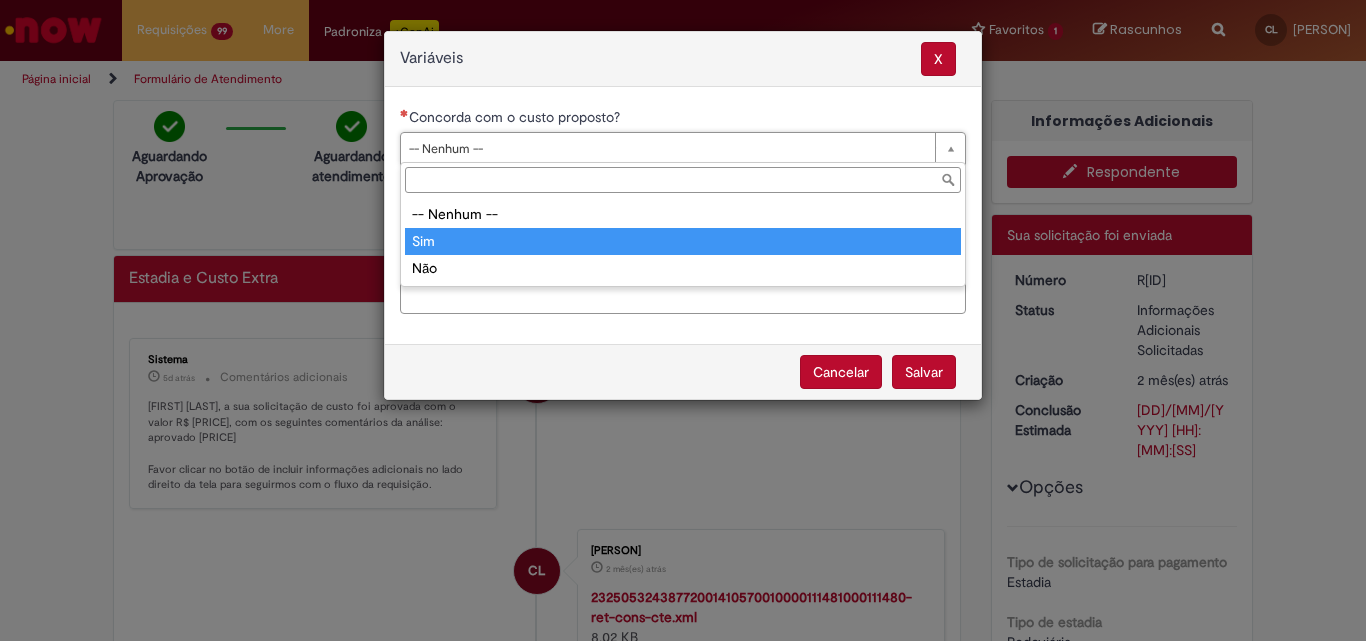 type on "***" 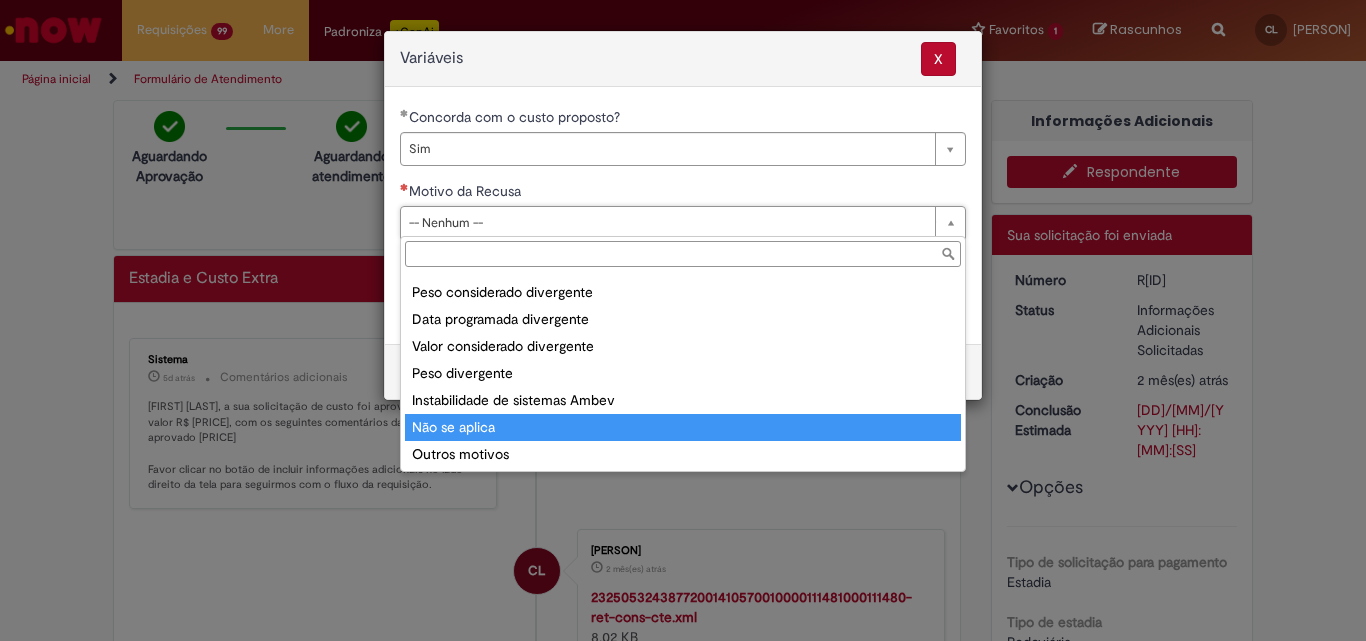 scroll, scrollTop: 78, scrollLeft: 0, axis: vertical 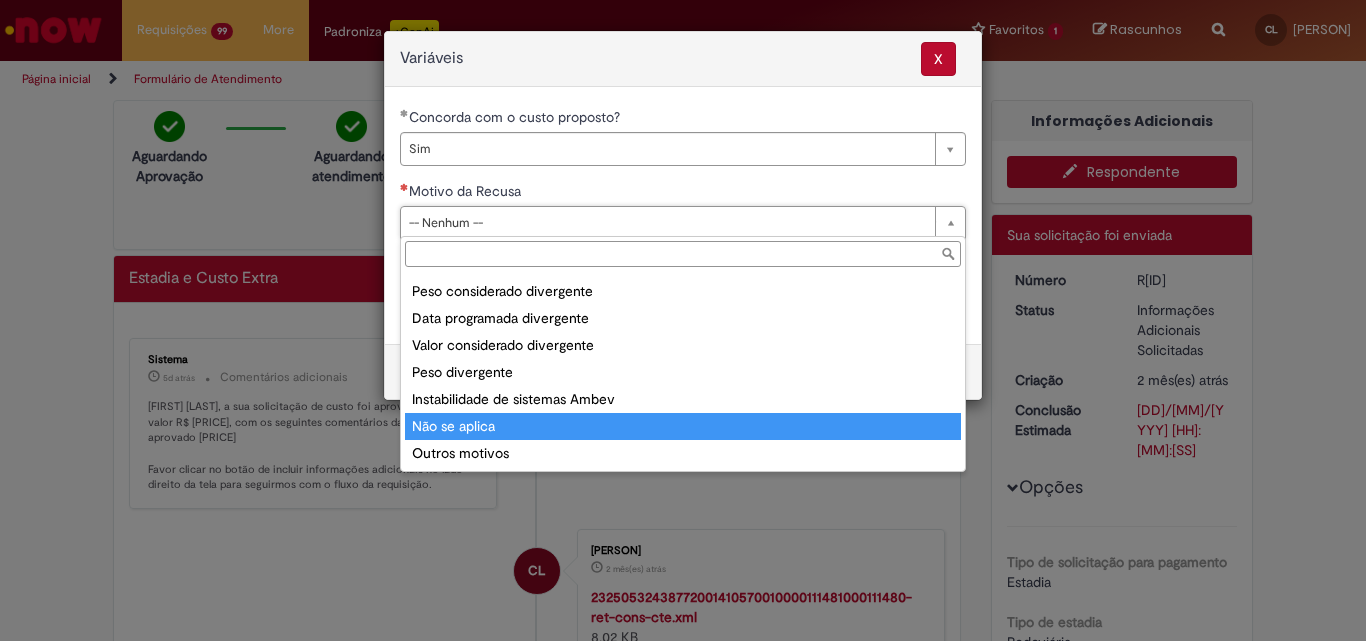 type on "**********" 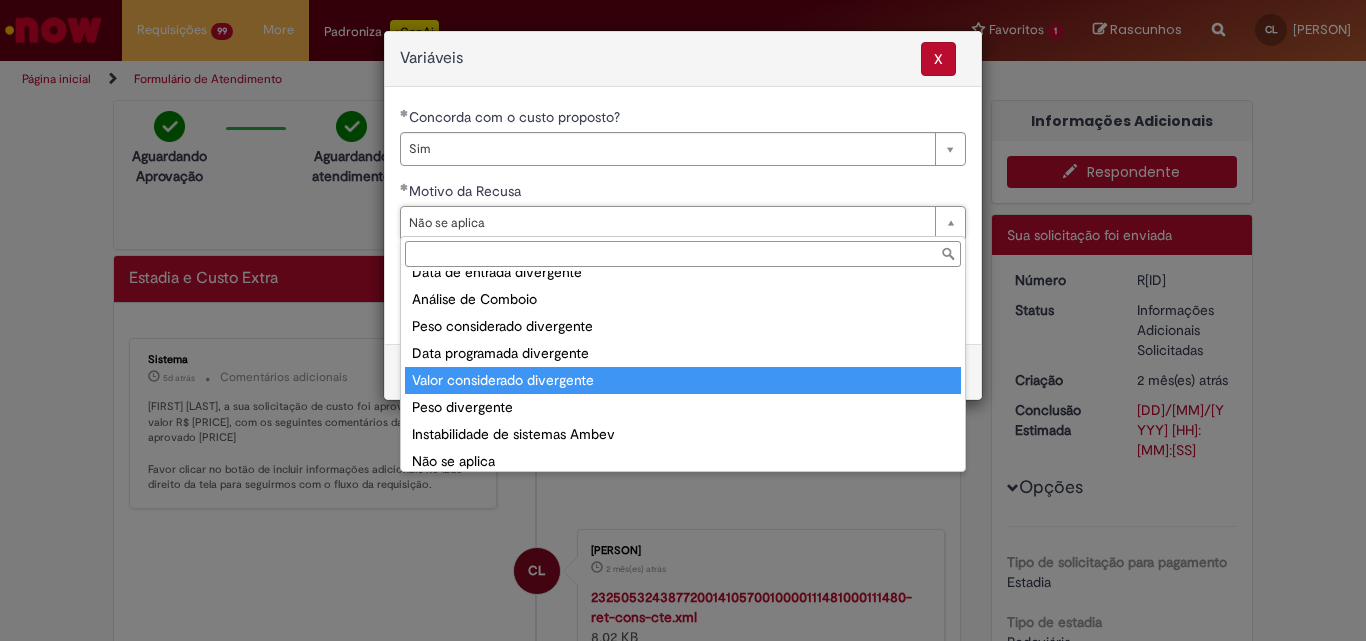 scroll, scrollTop: 78, scrollLeft: 0, axis: vertical 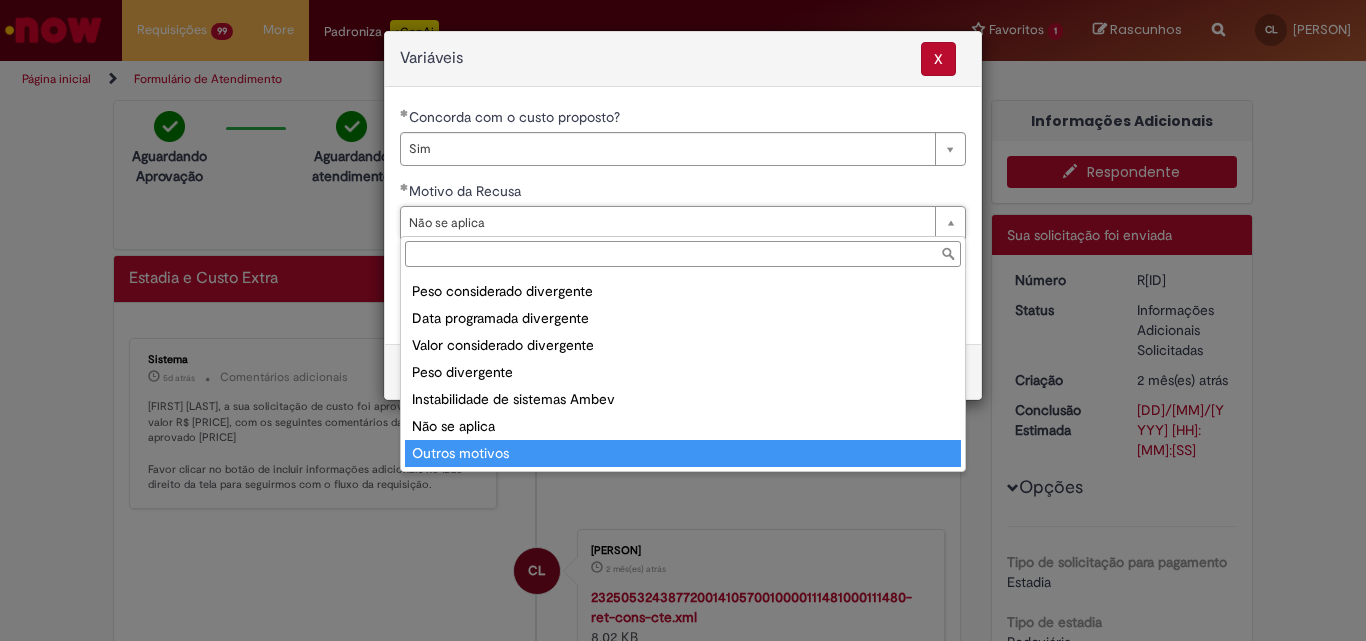 type on "**********" 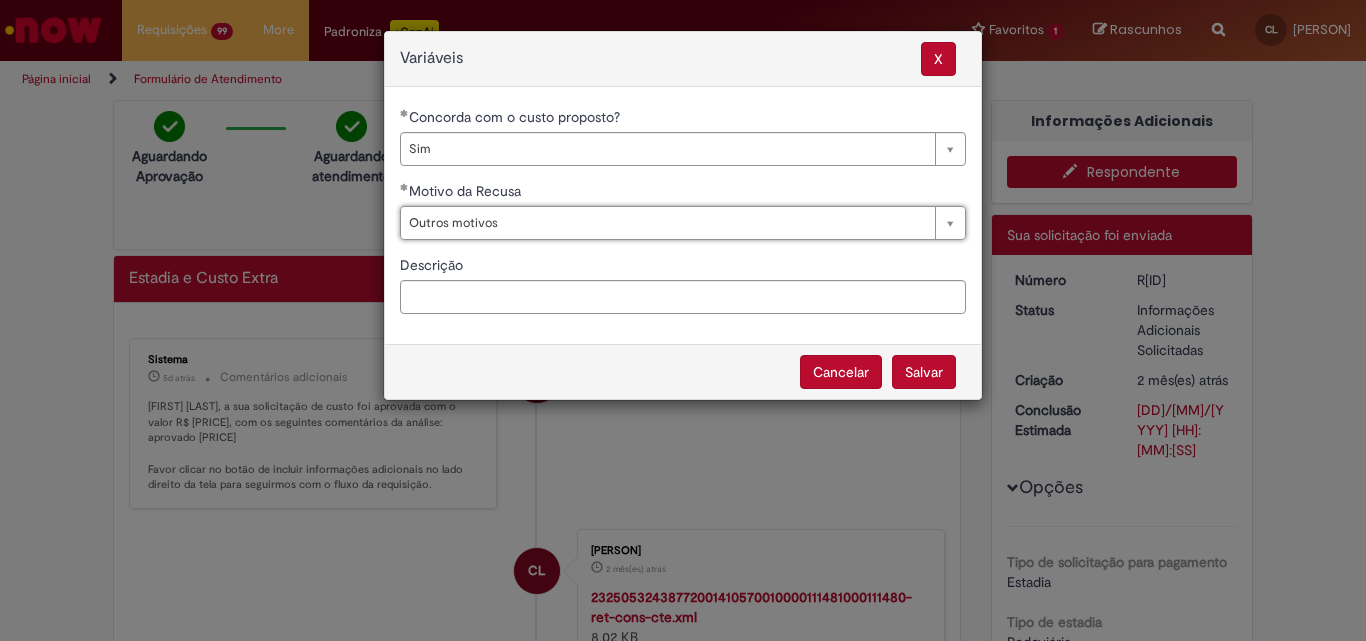 scroll, scrollTop: 0, scrollLeft: 82, axis: horizontal 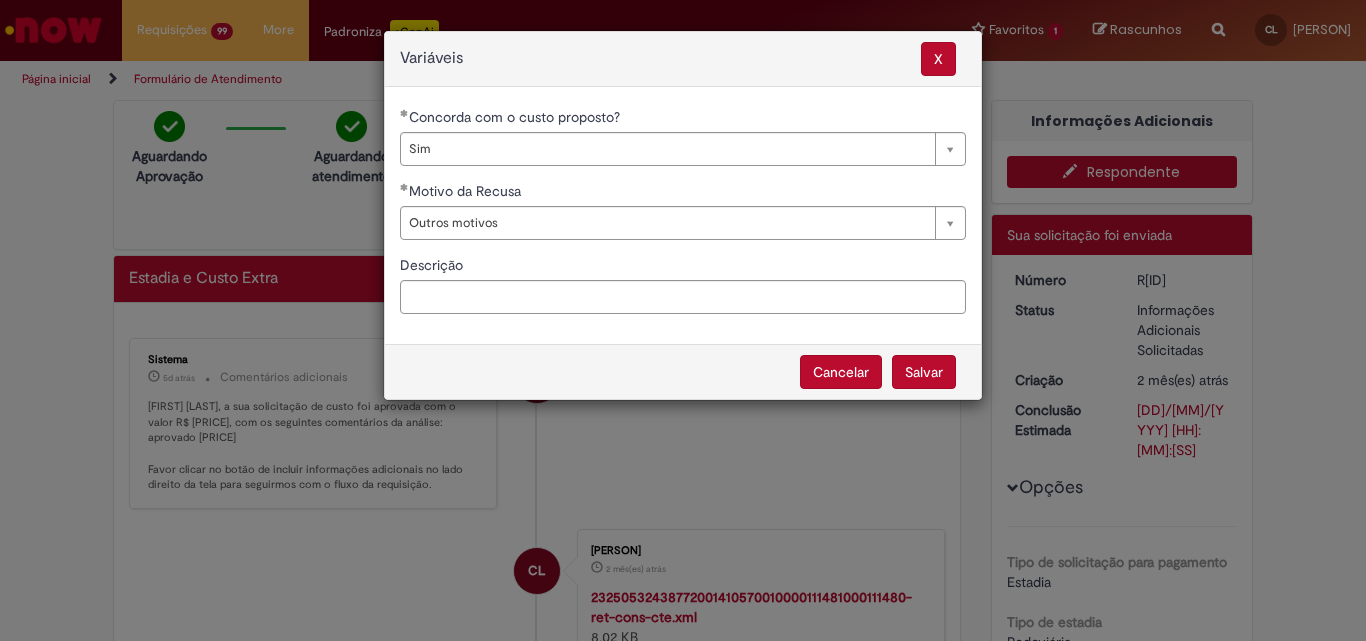 select on "***" 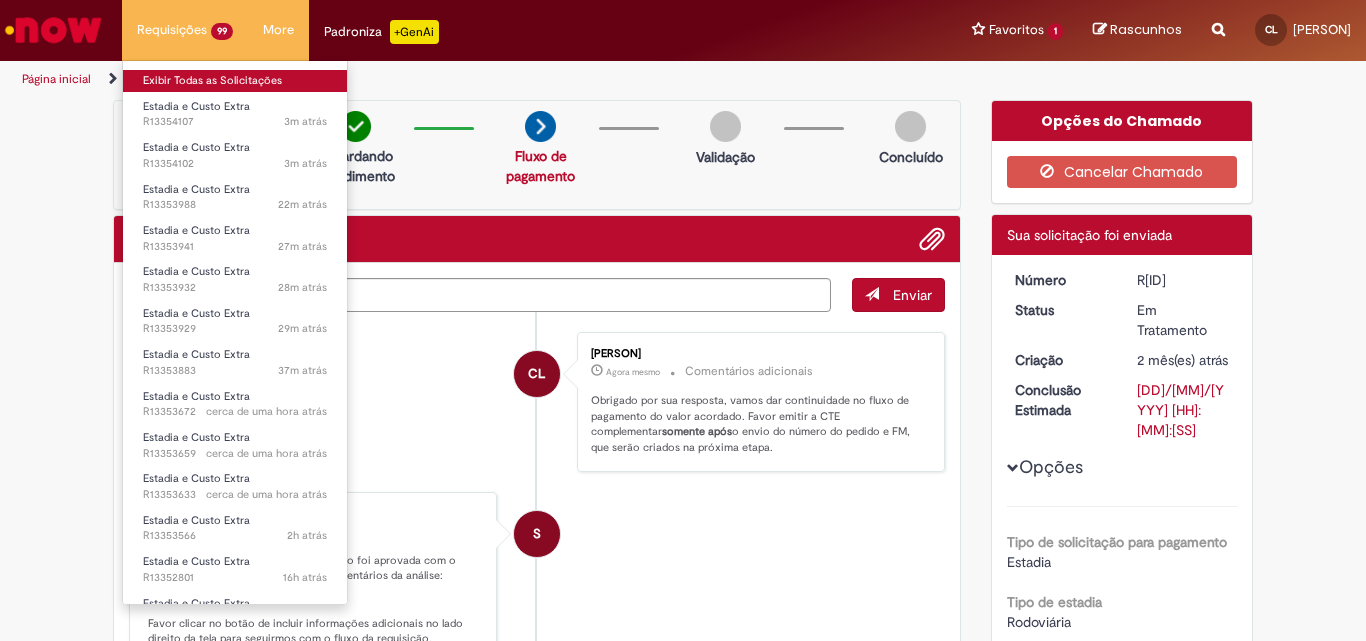 click on "Exibir Todas as Solicitações" at bounding box center [235, 81] 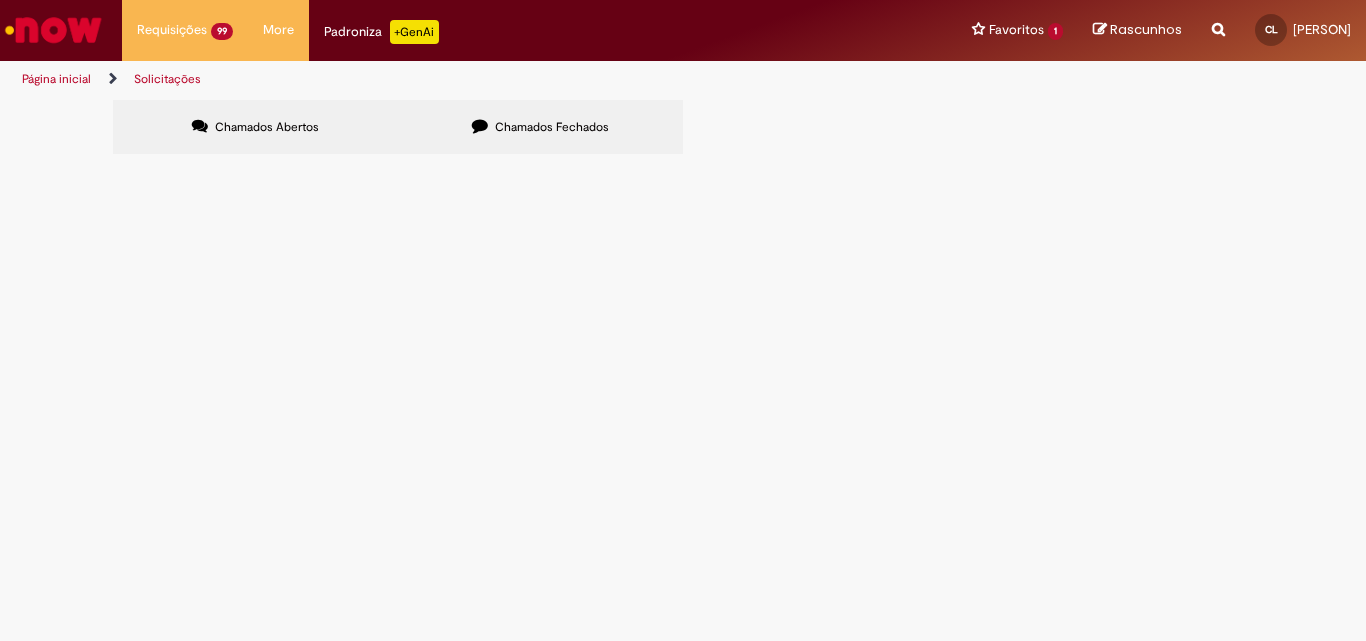 click at bounding box center (0, 0) 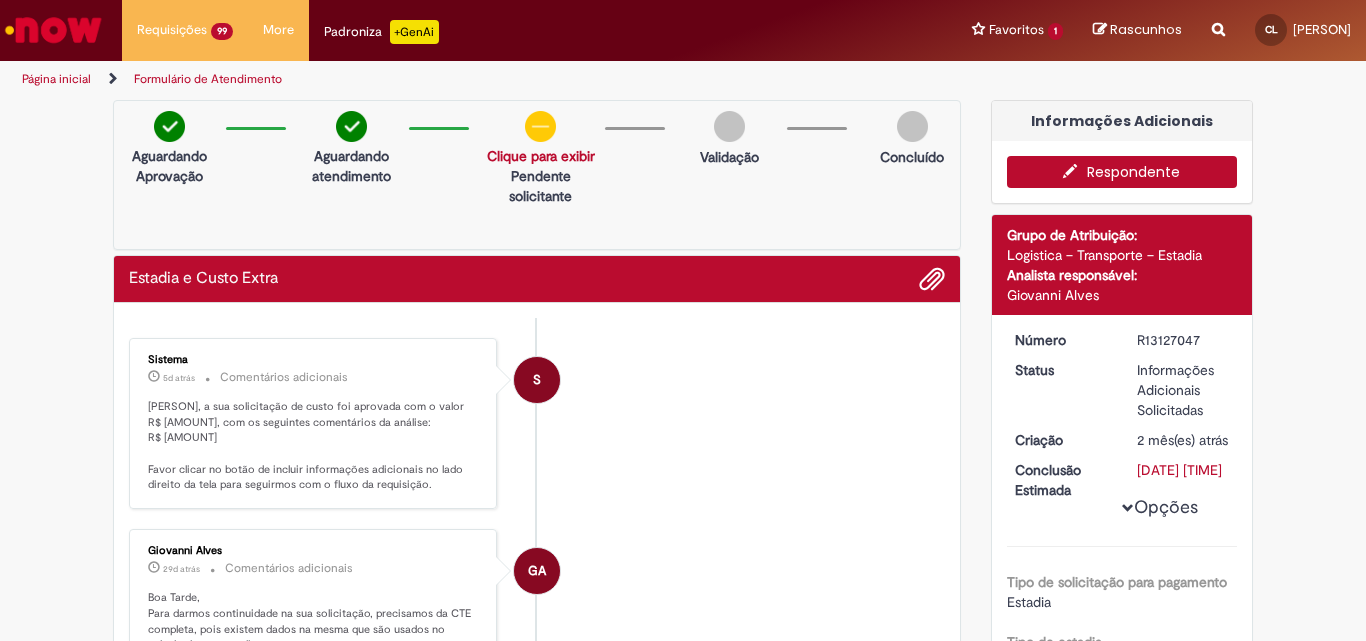 click on "Respondente" at bounding box center [1122, 172] 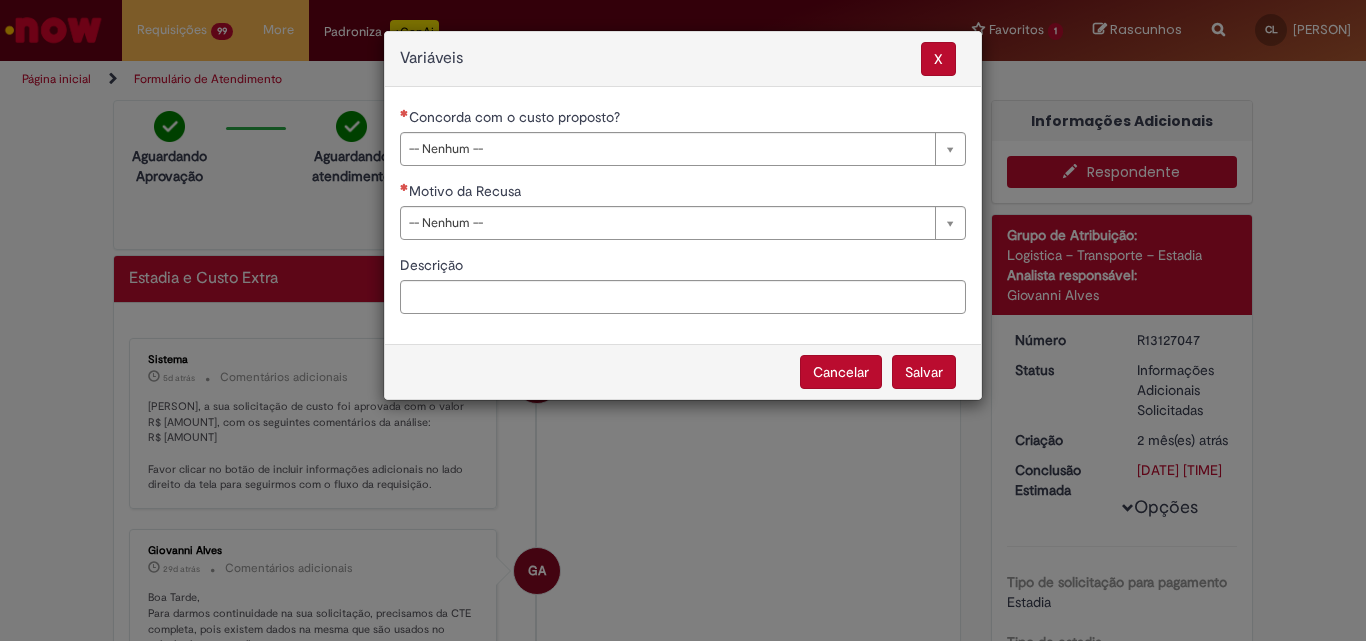 click on "Concorda com o custo proposto?" at bounding box center (683, 119) 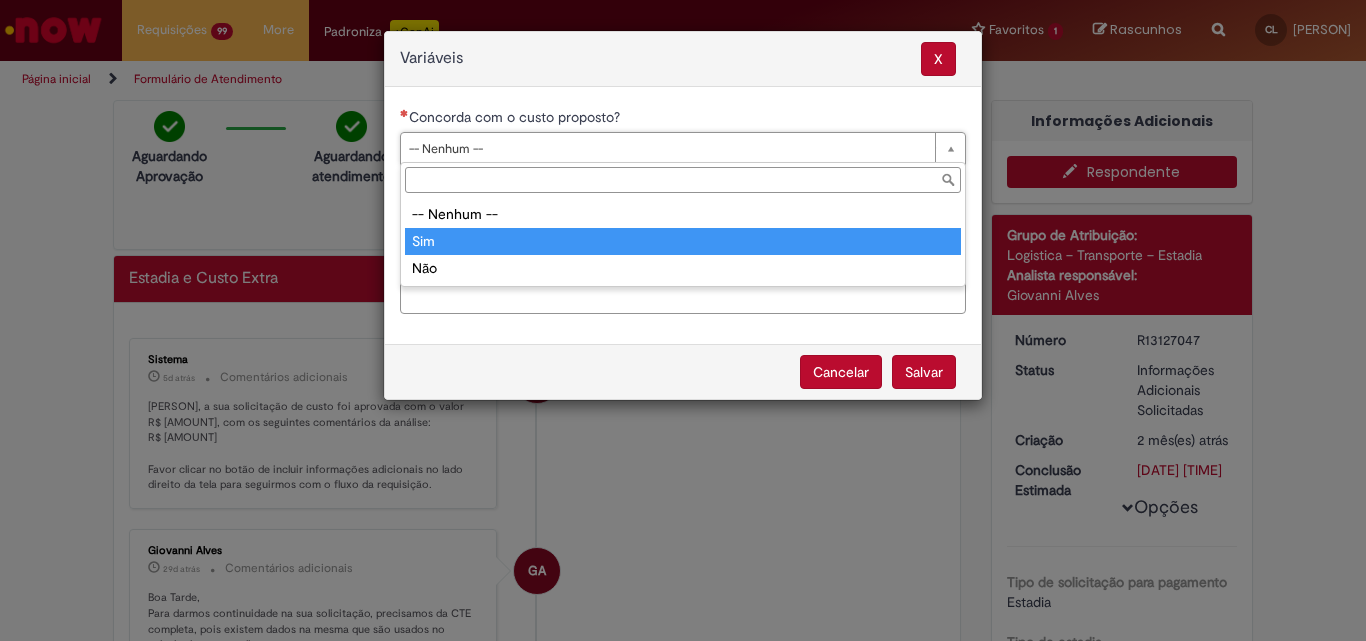 type on "***" 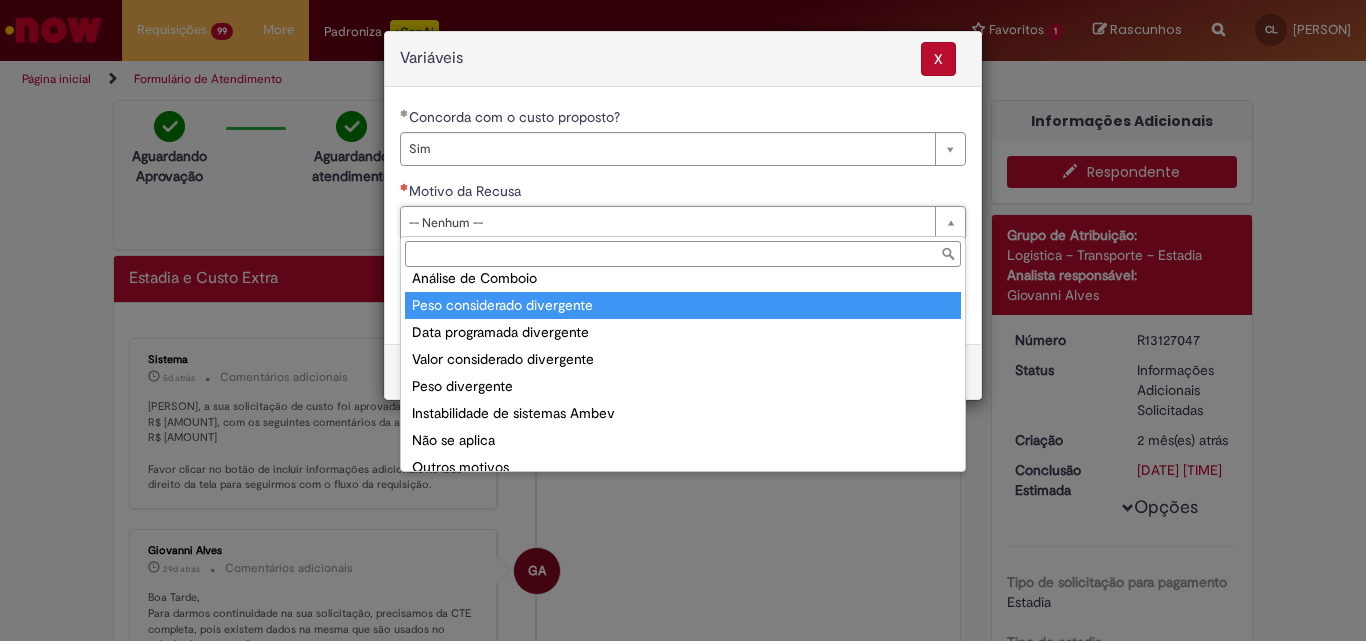 scroll, scrollTop: 78, scrollLeft: 0, axis: vertical 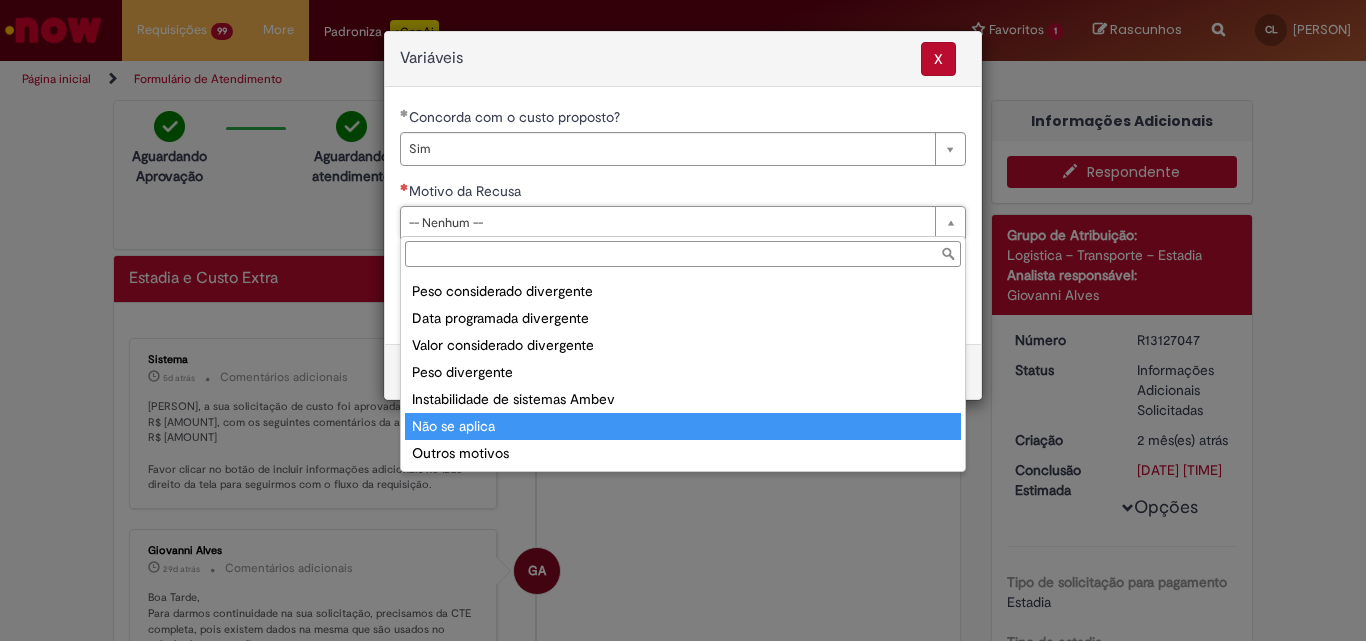 type on "**********" 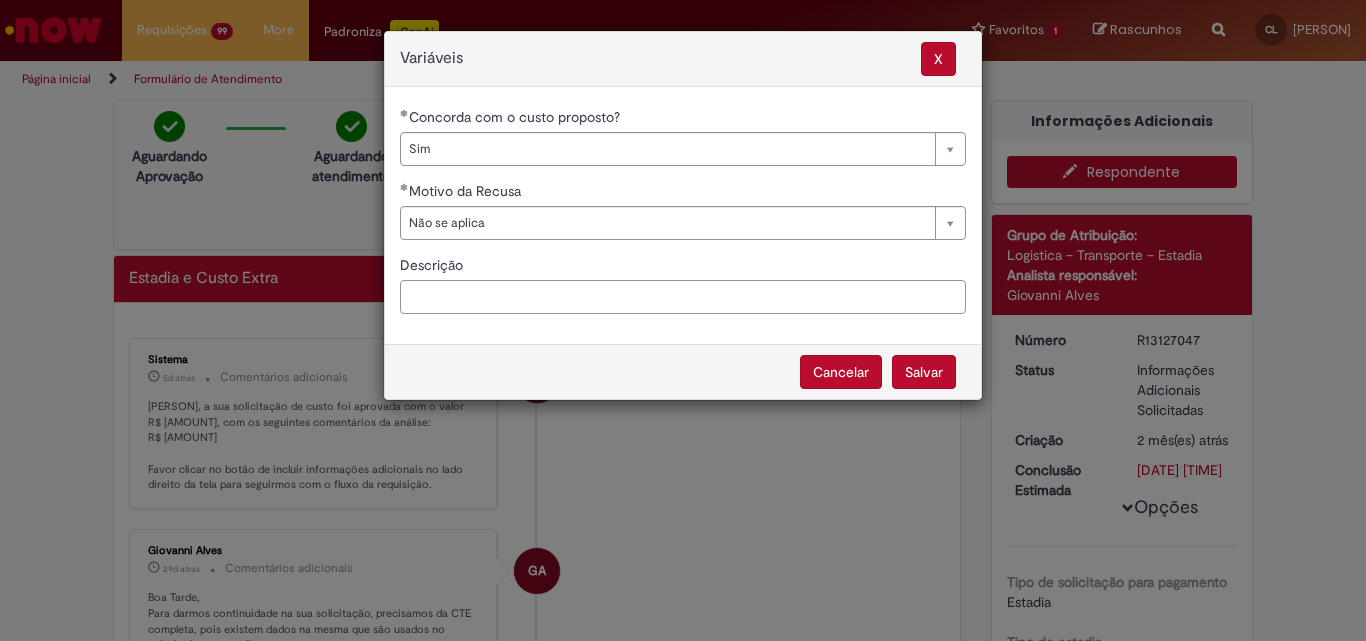 click on "Descrição" at bounding box center [683, 297] 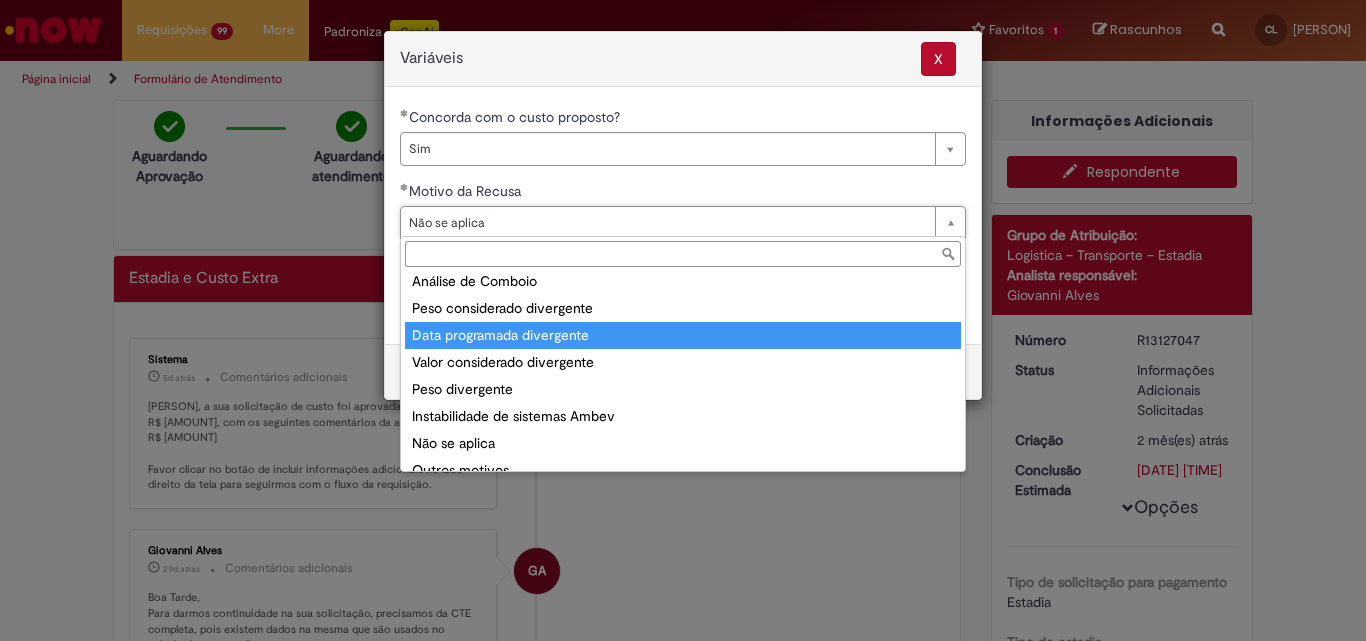 scroll, scrollTop: 78, scrollLeft: 0, axis: vertical 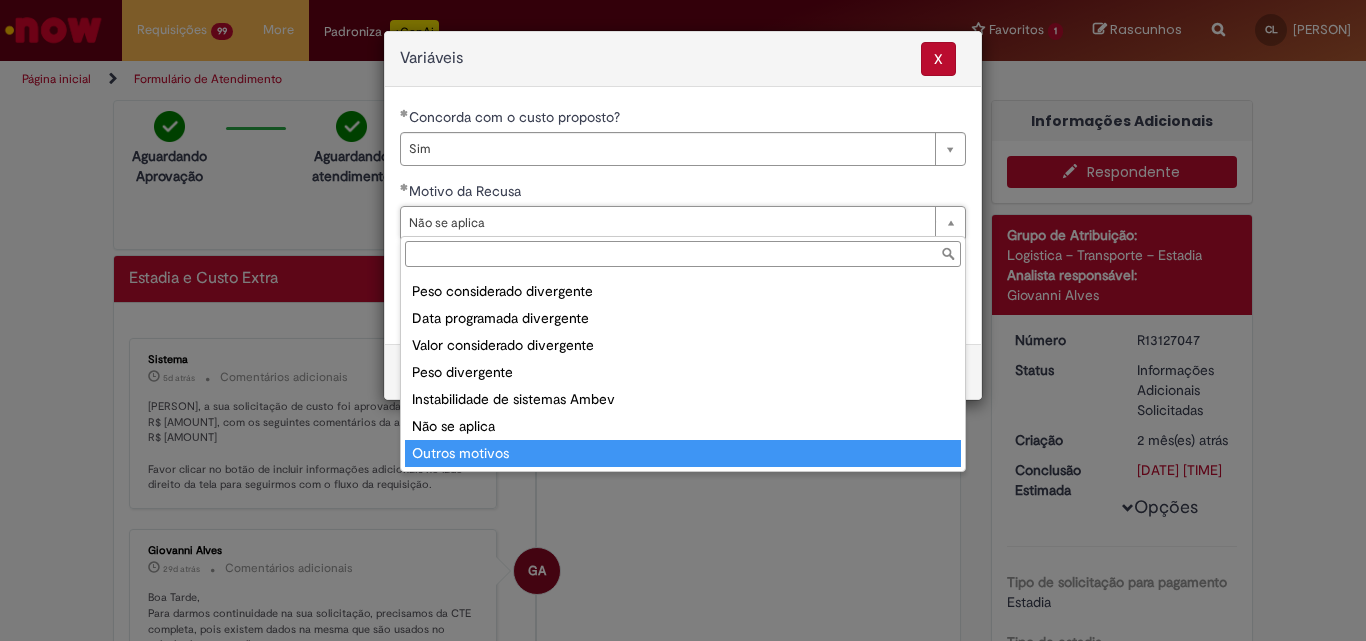 type on "**********" 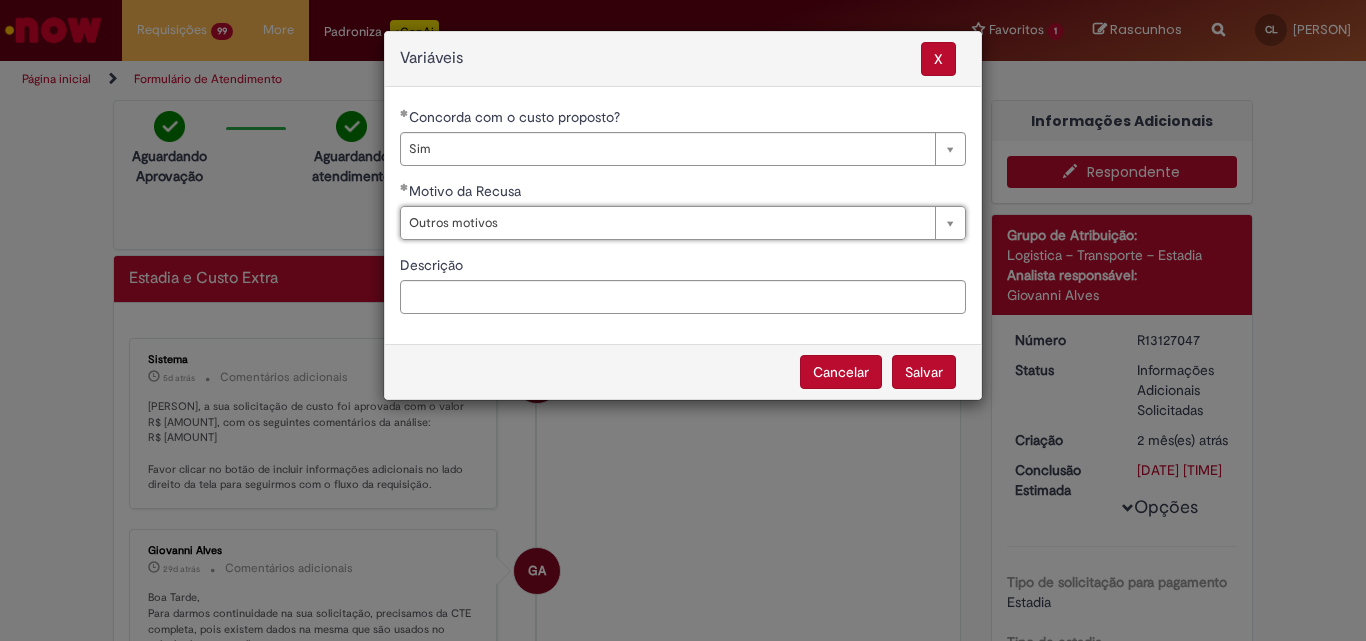 scroll, scrollTop: 0, scrollLeft: 82, axis: horizontal 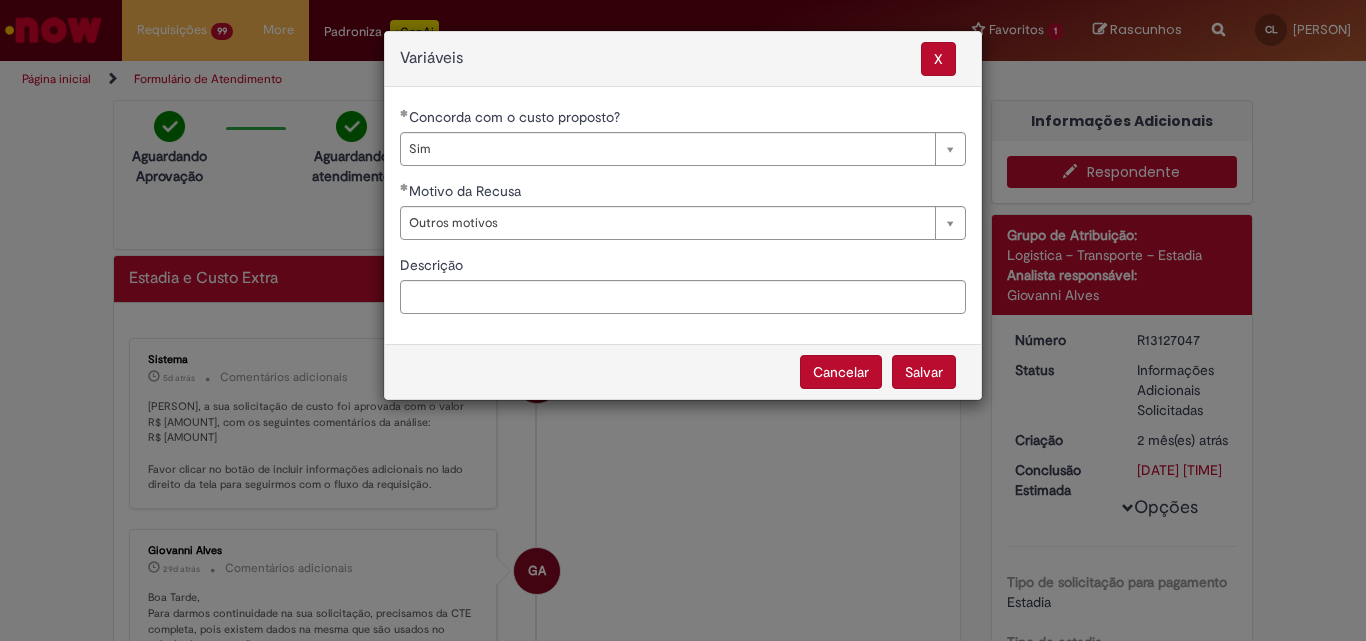 select on "***" 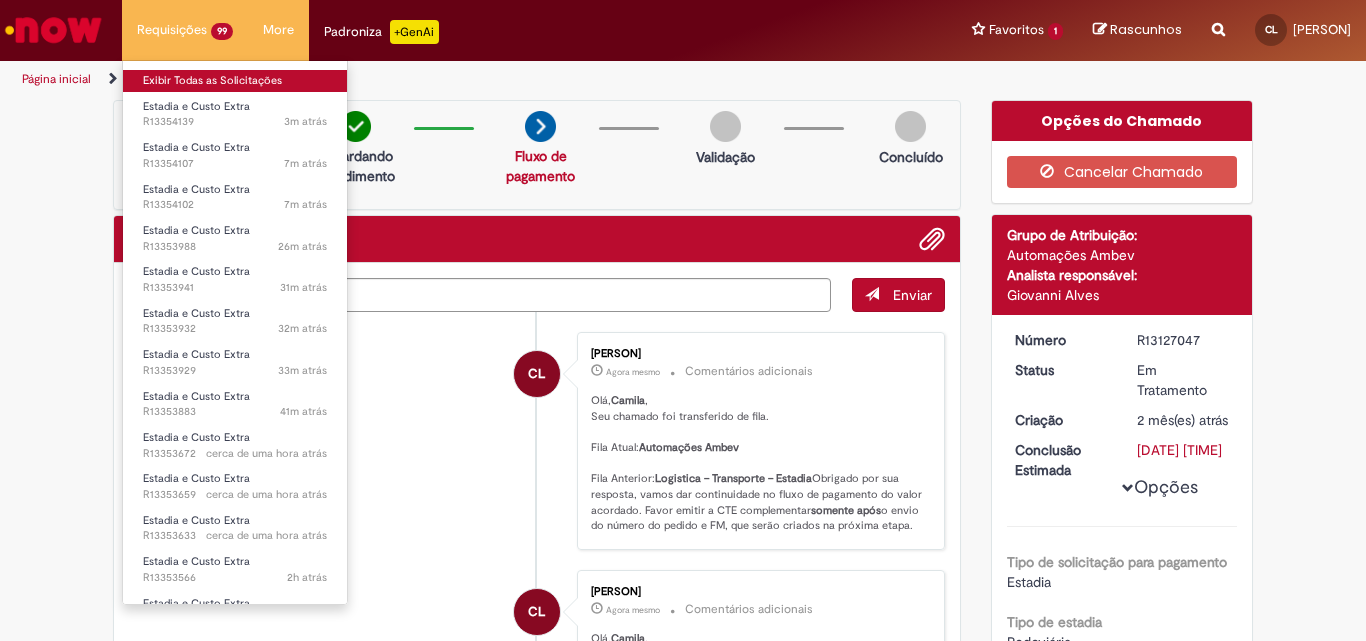 click on "Exibir Todas as Solicitações" at bounding box center [235, 81] 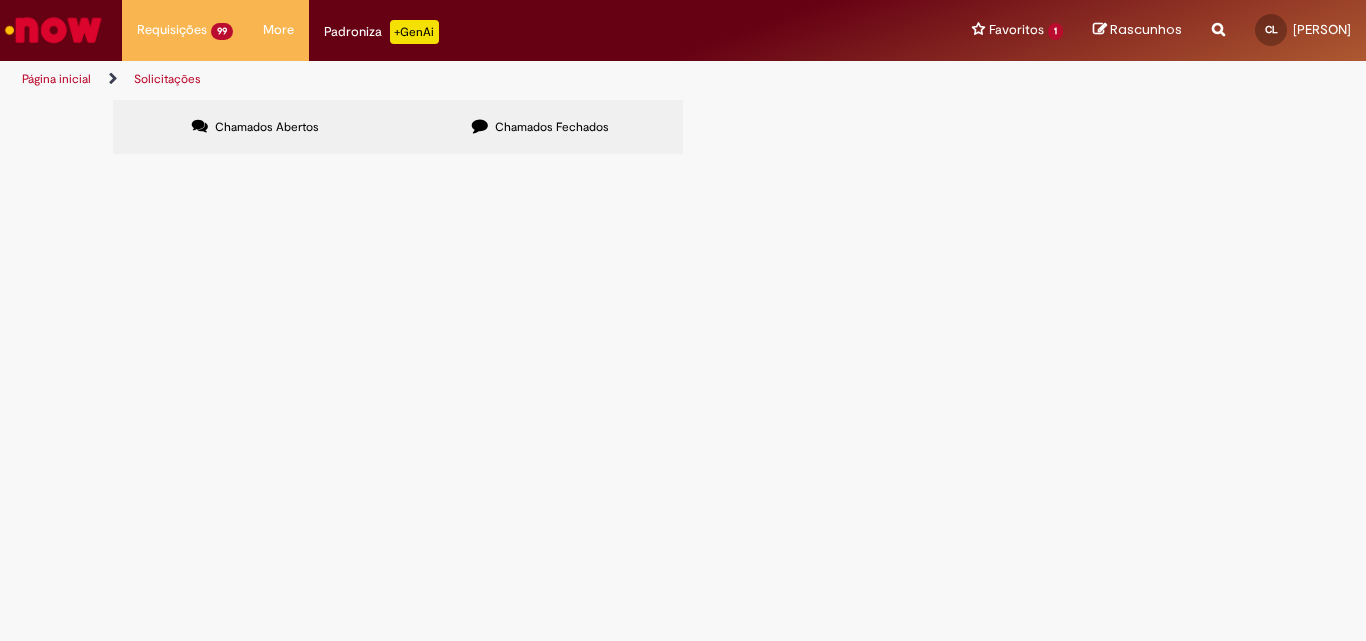 click at bounding box center [0, 0] 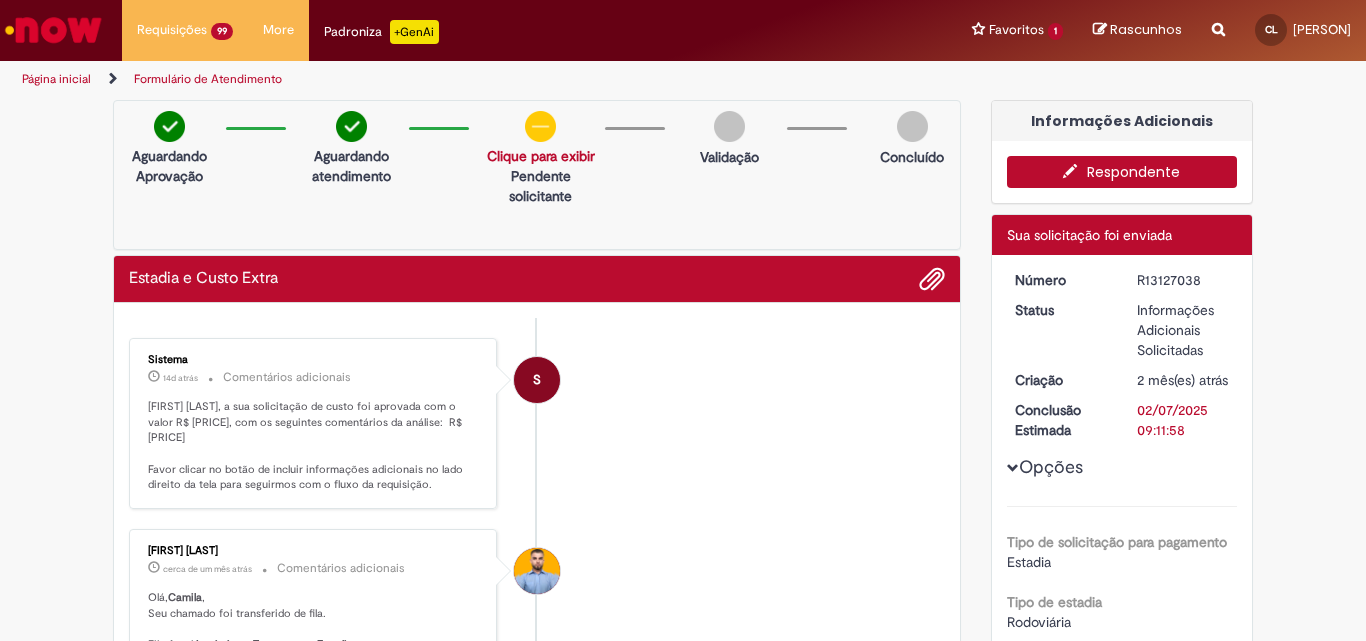 click on "Respondente" at bounding box center [1122, 172] 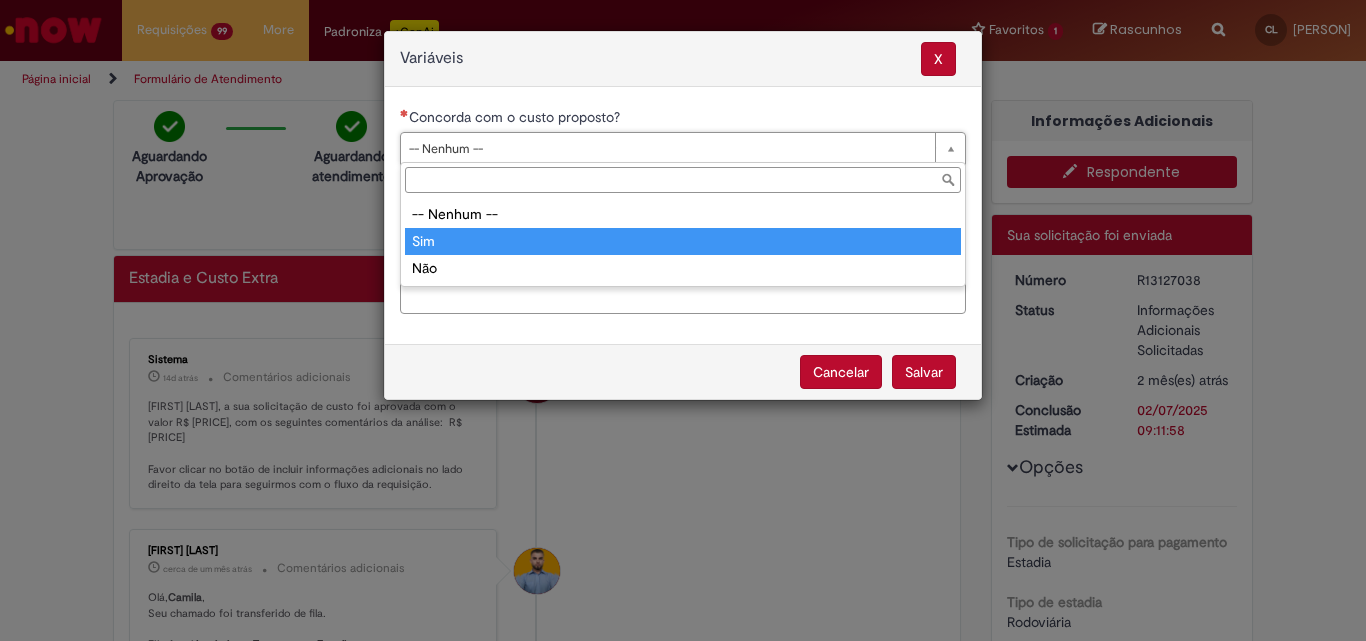 type on "***" 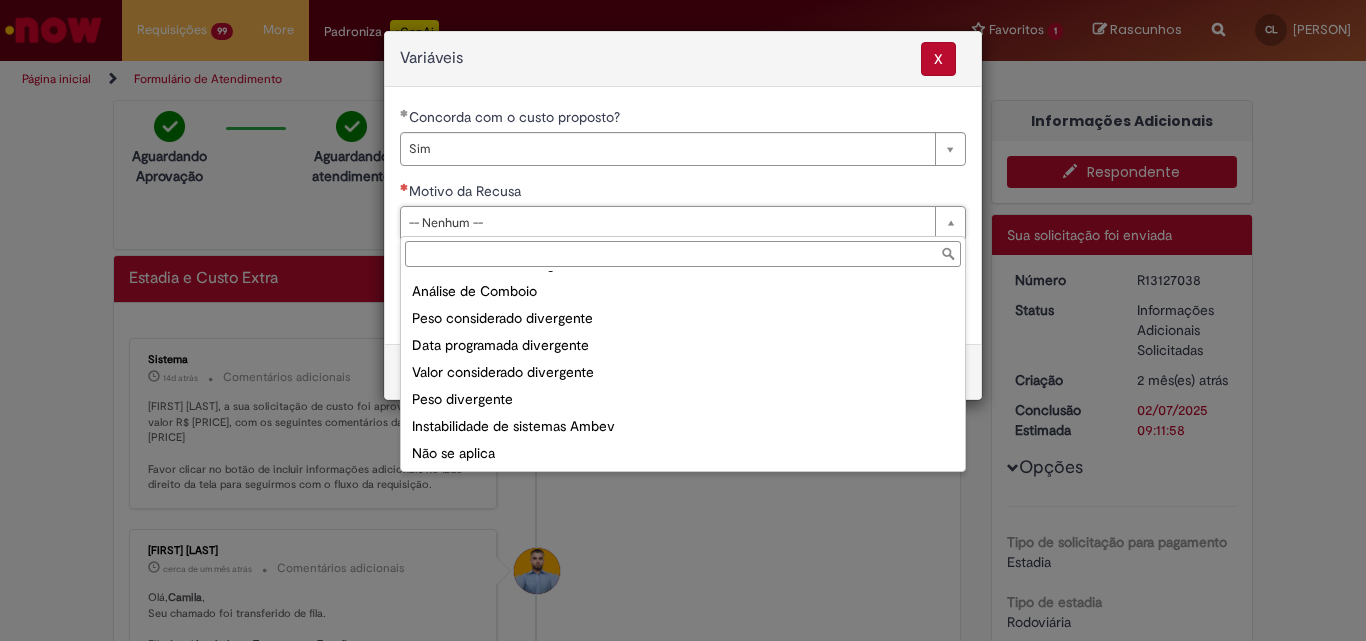 scroll, scrollTop: 78, scrollLeft: 0, axis: vertical 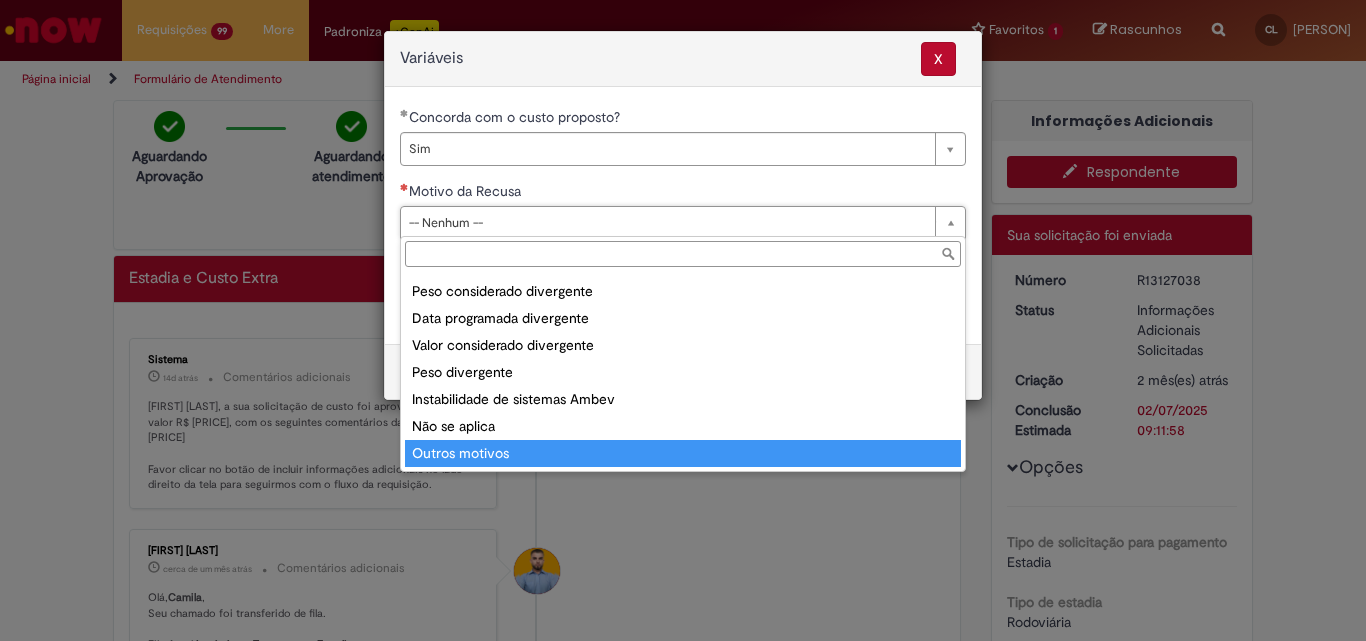 type on "**********" 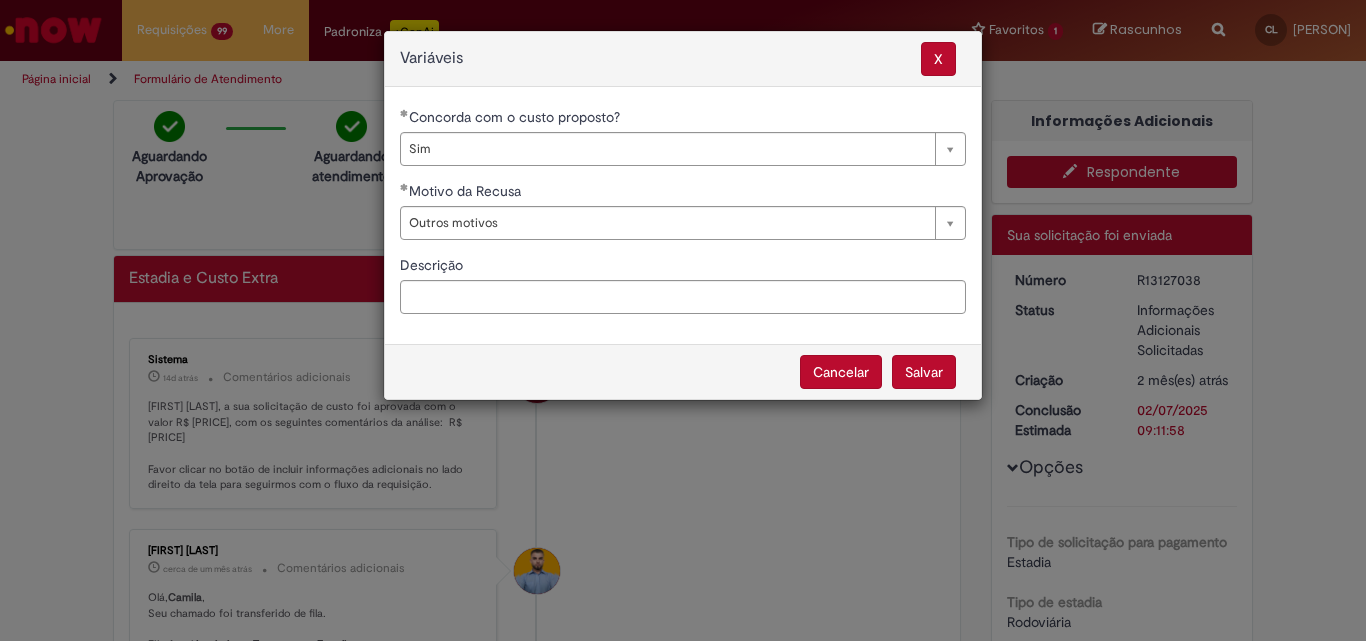 click on "Salvar" at bounding box center (924, 372) 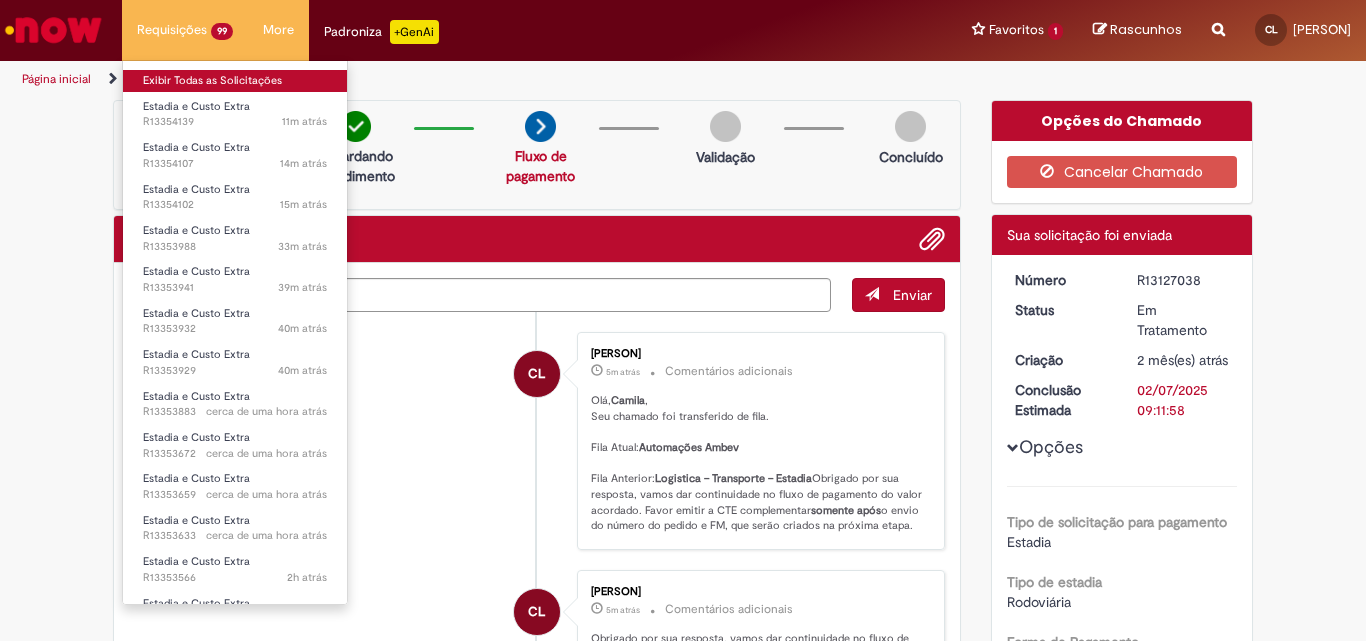 click on "Exibir Todas as Solicitações" at bounding box center (235, 81) 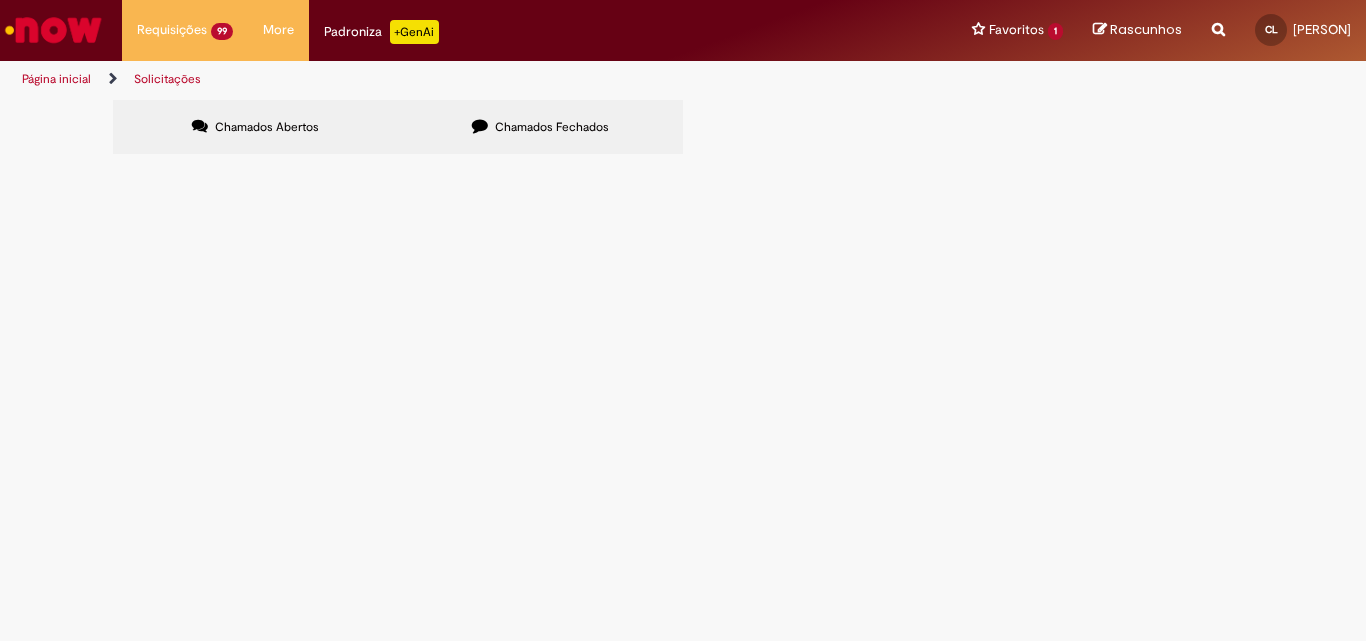 click at bounding box center [0, 0] 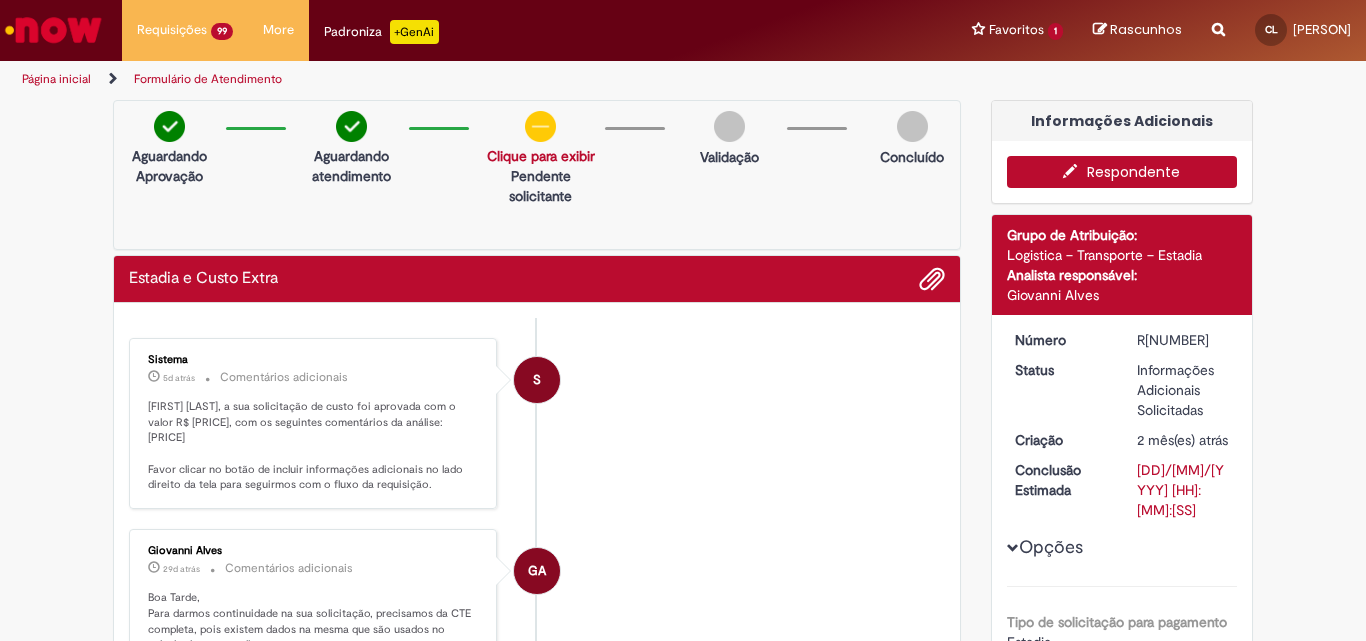 click on "Respondente" at bounding box center (1122, 172) 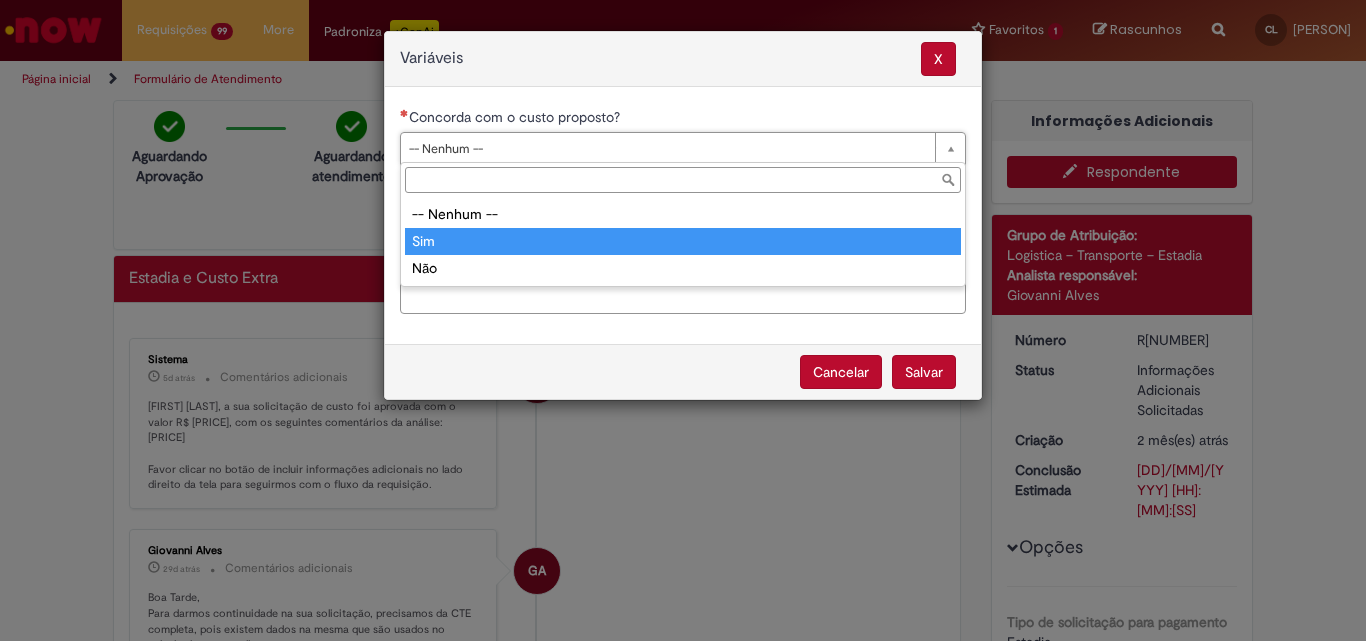 type on "***" 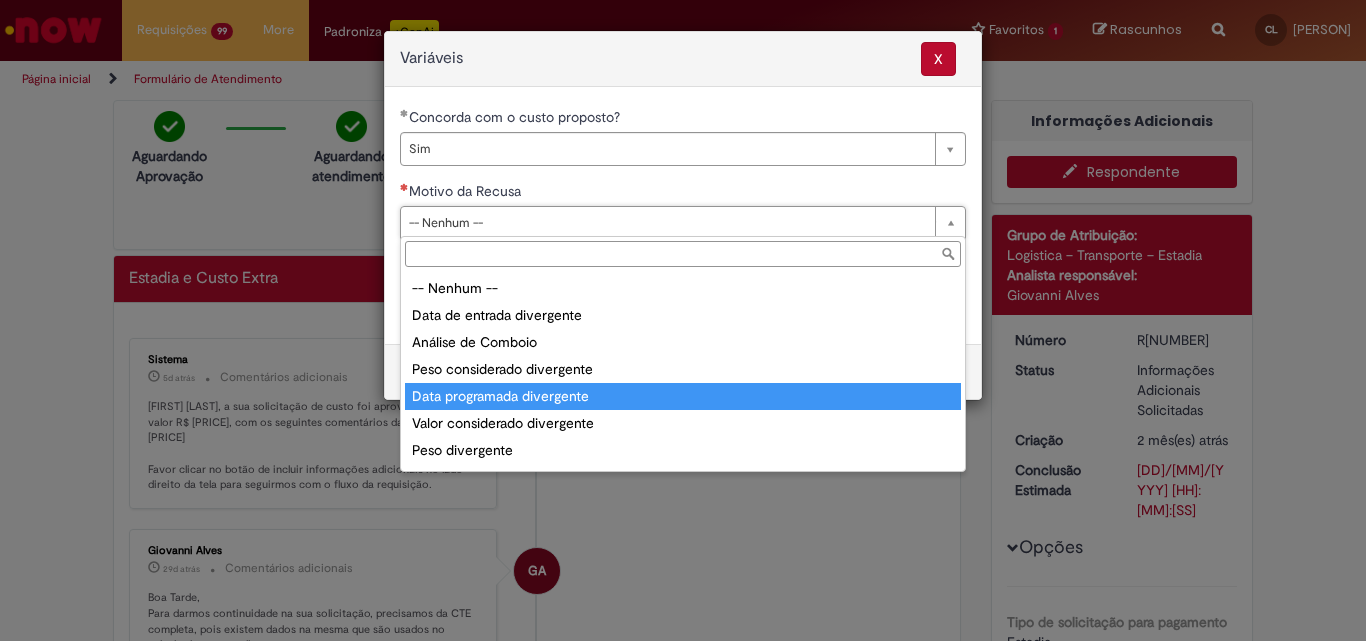 scroll, scrollTop: 78, scrollLeft: 0, axis: vertical 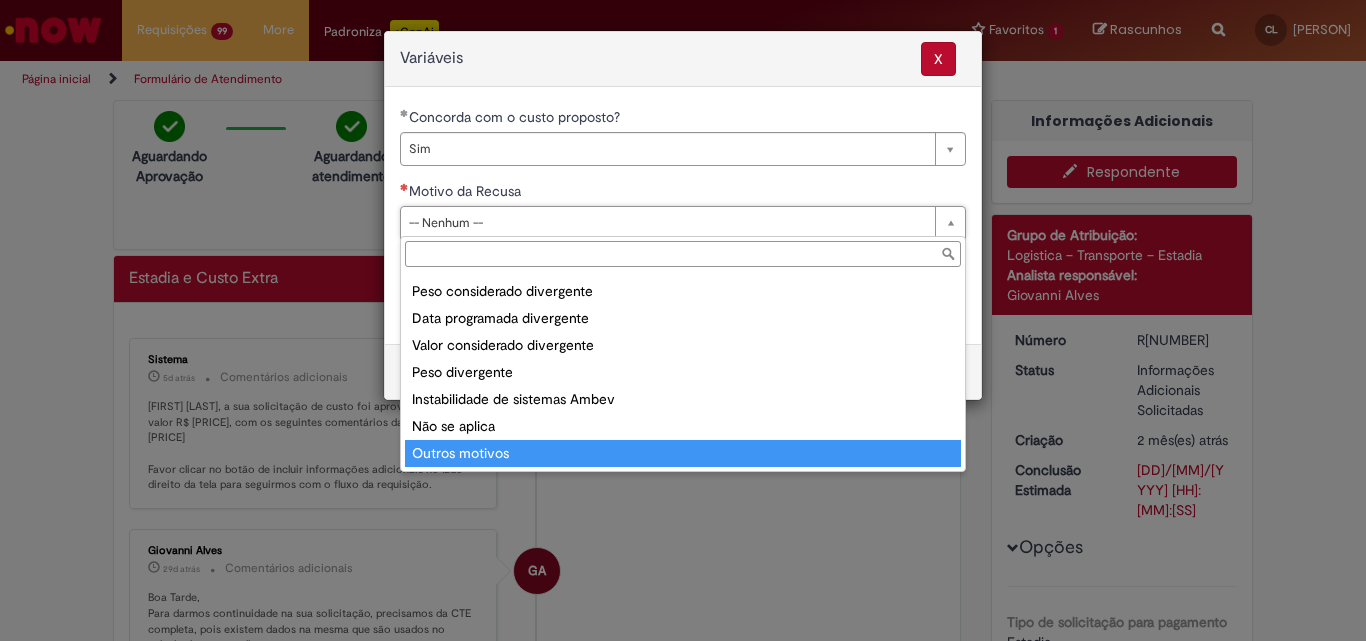 type on "**********" 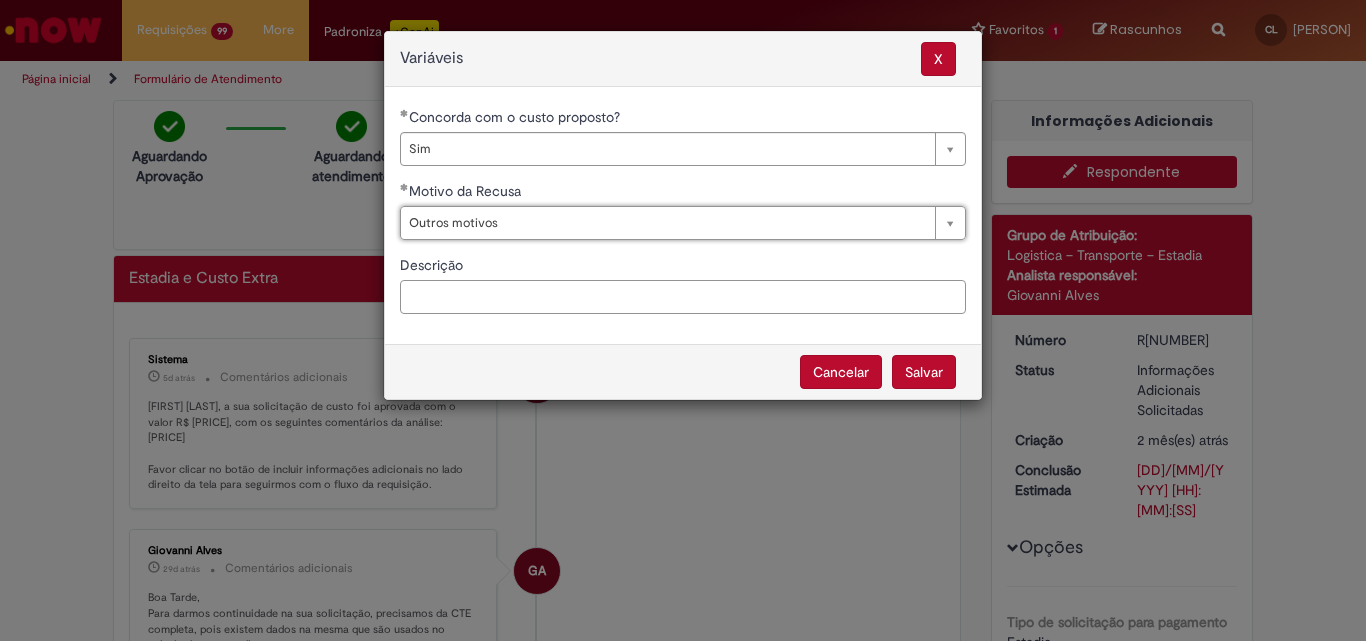 click on "Descrição" at bounding box center [683, 297] 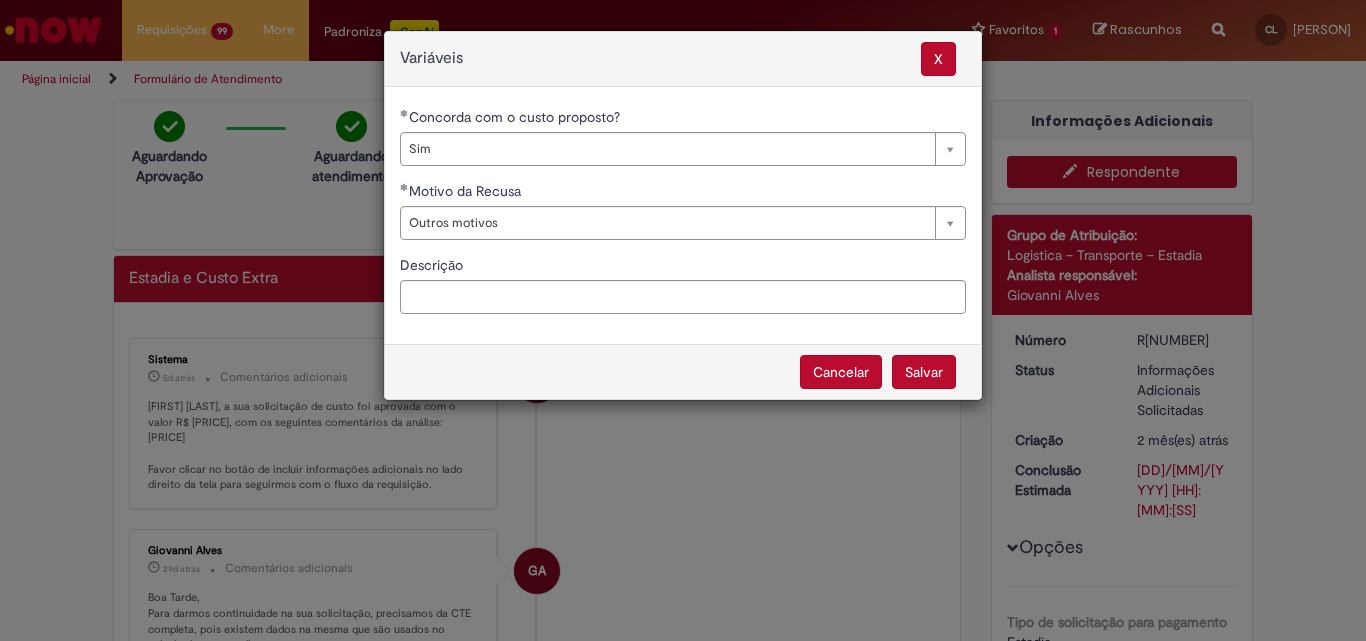 click on "Salvar" at bounding box center [924, 372] 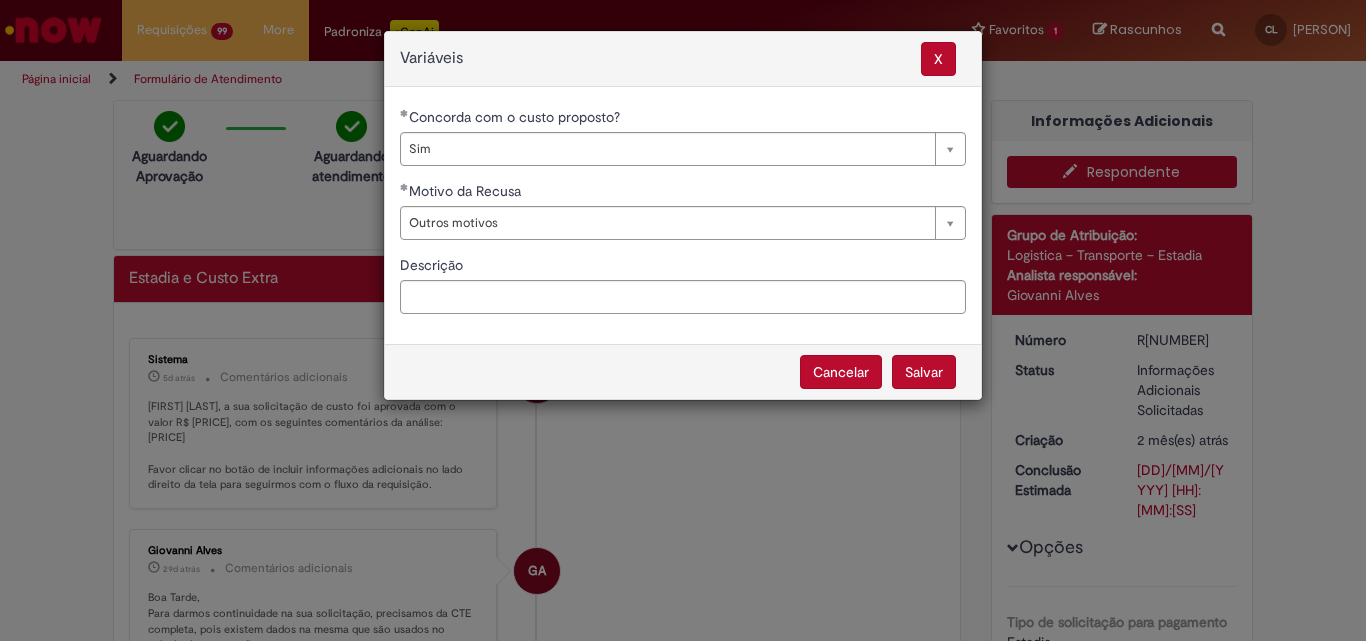 select on "***" 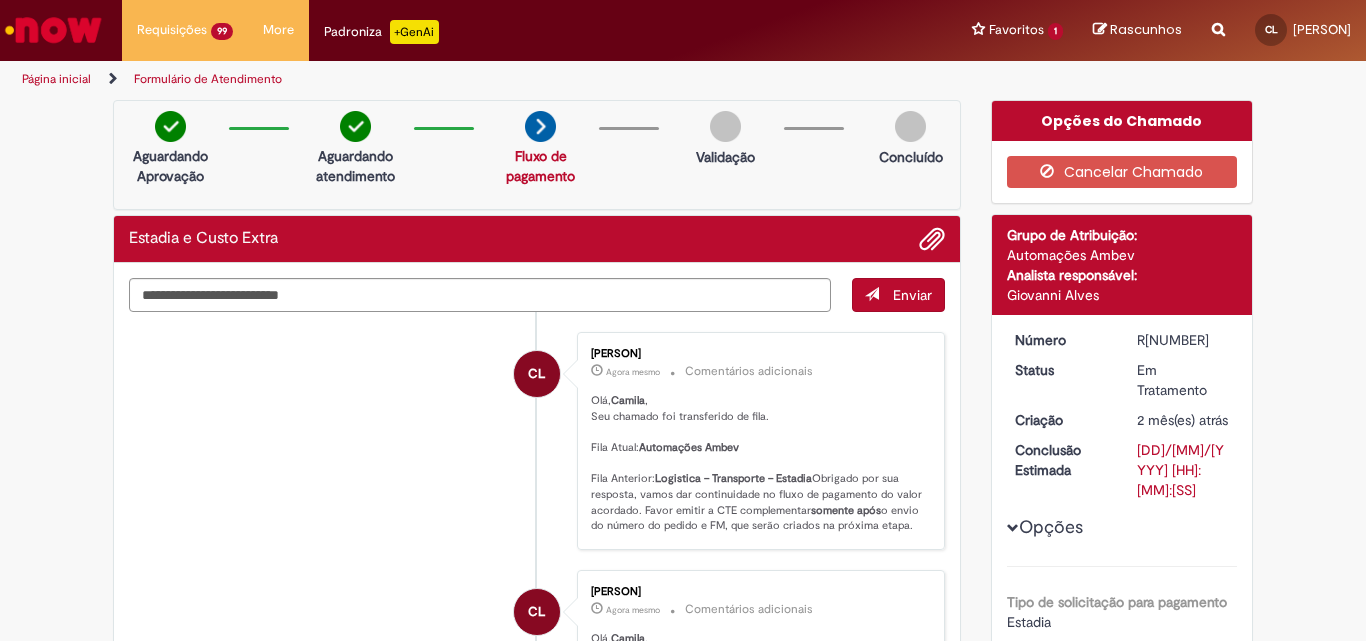 click on "Verificar Código de Barras
Aguardando Aprovação
Aguardando atendimento
Fluxo de pagamento
Fluxo de pagamento
Validação
Concluído
Estadia e Custo Extra
Enviar
CL
Camila Leite
Agora mesmo Agora mesmo     Comentários adicionais
Olá,  Camila ,  Seu chamado foi transferido de fila. Fila Atual:  Automações Ambev Fila Anterior:  Logistica – Transporte – Estadia somente após
CL" at bounding box center (683, 2348) 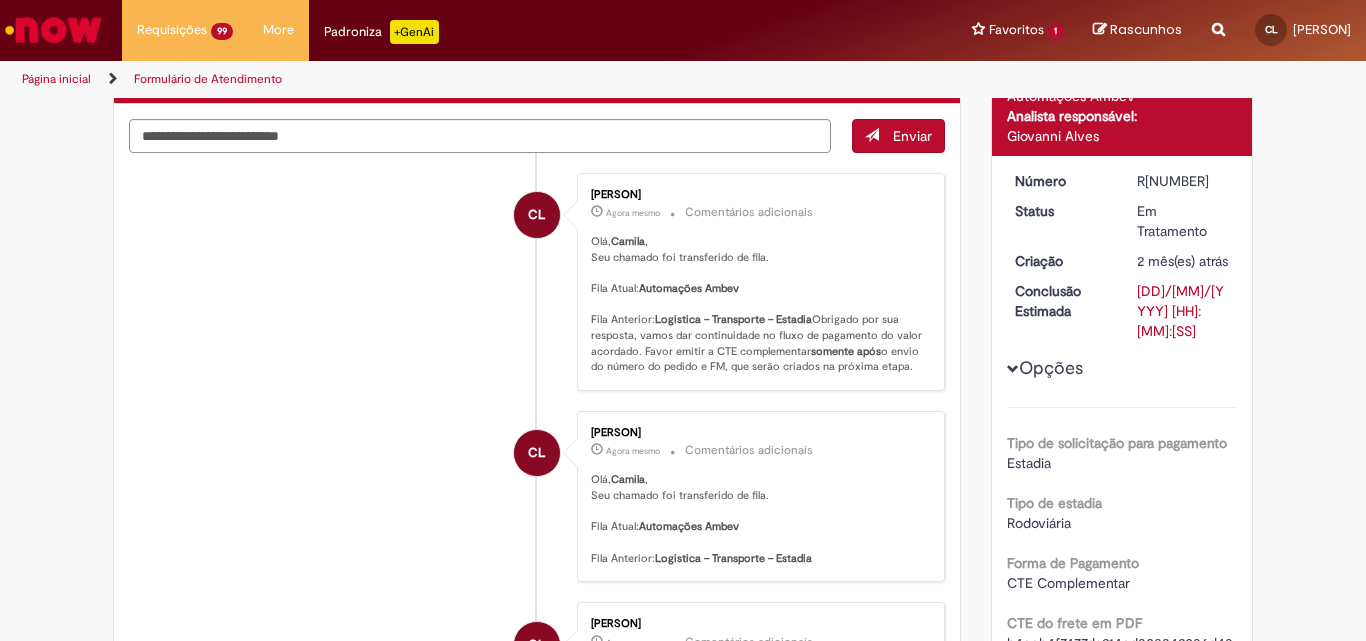 scroll, scrollTop: 700, scrollLeft: 0, axis: vertical 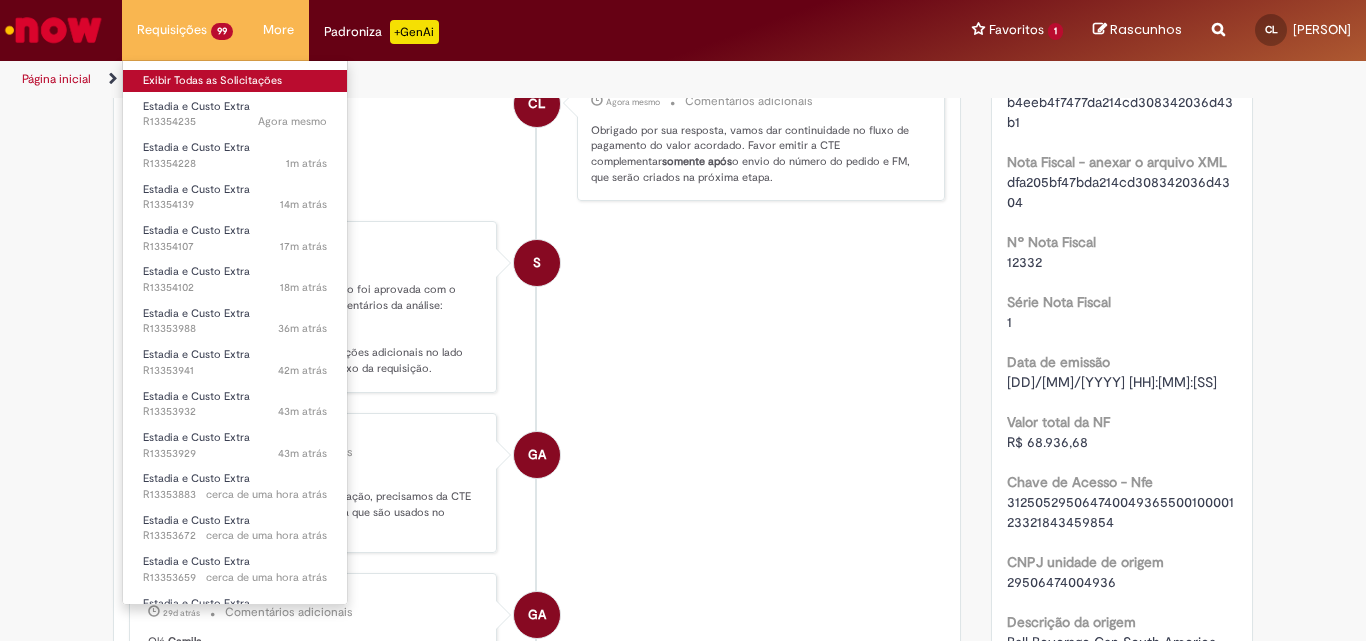 click on "Exibir Todas as Solicitações" at bounding box center (235, 81) 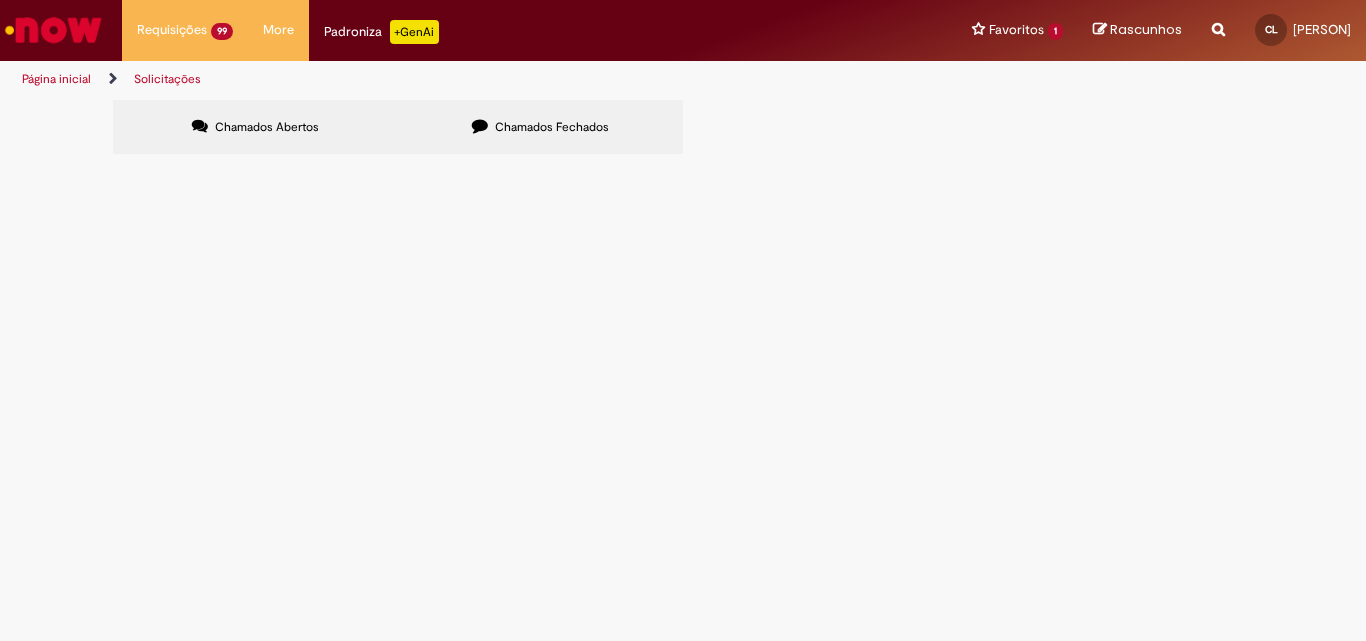 scroll, scrollTop: 0, scrollLeft: 0, axis: both 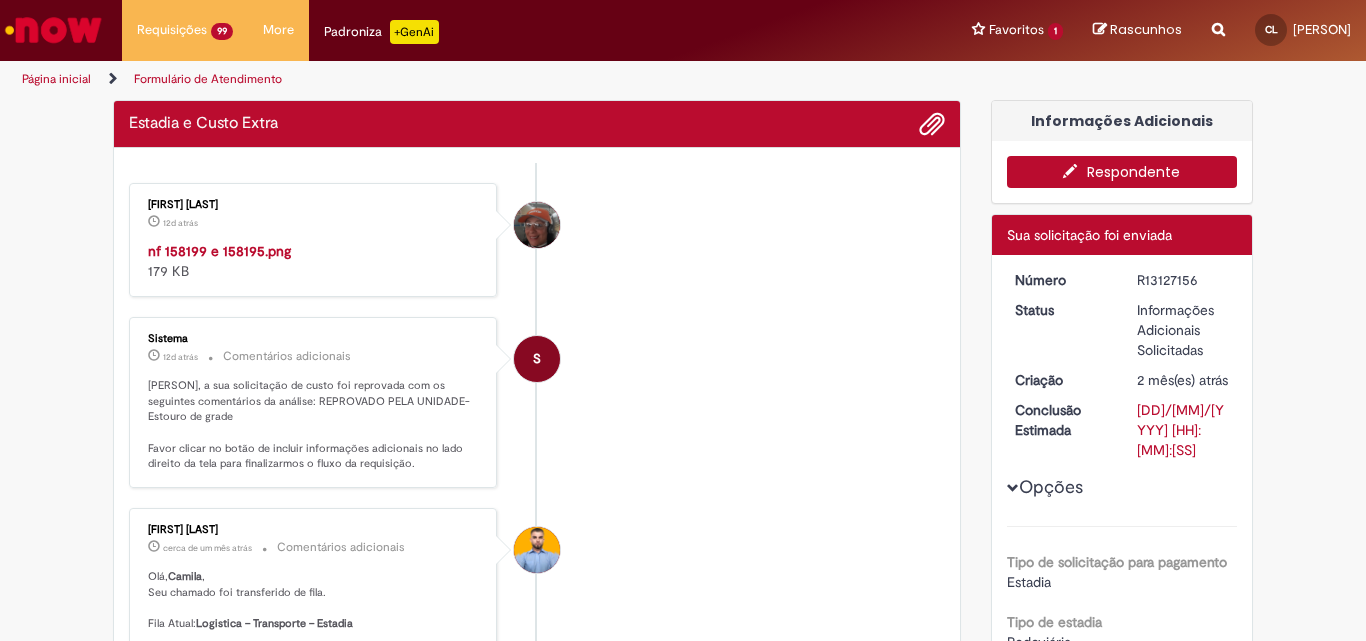 click on "Respondente" at bounding box center (1122, 172) 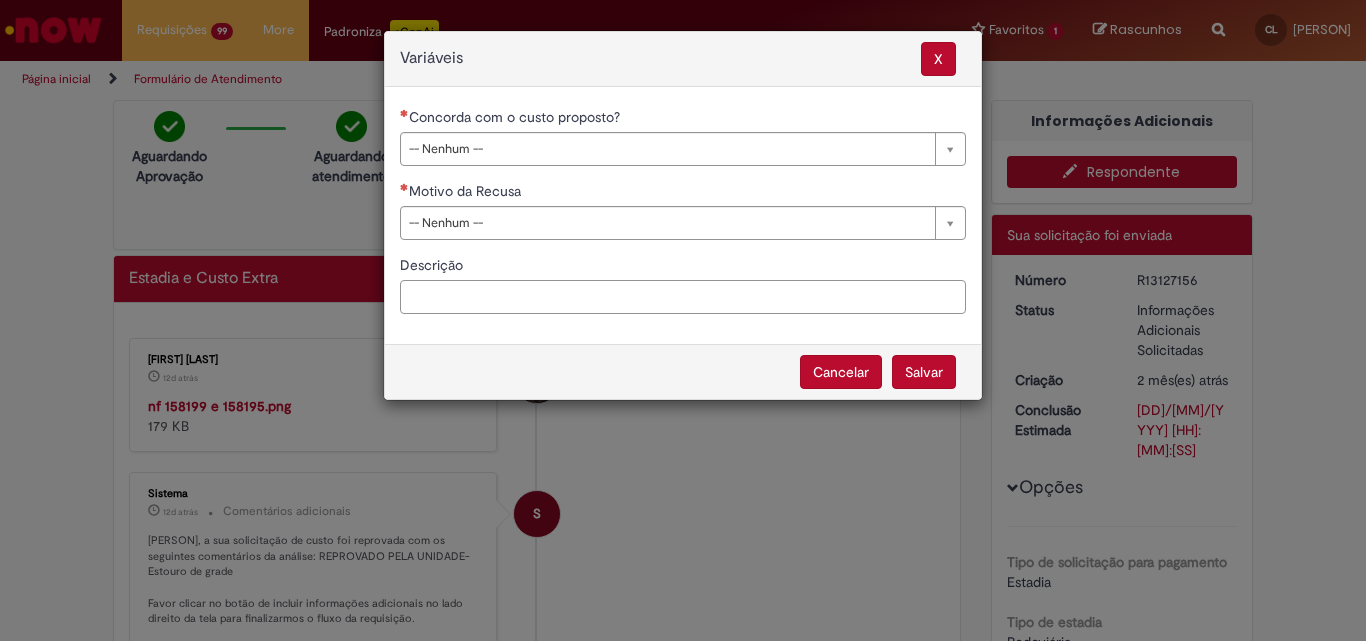 click on "Descrição" at bounding box center [683, 297] 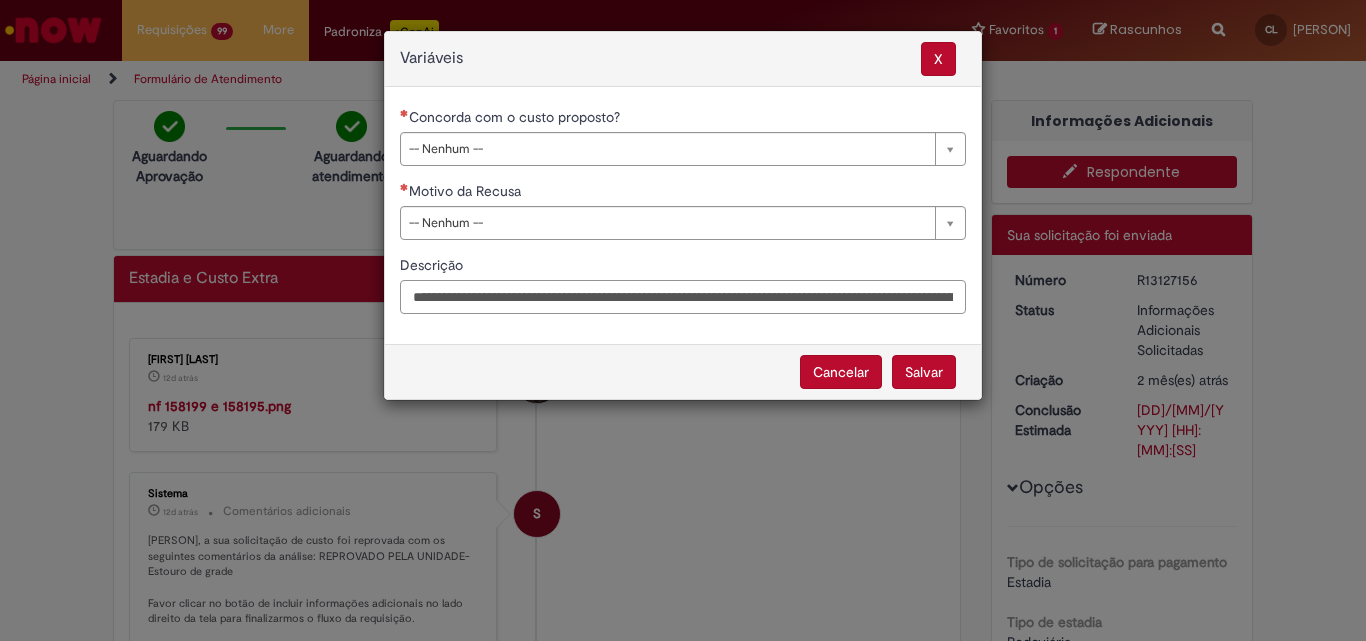scroll, scrollTop: 0, scrollLeft: 924, axis: horizontal 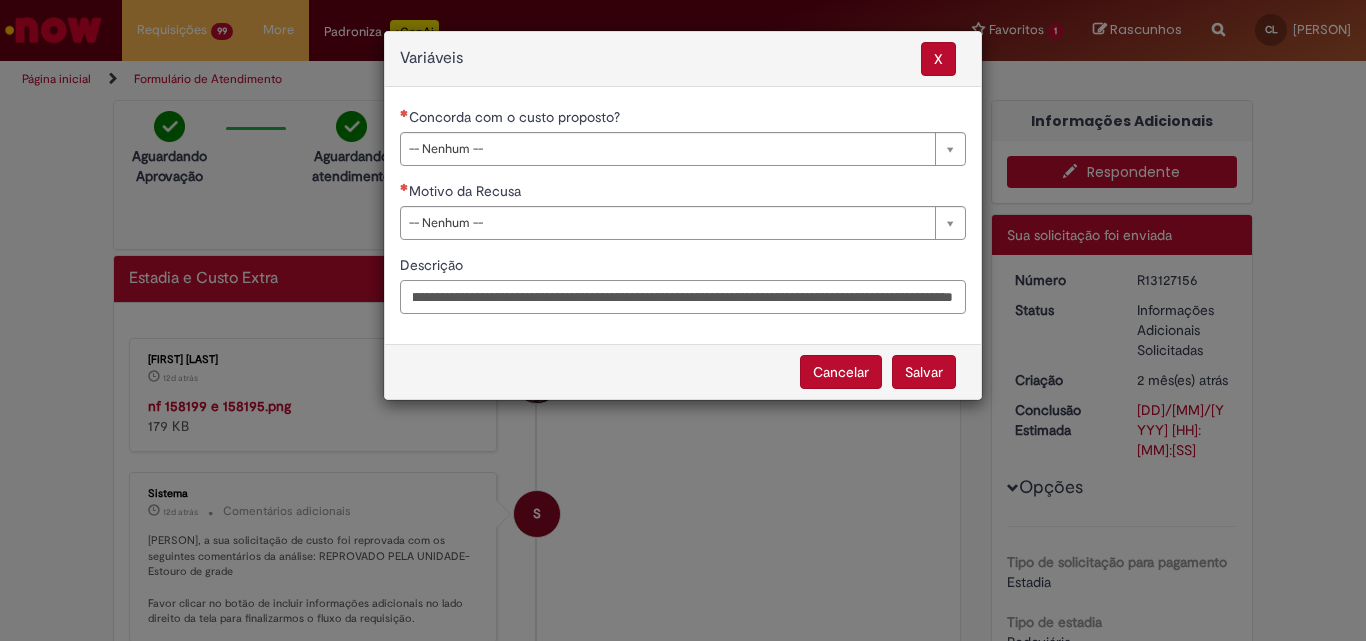 type on "**********" 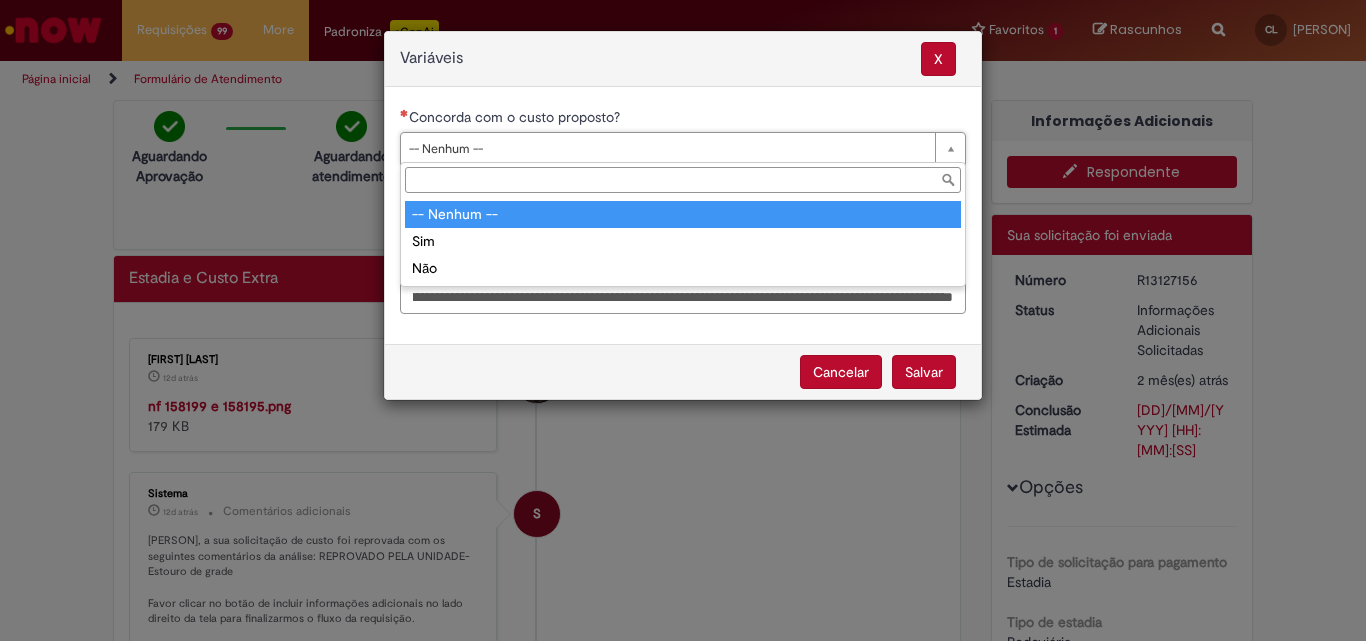 scroll, scrollTop: 0, scrollLeft: 0, axis: both 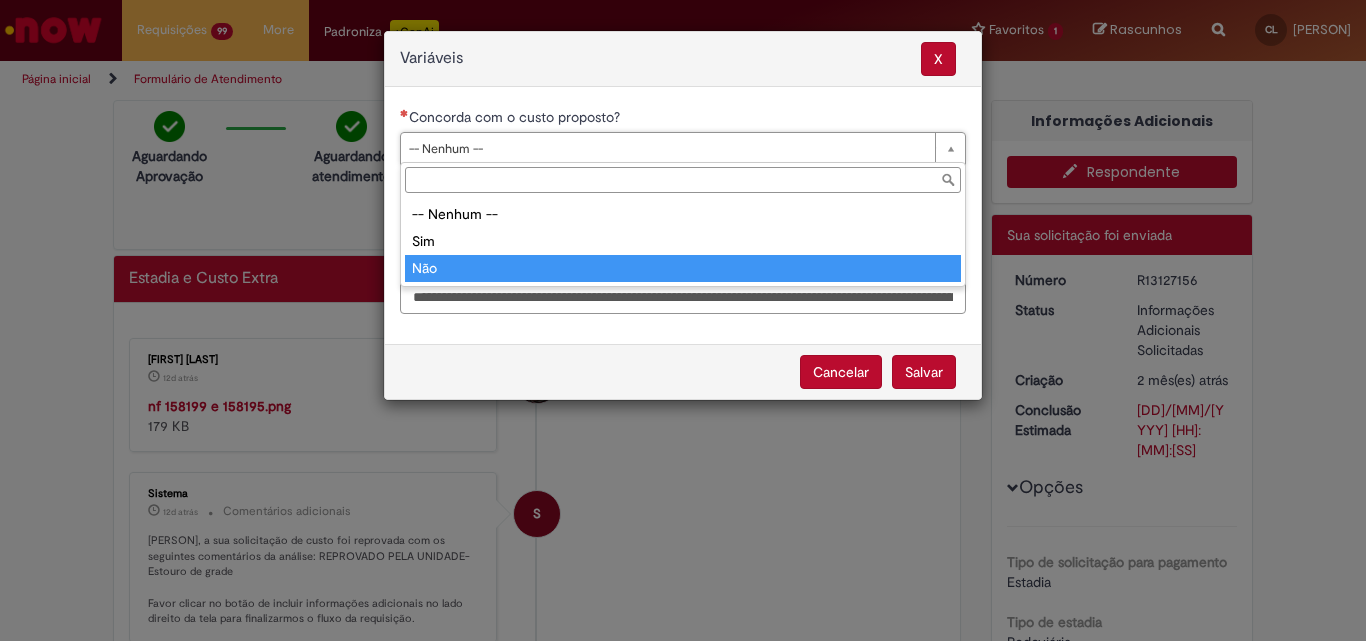 type on "***" 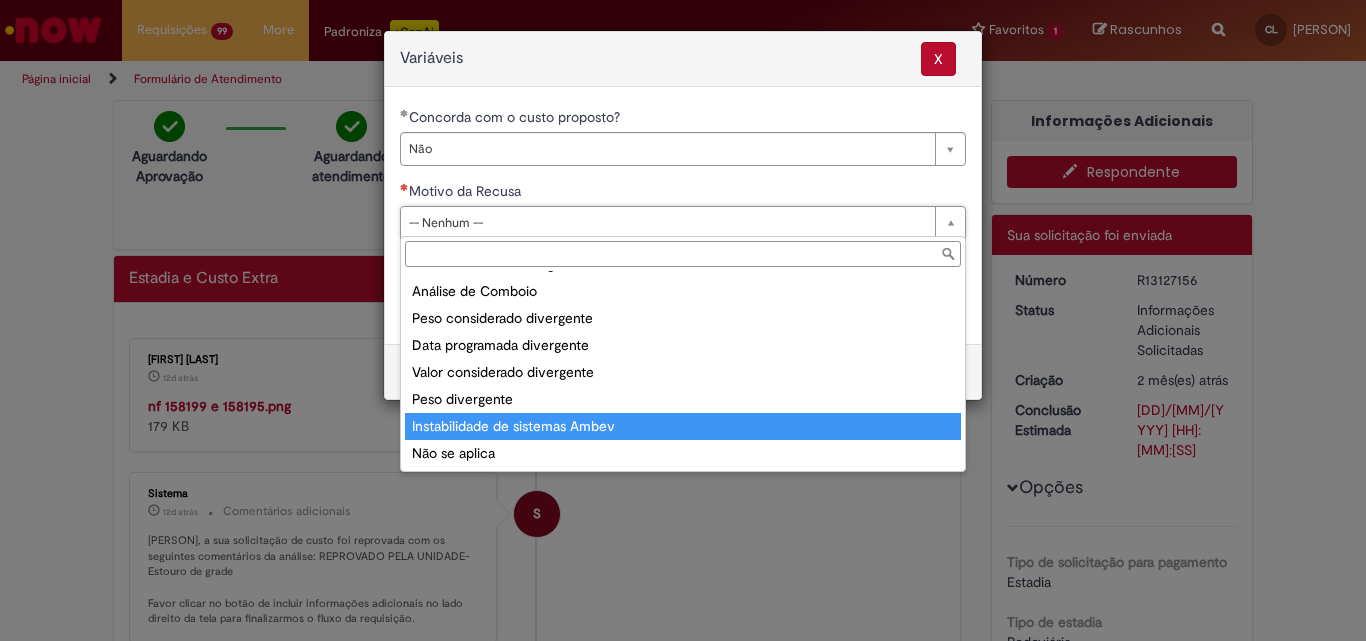 scroll, scrollTop: 78, scrollLeft: 0, axis: vertical 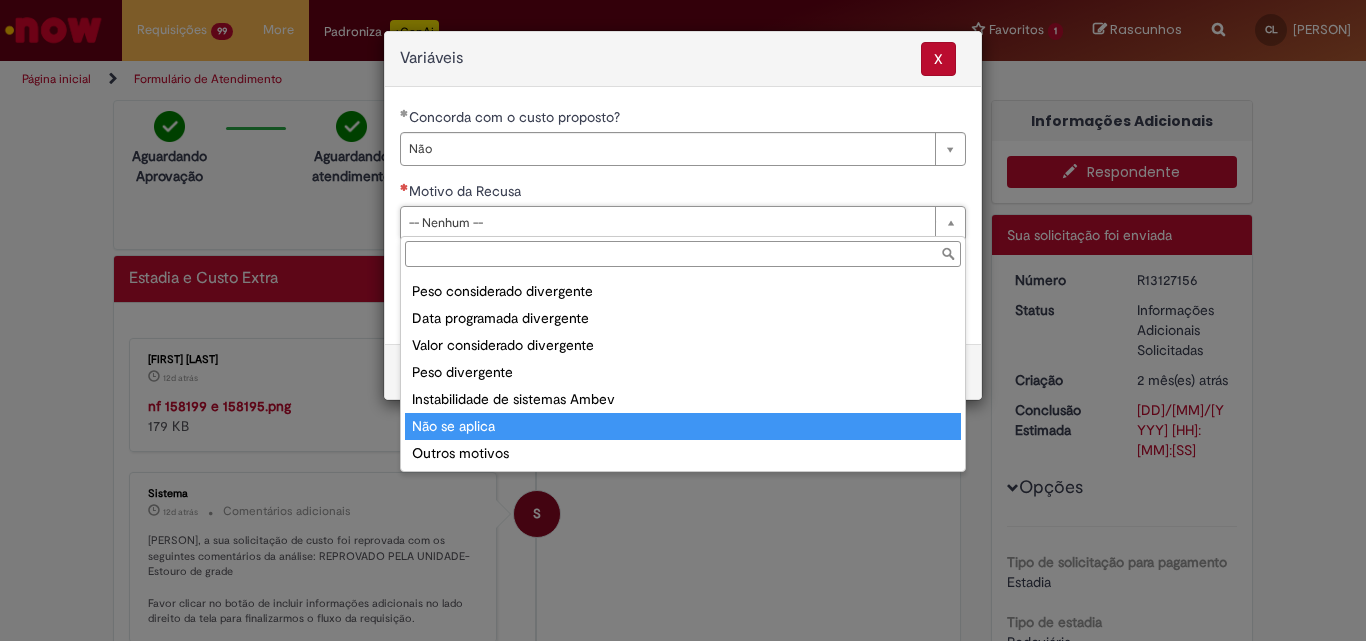 type on "**********" 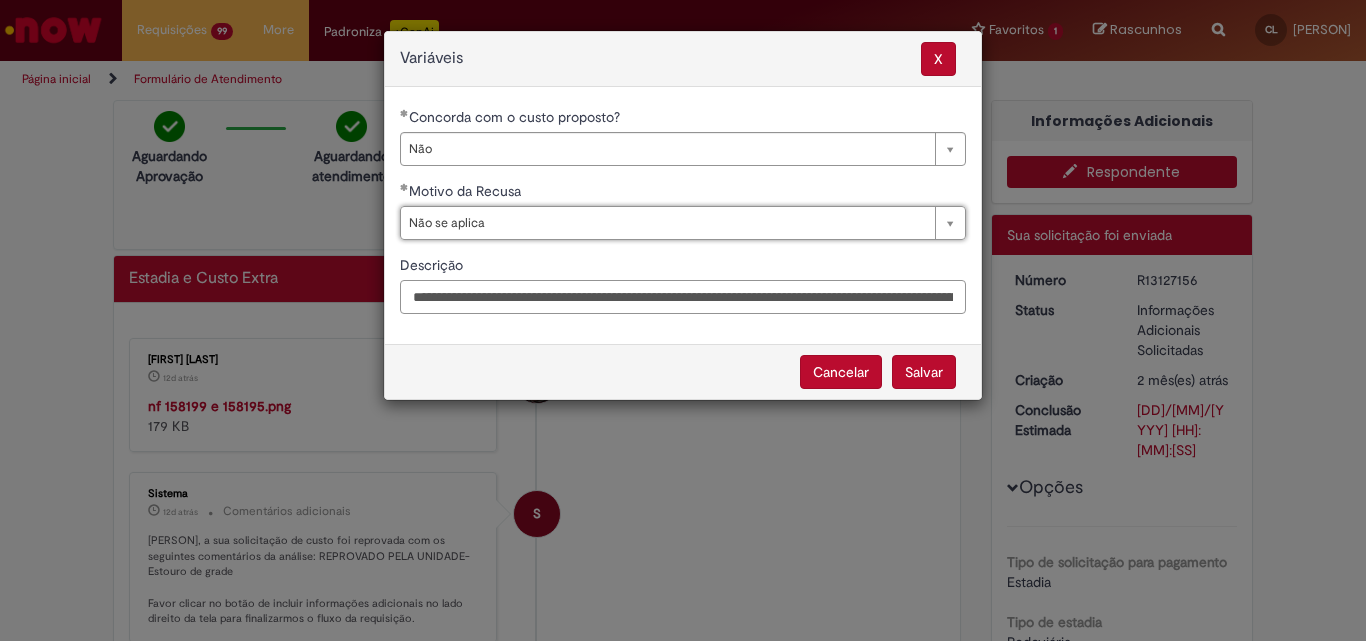 click on "**********" at bounding box center [683, 297] 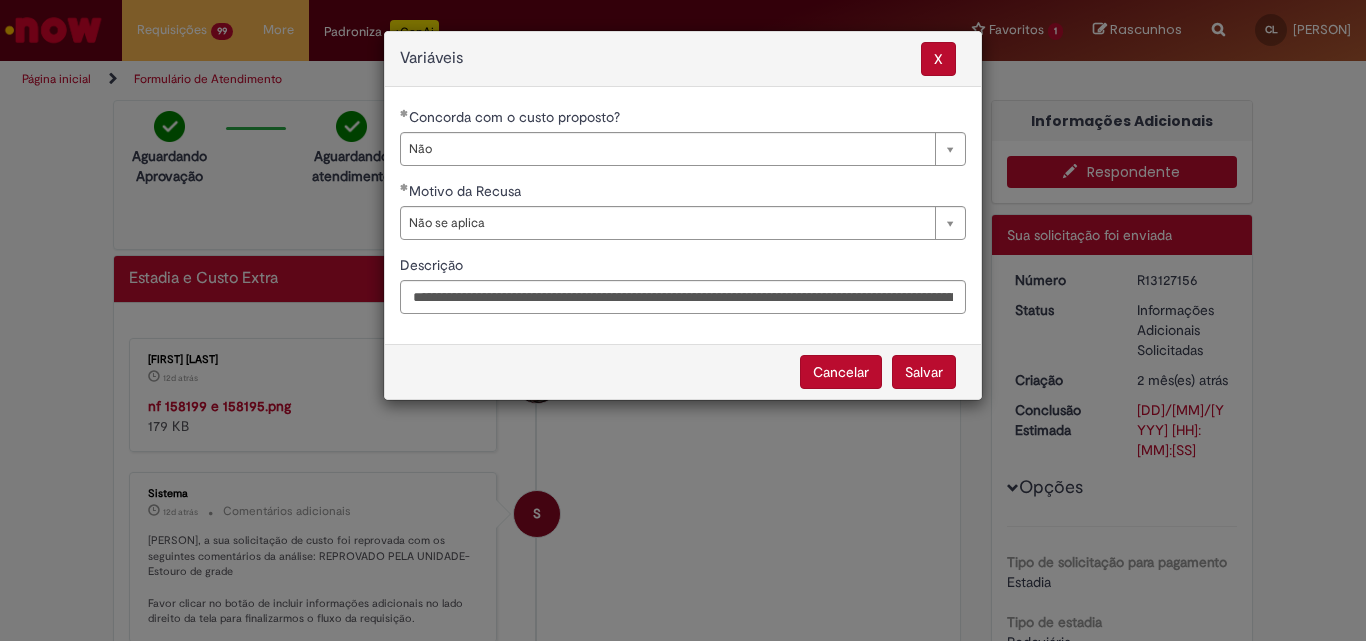 click on "Salvar" at bounding box center (924, 372) 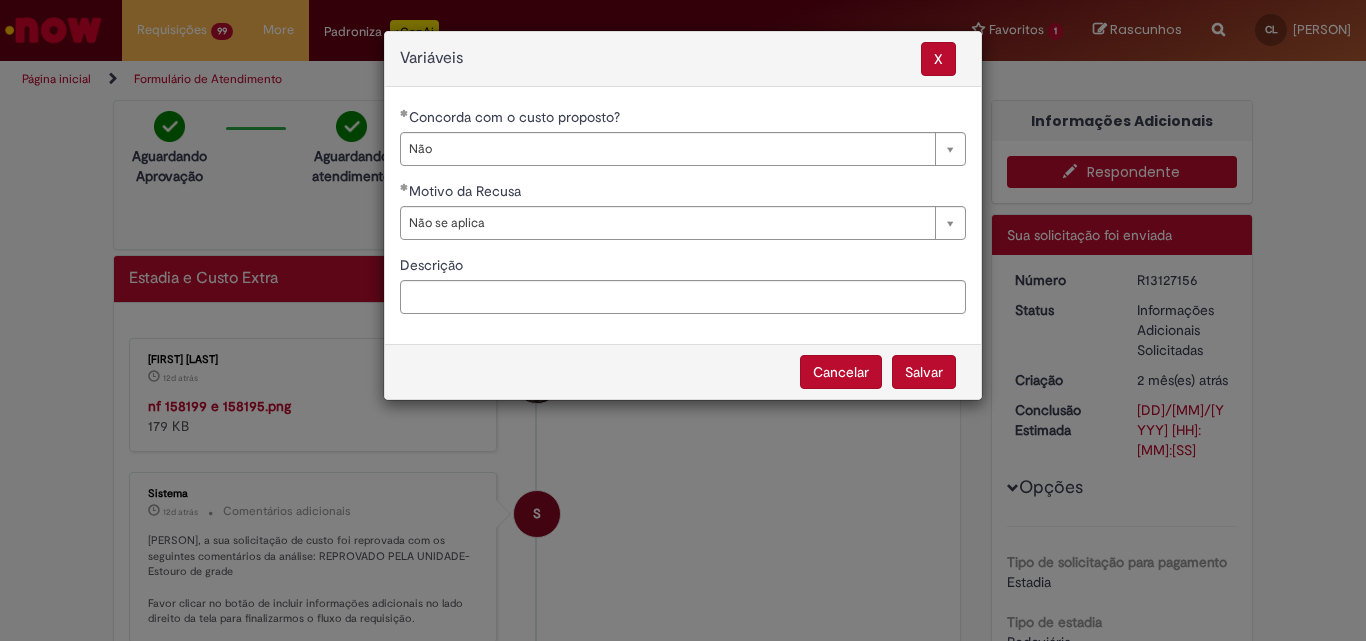 select on "**" 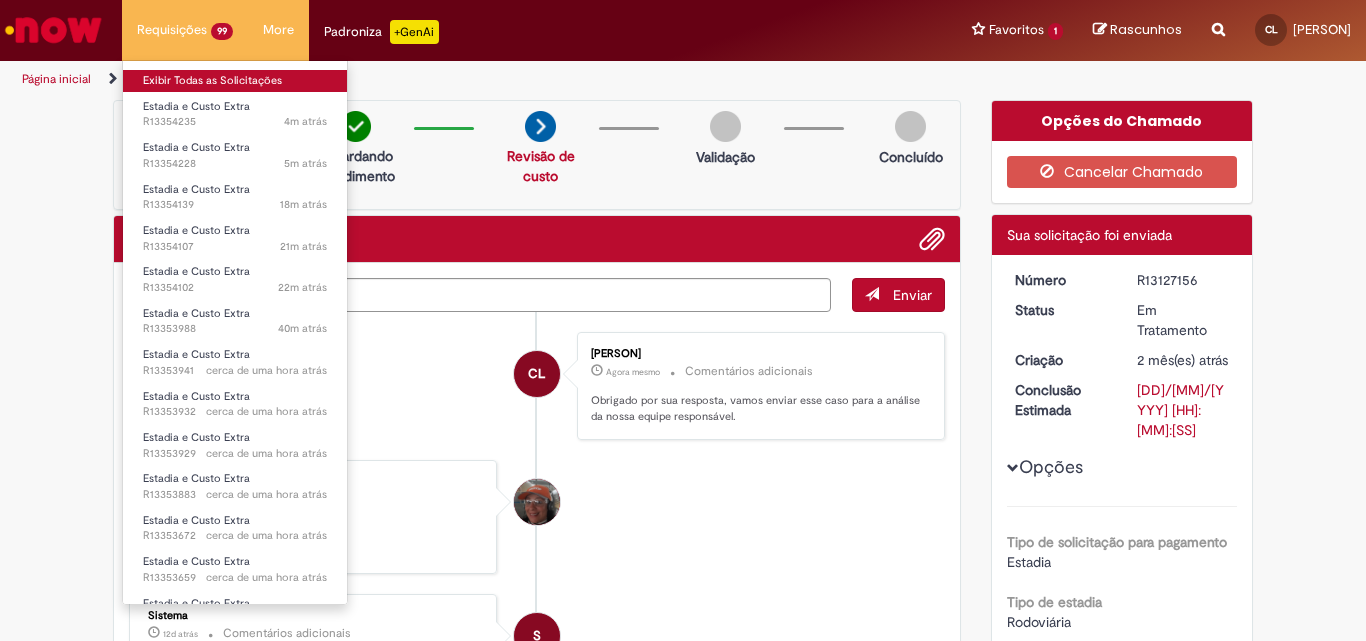 click on "Exibir Todas as Solicitações" at bounding box center (235, 81) 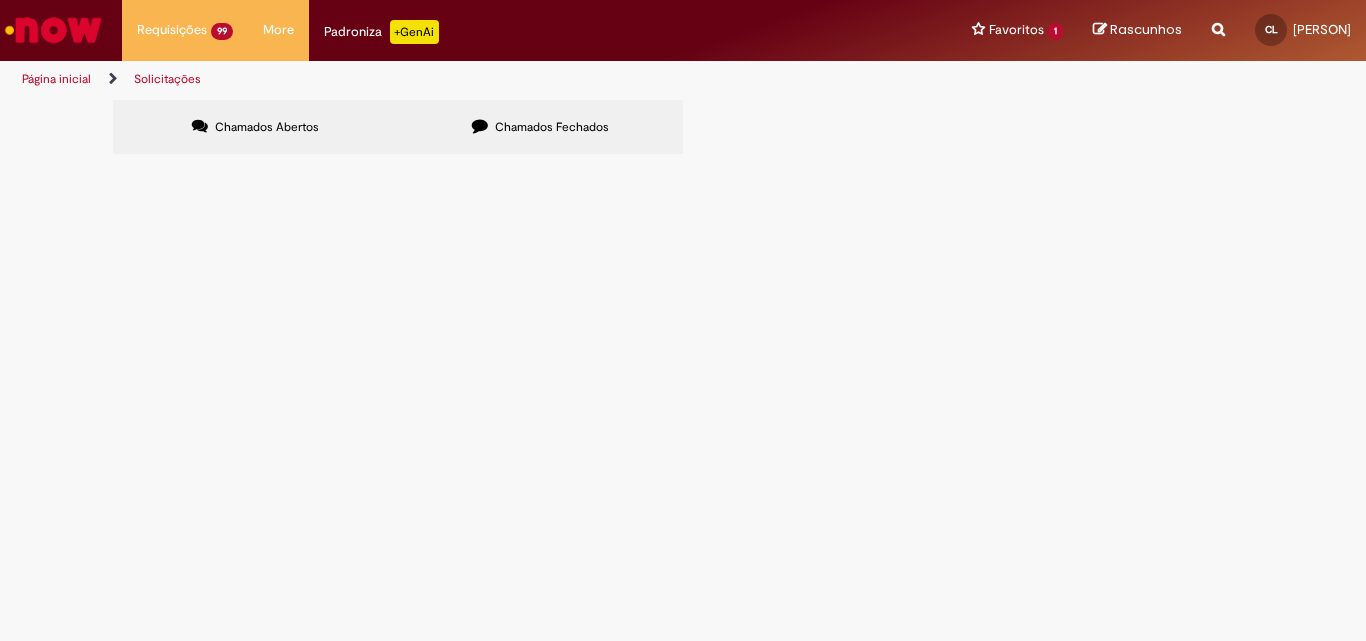 click at bounding box center [0, 0] 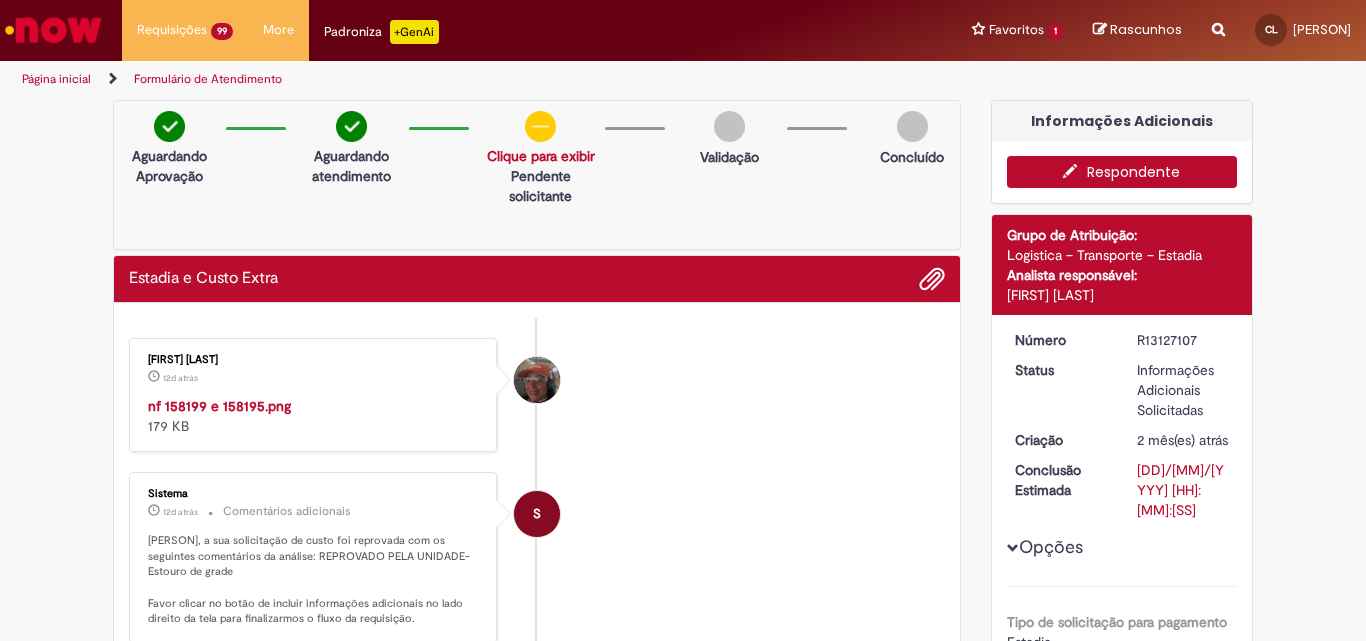 click on "Respondente" at bounding box center (1122, 172) 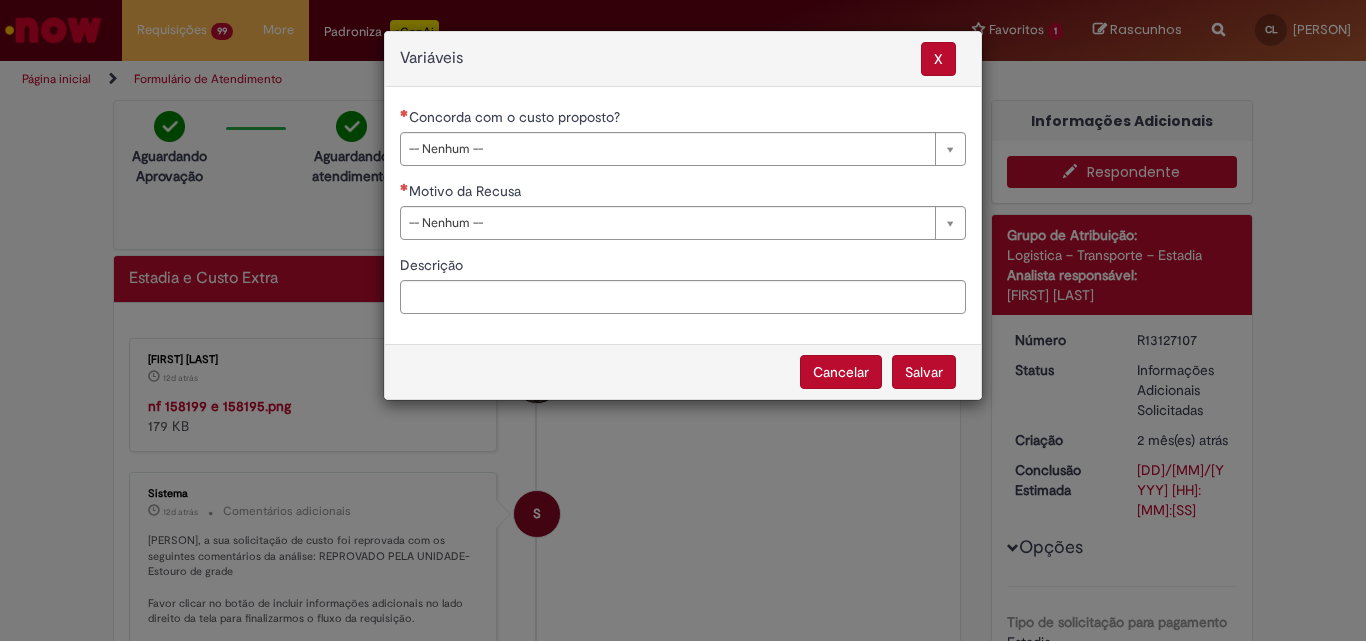 click on "**********" at bounding box center (683, 218) 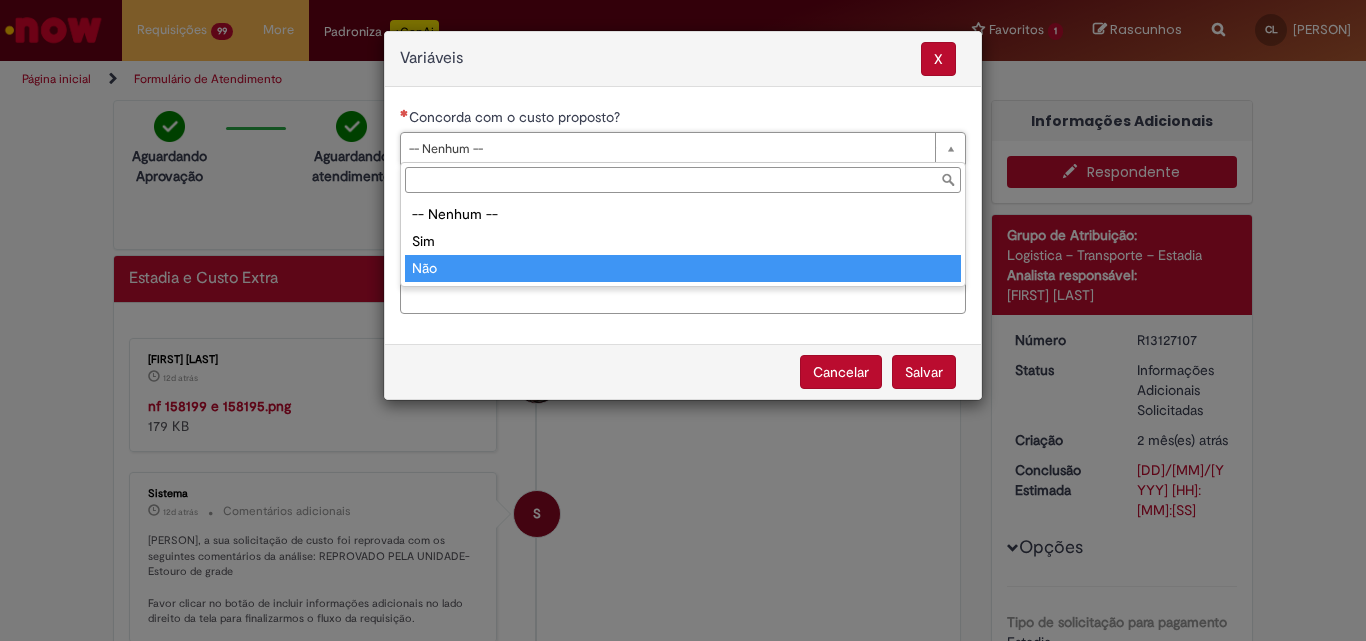 type on "***" 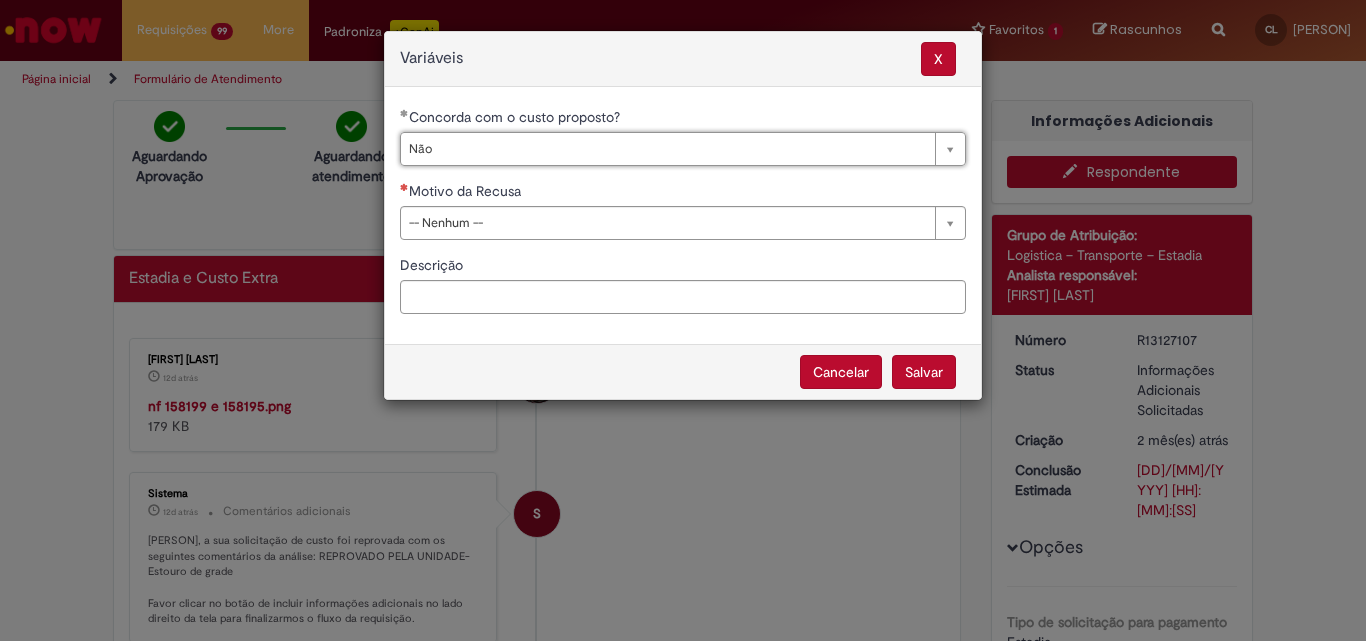 drag, startPoint x: 605, startPoint y: 216, endPoint x: 609, endPoint y: 230, distance: 14.56022 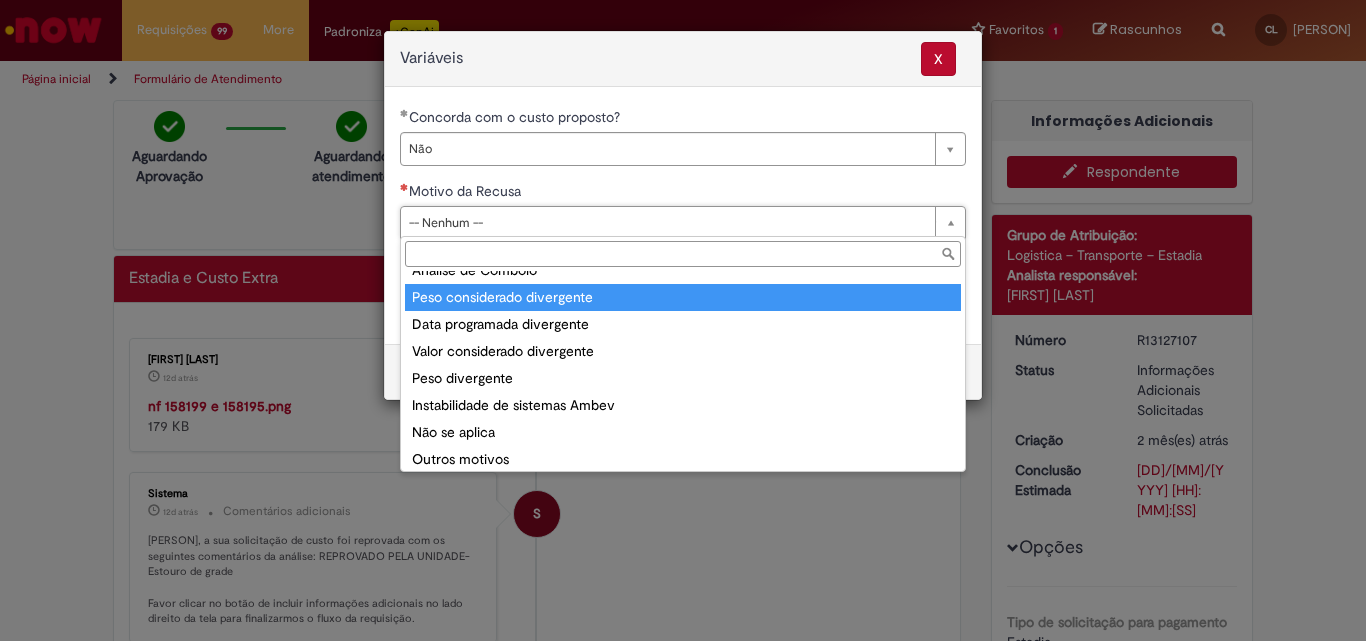 scroll, scrollTop: 78, scrollLeft: 0, axis: vertical 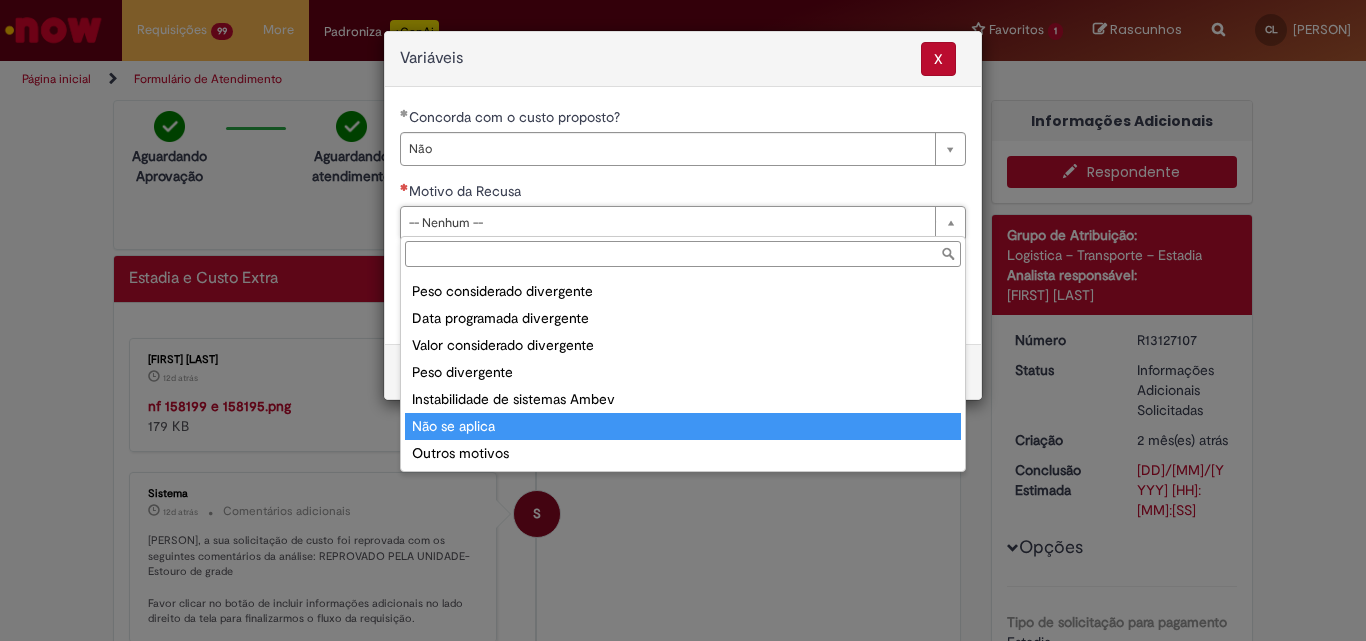 type on "**********" 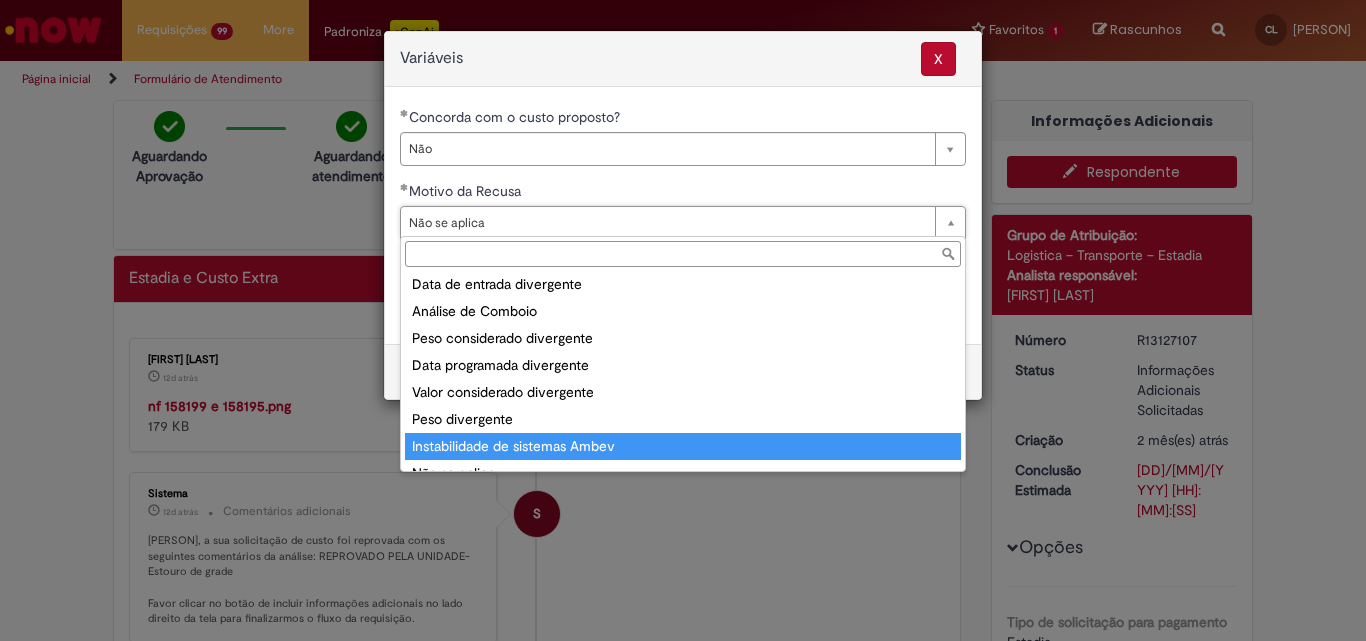 scroll, scrollTop: 78, scrollLeft: 0, axis: vertical 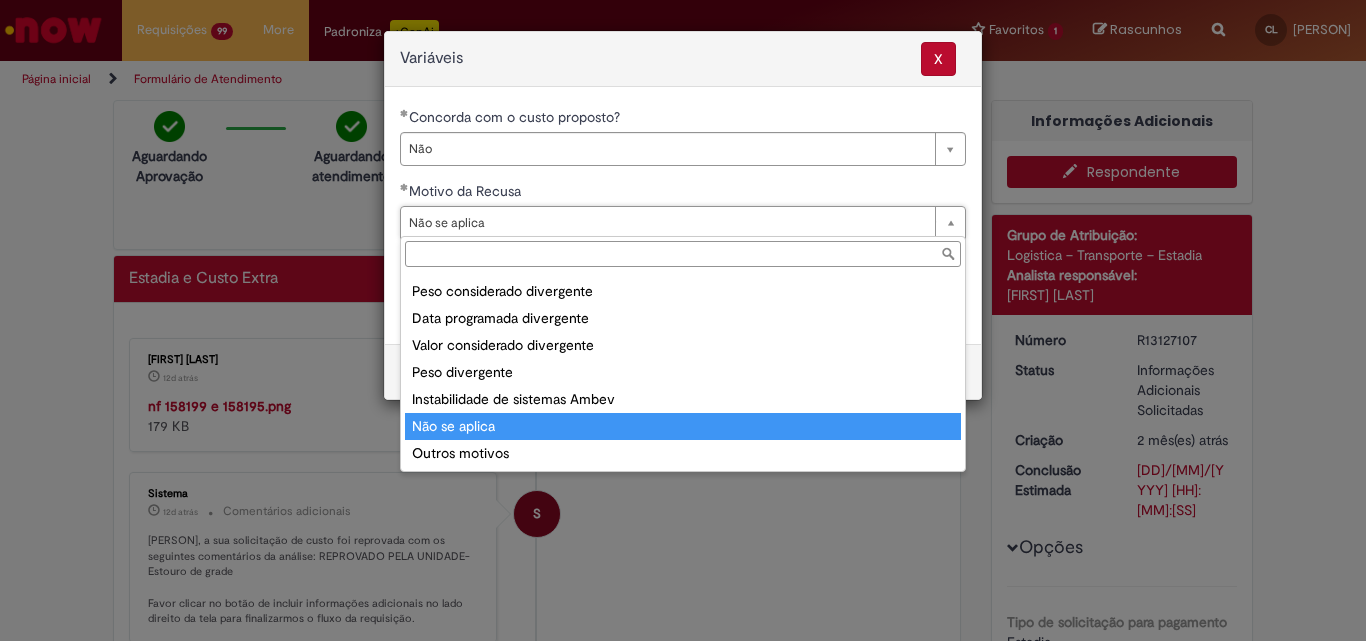 type on "**********" 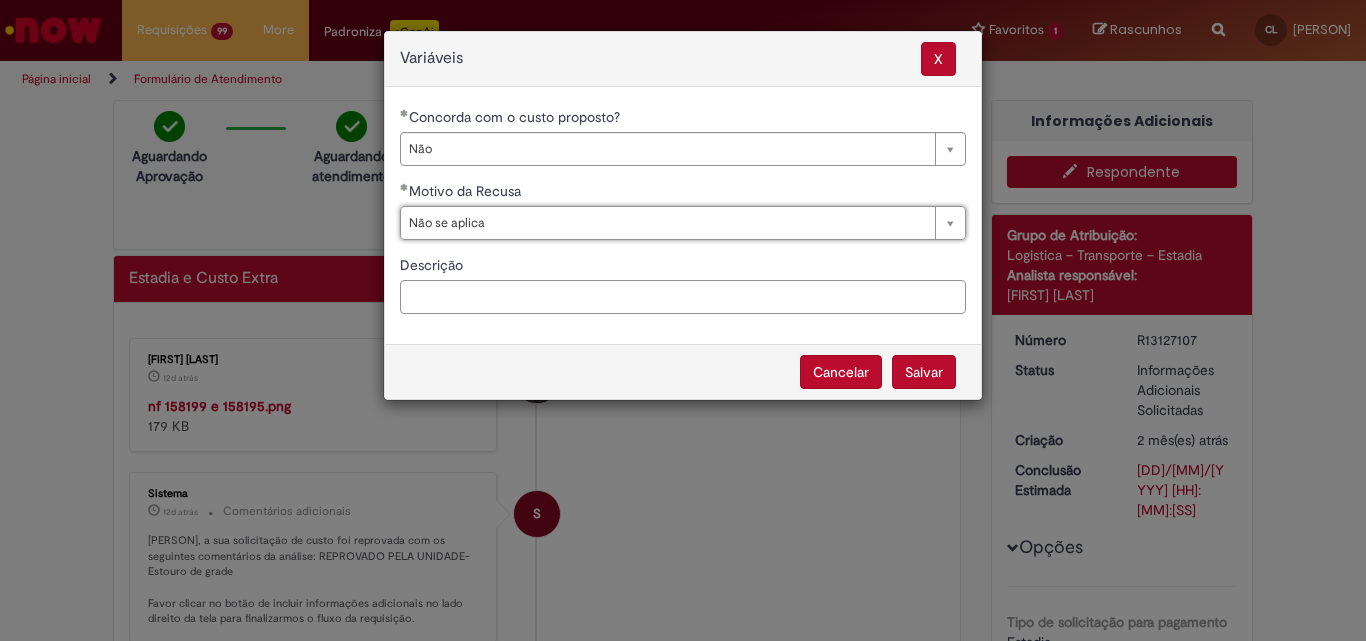 click on "Descrição" at bounding box center (683, 297) 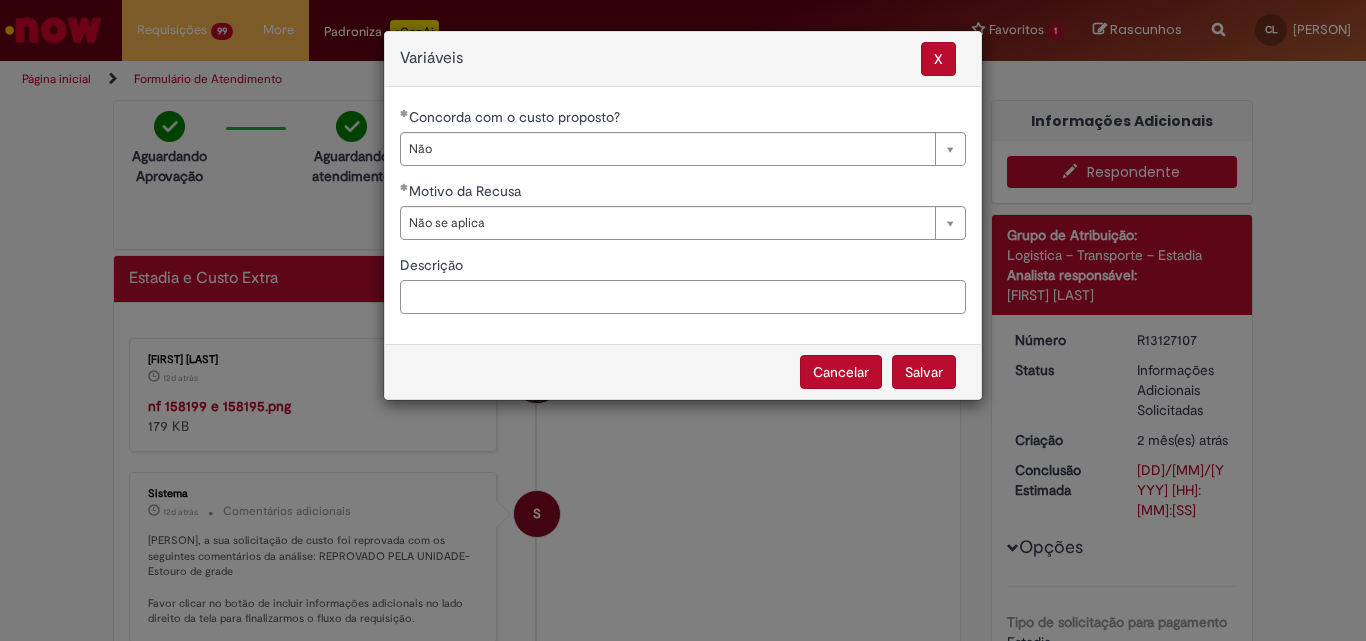 scroll, scrollTop: 0, scrollLeft: 0, axis: both 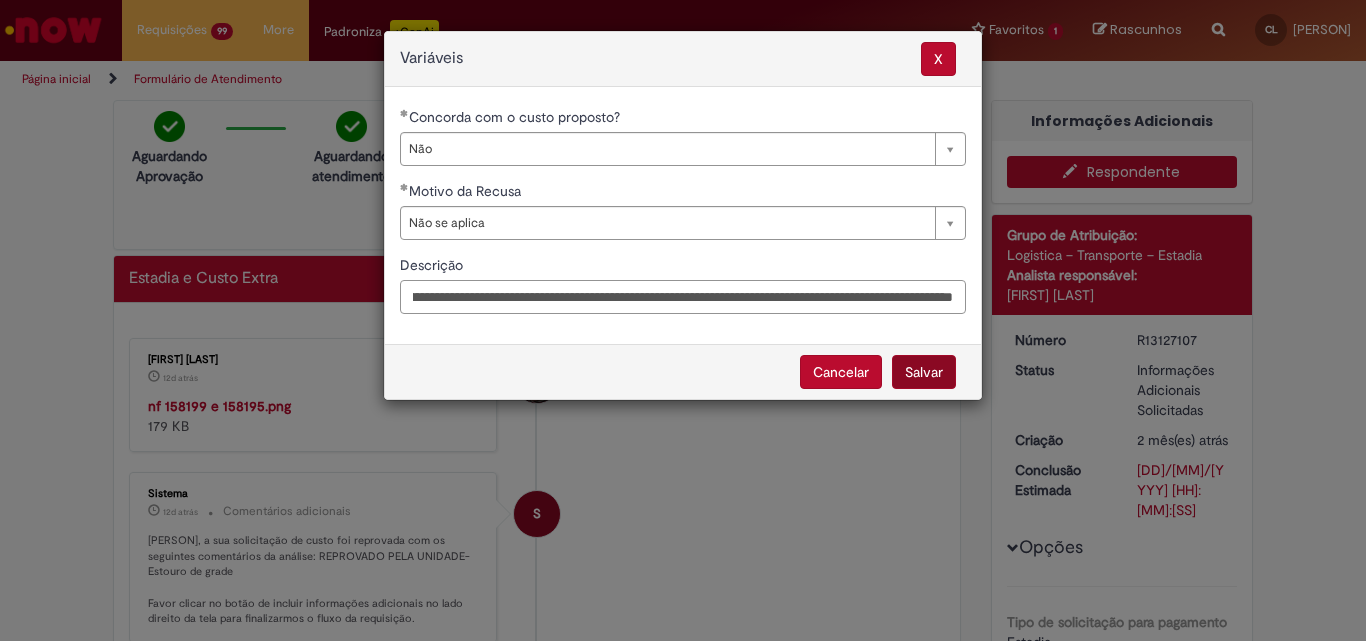 type on "**********" 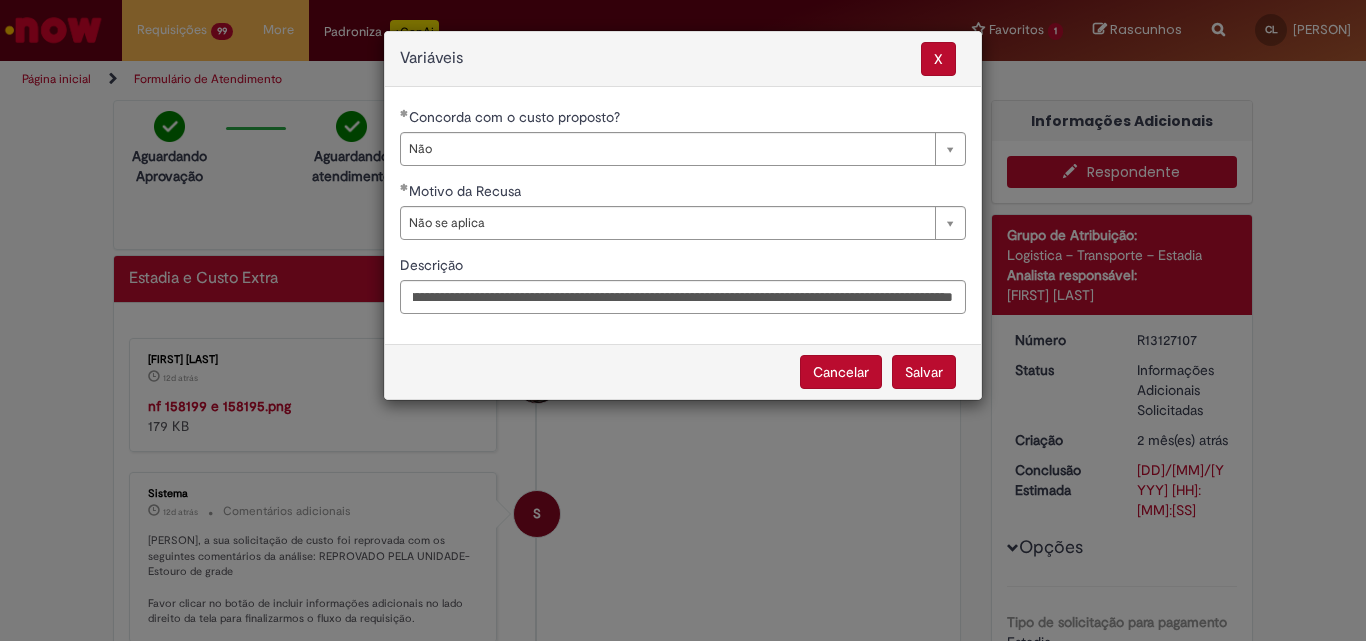 click on "Salvar" at bounding box center (924, 372) 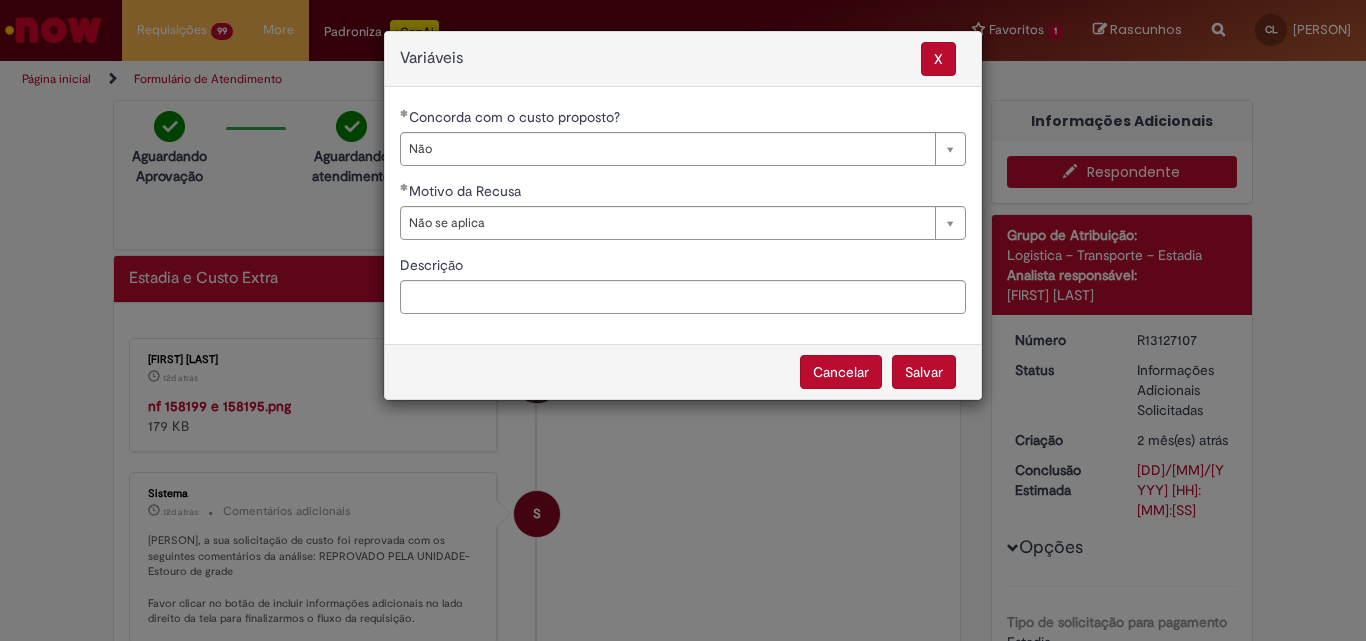 select on "**" 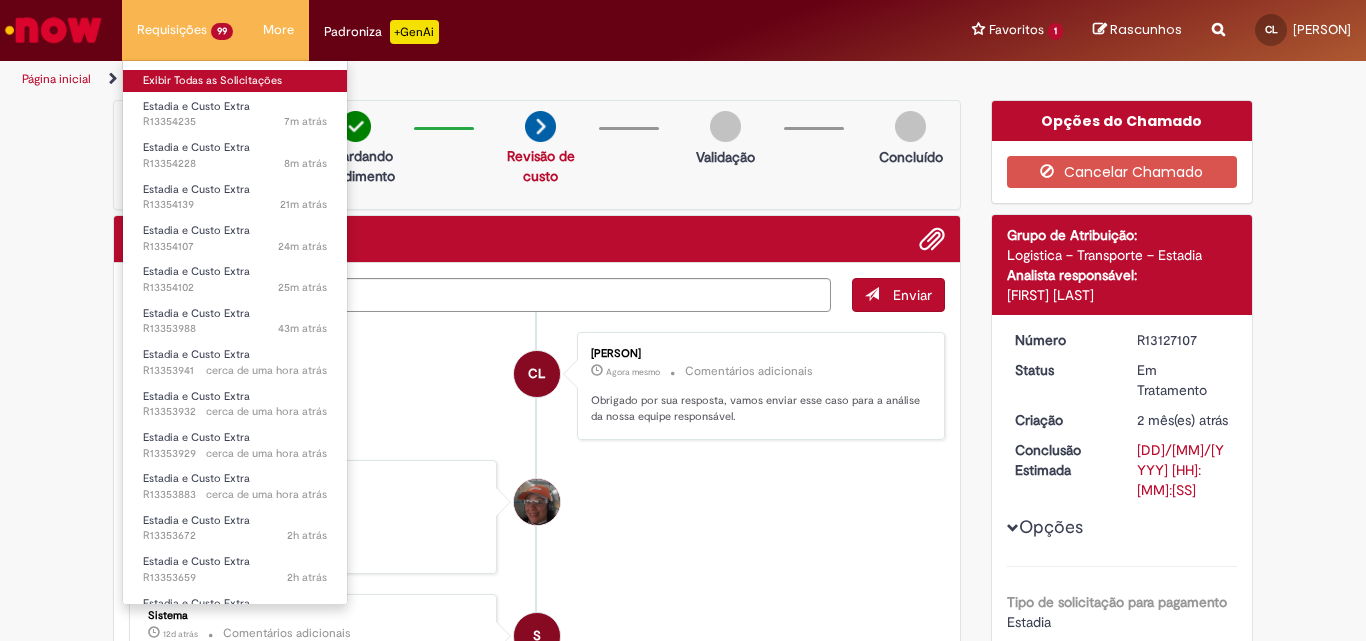 click on "Exibir Todas as Solicitações" at bounding box center [235, 81] 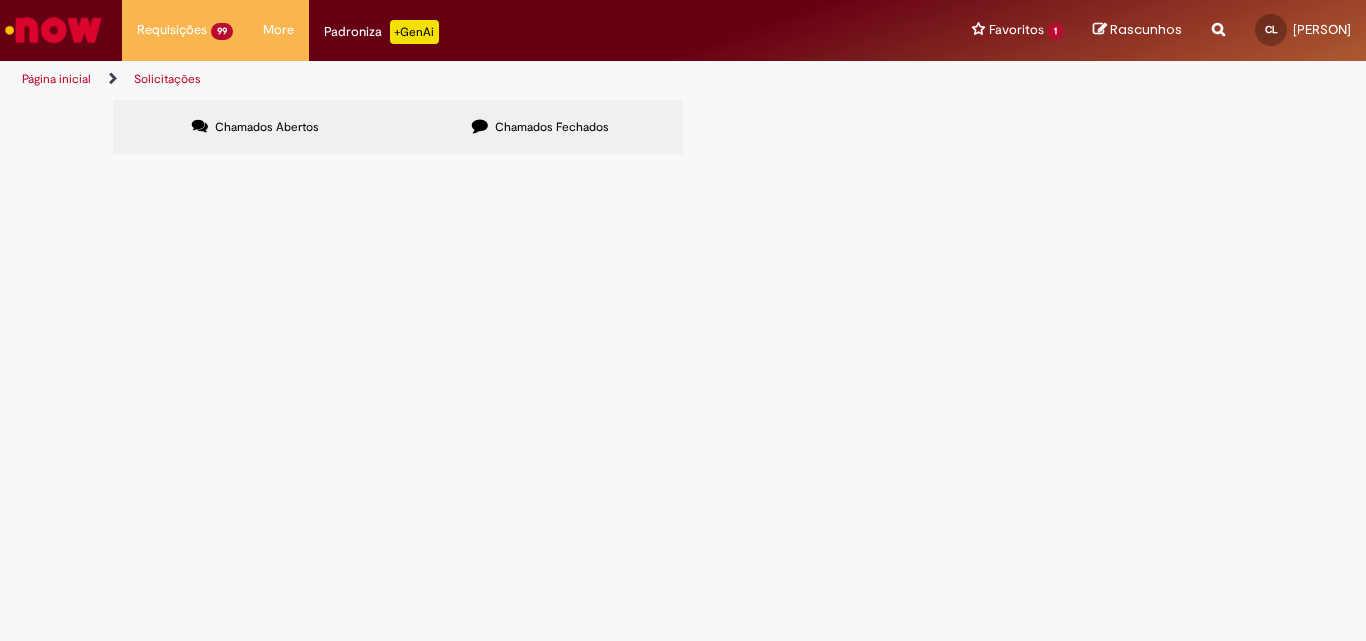 click at bounding box center [0, 0] 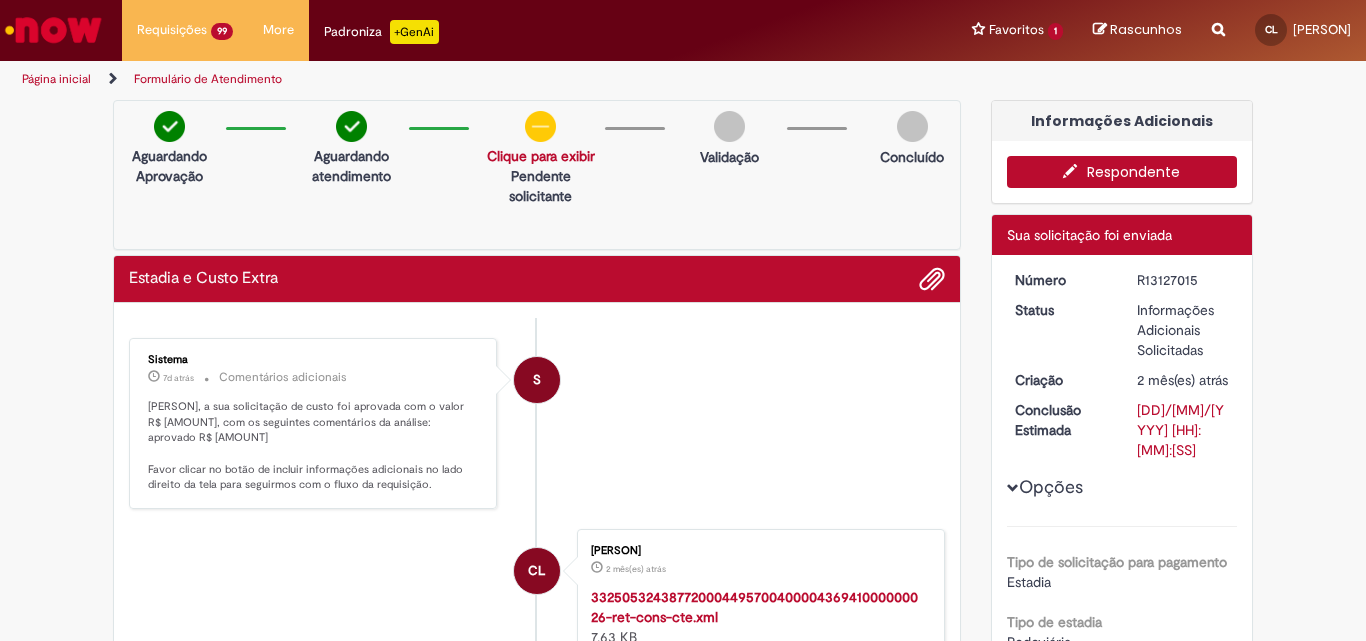 click on "Respondente" at bounding box center [1122, 172] 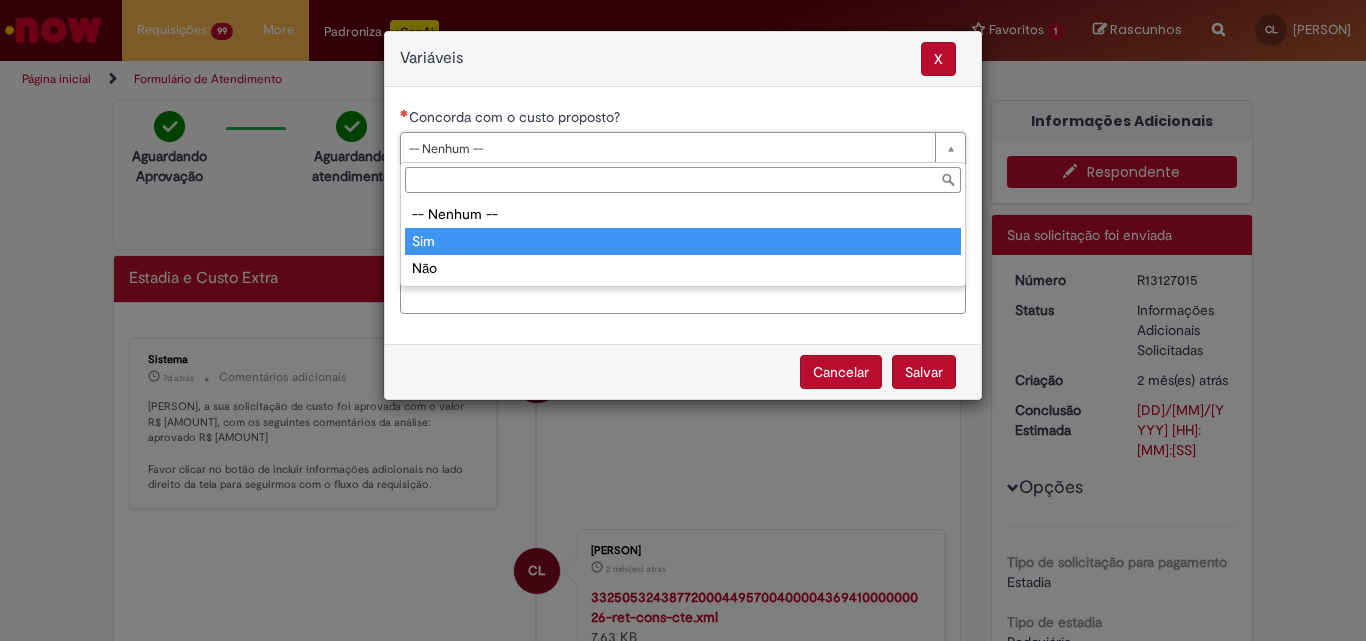 type on "***" 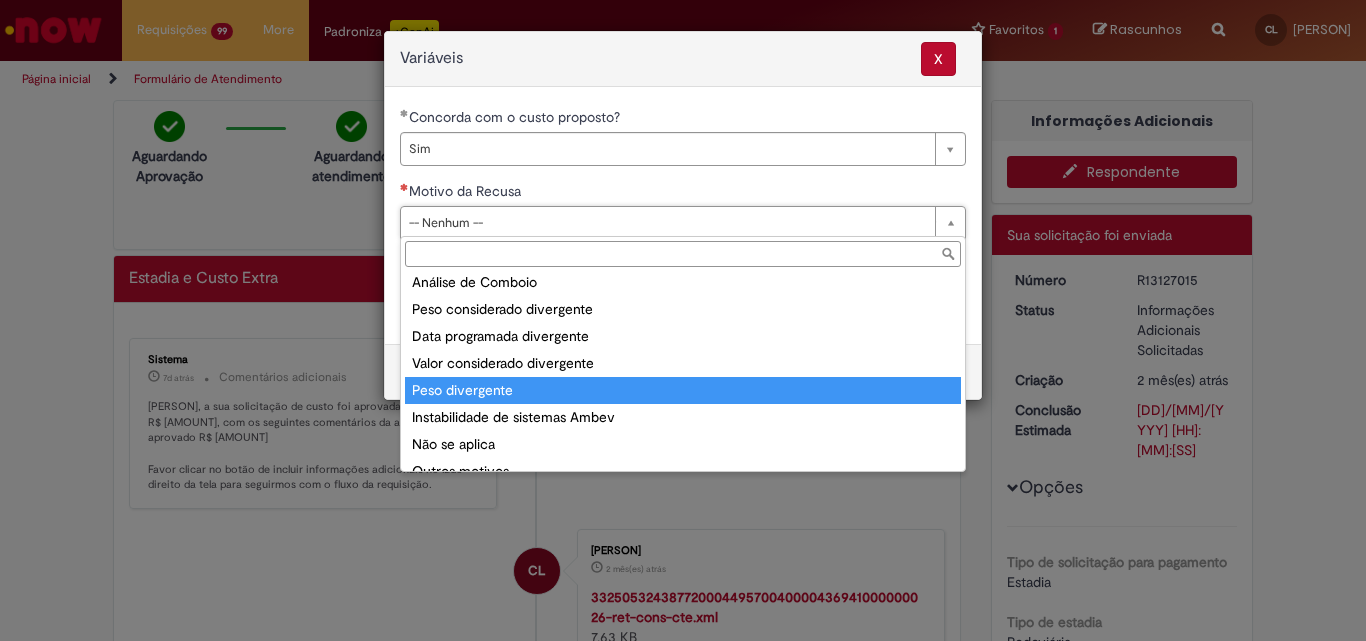 scroll, scrollTop: 78, scrollLeft: 0, axis: vertical 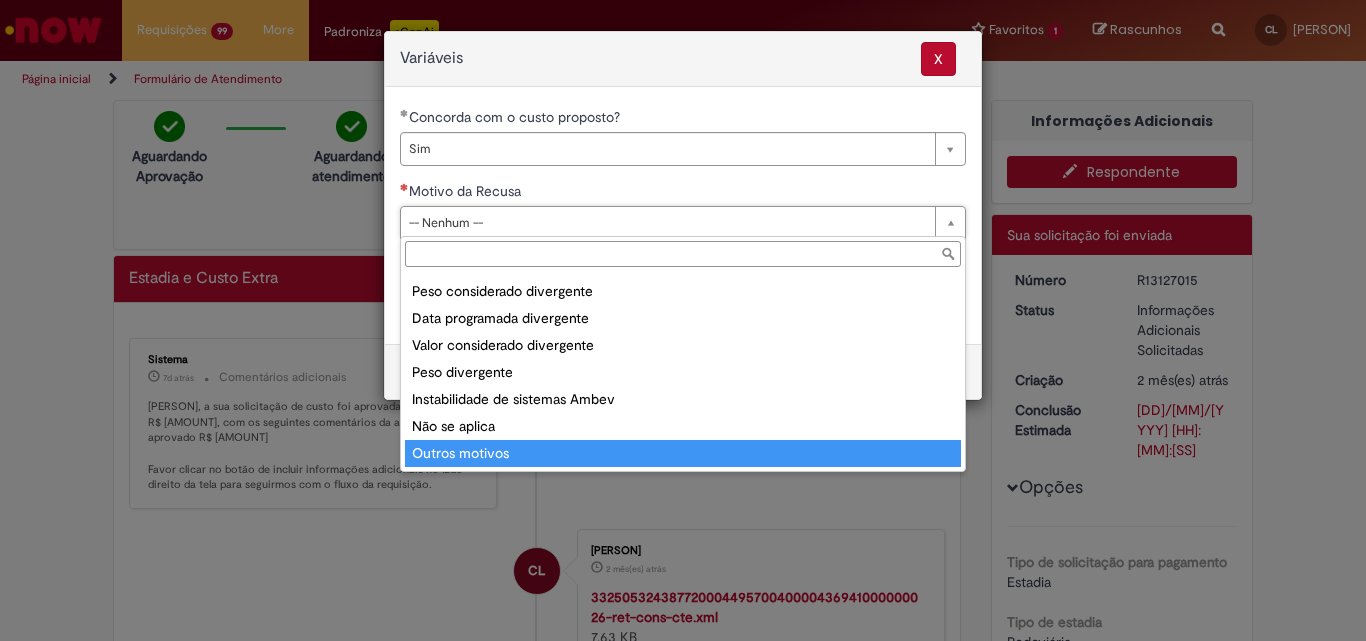 type on "**********" 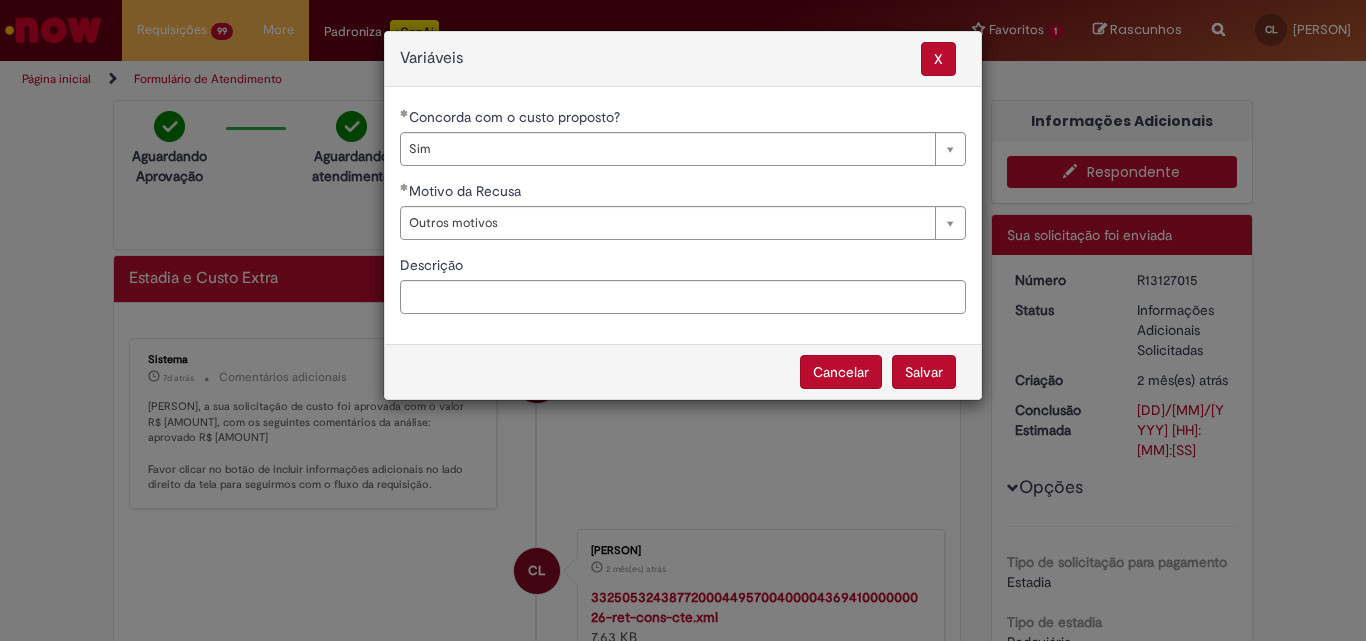 click on "Salvar" at bounding box center [924, 372] 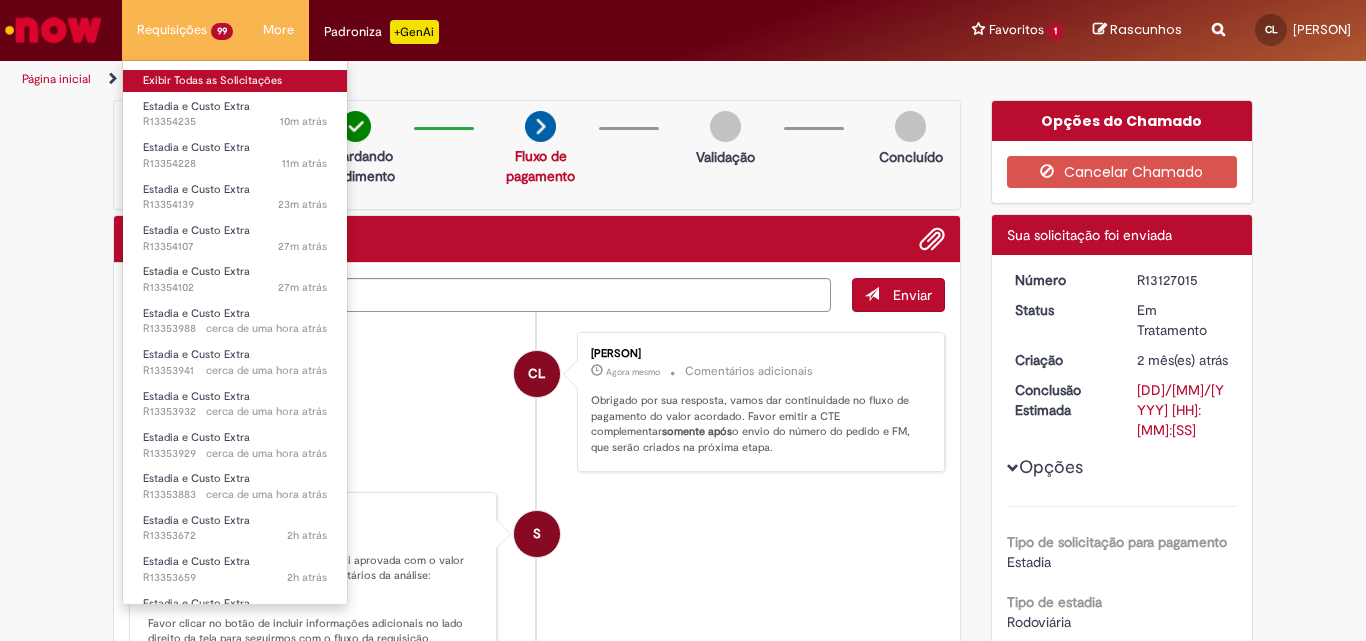 click on "Exibir Todas as Solicitações" at bounding box center (235, 81) 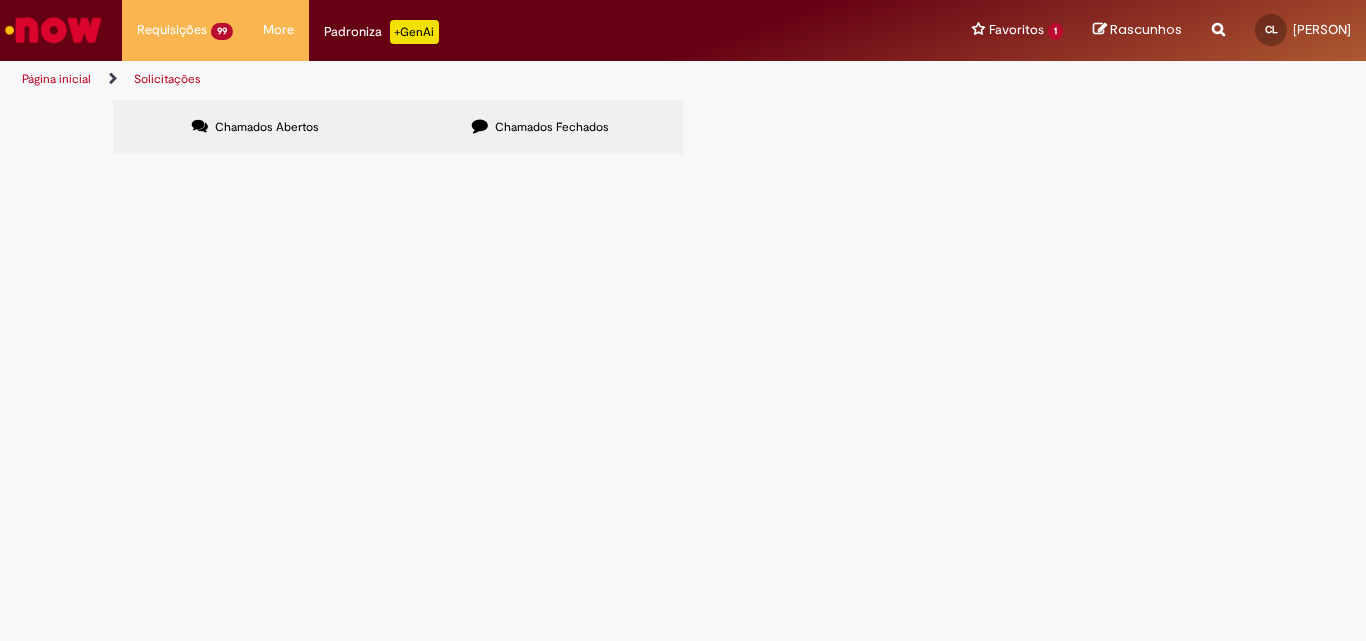 click at bounding box center (0, 0) 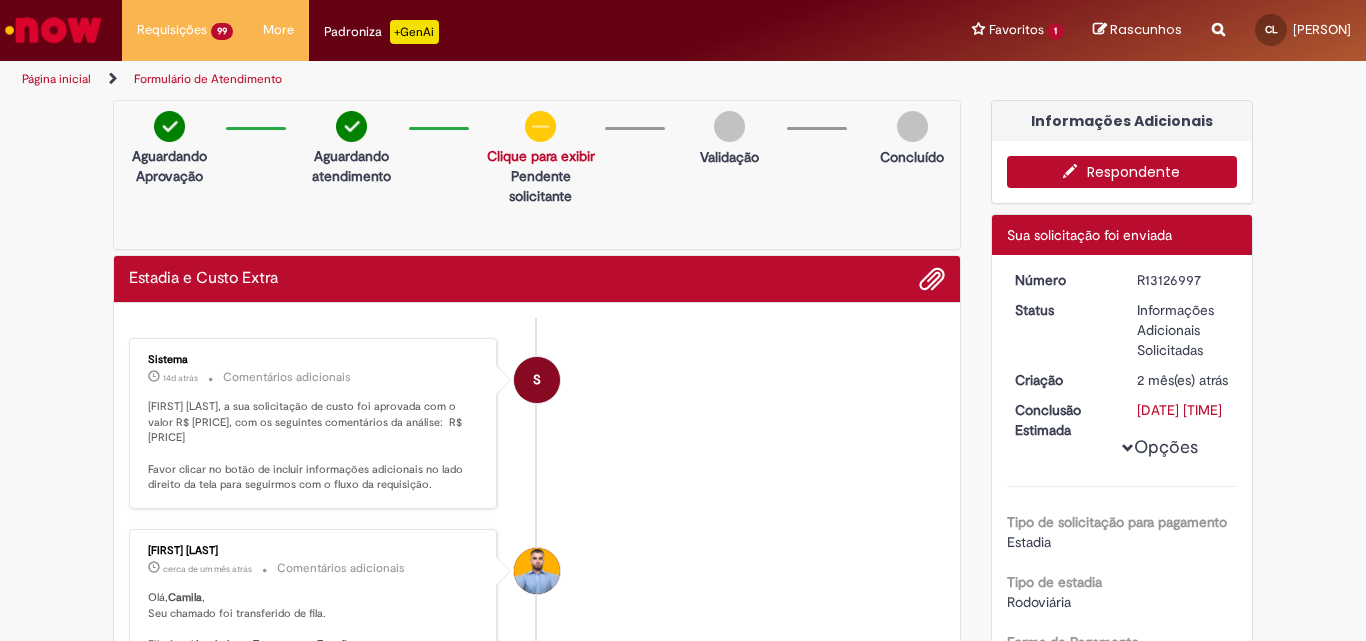 click on "Respondente" at bounding box center (1122, 172) 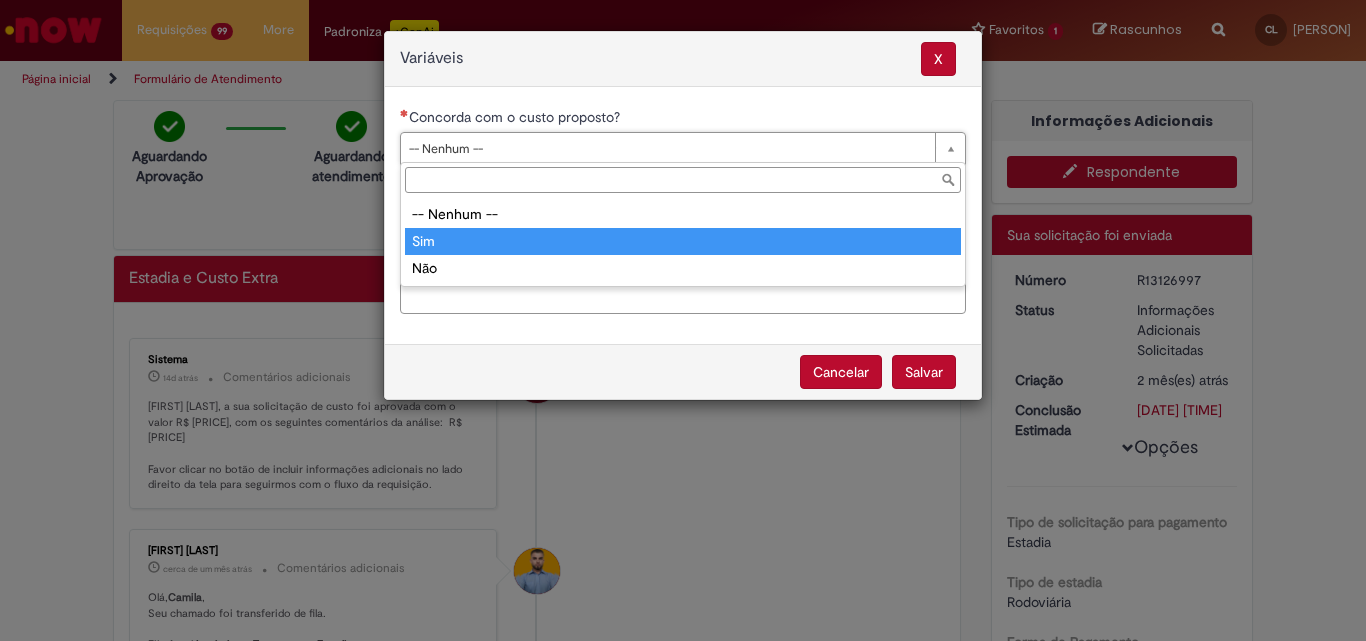 type on "***" 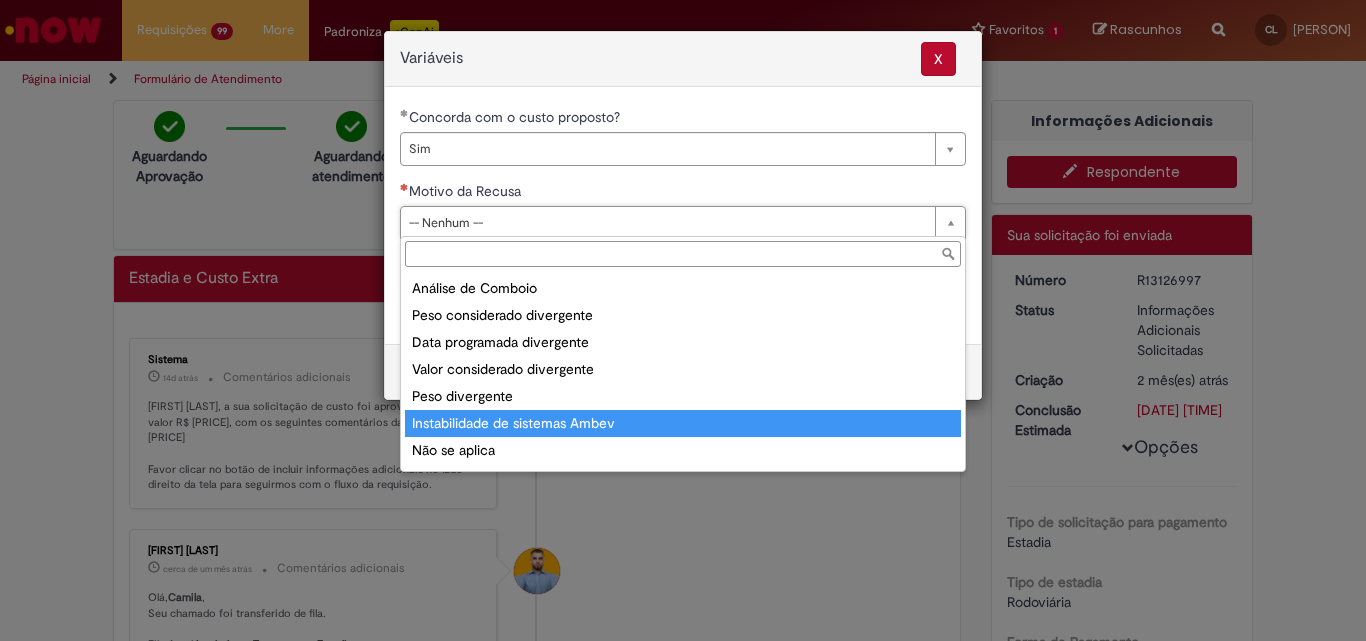 scroll, scrollTop: 78, scrollLeft: 0, axis: vertical 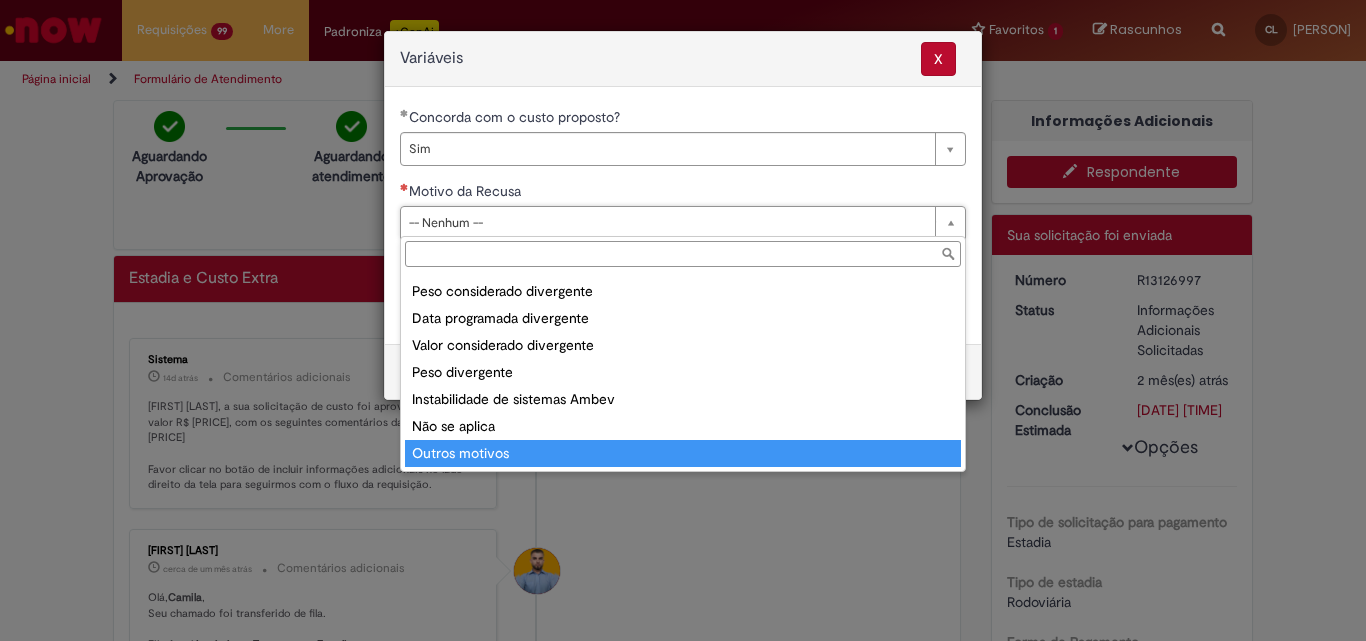 type on "**********" 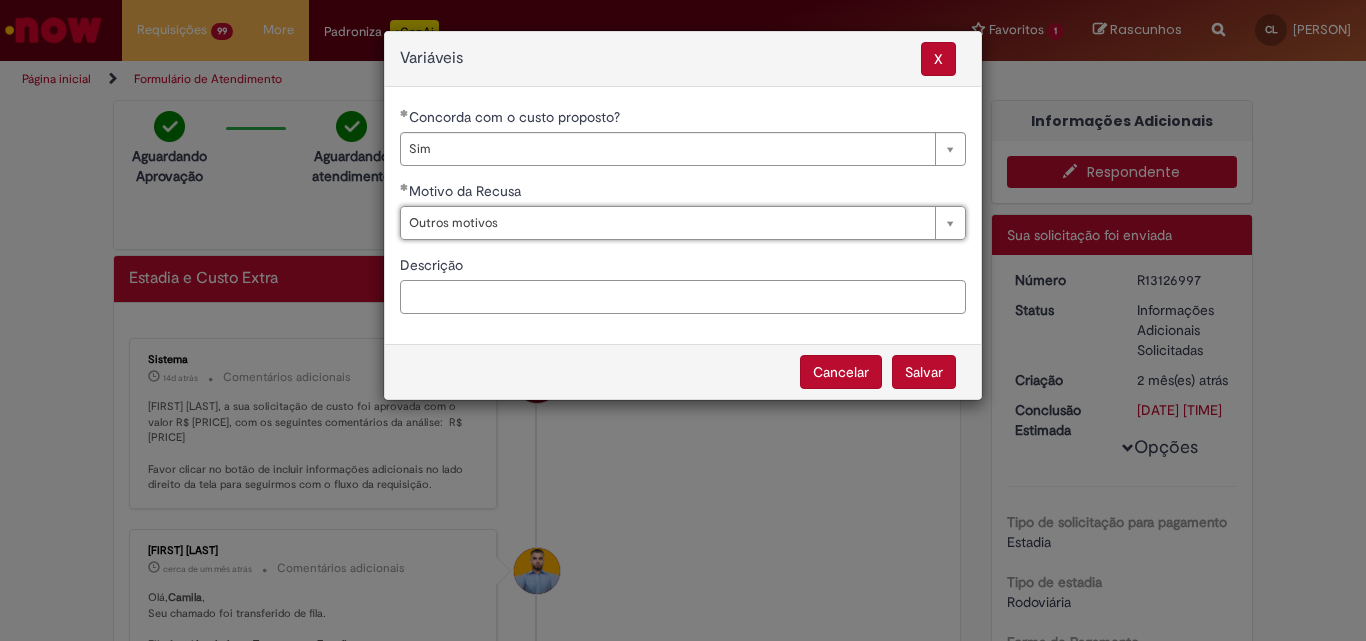 click on "Descrição" at bounding box center [683, 297] 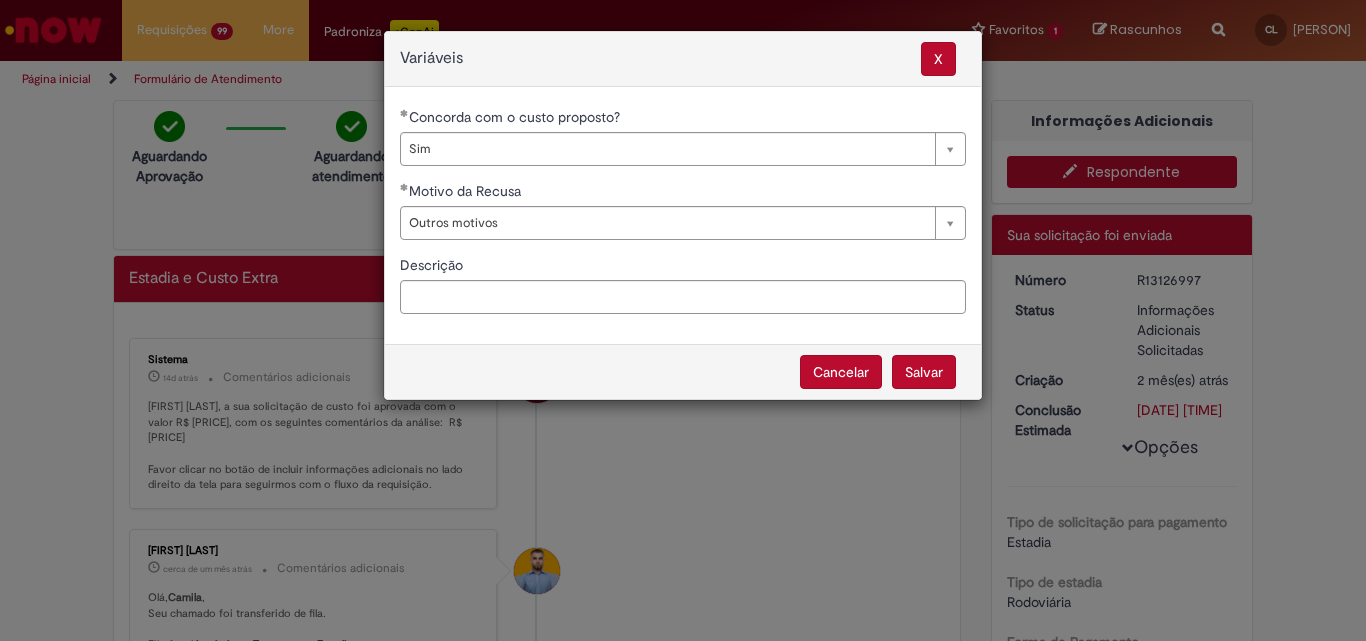 click on "Salvar" at bounding box center [924, 372] 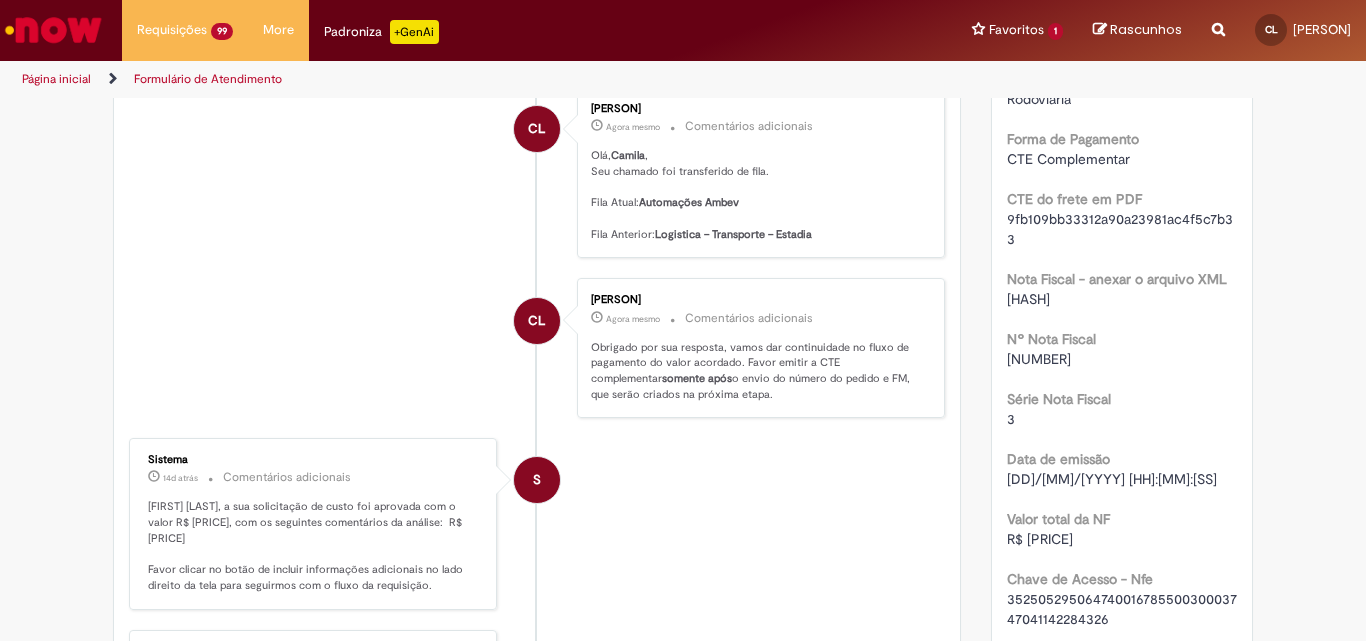 scroll, scrollTop: 500, scrollLeft: 0, axis: vertical 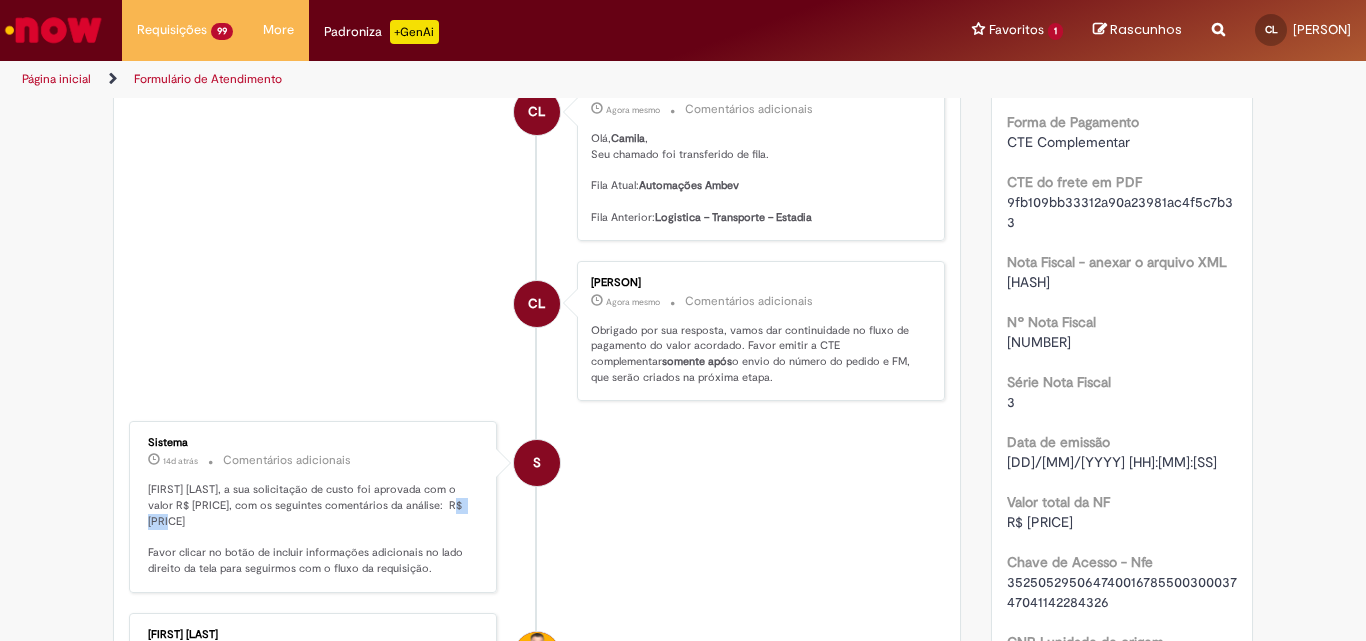 drag, startPoint x: 420, startPoint y: 531, endPoint x: 473, endPoint y: 543, distance: 54.34151 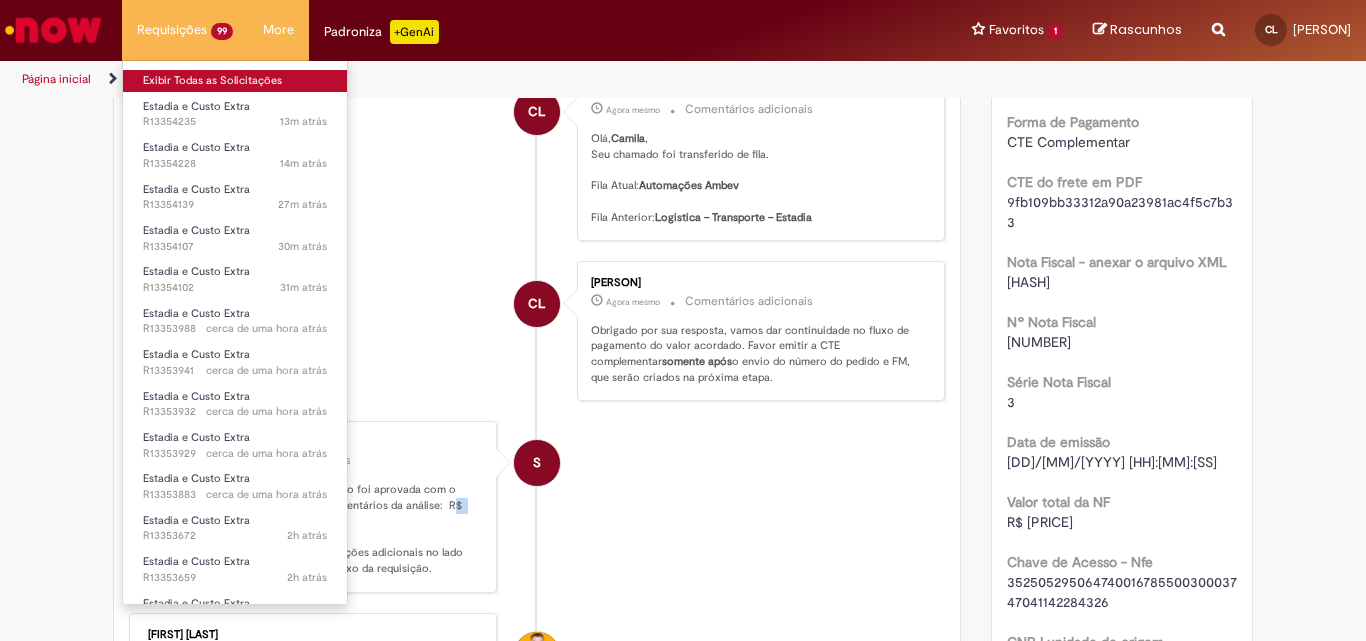 click on "Exibir Todas as Solicitações" at bounding box center [235, 81] 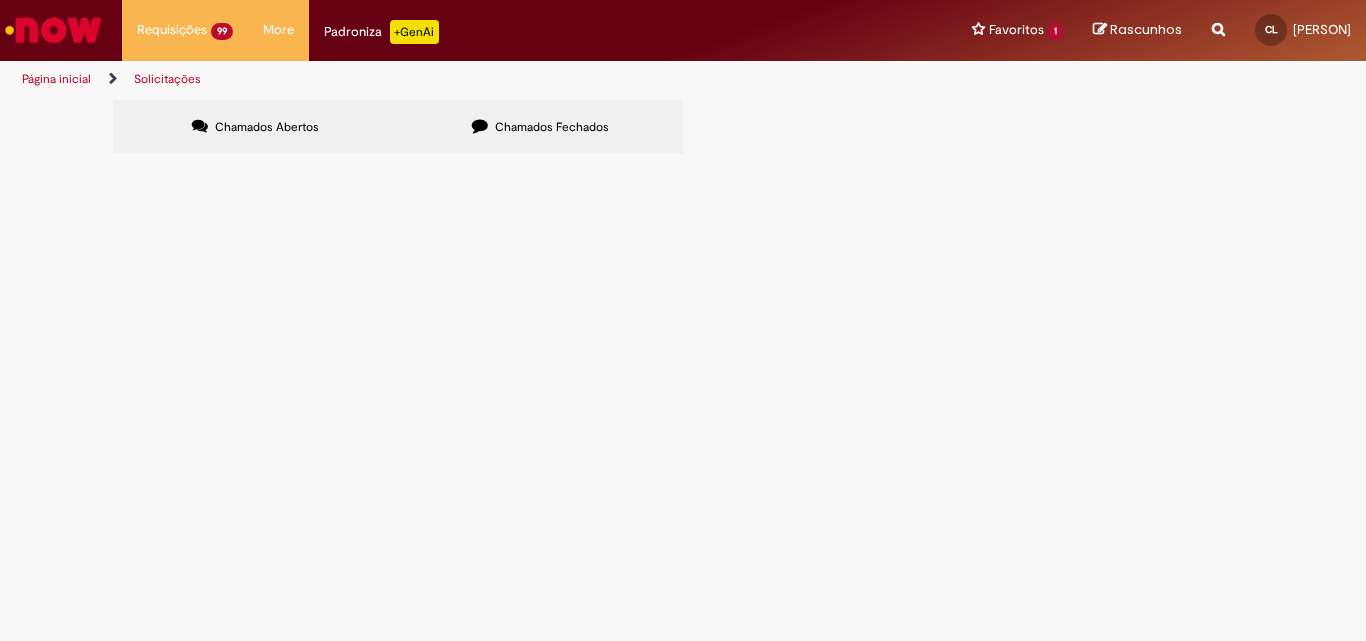 scroll, scrollTop: 0, scrollLeft: 0, axis: both 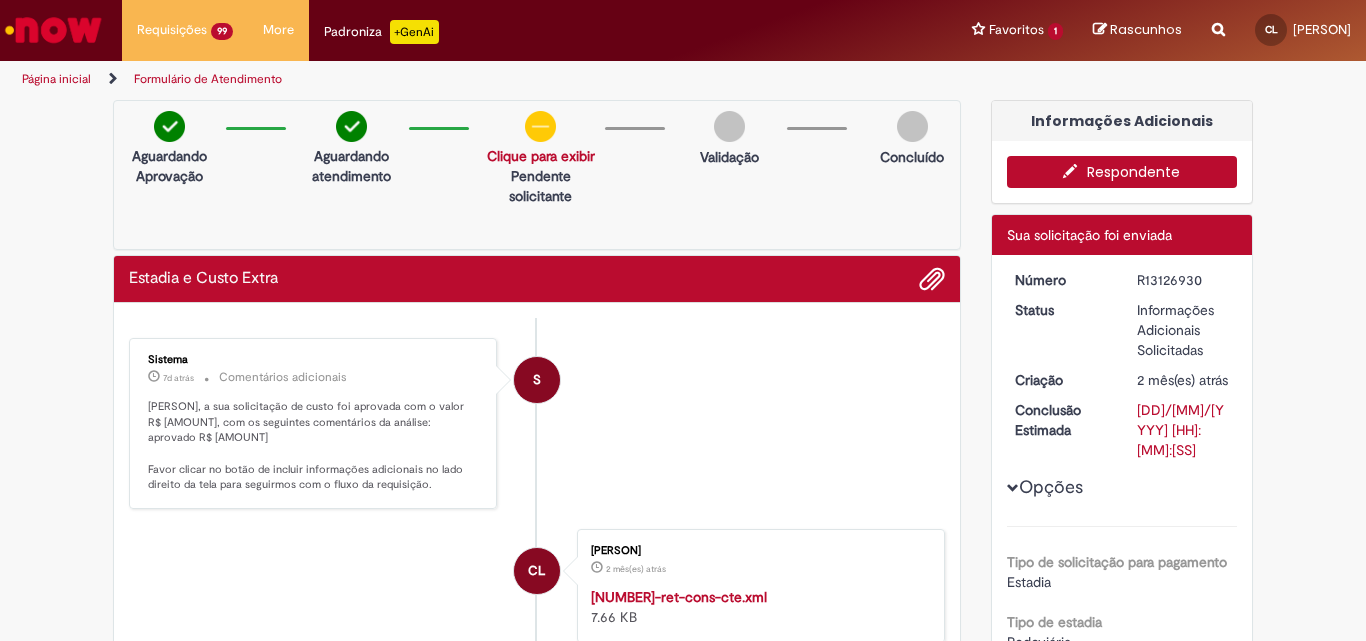 click on "Respondente" at bounding box center (1122, 172) 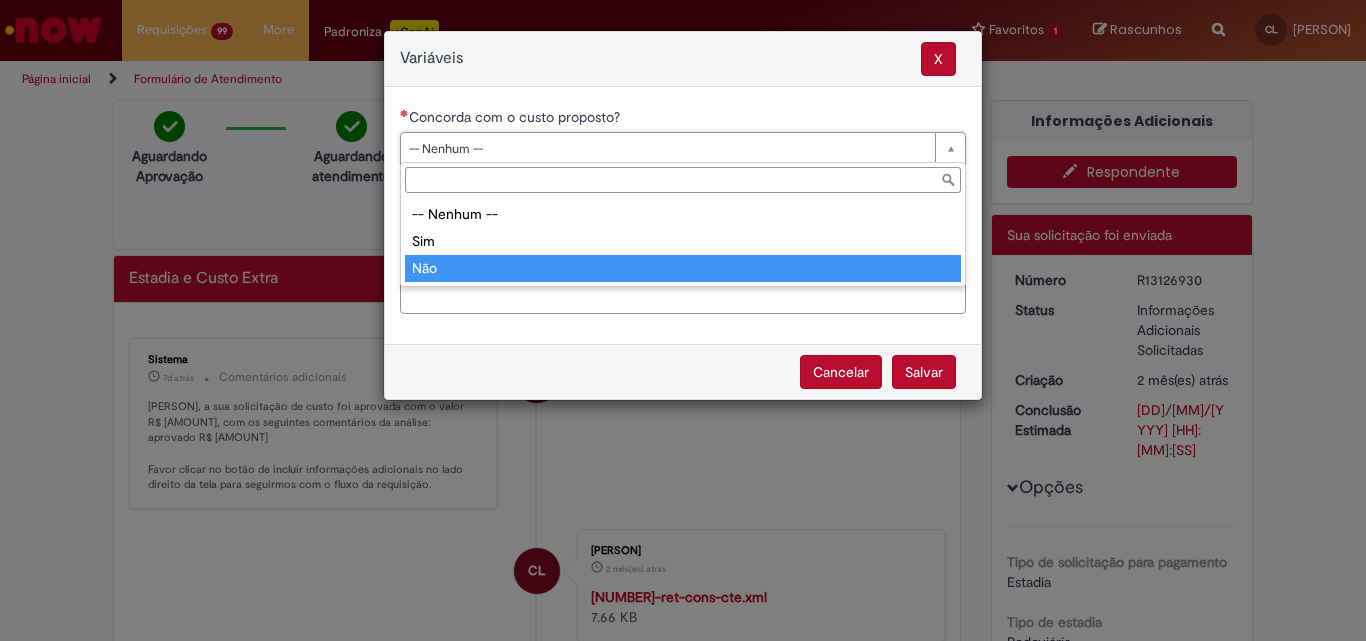 type on "***" 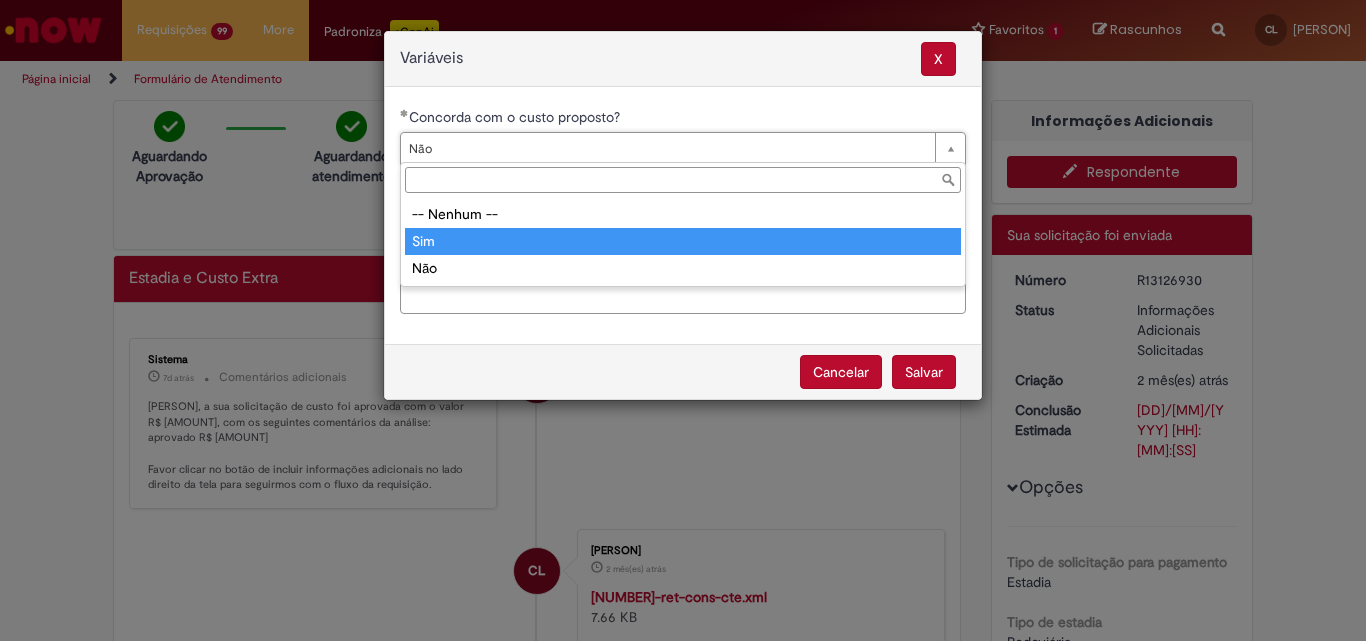 type on "***" 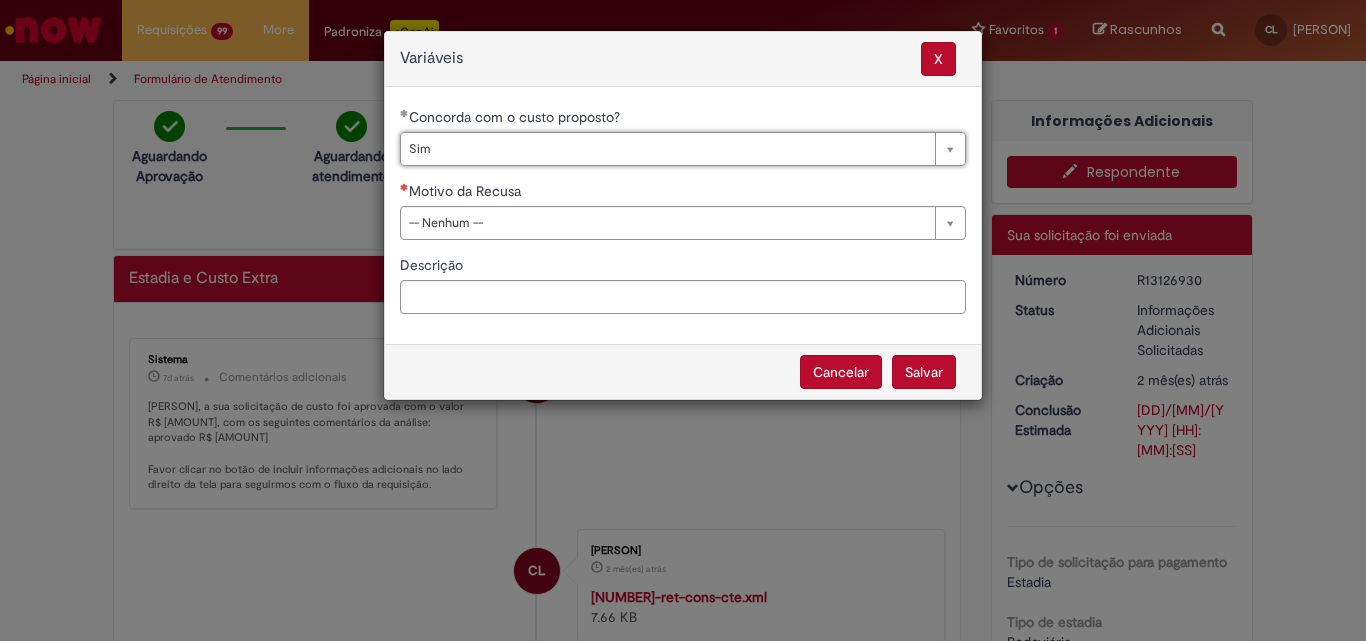 scroll, scrollTop: 0, scrollLeft: 22, axis: horizontal 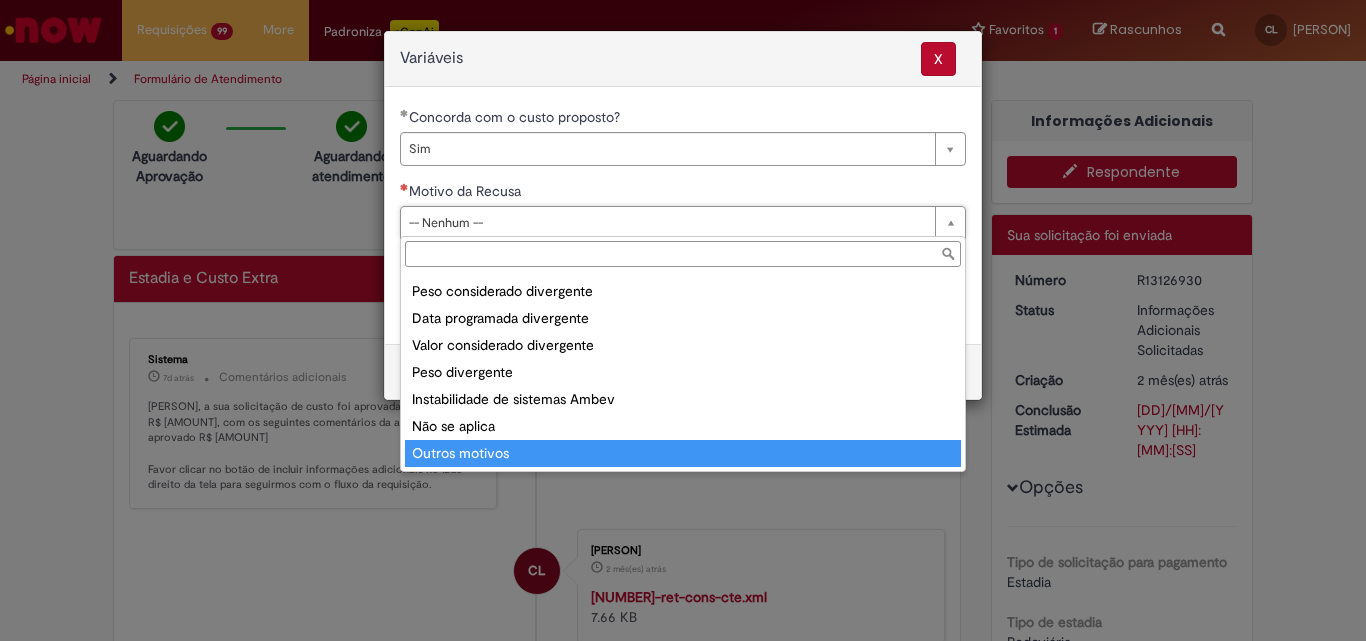 type on "**********" 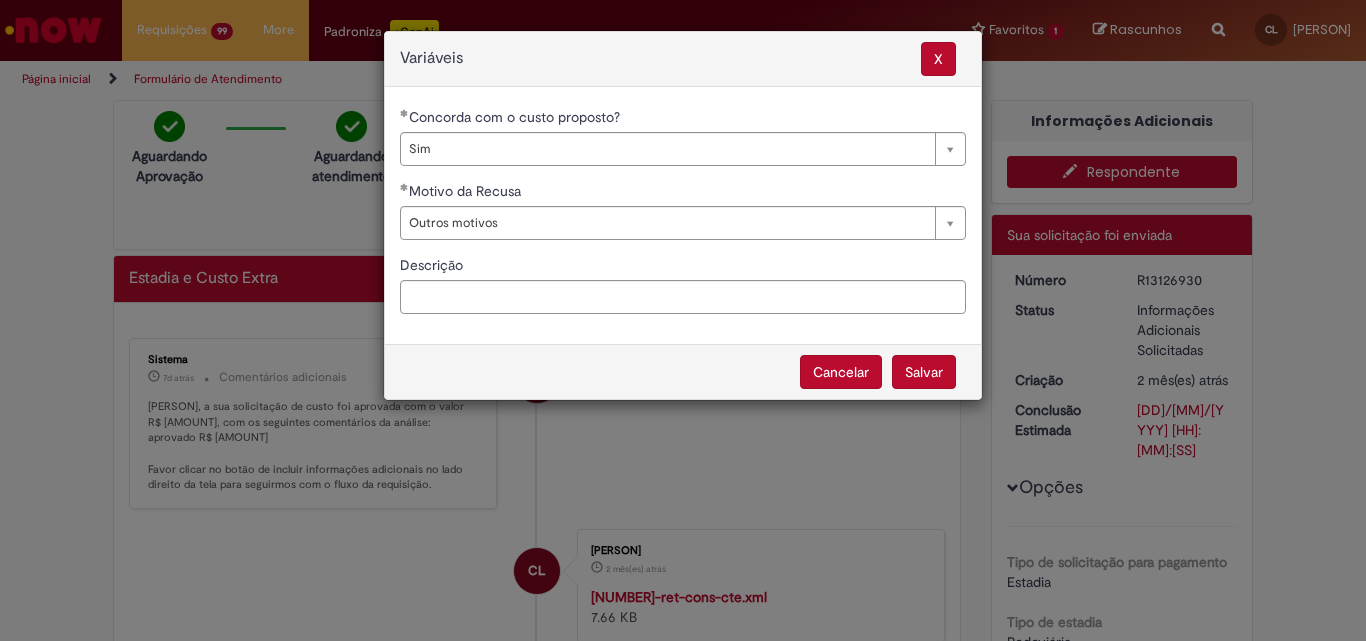 click on "Salvar" at bounding box center (924, 372) 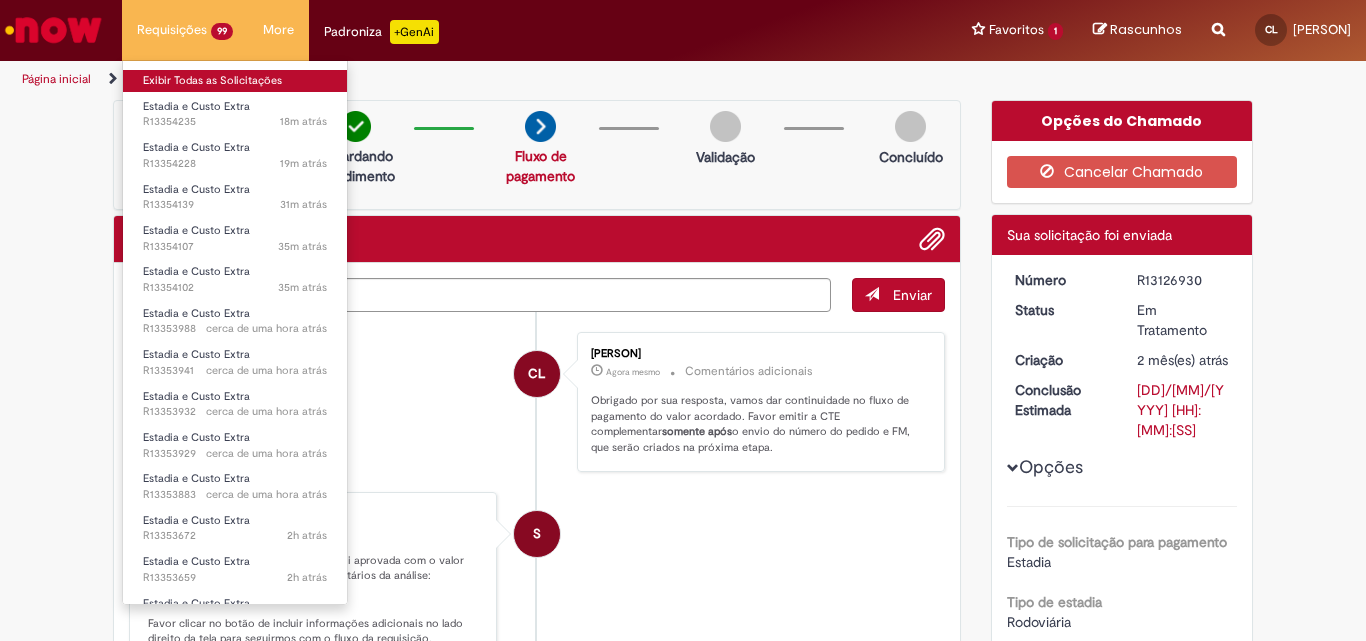 click on "Exibir Todas as Solicitações" at bounding box center [235, 81] 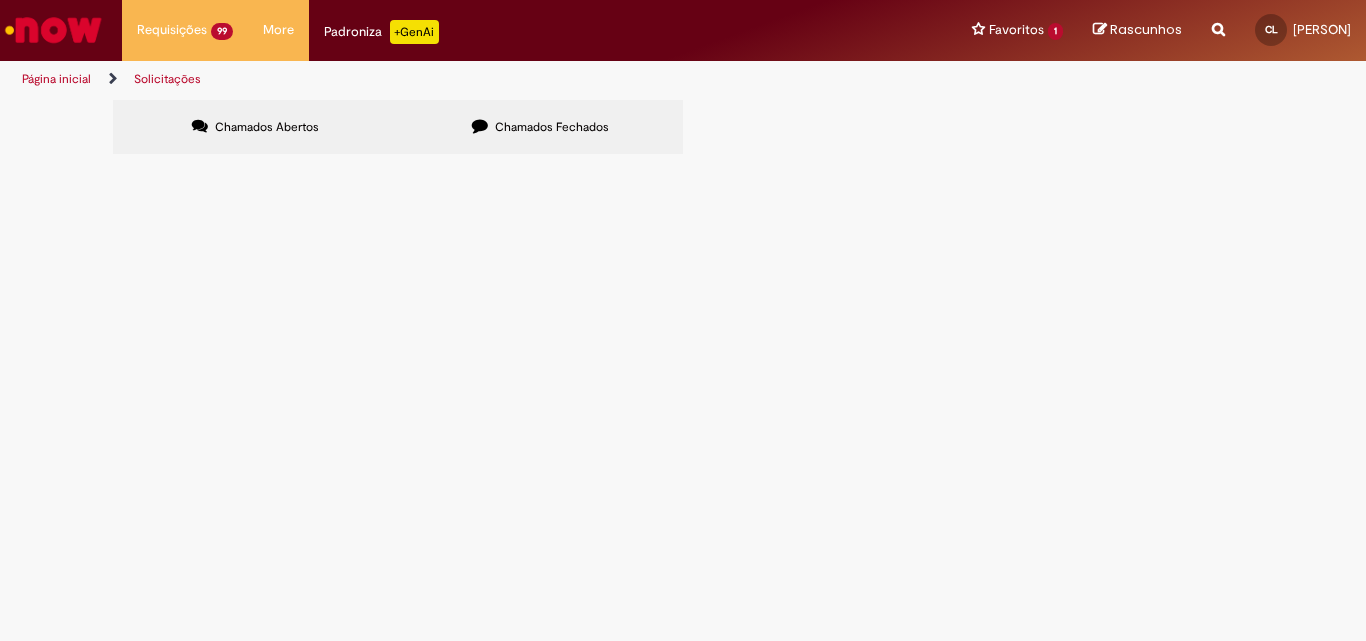 click at bounding box center [0, 0] 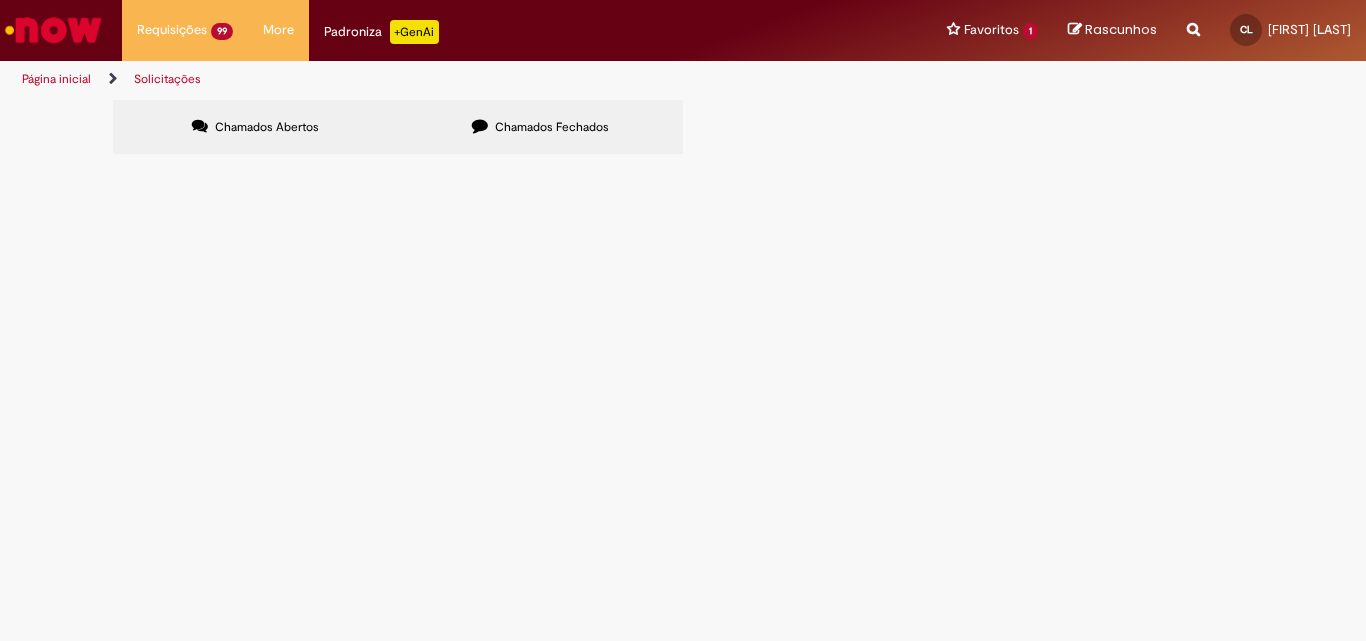 scroll, scrollTop: 0, scrollLeft: 0, axis: both 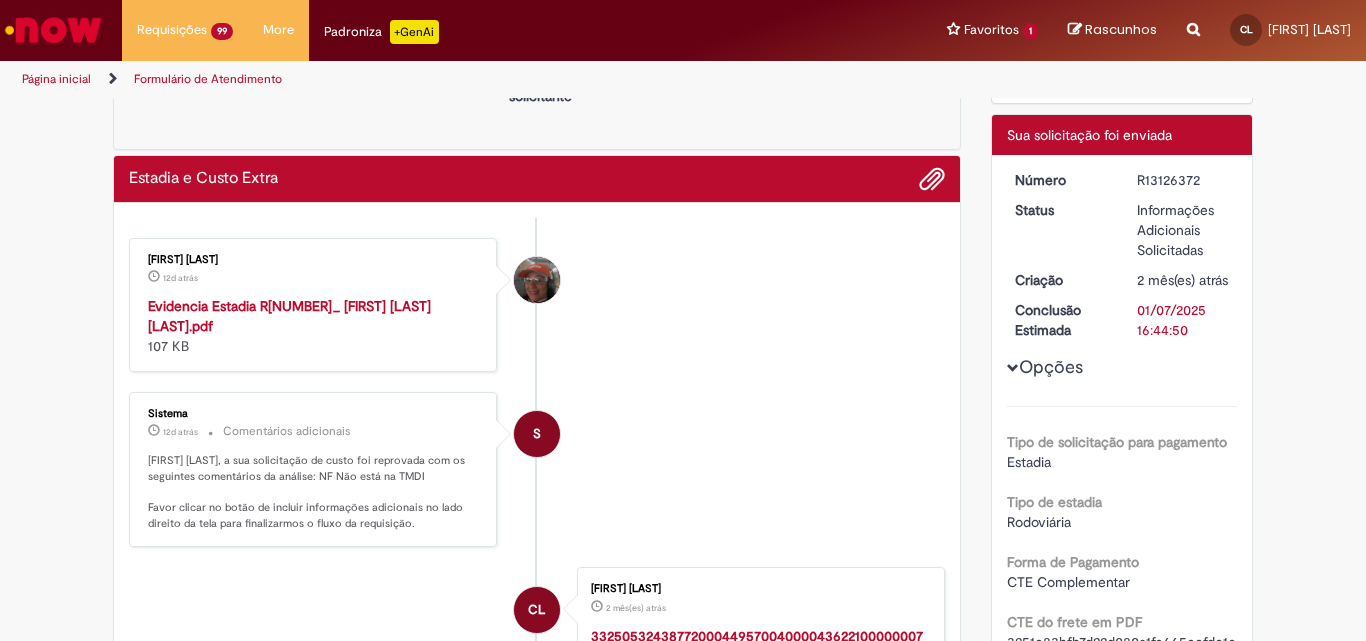 click on "Evidencia Estadia R[NUMBER]_ [FIRST] [LAST] [LAST].pdf" at bounding box center (289, 316) 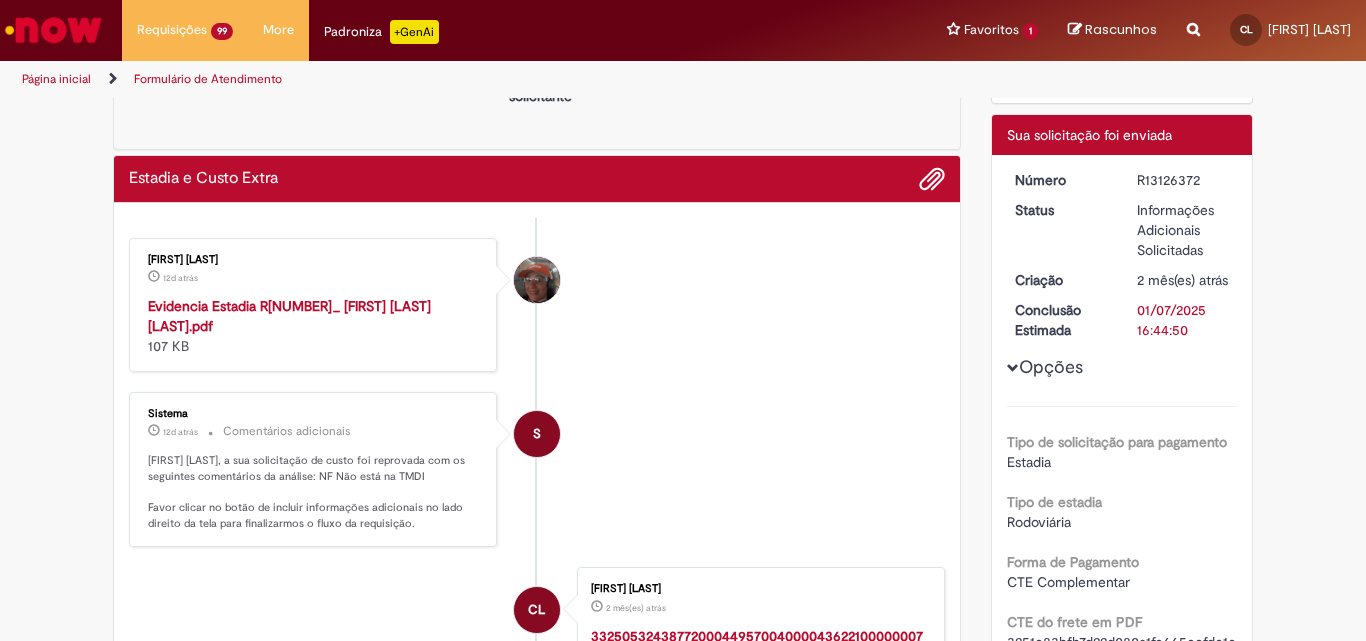 click on "[FIRST] [LAST]
12d atrás 12 dias atrás
Evidencia Estadia R[NUMBER]_ [FIRST] [LAST] [LAST].pdf  107 KB
S
Sistema
12d atrás 12 dias atrás     Comentários adicionais
[FIRST] [LAST], a sua solicitação de custo foi reprovada com os seguintes comentários da análise: NF Não está na TMDI Favor clicar no botão de incluir informações adicionais no lado direito da tela para finalizarmos o fluxo da requisição." at bounding box center [537, 701] 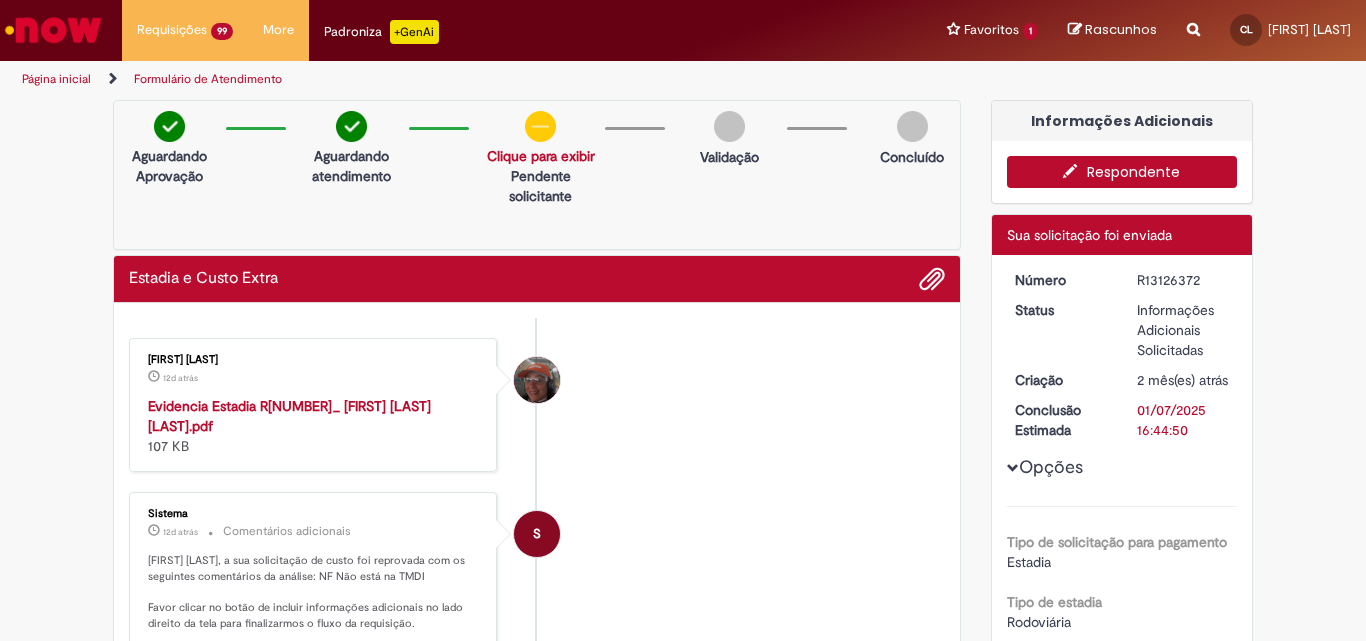 scroll, scrollTop: 100, scrollLeft: 0, axis: vertical 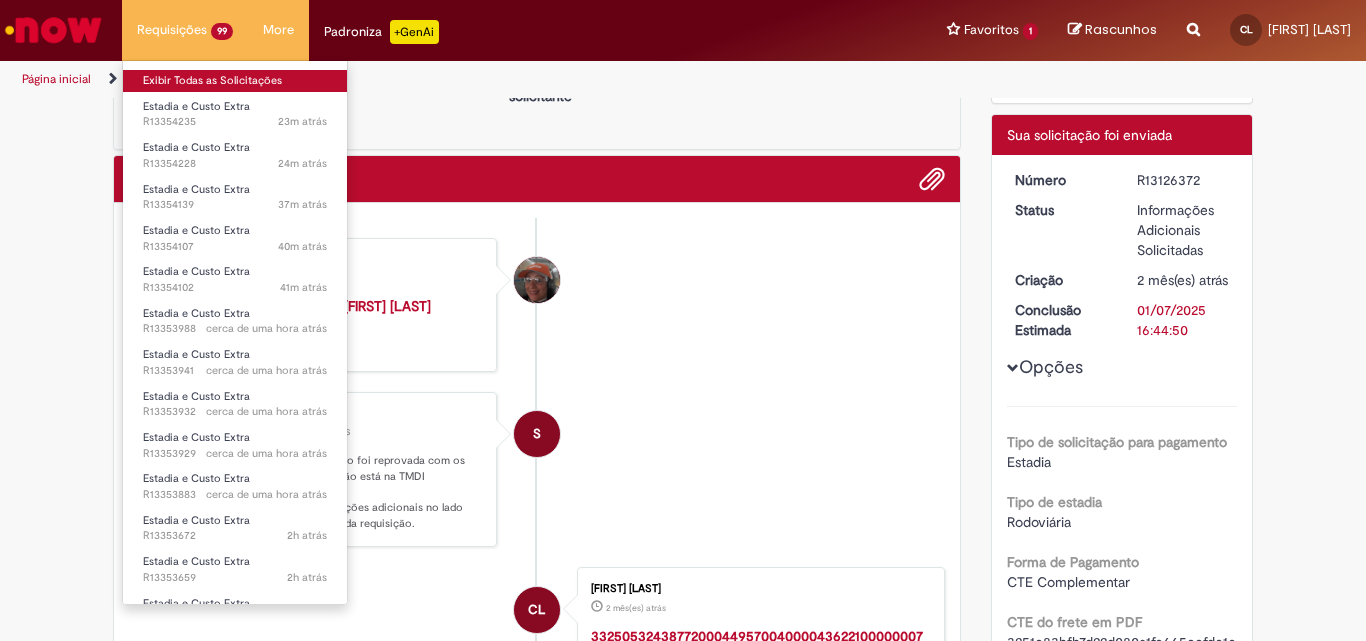 click on "Exibir Todas as Solicitações" at bounding box center (235, 81) 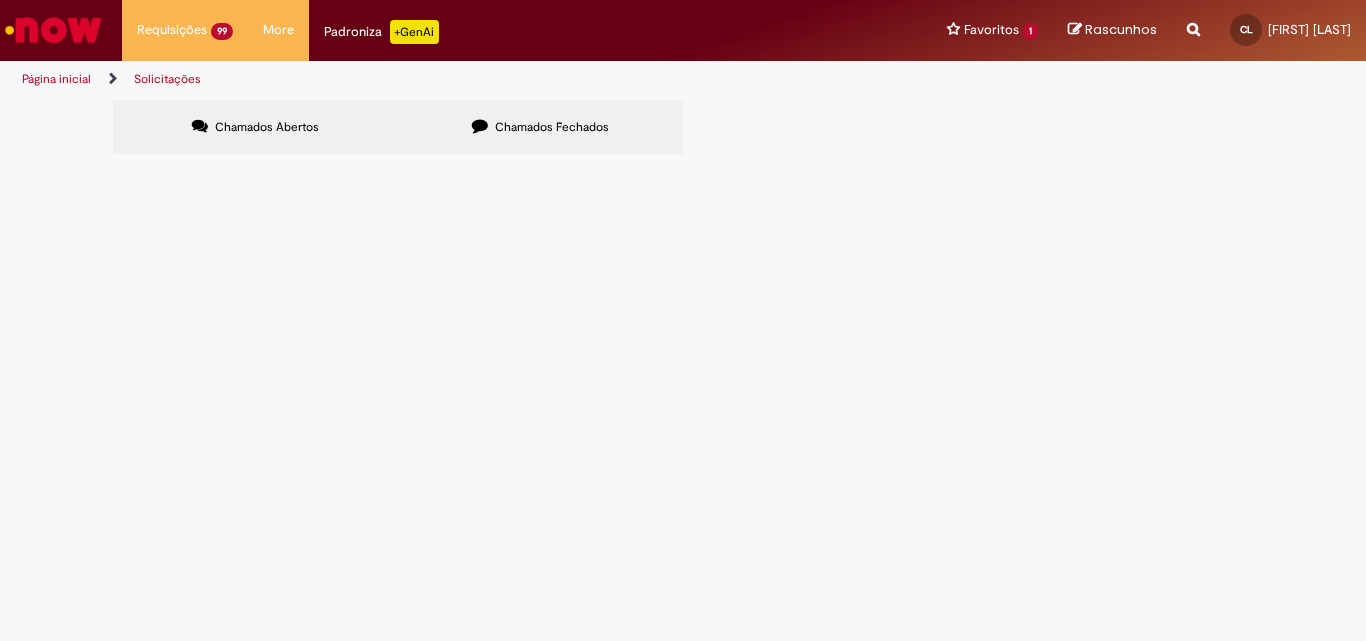 scroll, scrollTop: 0, scrollLeft: 0, axis: both 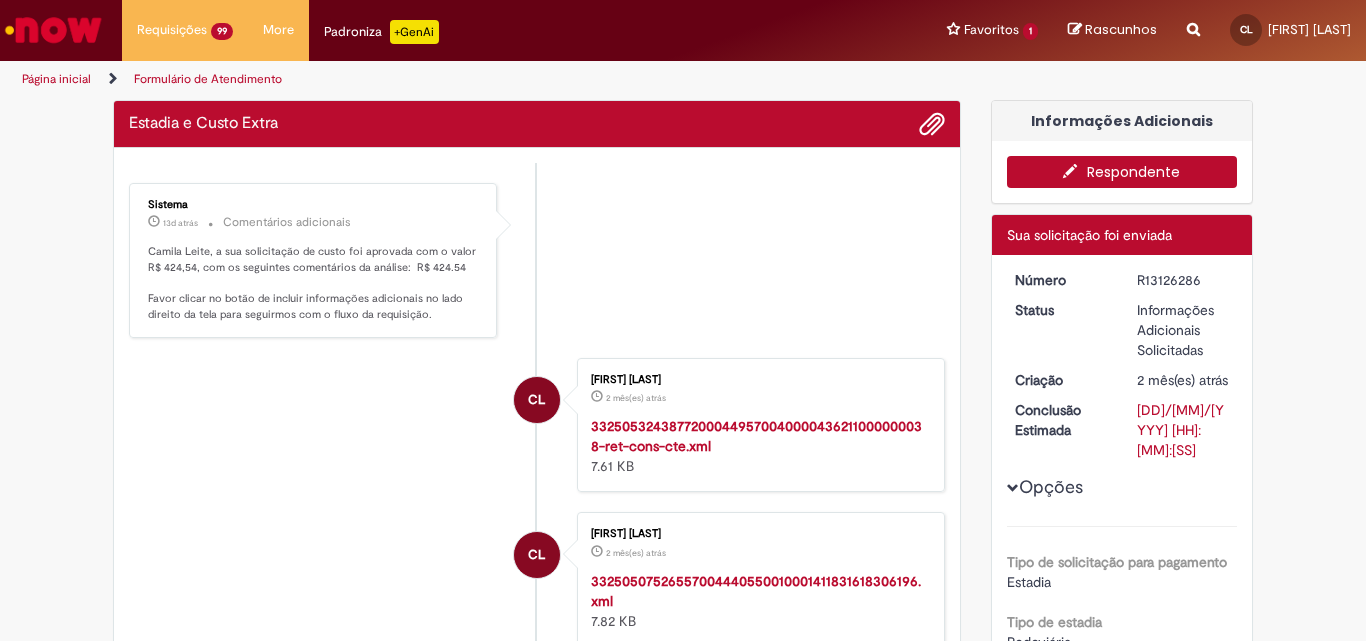 click on "Sistema
13d atrás 13 dias atrás     Comentários adicionais
[FIRST] [LAST], a sua solicitação de custo foi aprovada com o valor R$ 424,54, com os seguintes comentários da análise:  R$ 424.54  Favor clicar no botão de incluir informações adicionais no lado direito da tela para seguirmos com o fluxo da requisição.
CL
[FIRST] [LAST]
2 mês(es) atrás 2 meses atrás
33250532438772000449570040000436211000000038-ret-cons-cte.xml  7.61 KB" at bounding box center (537, 569) 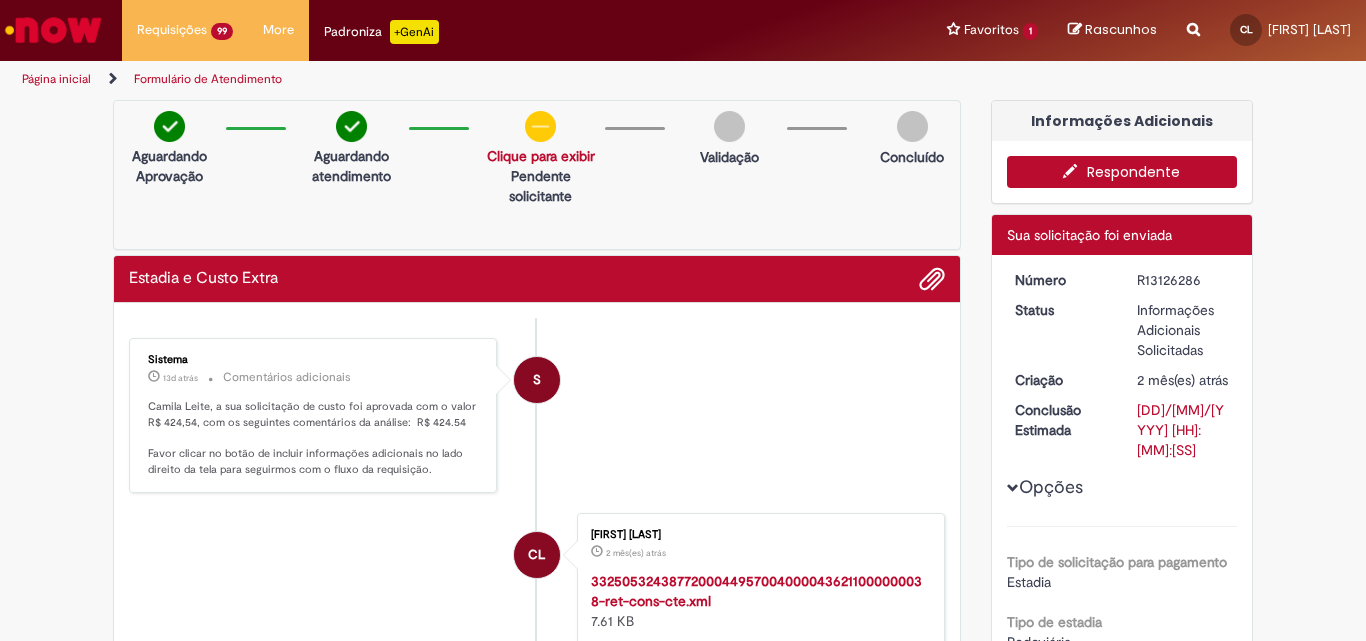 click on "Respondente" at bounding box center (1122, 172) 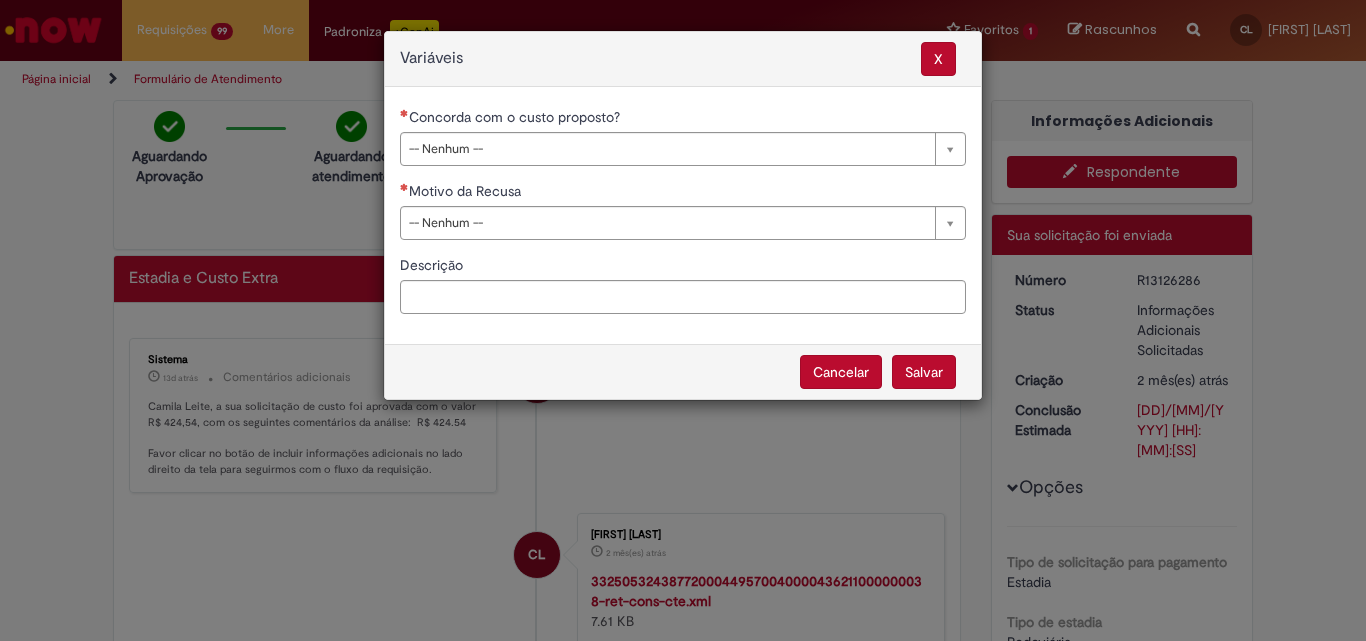 click on "Concorda com o custo proposto?" at bounding box center [683, 119] 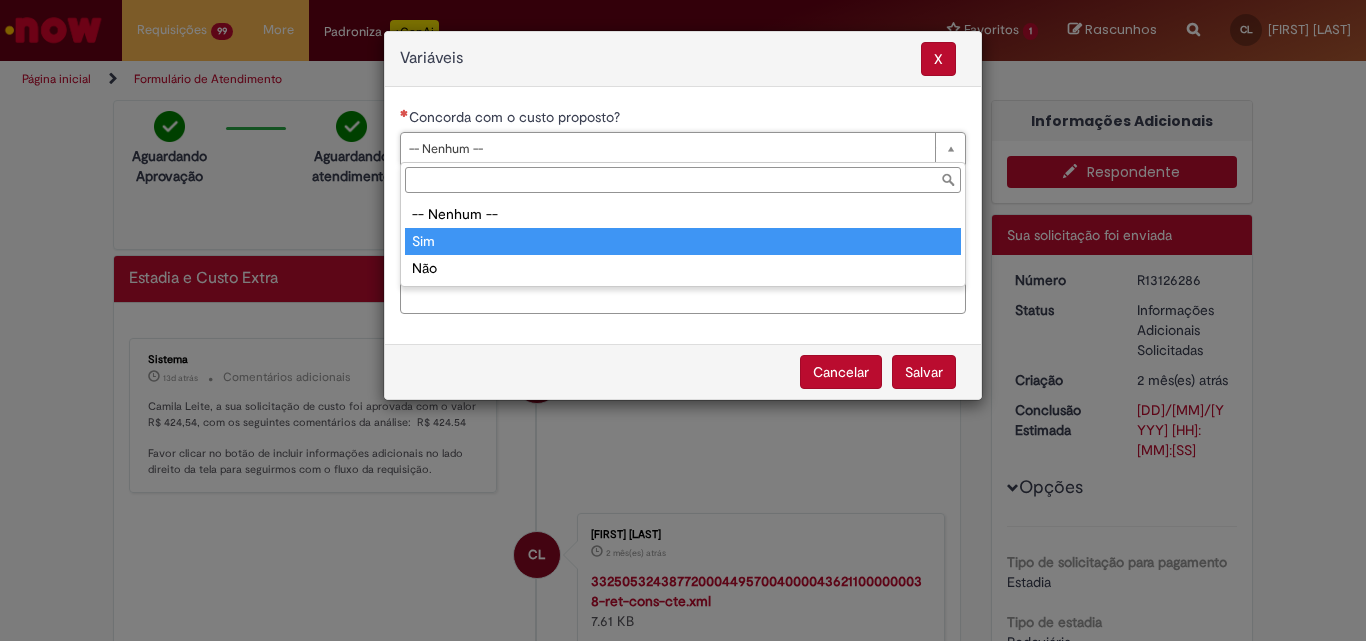 type on "***" 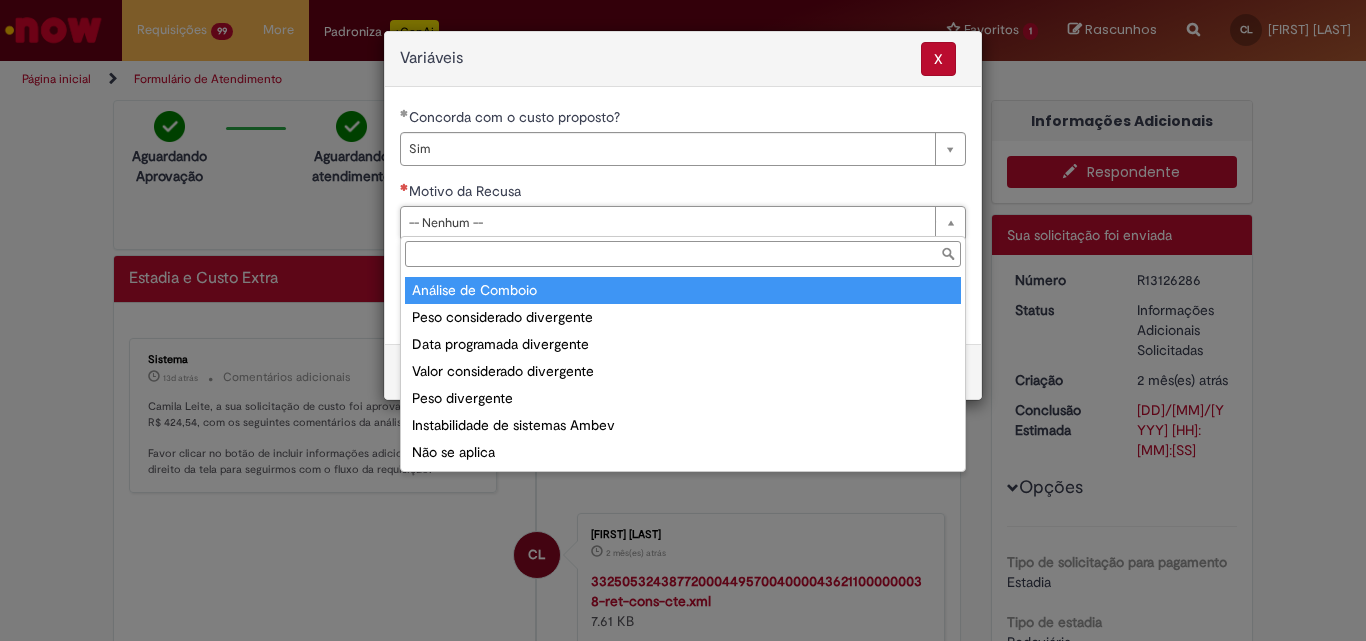 scroll, scrollTop: 78, scrollLeft: 0, axis: vertical 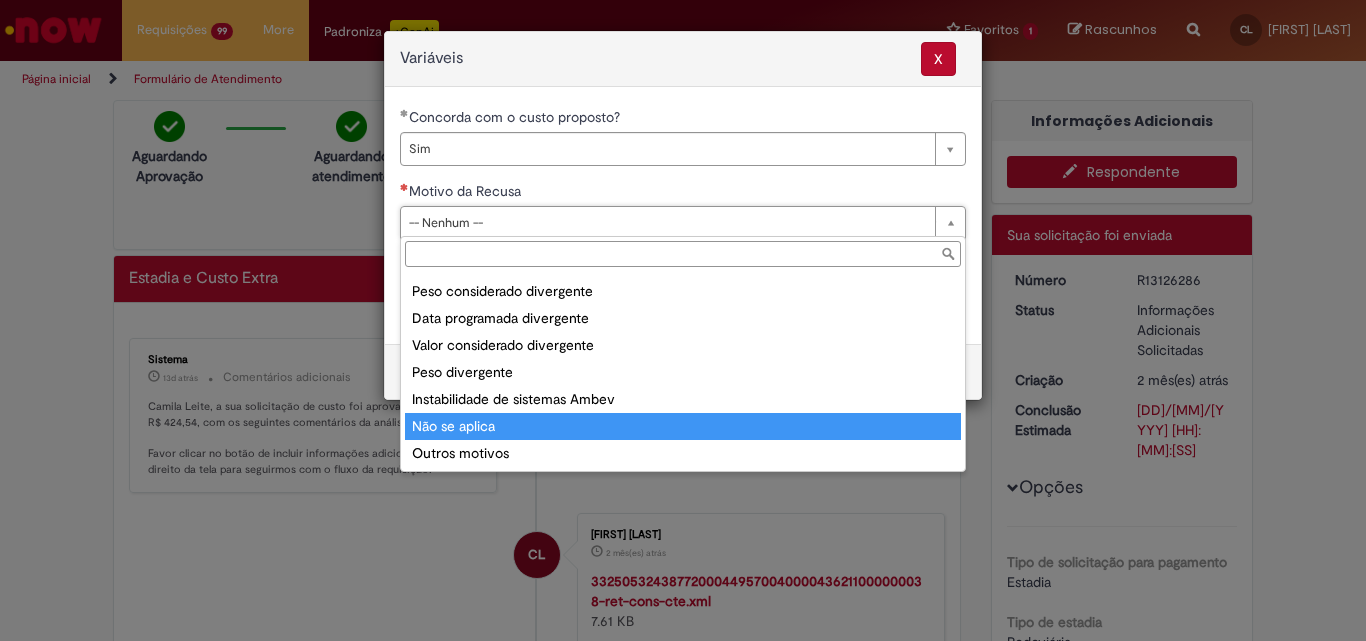 type on "**********" 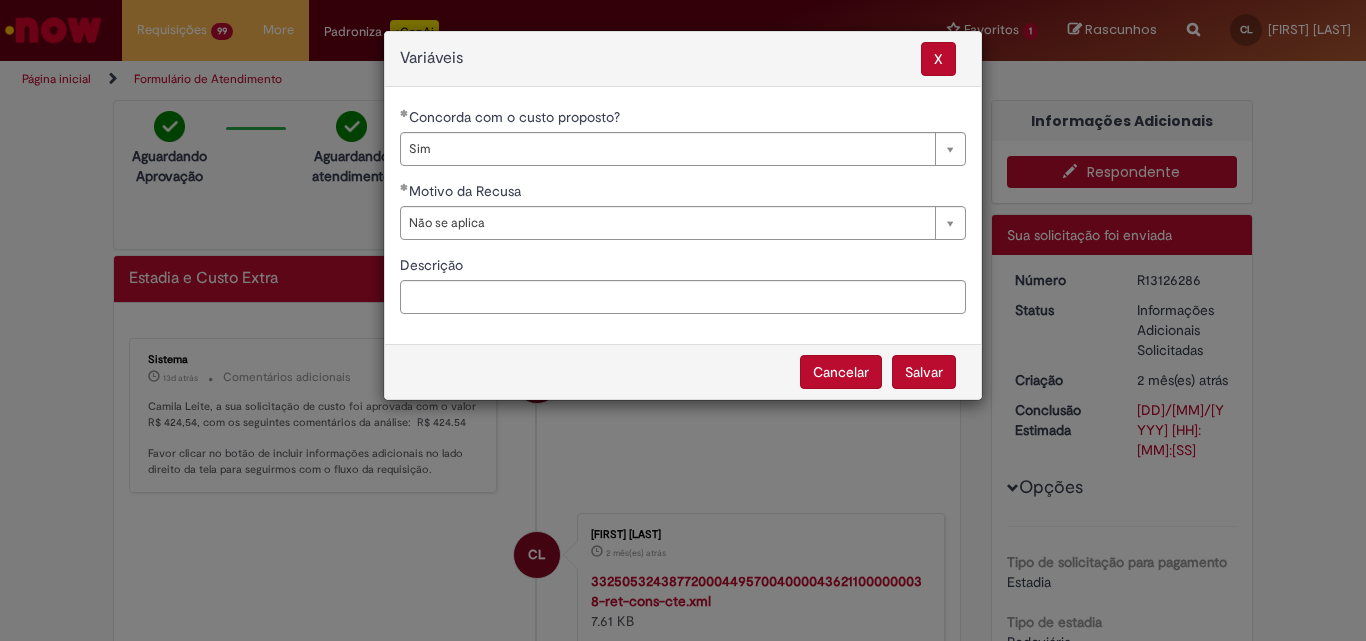 click on "**********" at bounding box center [683, 218] 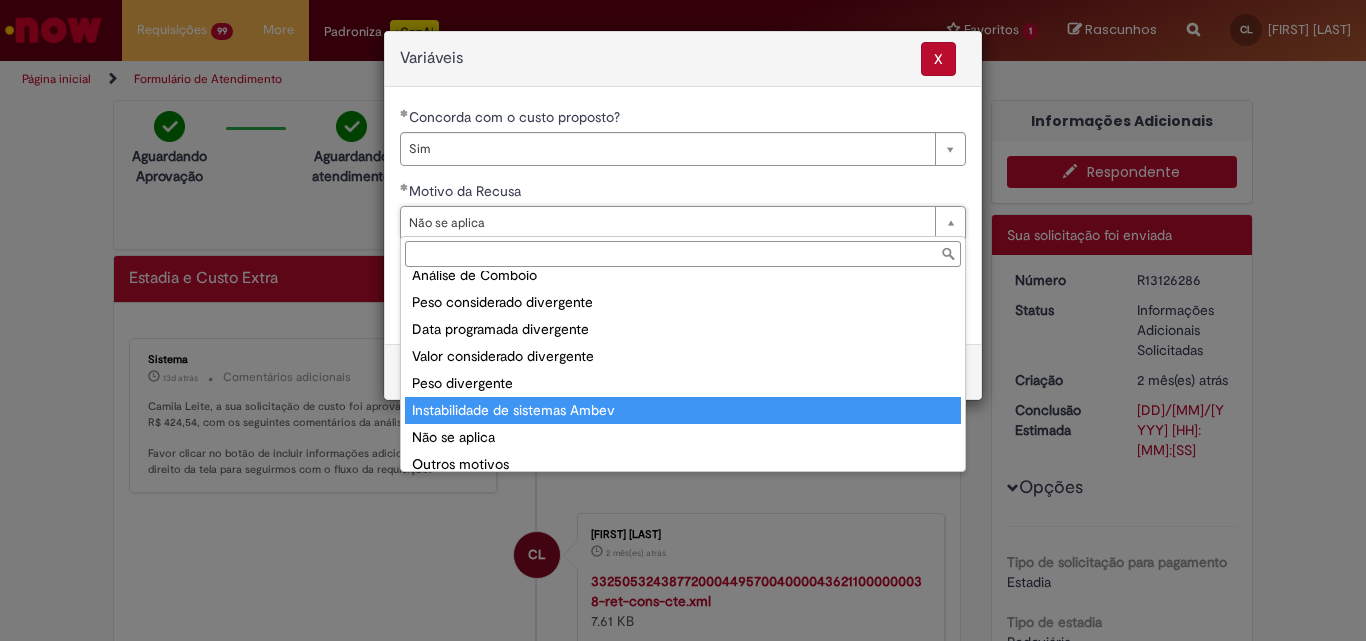 scroll, scrollTop: 78, scrollLeft: 0, axis: vertical 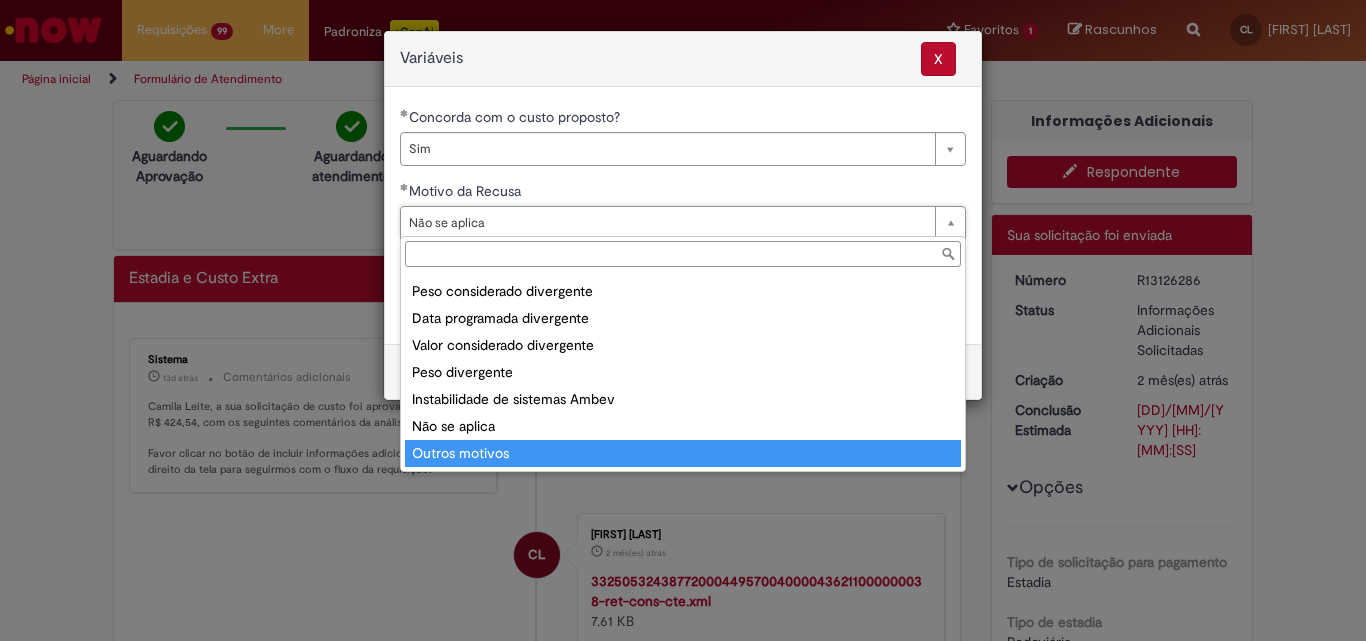 type on "**********" 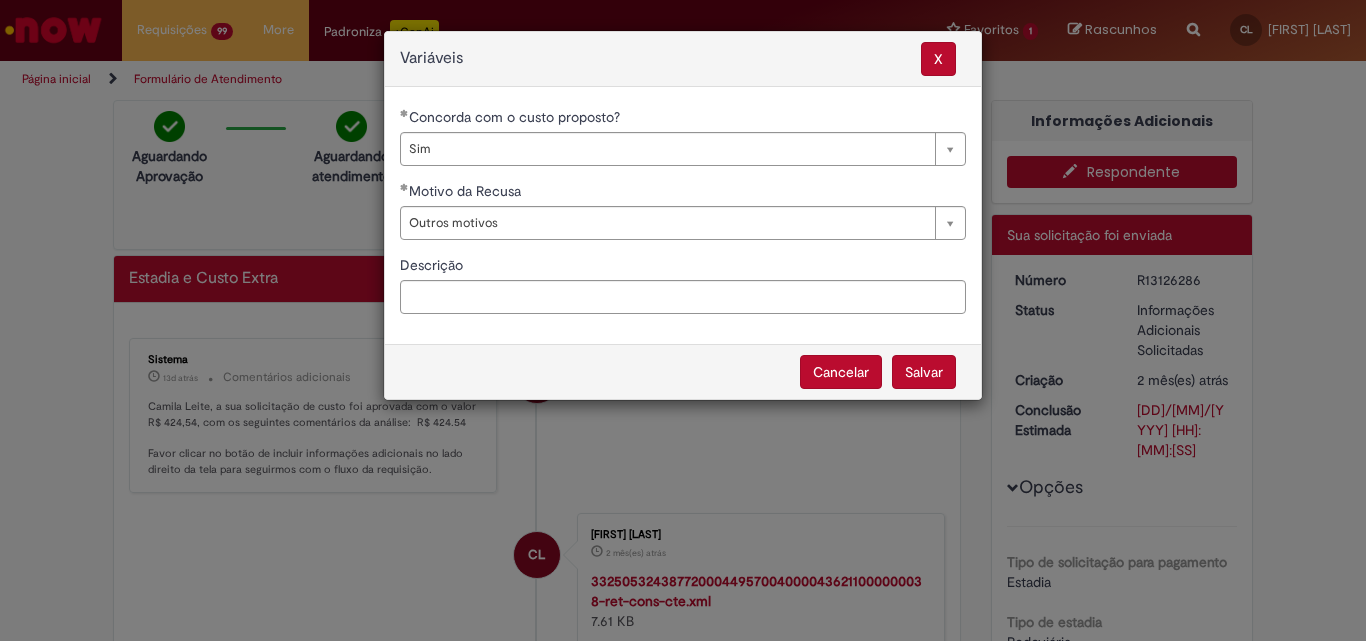 click on "Salvar" at bounding box center [924, 372] 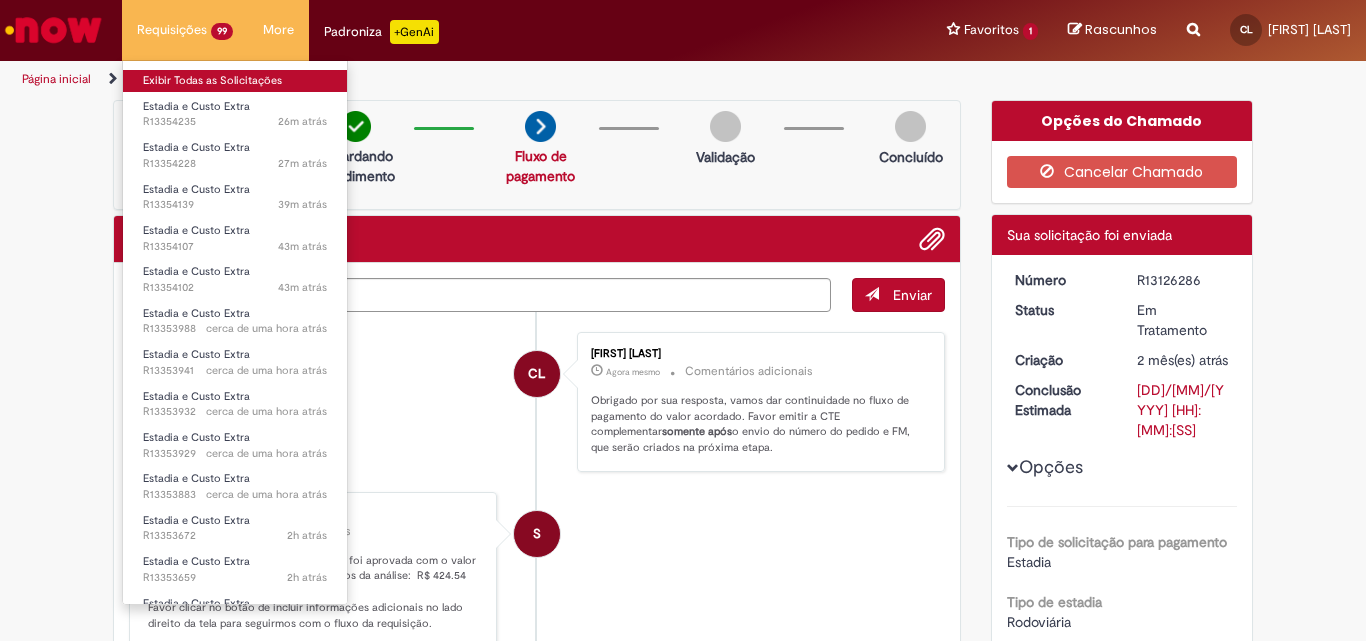 click on "Exibir Todas as Solicitações" at bounding box center (235, 81) 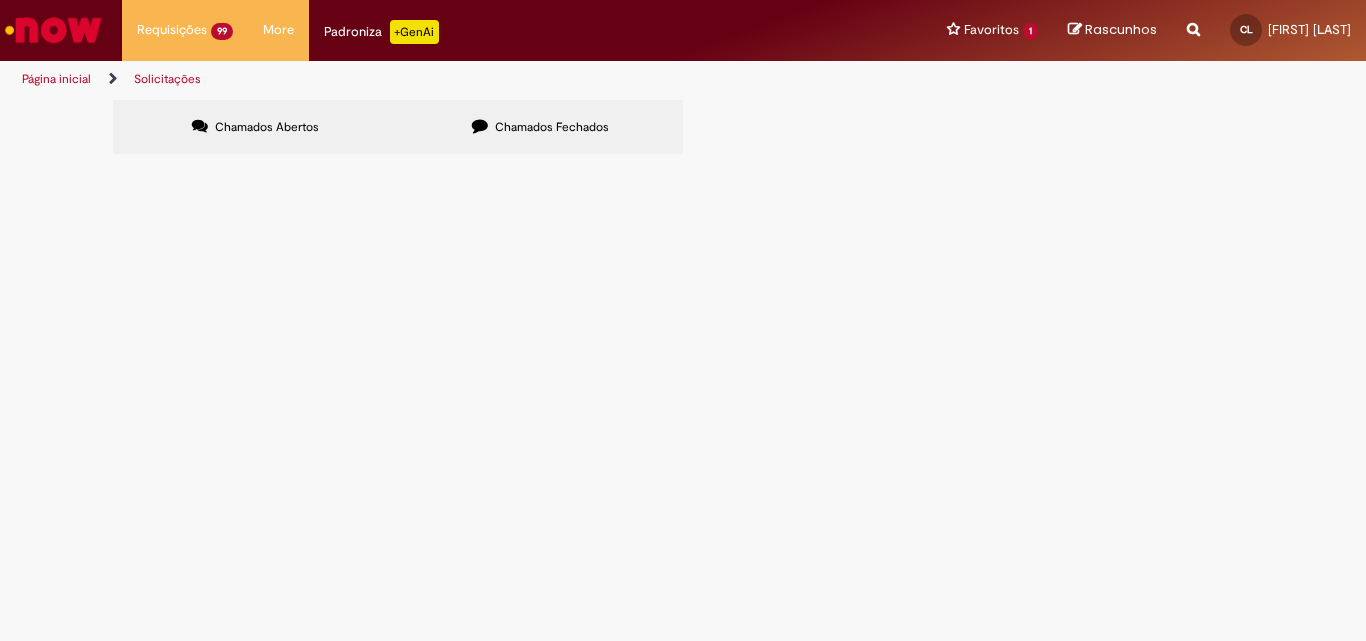 click at bounding box center (0, 0) 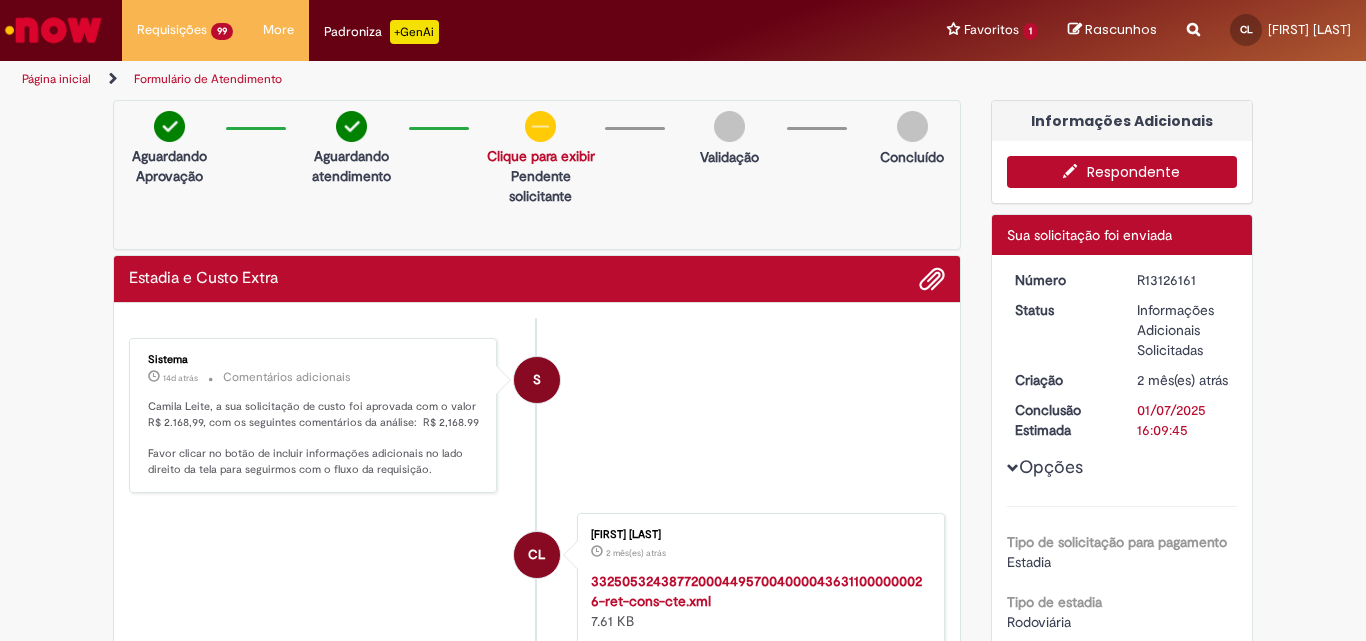 click on "Respondente" at bounding box center (1122, 172) 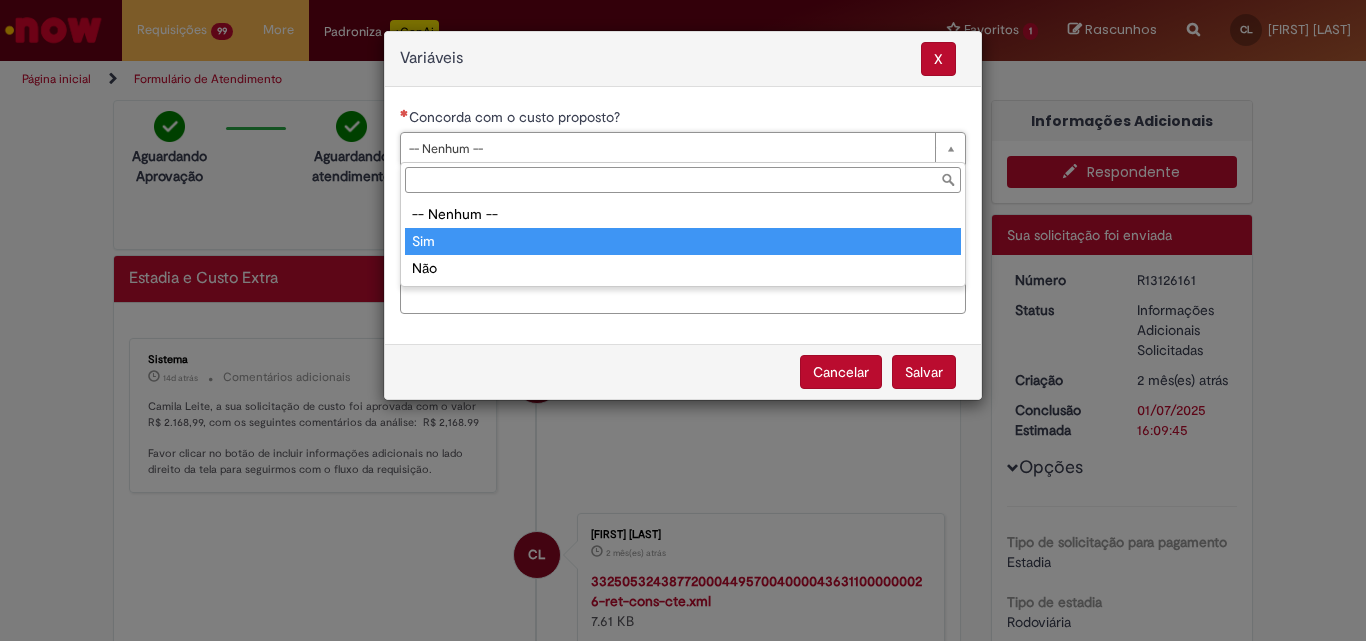 drag, startPoint x: 555, startPoint y: 245, endPoint x: 554, endPoint y: 234, distance: 11.045361 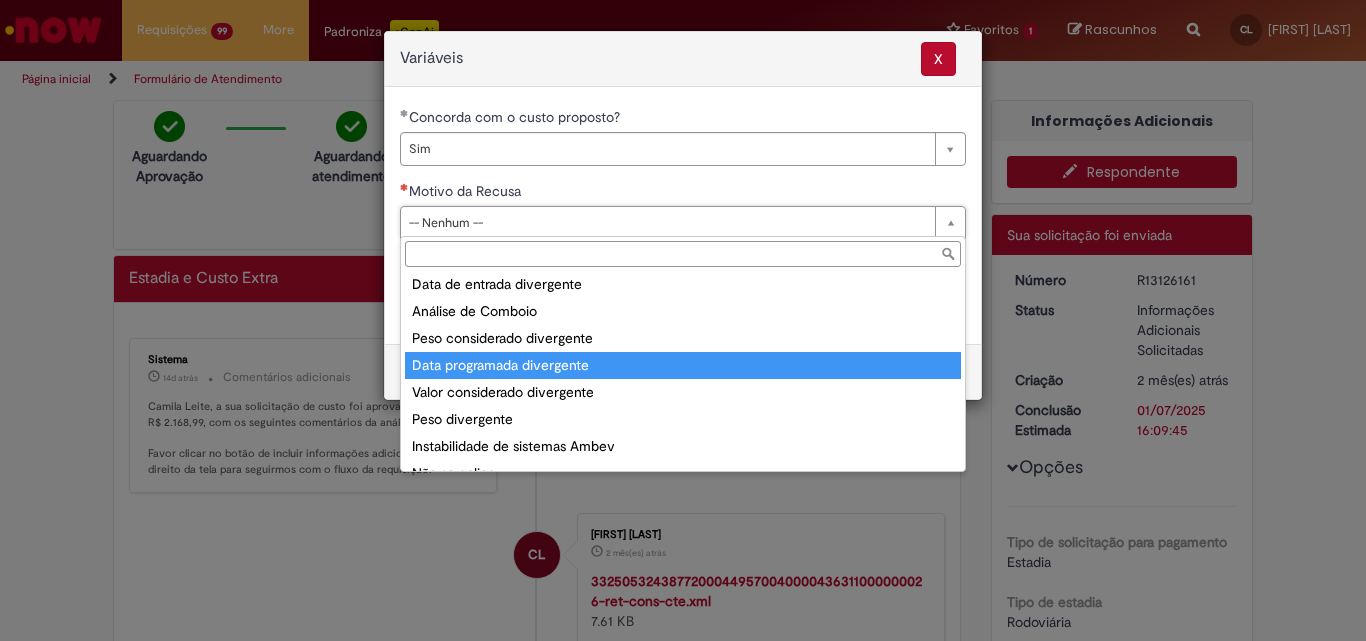 scroll, scrollTop: 78, scrollLeft: 0, axis: vertical 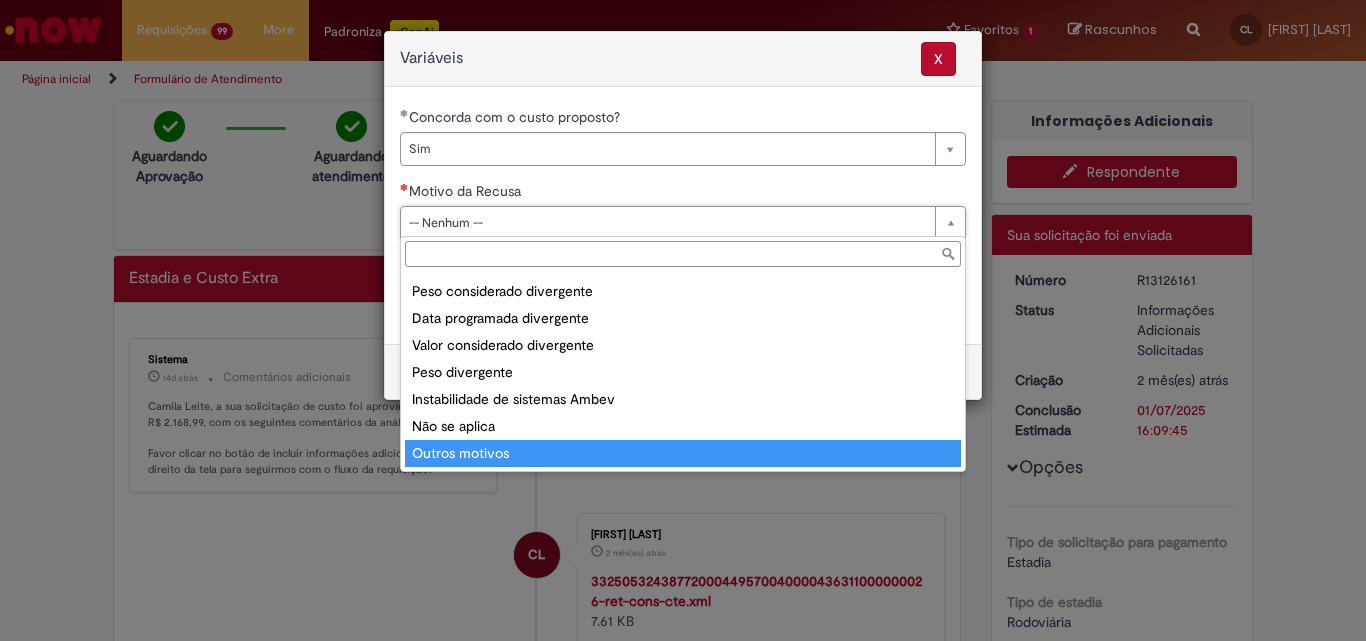 type on "**********" 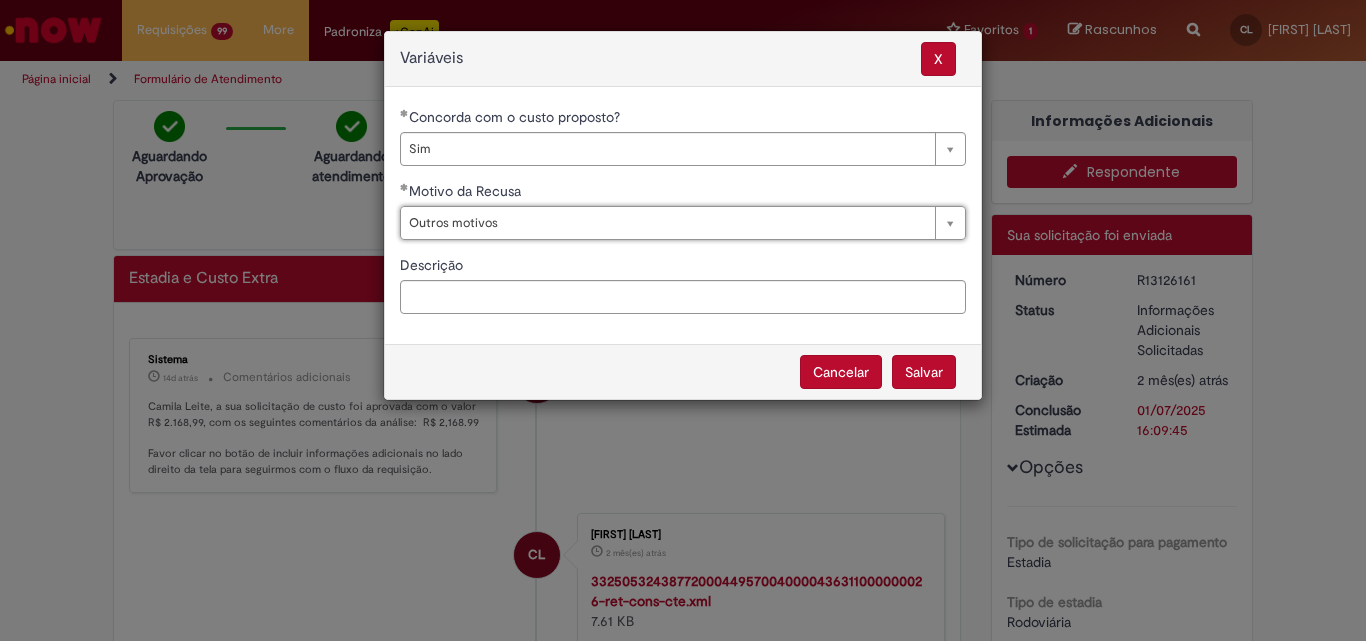 click on "Salvar" at bounding box center (924, 372) 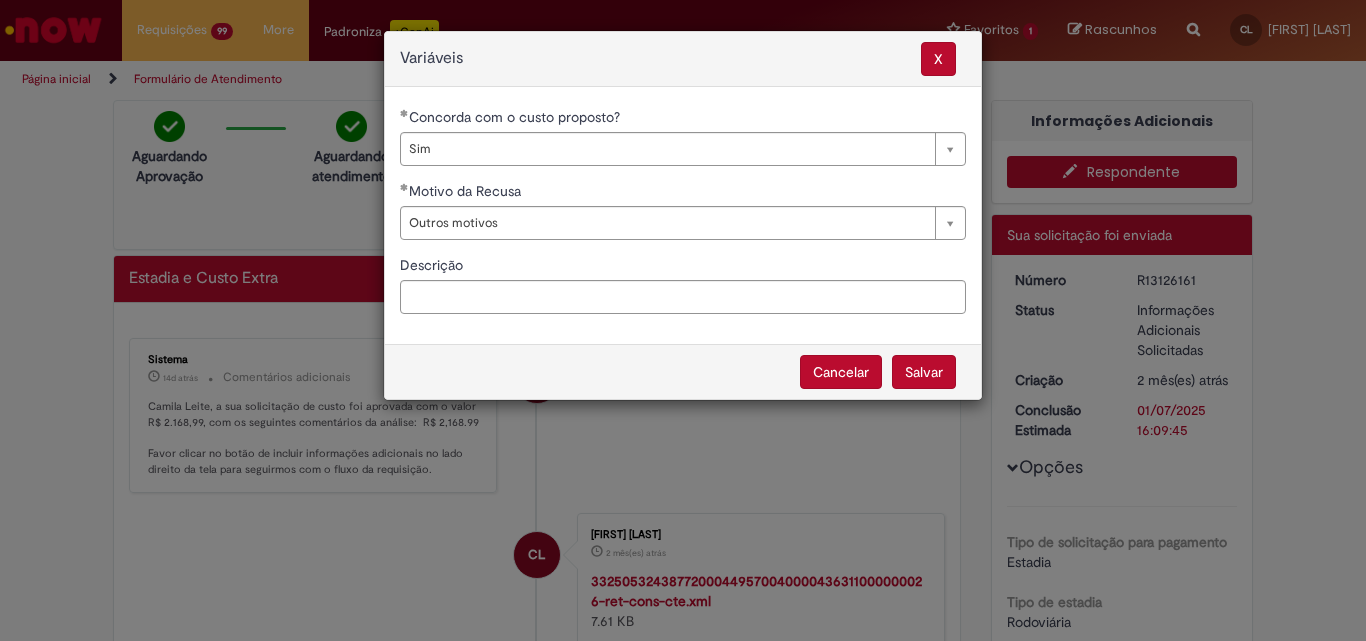 select on "***" 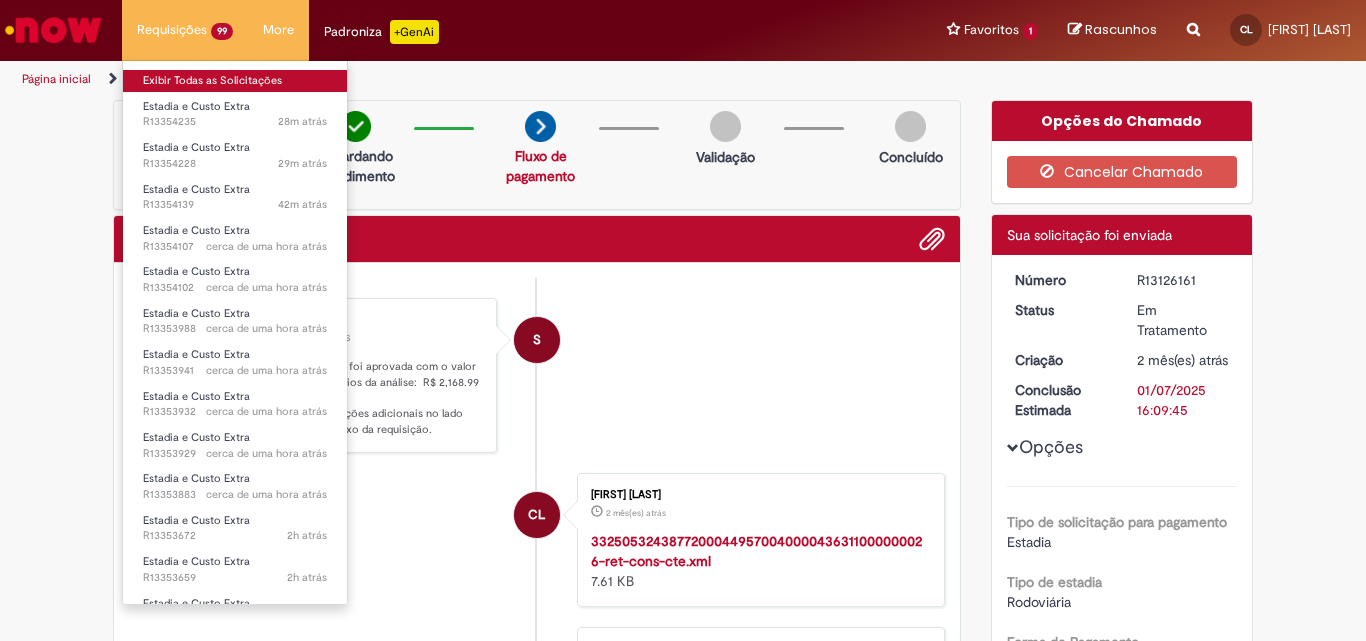 click on "Exibir Todas as Solicitações" at bounding box center (235, 81) 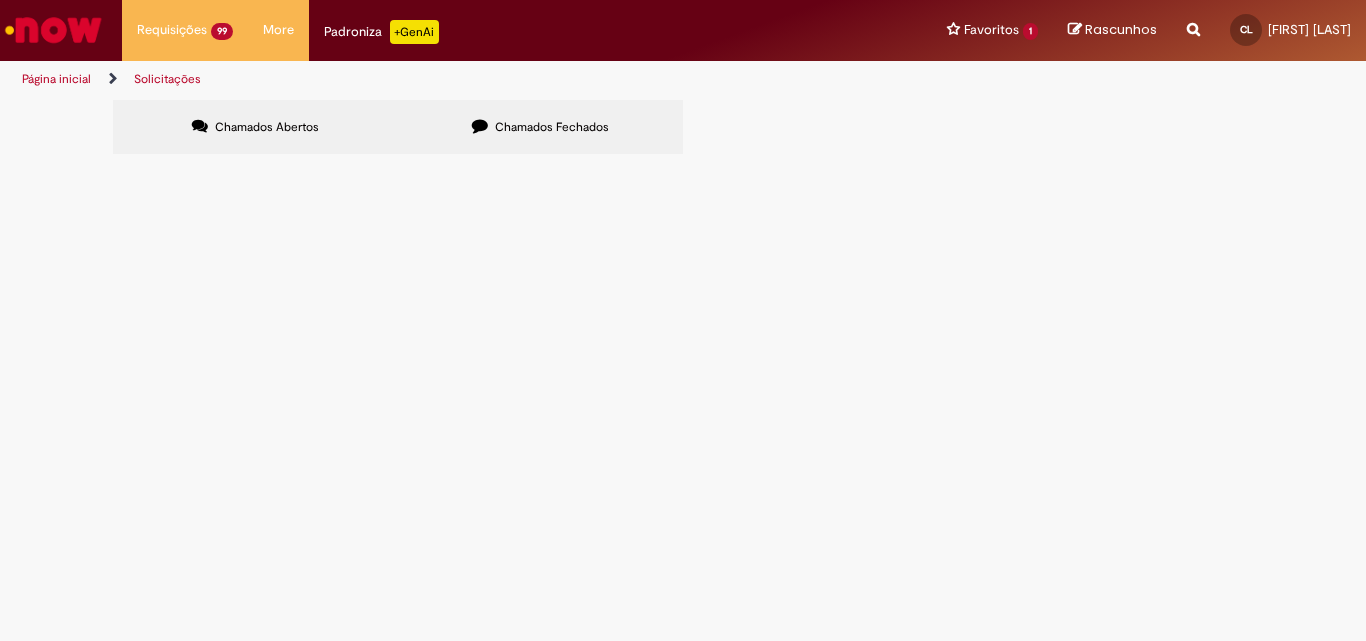 click at bounding box center [0, 0] 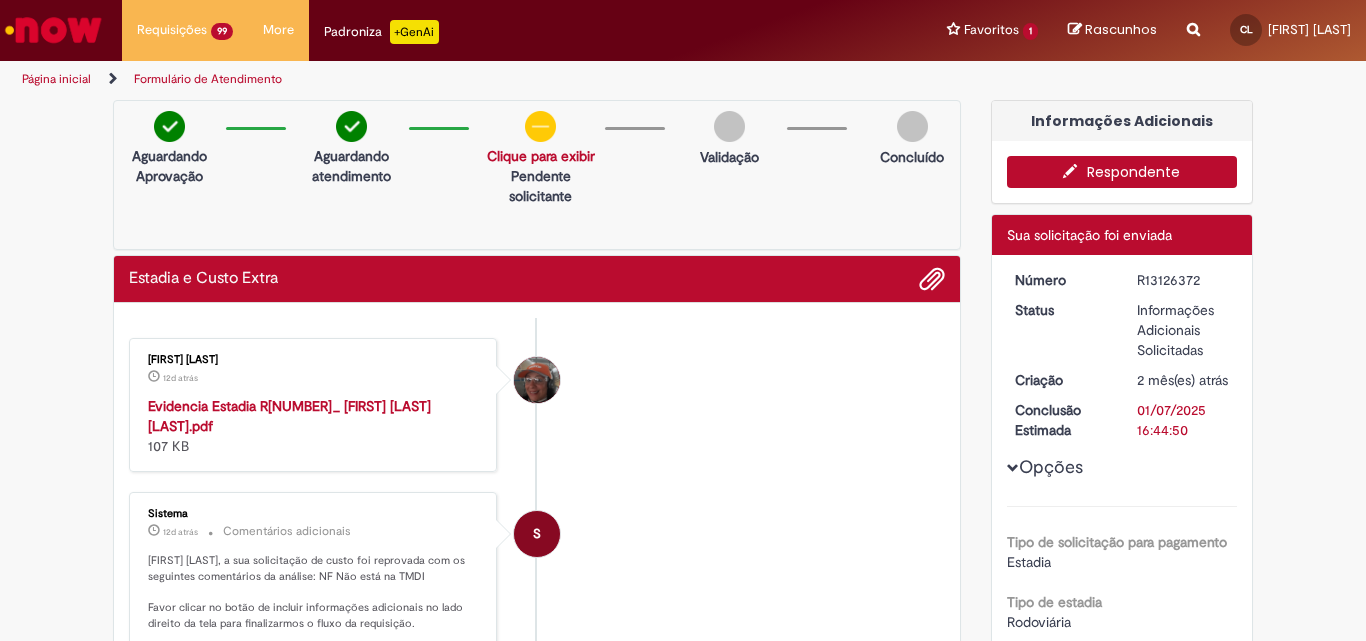 click at bounding box center [1075, 171] 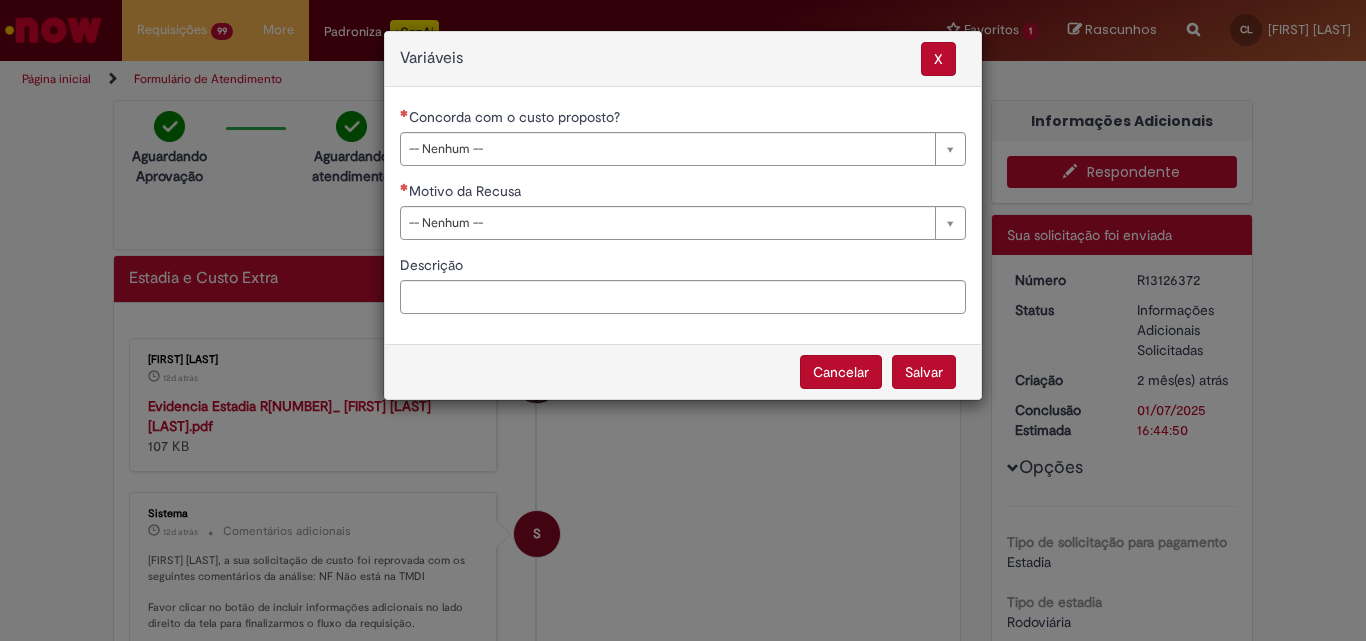 drag, startPoint x: 697, startPoint y: 144, endPoint x: 651, endPoint y: 175, distance: 55.470715 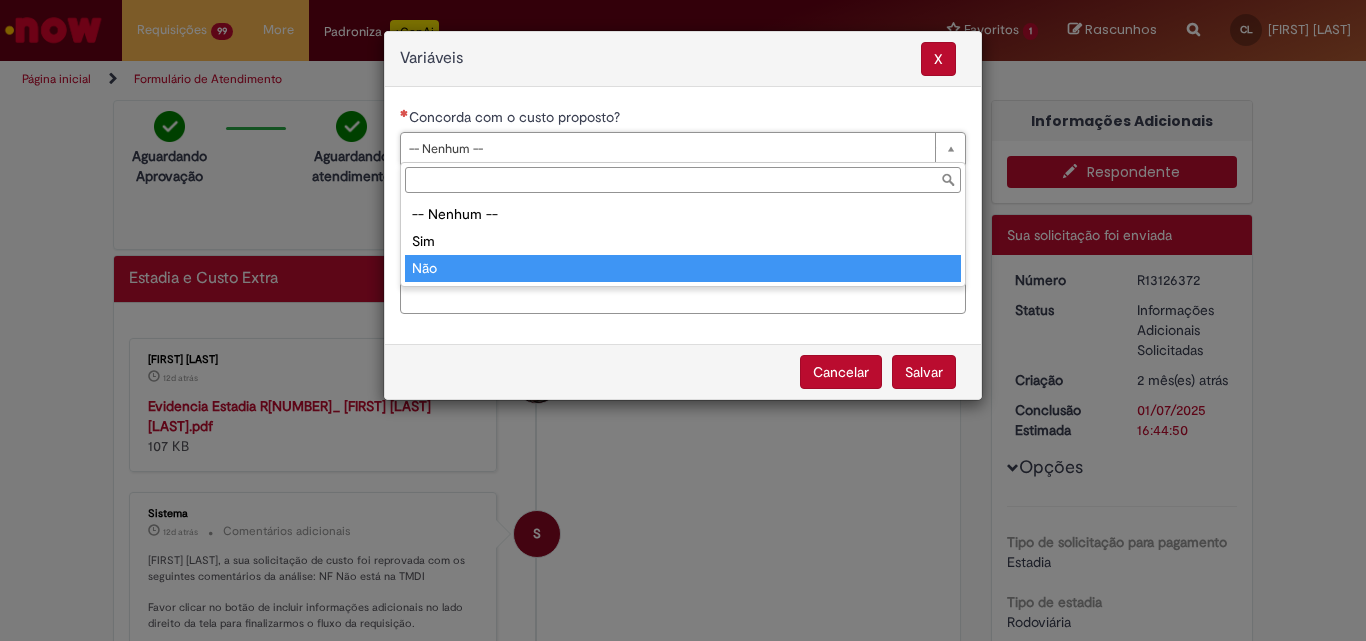 type on "***" 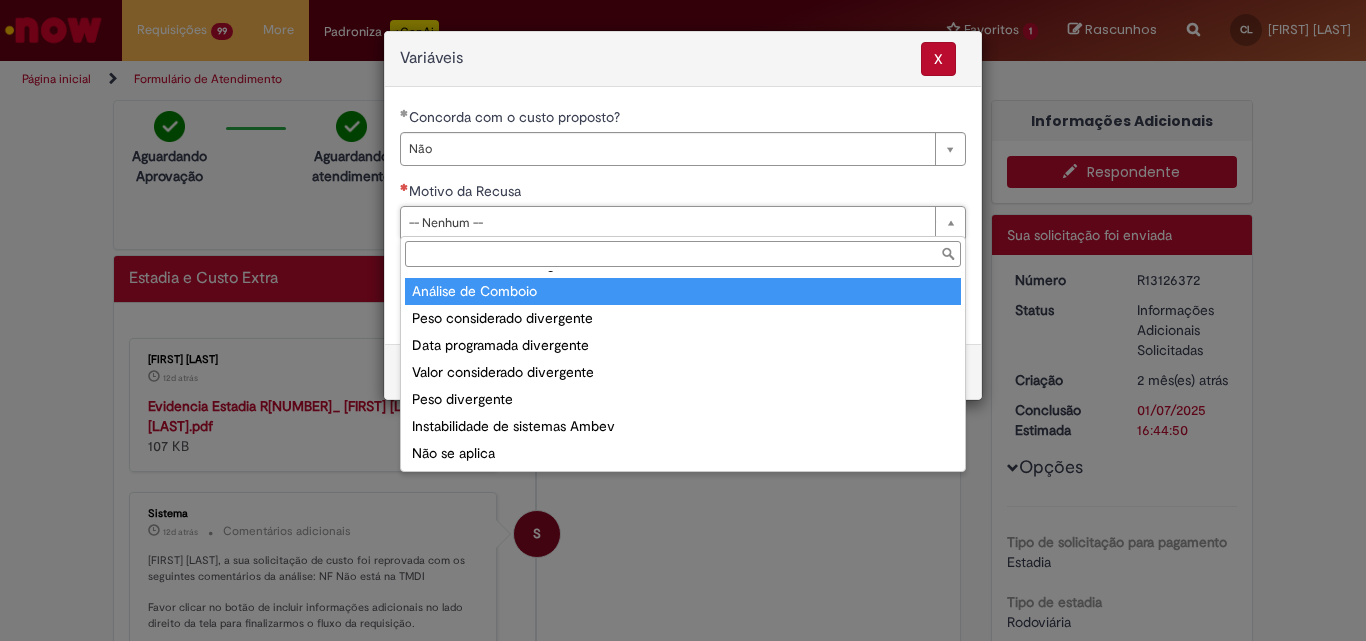 scroll, scrollTop: 78, scrollLeft: 0, axis: vertical 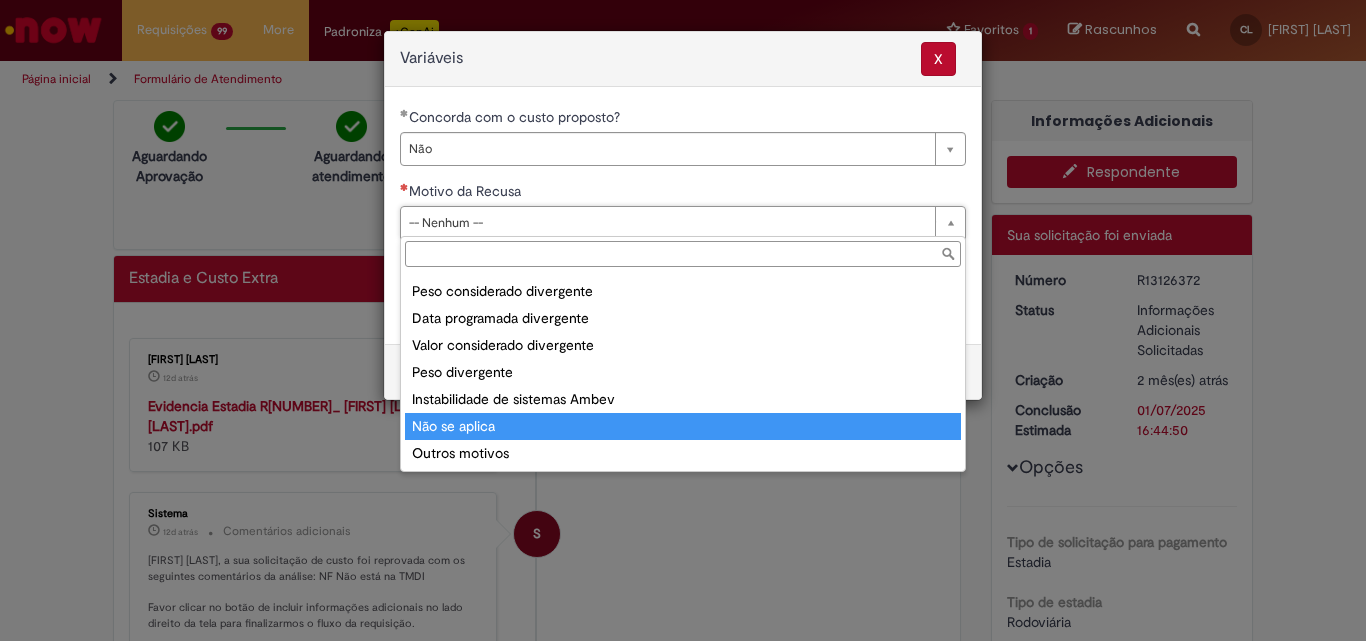 type on "**********" 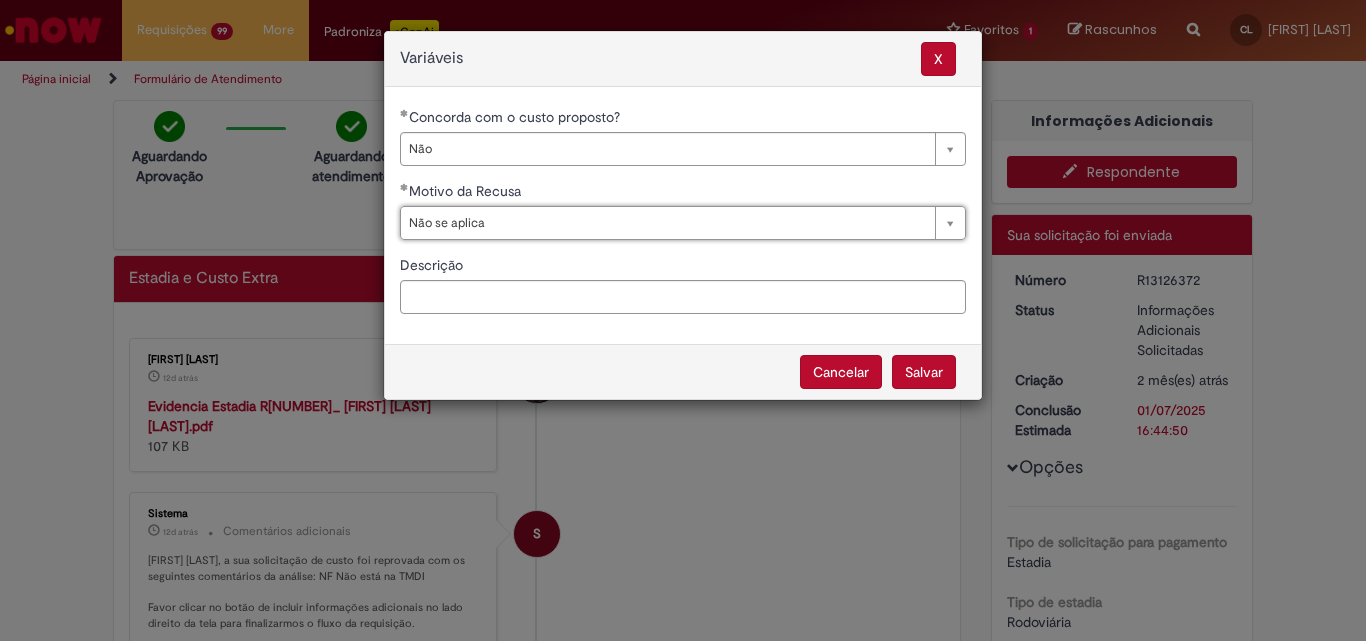 click on "**********" at bounding box center (683, 218) 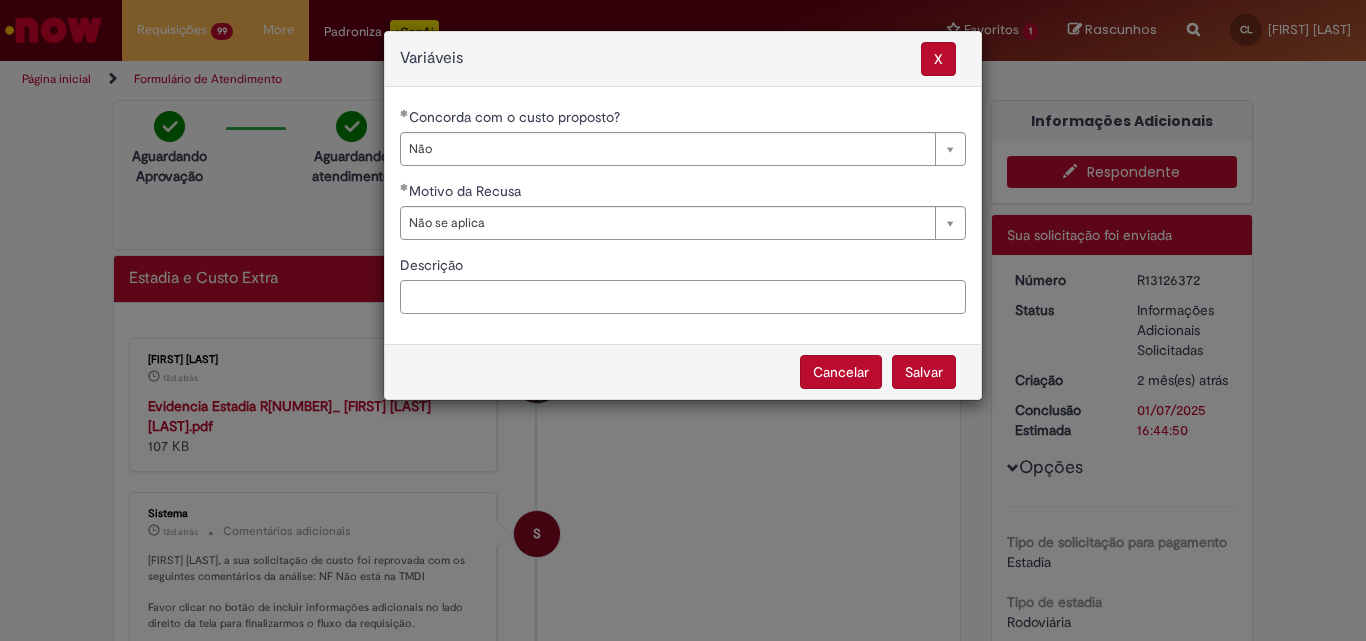 click on "Descrição" at bounding box center [683, 297] 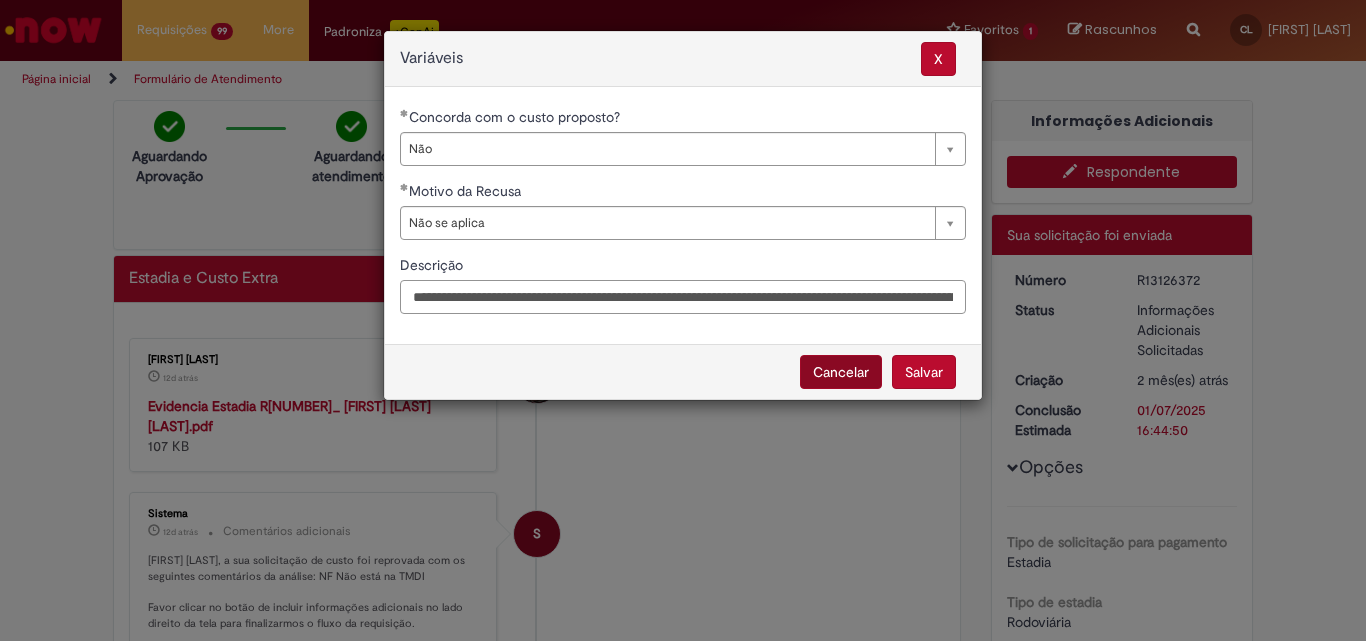 scroll, scrollTop: 0, scrollLeft: 924, axis: horizontal 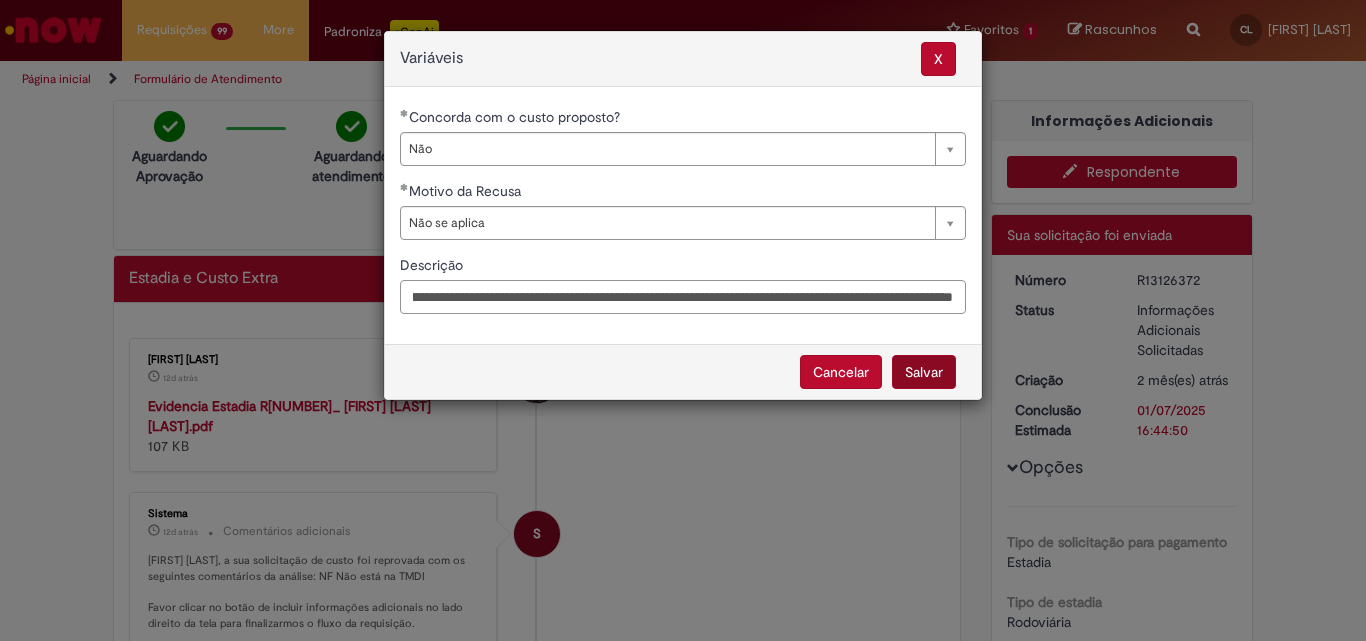 type on "**********" 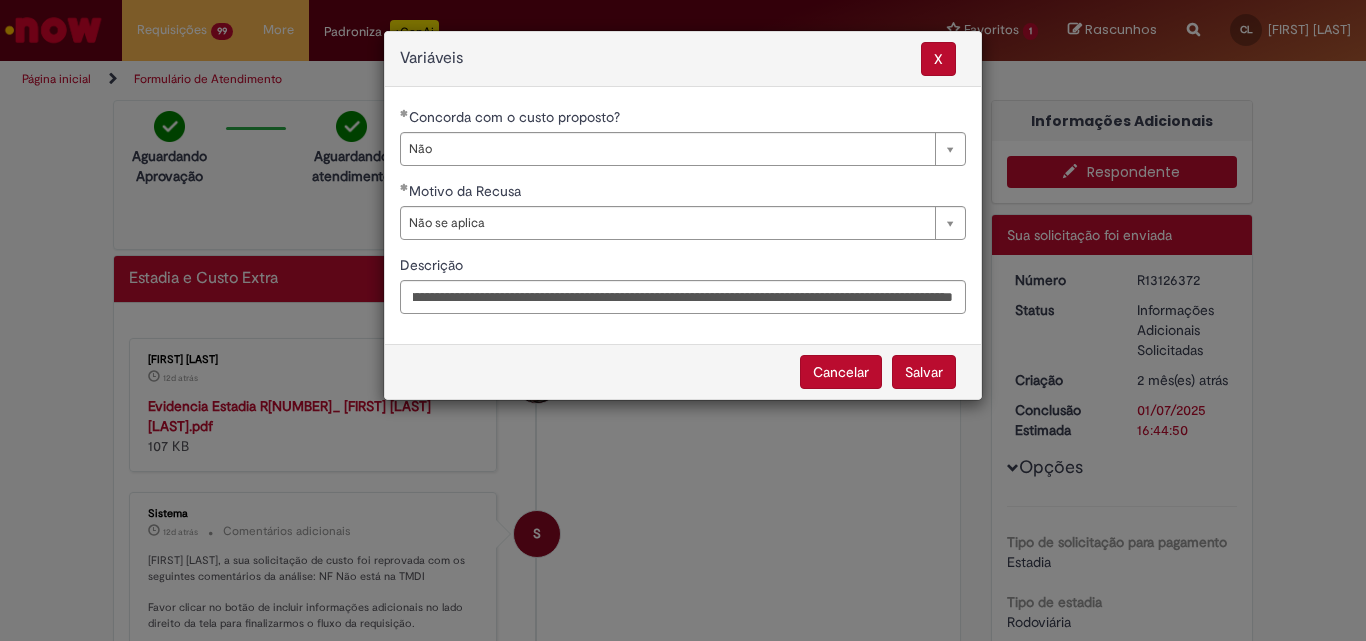 click on "Salvar" at bounding box center [924, 372] 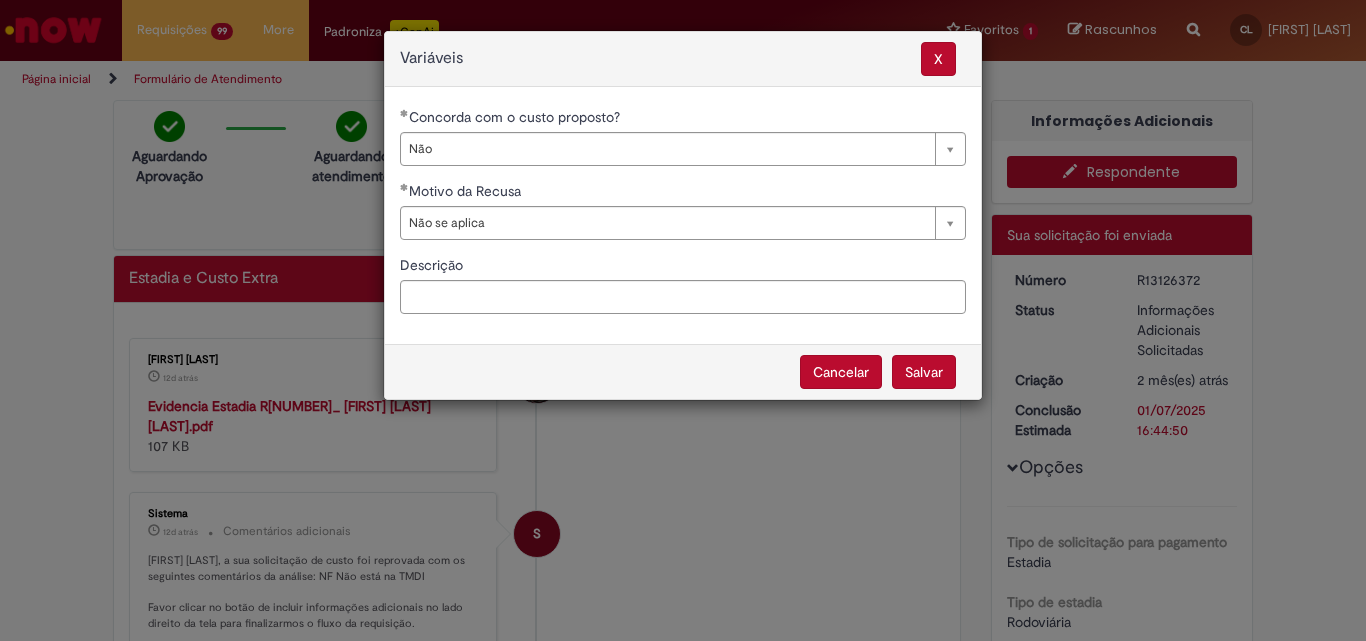 select on "**" 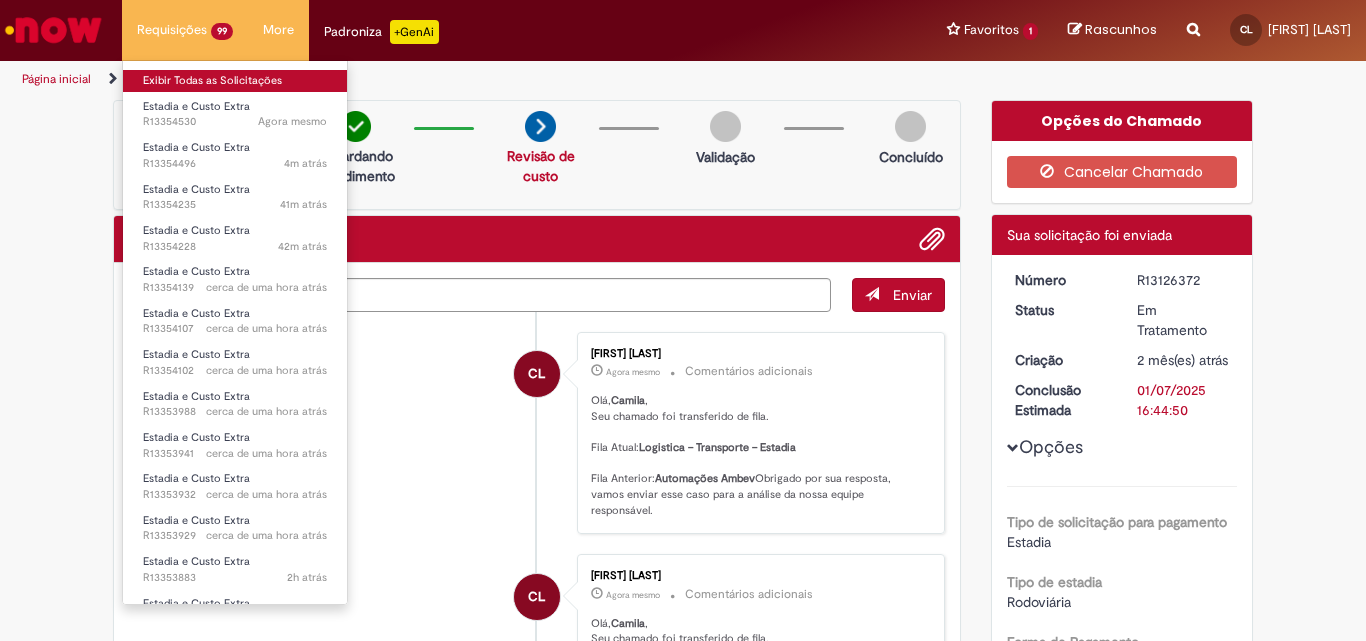click on "Exibir Todas as Solicitações" at bounding box center (235, 81) 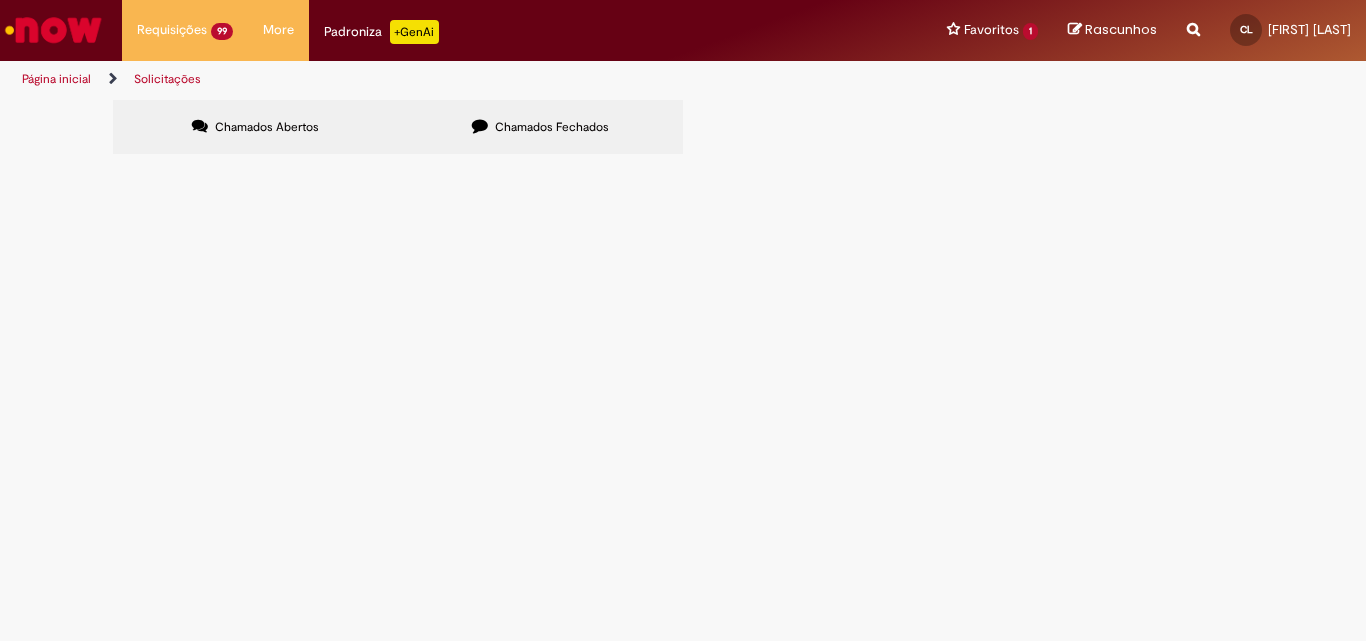 click at bounding box center [0, 0] 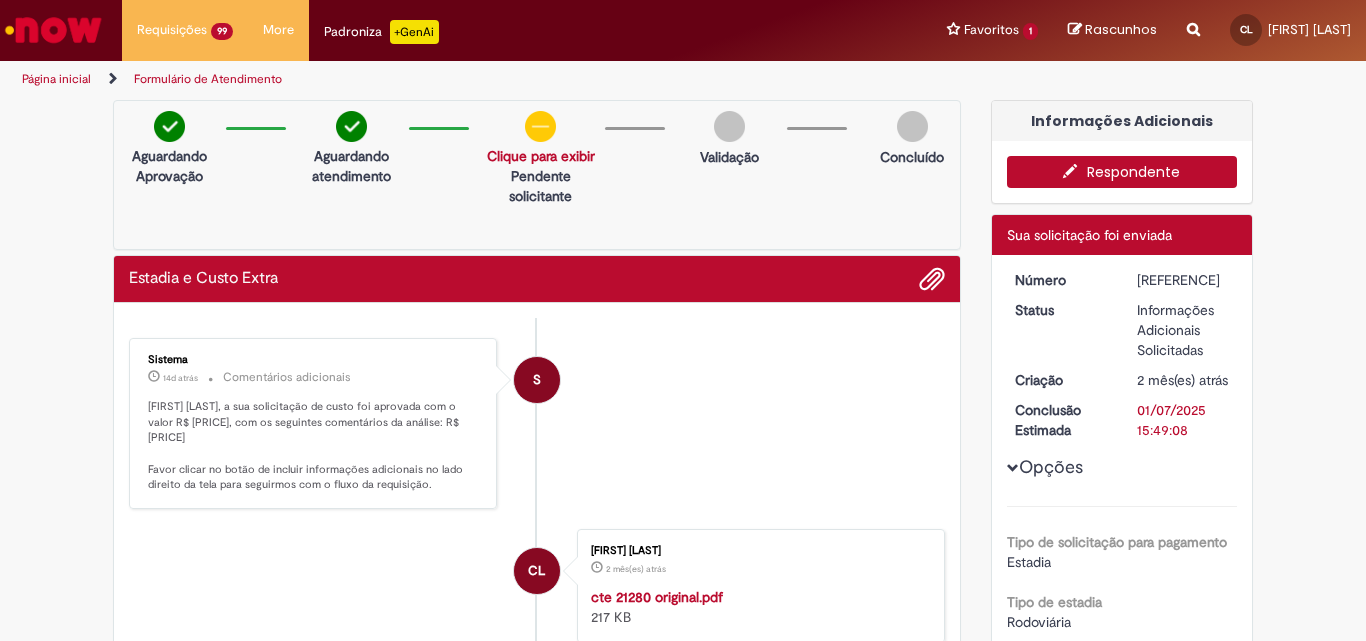 click on "Respondente" at bounding box center (1122, 172) 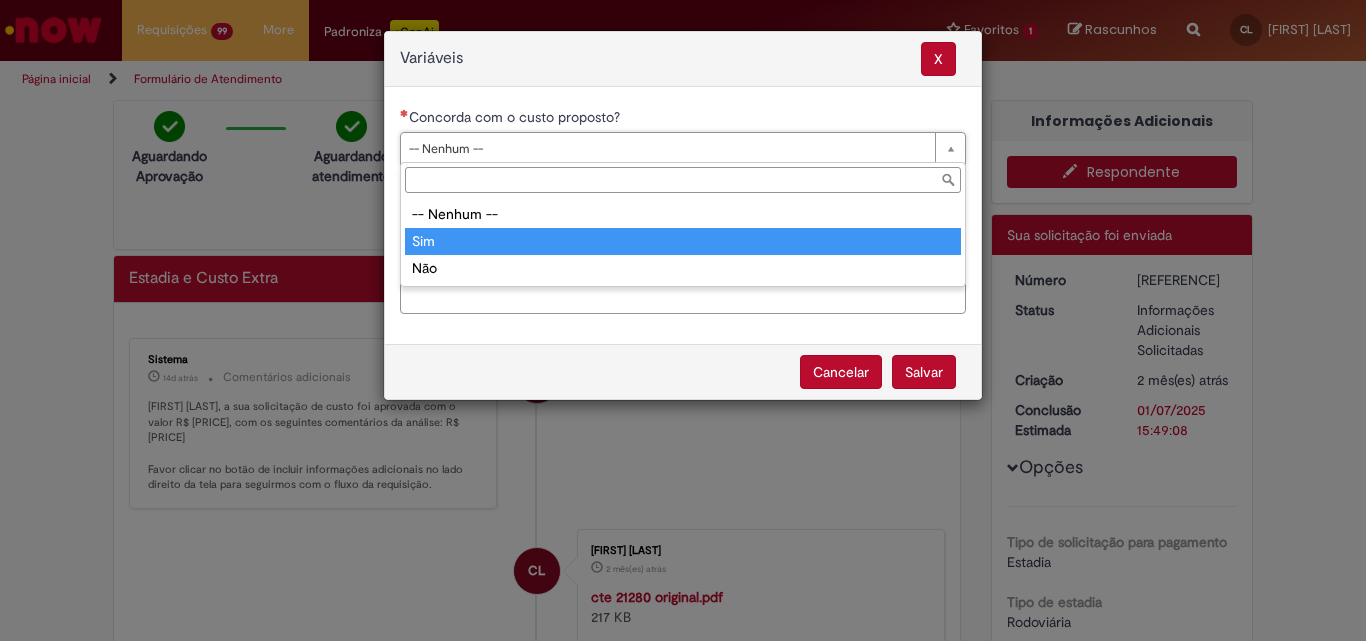 type on "***" 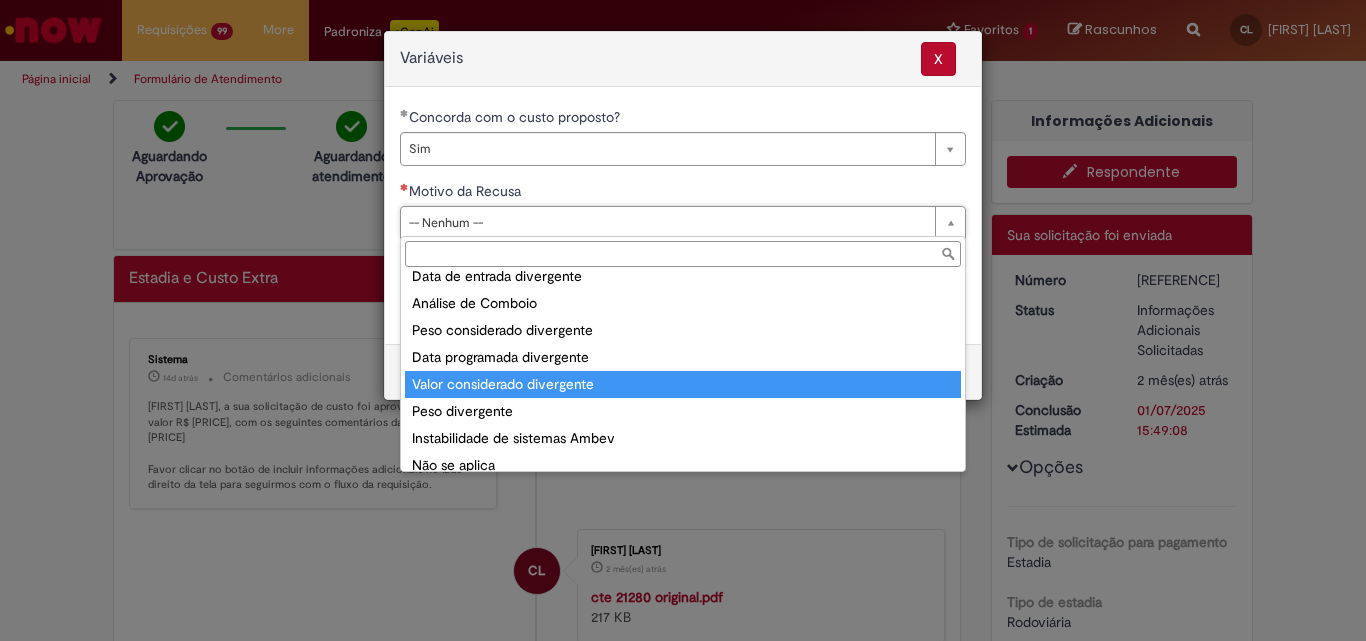 scroll, scrollTop: 78, scrollLeft: 0, axis: vertical 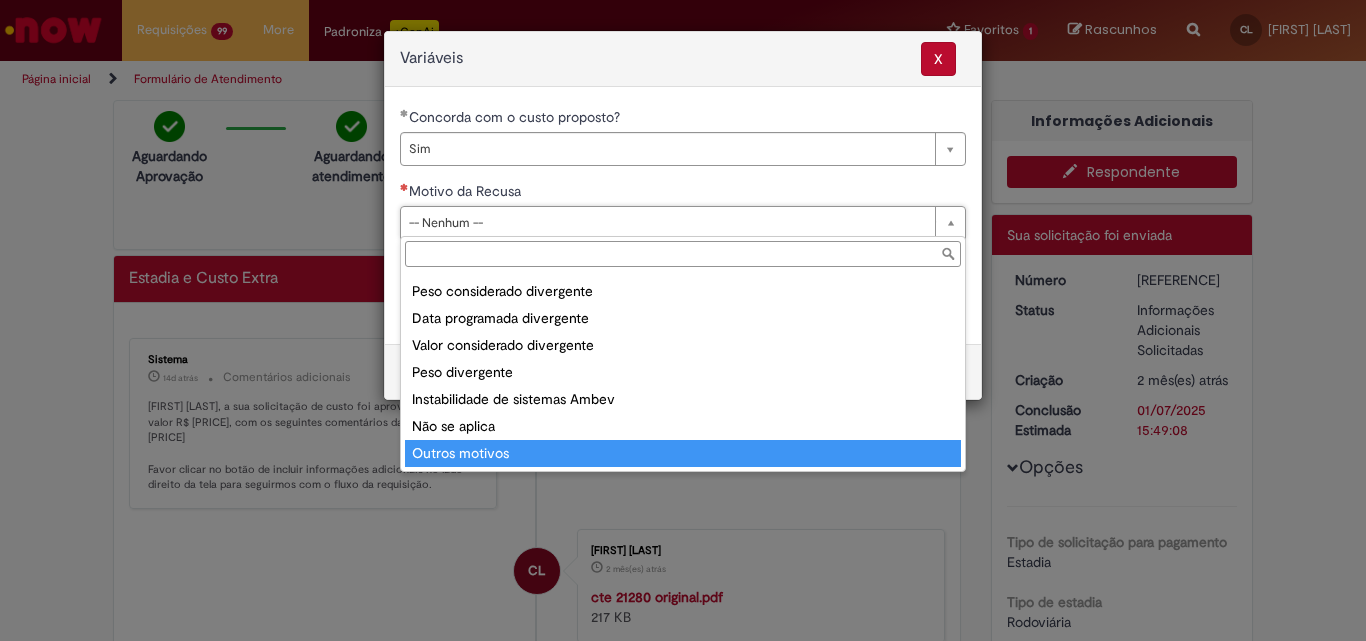 type on "**********" 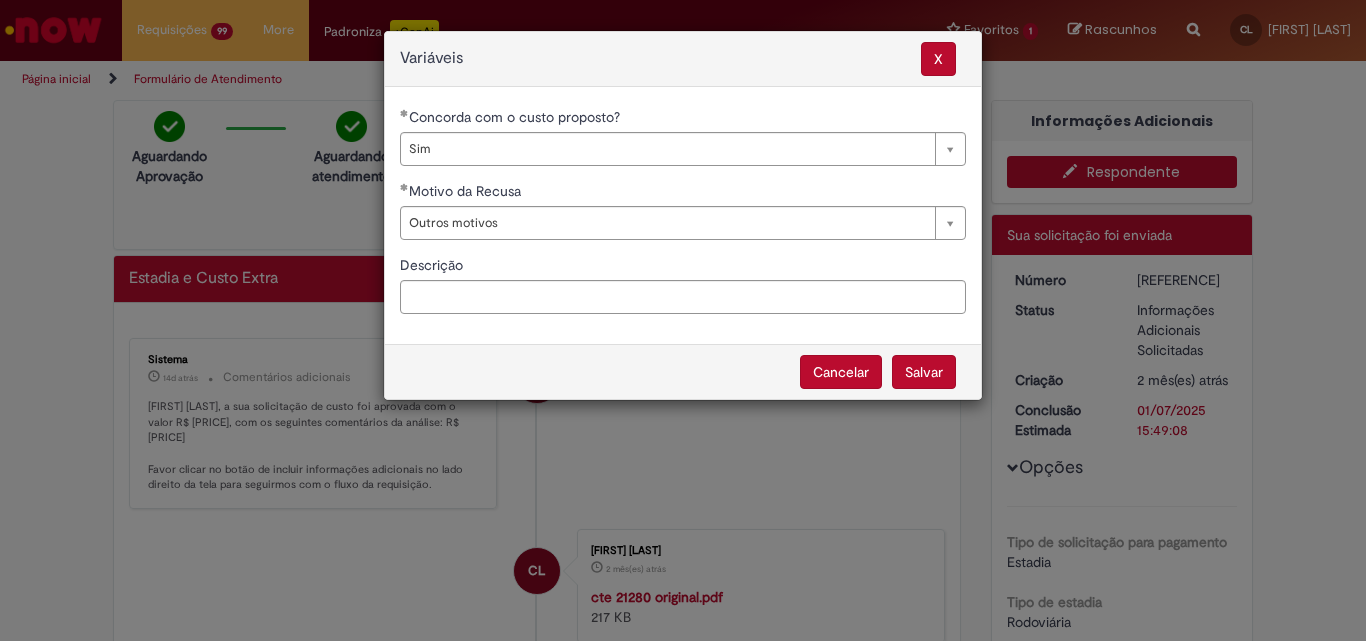 click on "Salvar" at bounding box center [924, 372] 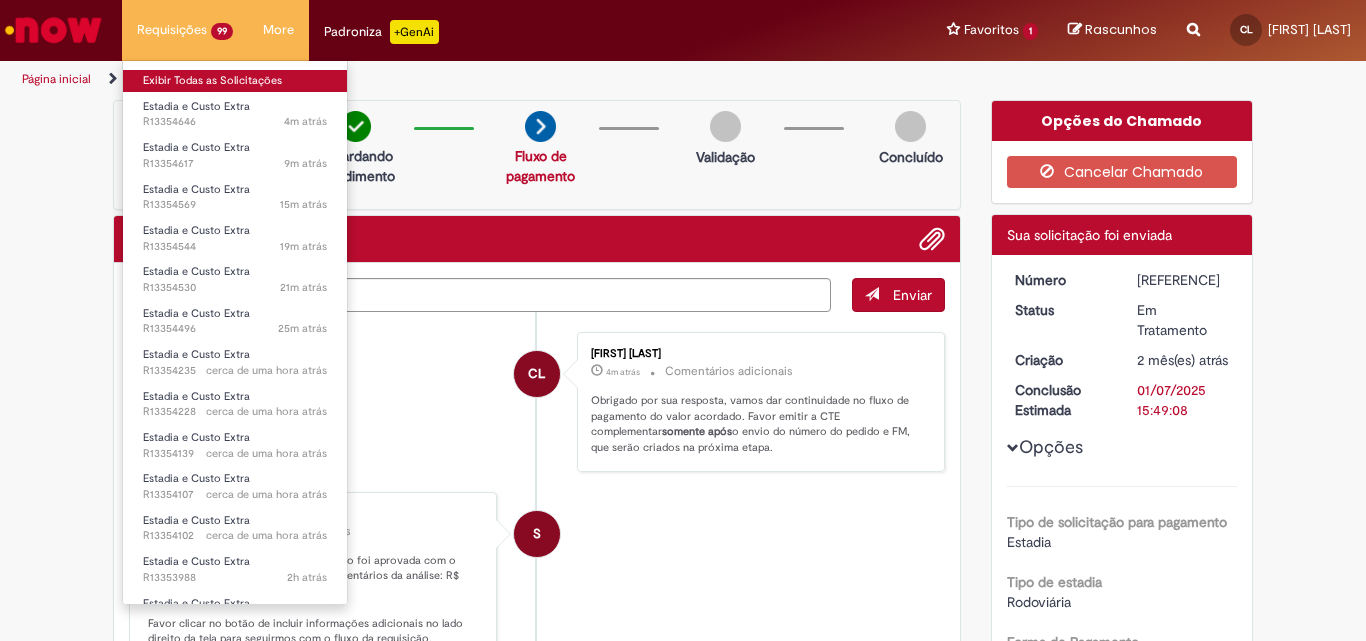 click on "Exibir Todas as Solicitações" at bounding box center [235, 81] 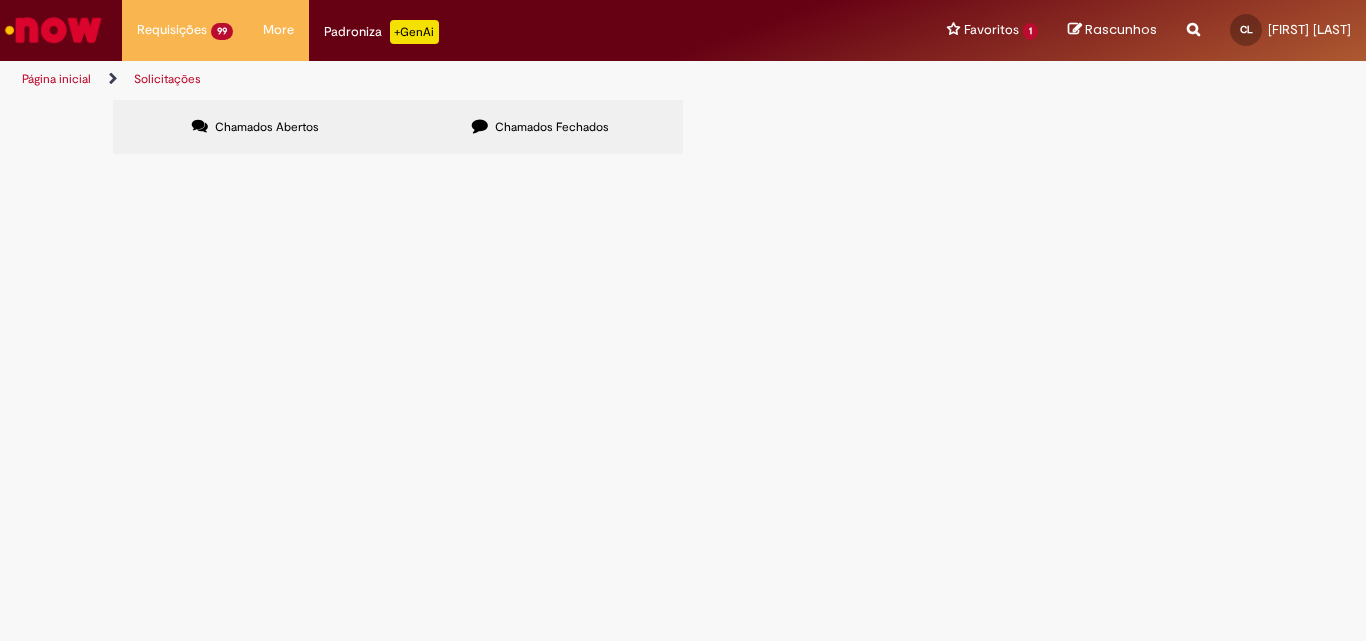 click at bounding box center (0, 0) 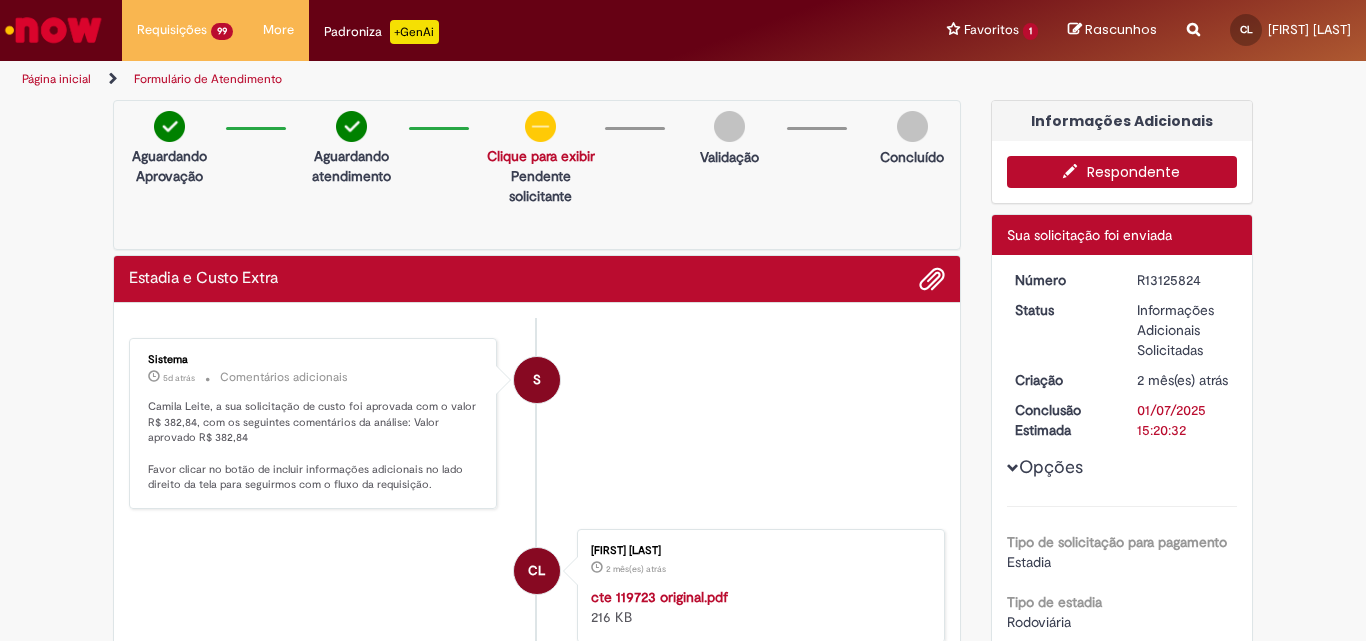 click on "Respondente" at bounding box center (1122, 172) 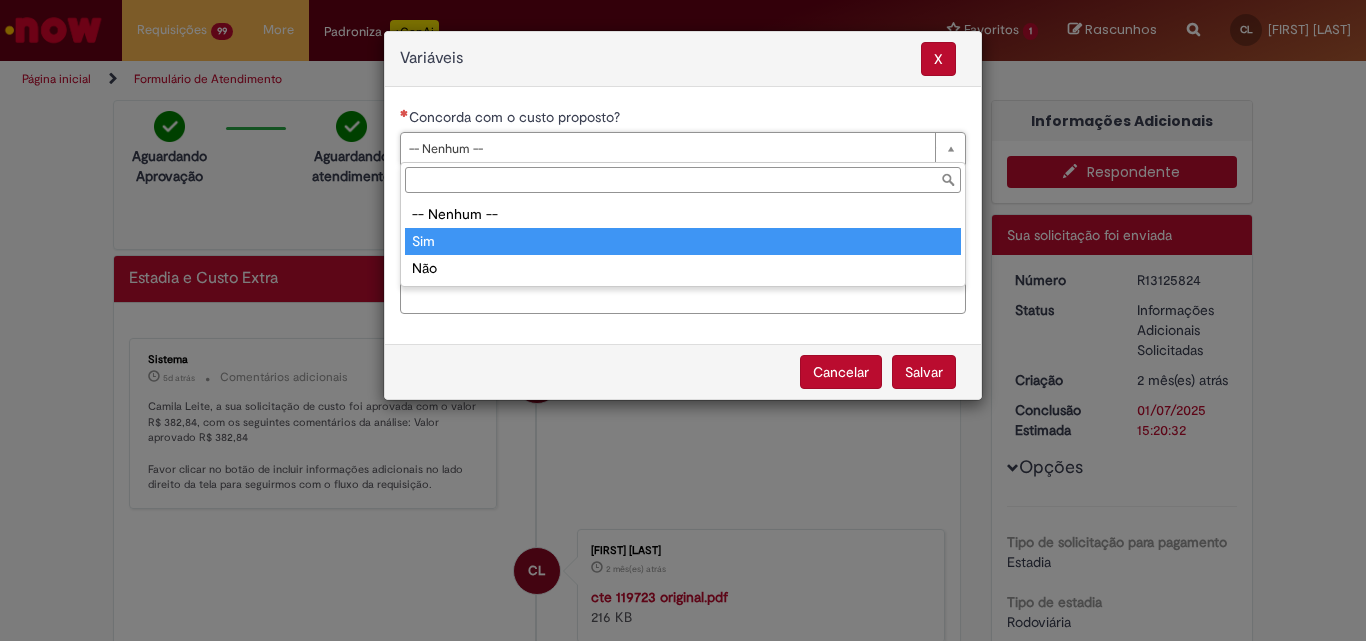 type on "***" 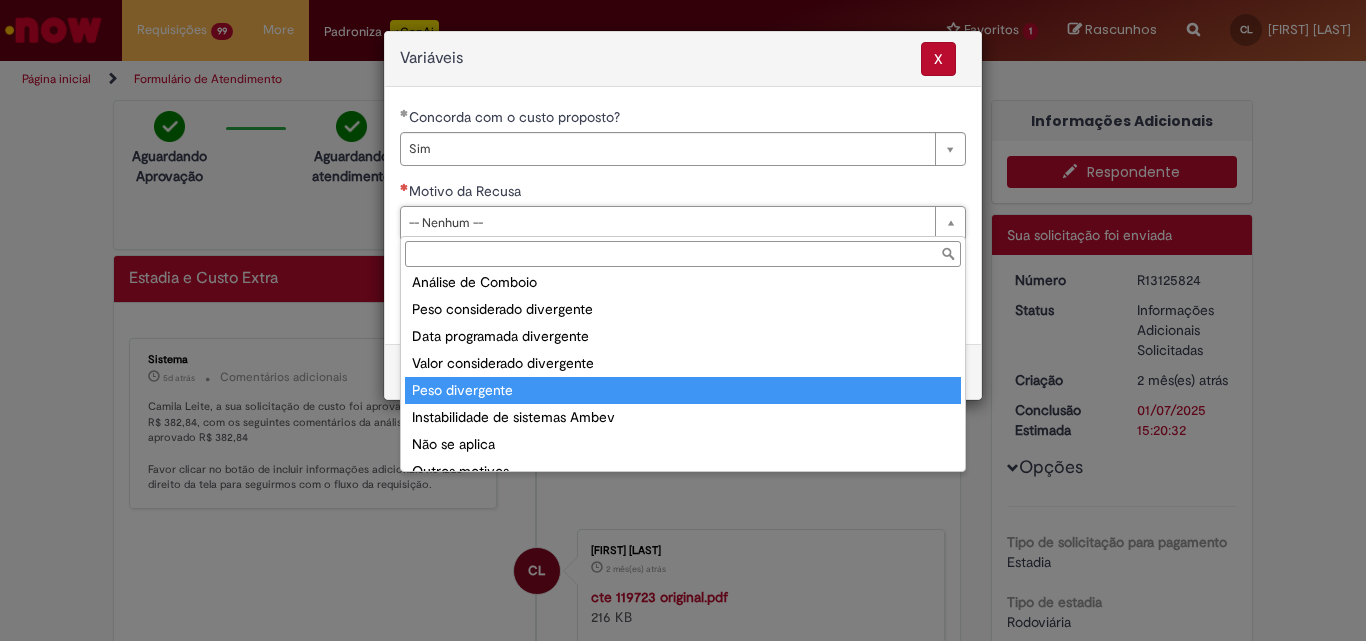 scroll, scrollTop: 78, scrollLeft: 0, axis: vertical 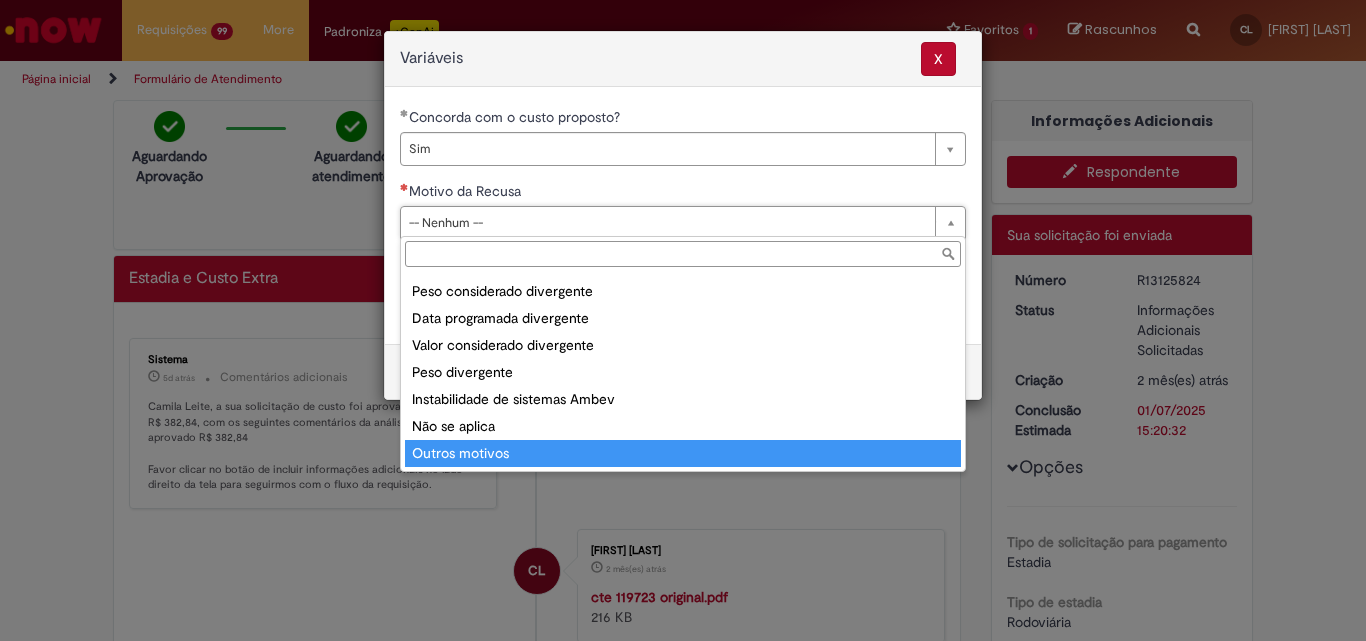 type on "**********" 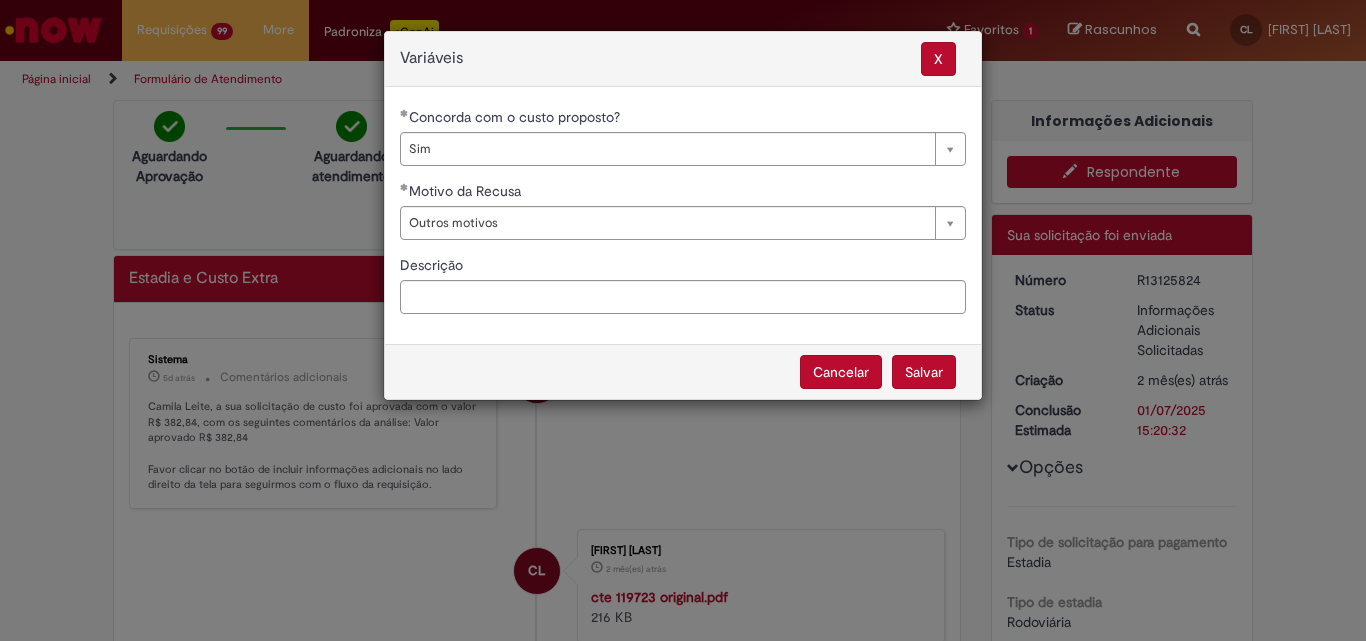 click on "Salvar" at bounding box center (924, 372) 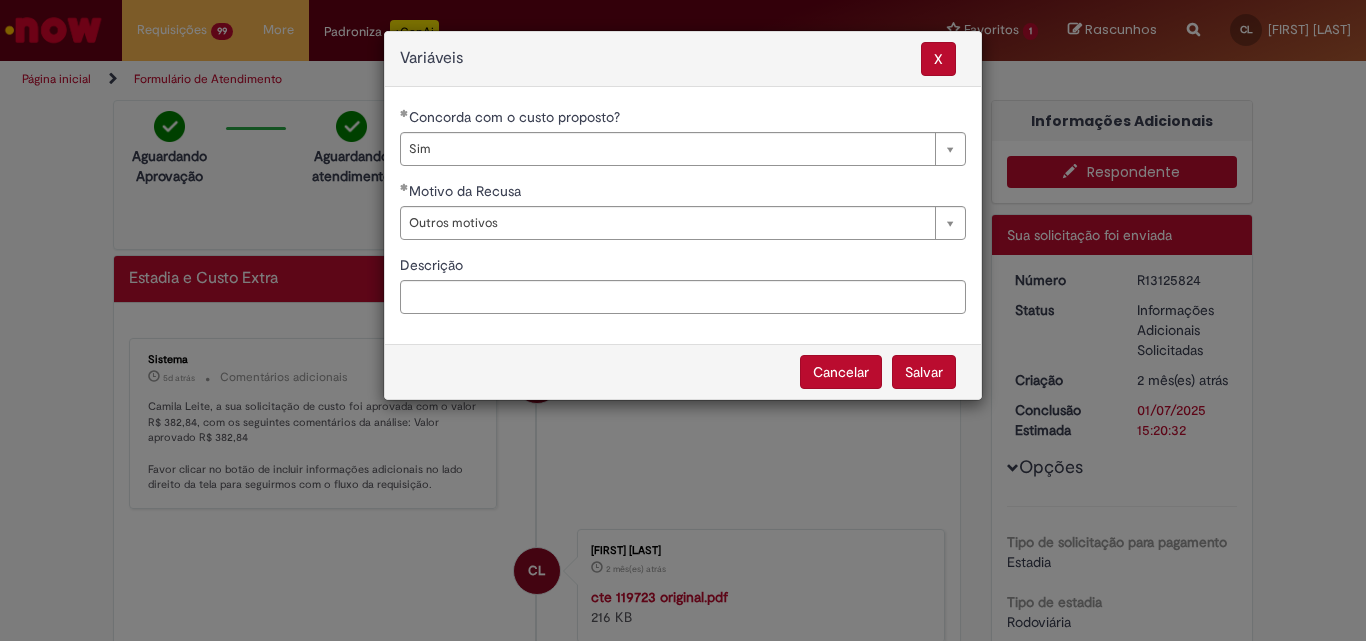 click on "Salvar" at bounding box center (924, 372) 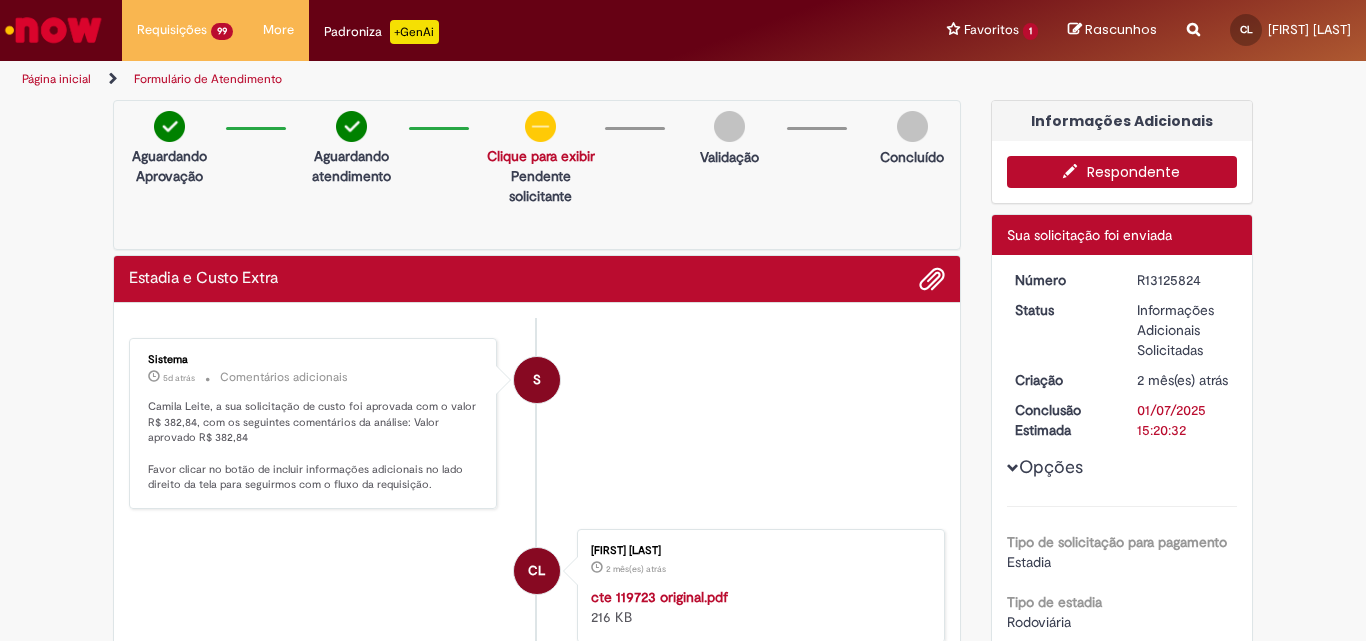 select on "***" 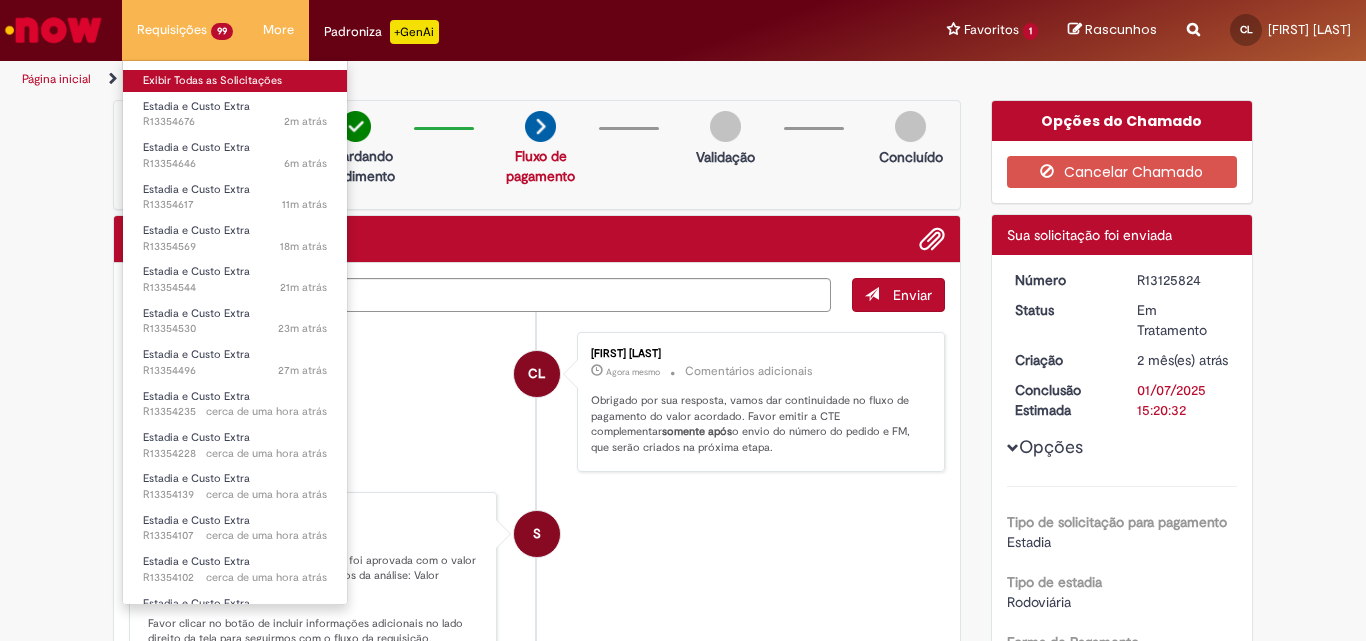 click on "Exibir Todas as Solicitações" at bounding box center (235, 81) 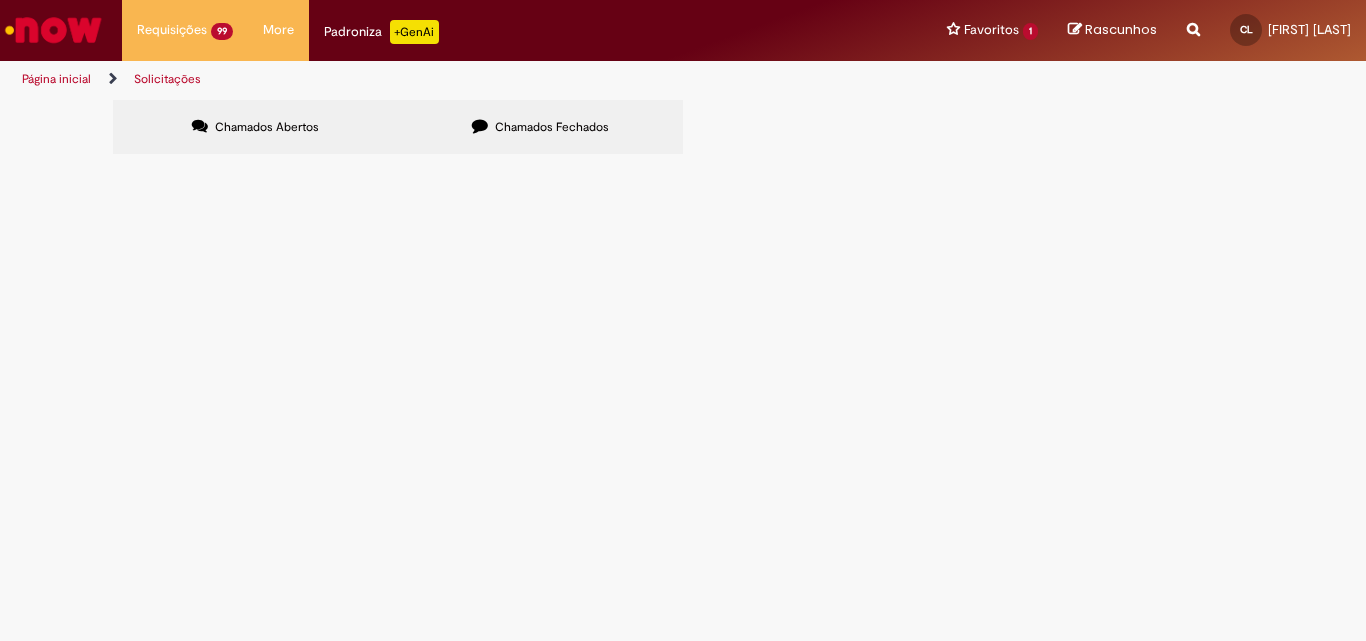 click at bounding box center (0, 0) 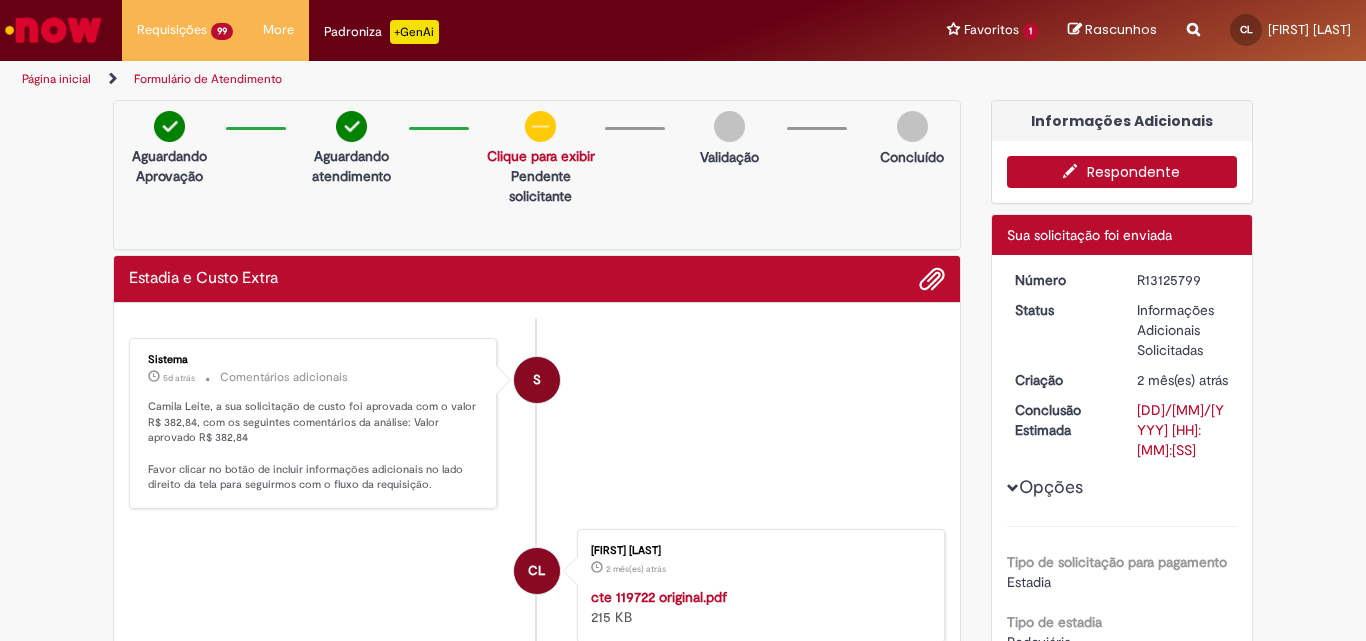 click on "S
Sistema
5d atrás 5 dias atrás     Comentários adicionais
Camila Leite, a sua solicitação de custo foi aprovada com o valor R$ 382,84, com os seguintes comentários da análise: Valor aprovado R$ 382,84 Favor clicar no botão de incluir informações adicionais no lado direito da tela para seguirmos com o fluxo da requisição." at bounding box center [537, 423] 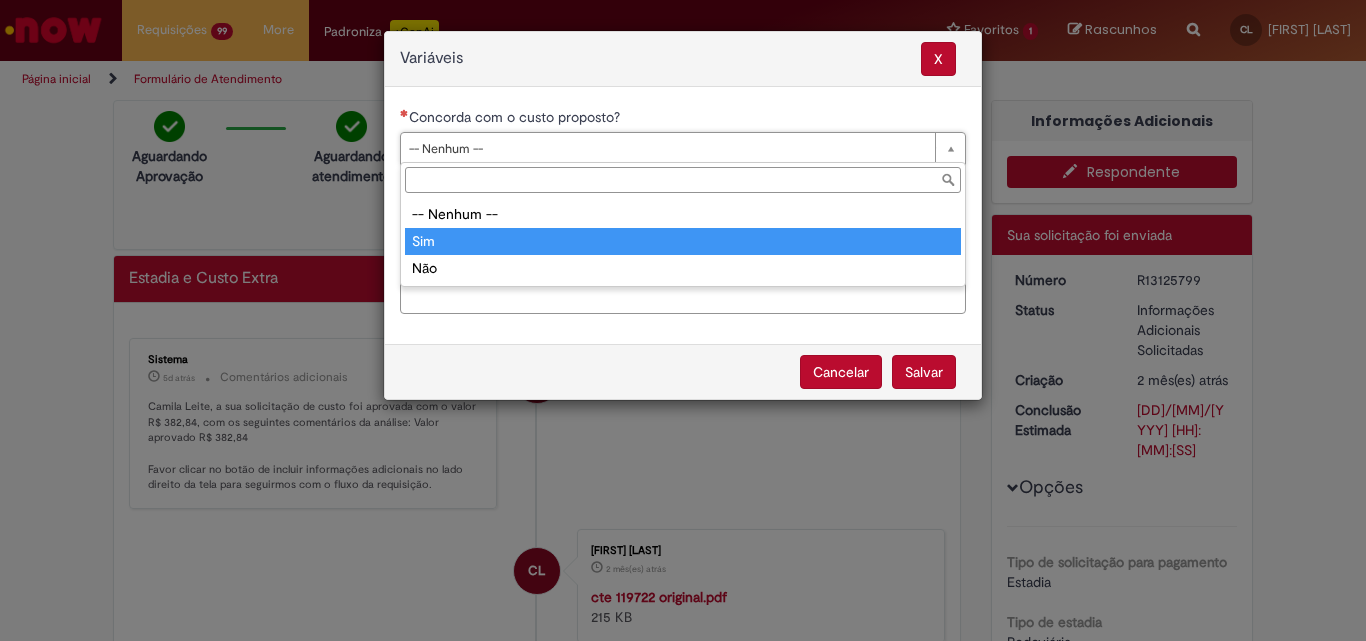 type on "***" 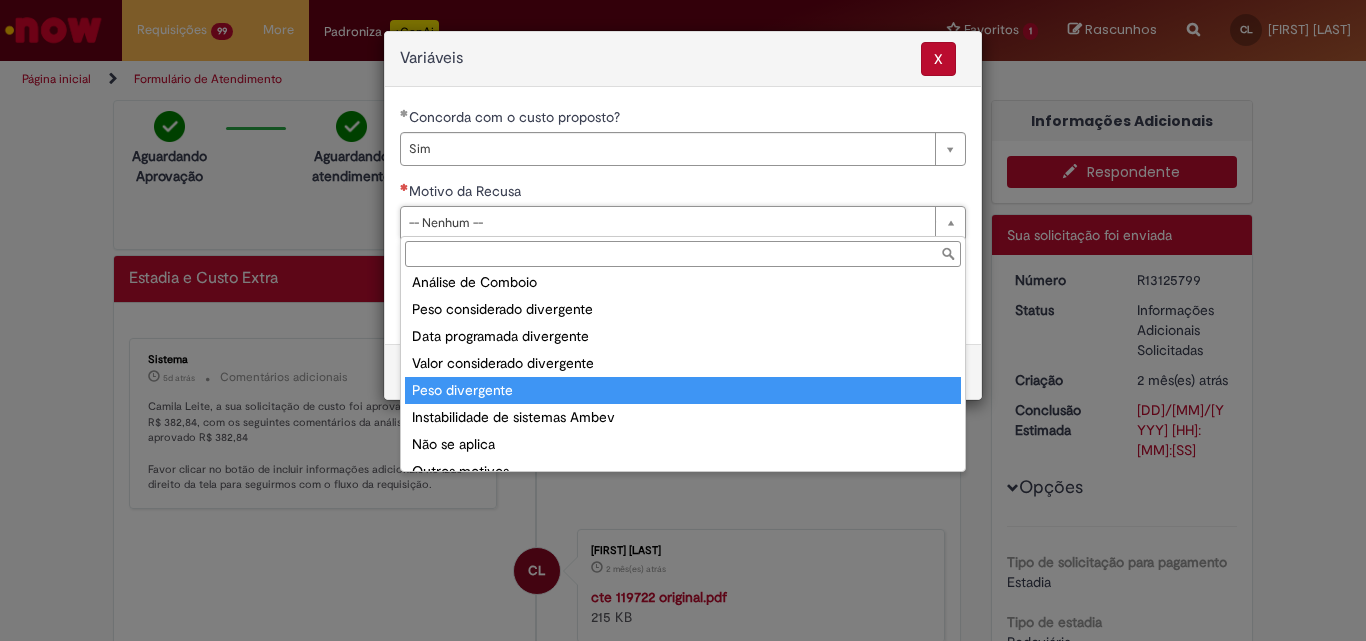scroll, scrollTop: 78, scrollLeft: 0, axis: vertical 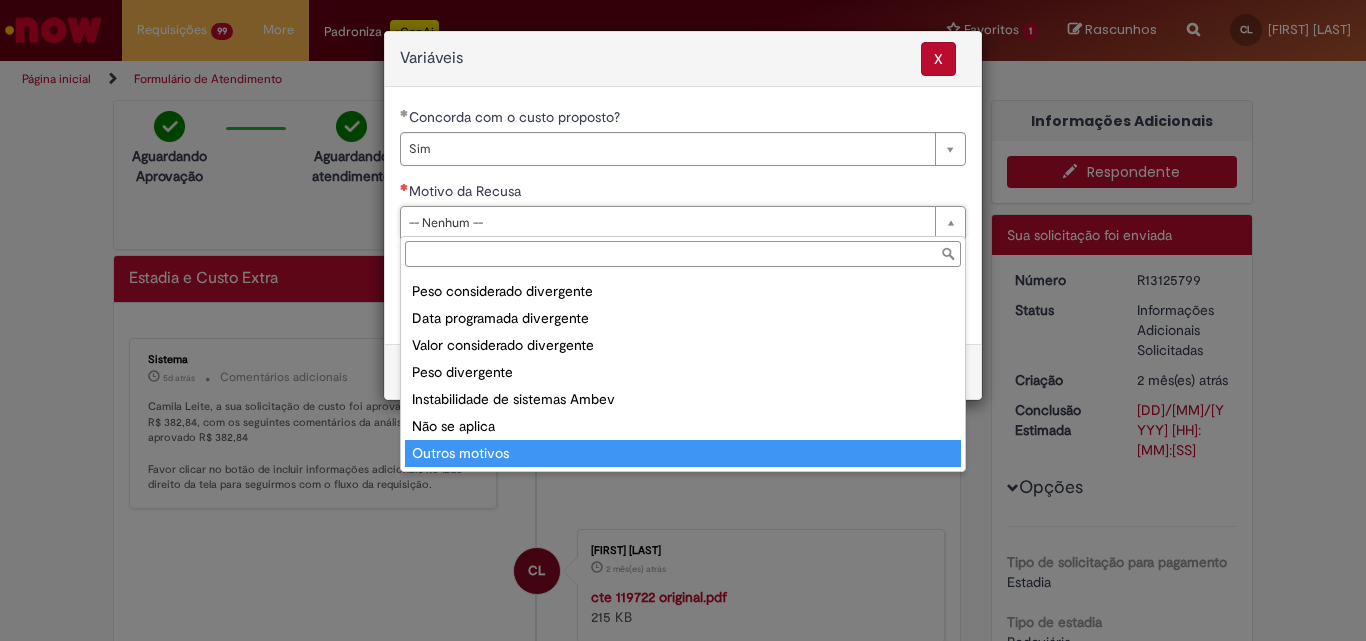 type on "**********" 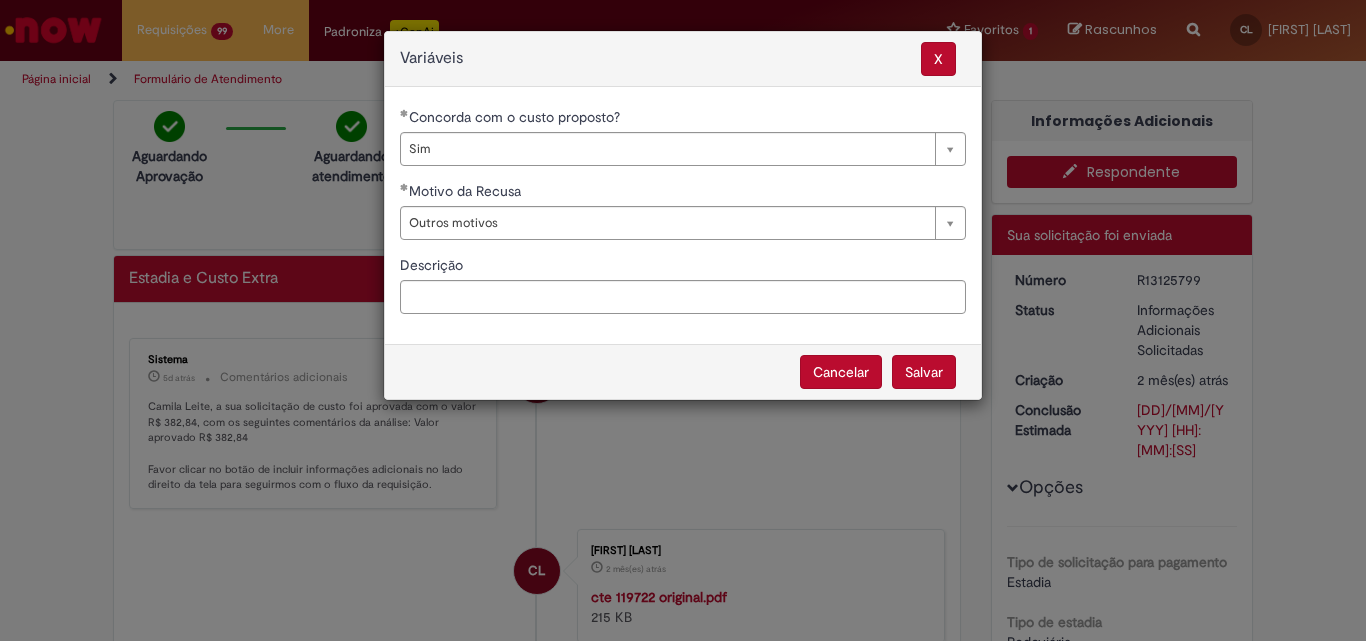 click on "Salvar" at bounding box center (924, 372) 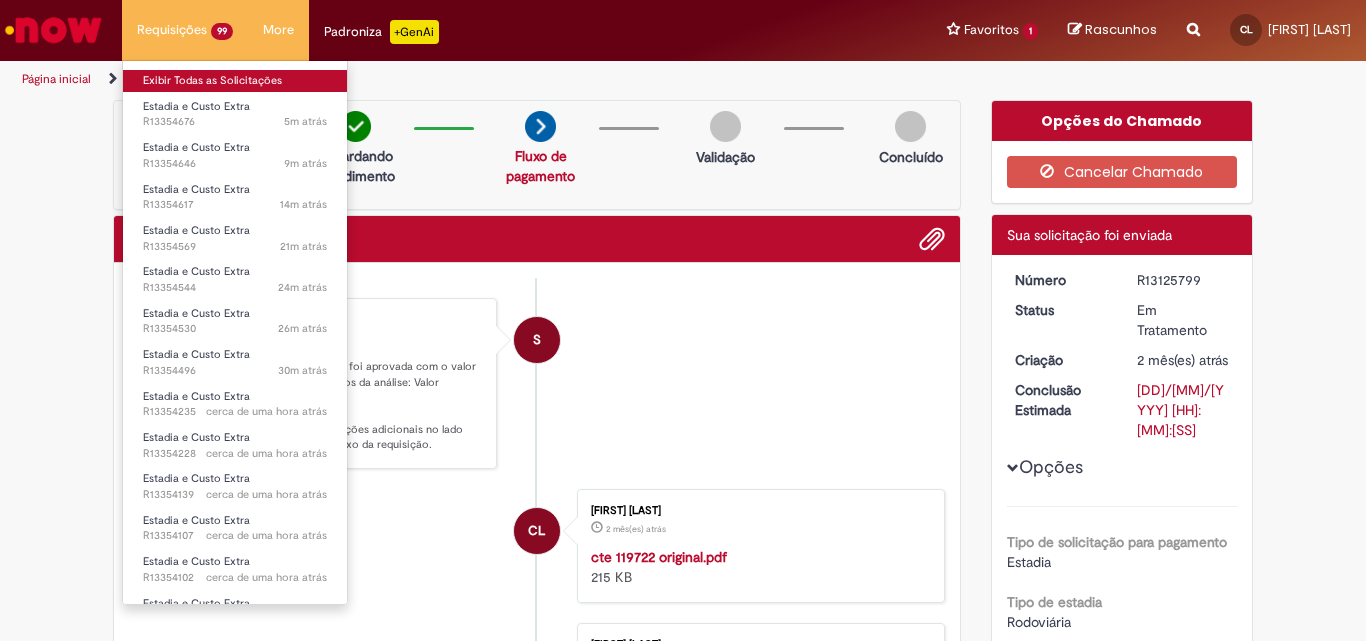 click on "Exibir Todas as Solicitações" at bounding box center [235, 81] 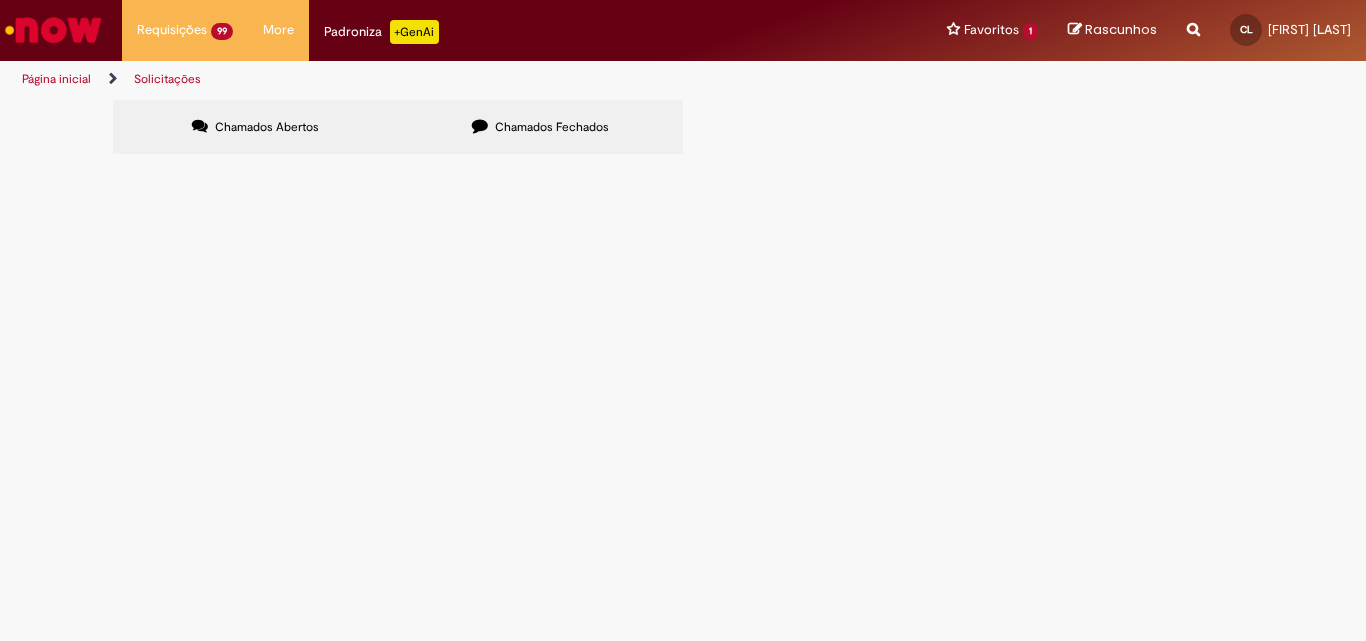 click at bounding box center (0, 0) 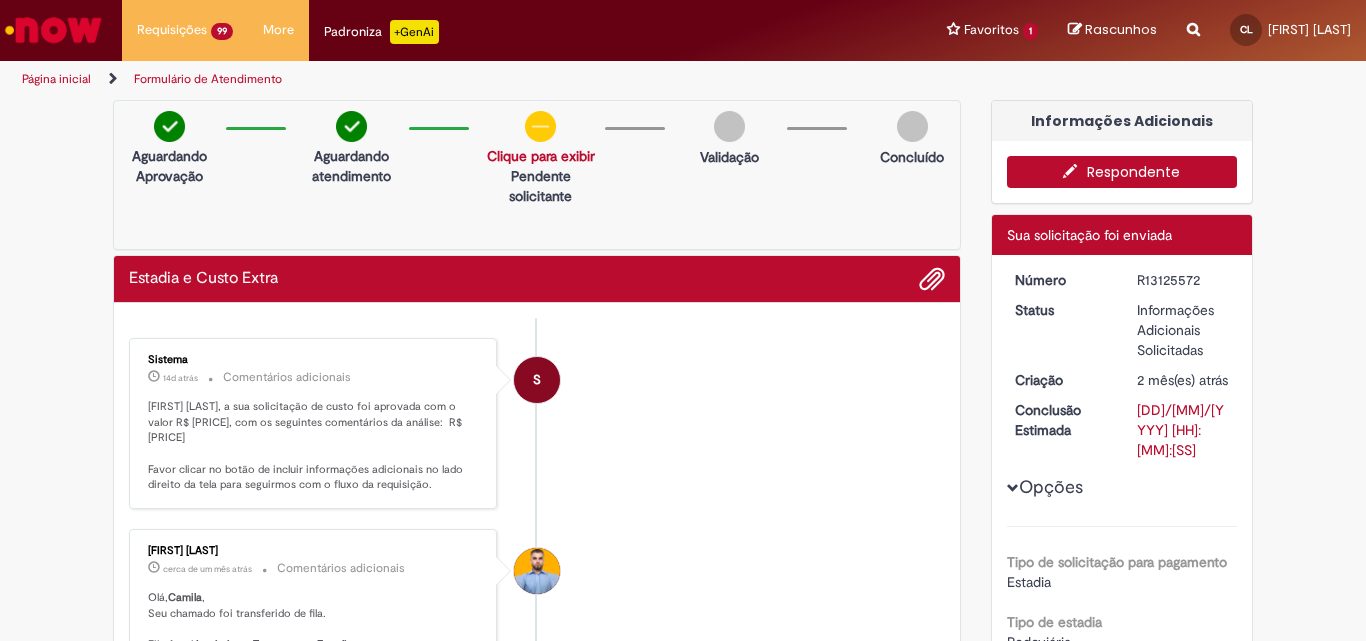 click on "Respondente" at bounding box center [1122, 172] 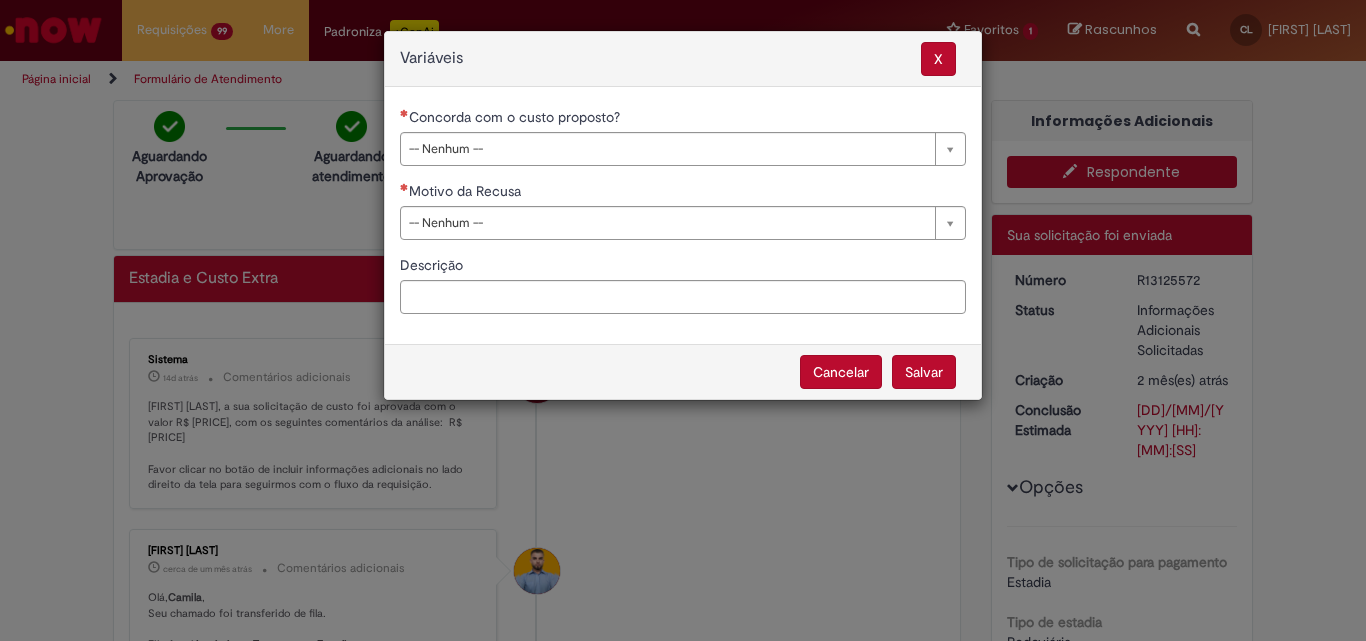 drag, startPoint x: 676, startPoint y: 157, endPoint x: 666, endPoint y: 185, distance: 29.732138 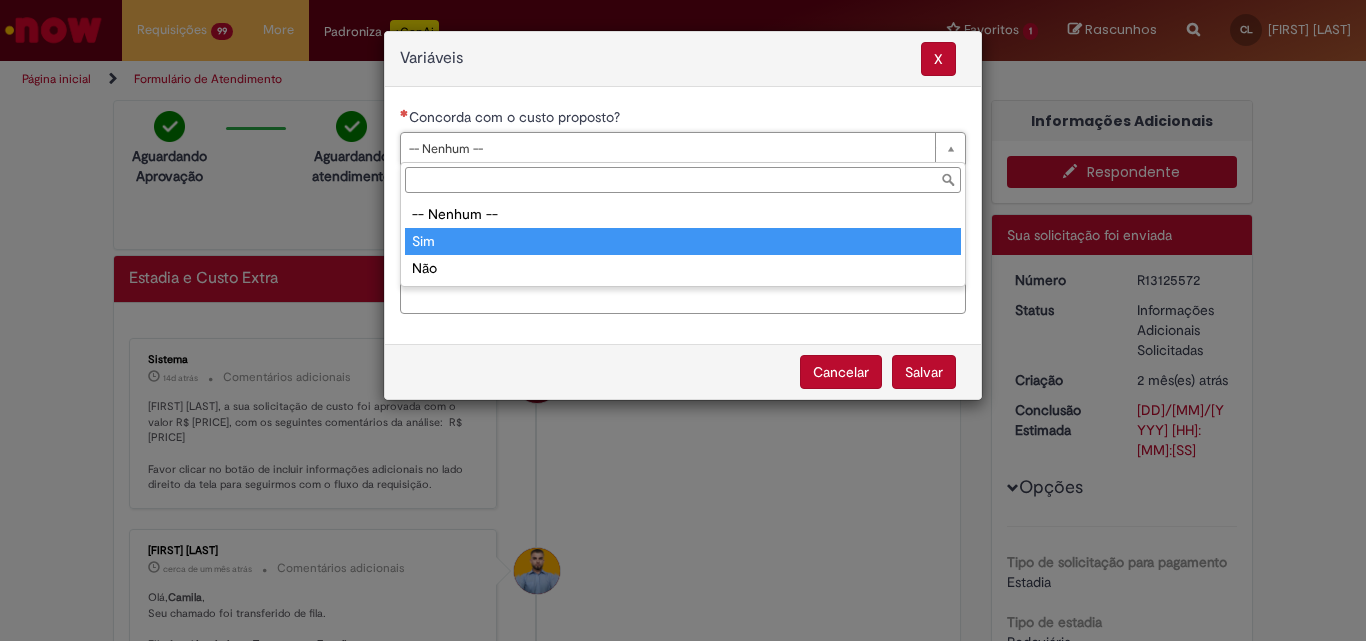 type on "***" 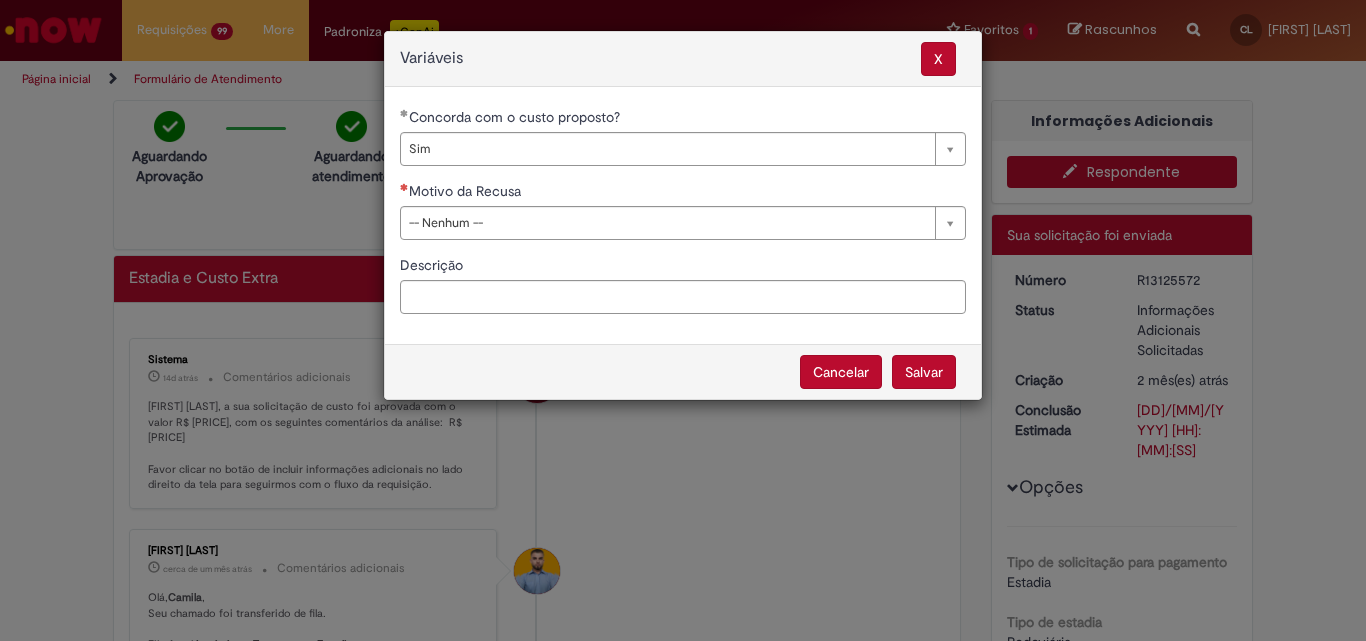 click on "Motivo da Recusa" at bounding box center [683, 193] 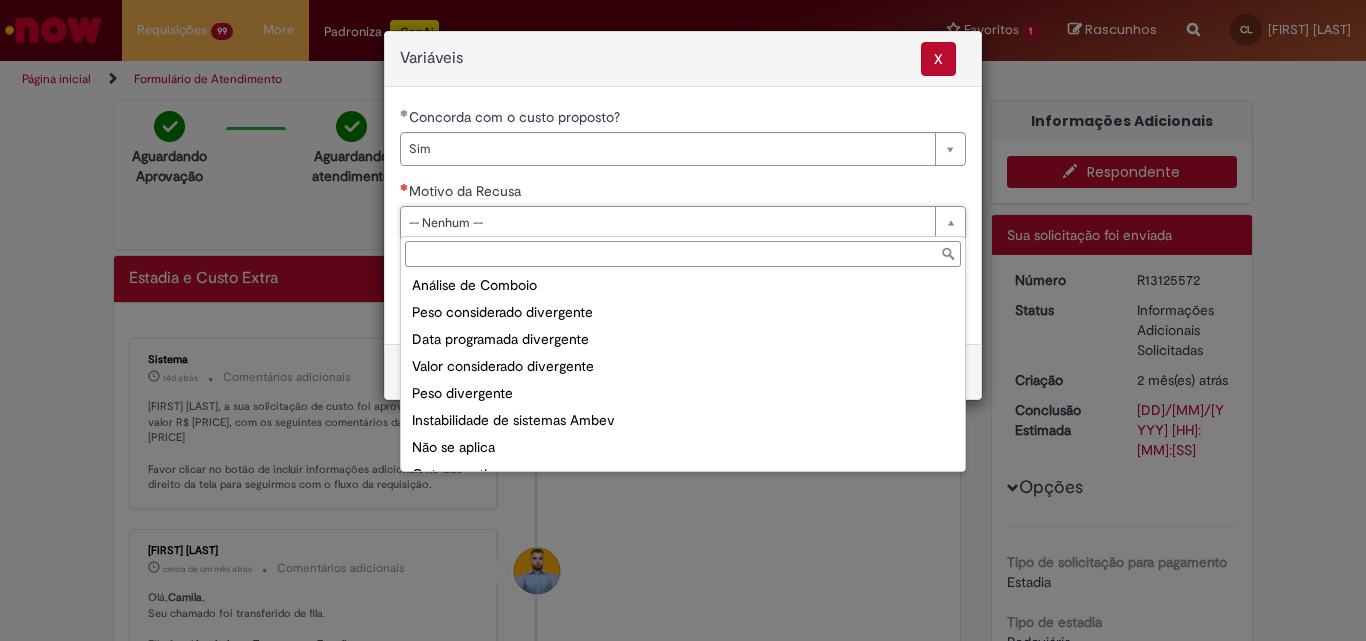 scroll, scrollTop: 78, scrollLeft: 0, axis: vertical 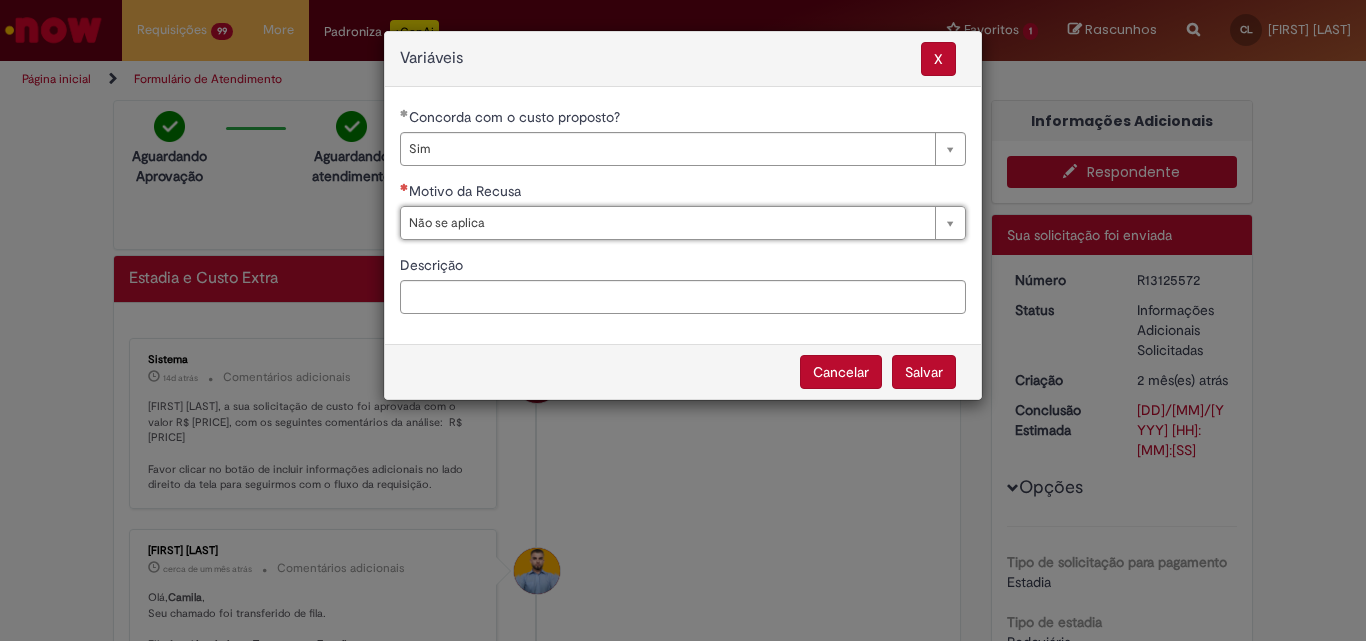 type on "**********" 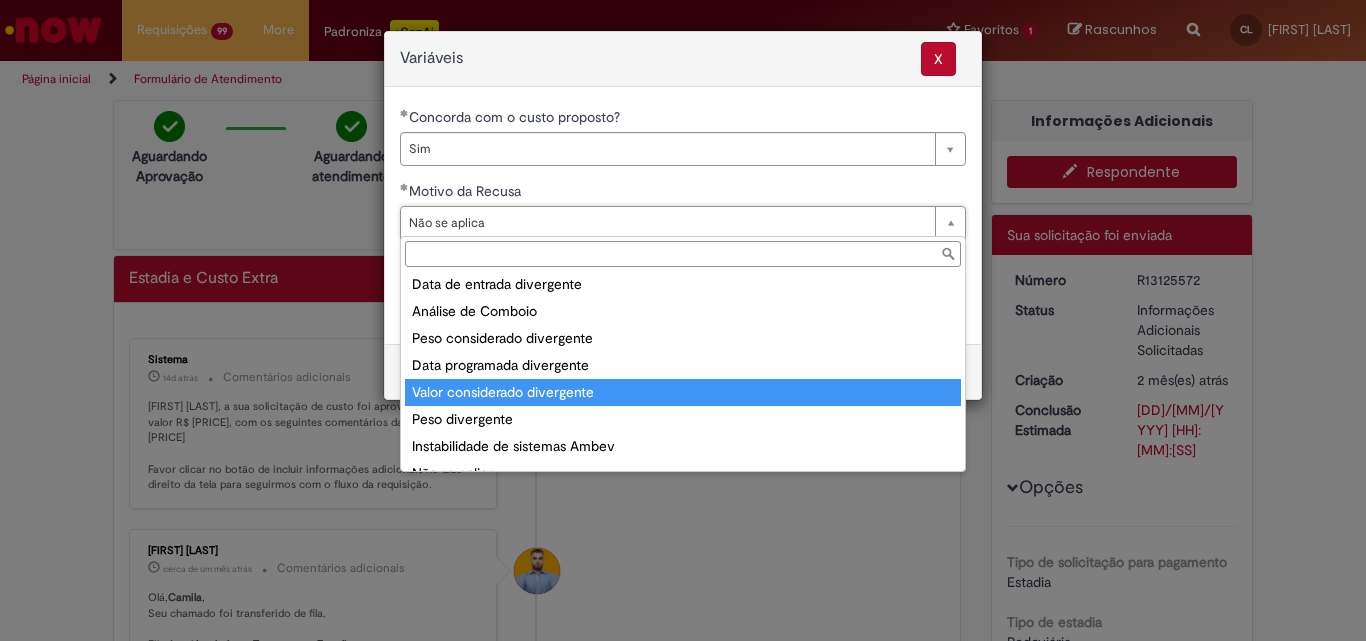 scroll, scrollTop: 78, scrollLeft: 0, axis: vertical 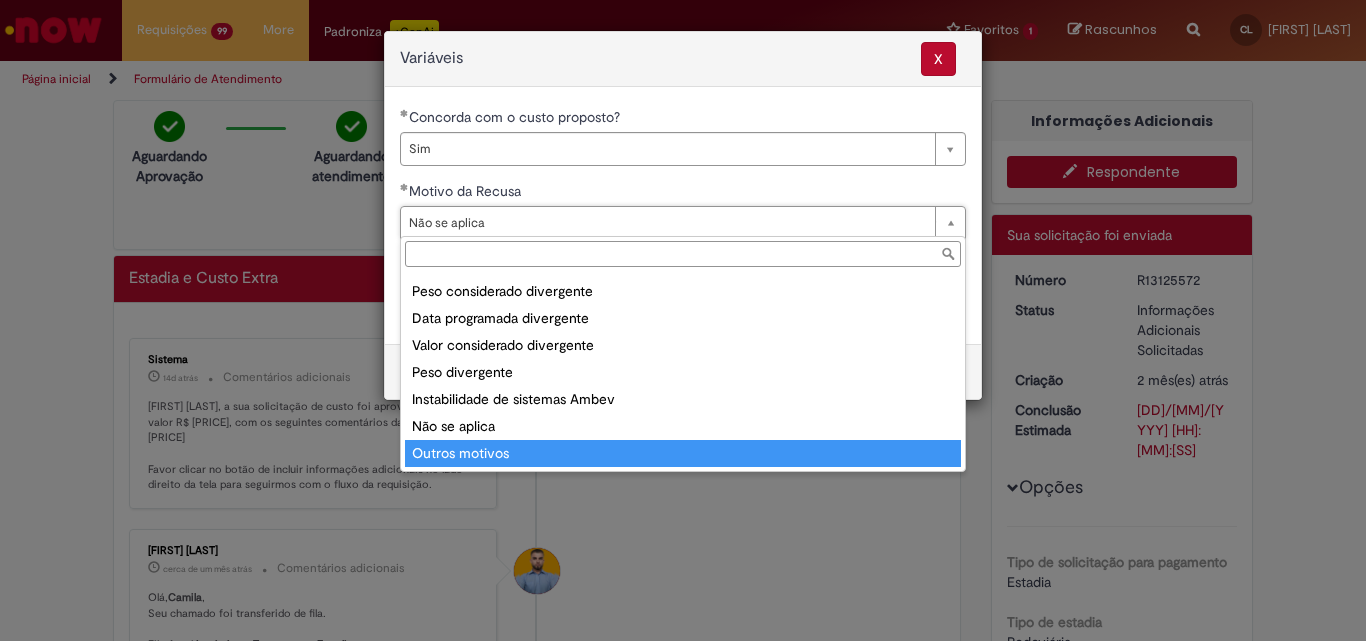 type on "**********" 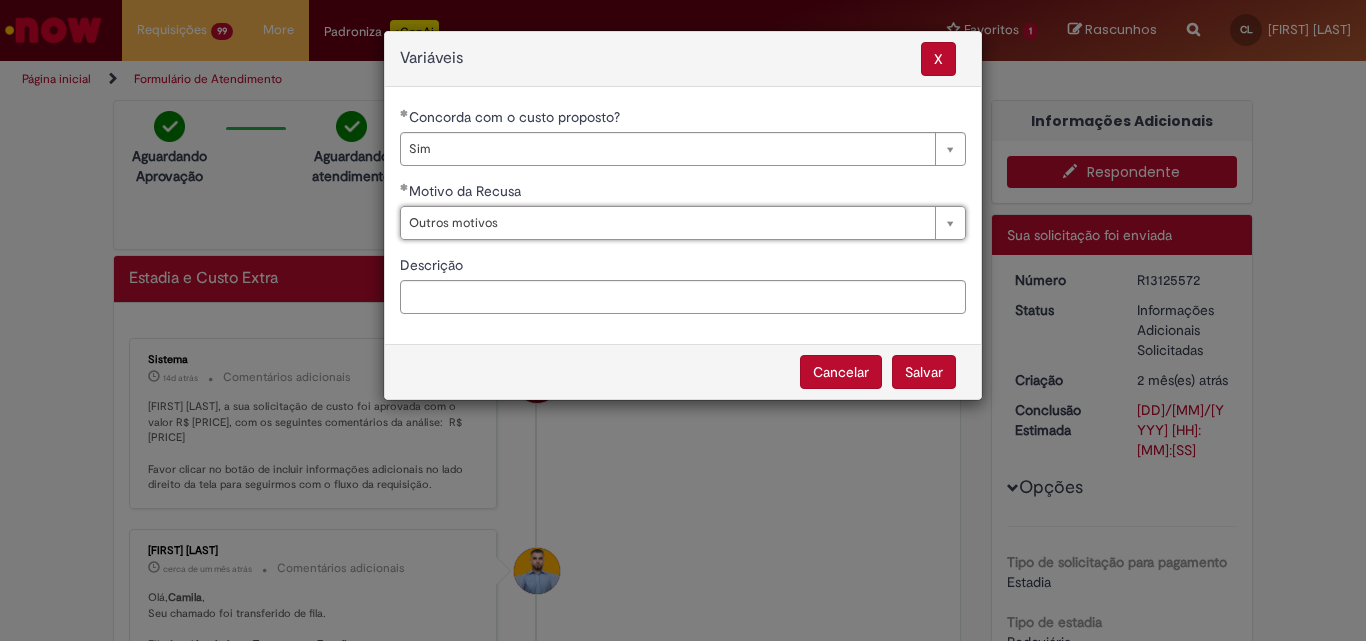 click on "**********" at bounding box center [683, 218] 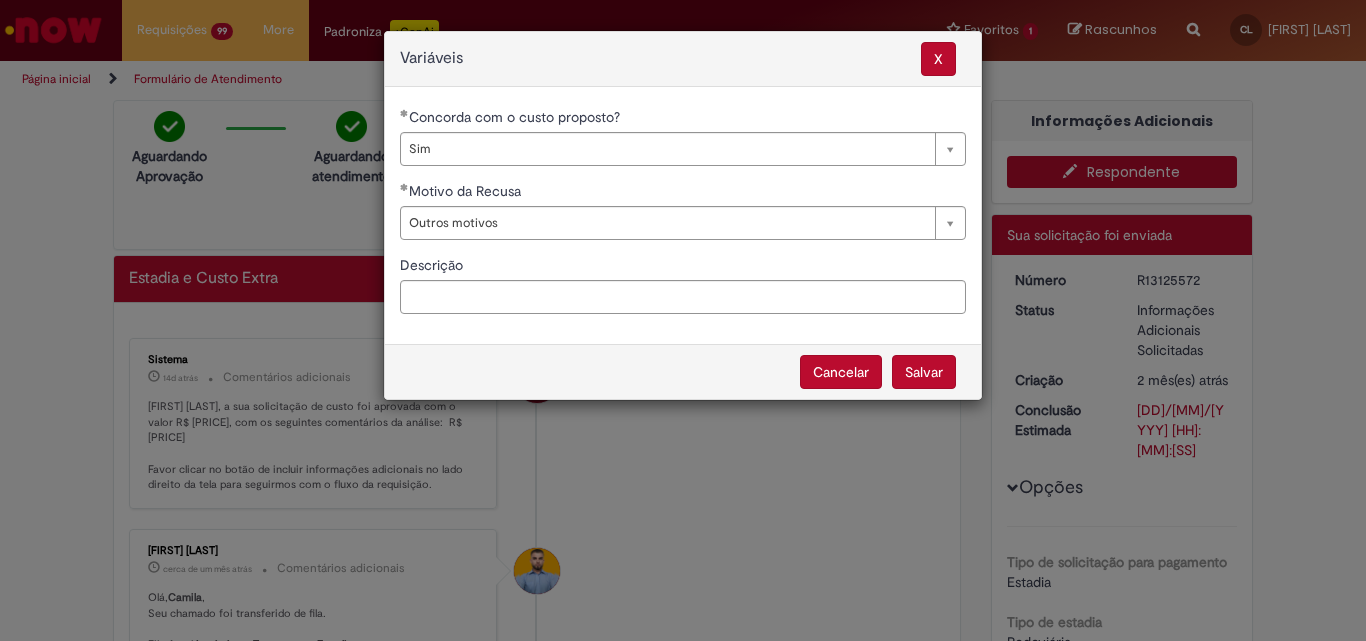 scroll, scrollTop: 0, scrollLeft: 0, axis: both 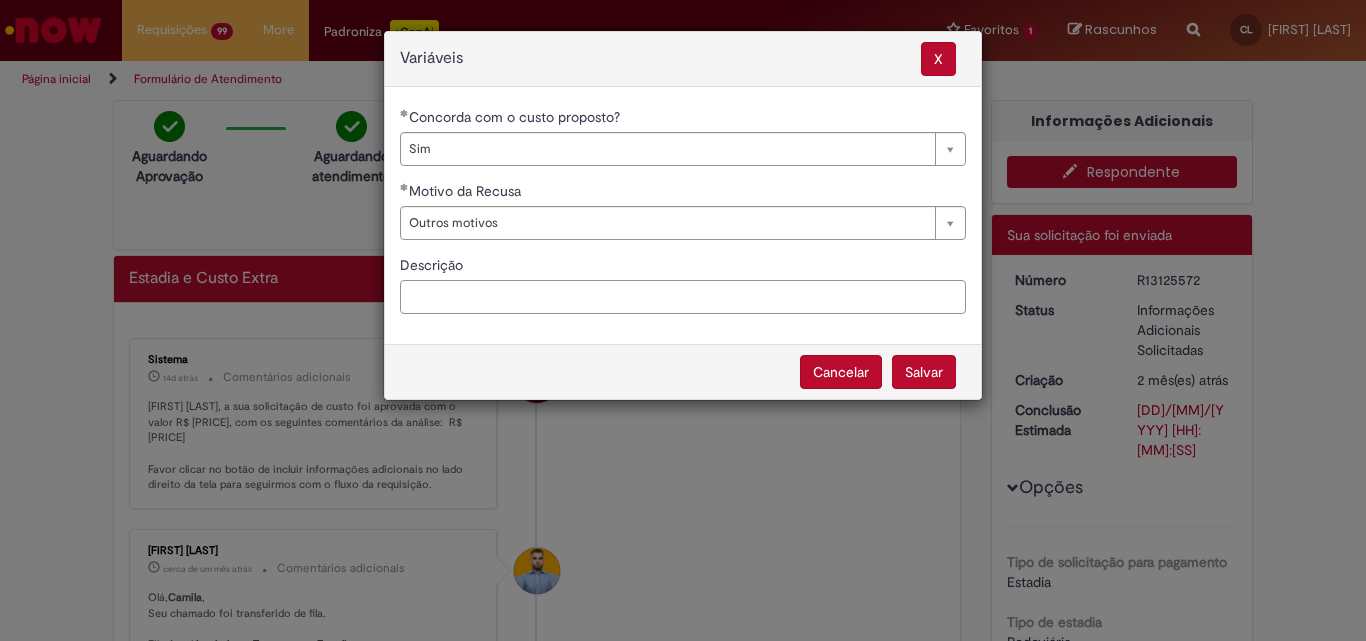 click on "Descrição" at bounding box center (683, 297) 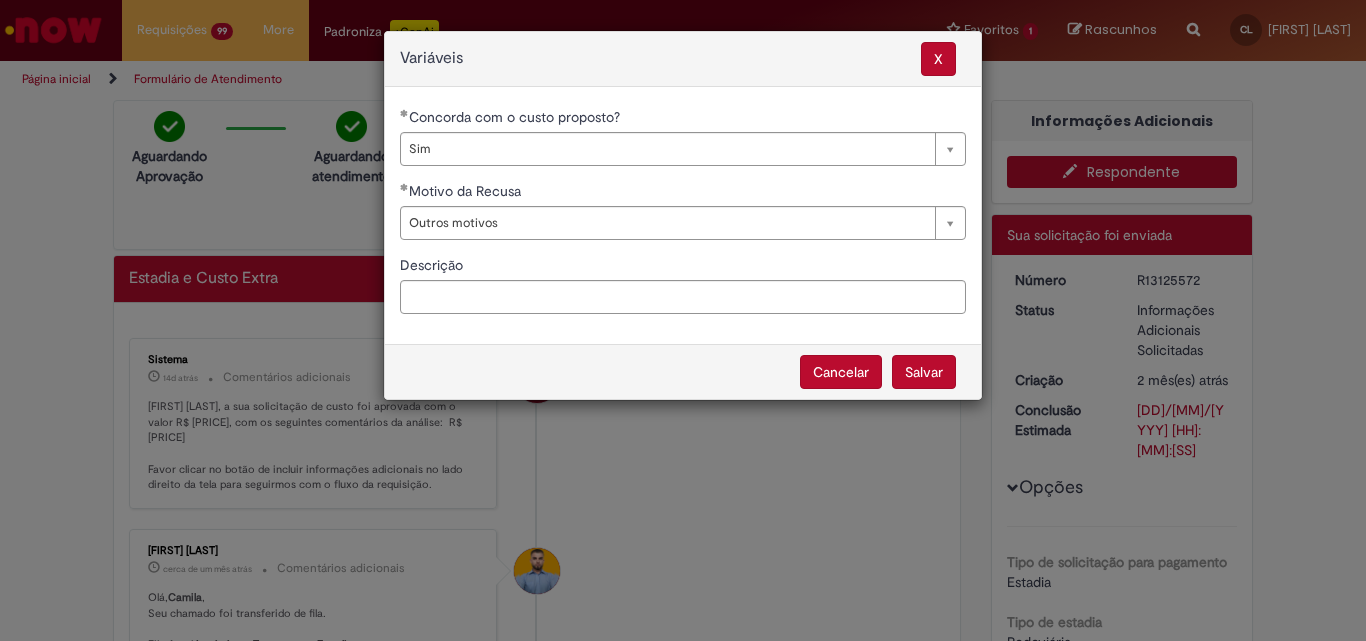 click on "Salvar" at bounding box center (924, 372) 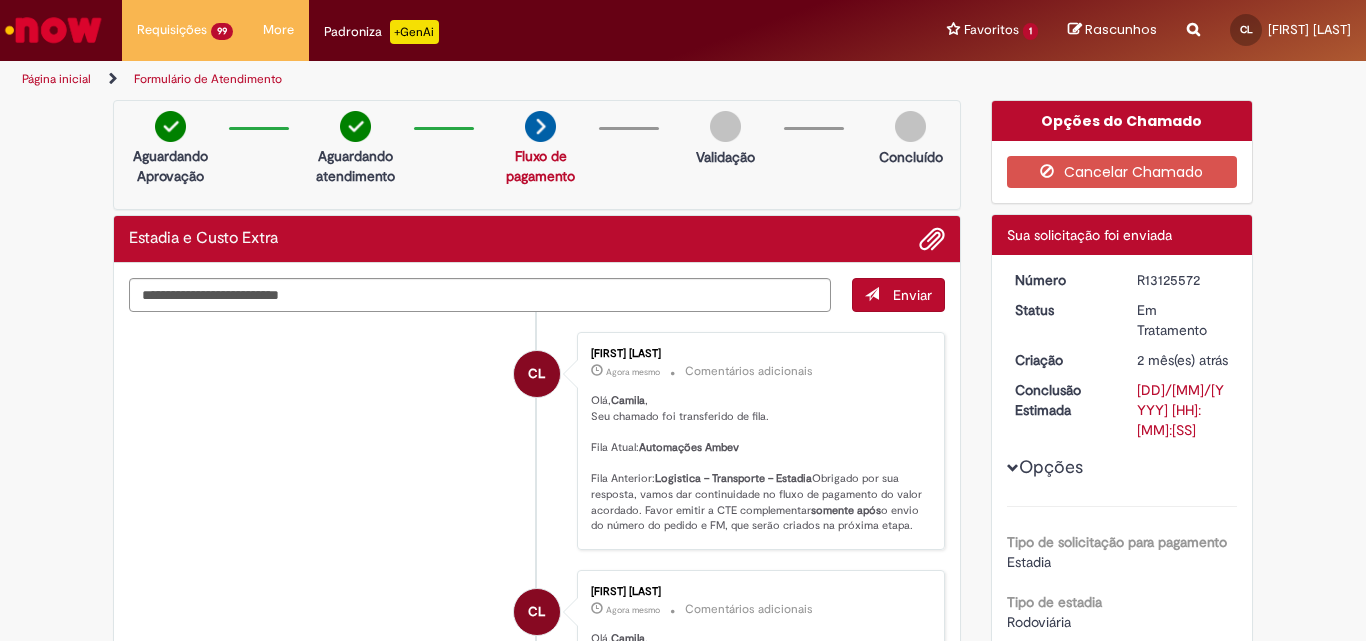 click on "Verificar Código de Barras
Aguardando Aprovação
Aguardando atendimento
Fluxo de pagamento
Fluxo de pagamento
Validação
Concluído
Estadia e Custo Extra
Enviar
CL
Camila Leite
Agora mesmo Agora mesmo     Comentários adicionais
Olá,  Camila ,  Seu chamado foi transferido de fila. Fila Atual:  Automações Ambev Fila Anterior:  Logistica – Transporte – Estadia somente após
CL" at bounding box center (683, 2364) 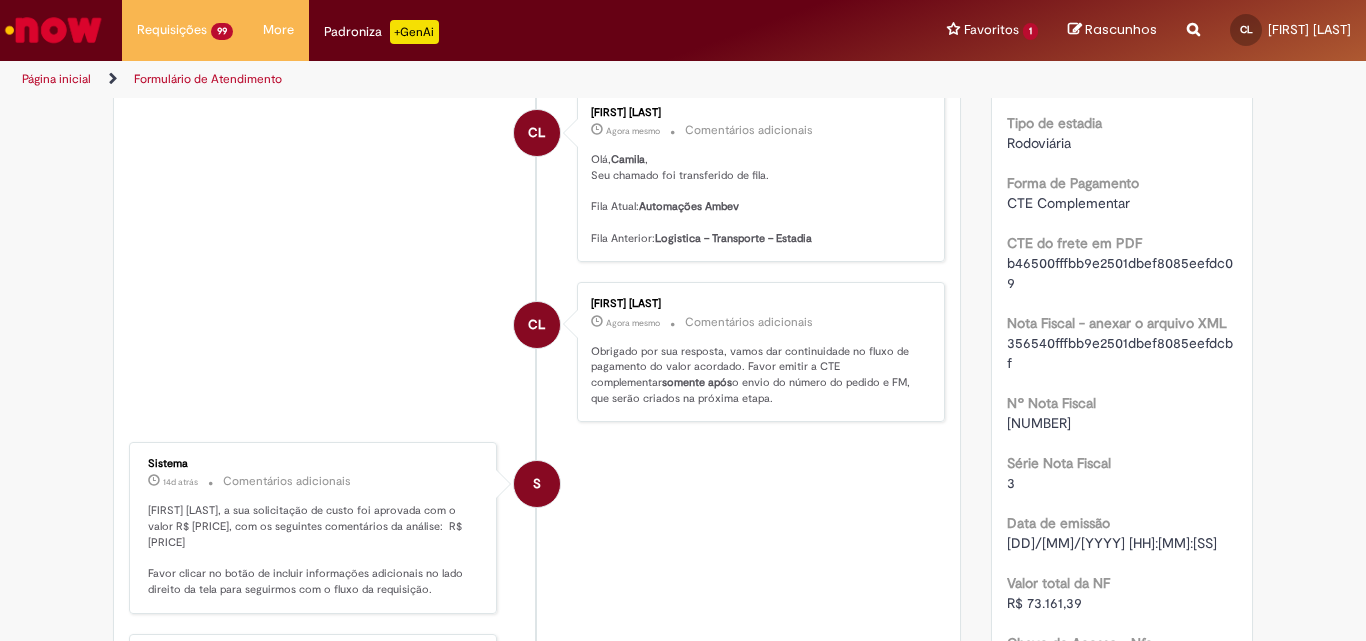 scroll, scrollTop: 500, scrollLeft: 0, axis: vertical 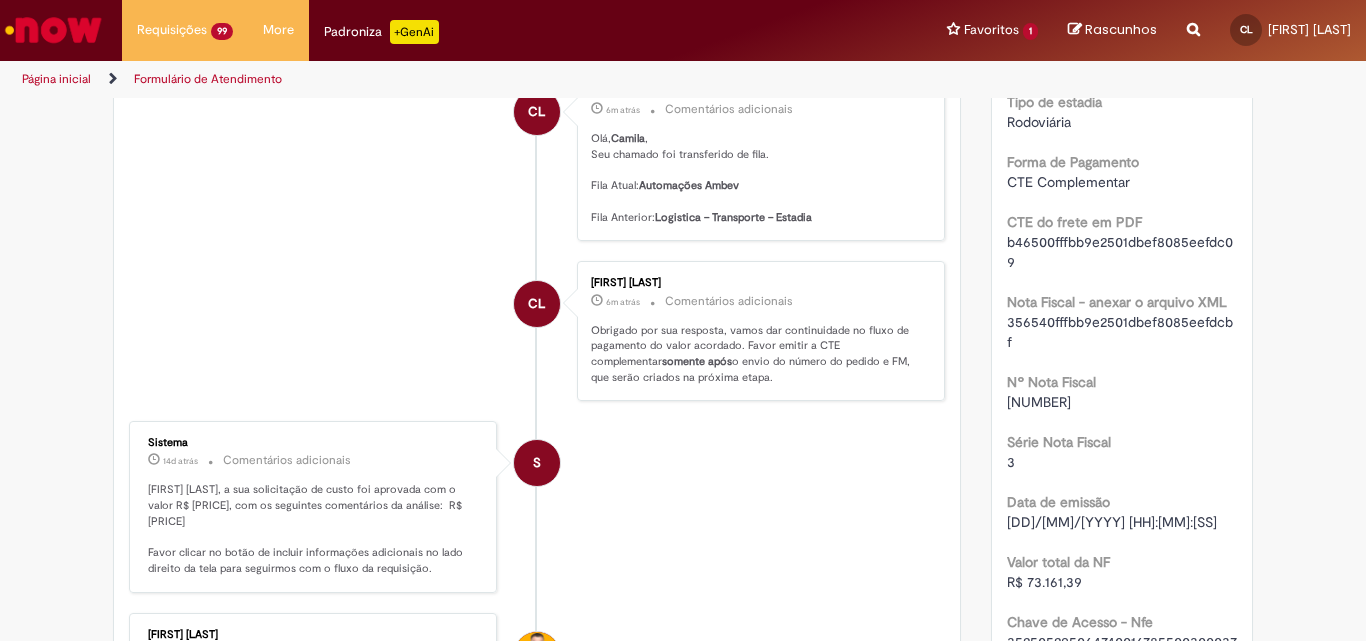 click on "356540fffbb9e2501dbef8085eefdcbf" at bounding box center (1122, 332) 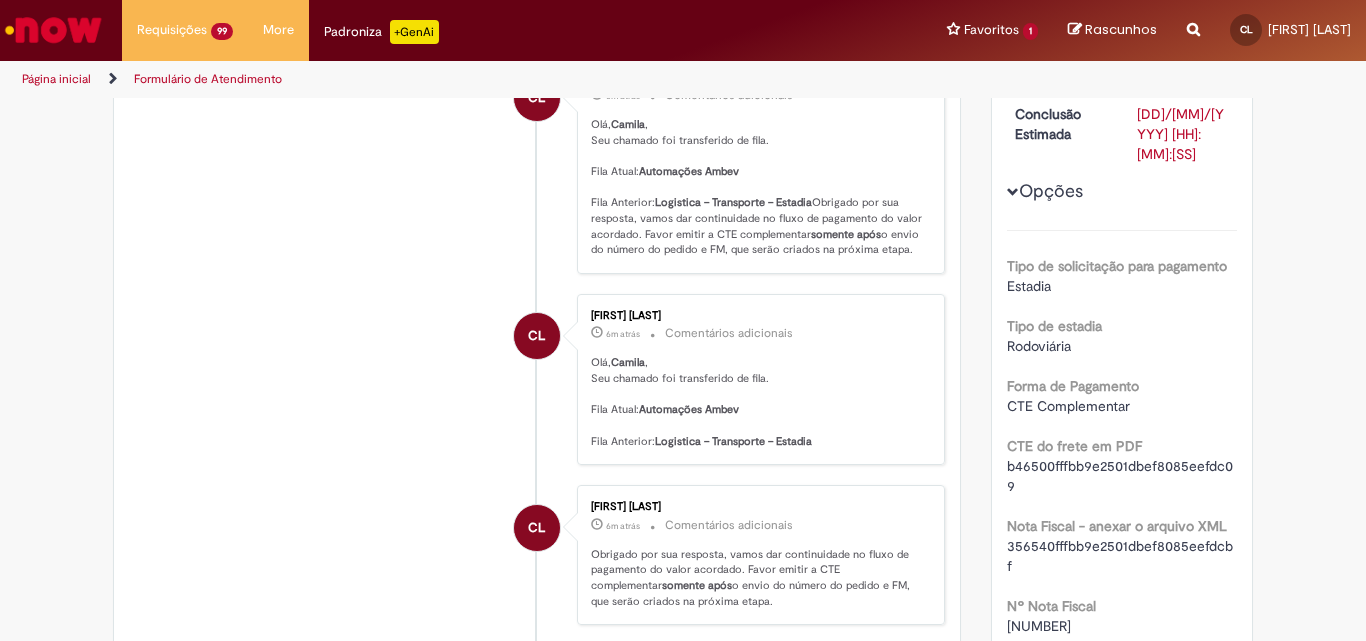 scroll, scrollTop: 0, scrollLeft: 0, axis: both 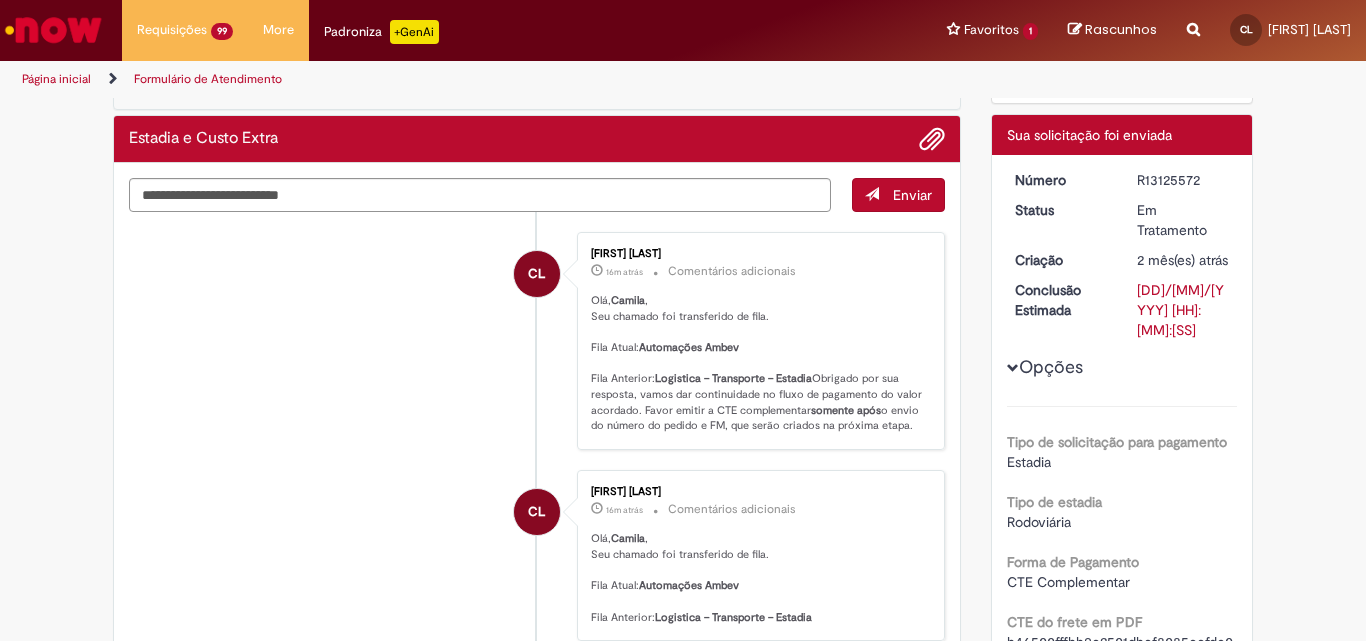 click on "CL" at bounding box center [537, 452] 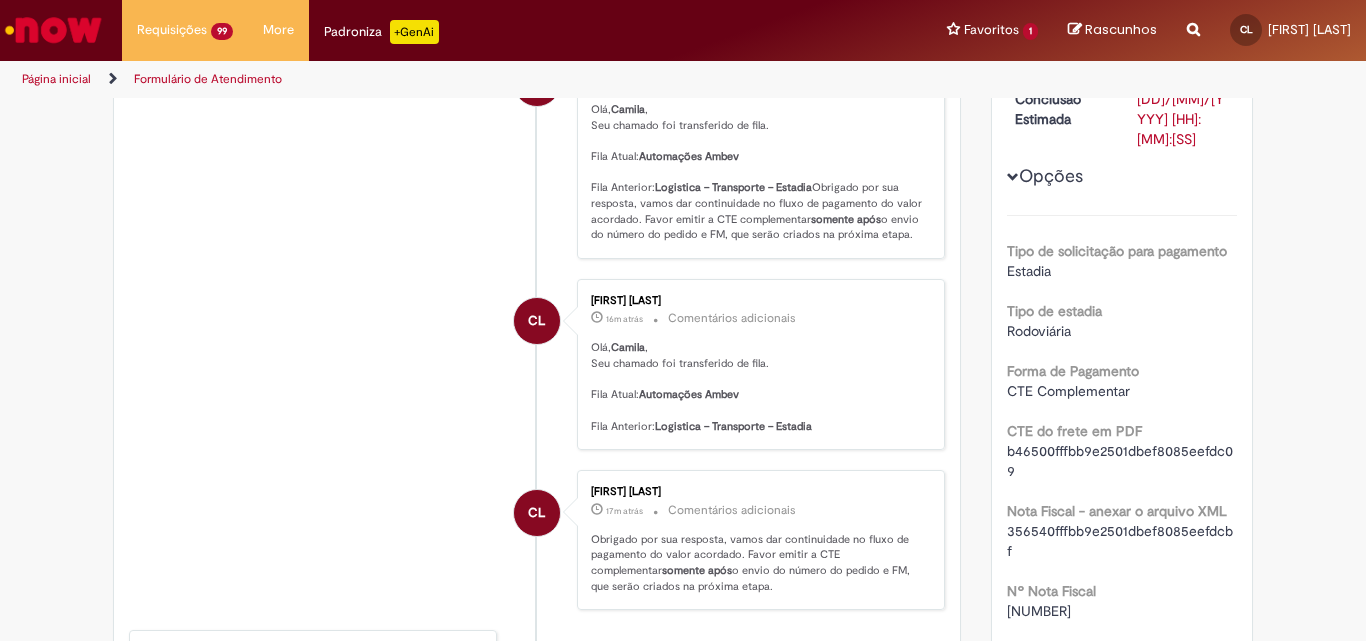 scroll, scrollTop: 600, scrollLeft: 0, axis: vertical 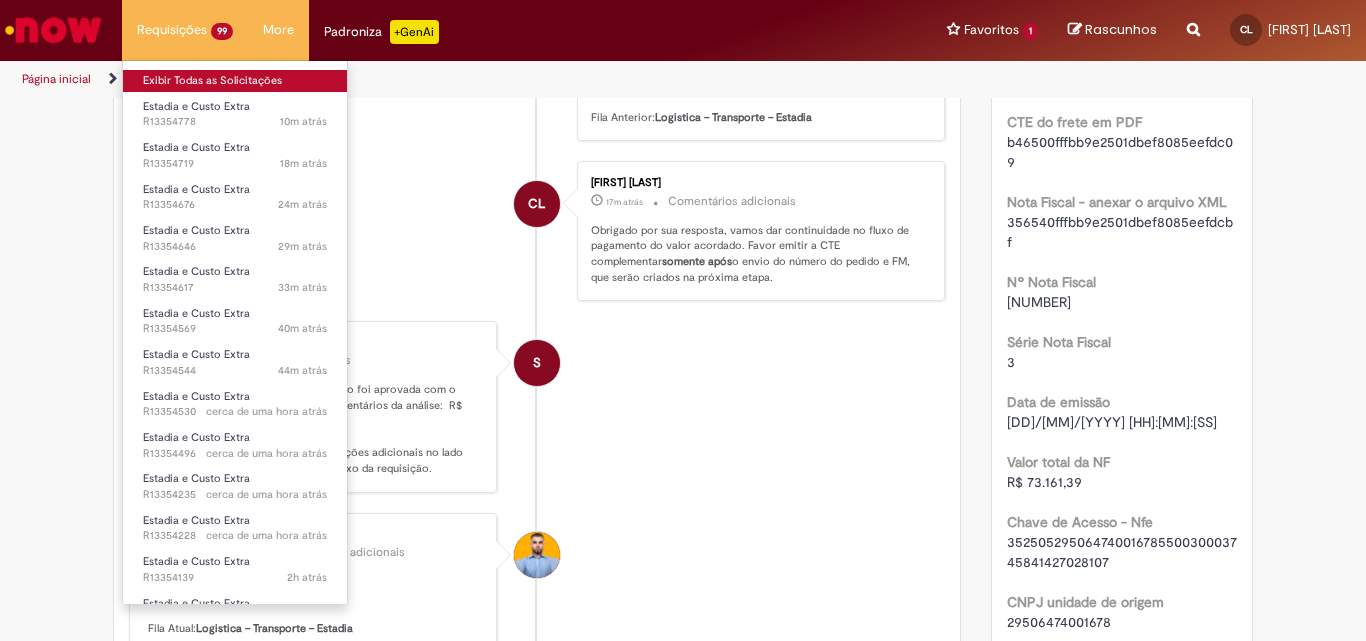 click on "Exibir Todas as Solicitações" at bounding box center [235, 81] 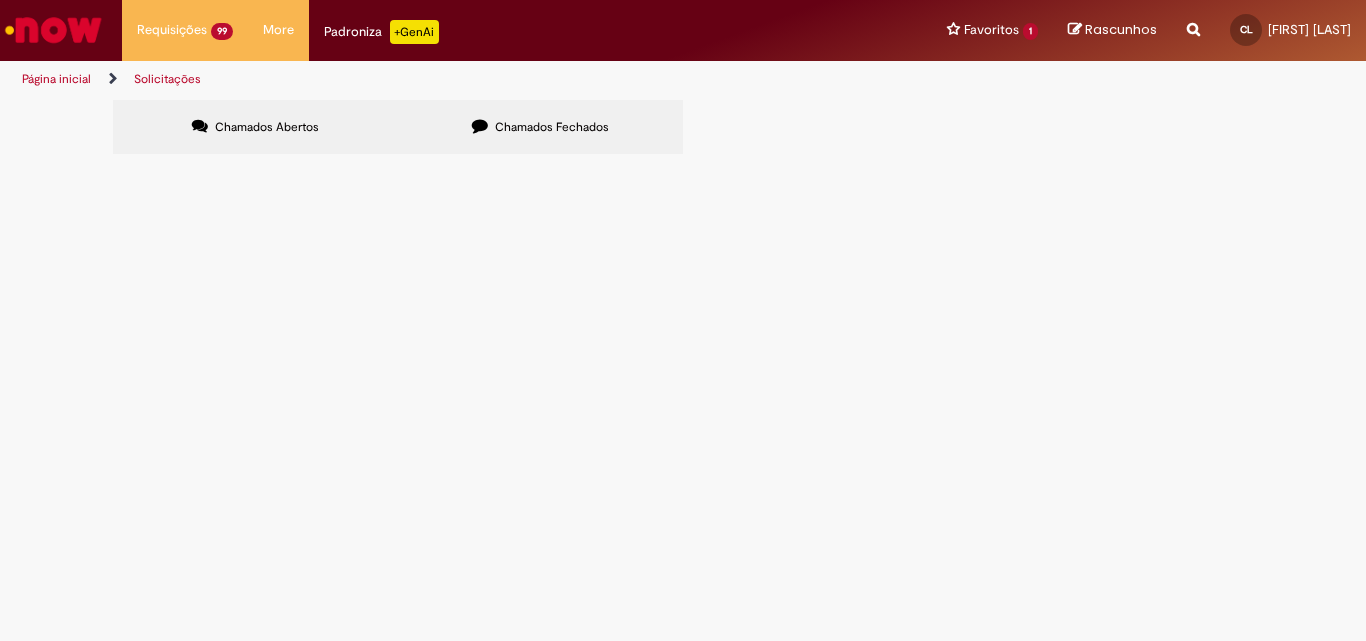 scroll, scrollTop: 0, scrollLeft: 0, axis: both 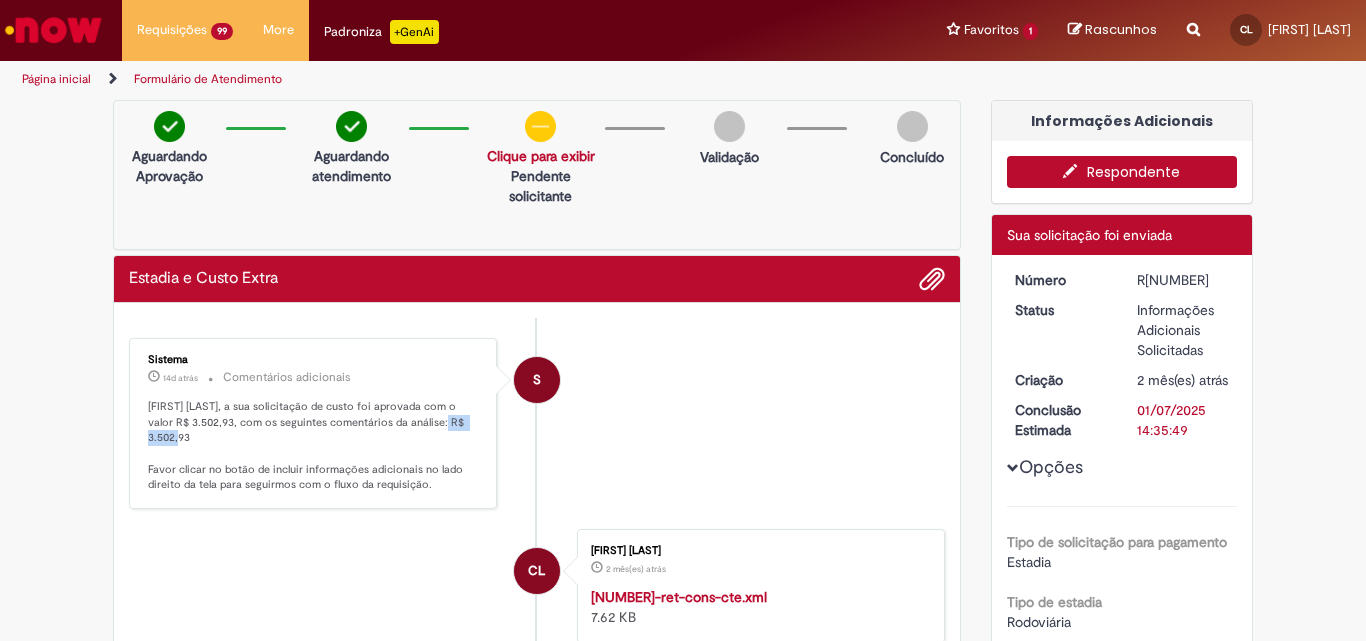 drag, startPoint x: 414, startPoint y: 421, endPoint x: 464, endPoint y: 419, distance: 50.039986 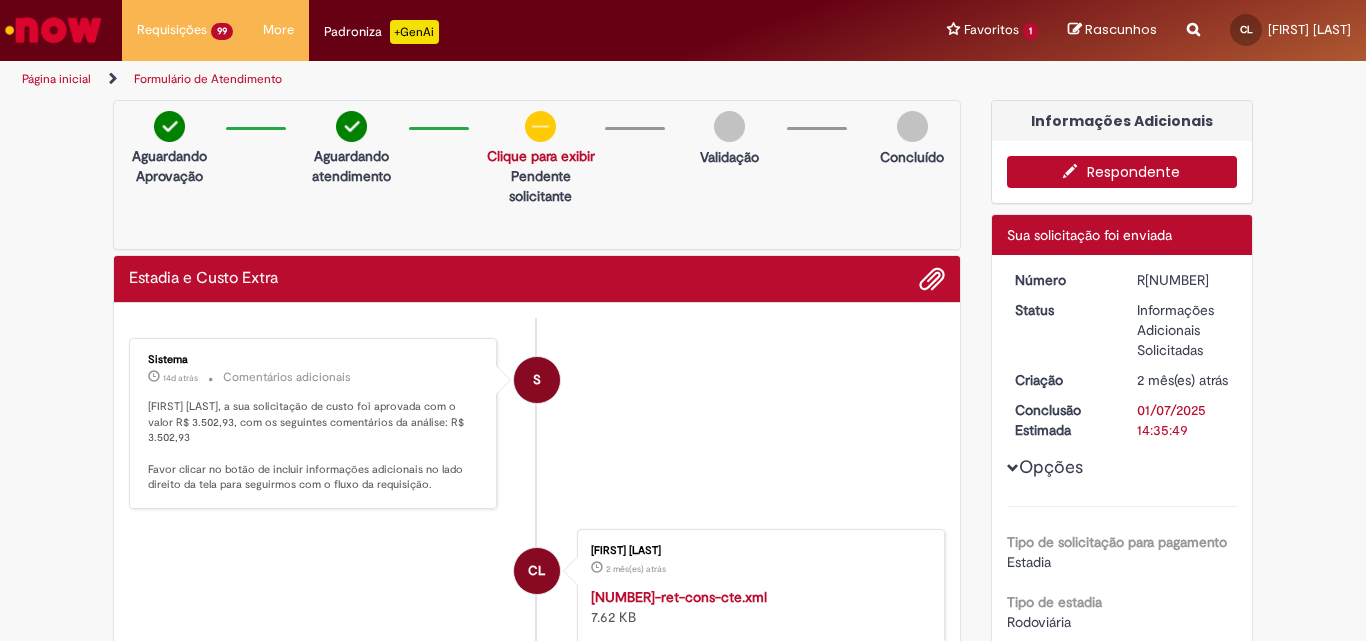 click at bounding box center [1075, 171] 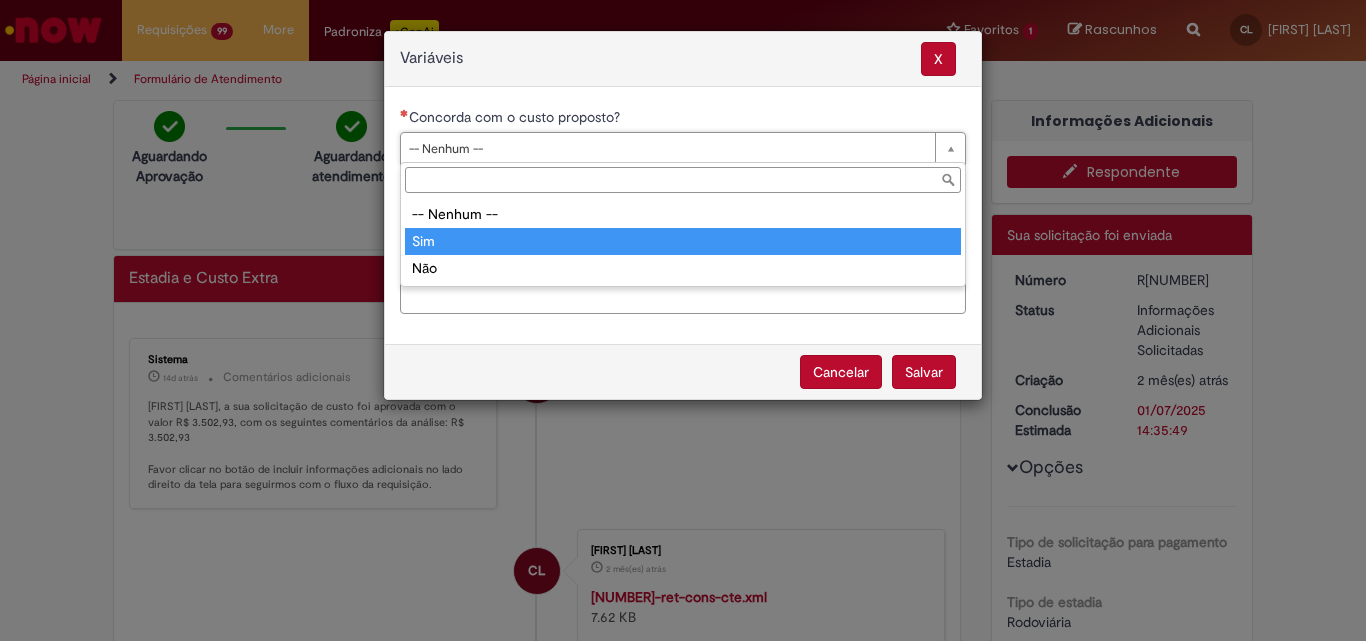 type on "***" 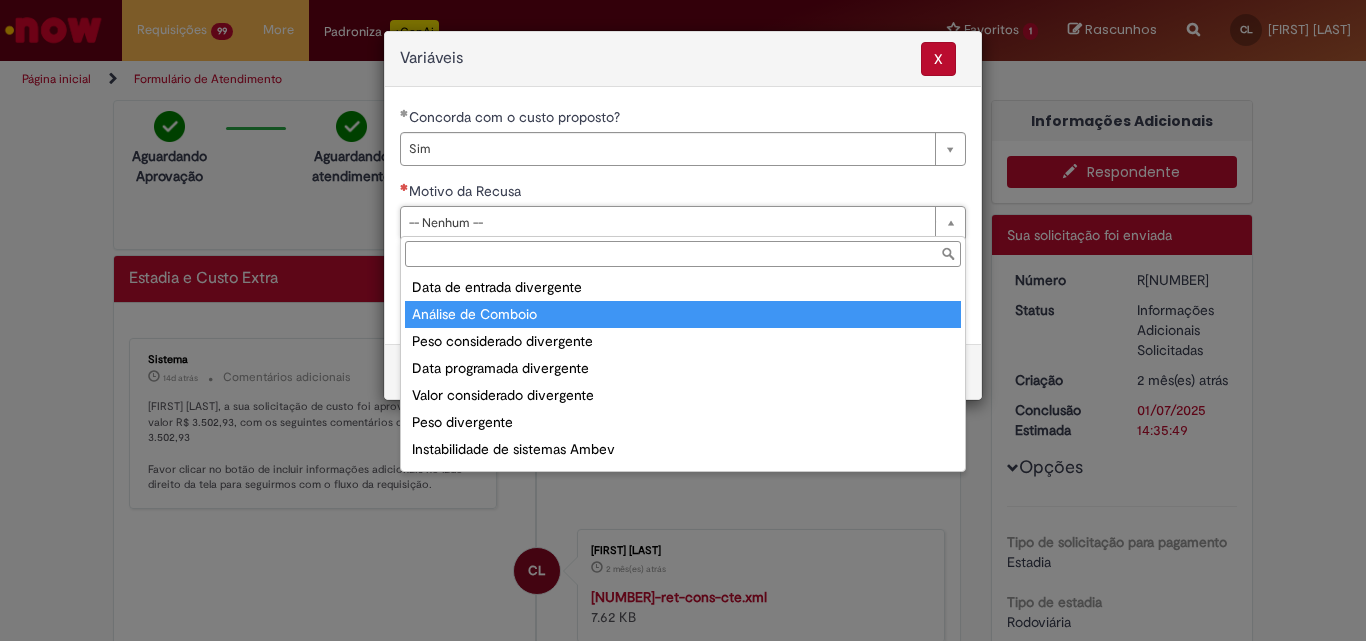 scroll, scrollTop: 78, scrollLeft: 0, axis: vertical 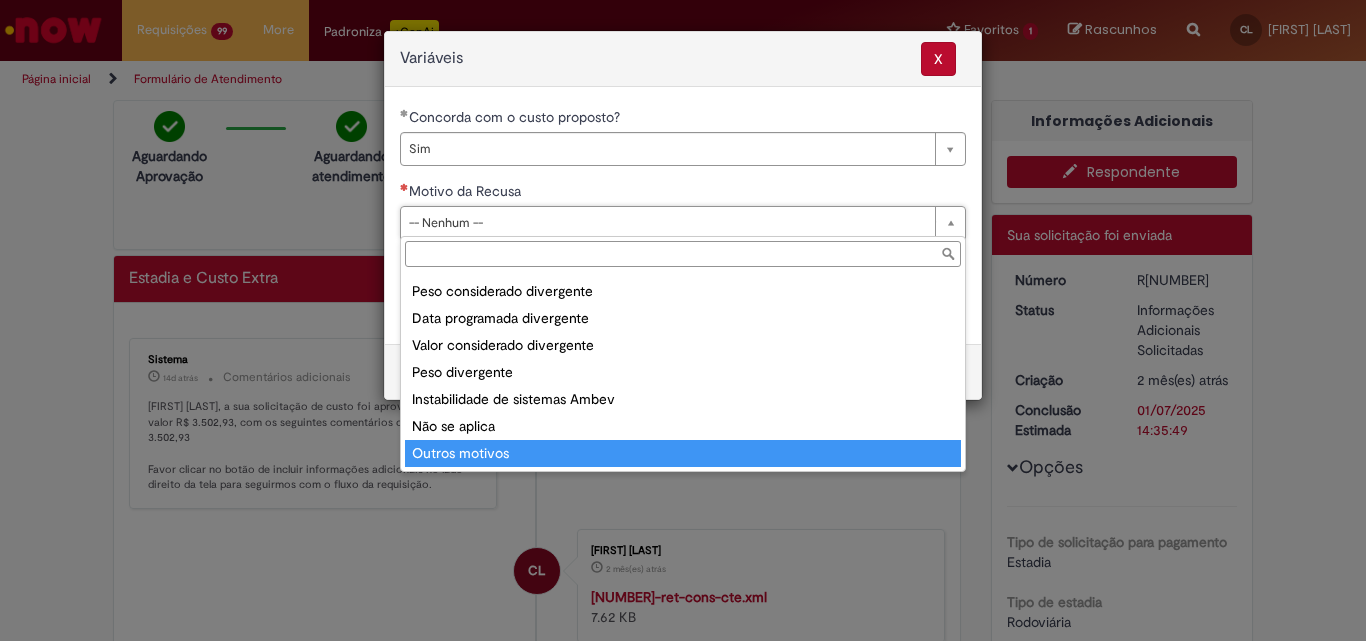 type on "**********" 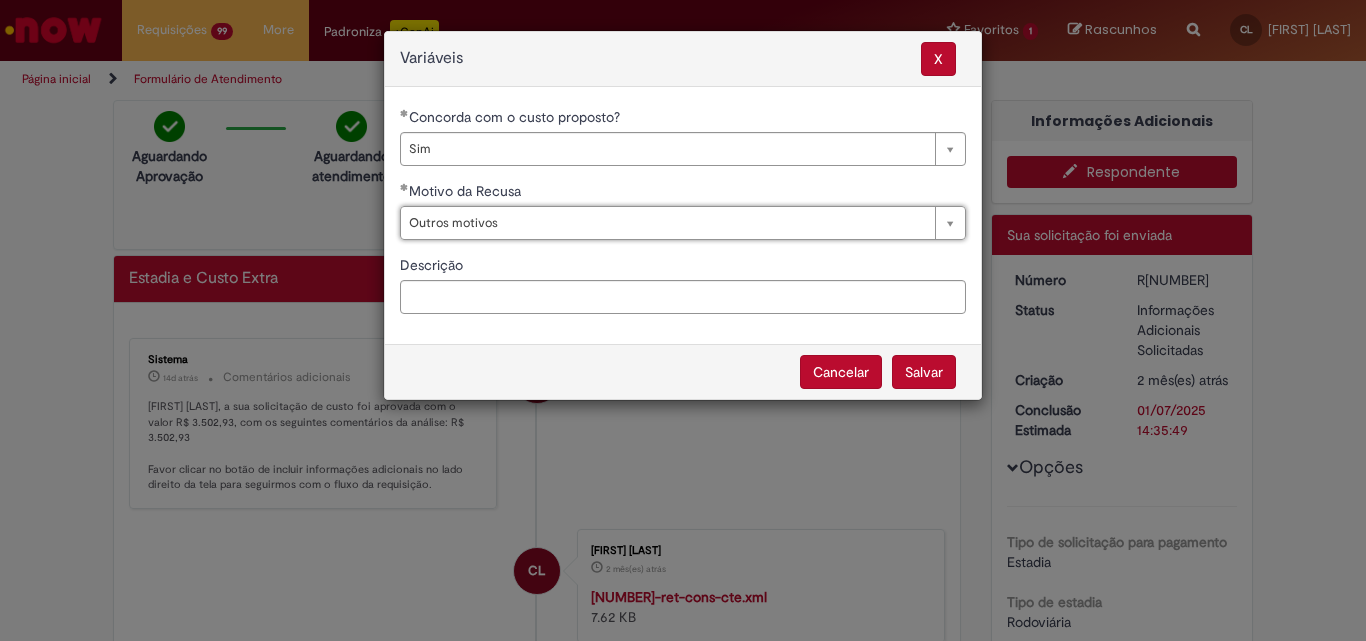click on "Salvar" at bounding box center [924, 372] 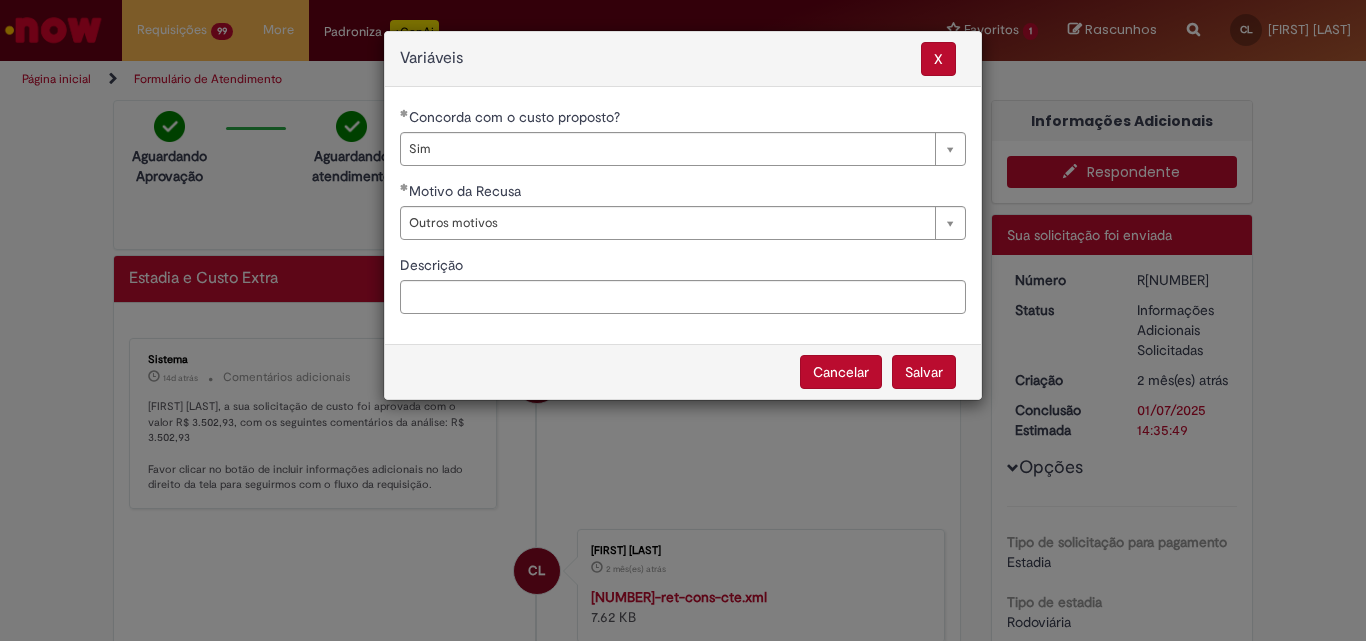 select on "***" 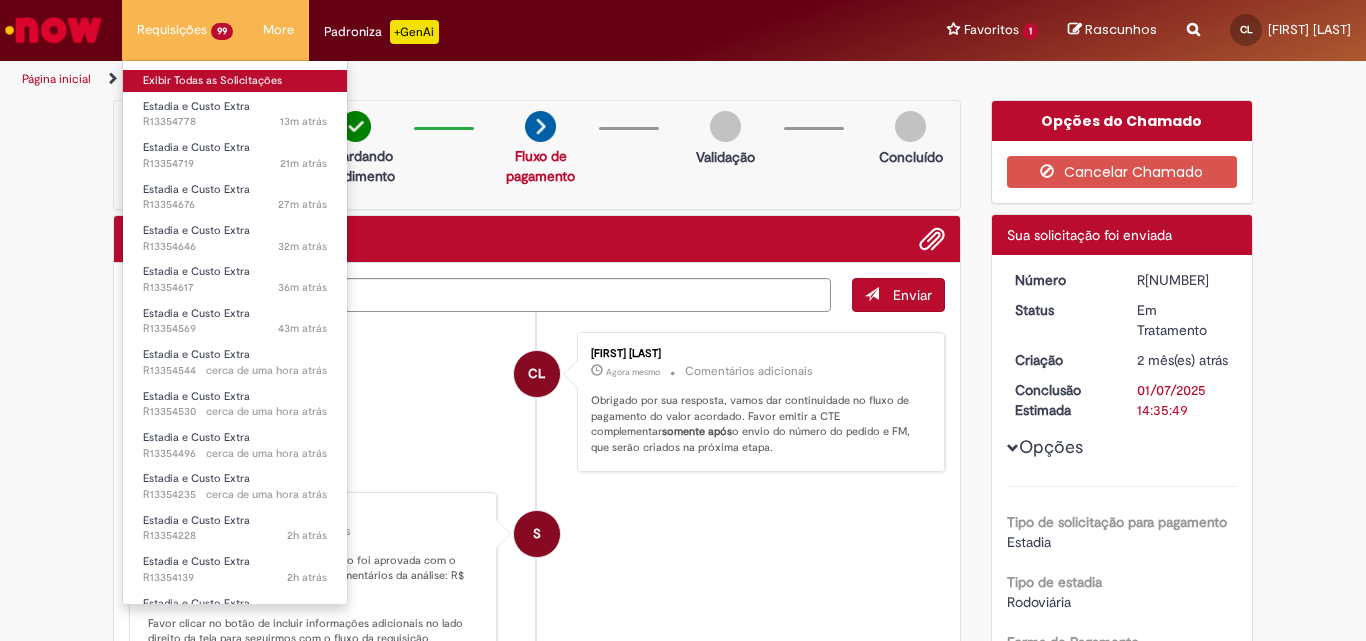 click on "Exibir Todas as Solicitações" at bounding box center [235, 81] 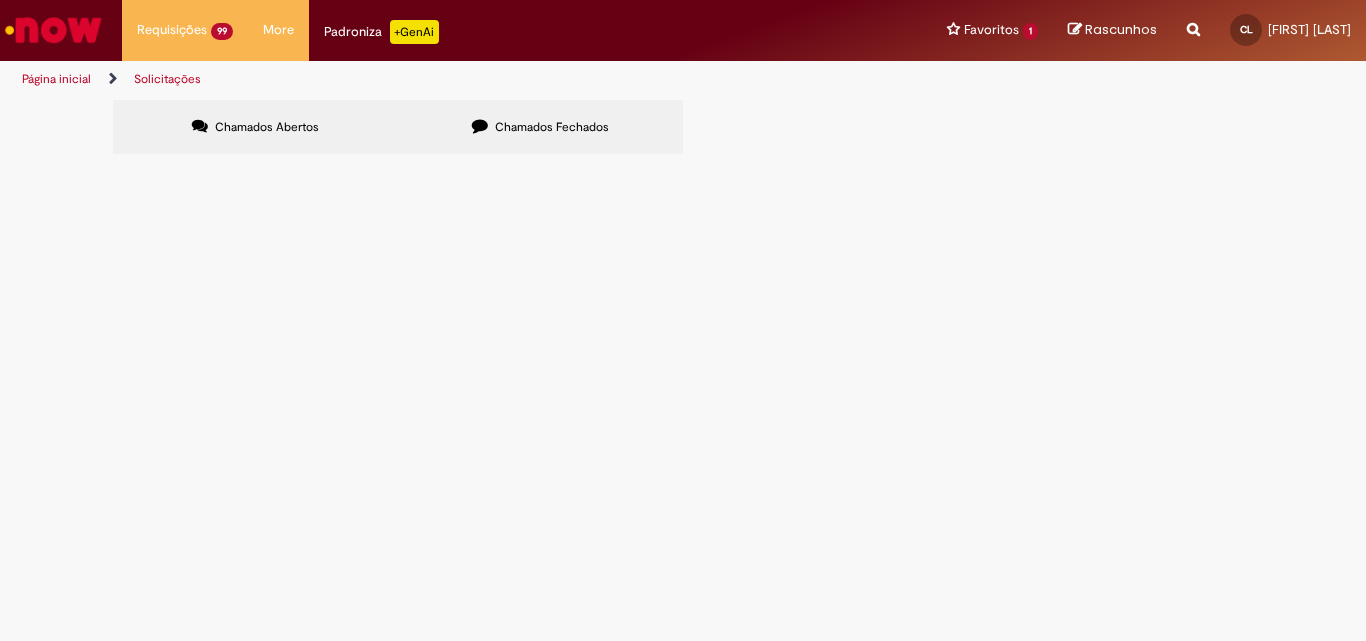 click at bounding box center (0, 0) 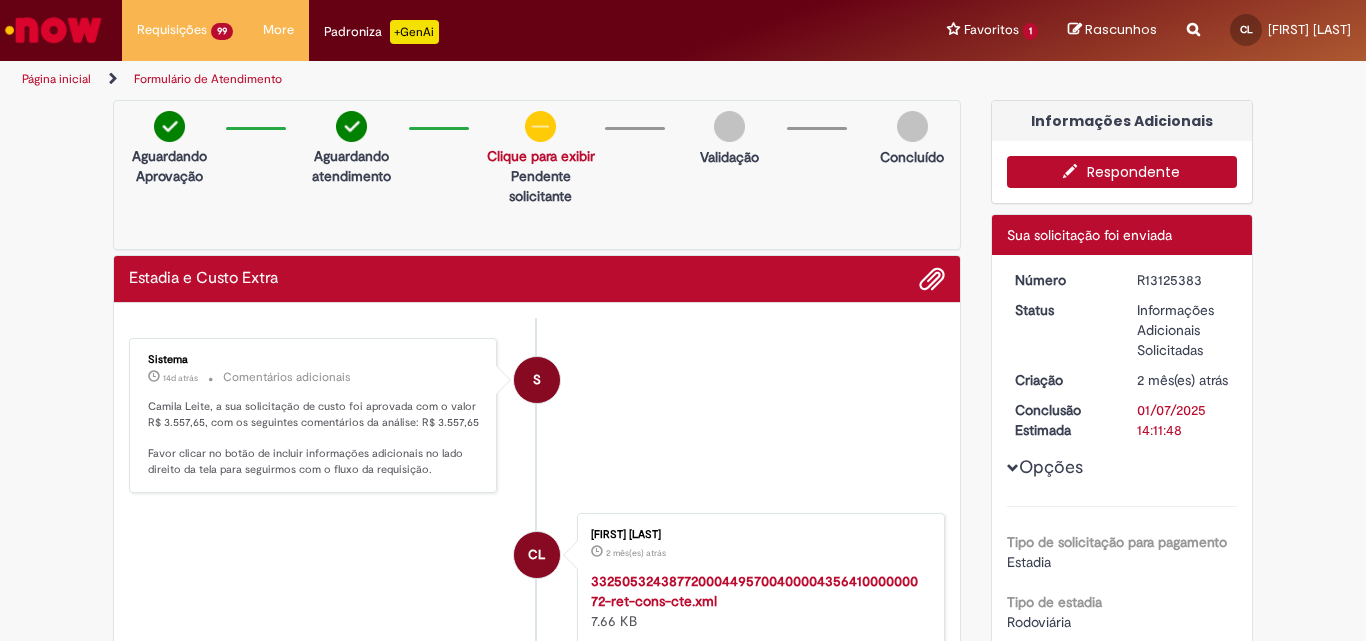 click on "Respondente" at bounding box center (1122, 172) 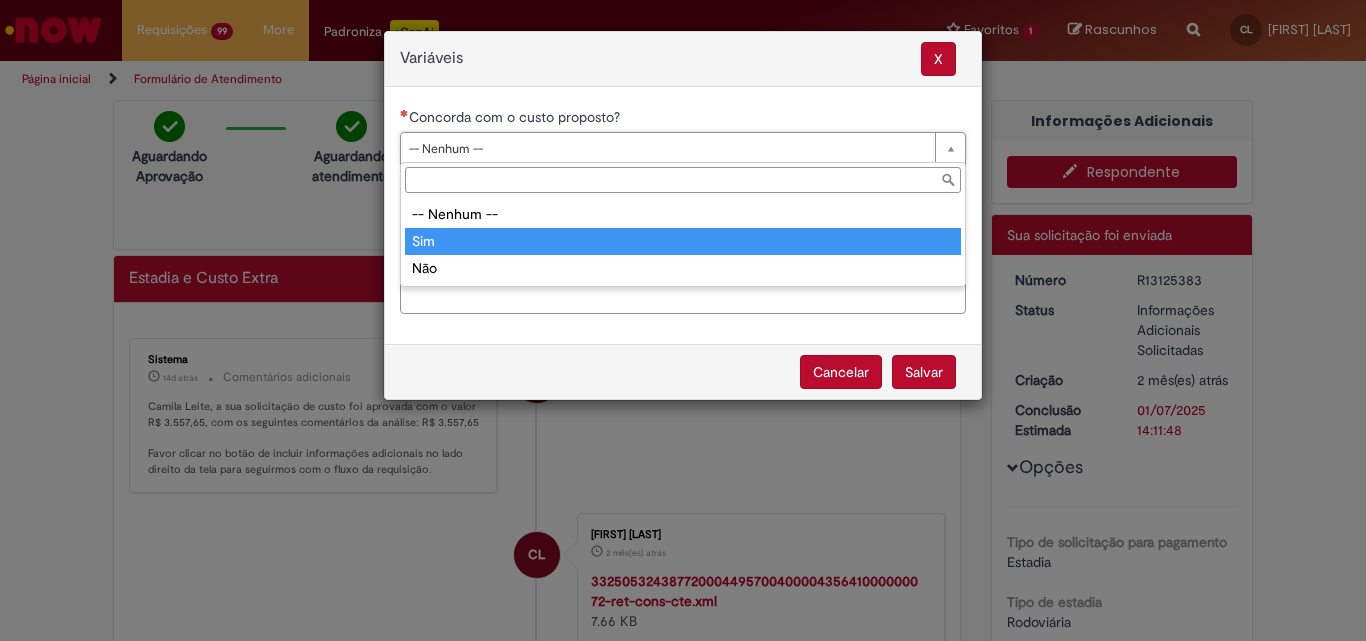 type on "***" 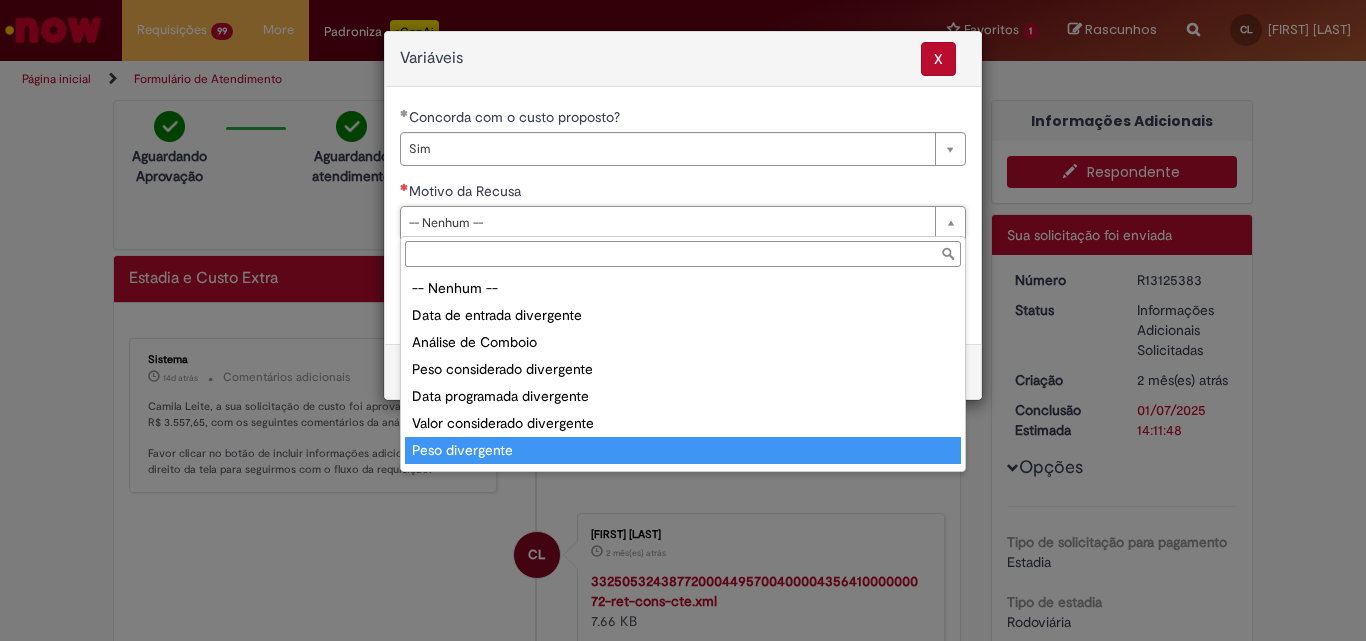 scroll, scrollTop: 78, scrollLeft: 0, axis: vertical 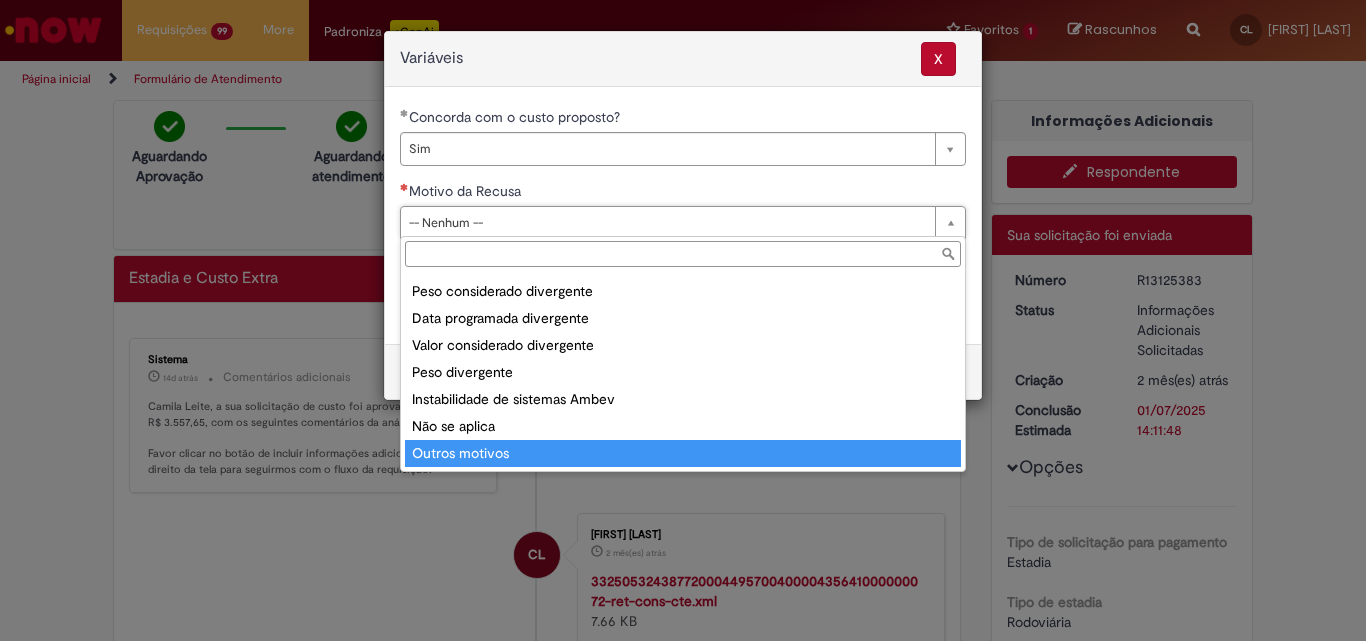 type on "**********" 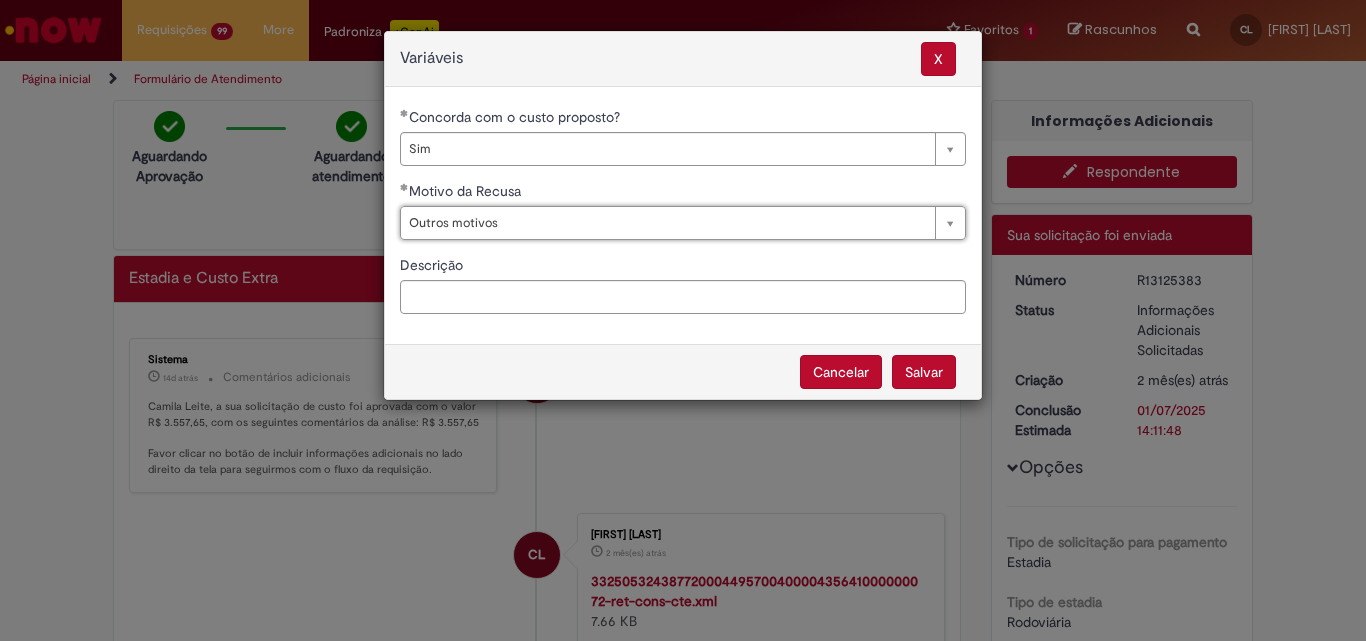 click on "Salvar" at bounding box center (924, 372) 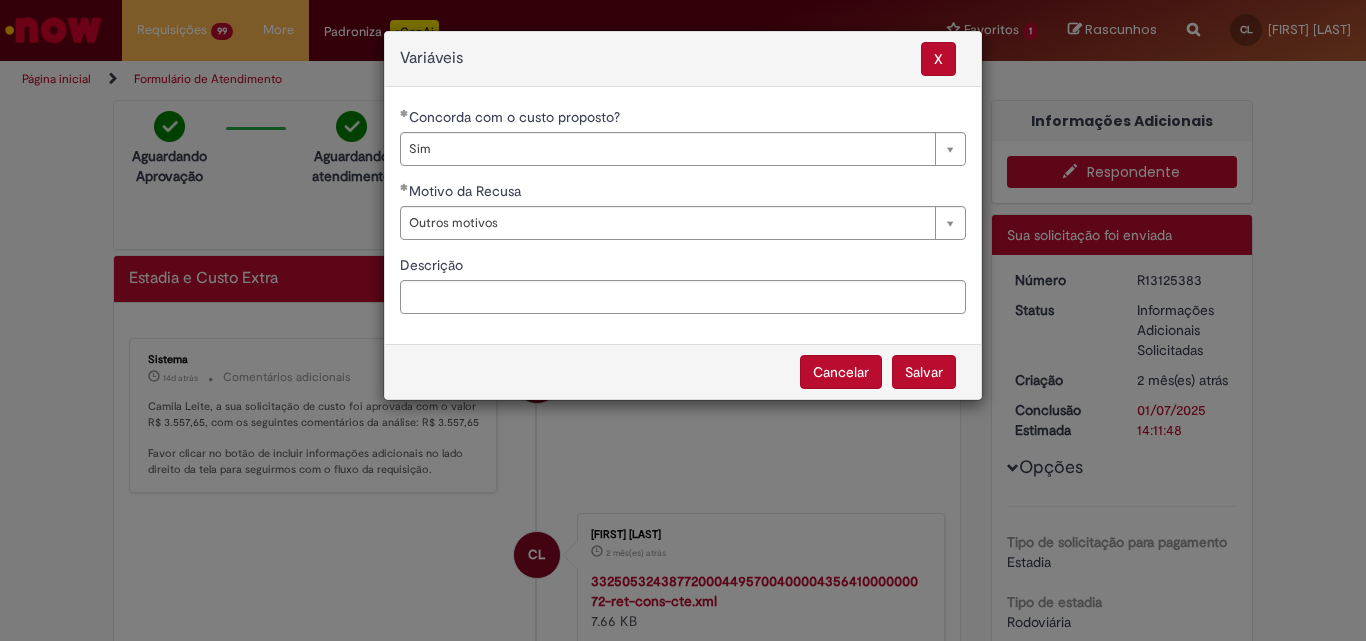 select on "***" 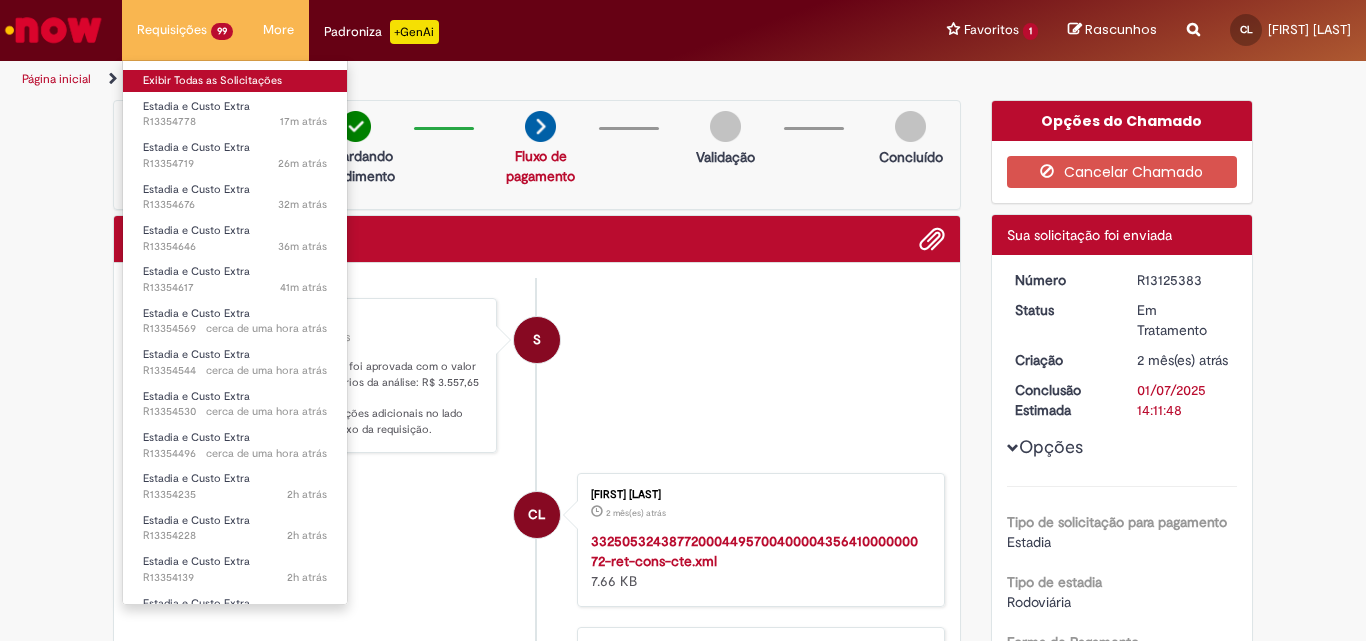 click on "Exibir Todas as Solicitações" at bounding box center (235, 81) 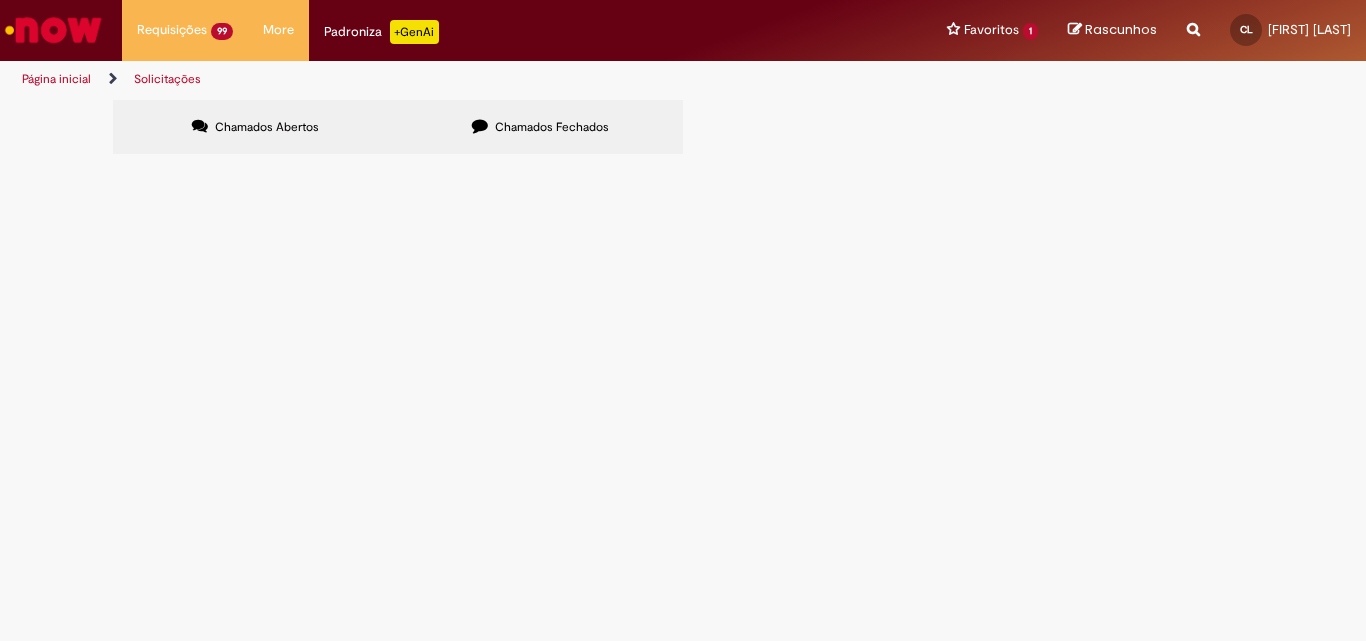 click at bounding box center (0, 0) 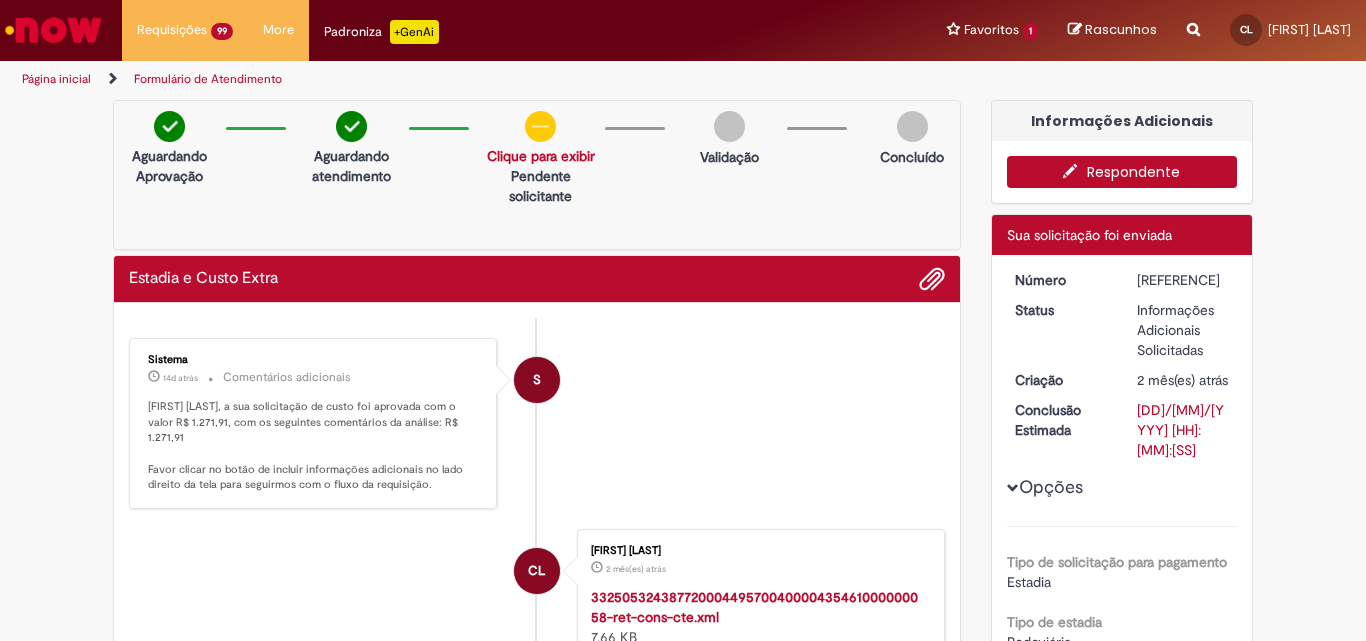 click on "Respondente" at bounding box center (1122, 172) 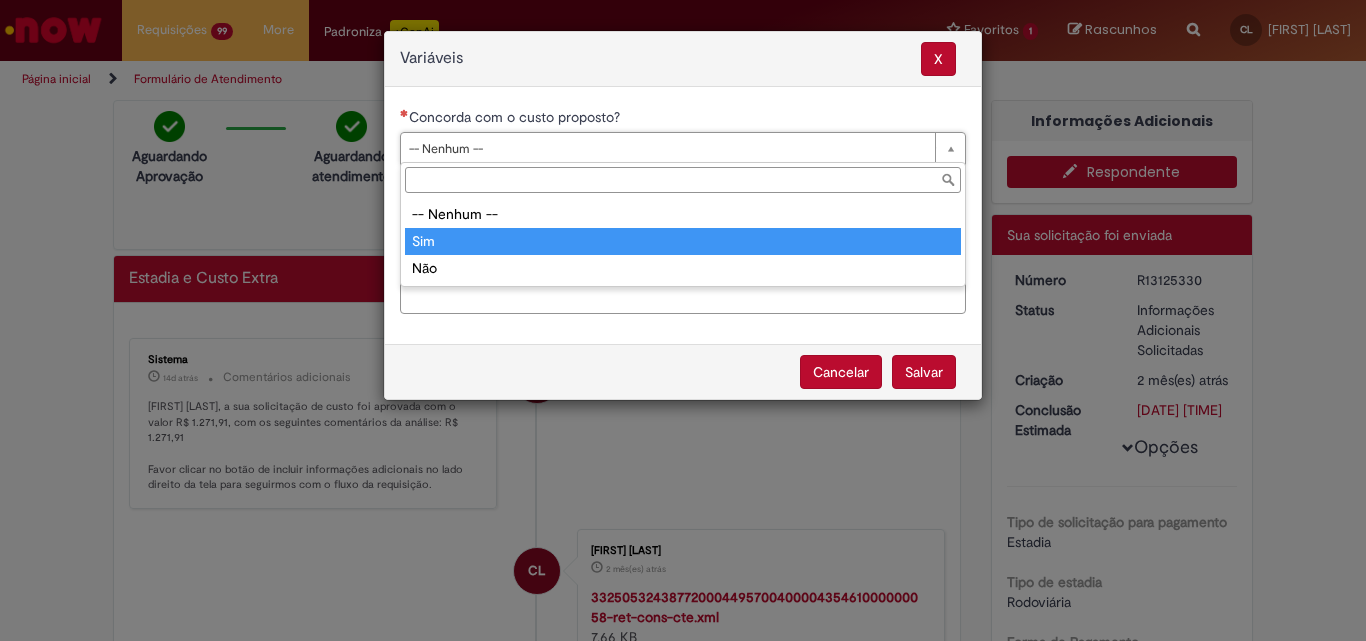 scroll, scrollTop: 0, scrollLeft: 0, axis: both 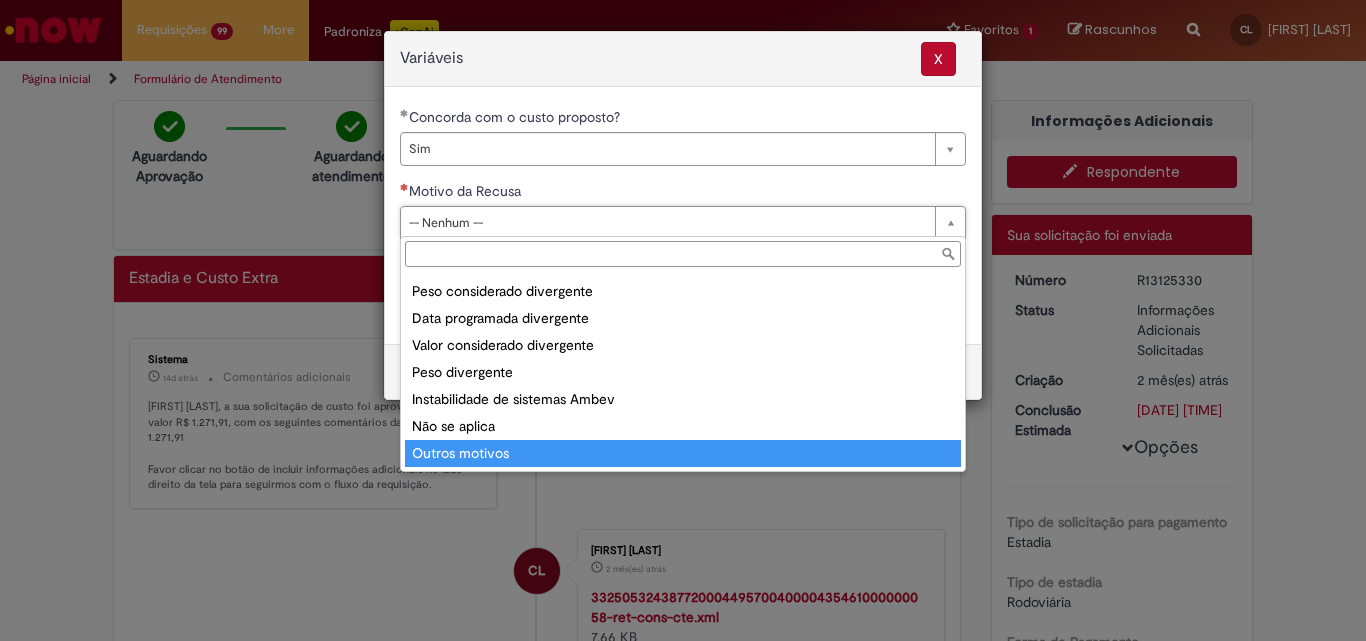 type on "**********" 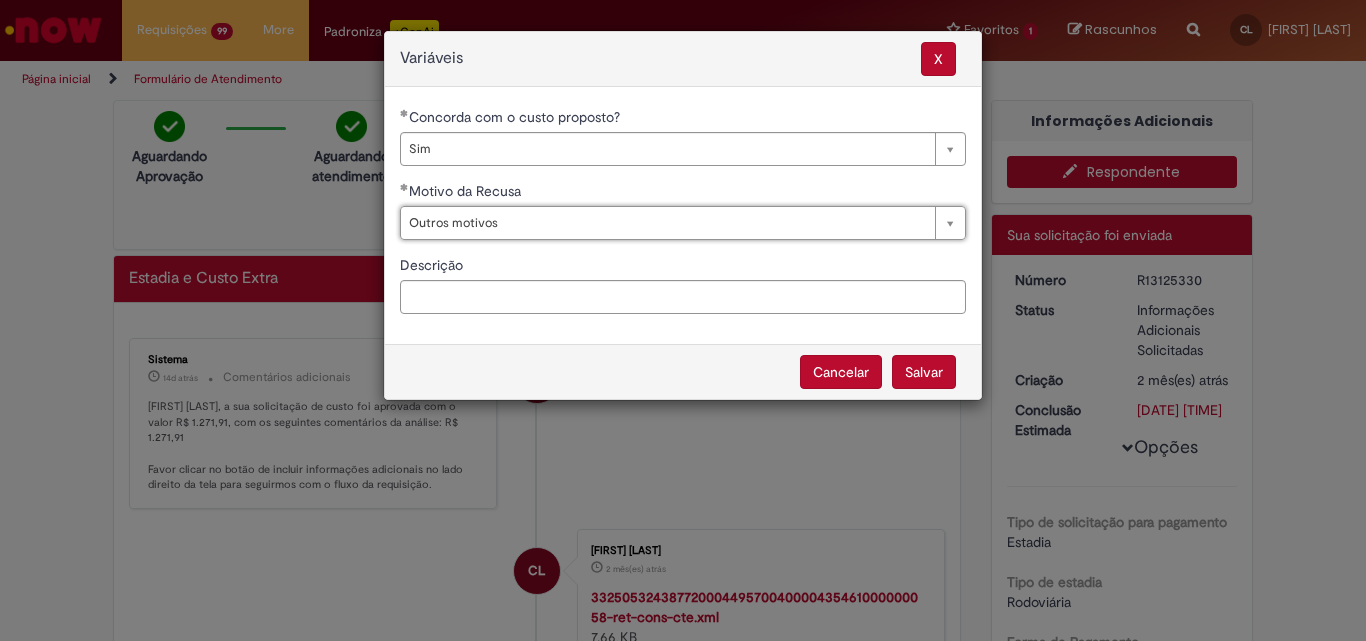 click on "Salvar" at bounding box center [924, 372] 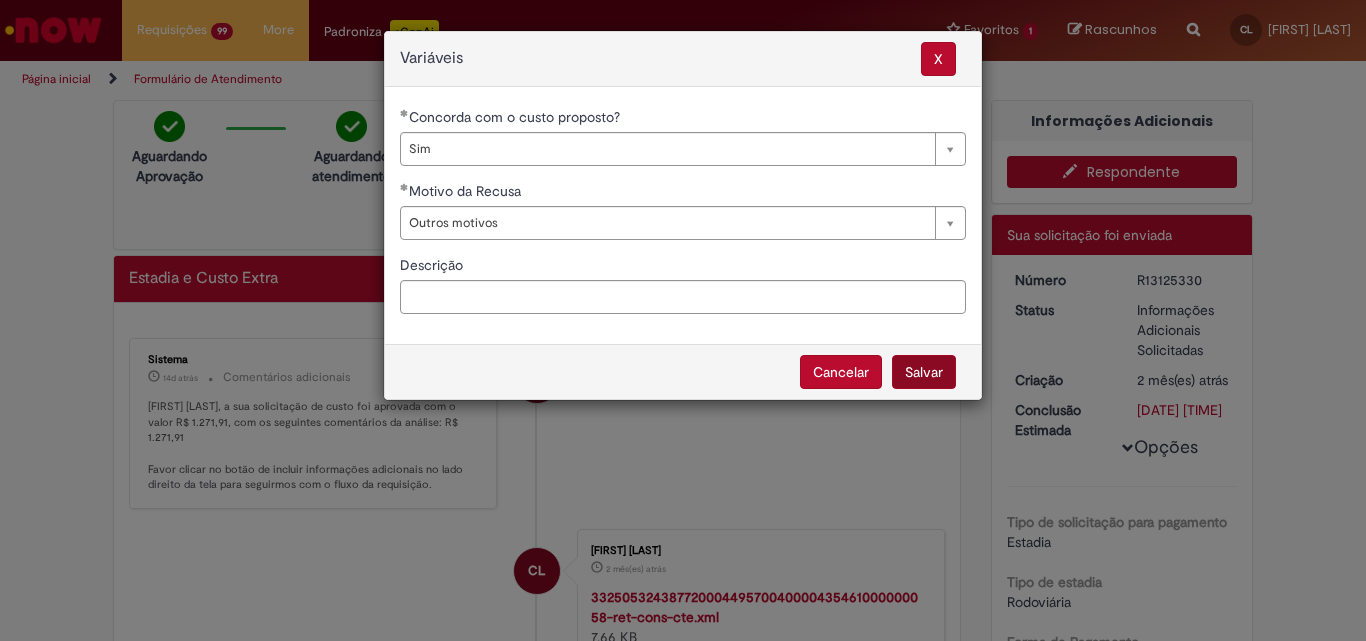 select on "***" 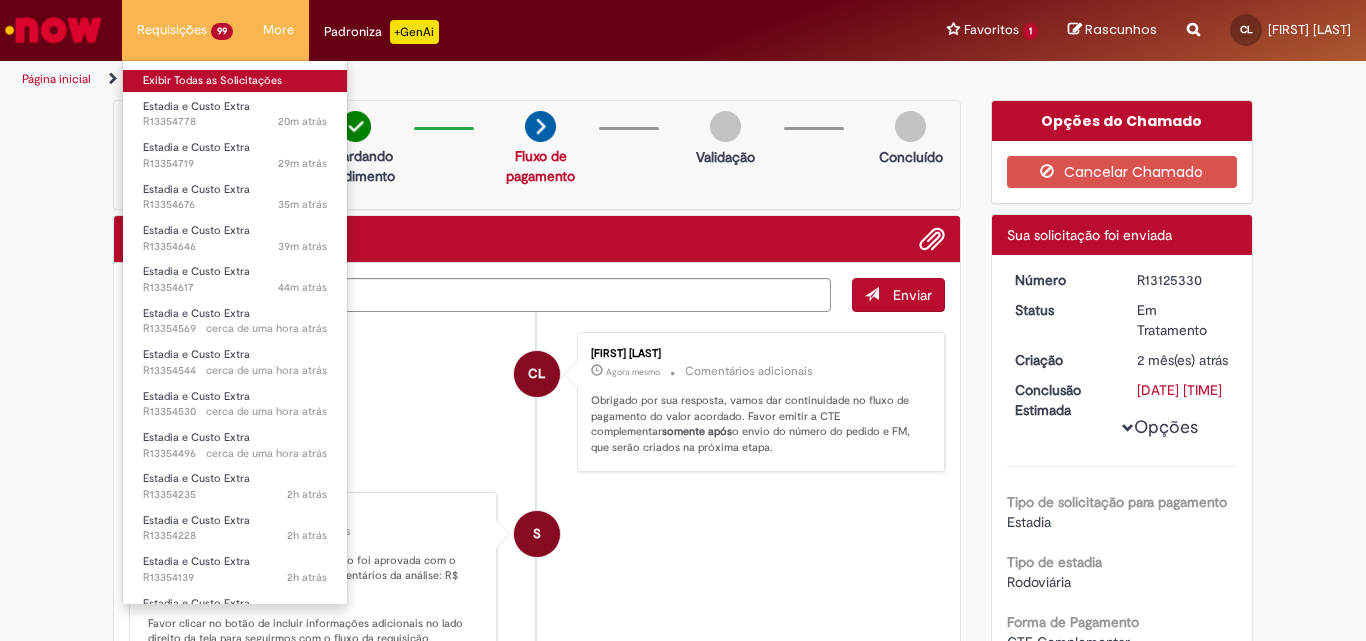 click on "Exibir Todas as Solicitações" at bounding box center (235, 81) 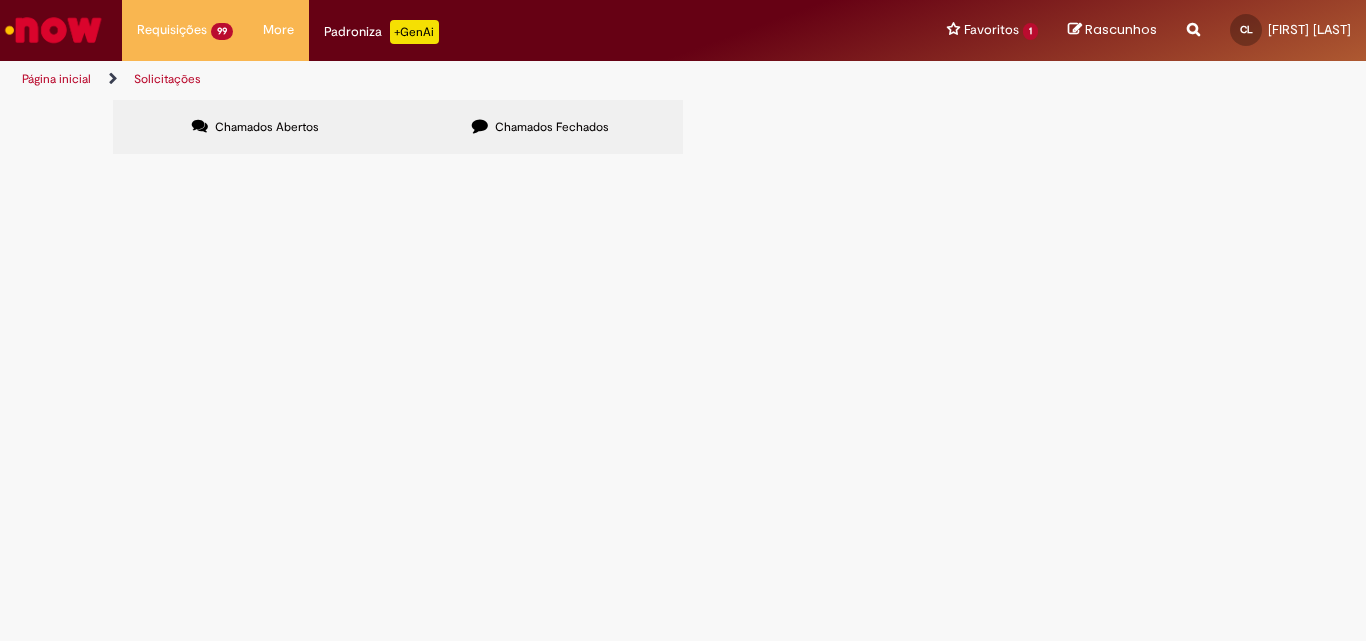 drag, startPoint x: 1025, startPoint y: 208, endPoint x: 1067, endPoint y: 212, distance: 42.190044 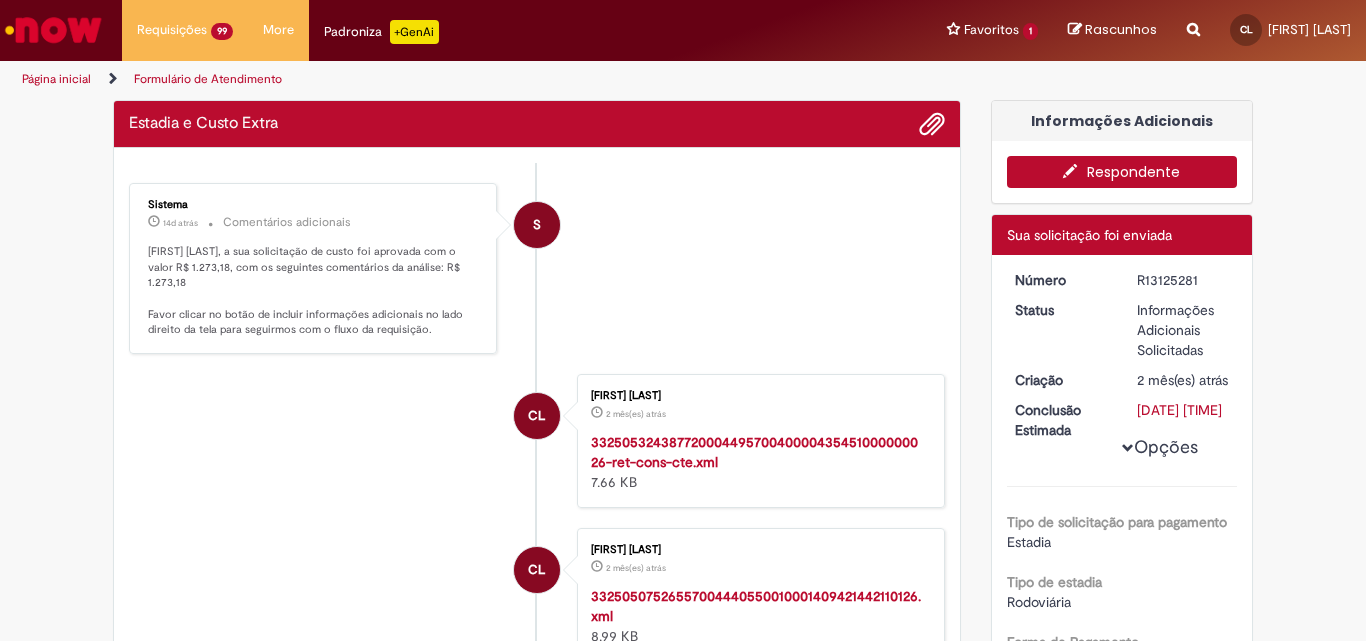 click on "Respondente" at bounding box center (1122, 172) 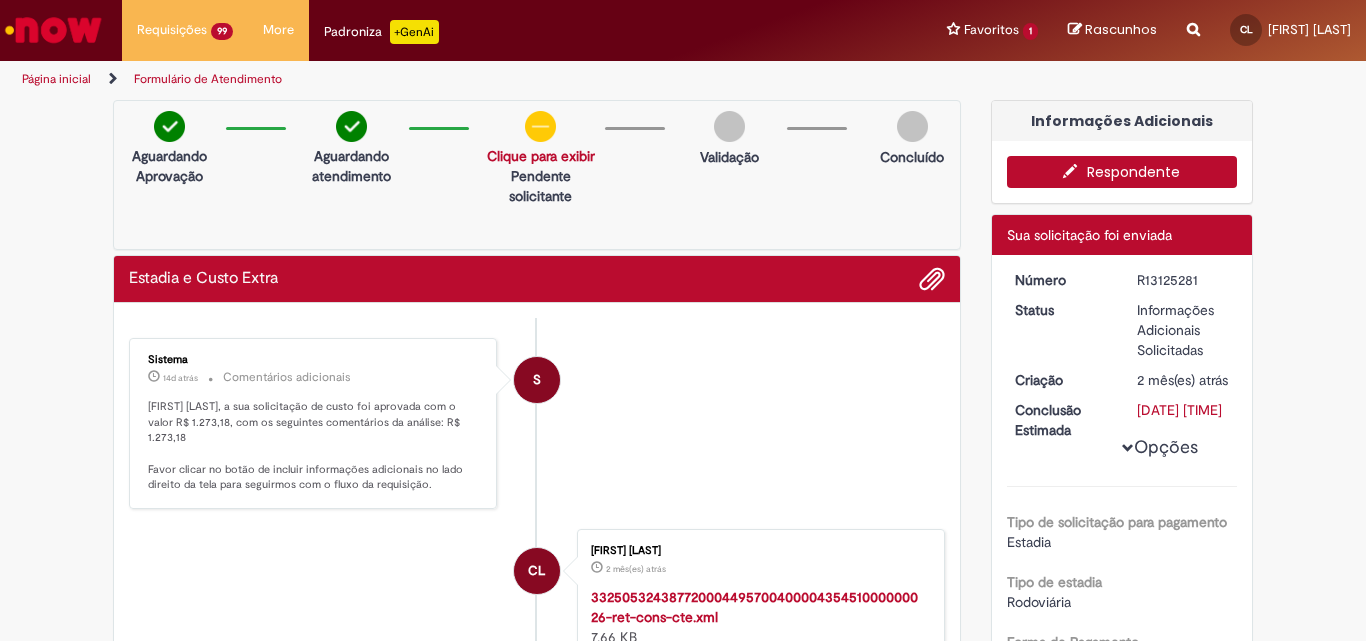 click on "Respondente" at bounding box center (1122, 172) 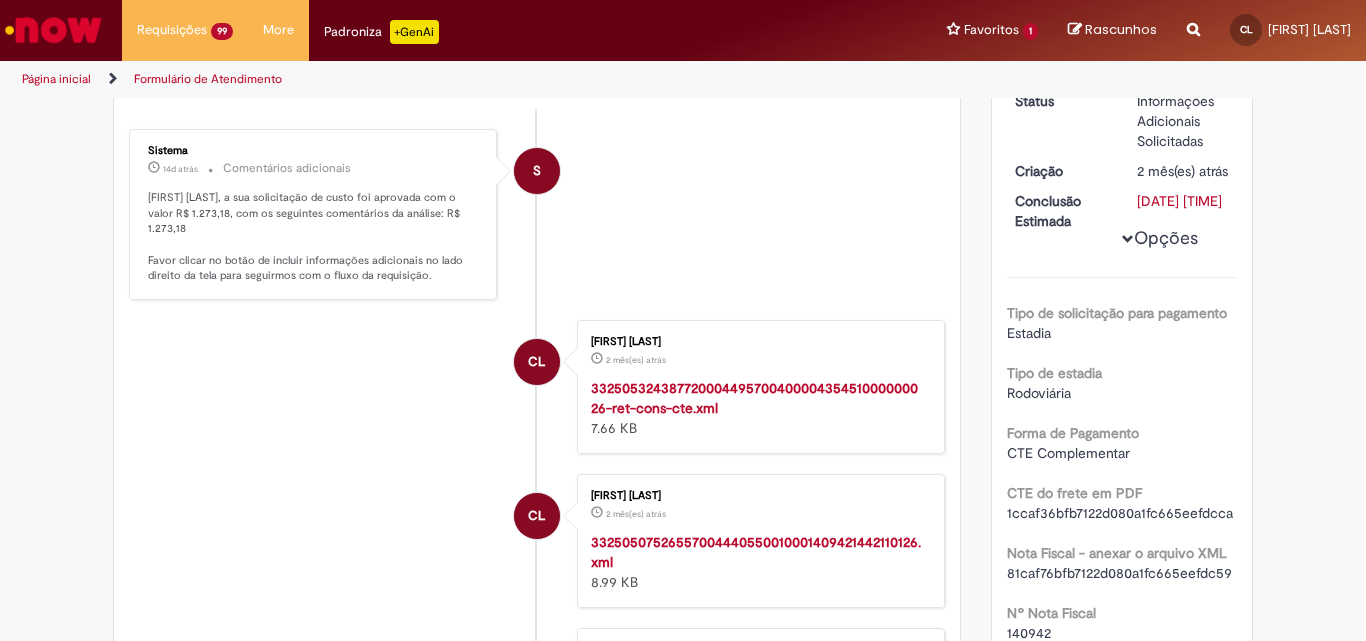 scroll, scrollTop: 0, scrollLeft: 0, axis: both 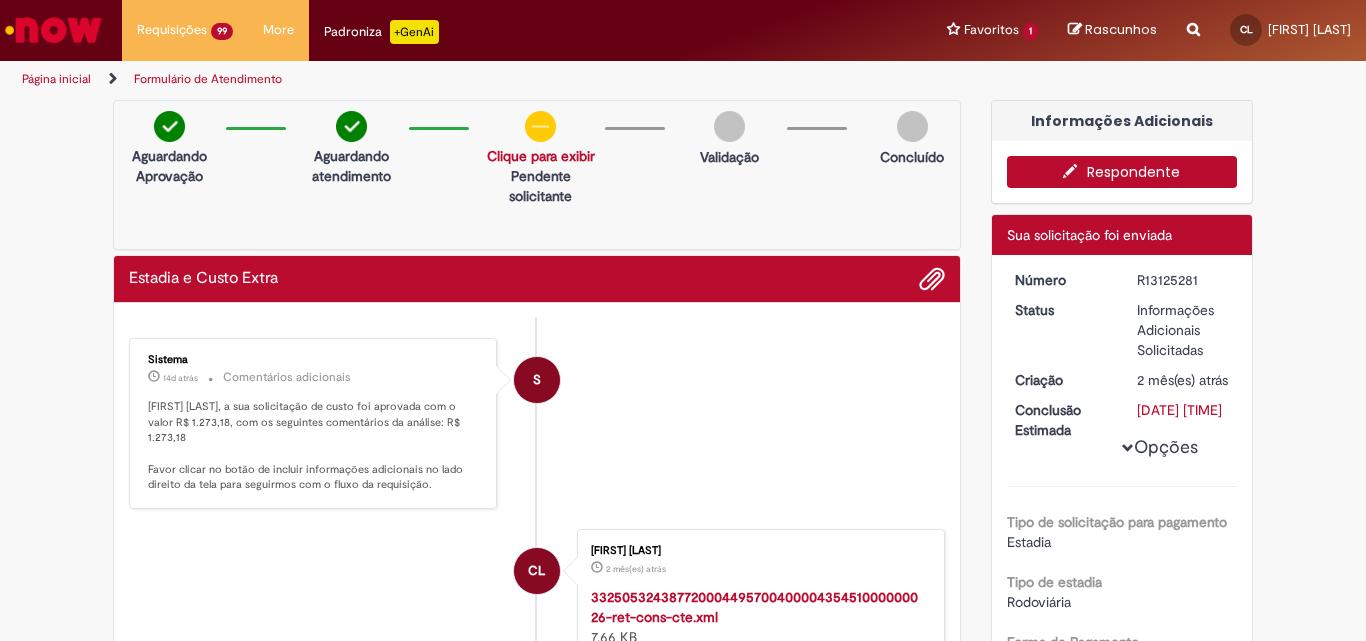 click on "Respondente" at bounding box center (1122, 172) 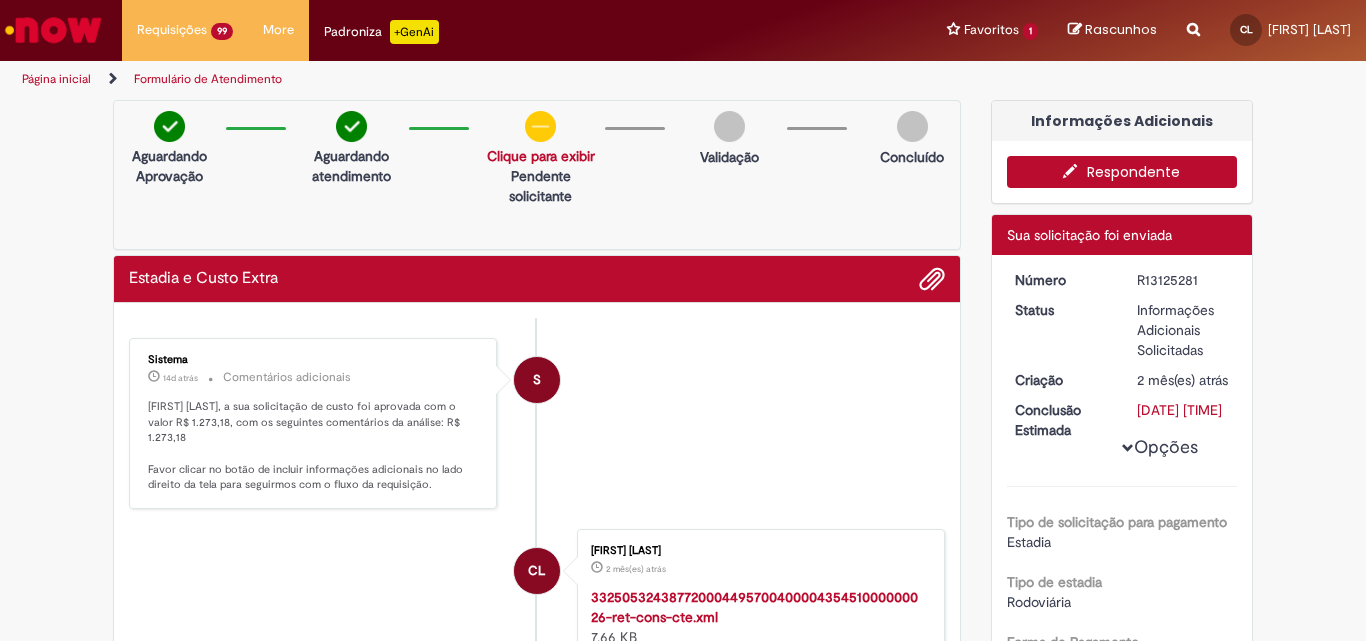click on "Respondente" at bounding box center (1122, 172) 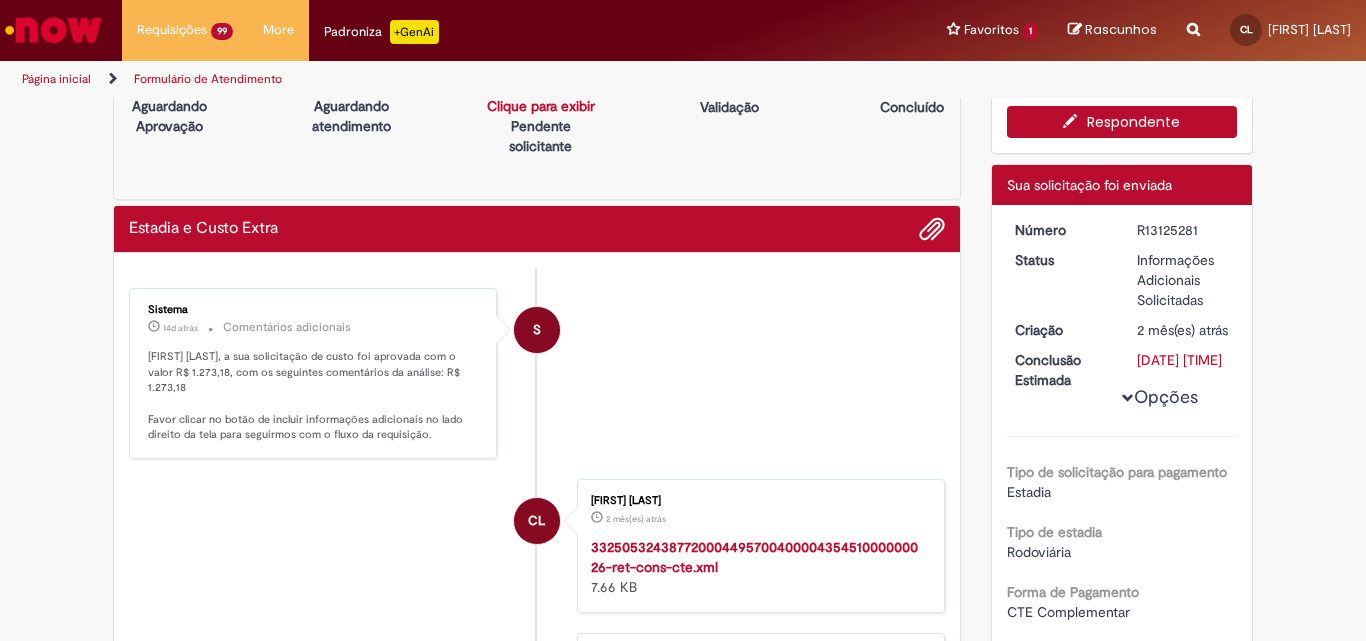scroll, scrollTop: 0, scrollLeft: 0, axis: both 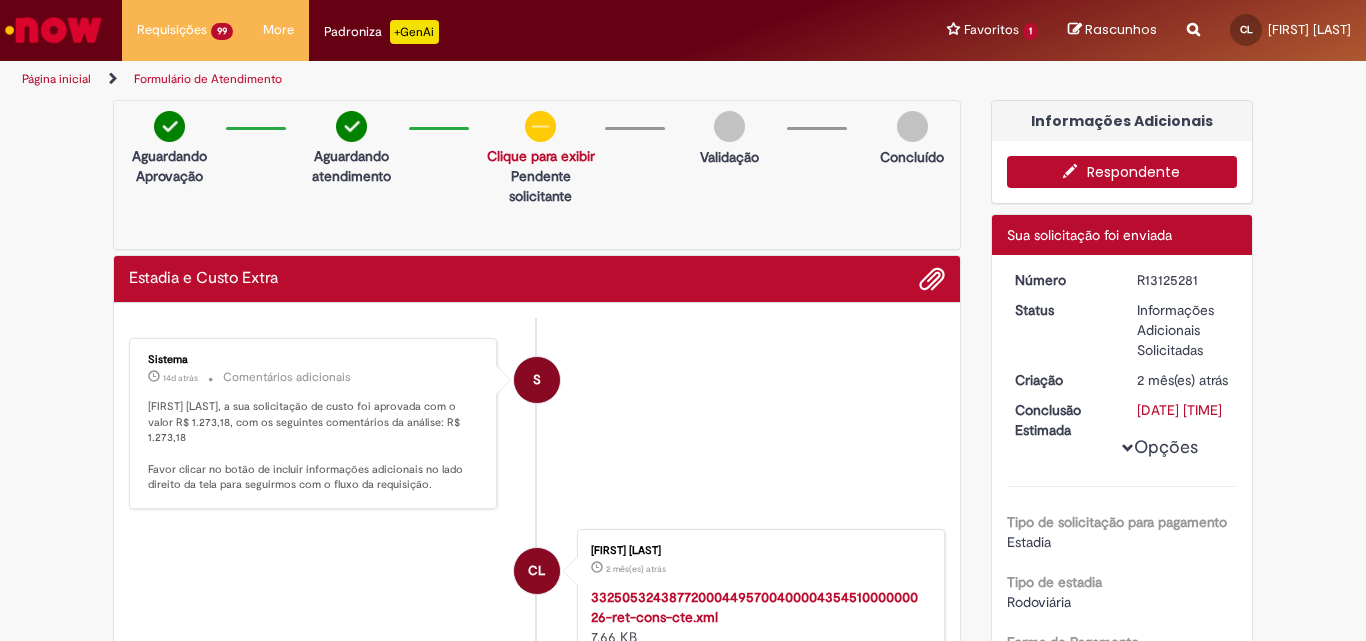 click on "Respondente" at bounding box center [1122, 172] 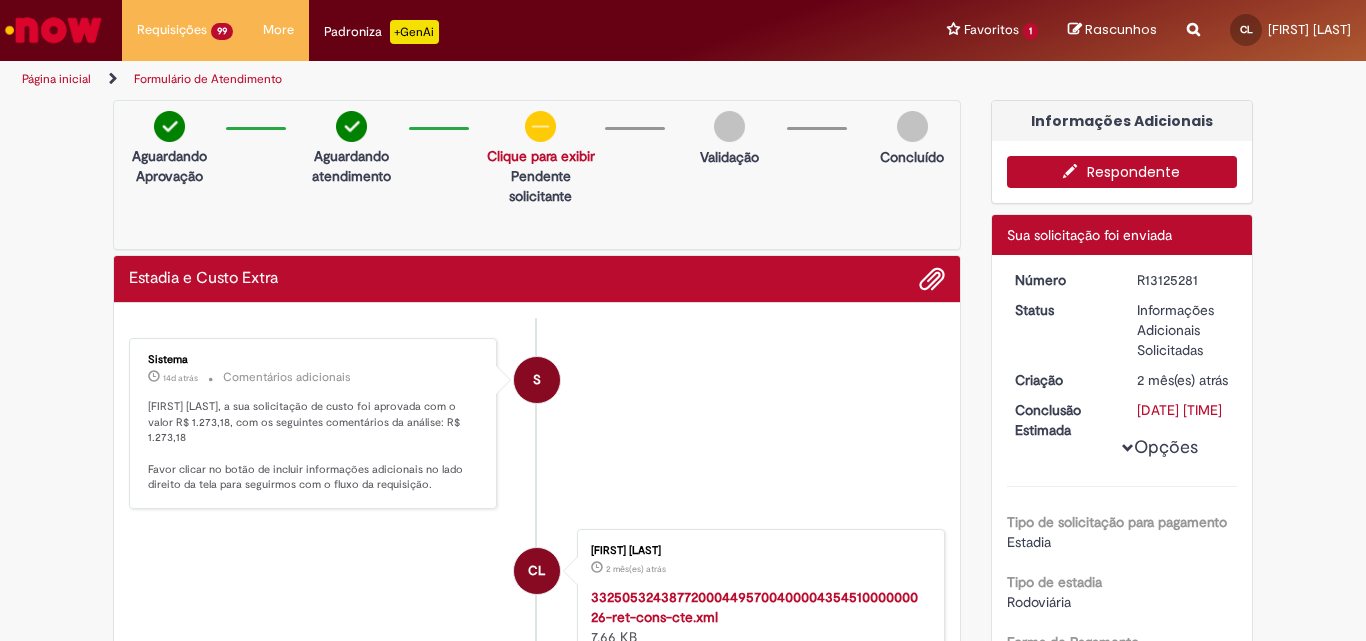 click on "Respondente" at bounding box center [1122, 172] 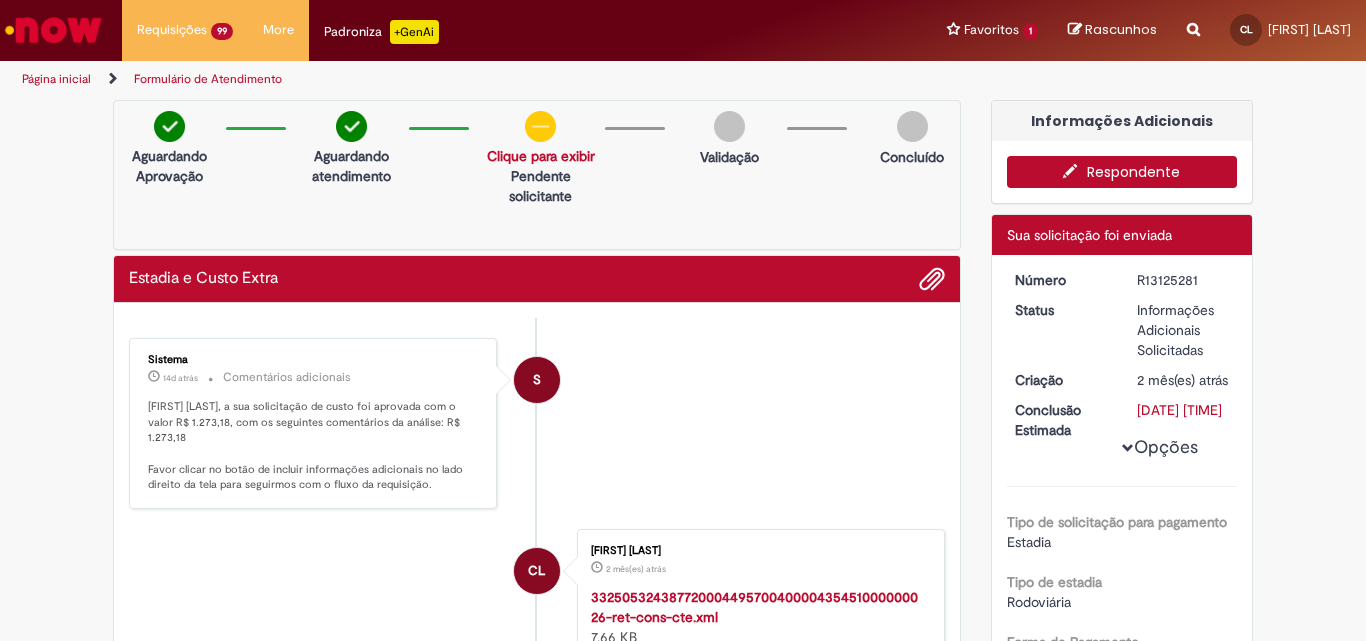click on "Respondente" at bounding box center (1122, 172) 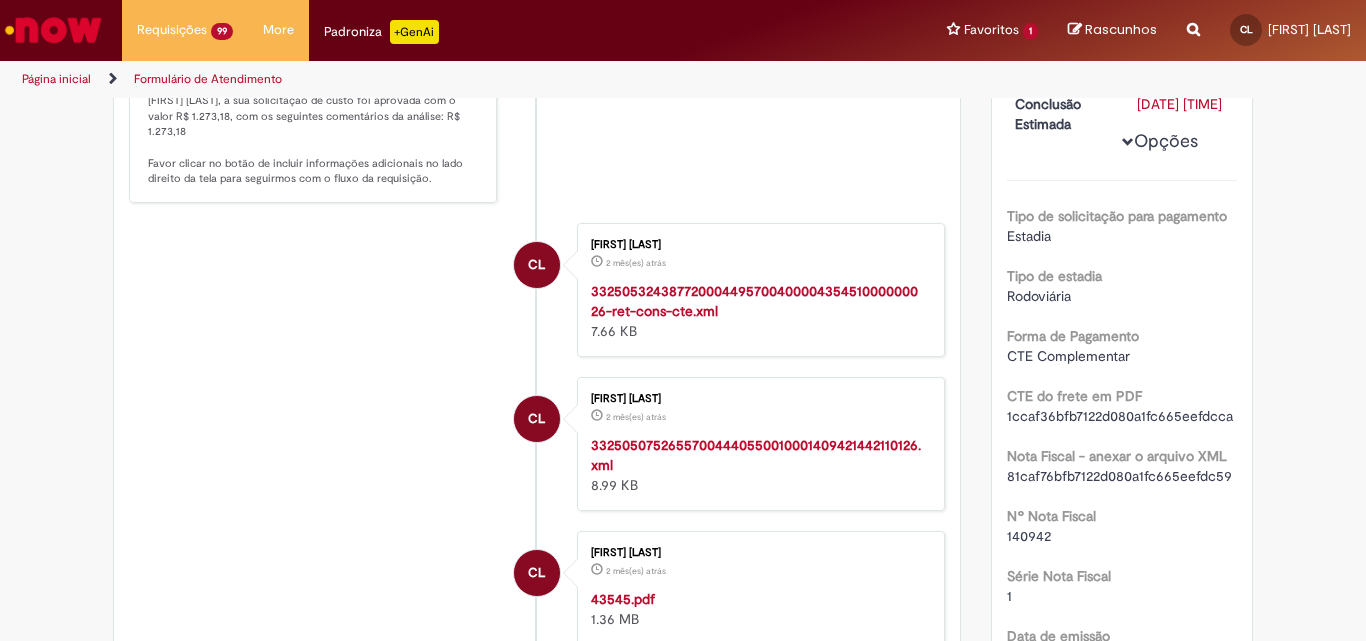 scroll, scrollTop: 0, scrollLeft: 0, axis: both 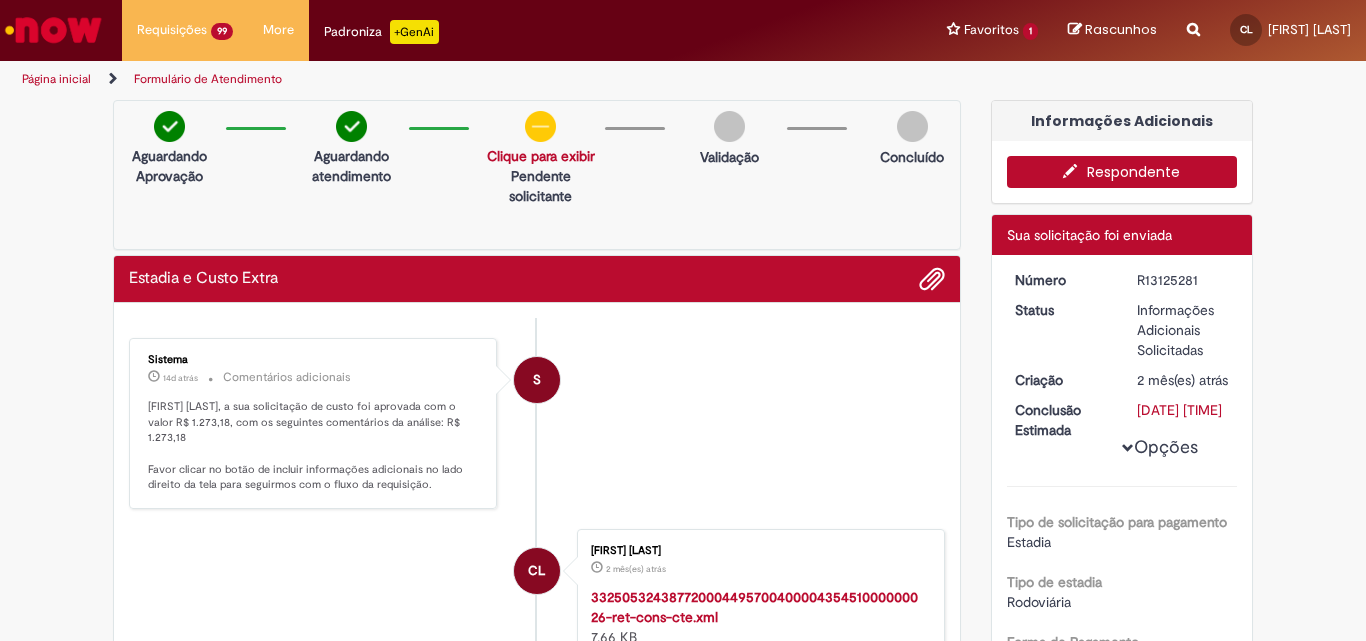click on "Respondente" at bounding box center (1122, 172) 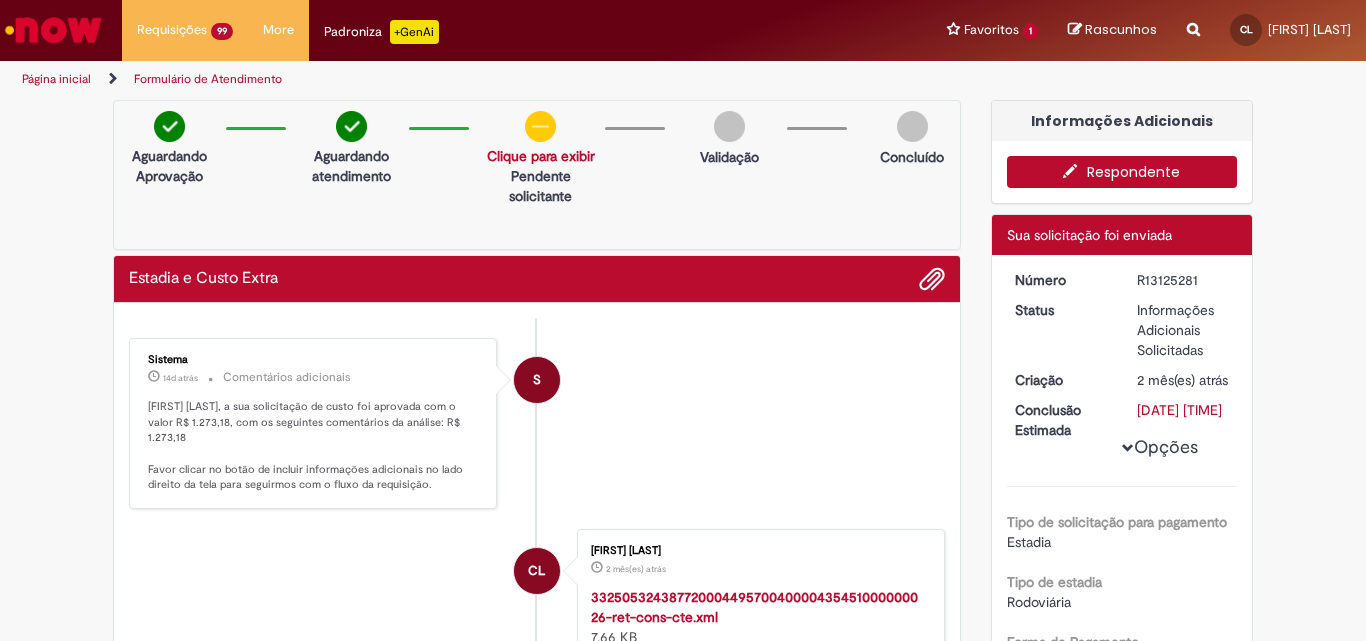 click on "Respondente" at bounding box center (1122, 172) 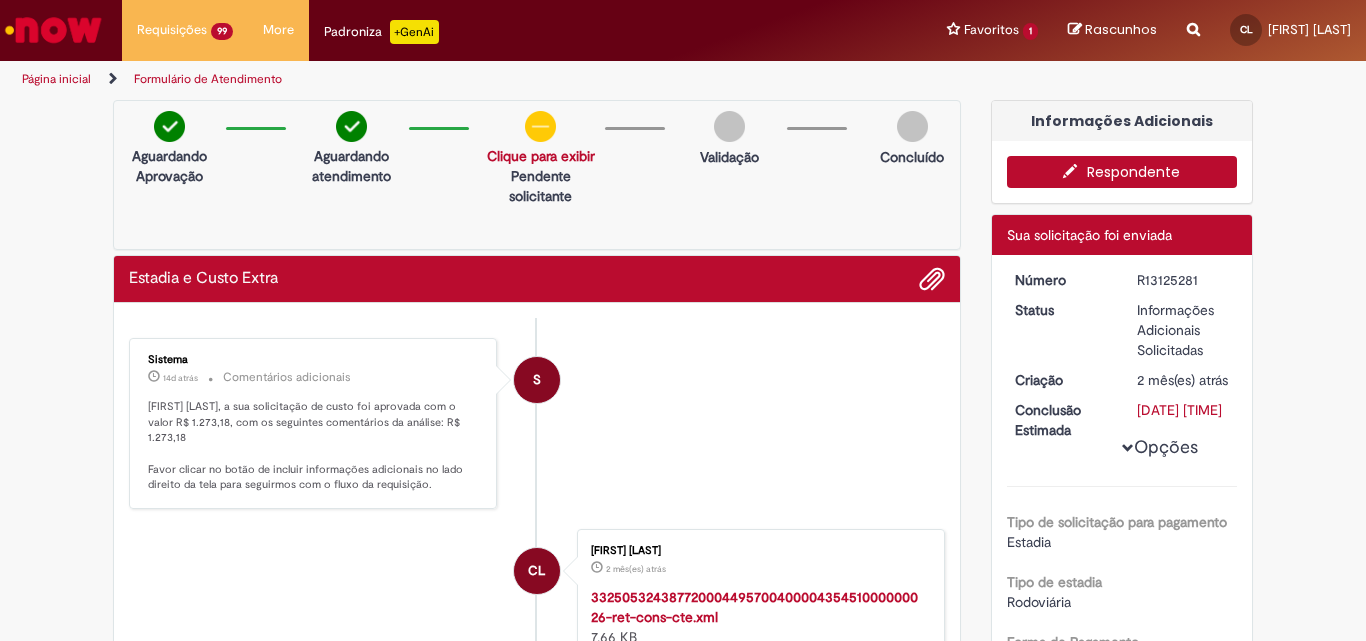 click on "Respondente" at bounding box center [1122, 172] 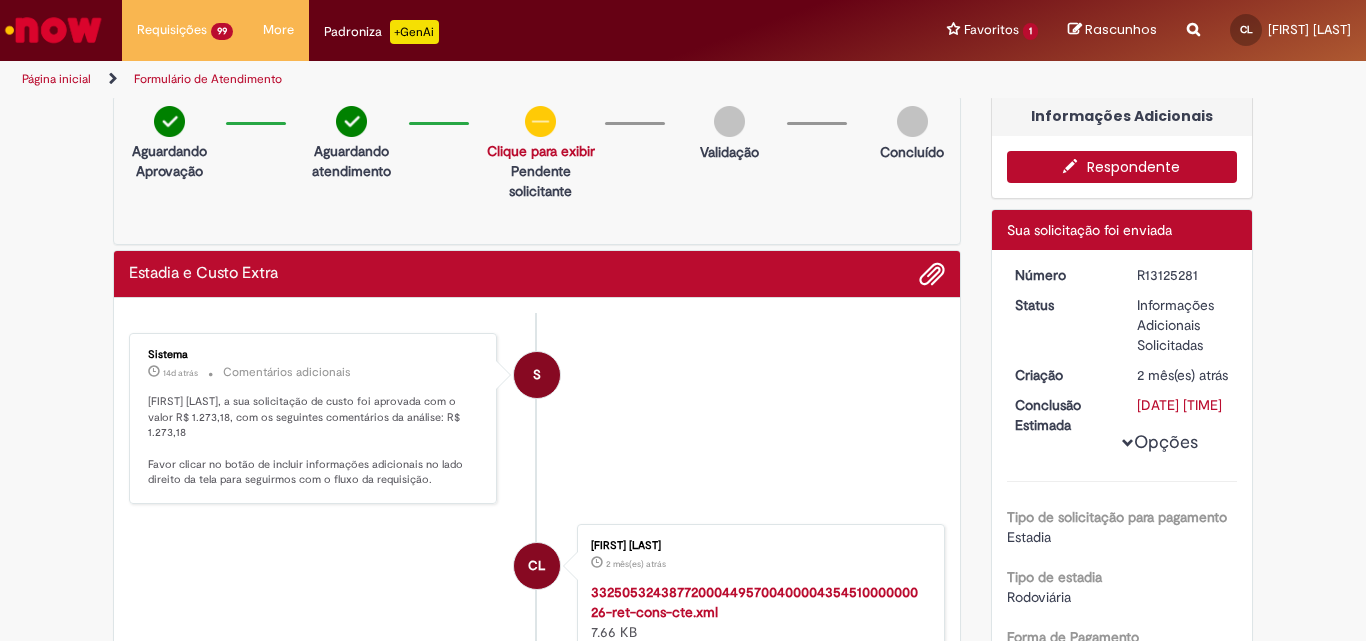 scroll, scrollTop: 0, scrollLeft: 0, axis: both 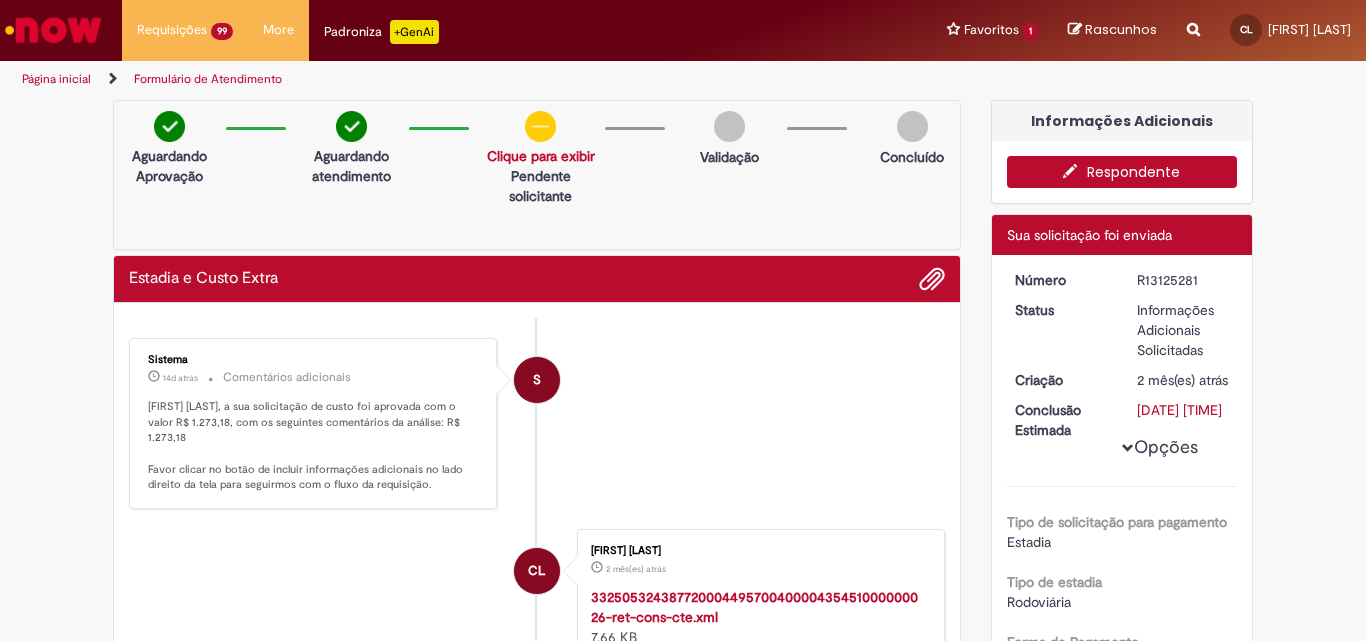 click on "Respondente" at bounding box center [1122, 172] 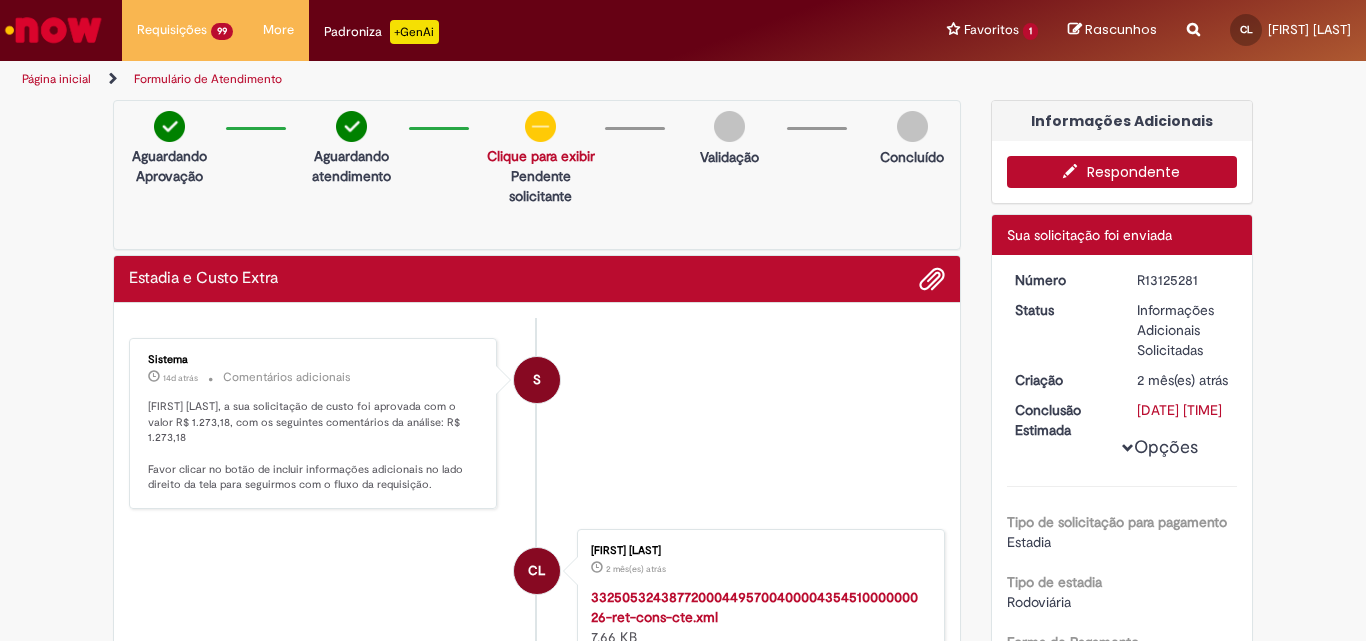 click at bounding box center [1075, 171] 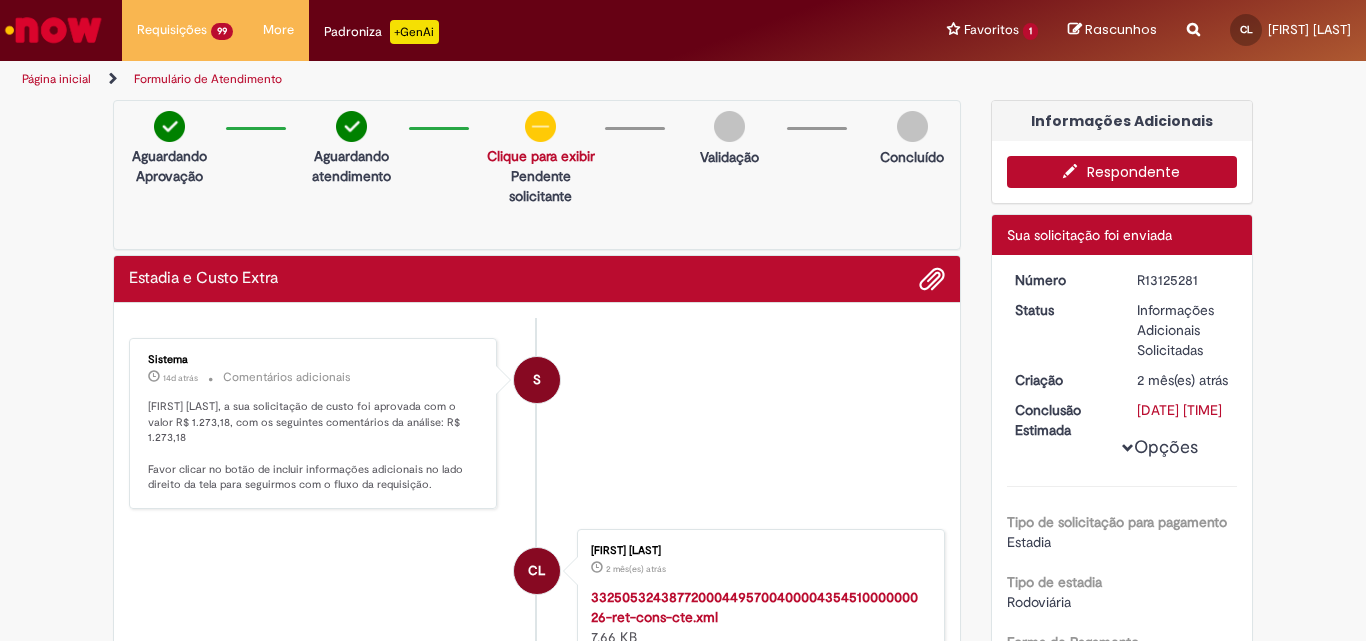 click on "Respondente" at bounding box center [1122, 172] 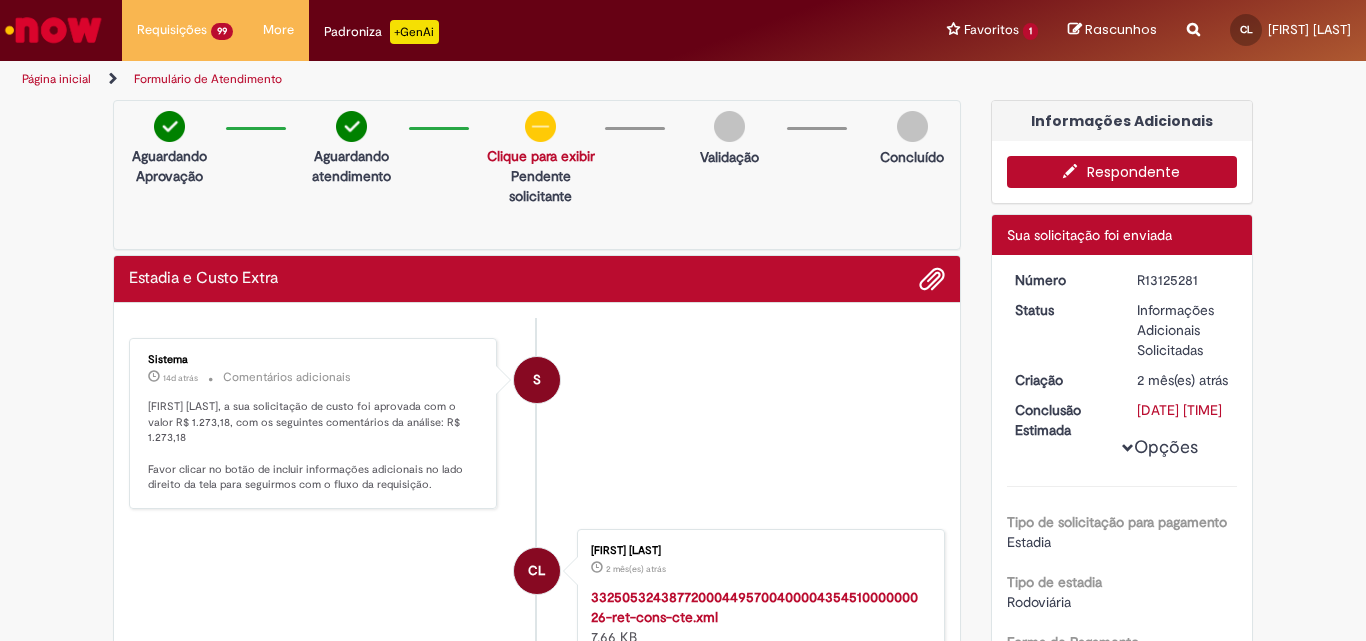 click on "Respondente" at bounding box center [1122, 172] 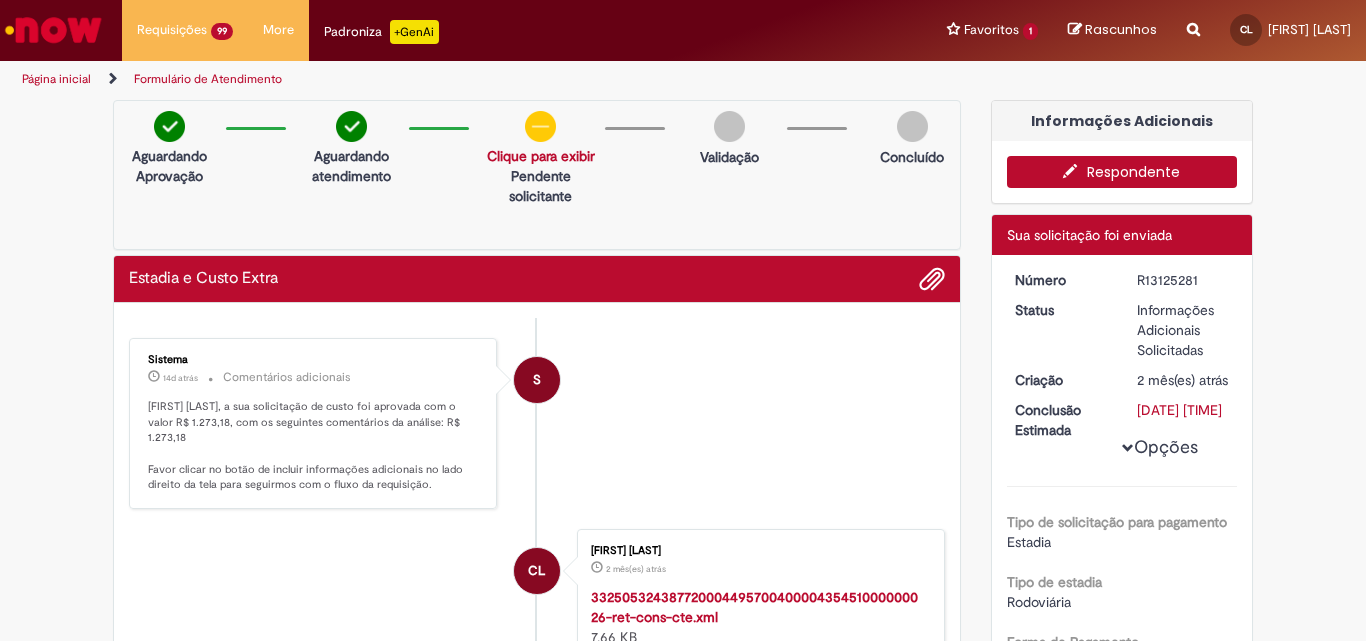 click on "Respondente" at bounding box center [1122, 172] 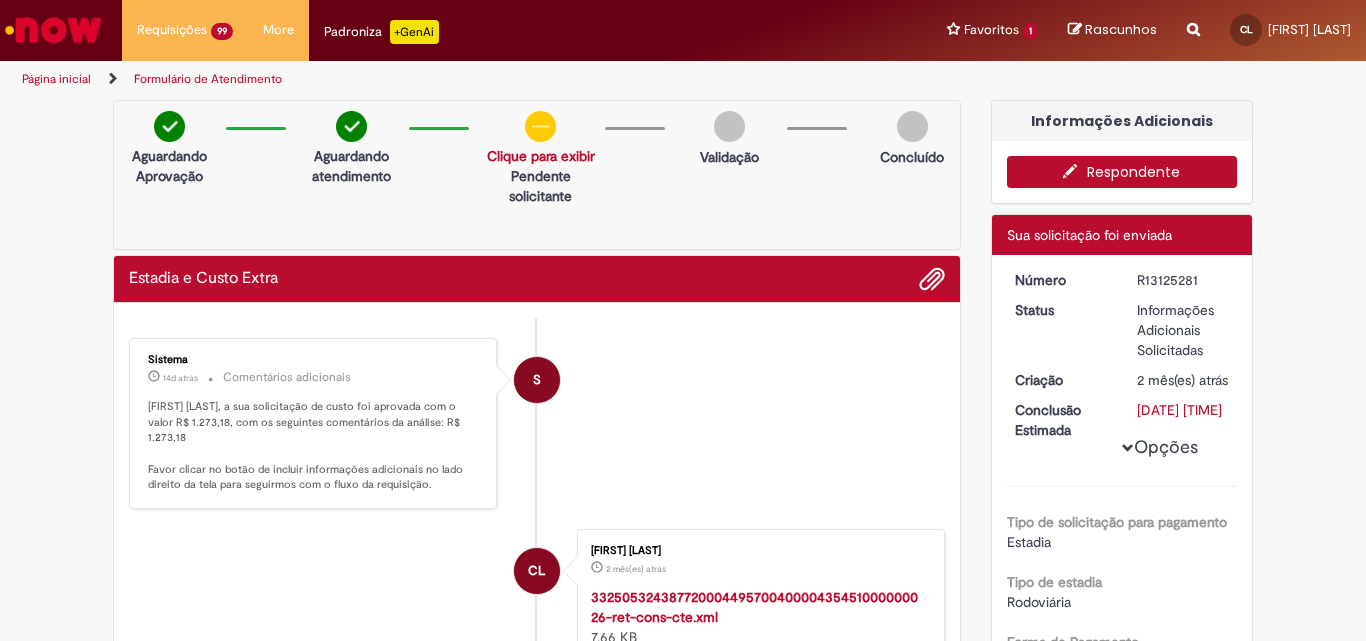 click on "Respondente" at bounding box center [1122, 172] 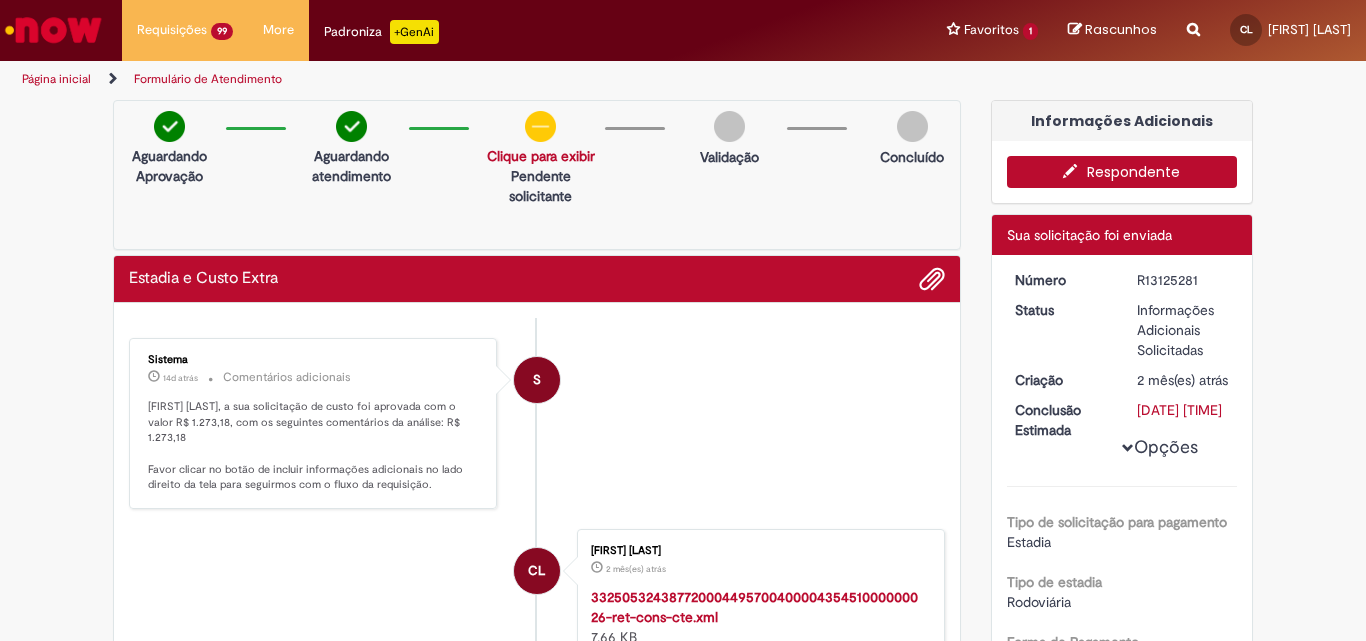 click on "Respondente" at bounding box center [1122, 172] 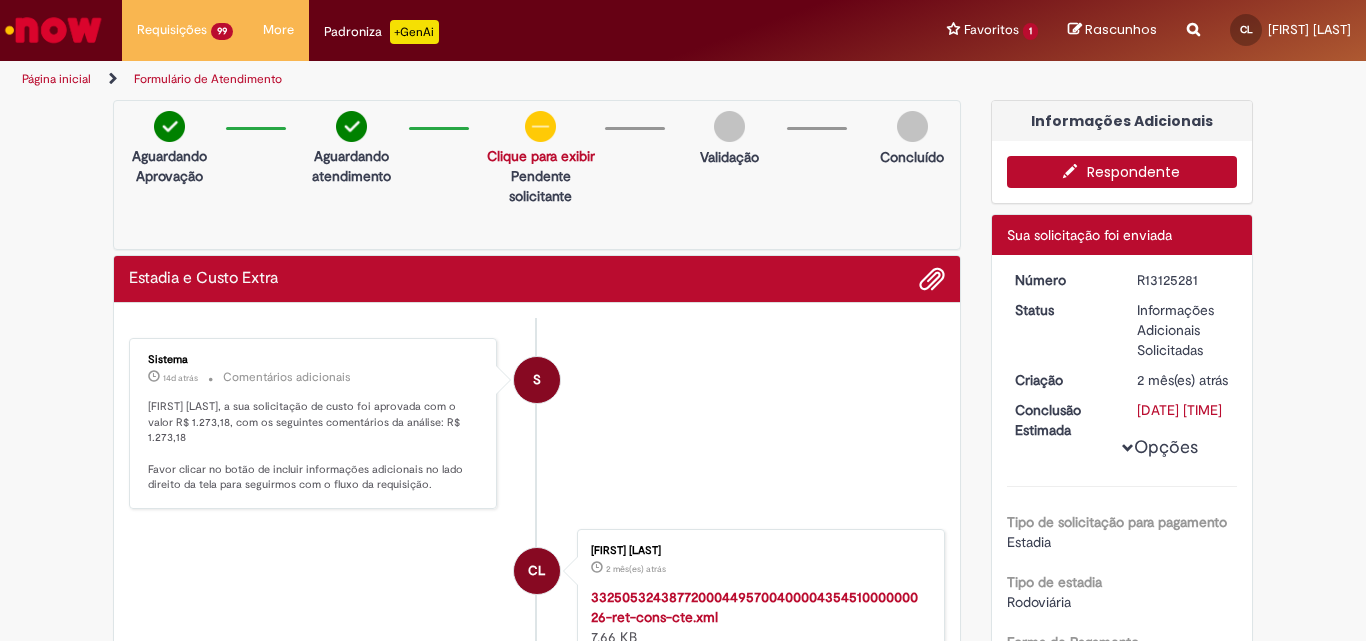 click on "Respondente" at bounding box center [1122, 172] 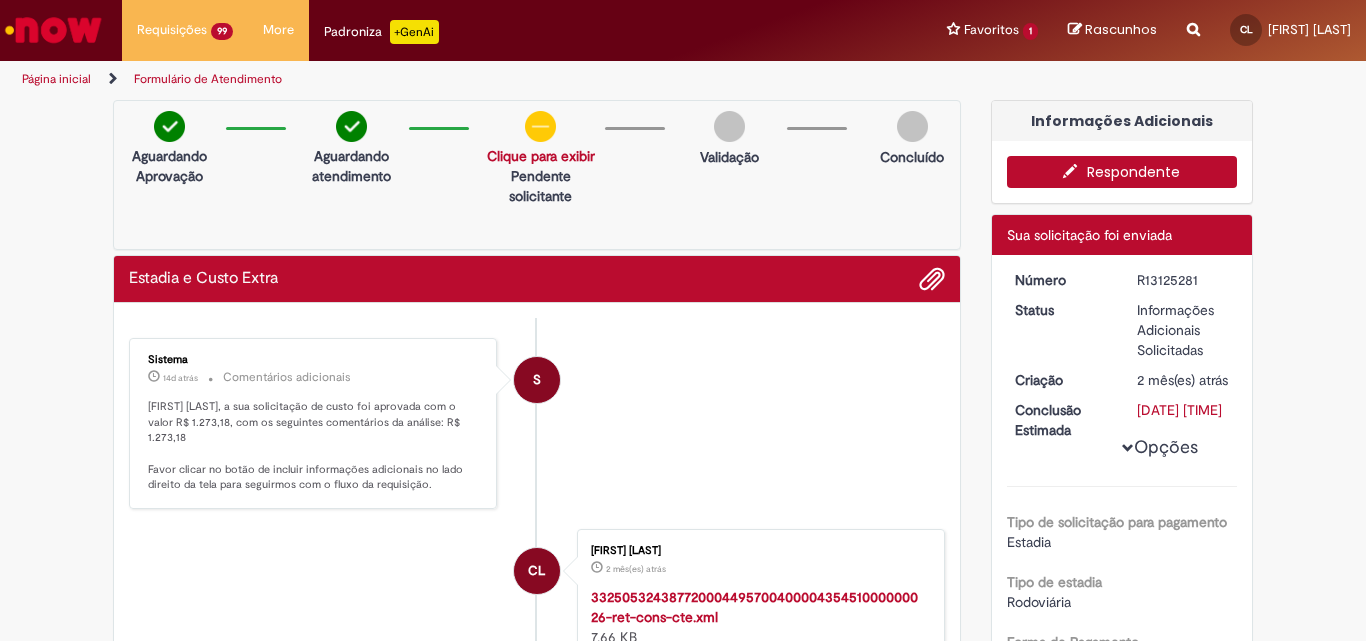 click on "Respondente" at bounding box center (1122, 172) 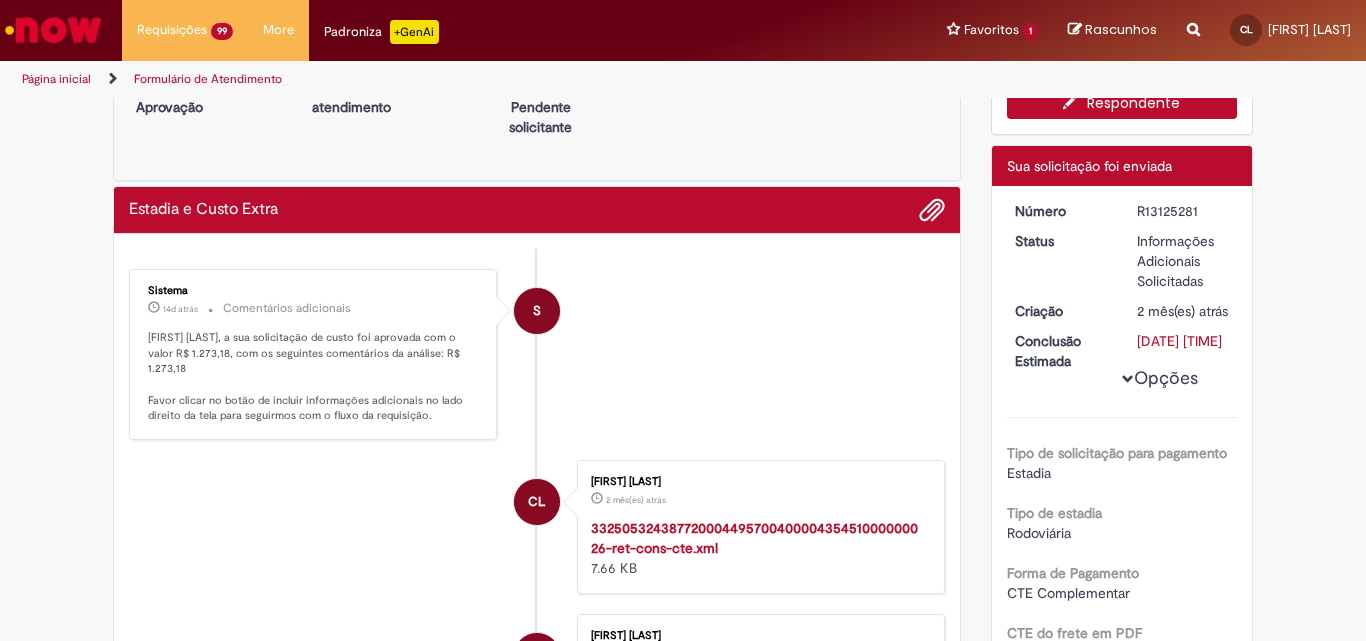 scroll, scrollTop: 0, scrollLeft: 0, axis: both 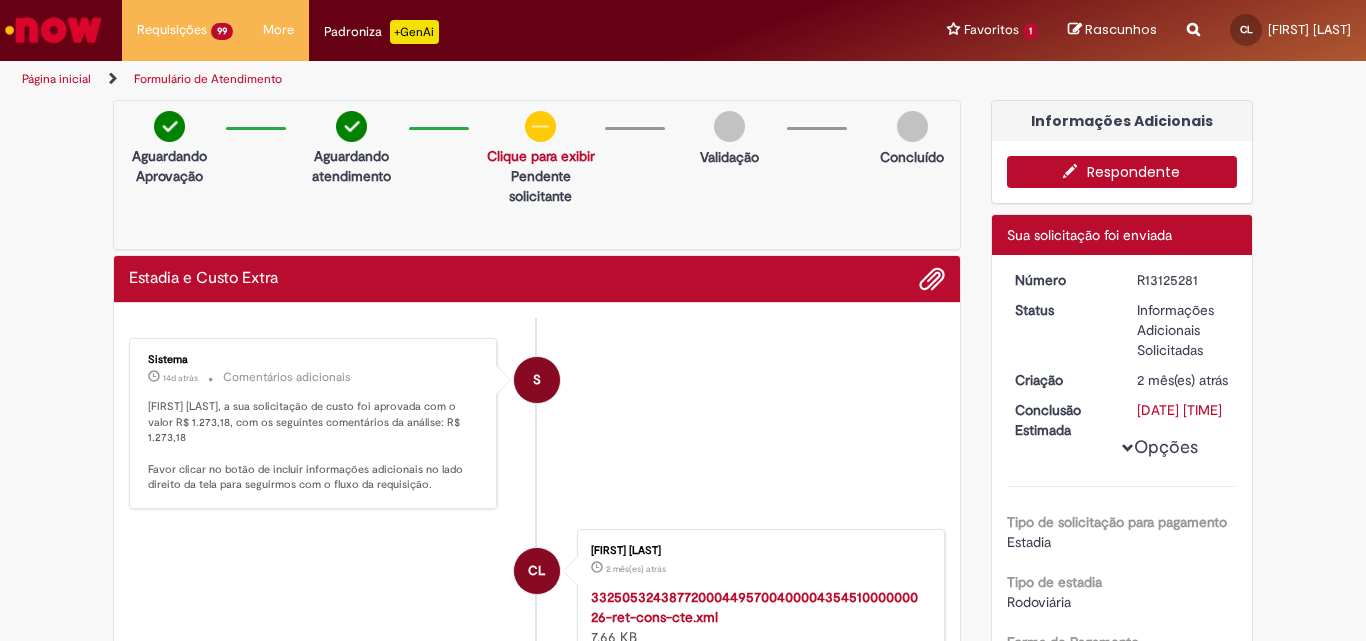 click at bounding box center (1075, 171) 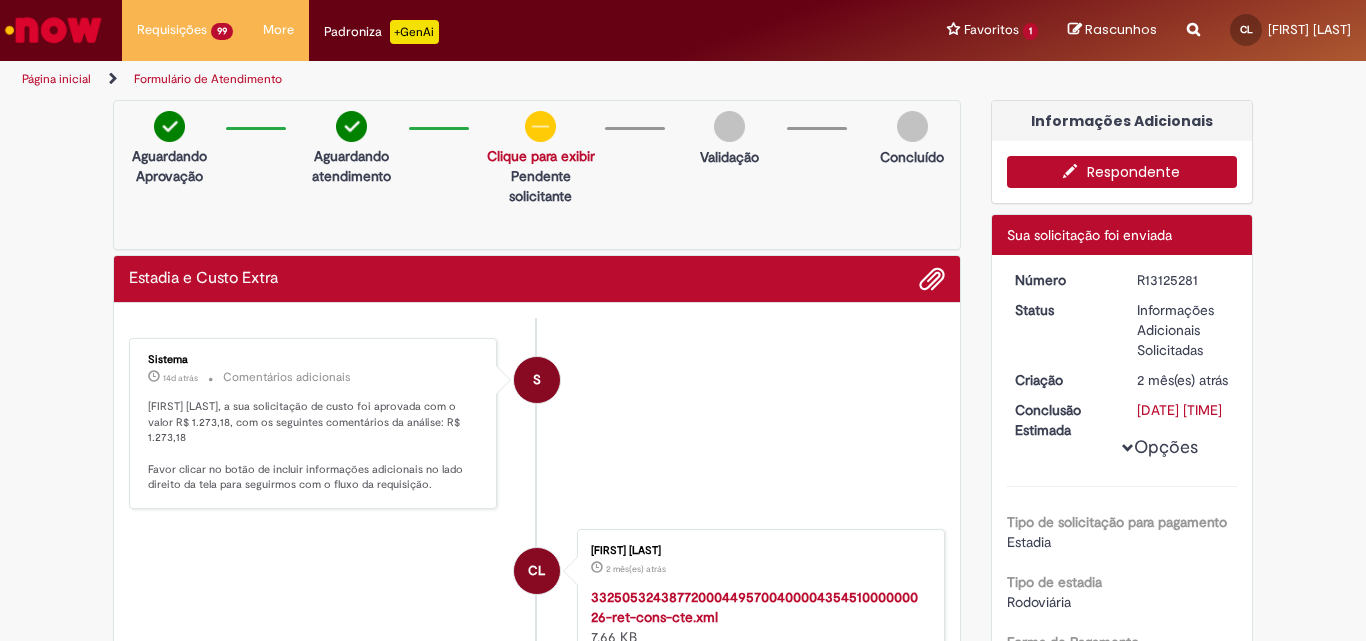 click on "Respondente" at bounding box center (1122, 172) 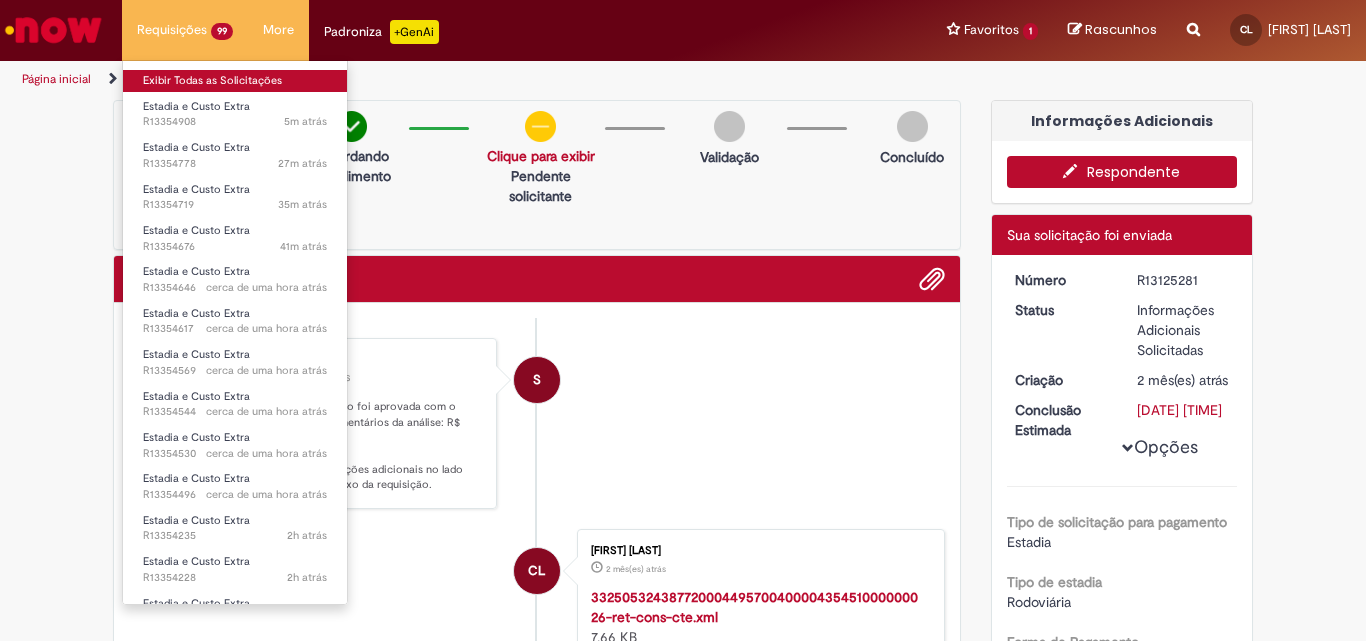 click on "Exibir Todas as Solicitações" at bounding box center (235, 81) 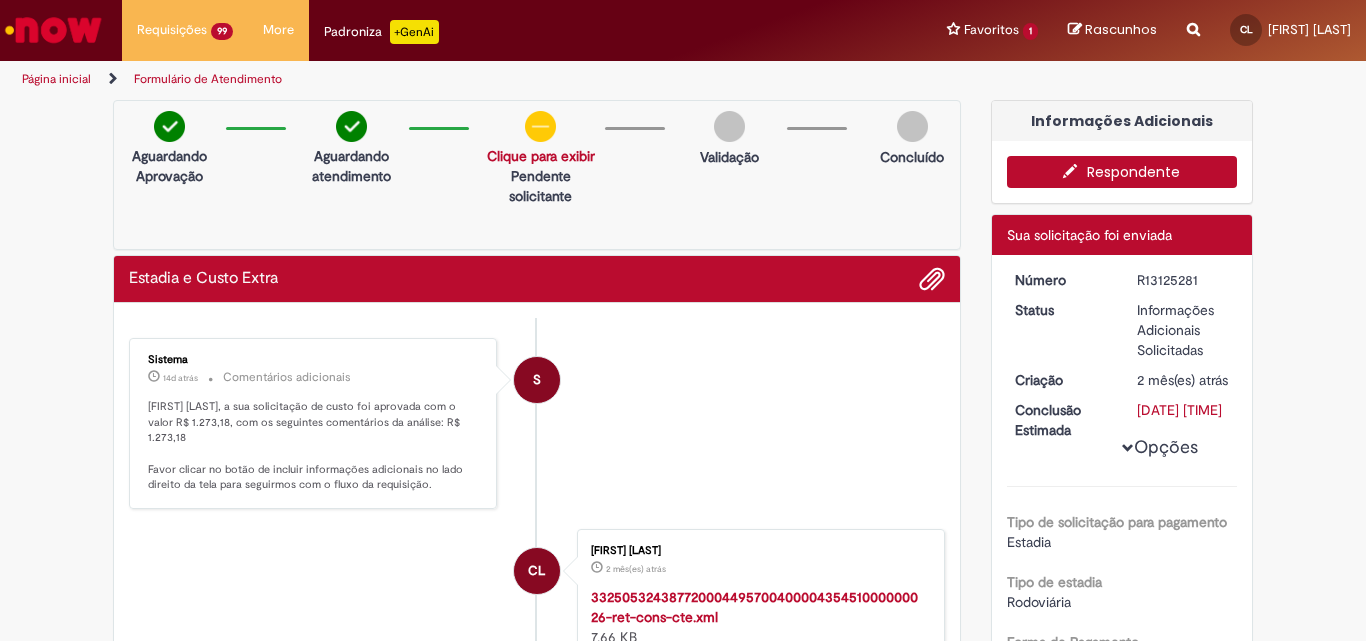 click on "Respondente" at bounding box center [1122, 172] 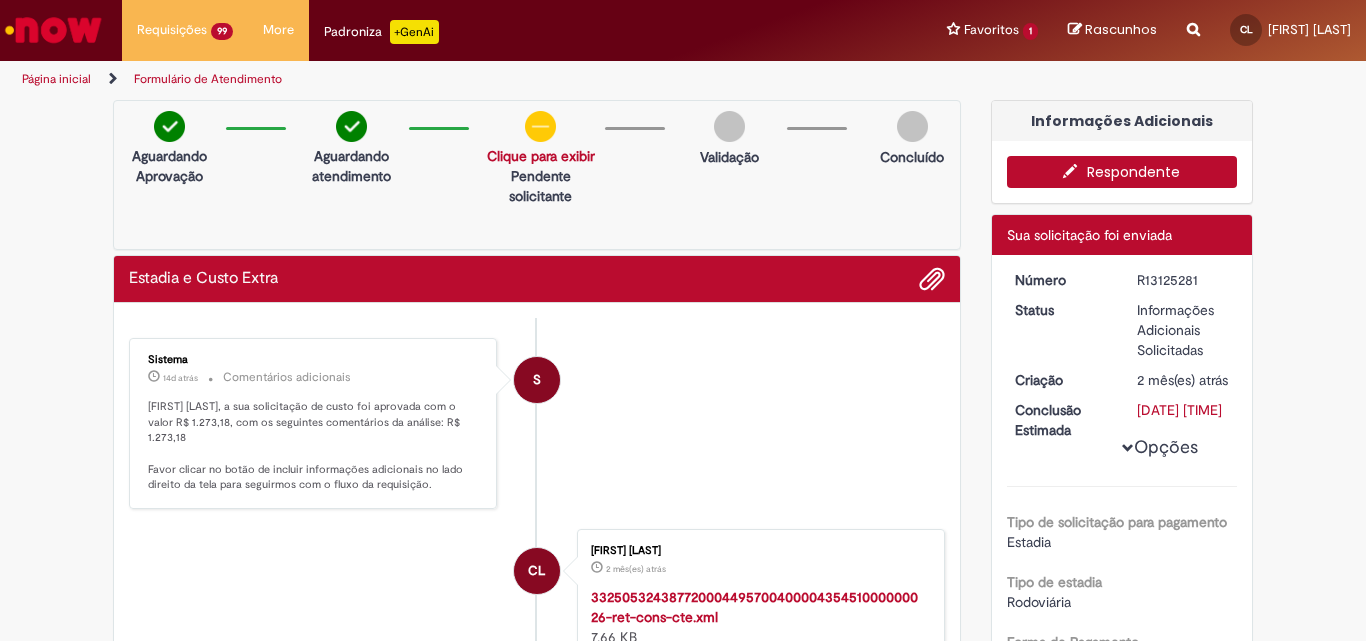 click on "Respondente" at bounding box center [1122, 172] 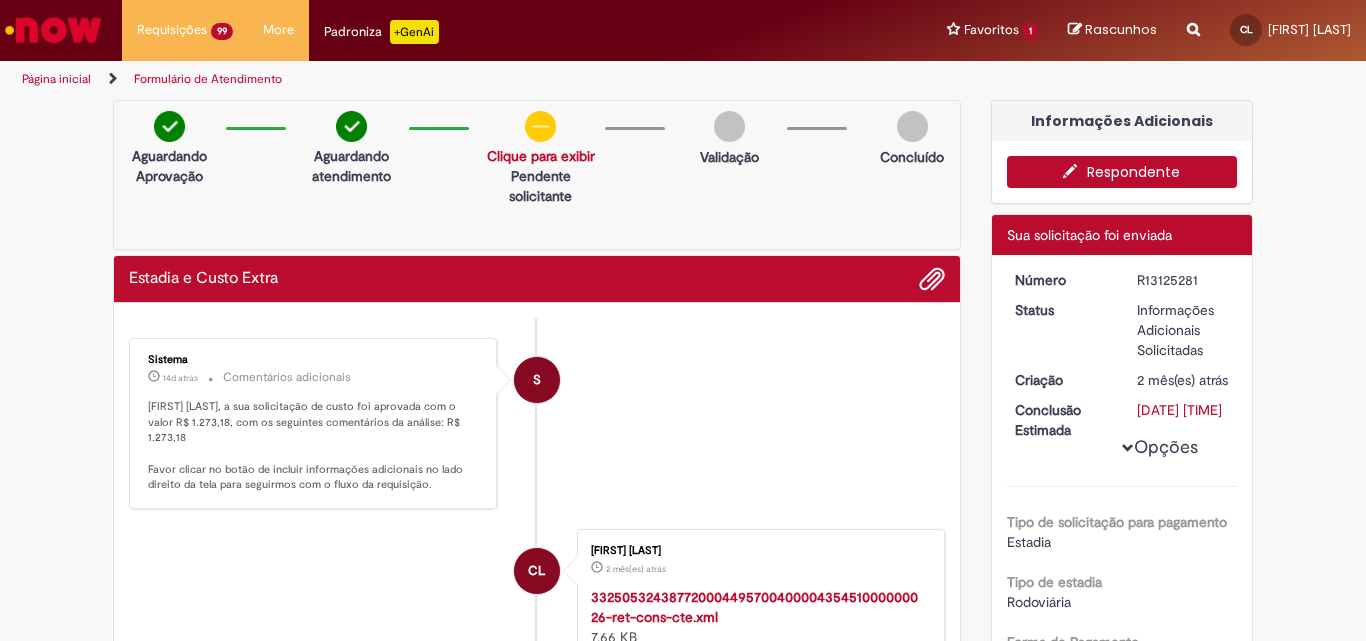 click on "Respondente" at bounding box center [1122, 172] 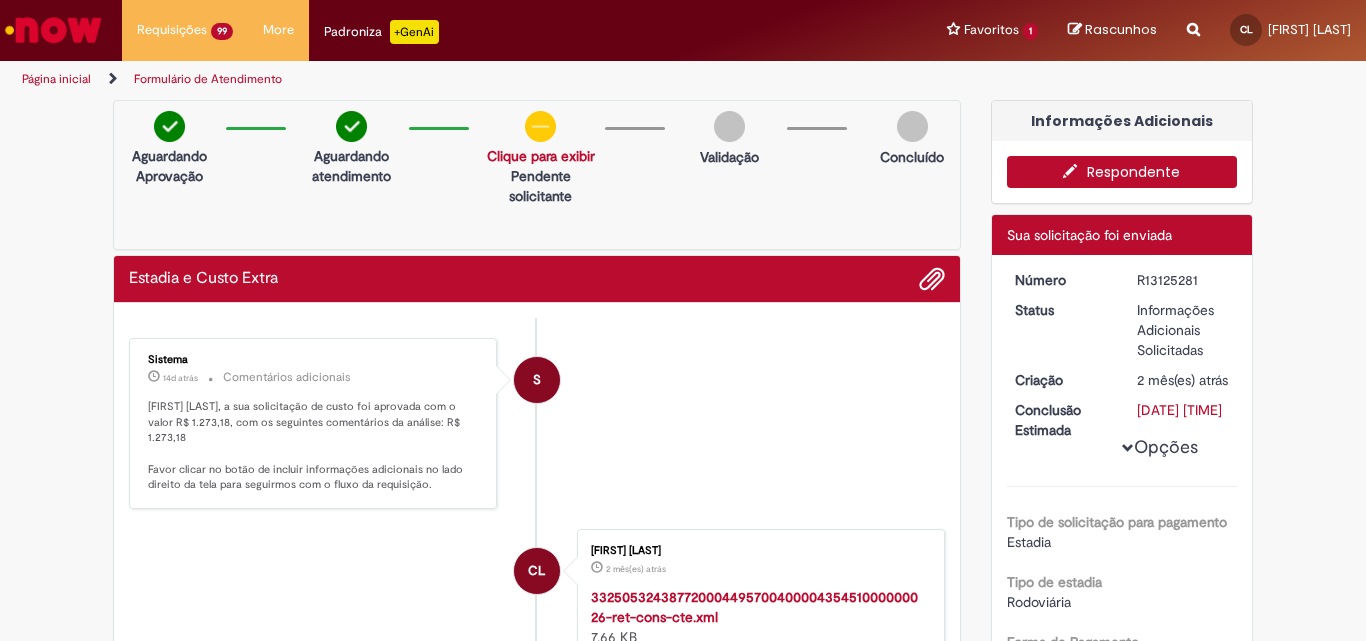 click on "Respondente" at bounding box center [1122, 172] 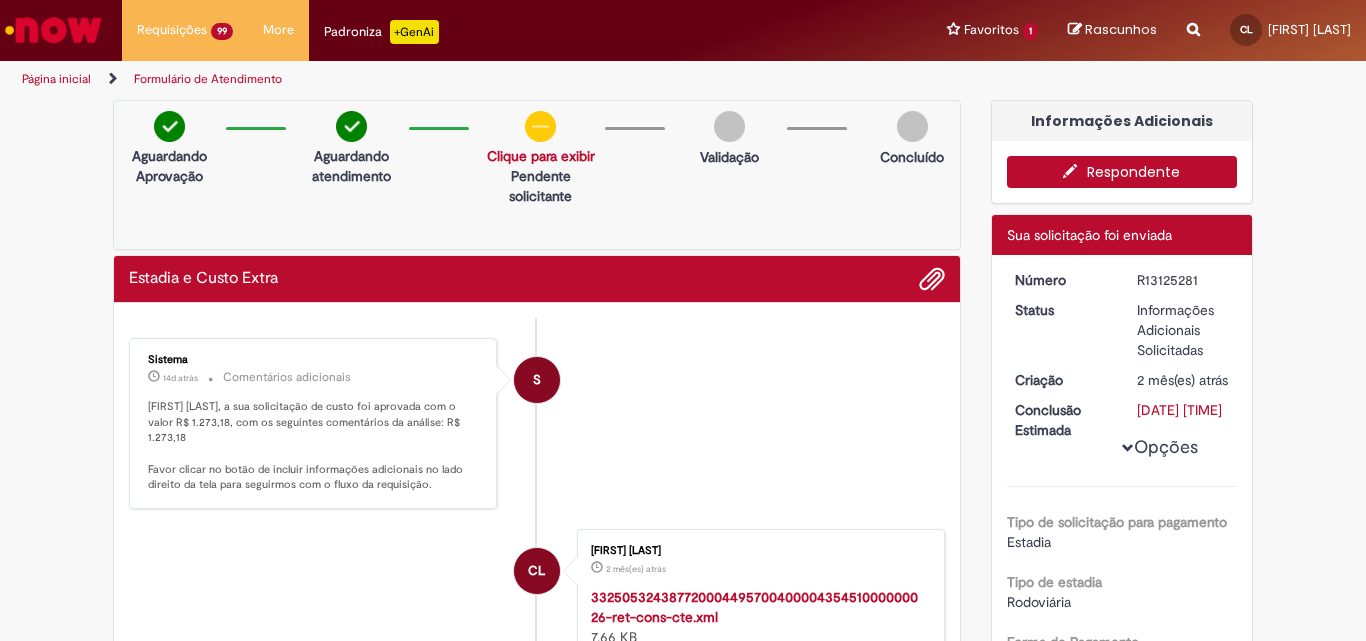 click on "Respondente" at bounding box center [1122, 172] 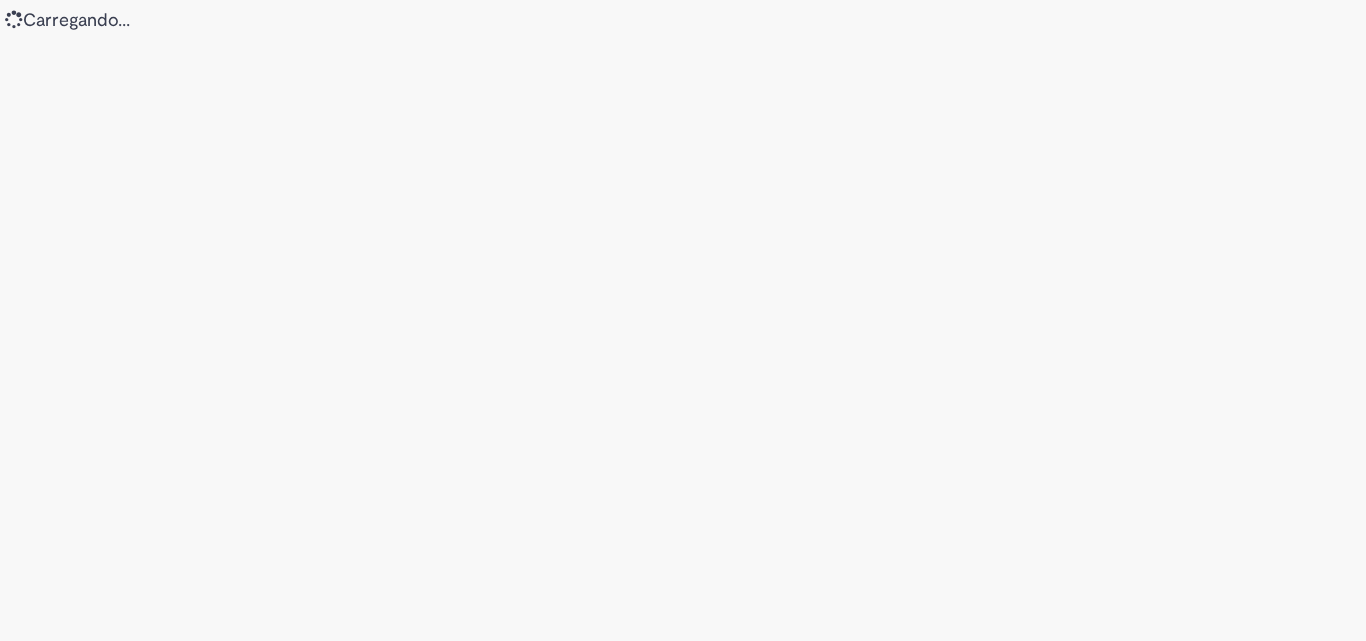 scroll, scrollTop: 0, scrollLeft: 0, axis: both 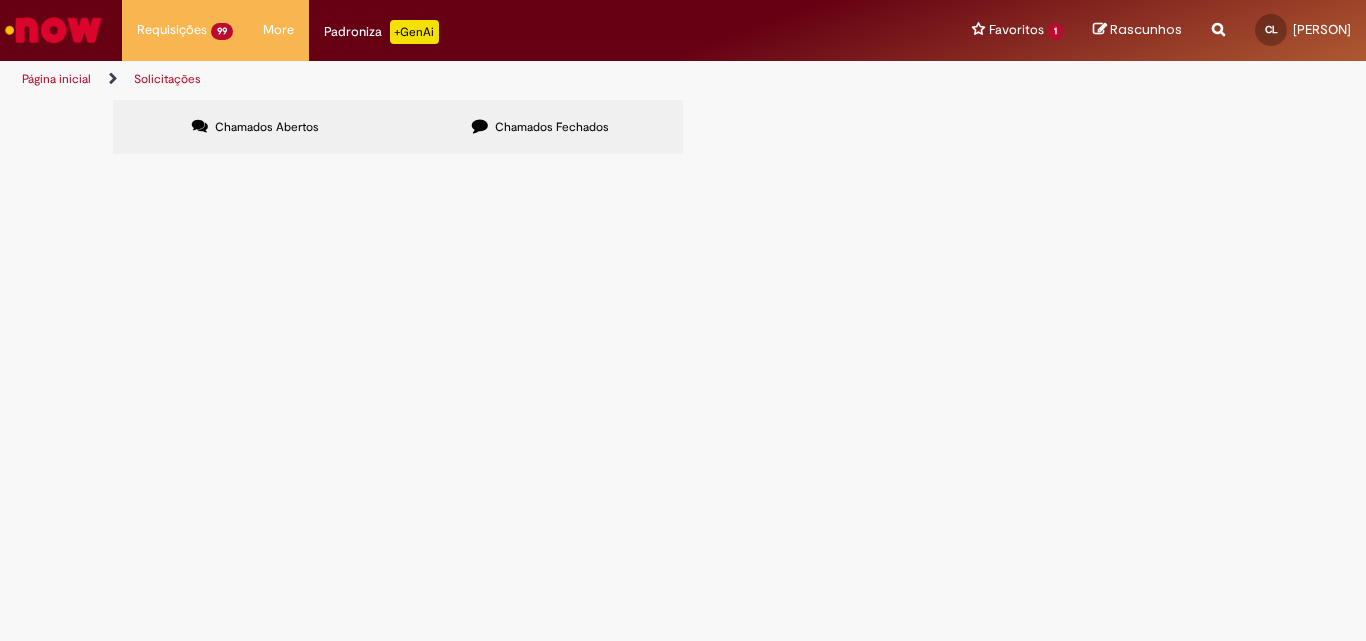click at bounding box center (0, 0) 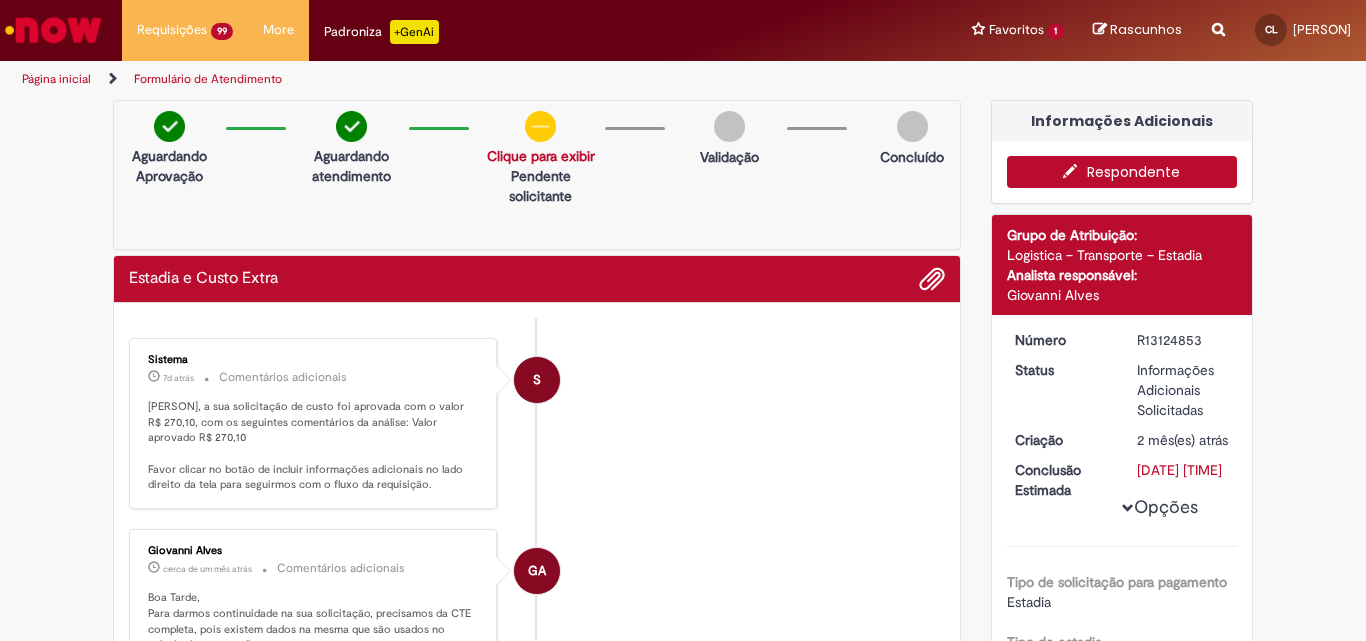 click on "Respondente" at bounding box center (1122, 172) 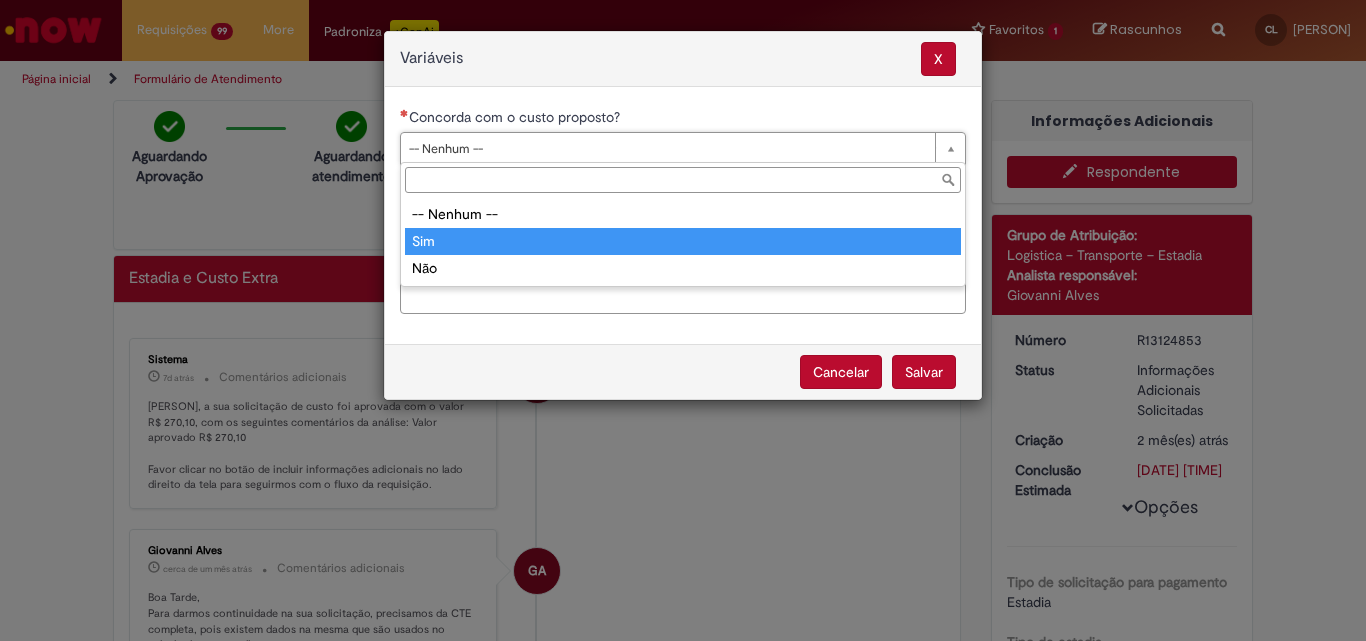 type on "***" 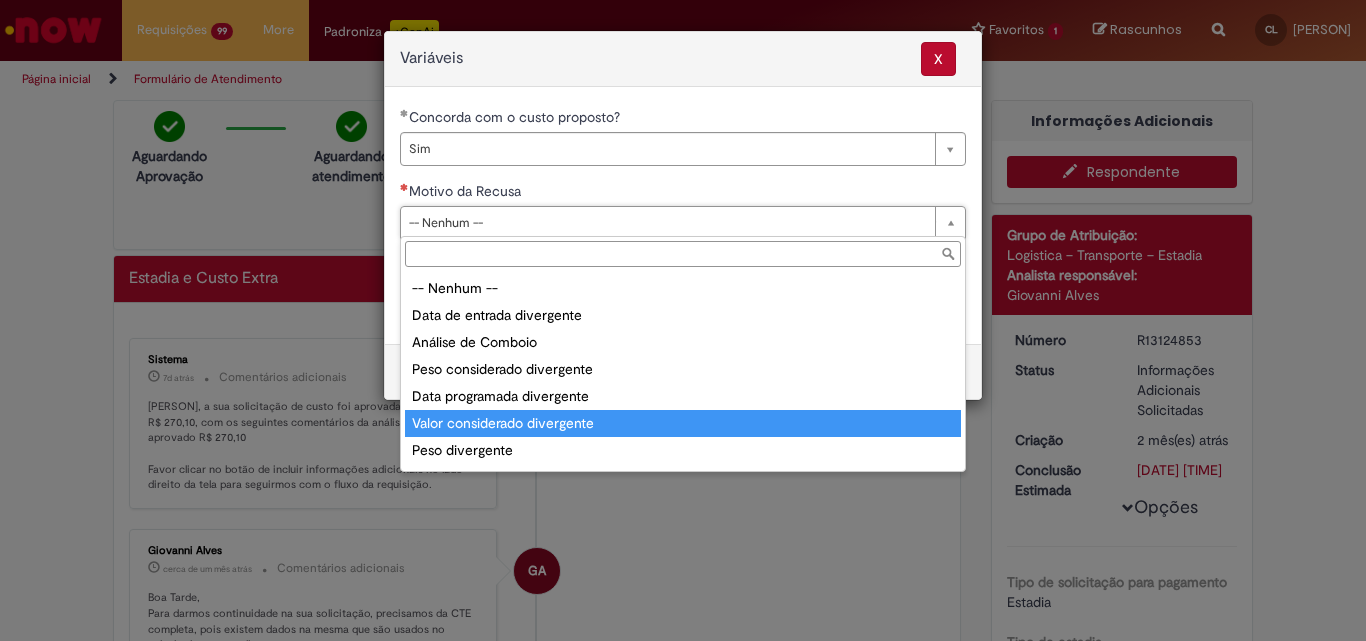 scroll, scrollTop: 78, scrollLeft: 0, axis: vertical 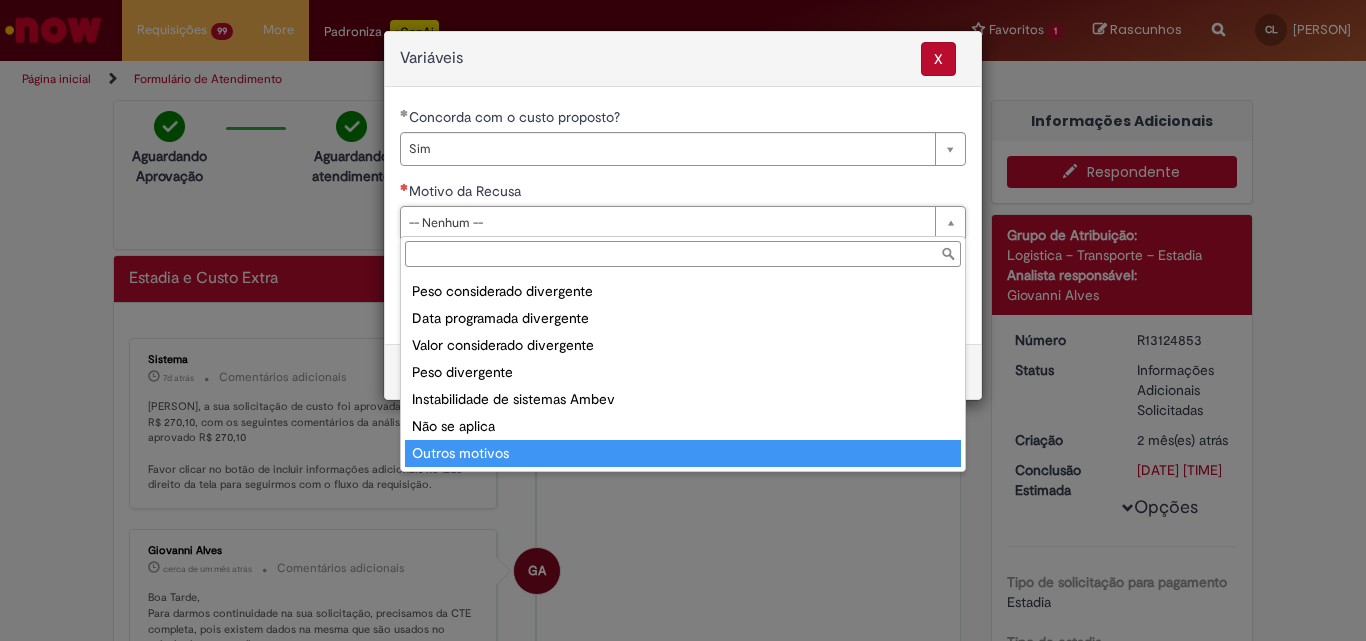 type on "**********" 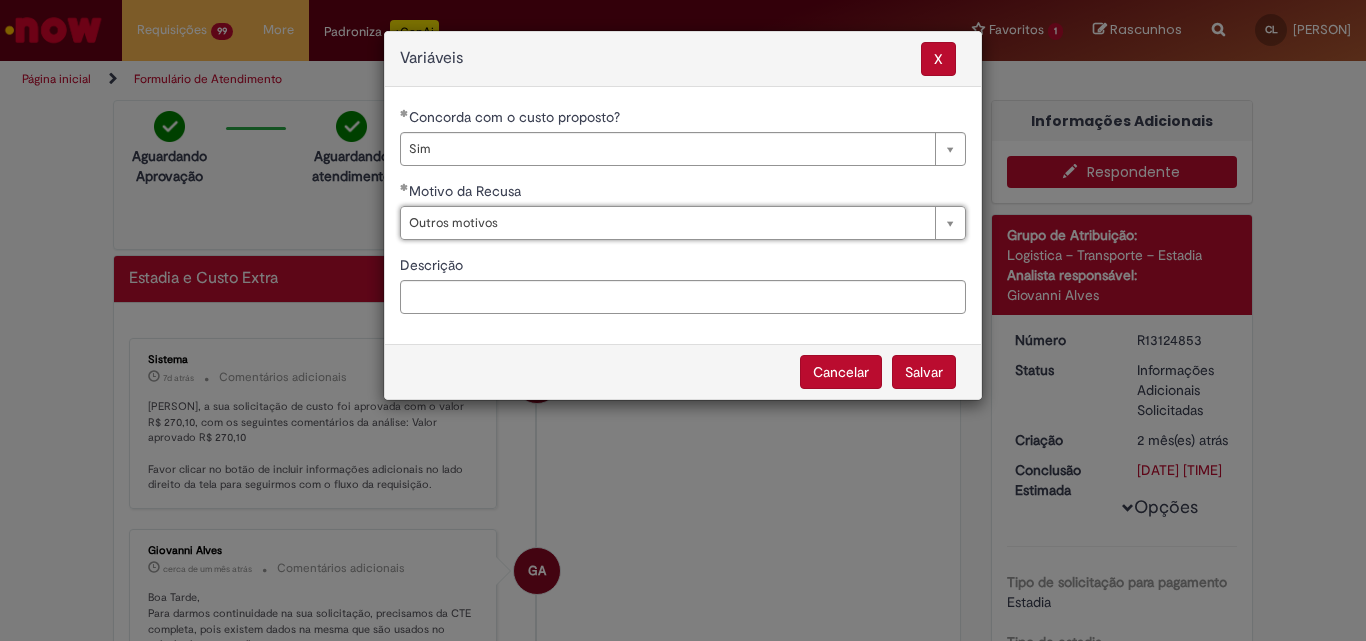 click on "Salvar" at bounding box center [924, 372] 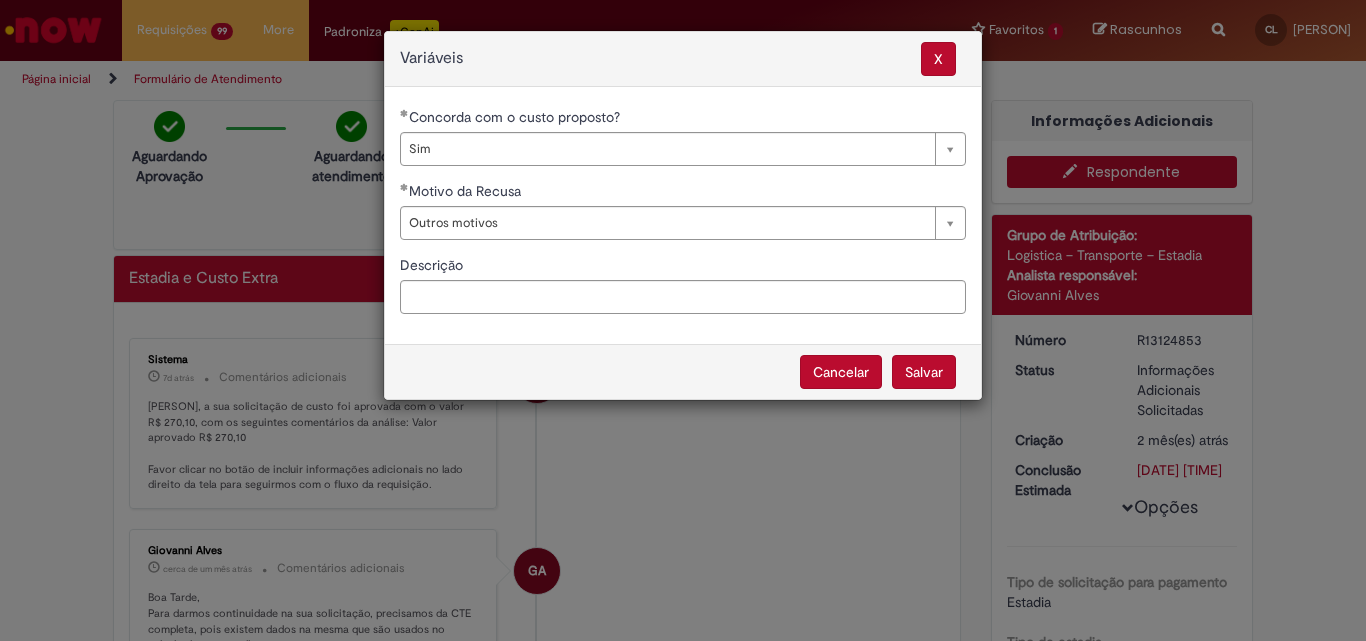 select on "***" 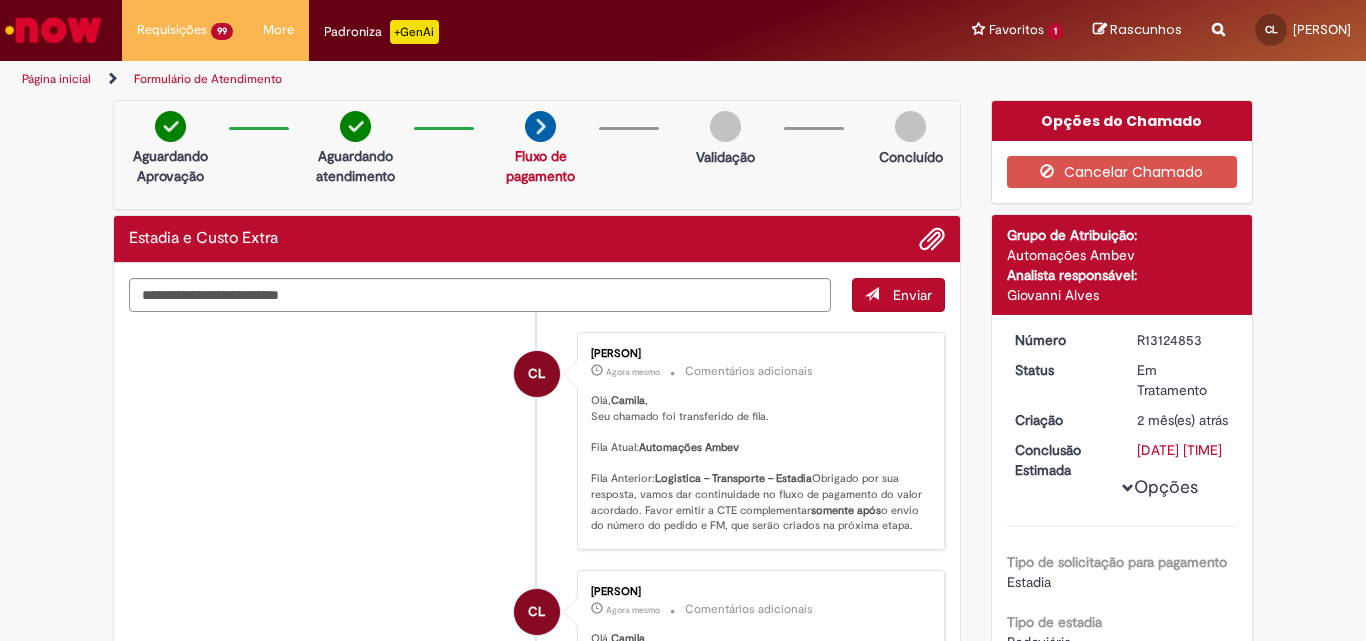 click on "Olá,  [PERSON] ,  Seu chamado foi transferido de fila. Fila Atual:  Automações Ambev Fila Anterior:  Logistica – Transporte – Estadia
Obrigado por sua resposta, vamos dar continuidade no fluxo de pagamento do valor acordado. Favor emitir a CTE complementar  somente após  o envio do número do pedido e FM, que serão criados na próxima etapa." at bounding box center [757, 463] 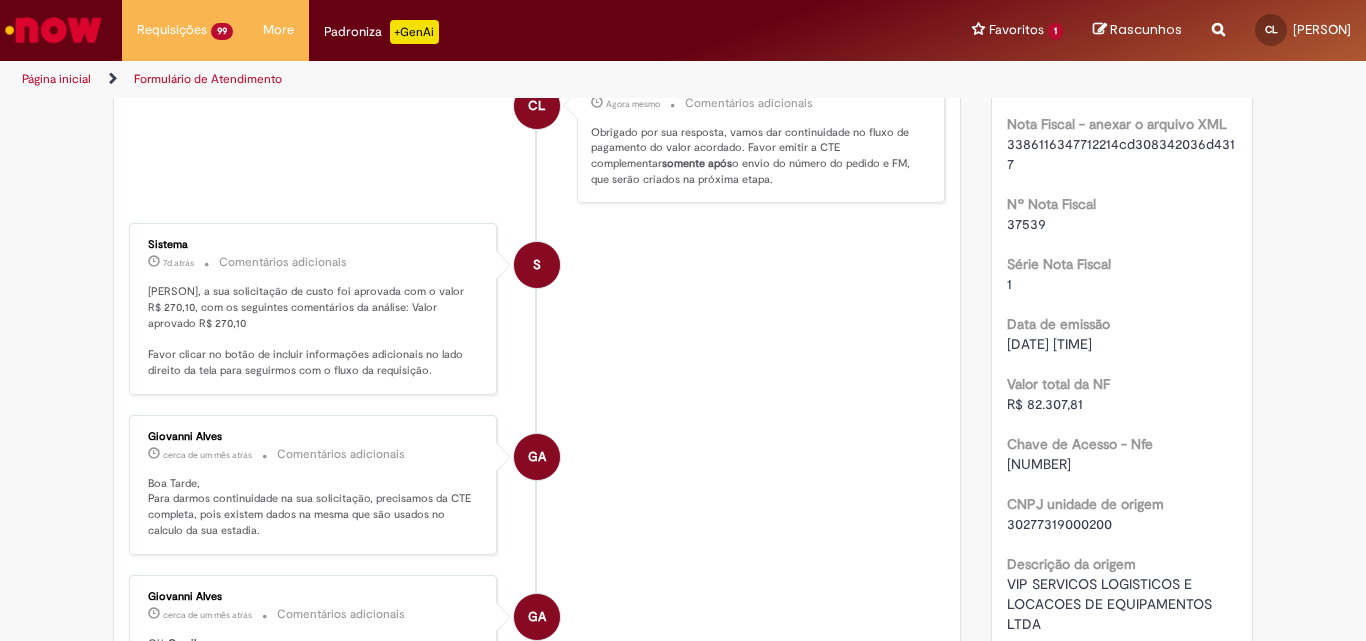 scroll, scrollTop: 700, scrollLeft: 0, axis: vertical 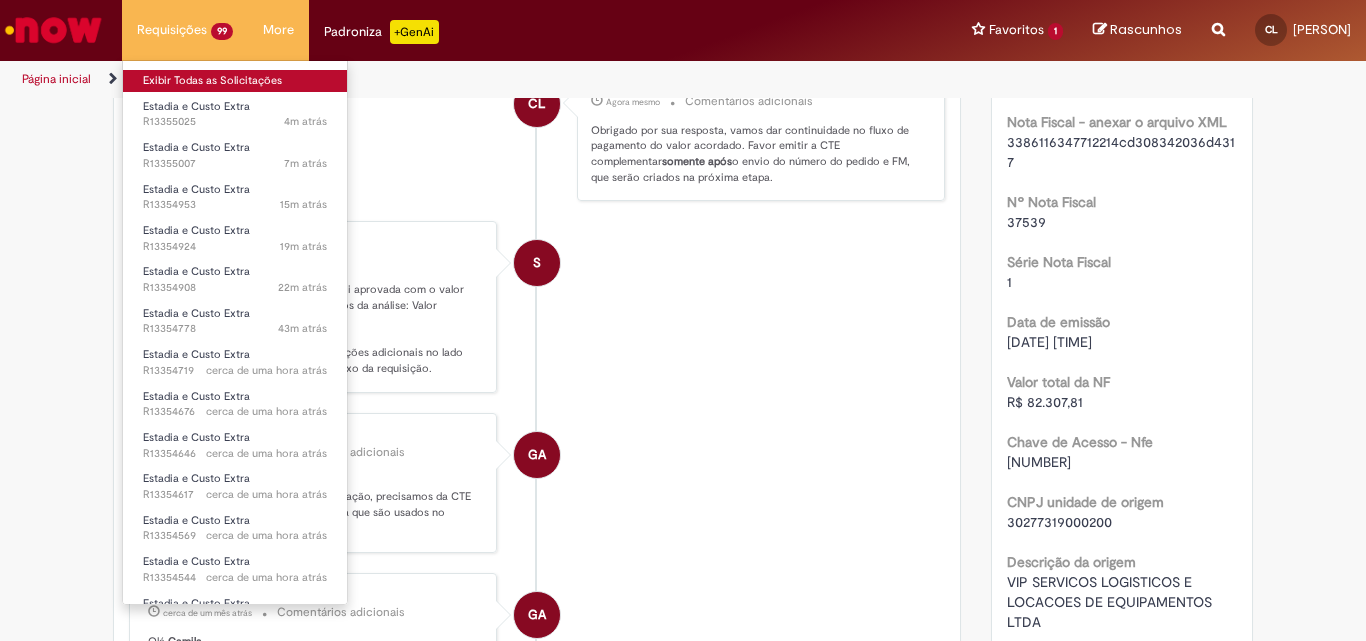 click on "Exibir Todas as Solicitações" at bounding box center [235, 81] 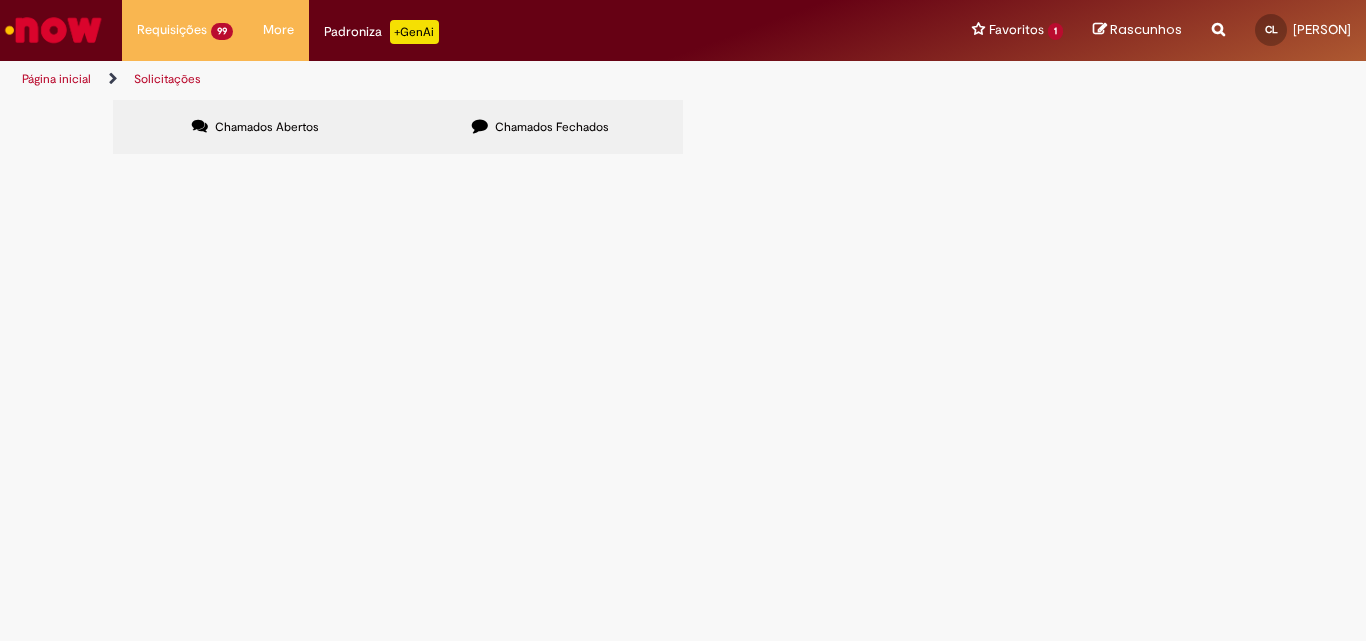 scroll, scrollTop: 0, scrollLeft: 0, axis: both 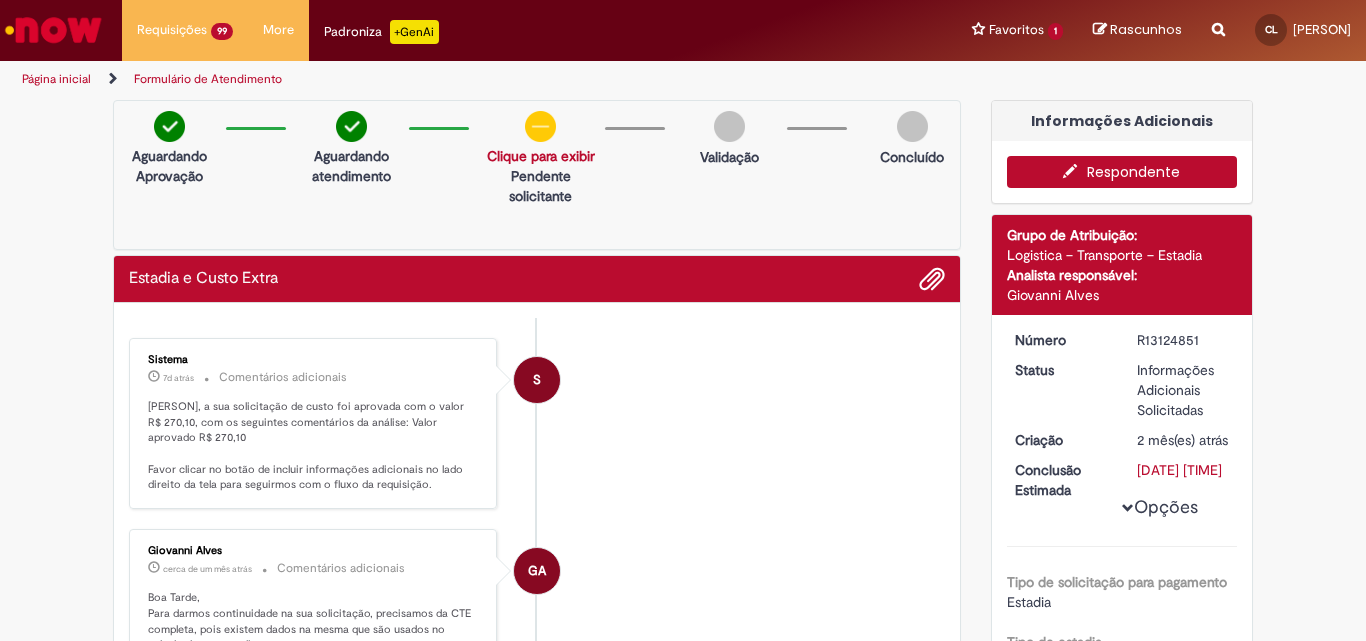 click on "Respondente" at bounding box center [1122, 172] 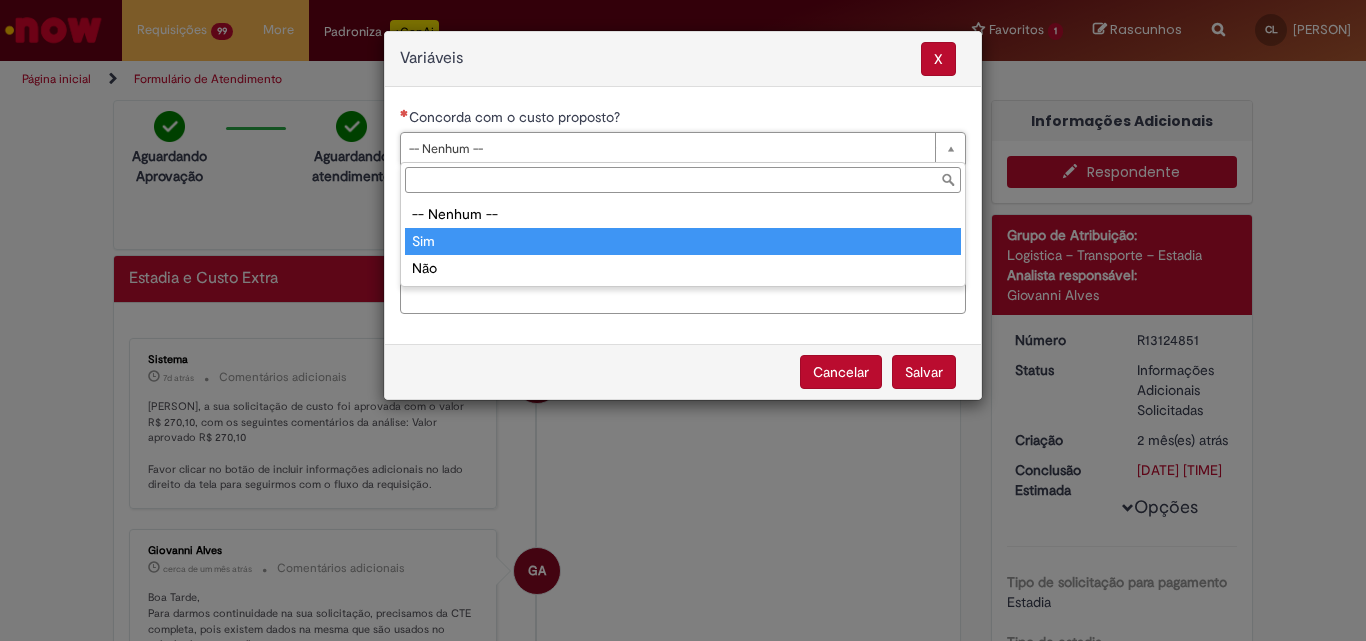 type on "***" 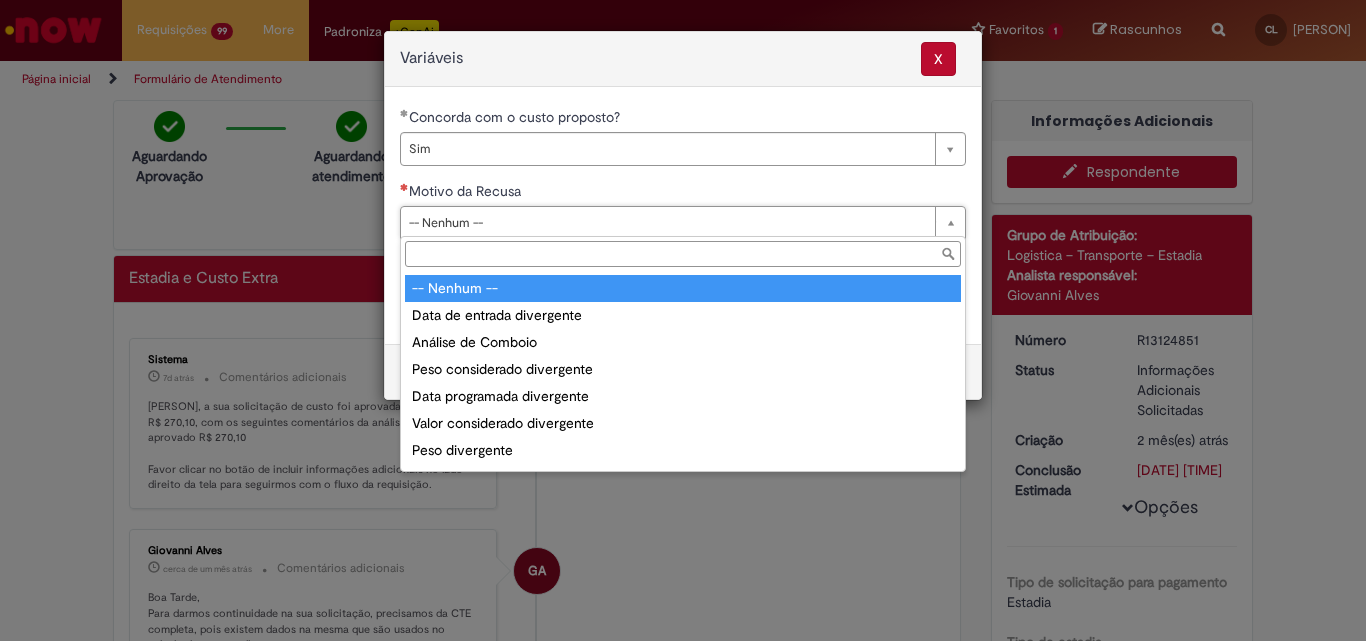 drag, startPoint x: 581, startPoint y: 223, endPoint x: 610, endPoint y: 287, distance: 70.26379 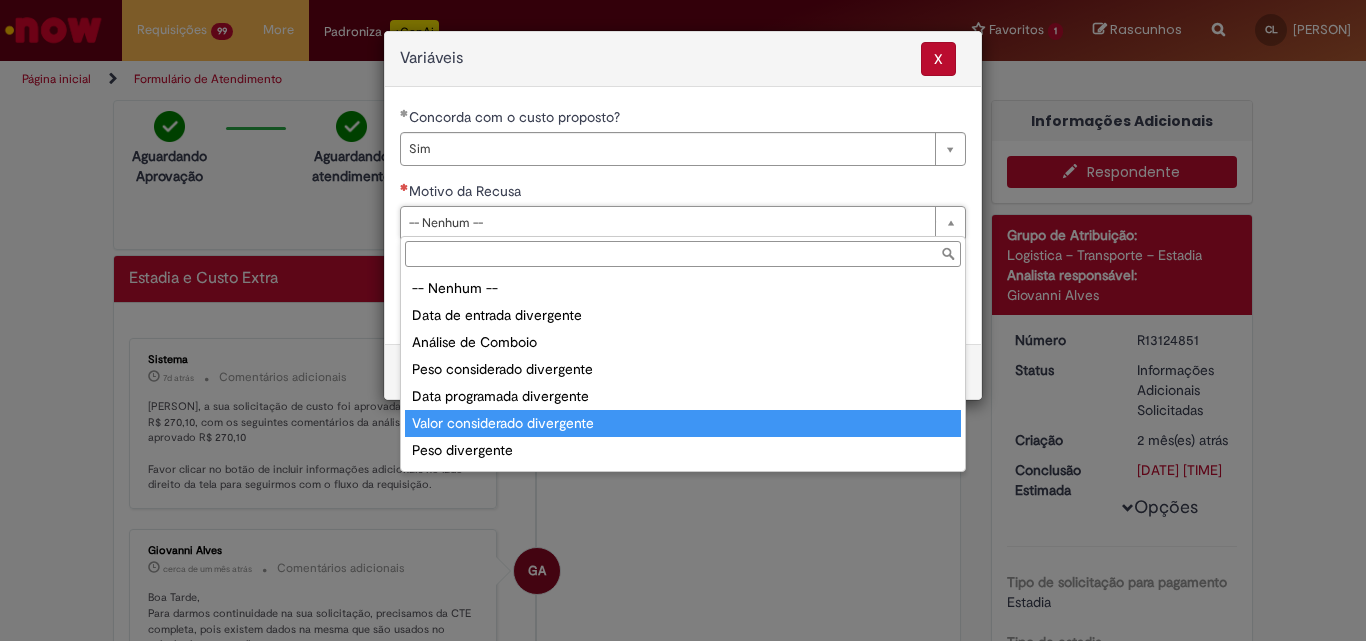 scroll, scrollTop: 78, scrollLeft: 0, axis: vertical 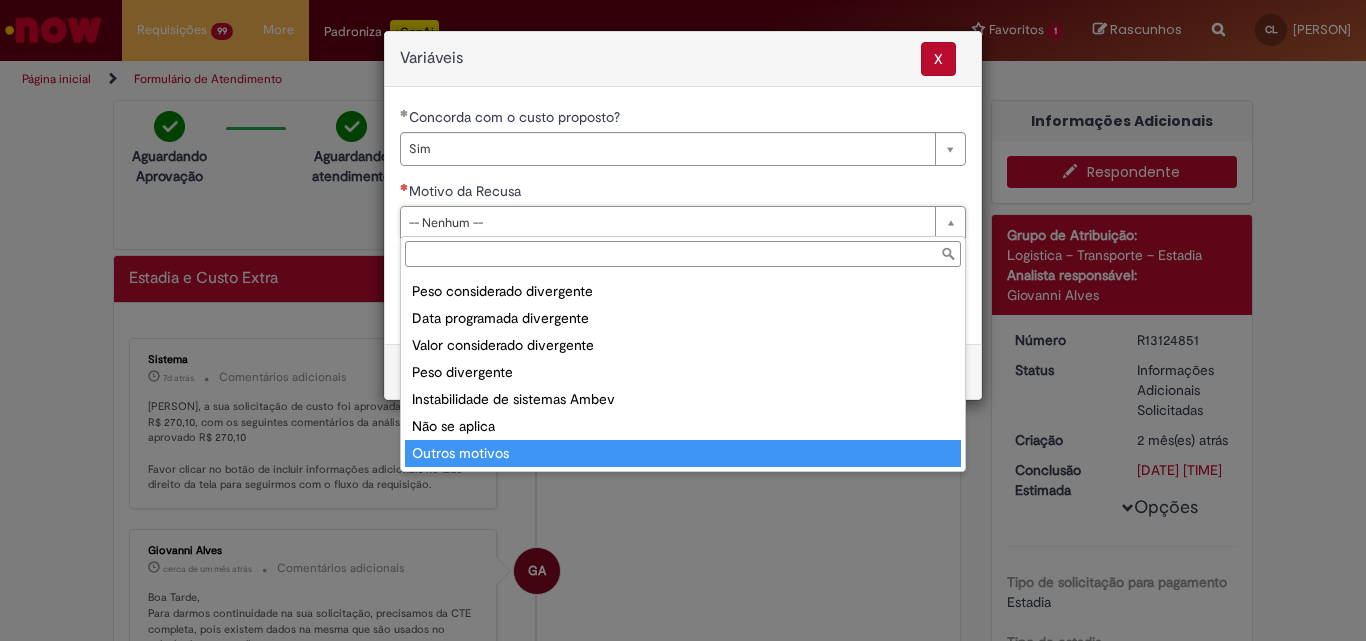 type on "**********" 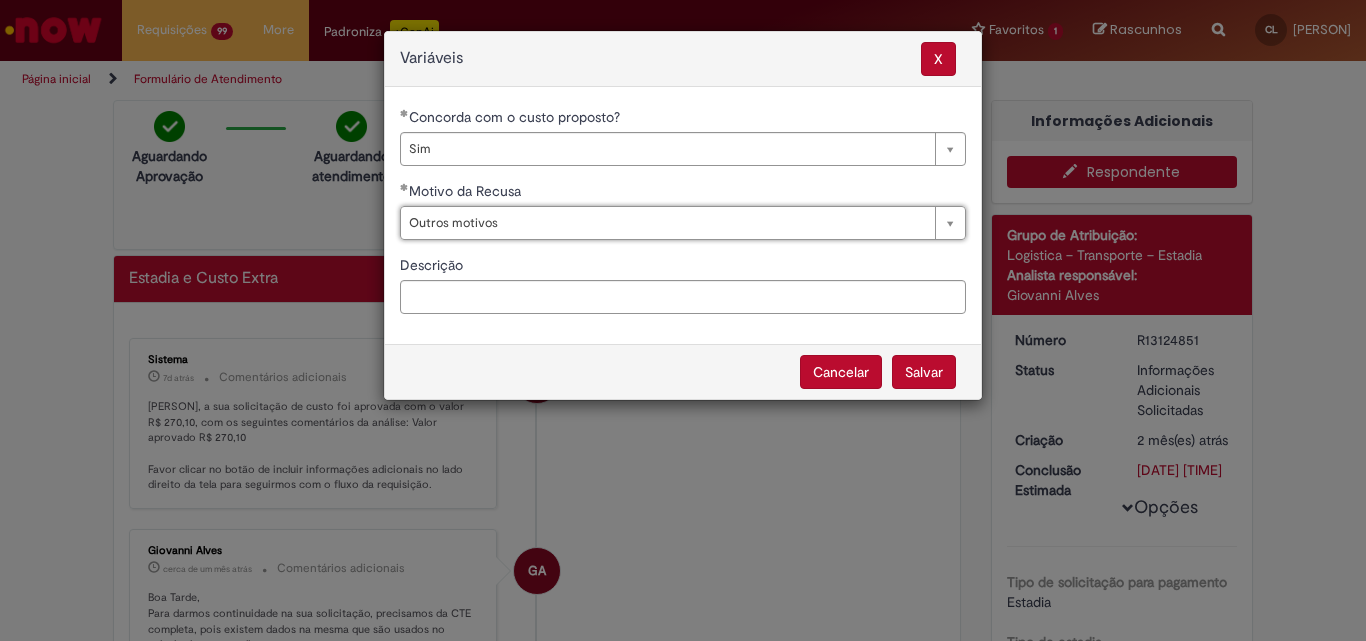 click on "Salvar" at bounding box center (924, 372) 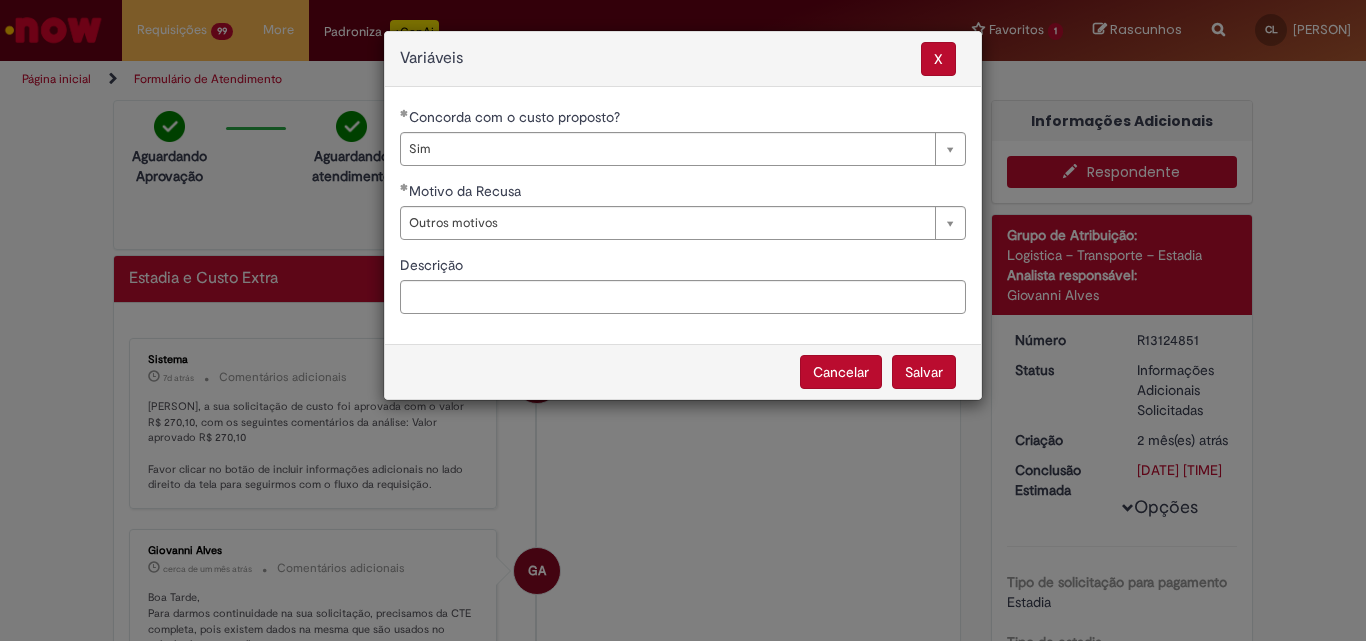 select on "***" 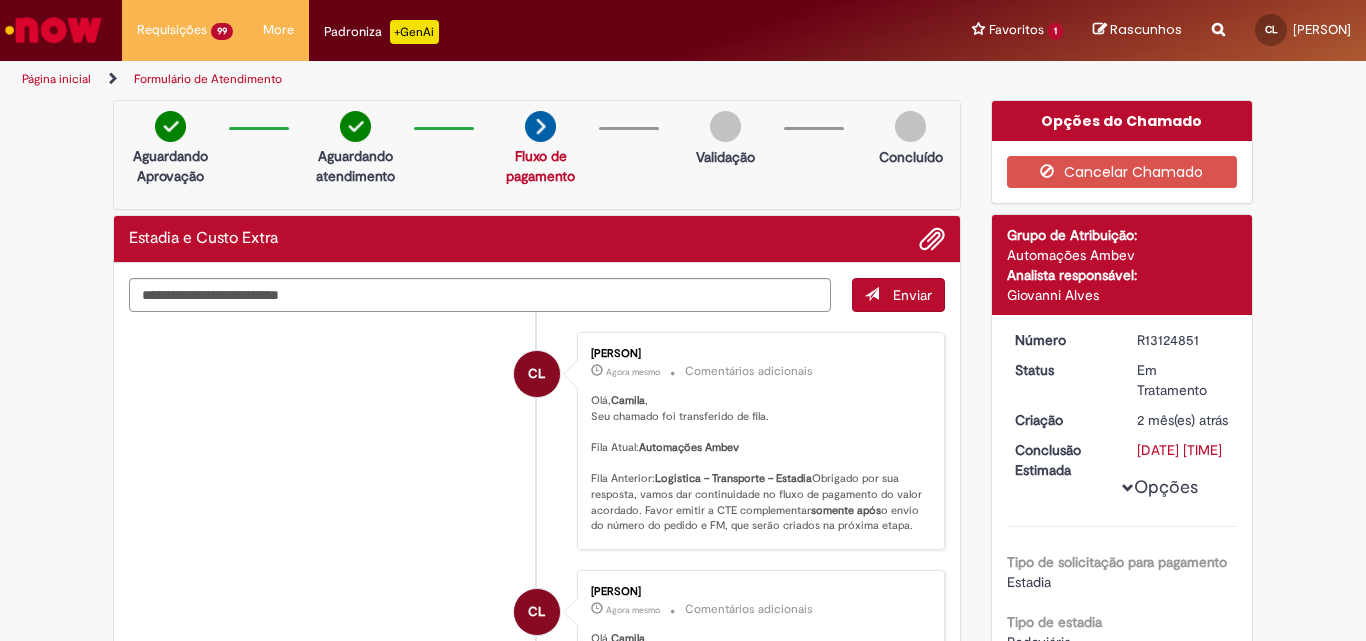 click on "Automações Ambev" at bounding box center [689, 447] 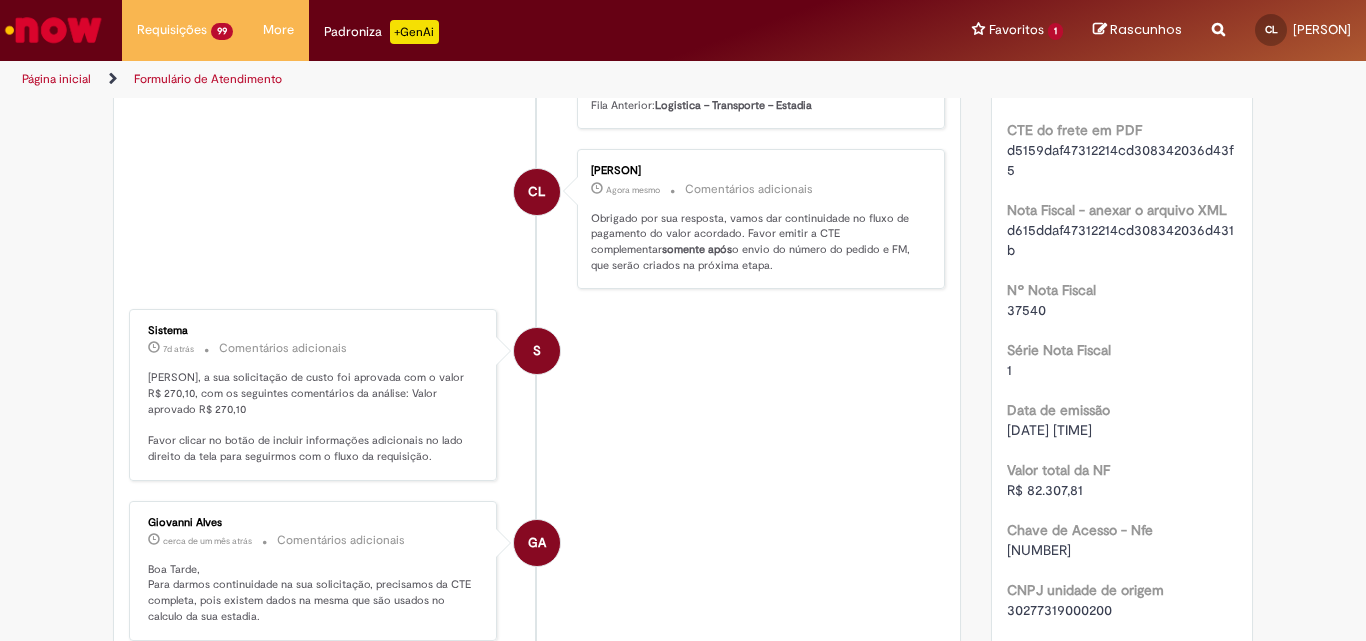 scroll, scrollTop: 600, scrollLeft: 0, axis: vertical 